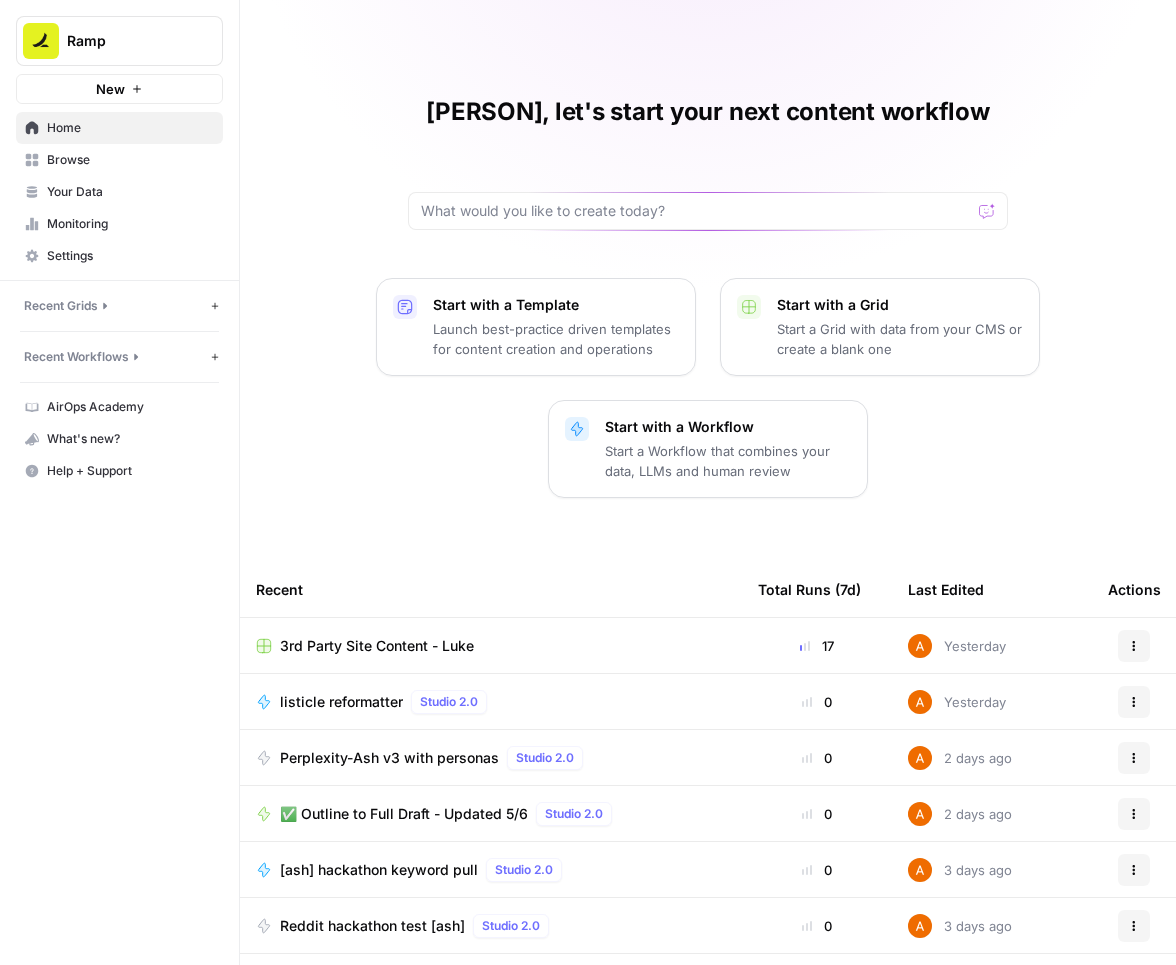 scroll, scrollTop: 0, scrollLeft: 0, axis: both 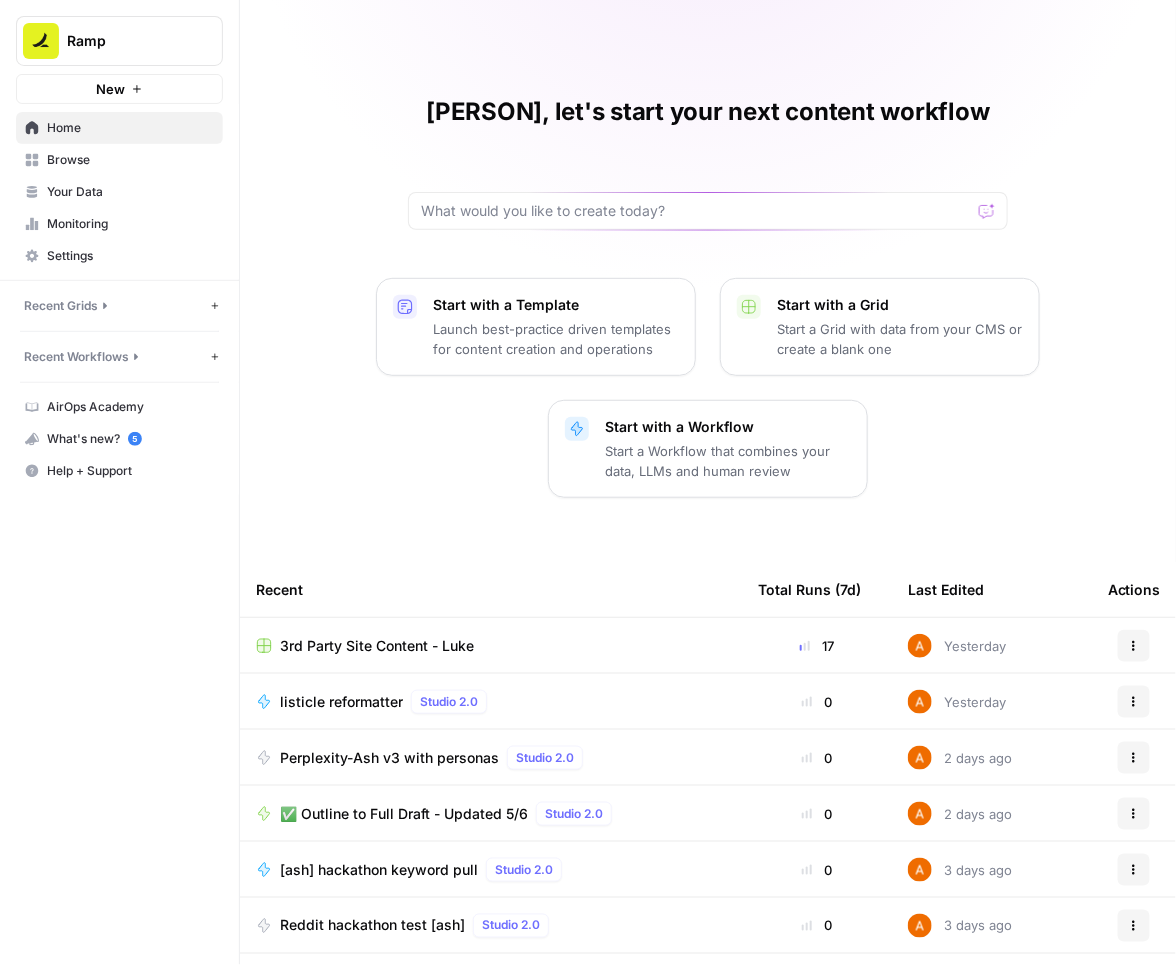 click on "Browse" at bounding box center [130, 160] 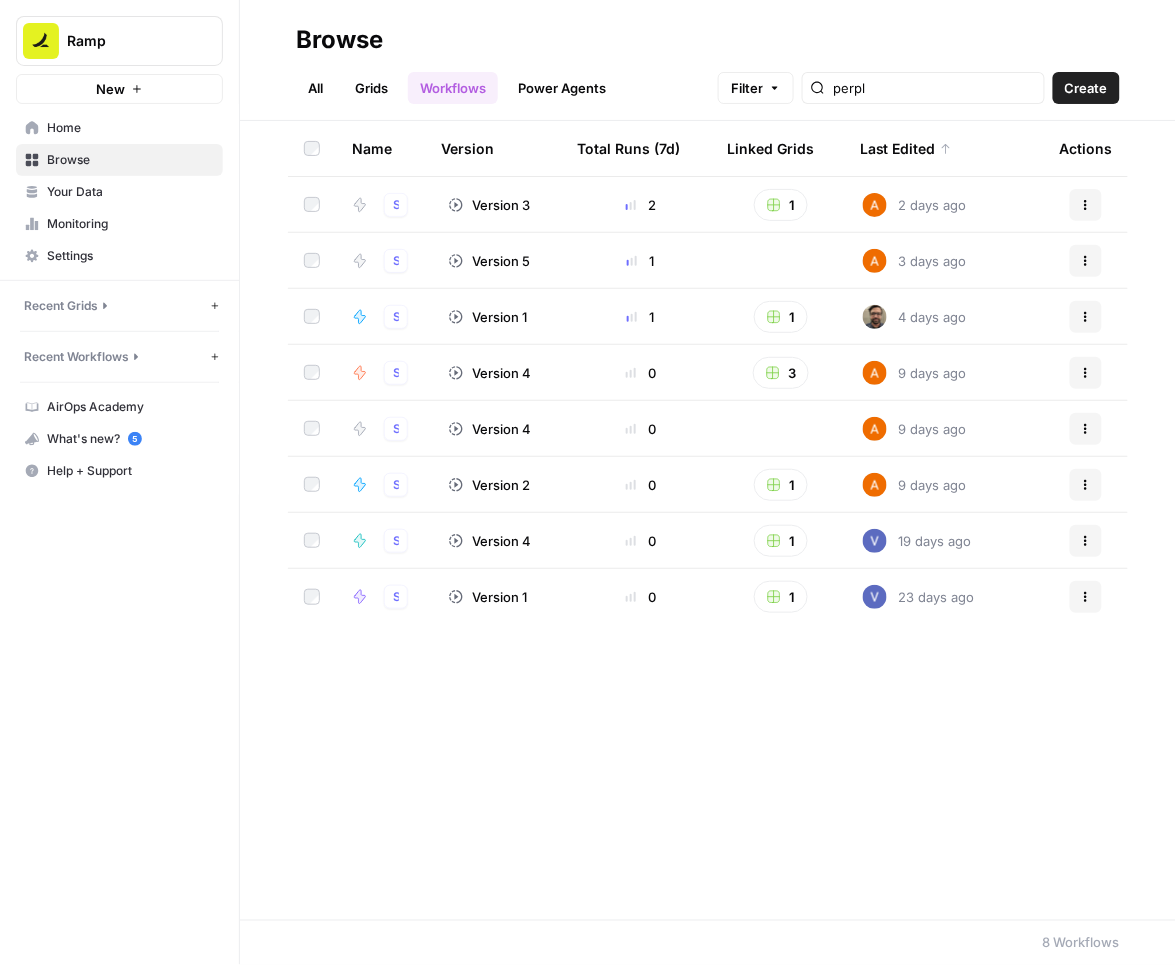 click on "Grids" at bounding box center [371, 88] 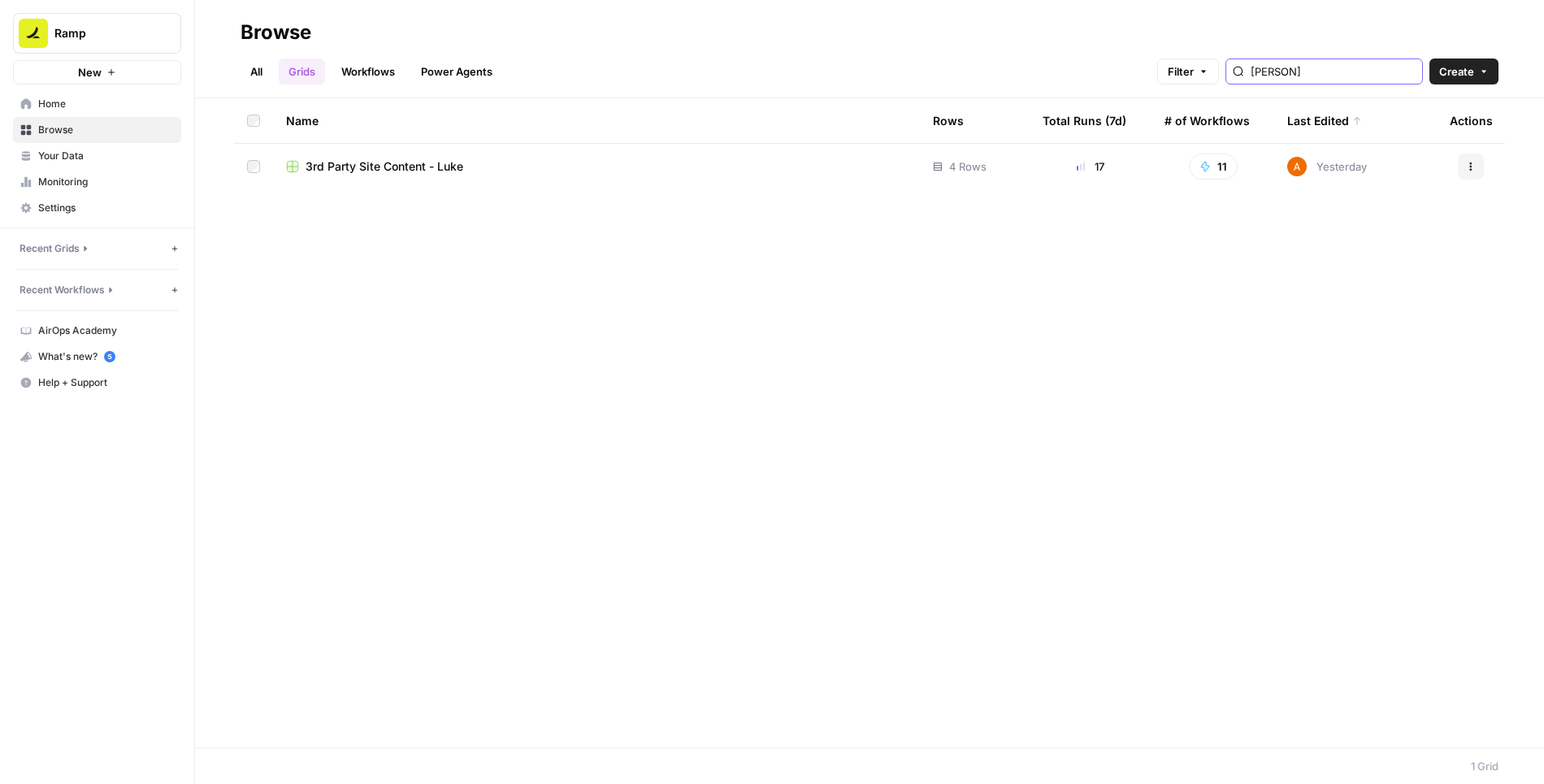 click on "luke" at bounding box center [1333, 71] 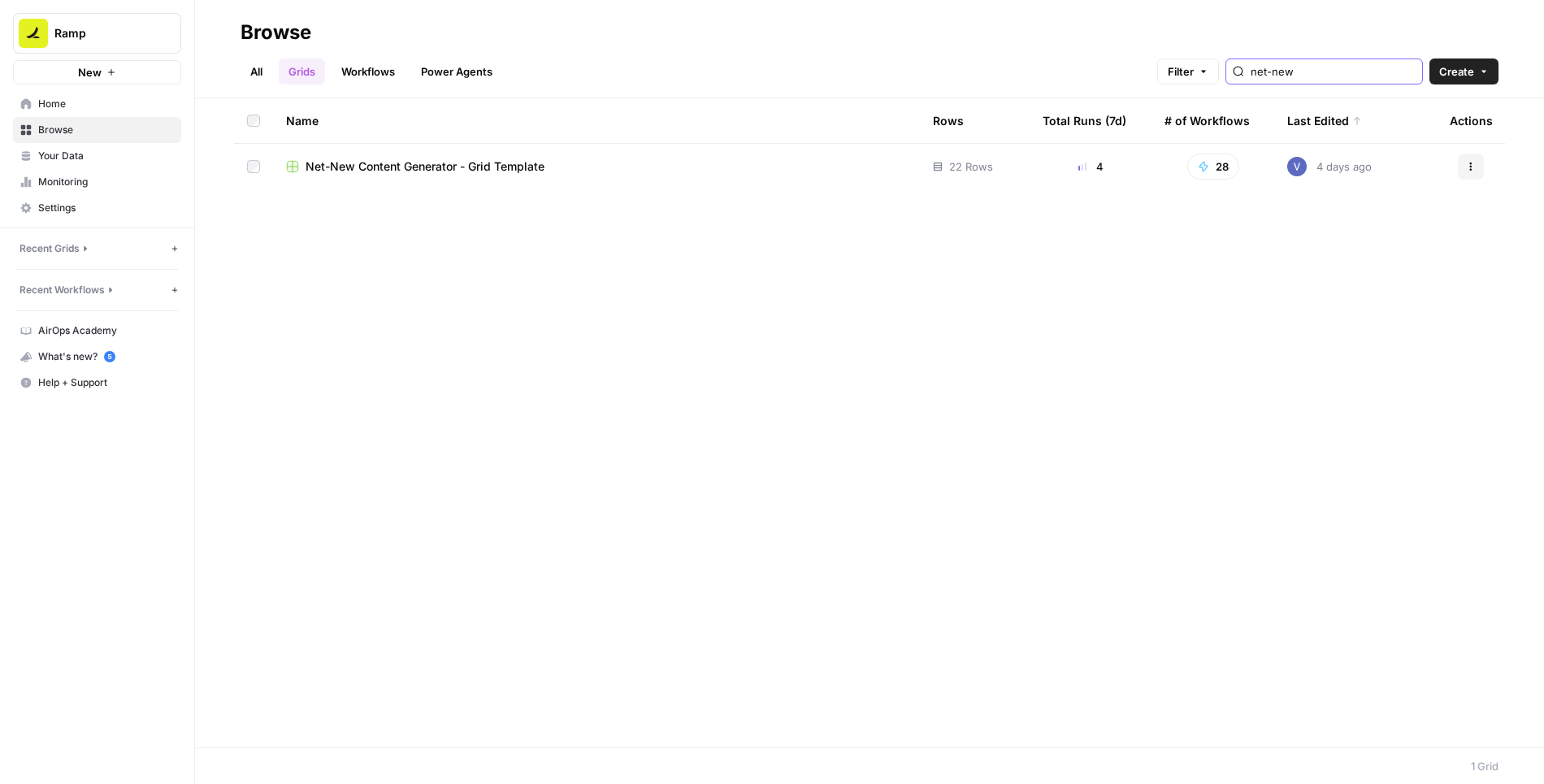 type on "net-new" 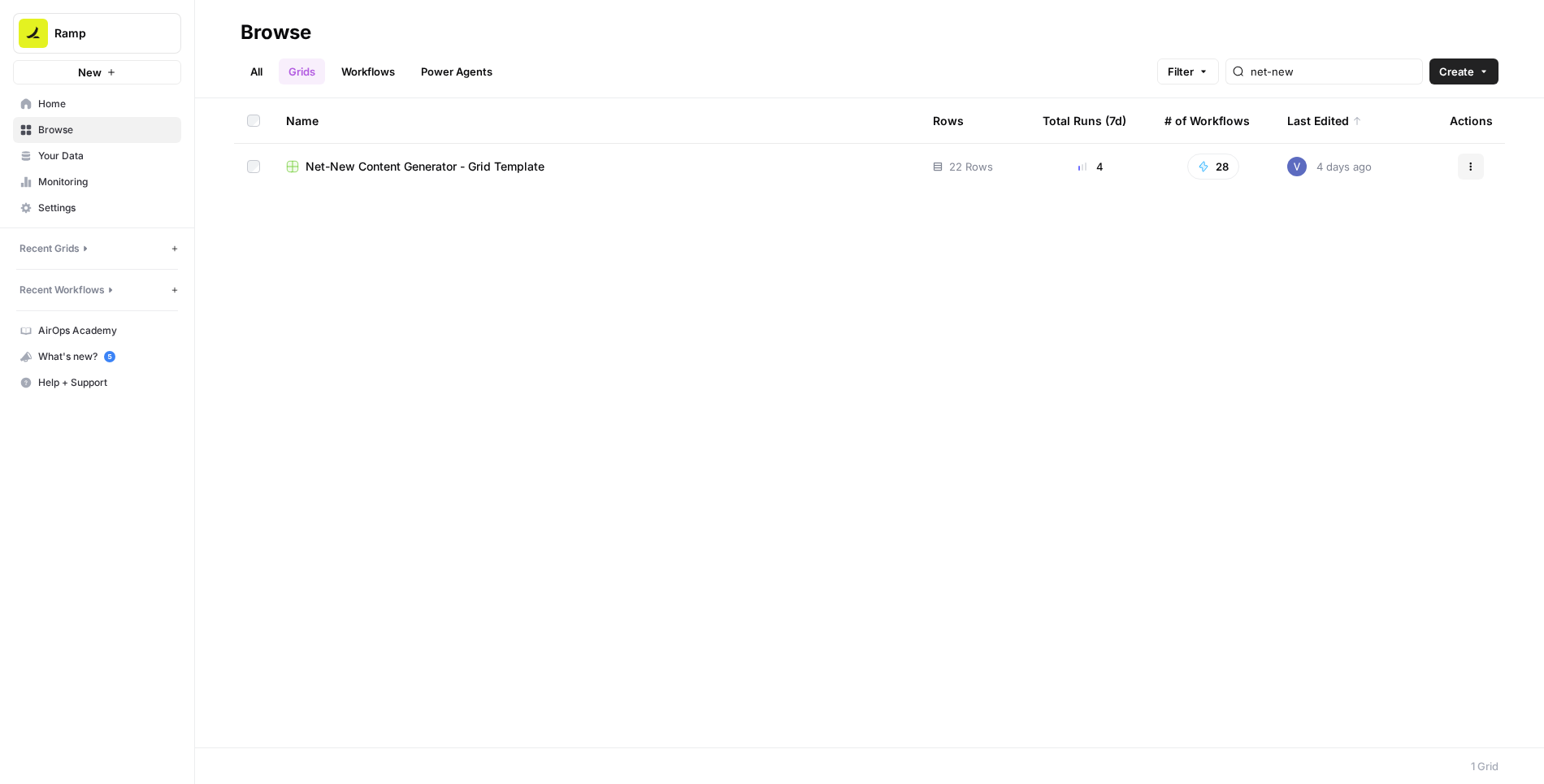 click on "Net-New Content Generator - Grid Template" at bounding box center (425, 167) 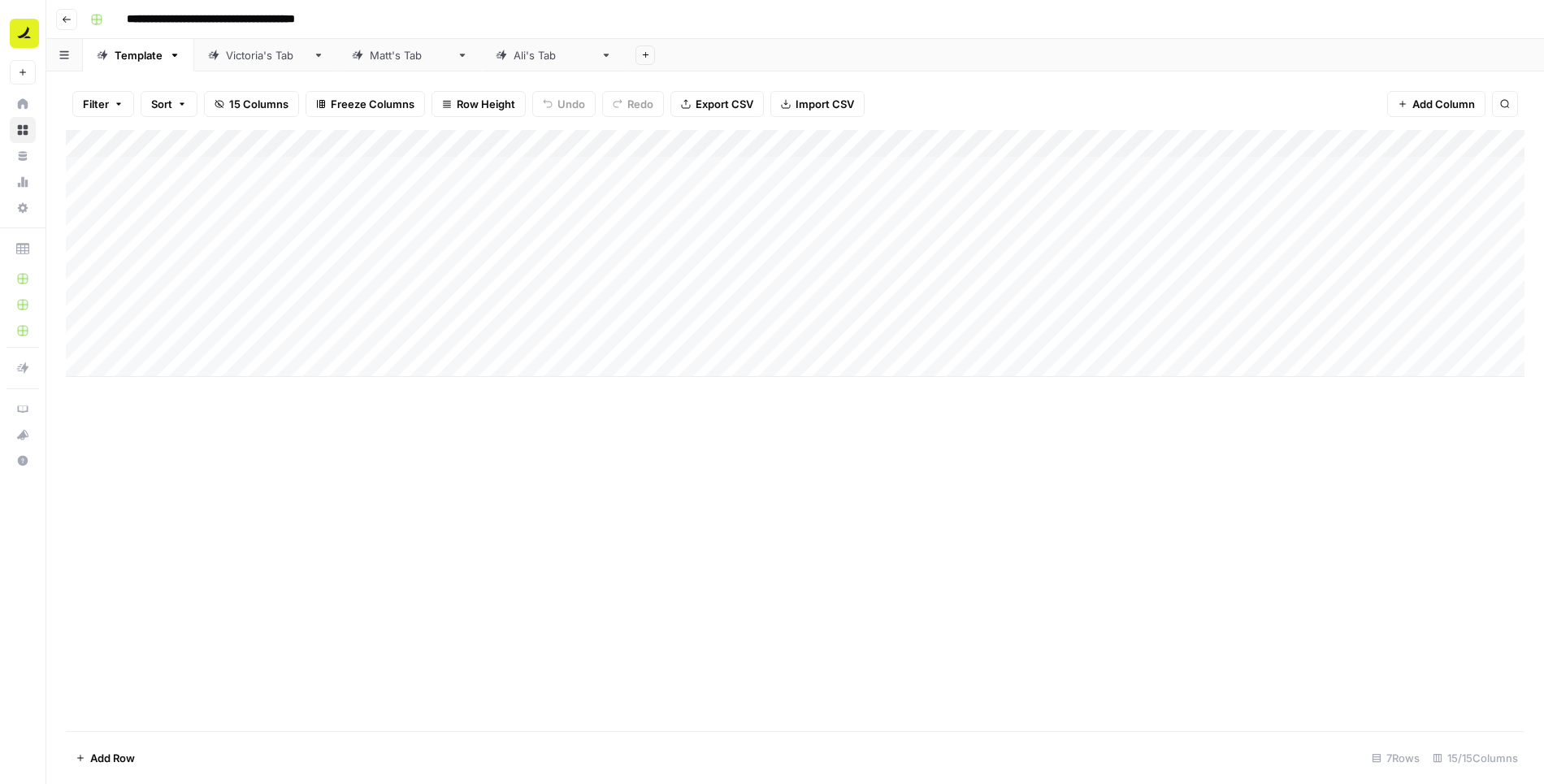 click on "Victoria's Tab" at bounding box center (266, 55) 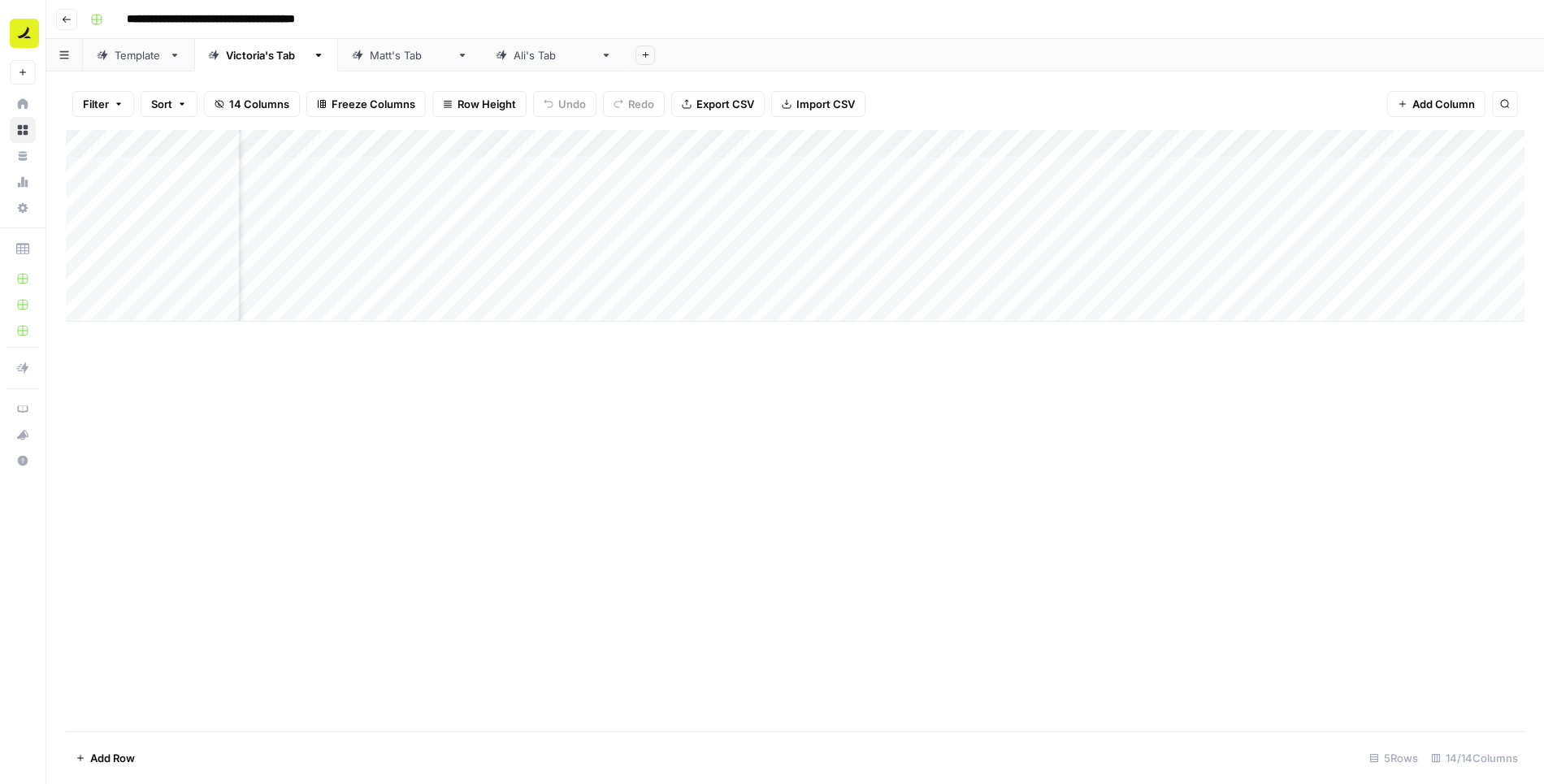 scroll, scrollTop: 0, scrollLeft: 0, axis: both 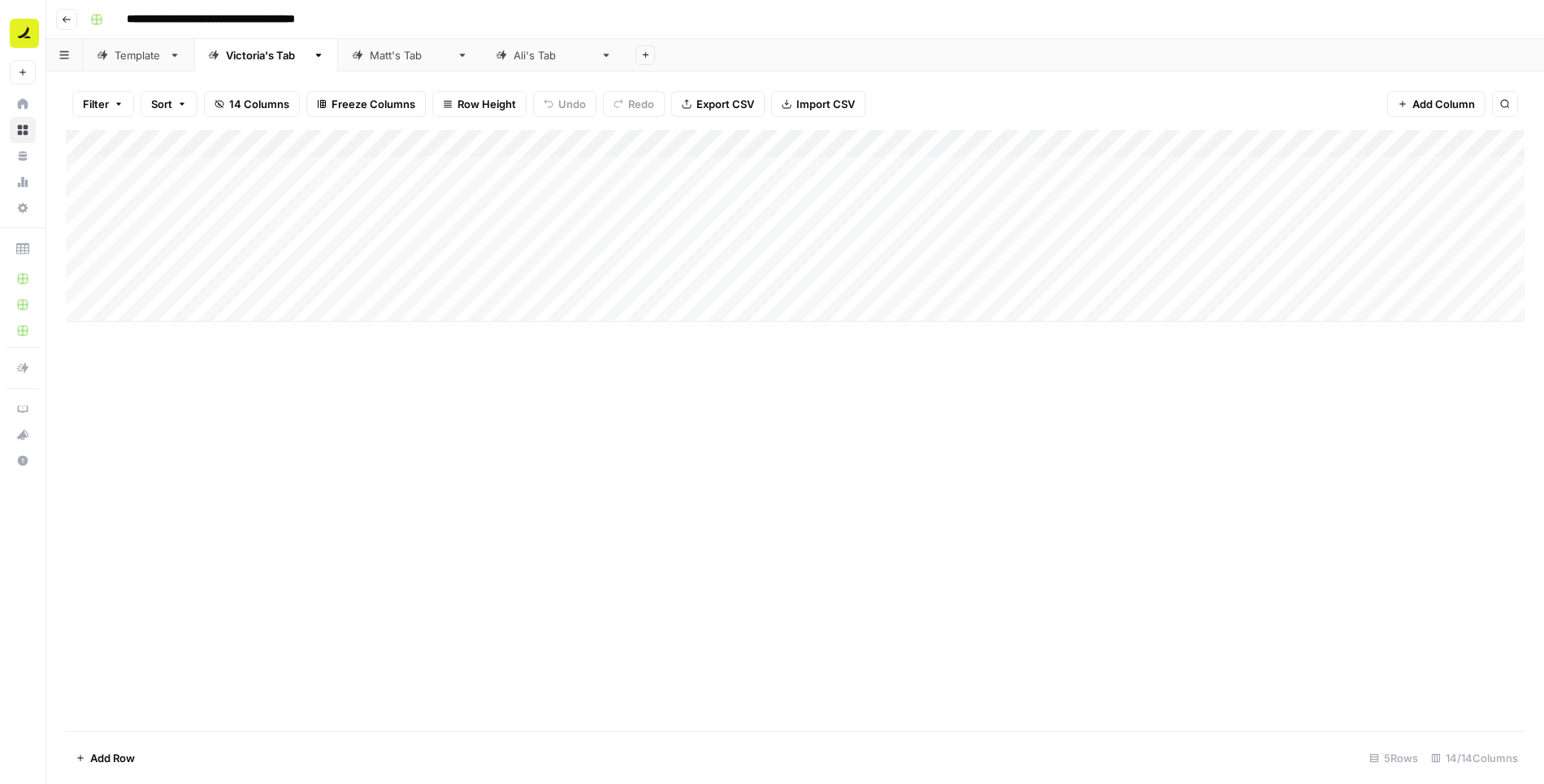 click on "Matt's Tab" at bounding box center (410, 55) 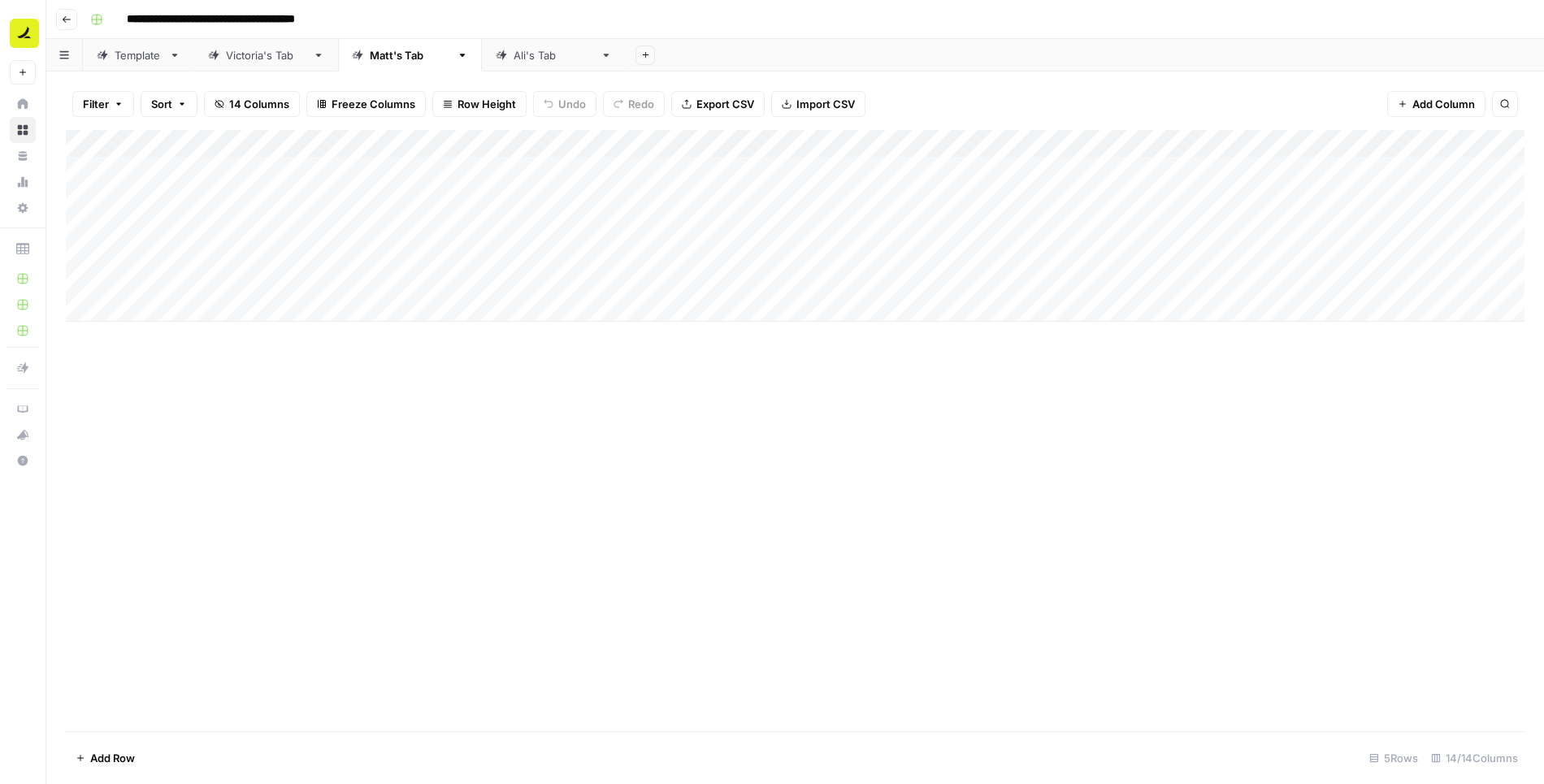 click on "Ali's Tab" at bounding box center (553, 55) 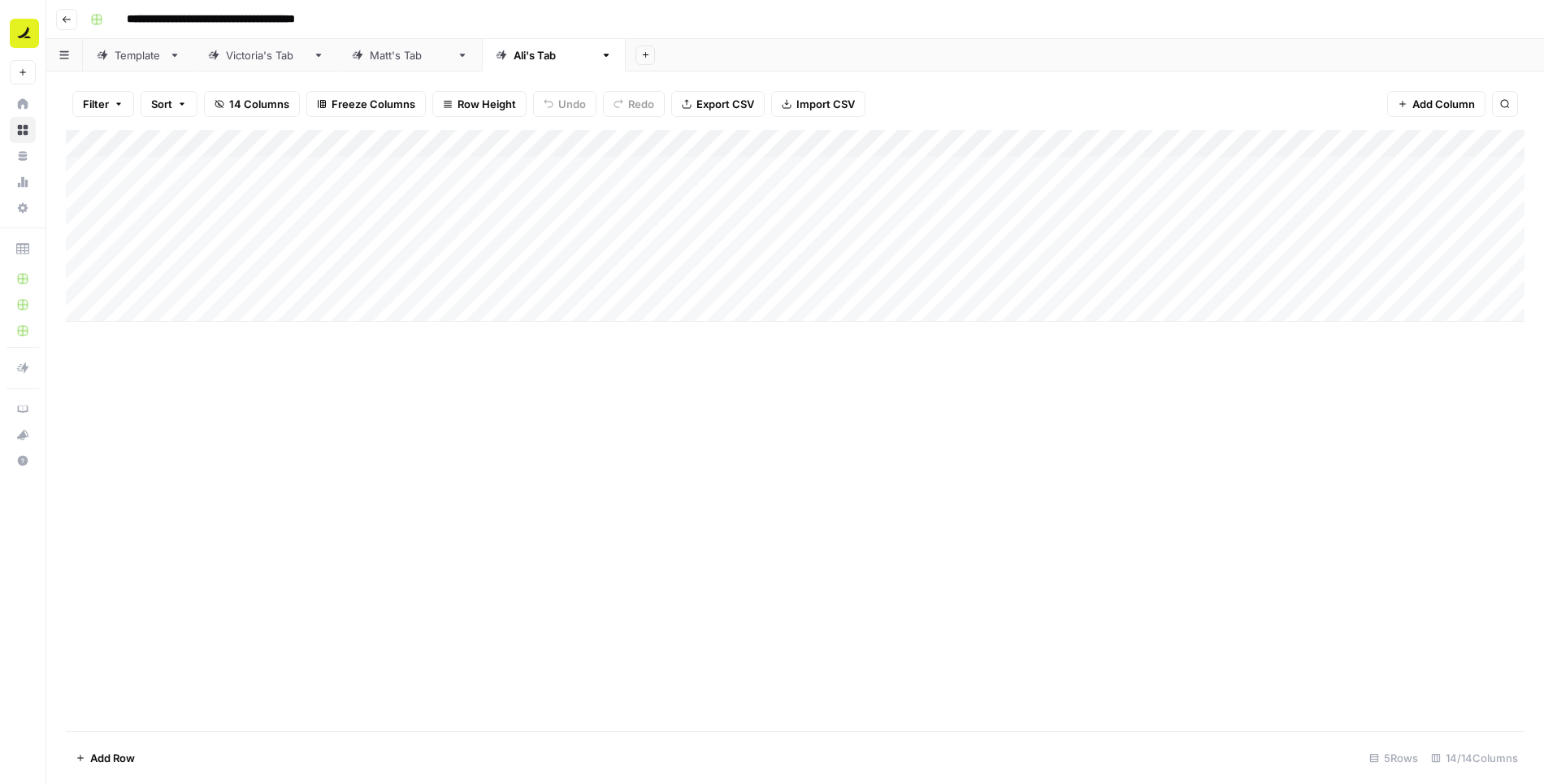 click on "Template" at bounding box center [138, 55] 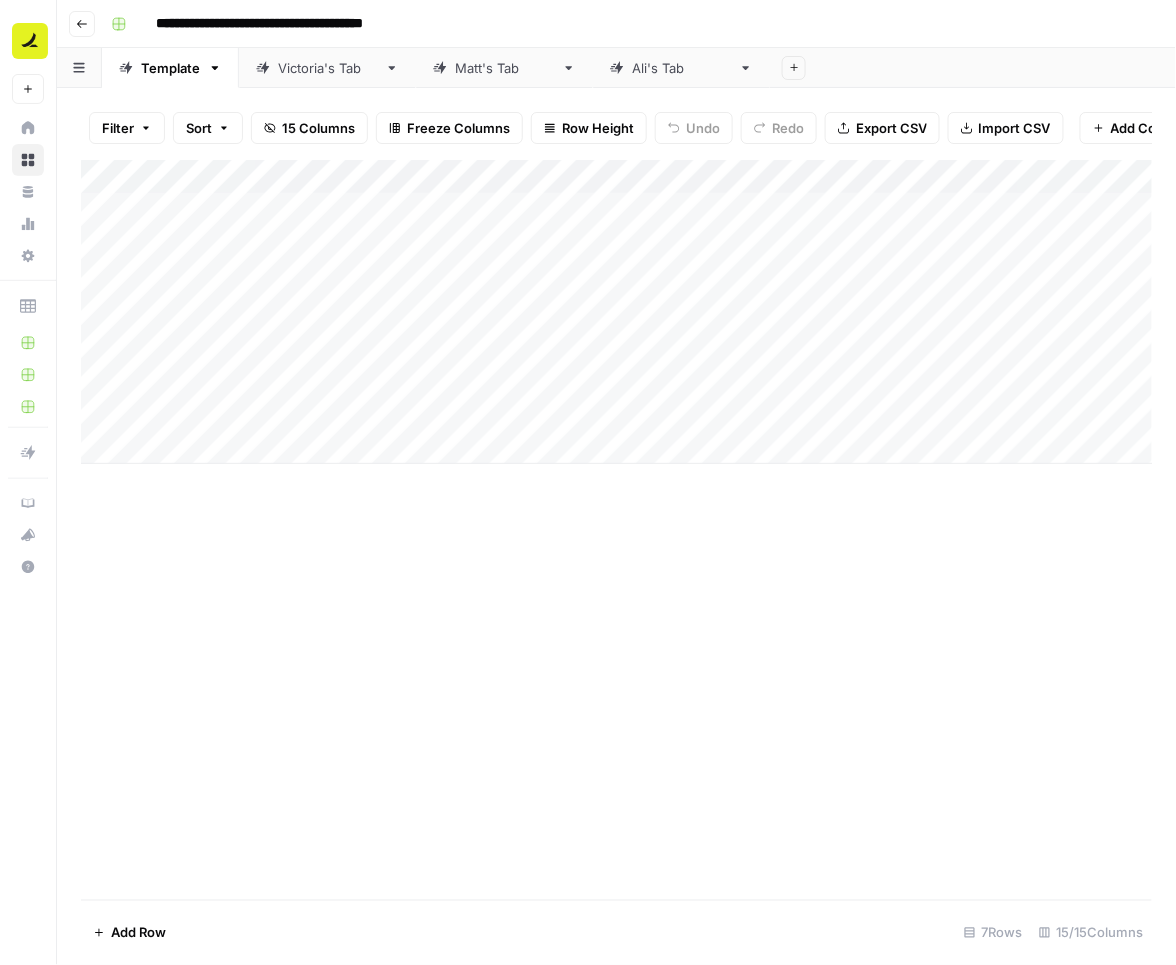 click on "Add Column" at bounding box center [617, 312] 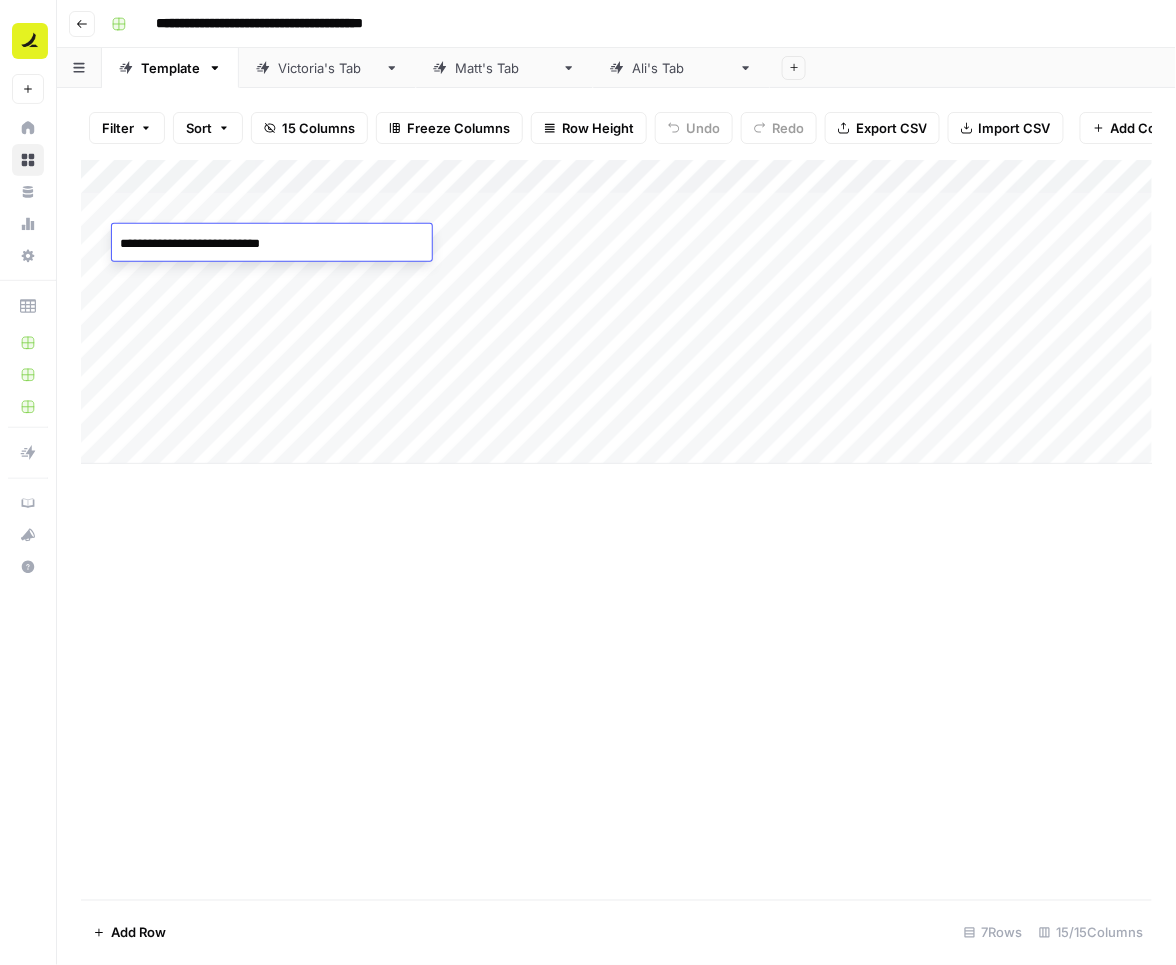 type on "**********" 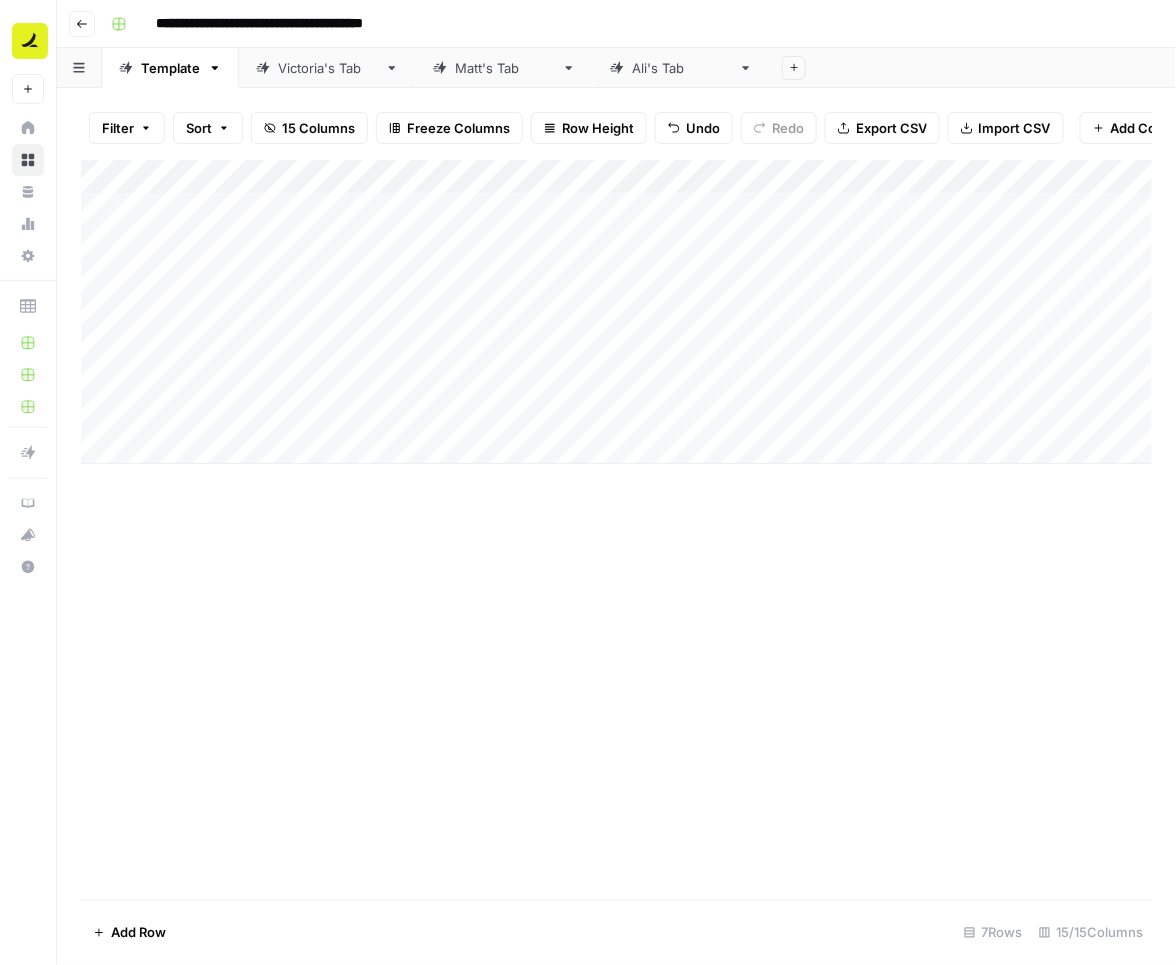 click on "Add Column" at bounding box center (617, 312) 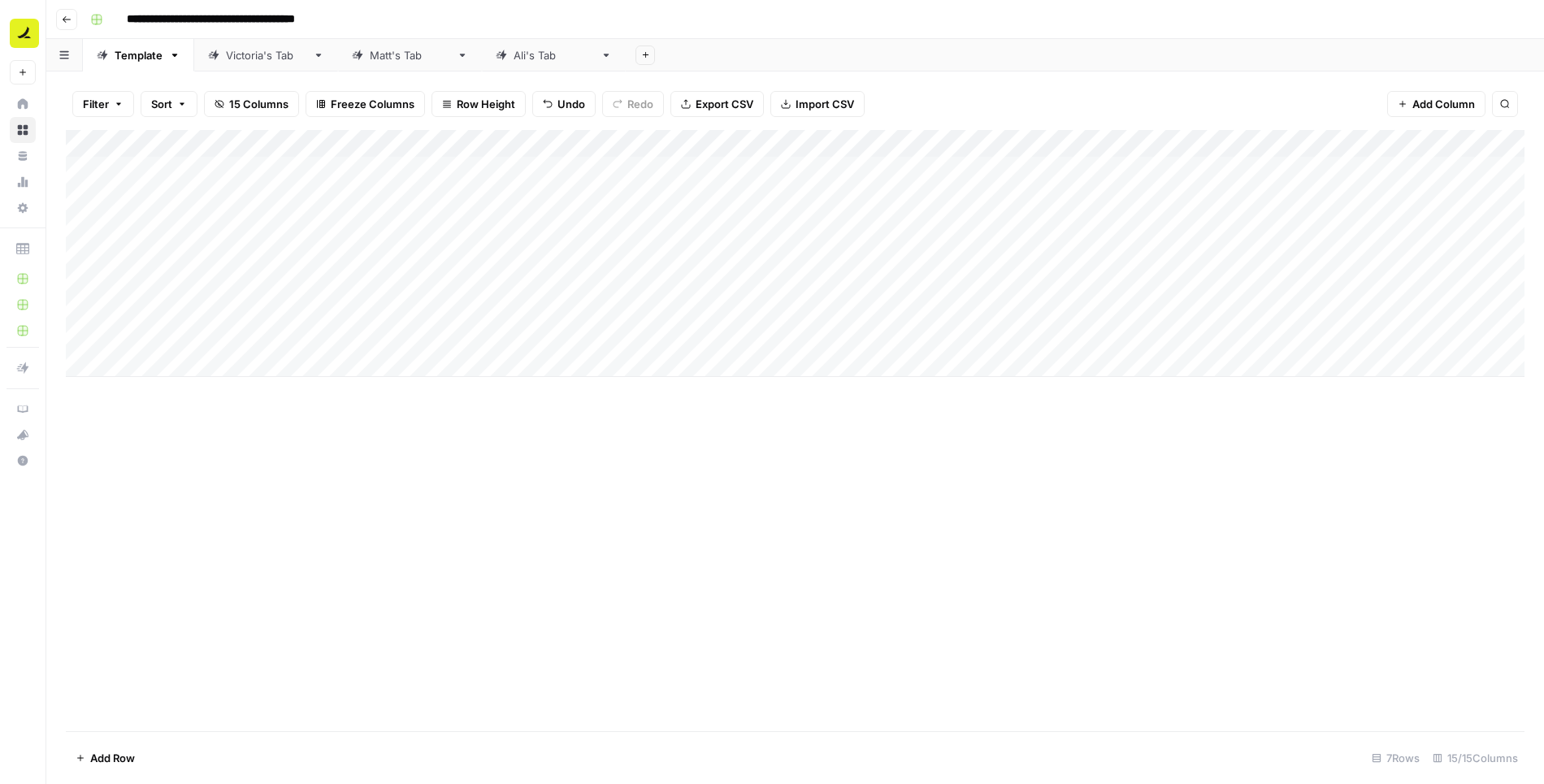 click 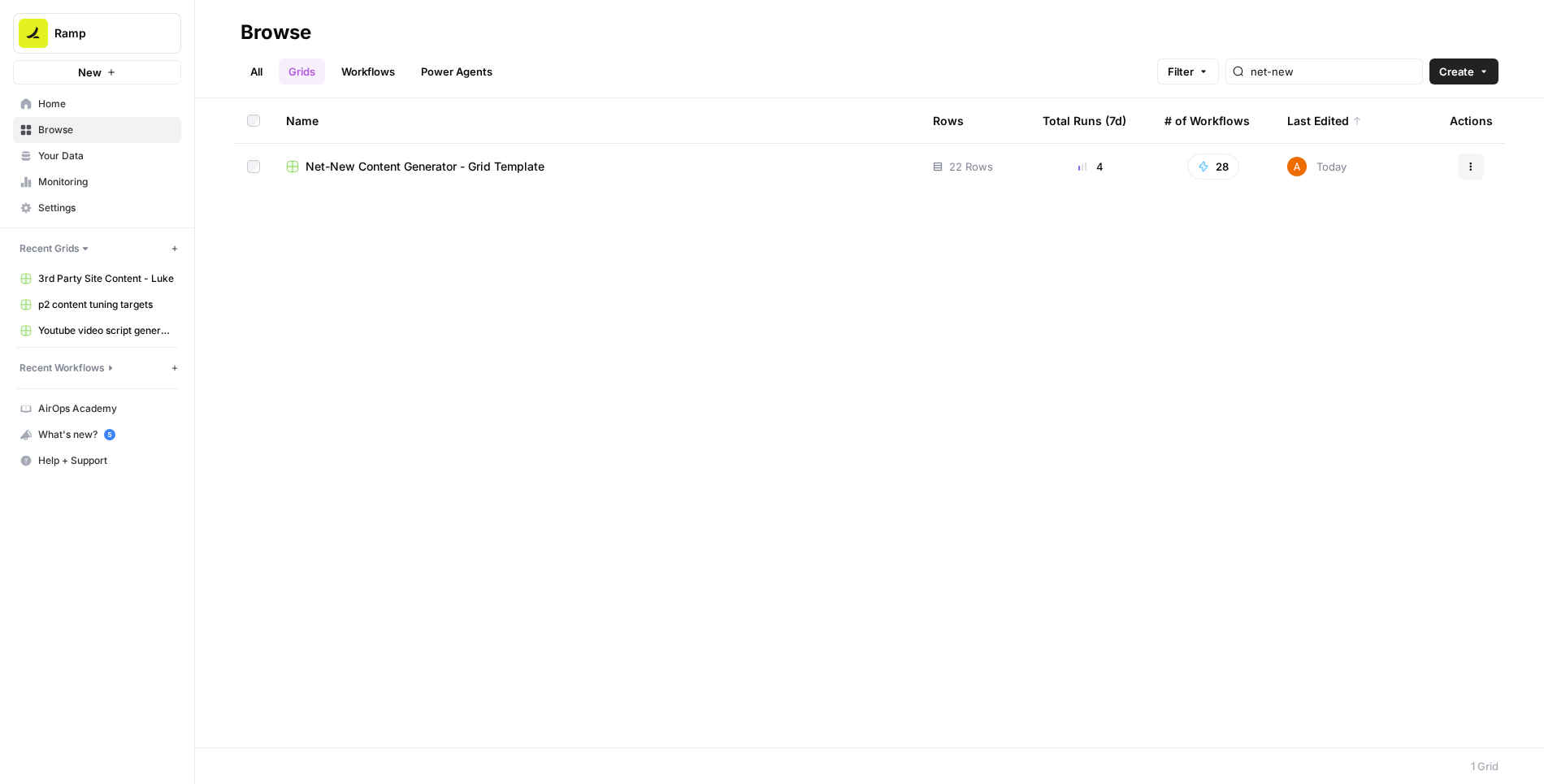 click 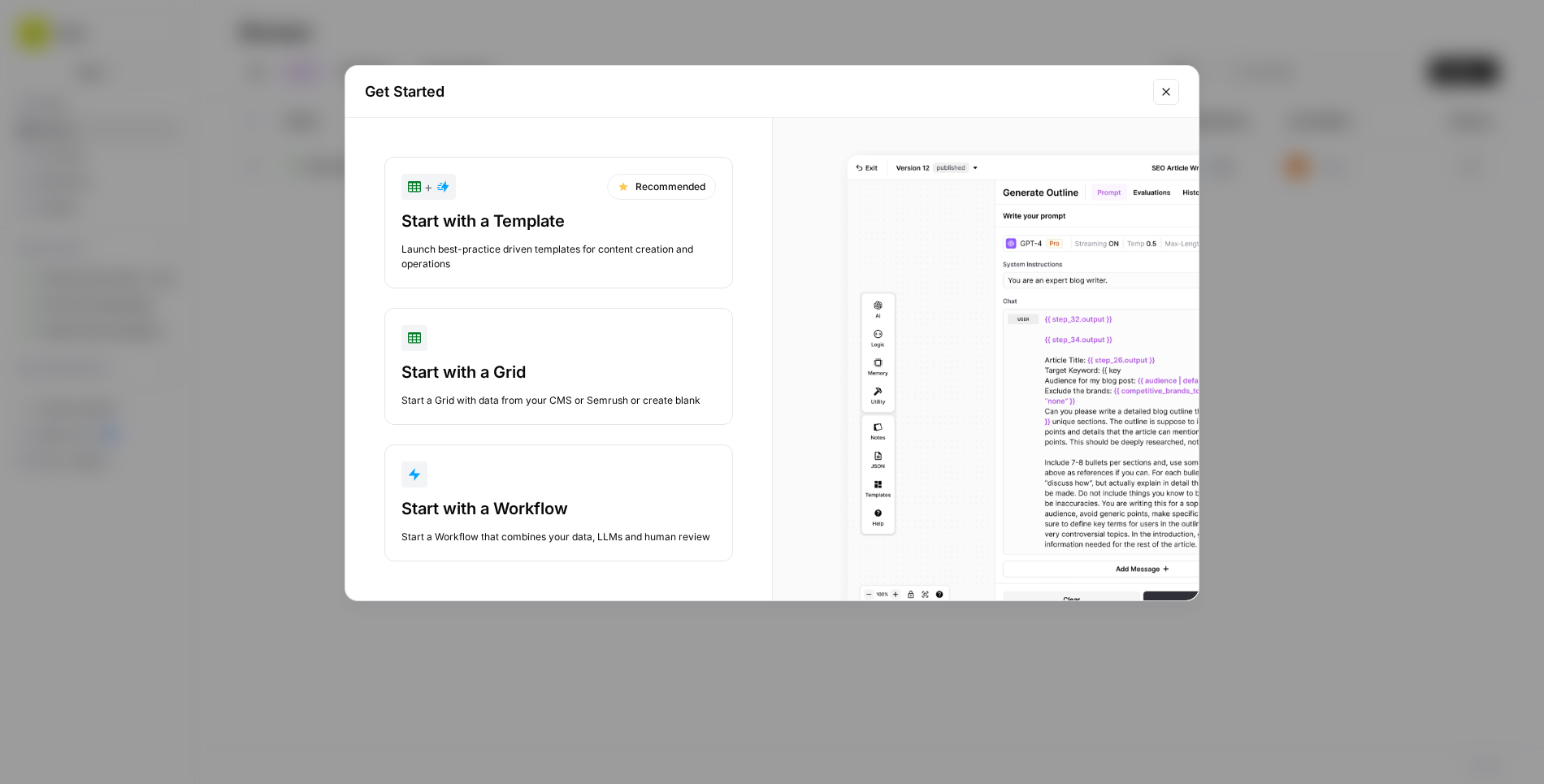 click at bounding box center [558, 474] 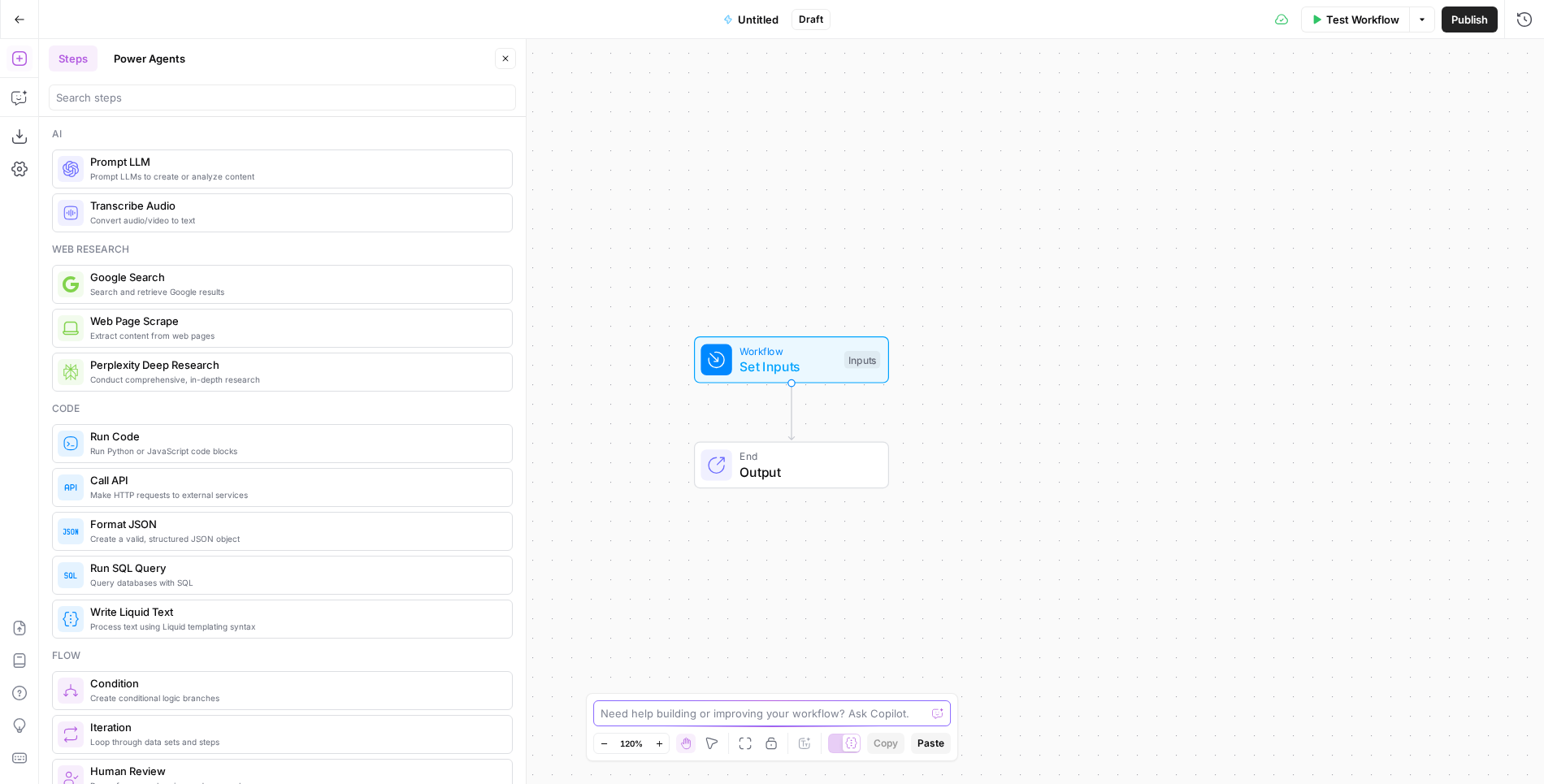click at bounding box center [763, 713] 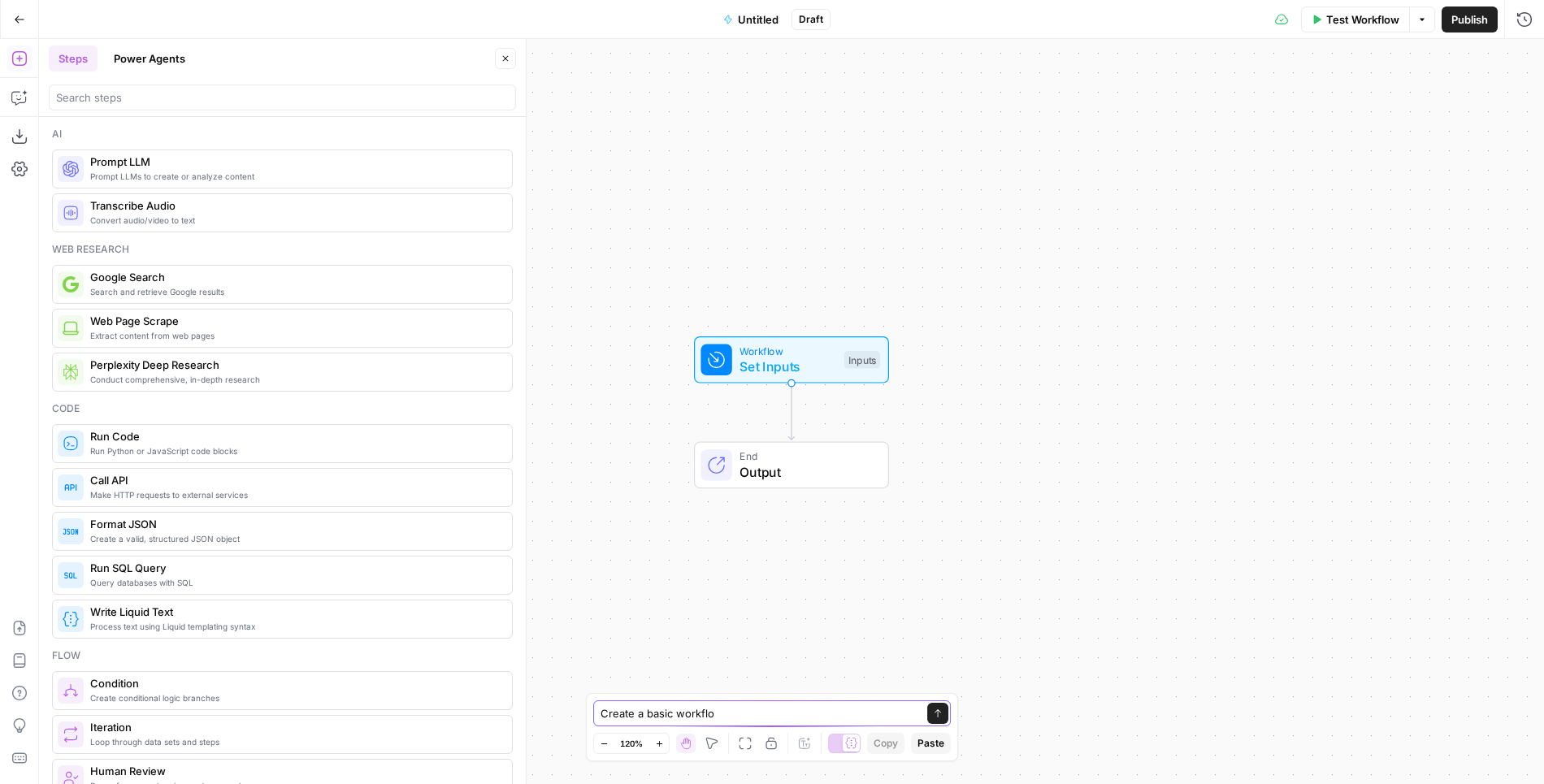 type on "Create a basic workflow" 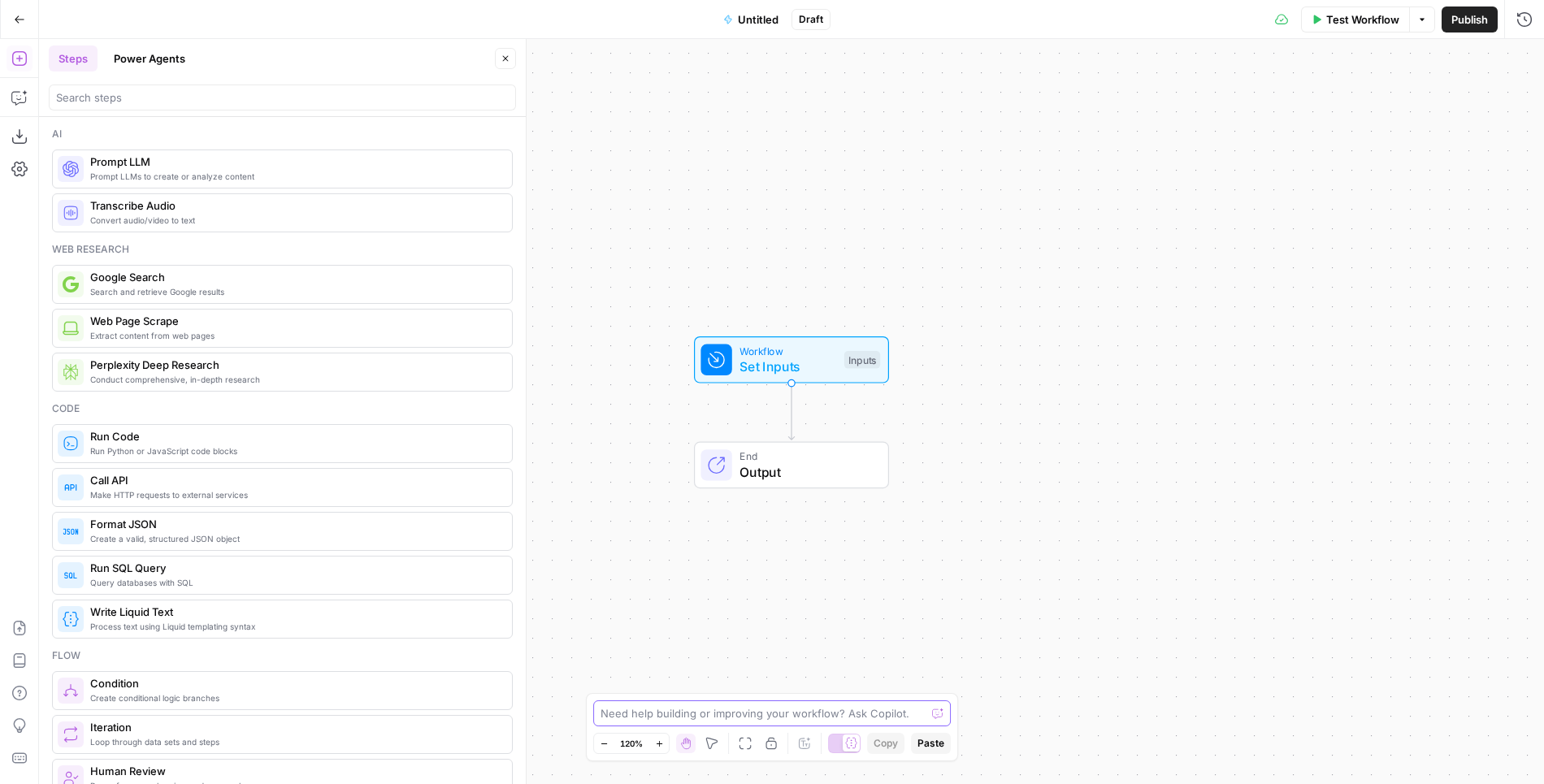 click at bounding box center (763, 713) 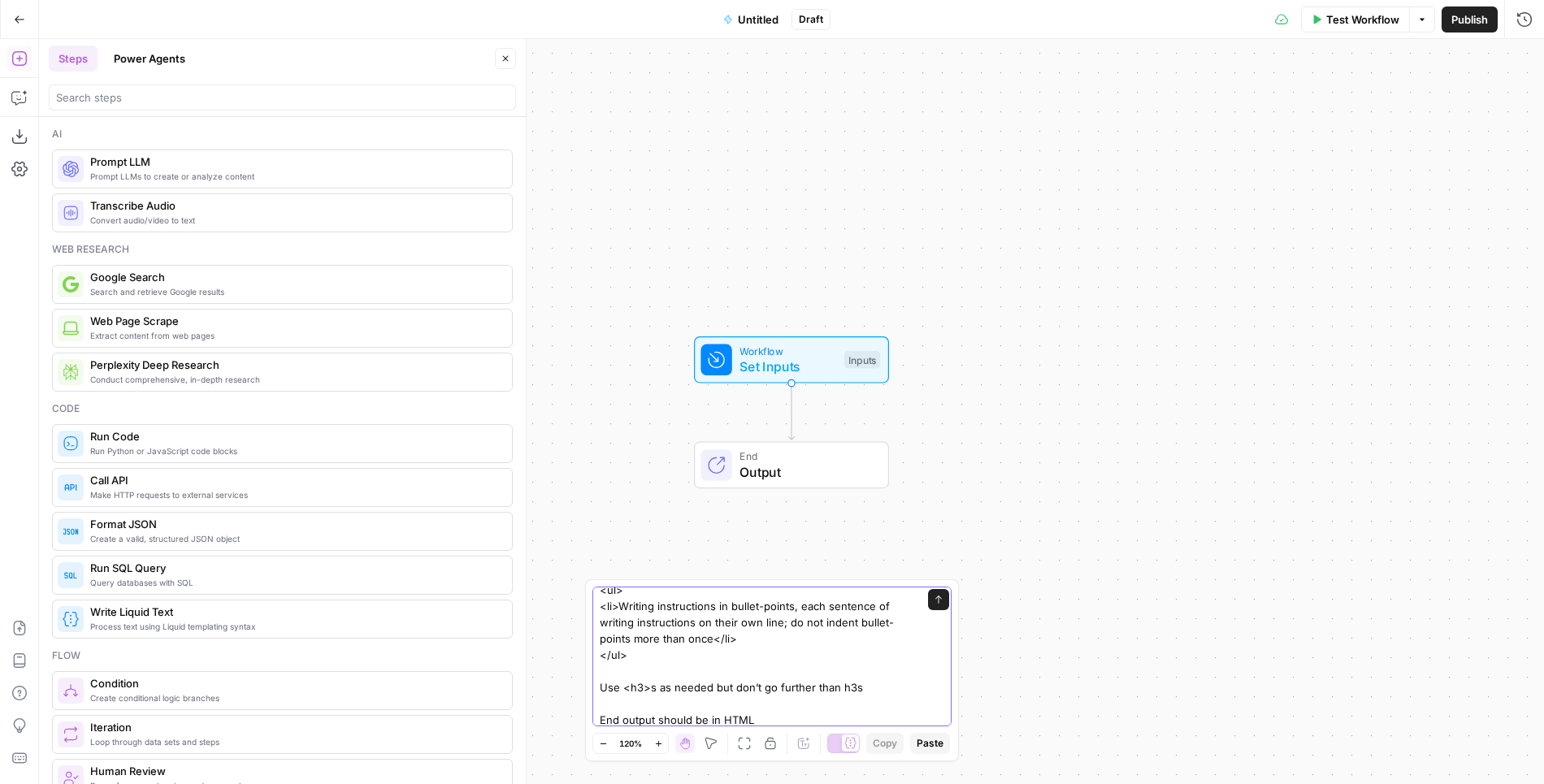 scroll, scrollTop: 83, scrollLeft: 0, axis: vertical 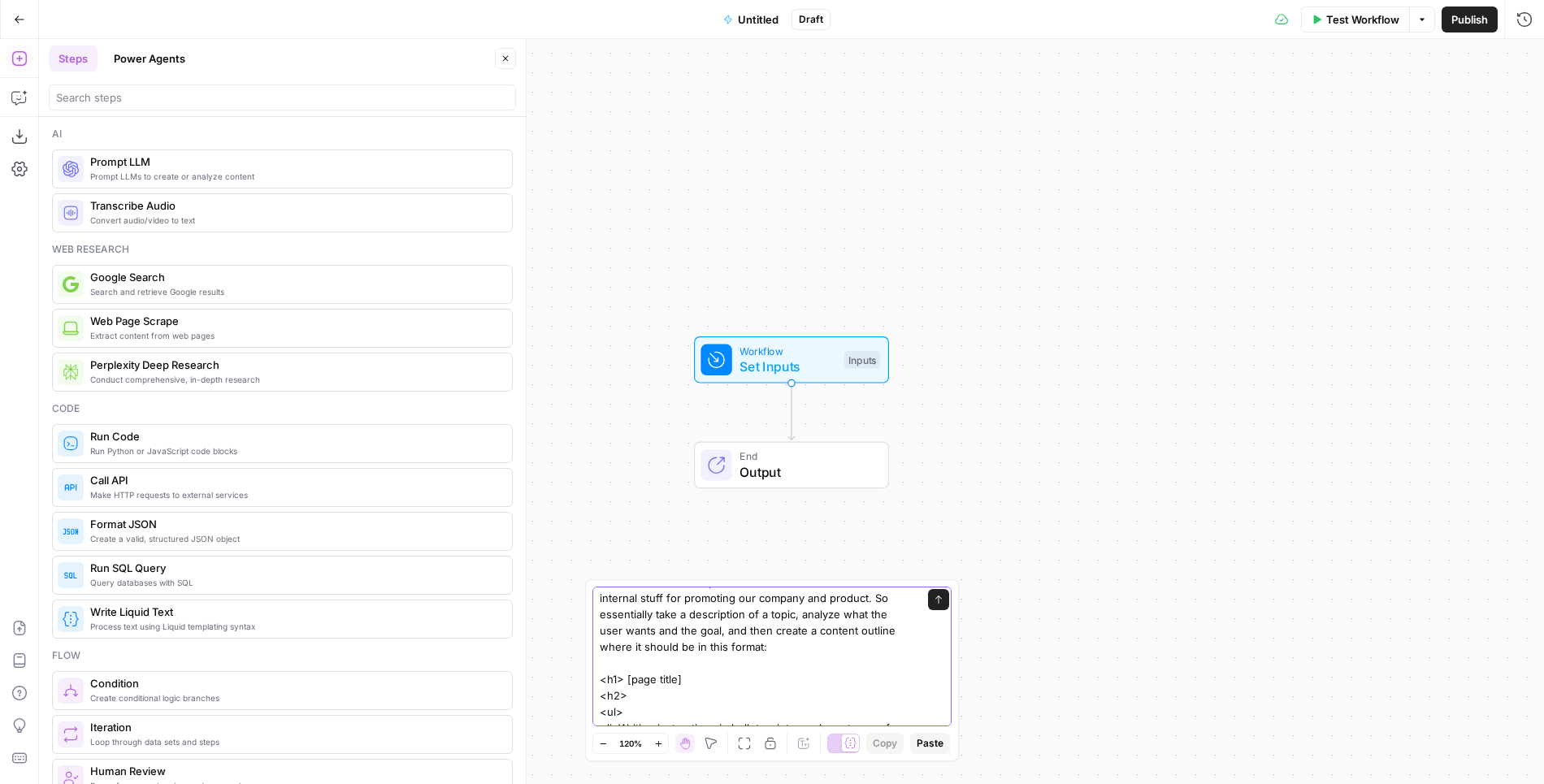 type on "Create a basic workflow where we want to essentially take a description of a topic to make and then have a workflow create a pretty decent foundational content outline of what topics to cover based on the description of the topic. These are not SEO-based topics but rather more for business internal stuff for promoting our company and product. So essentially take a description of a topic, analyze what the user wants and the goal, and then create a content outline where it should be in this format:
<h1> [page title]
<h2>
<ul>
<li>Writing instructions in bullet-points, each sentence of writing instructions on their own line; do not indent bullet-points more than once</li>
</ul>
Use <h3>s as needed but don’t go further than h3s
End output should be in HTML" 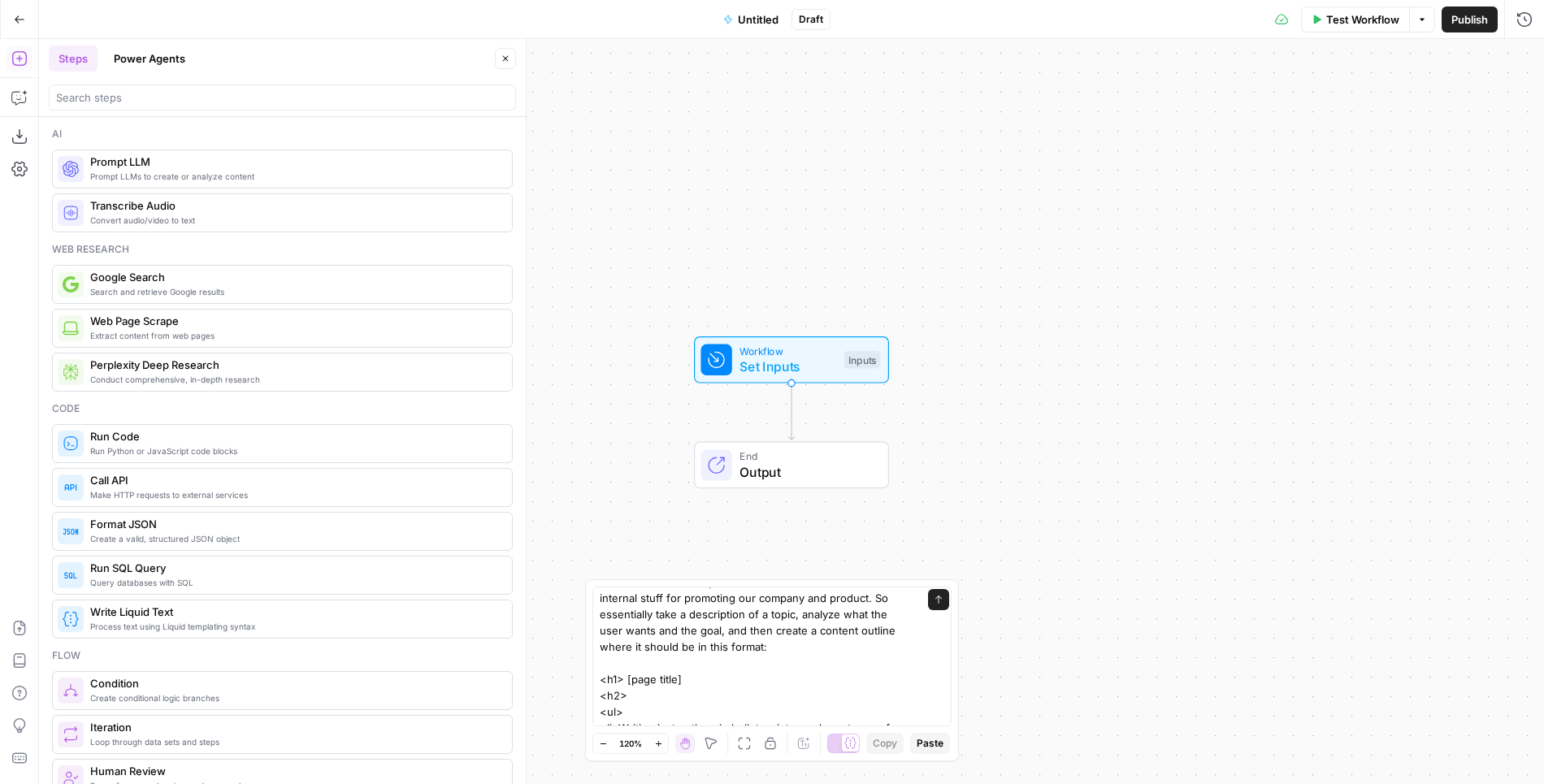 scroll, scrollTop: 0, scrollLeft: 0, axis: both 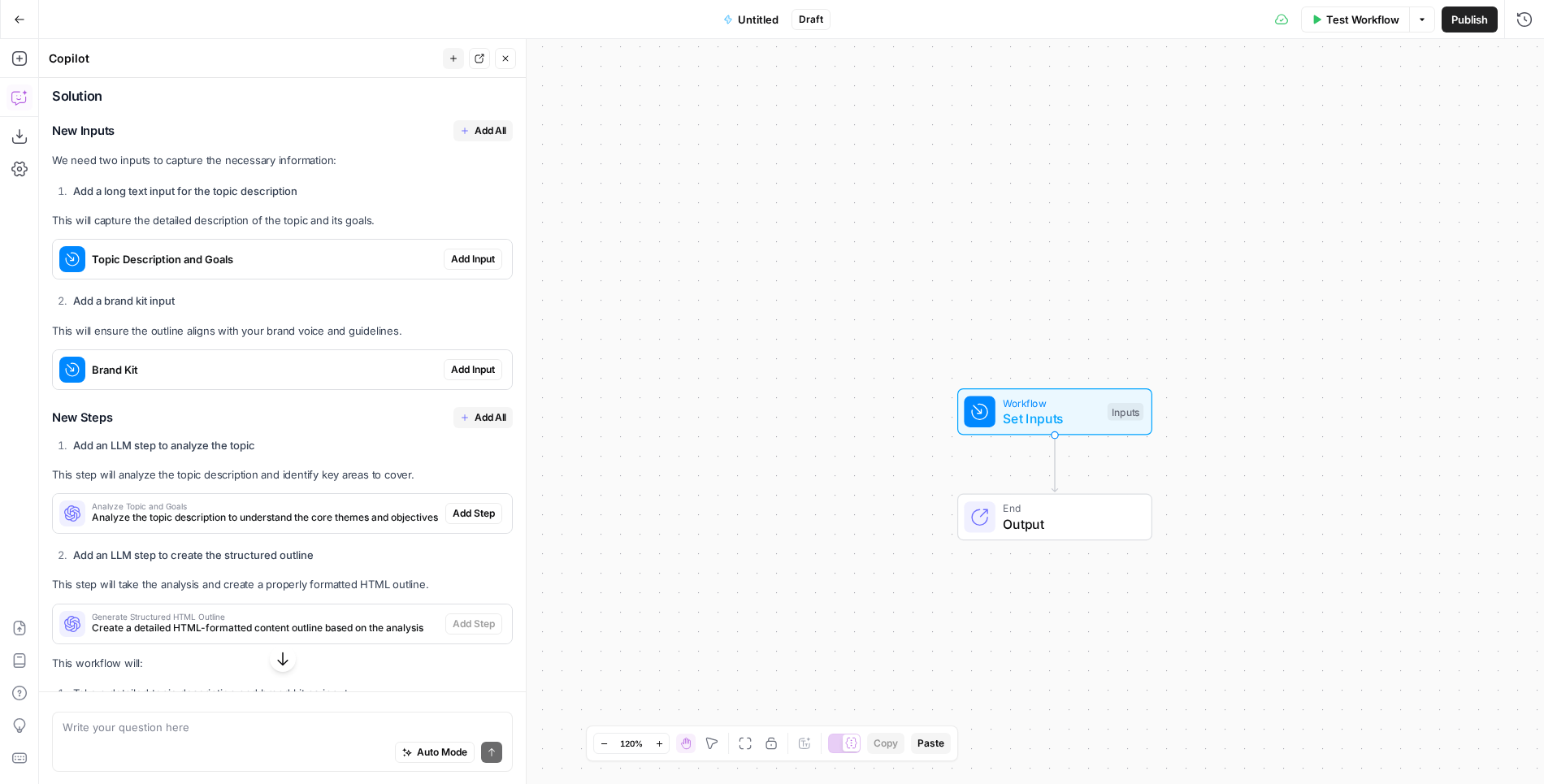click on "Add All" at bounding box center [490, 131] 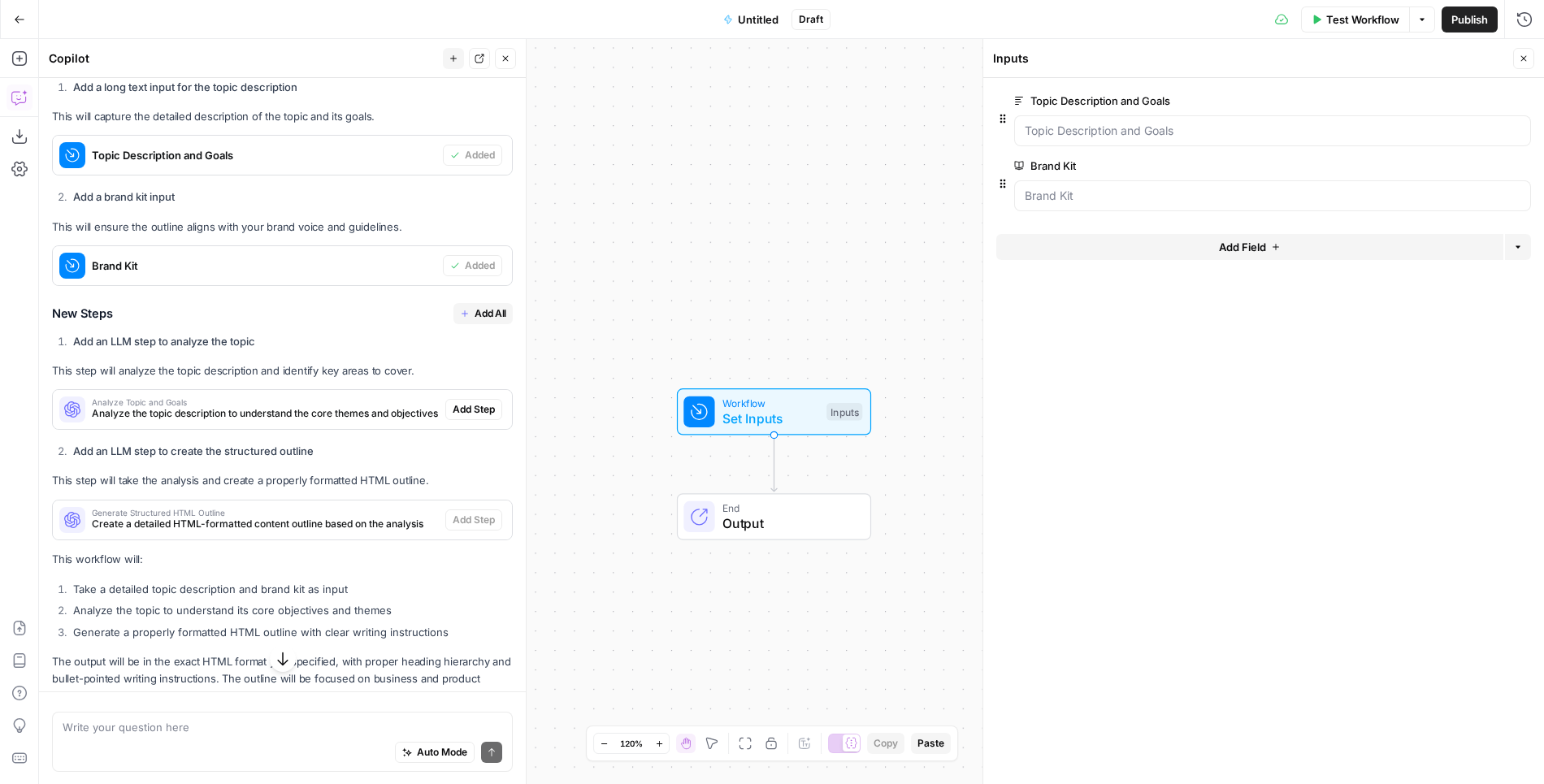 scroll, scrollTop: 669, scrollLeft: 0, axis: vertical 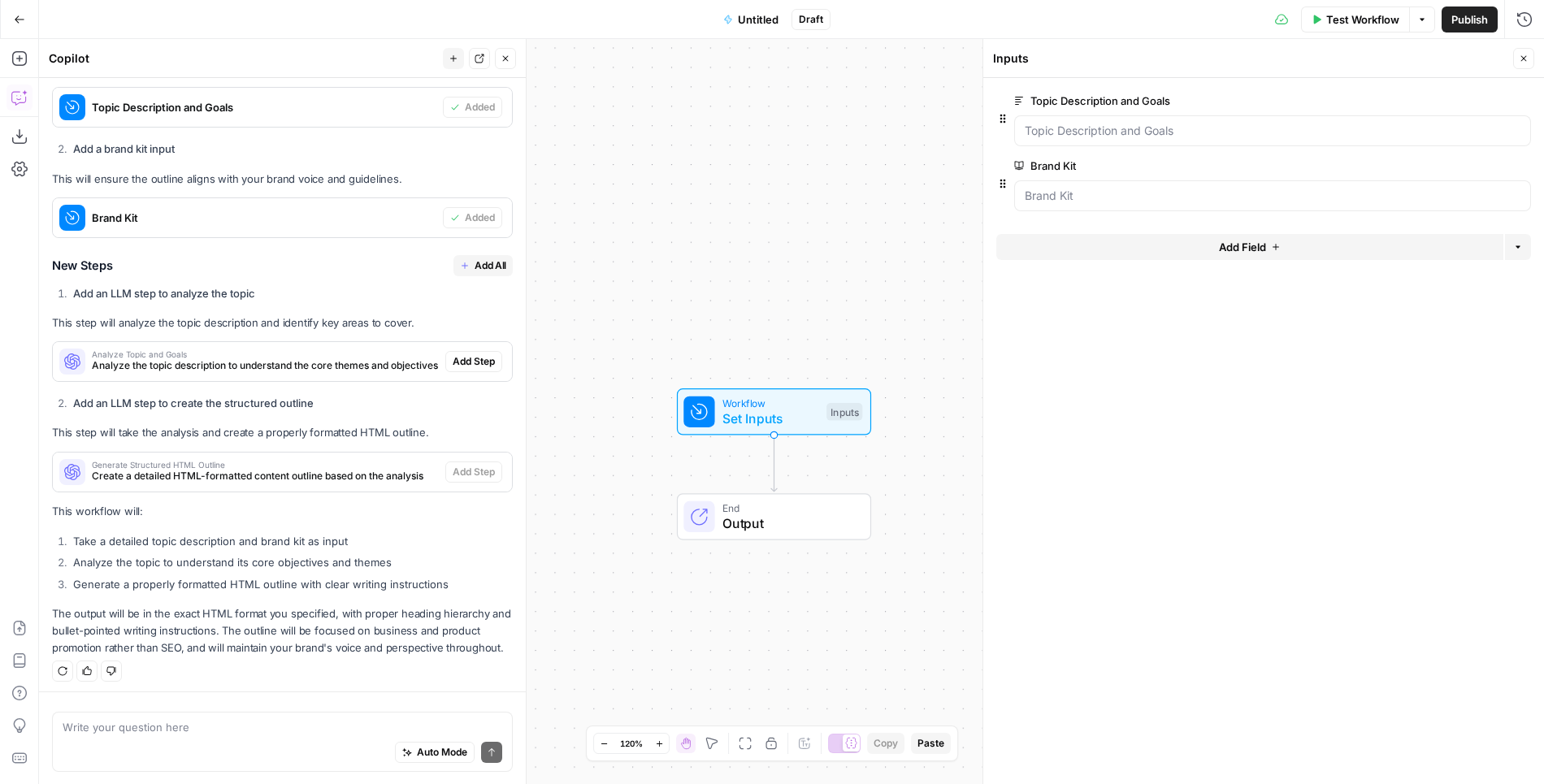 click on "Add All" at bounding box center [490, 266] 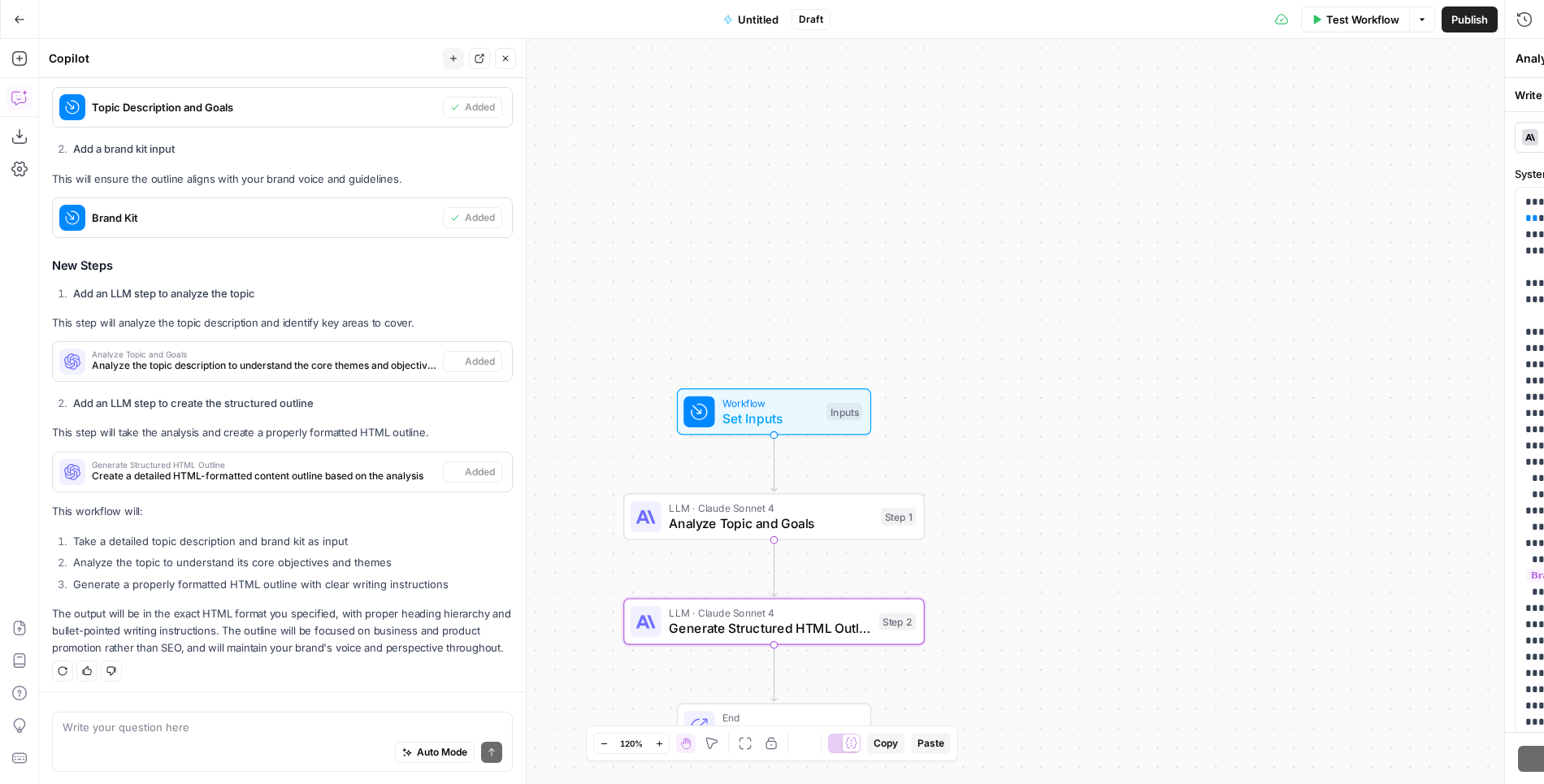 type on "Generate Structured HTML Outline" 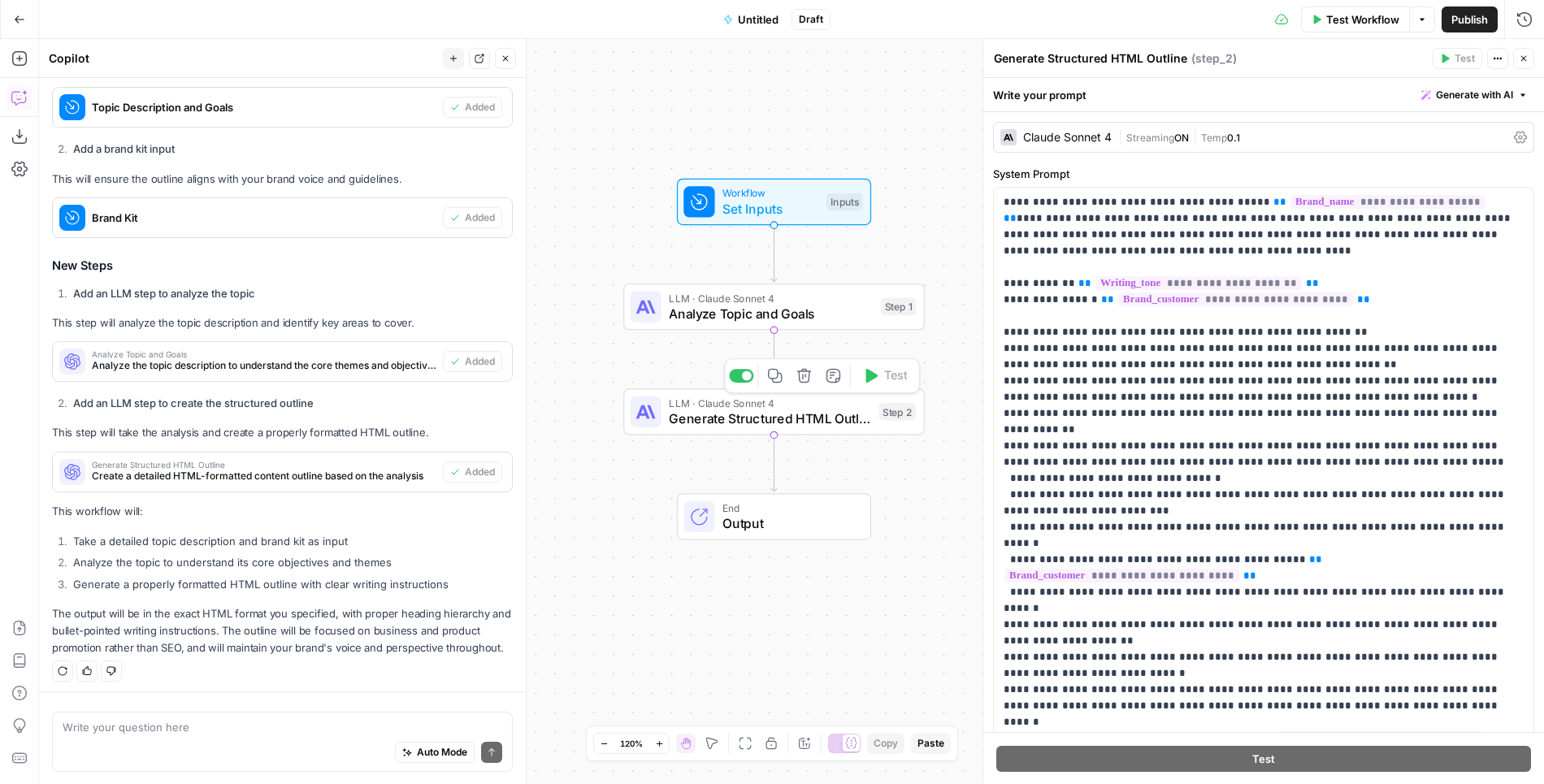 click on "Generate Structured HTML Outline" at bounding box center (770, 418) 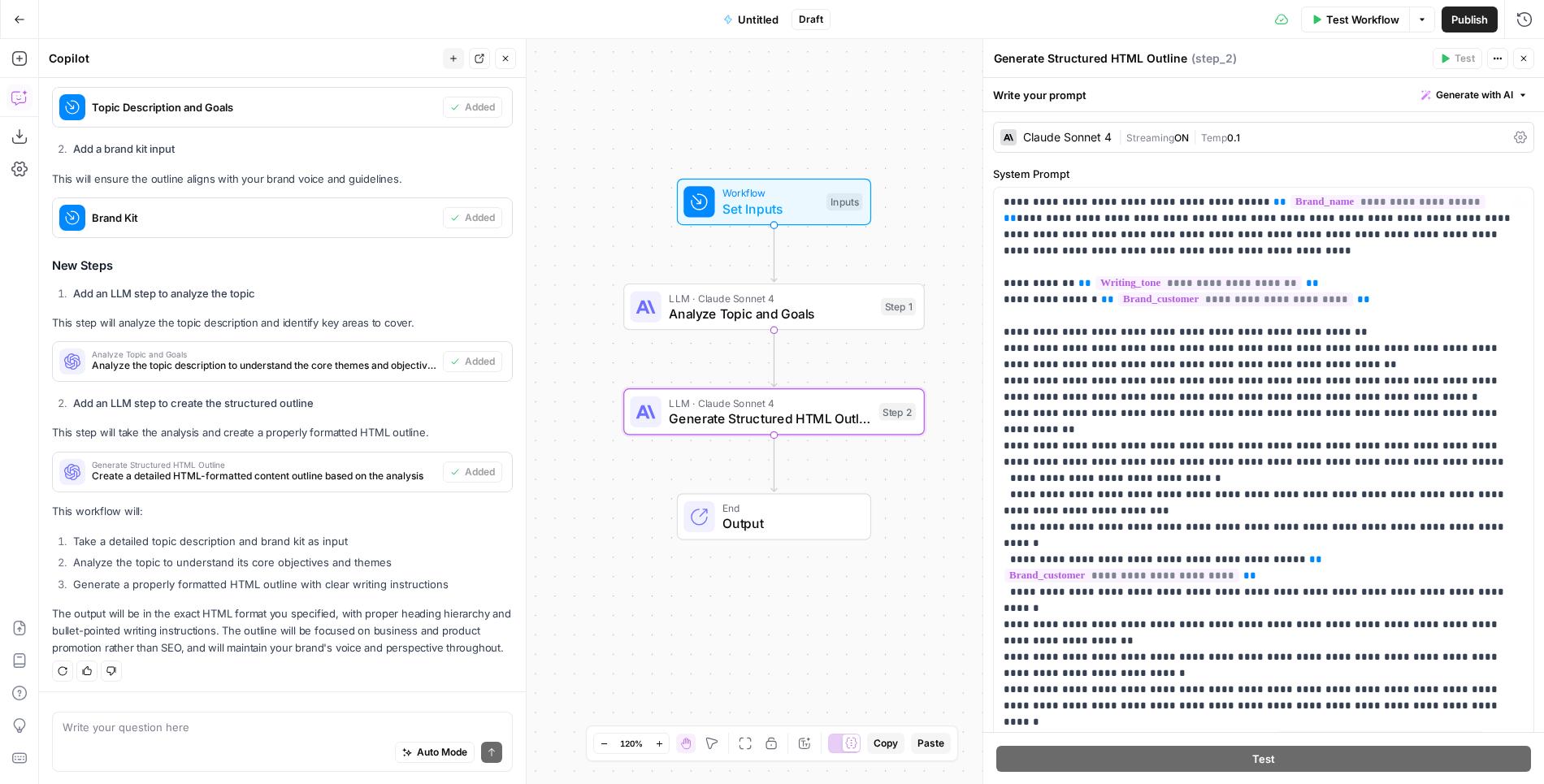 scroll, scrollTop: 1, scrollLeft: 0, axis: vertical 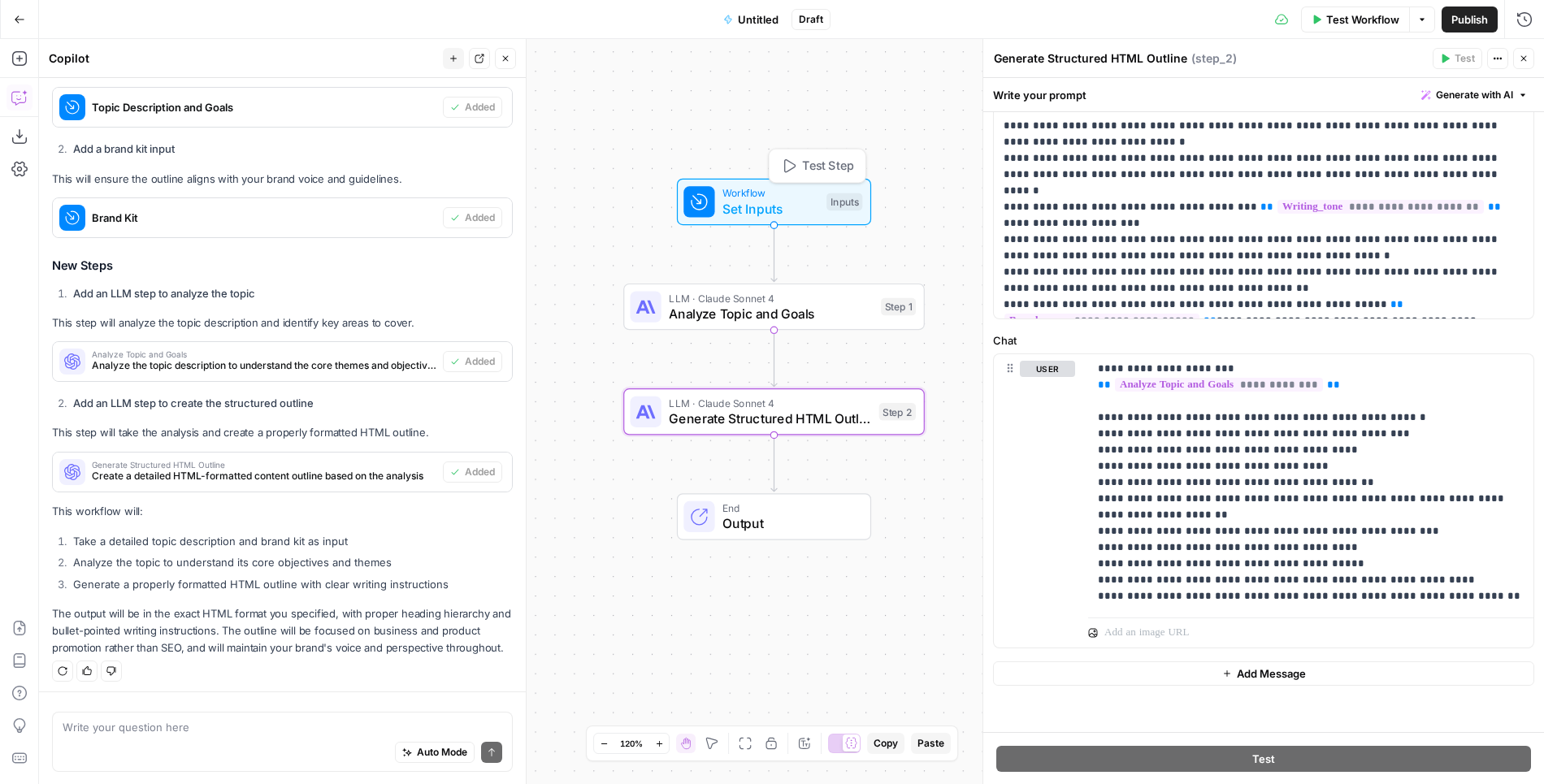 click on "Untitled" at bounding box center [758, 19] 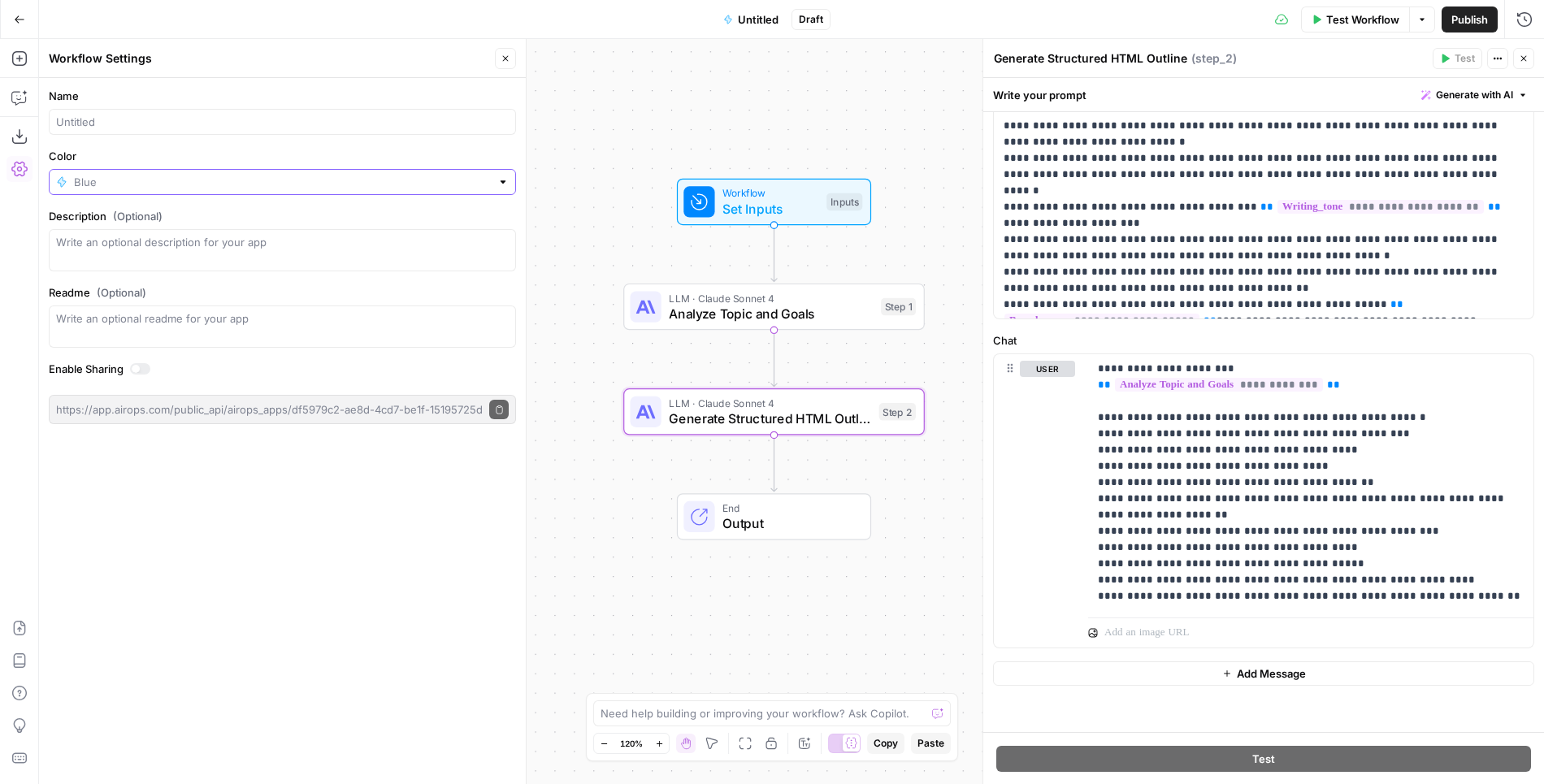 click on "Color" at bounding box center [282, 182] 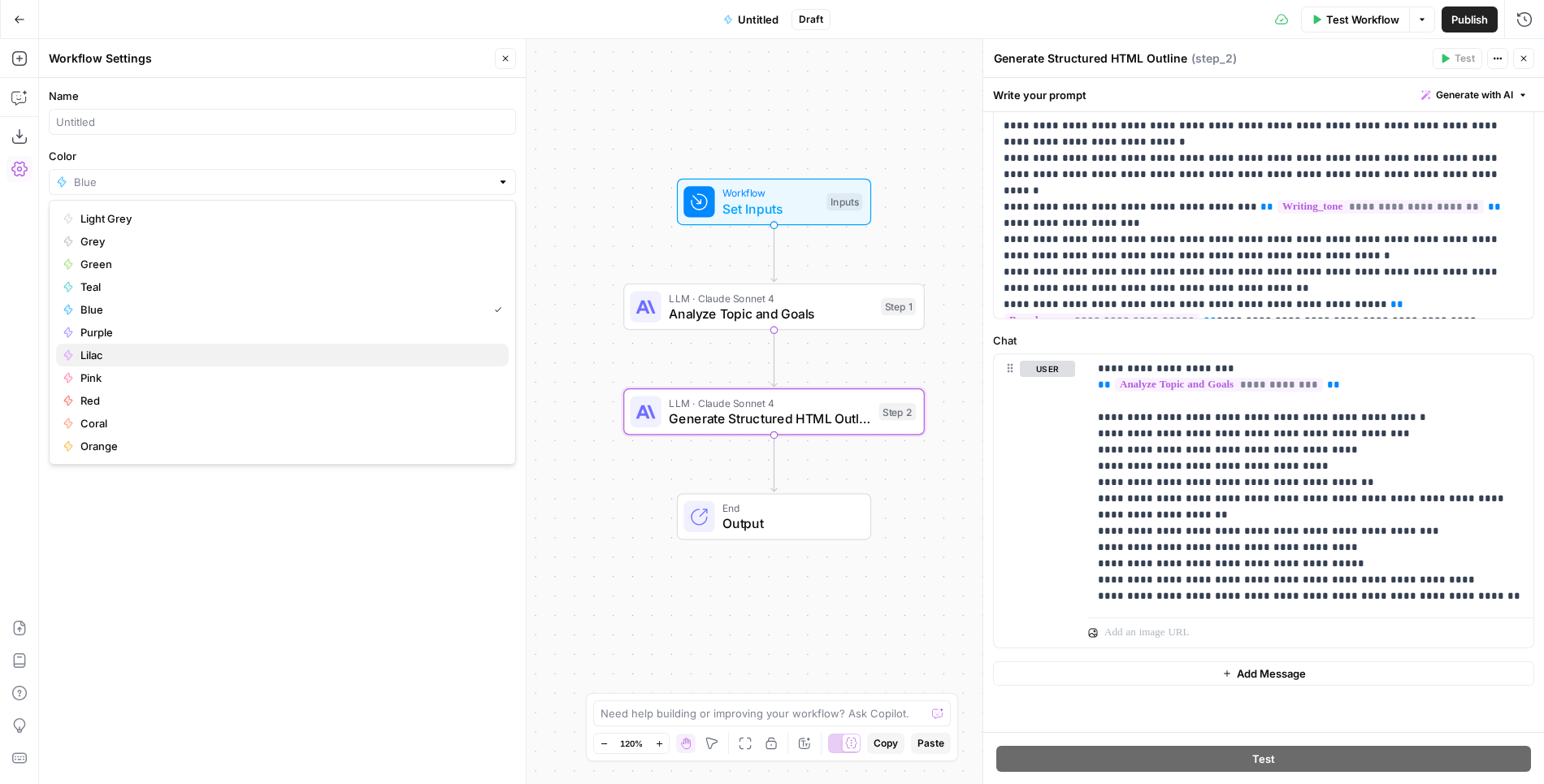 click on "Lilac" at bounding box center (288, 355) 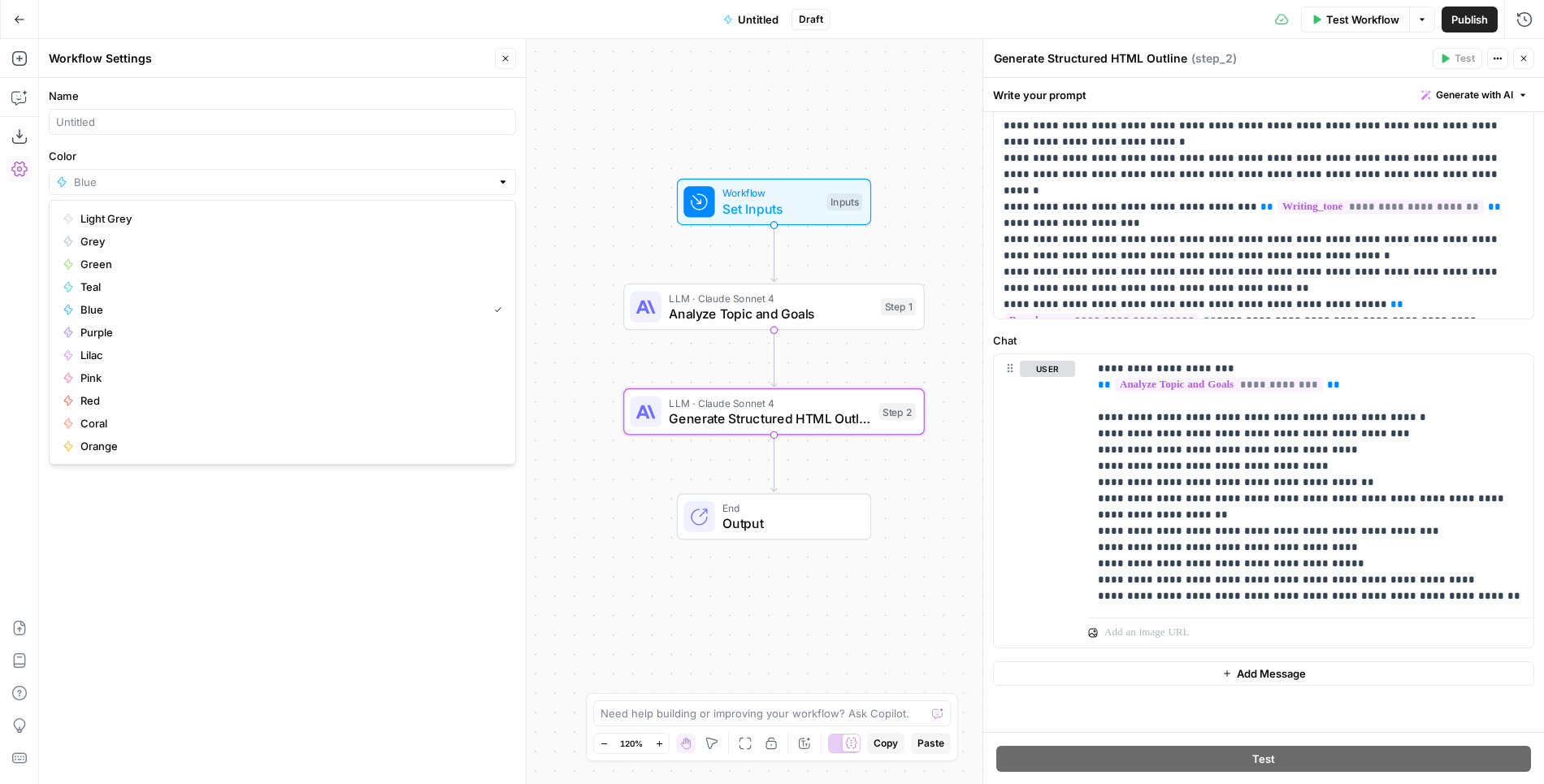 type on "Lilac" 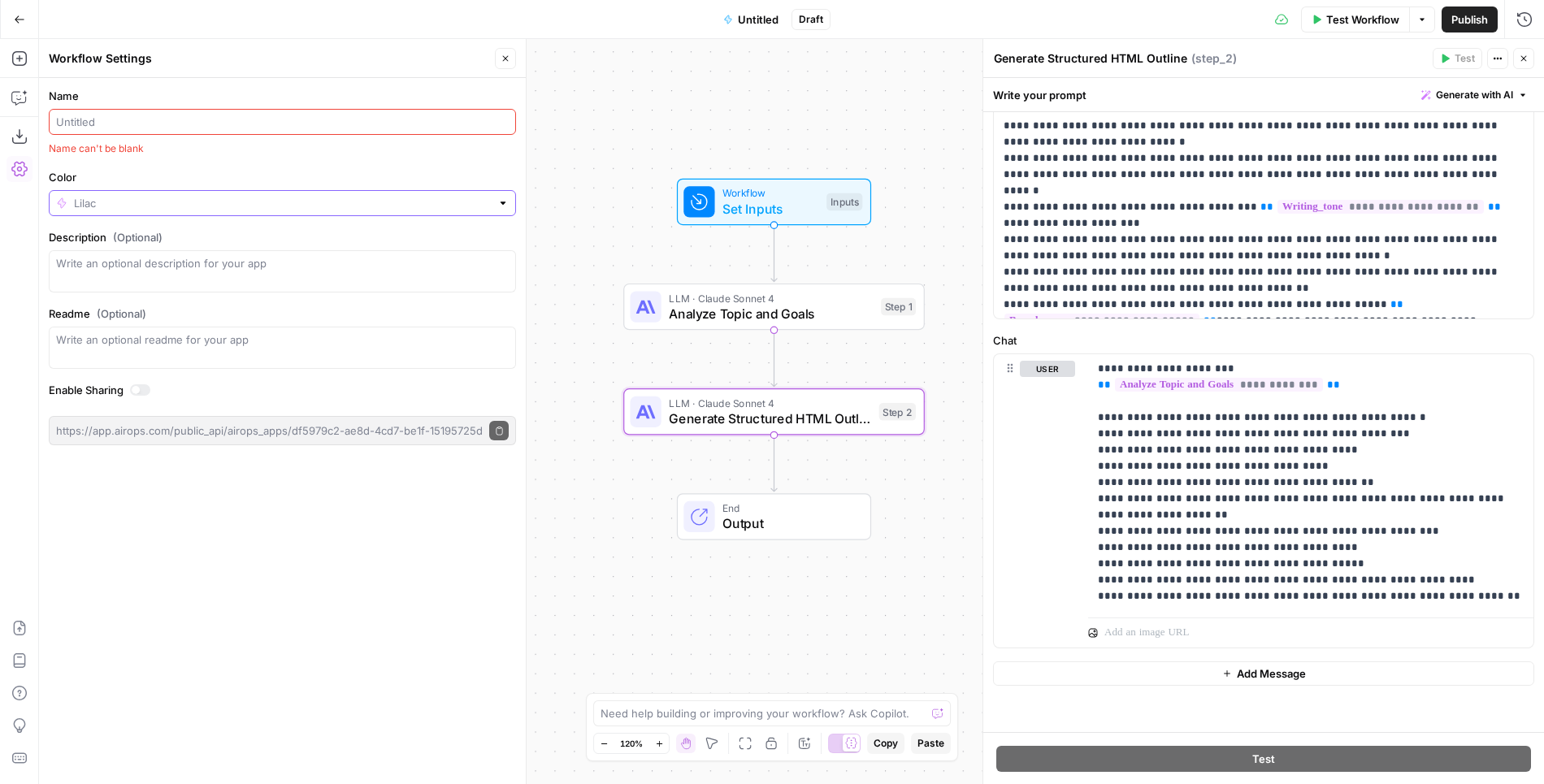 click on "Color" at bounding box center (282, 203) 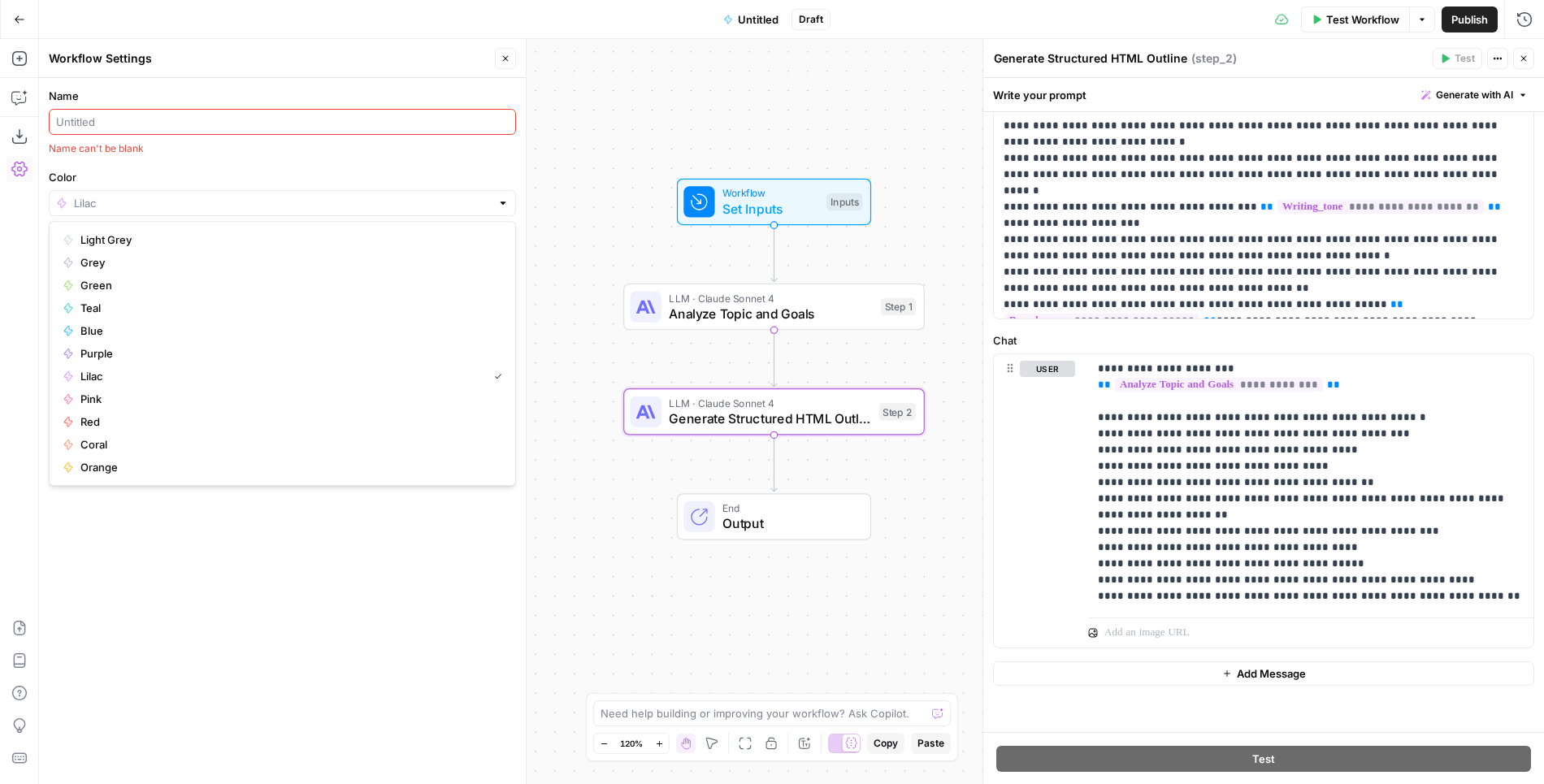 type on "Lilac" 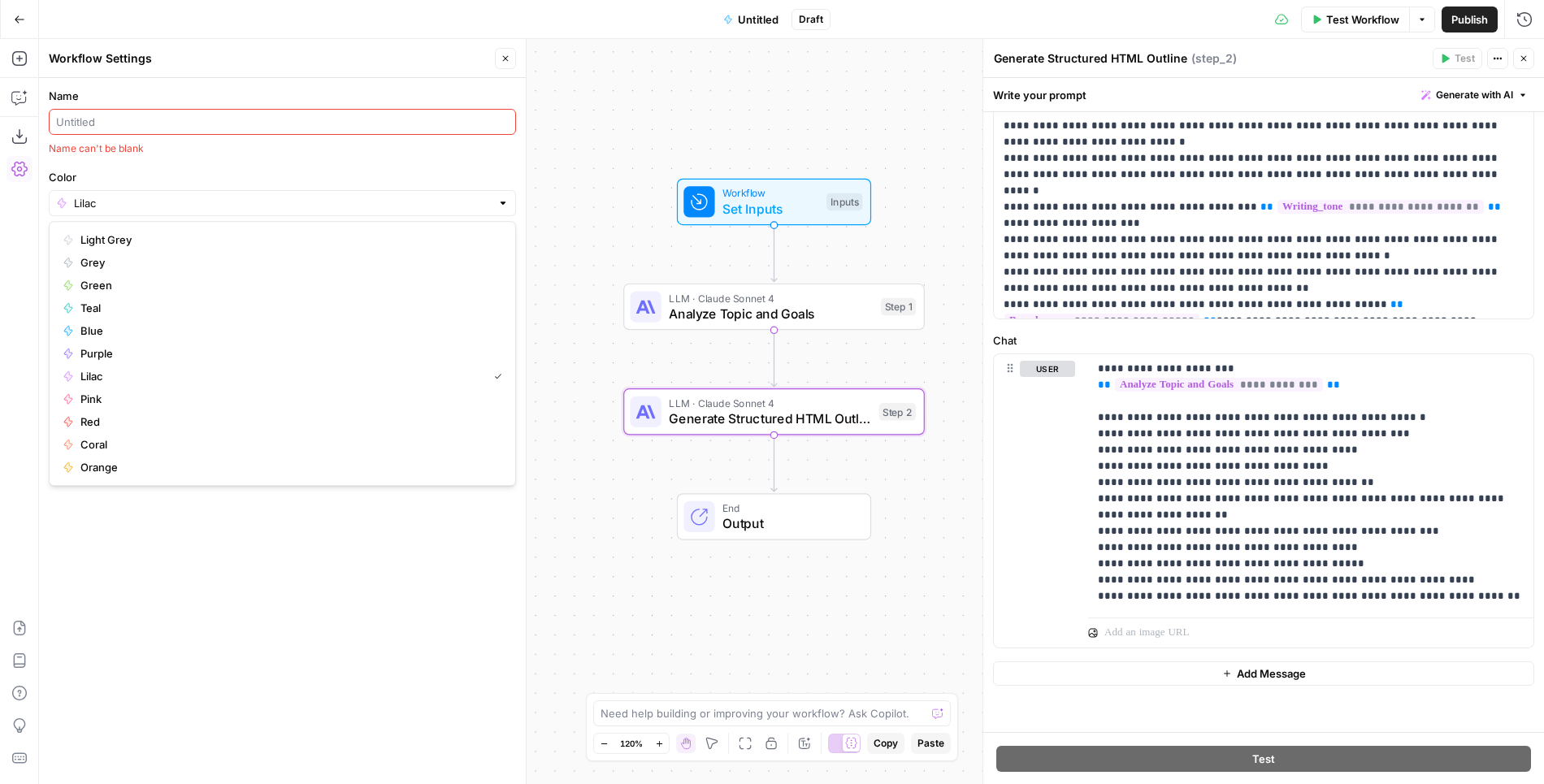 click on "Name Name can't be blank Color Lilac Description   (Optional) Readme   (Optional) Write an optional readme for your app Enable Sharing https://app.airops.com/public_api/airops_apps/df5979c2-ae8d-4cd7-be1f-15195725d22f/execute Copy public execute URL" at bounding box center [282, 266] 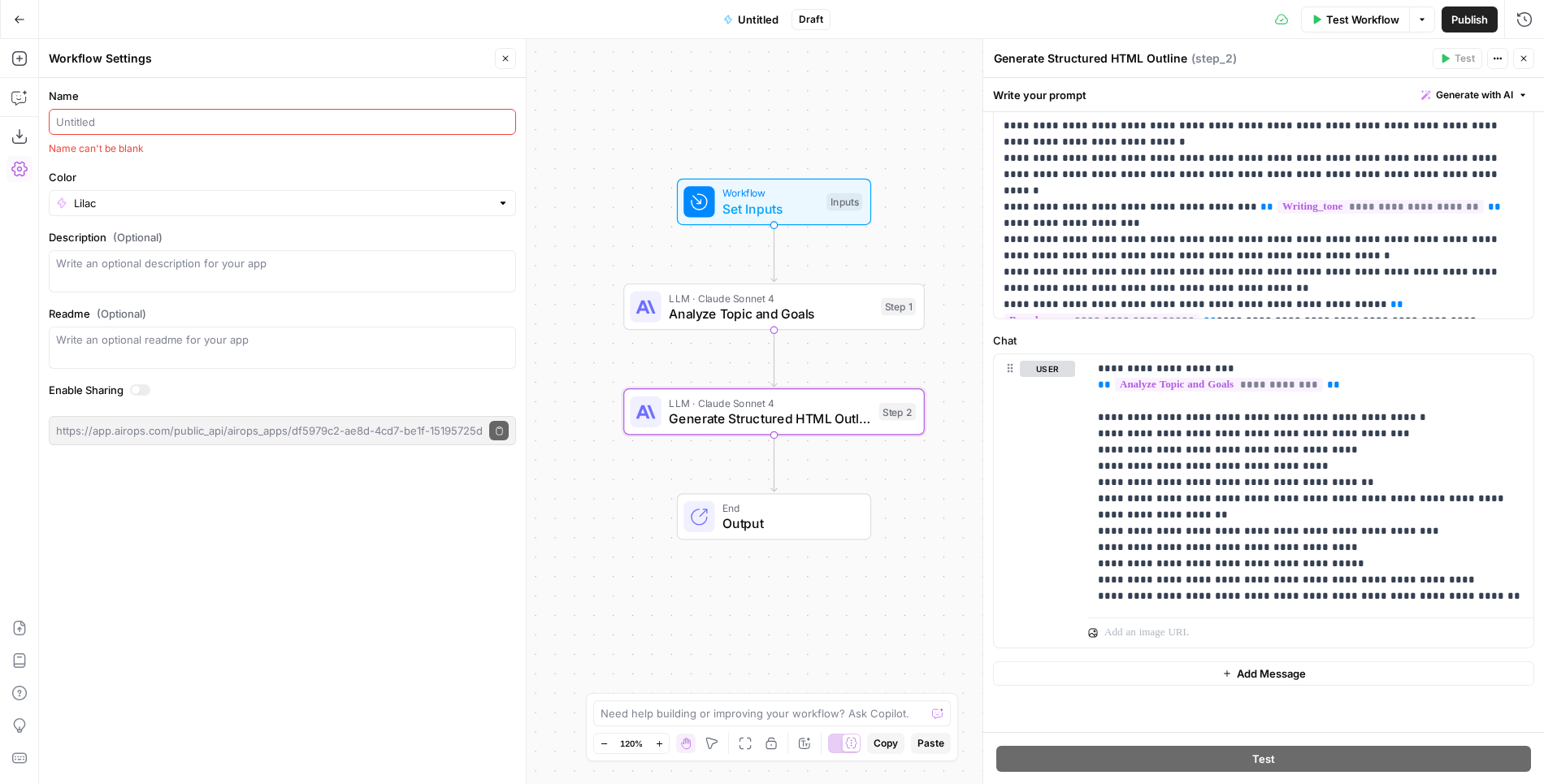 click at bounding box center [282, 122] 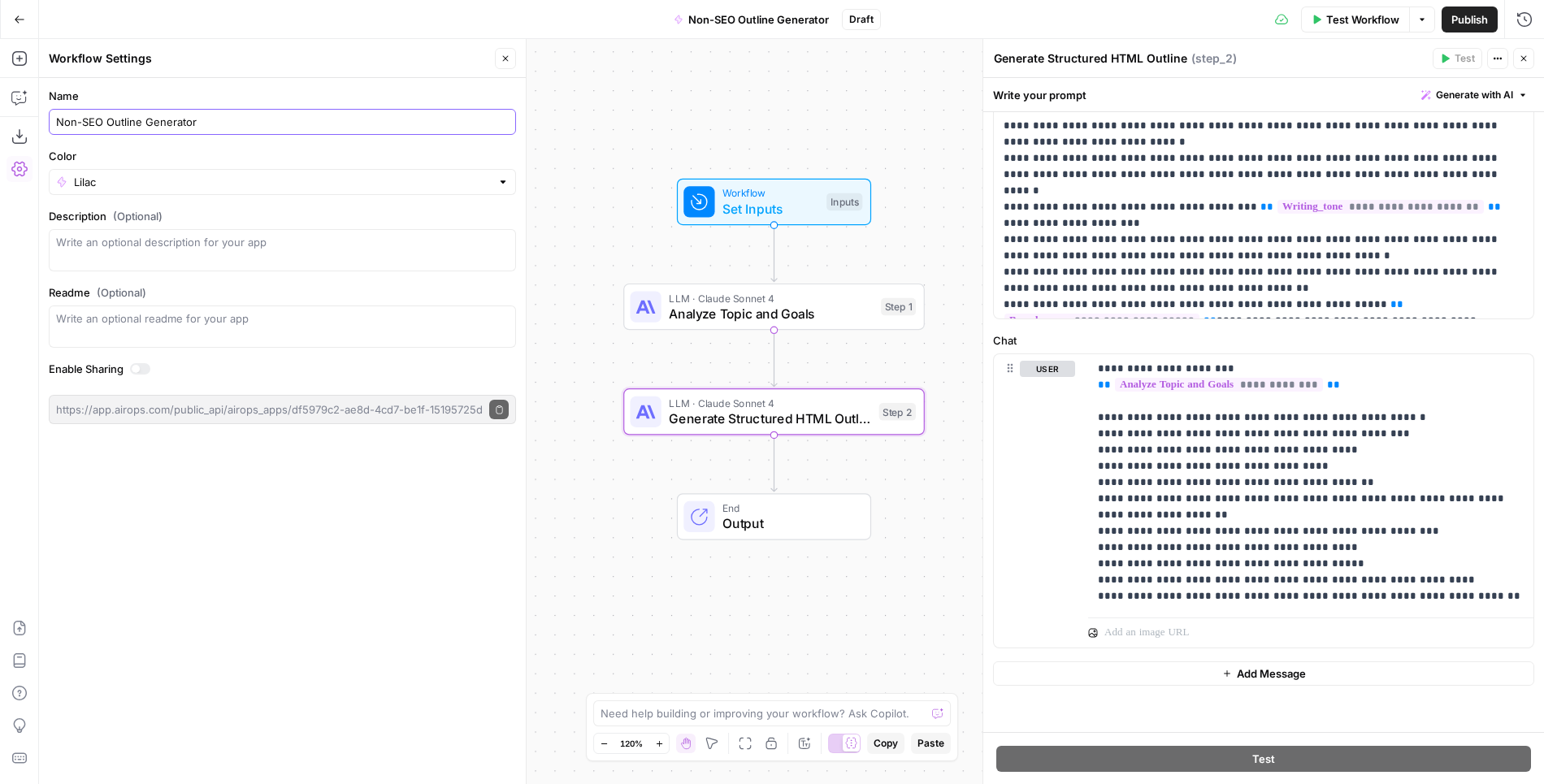 type on "Non-SEO Outline Generator" 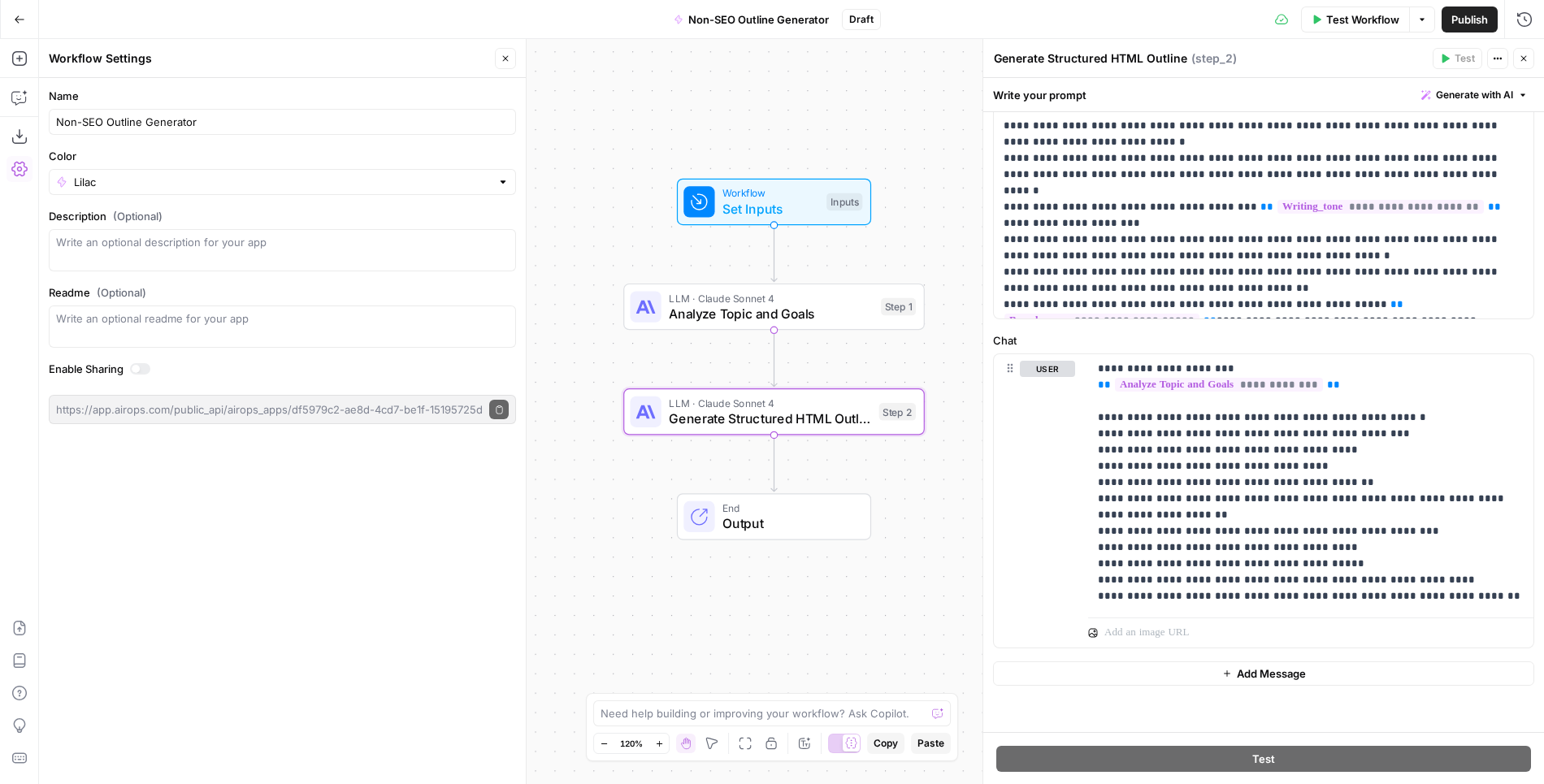 click on "Publish" at bounding box center [1469, 19] 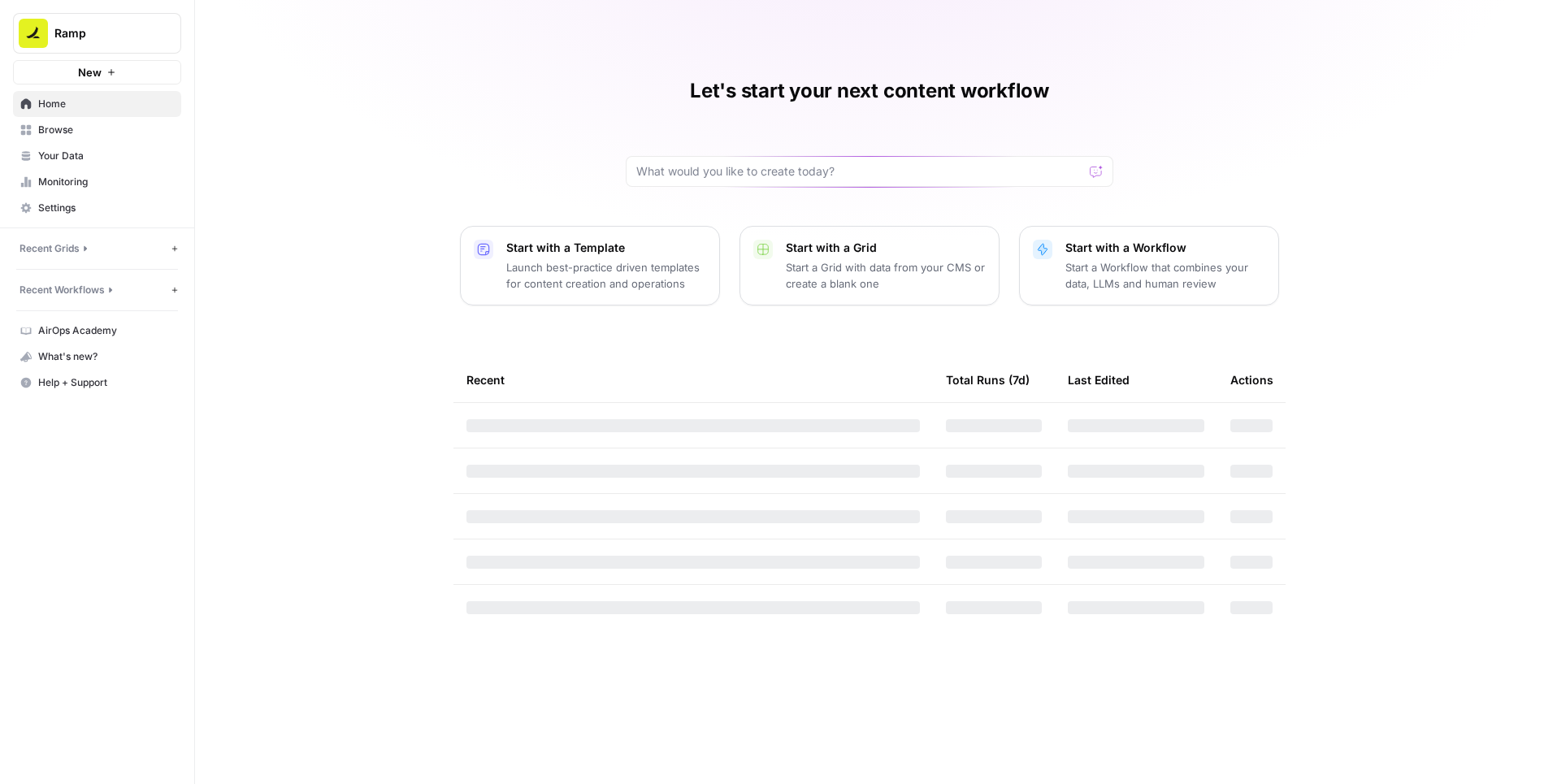 scroll, scrollTop: 0, scrollLeft: 0, axis: both 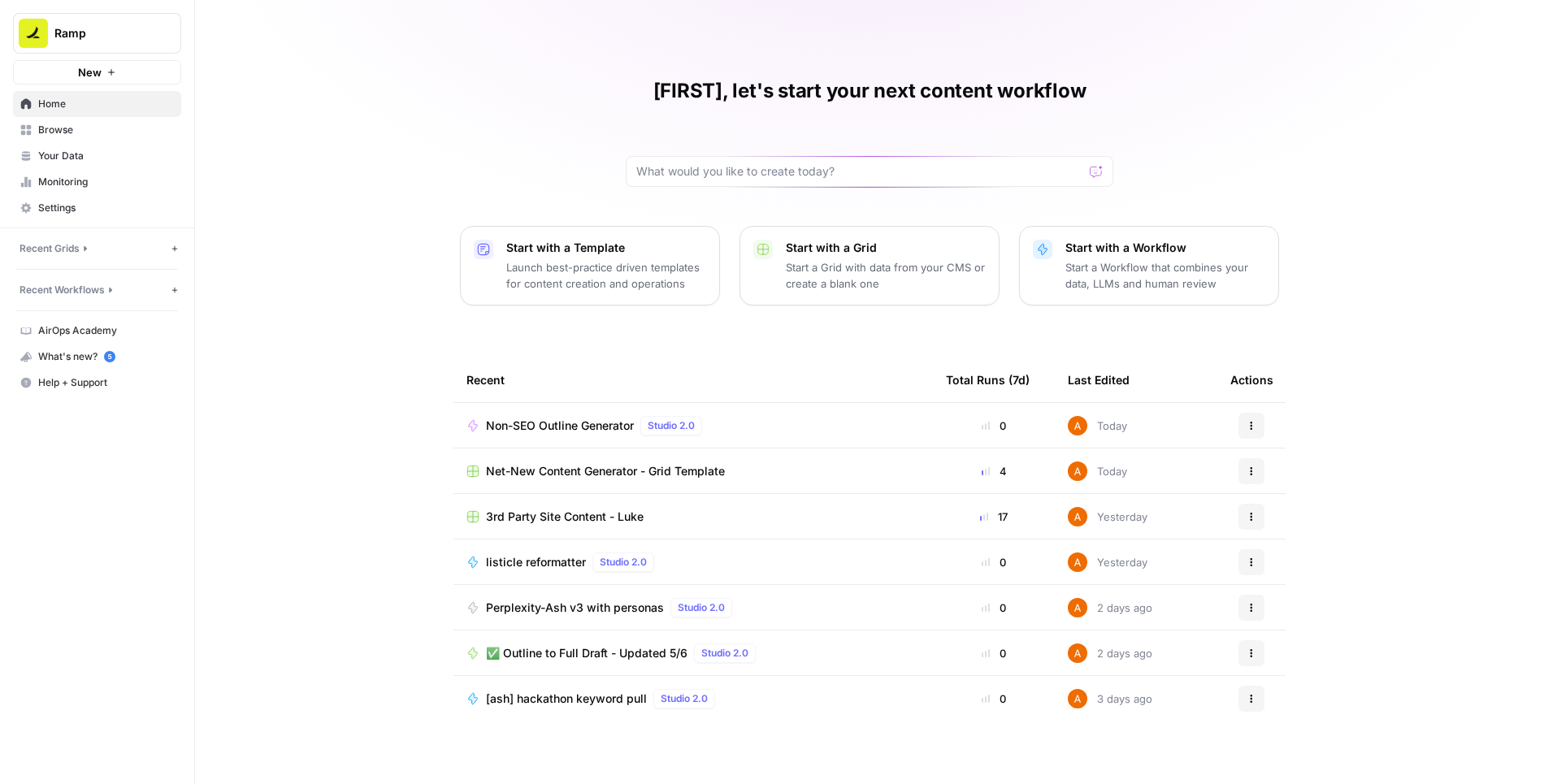 click on "Start a Grid with data from your CMS or create a blank one" at bounding box center [886, 275] 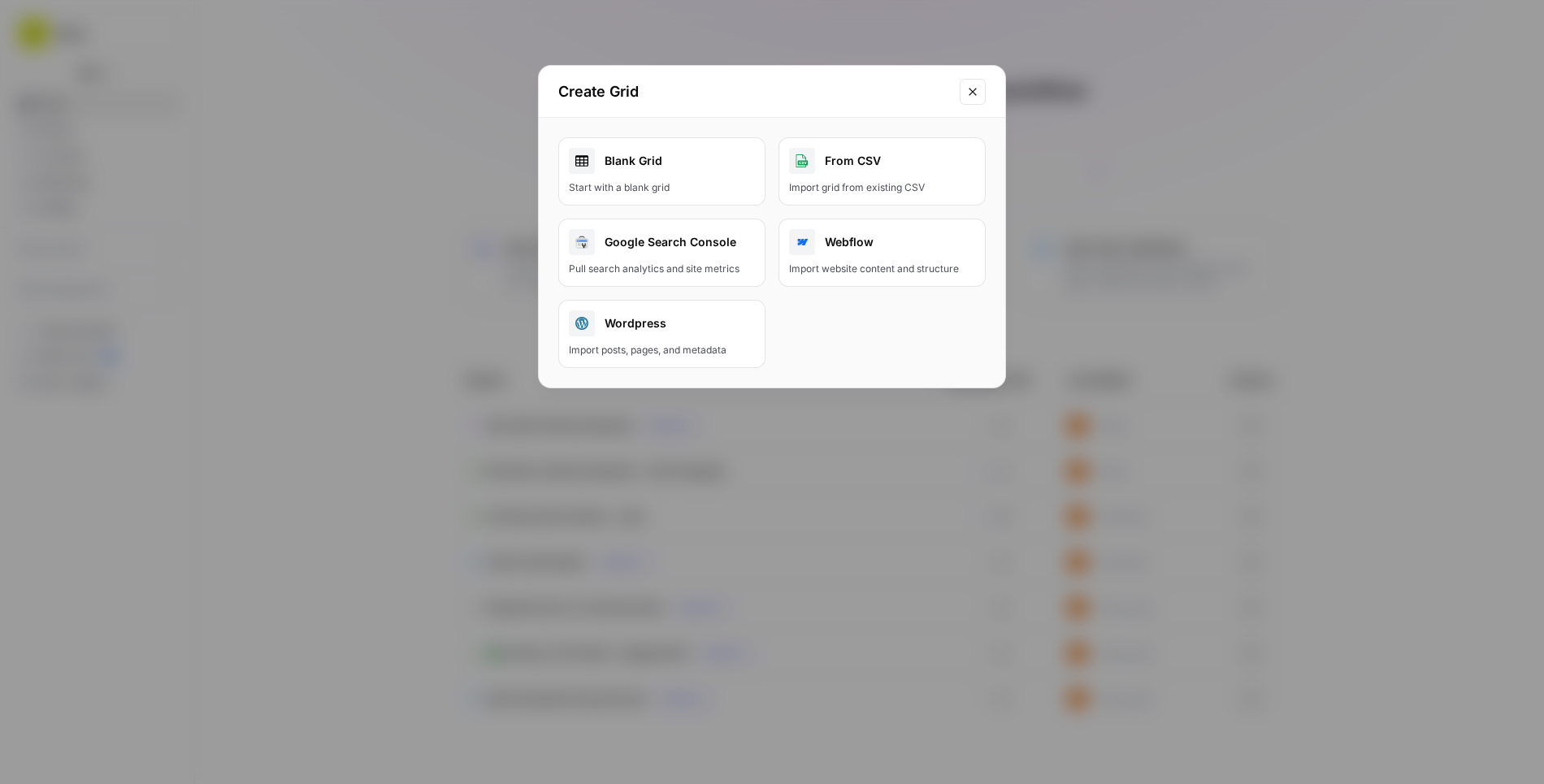 click on "Blank Grid Start with a blank grid" at bounding box center (661, 171) 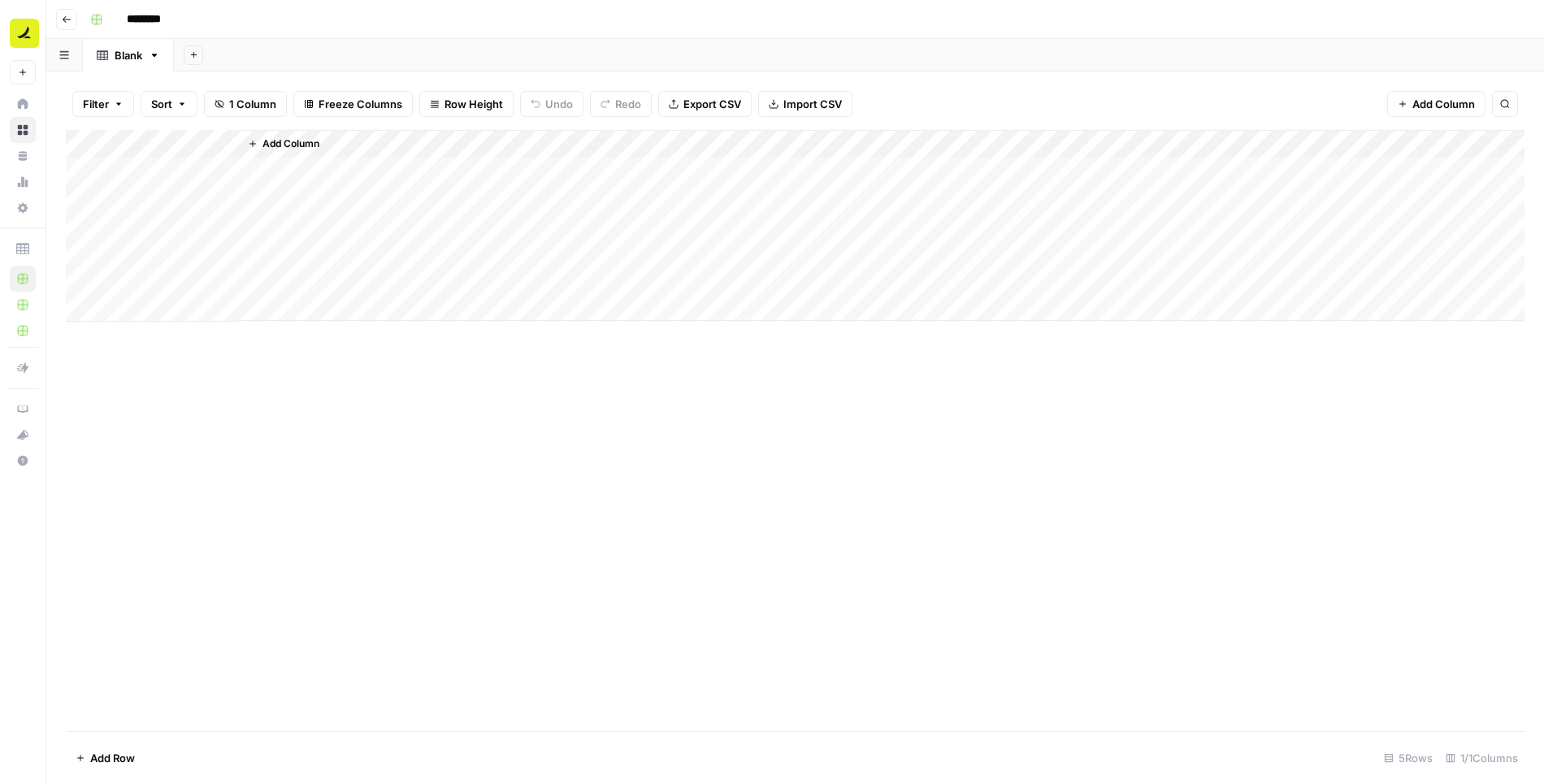 click on "********" at bounding box center [165, 19] 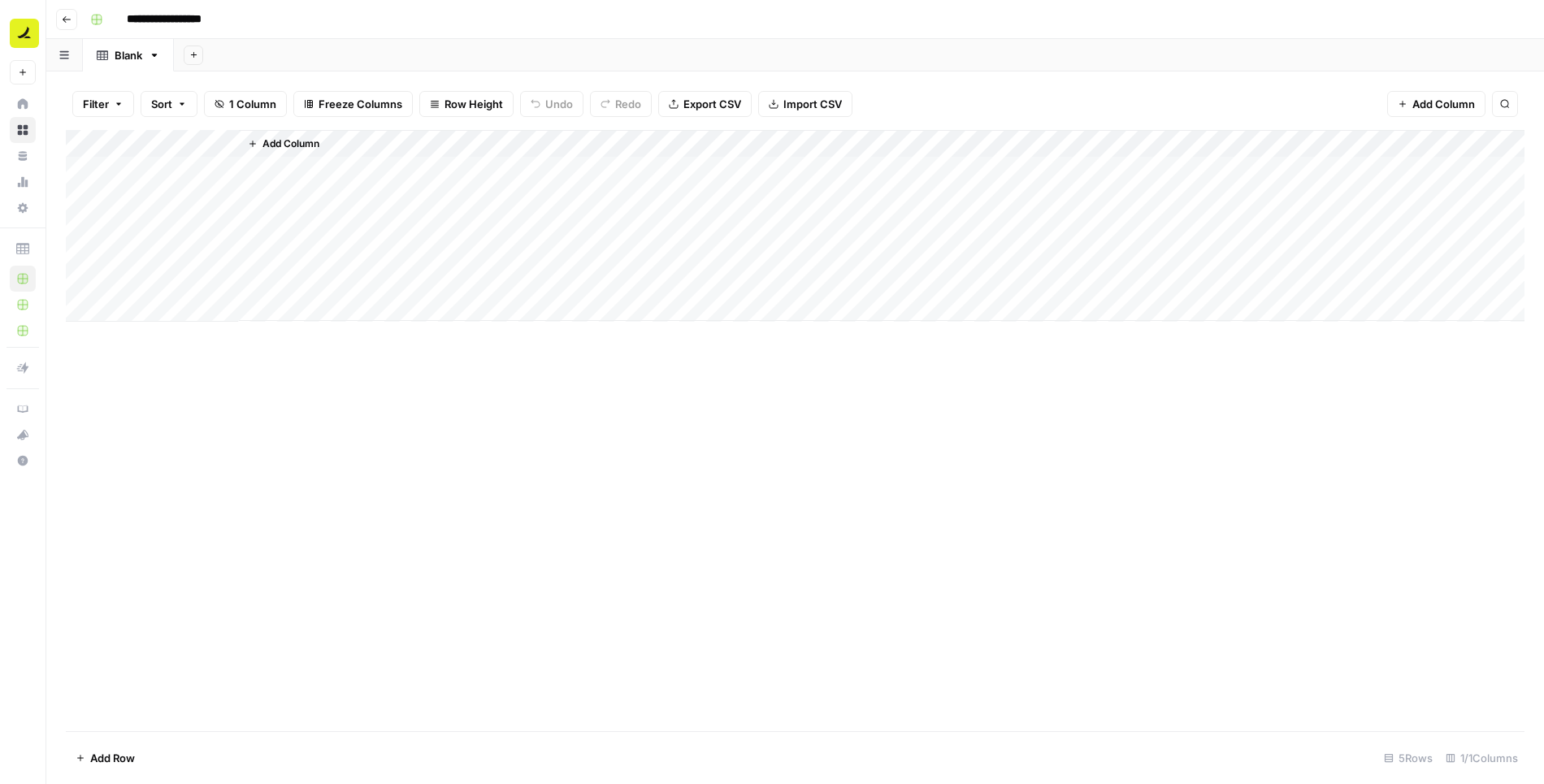 type on "**********" 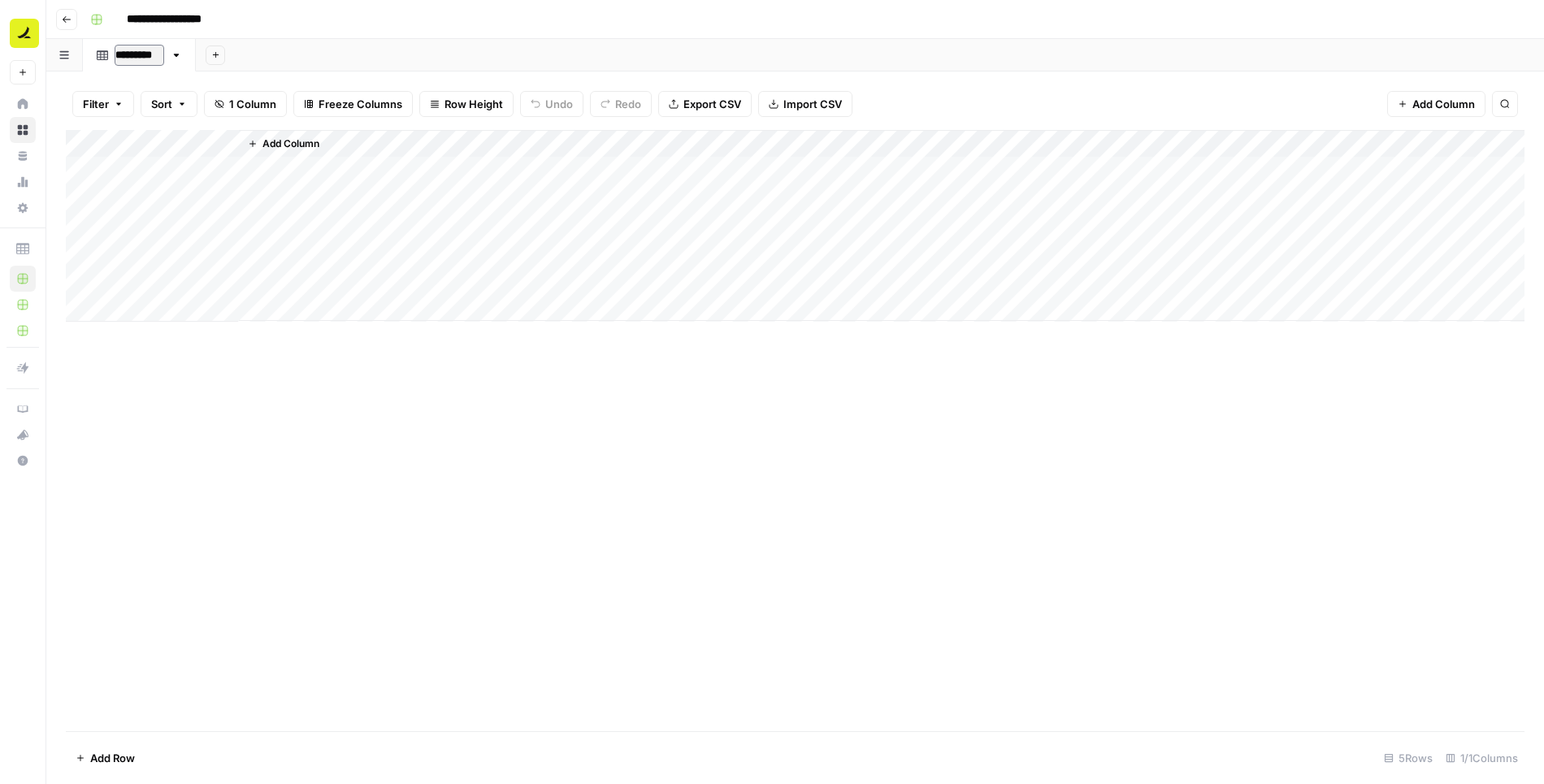 type on "**********" 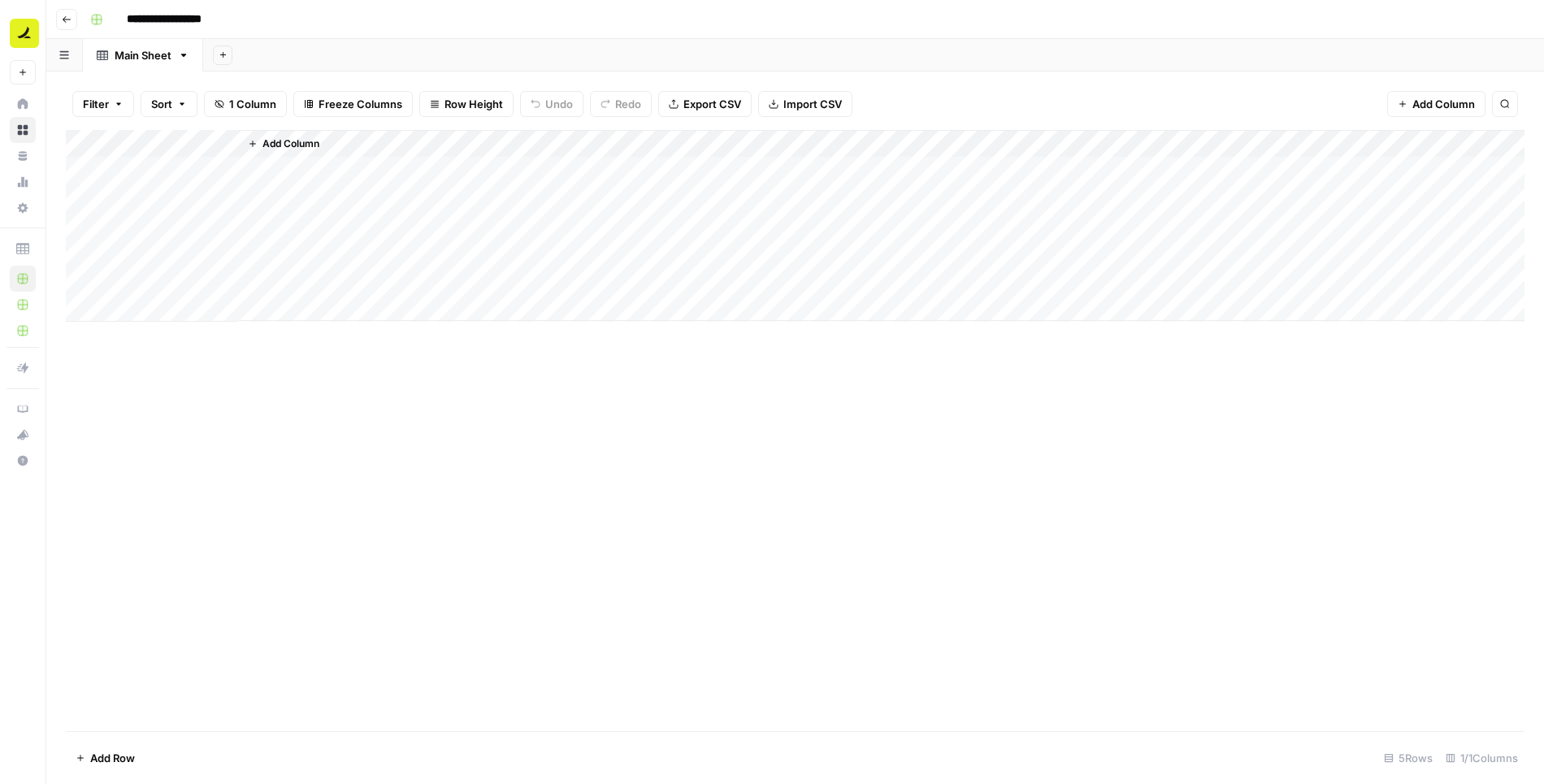 click on "Add Column" at bounding box center [795, 226] 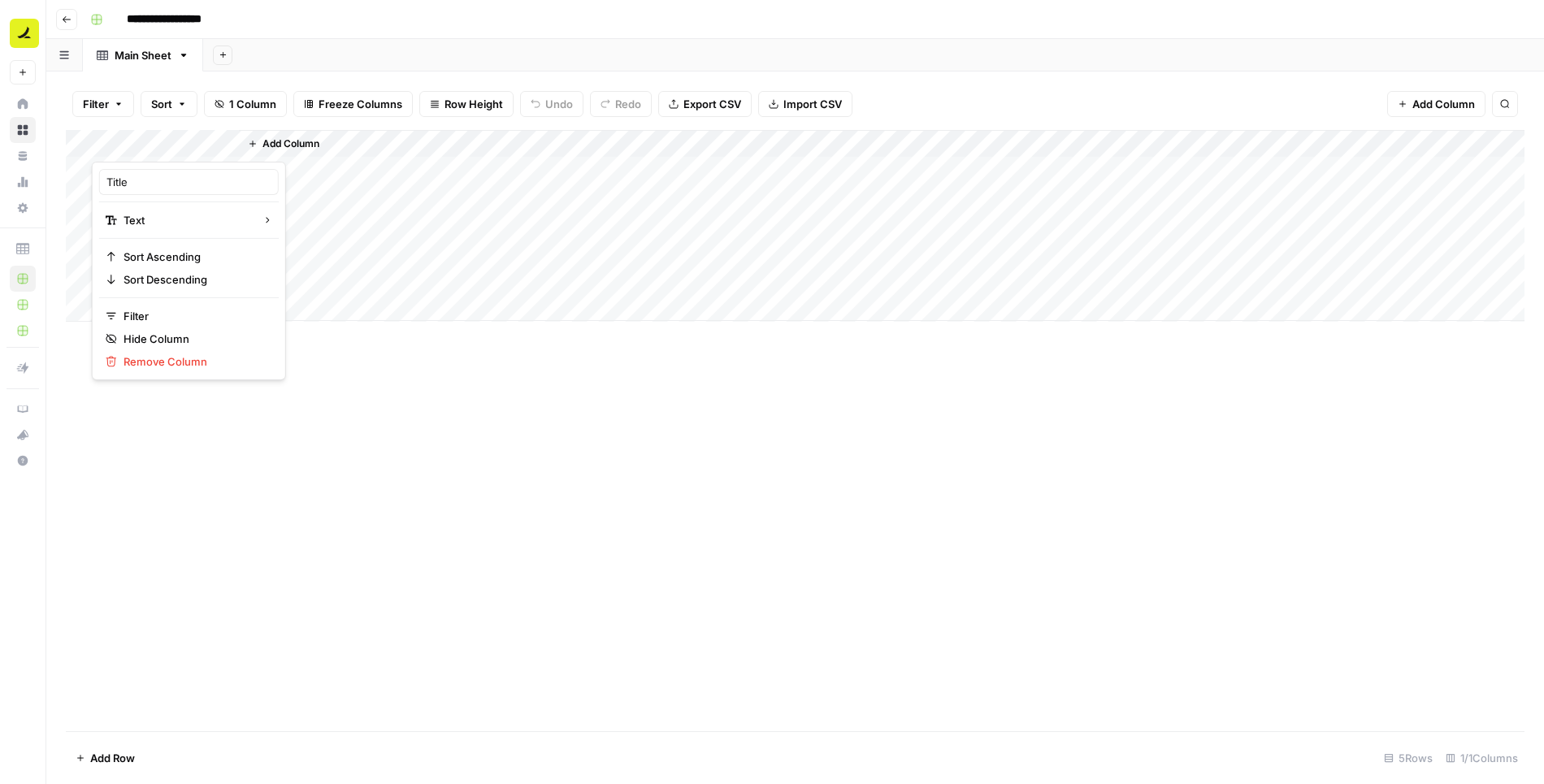 click on "Add Column" at bounding box center (882, 225) 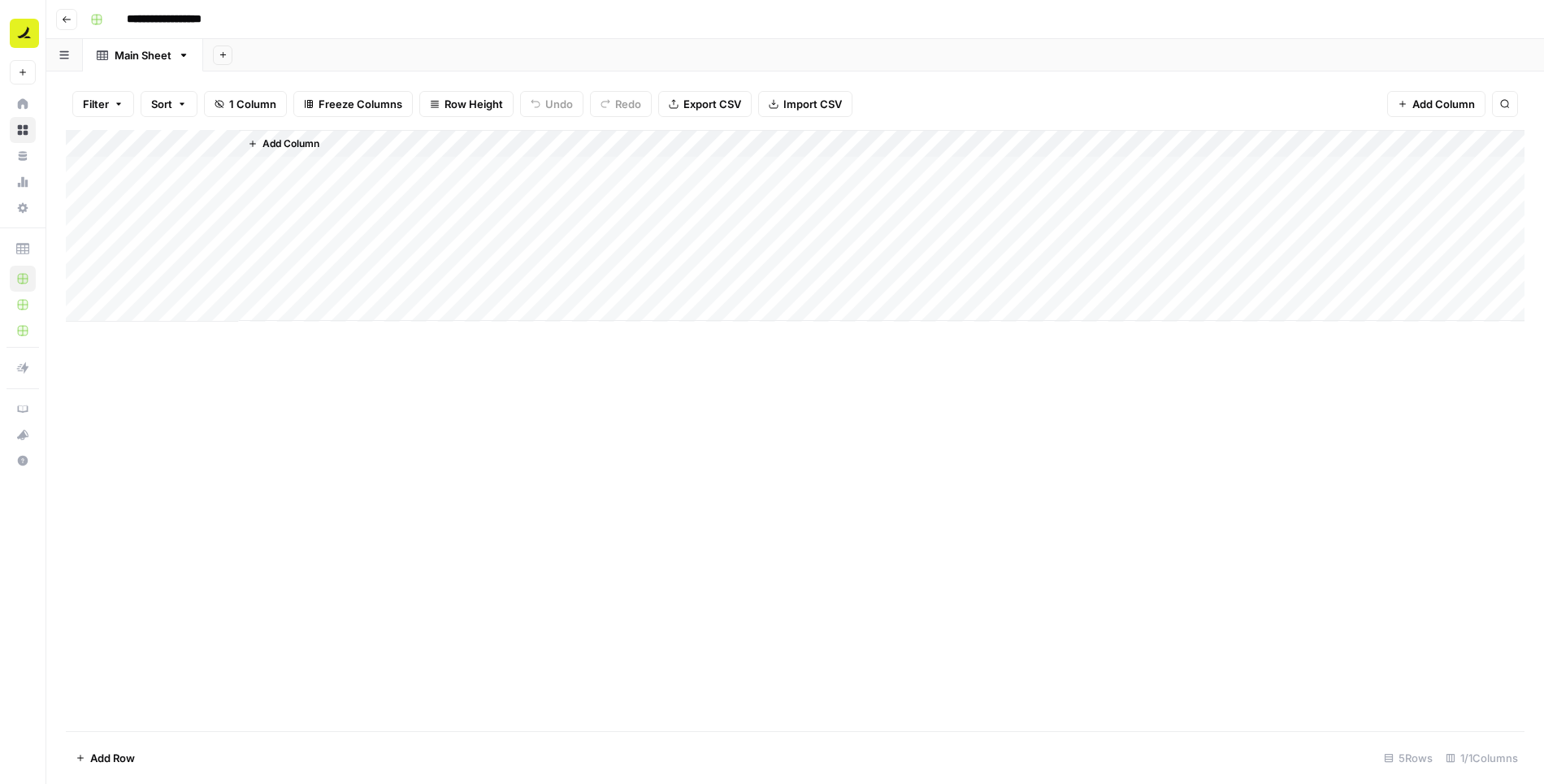 click on "Add Column" at bounding box center [291, 144] 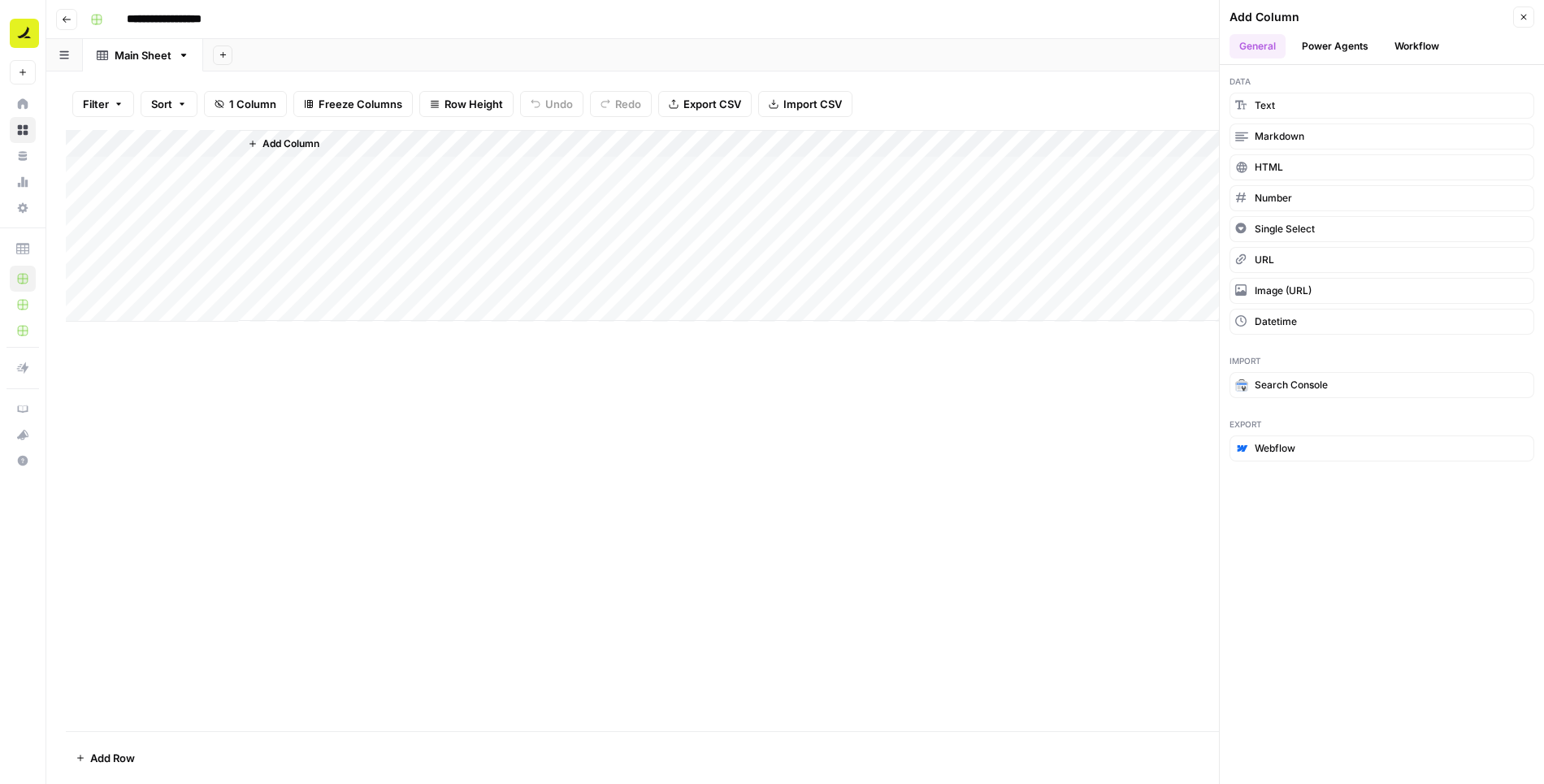 click on "Workflow" at bounding box center (1416, 46) 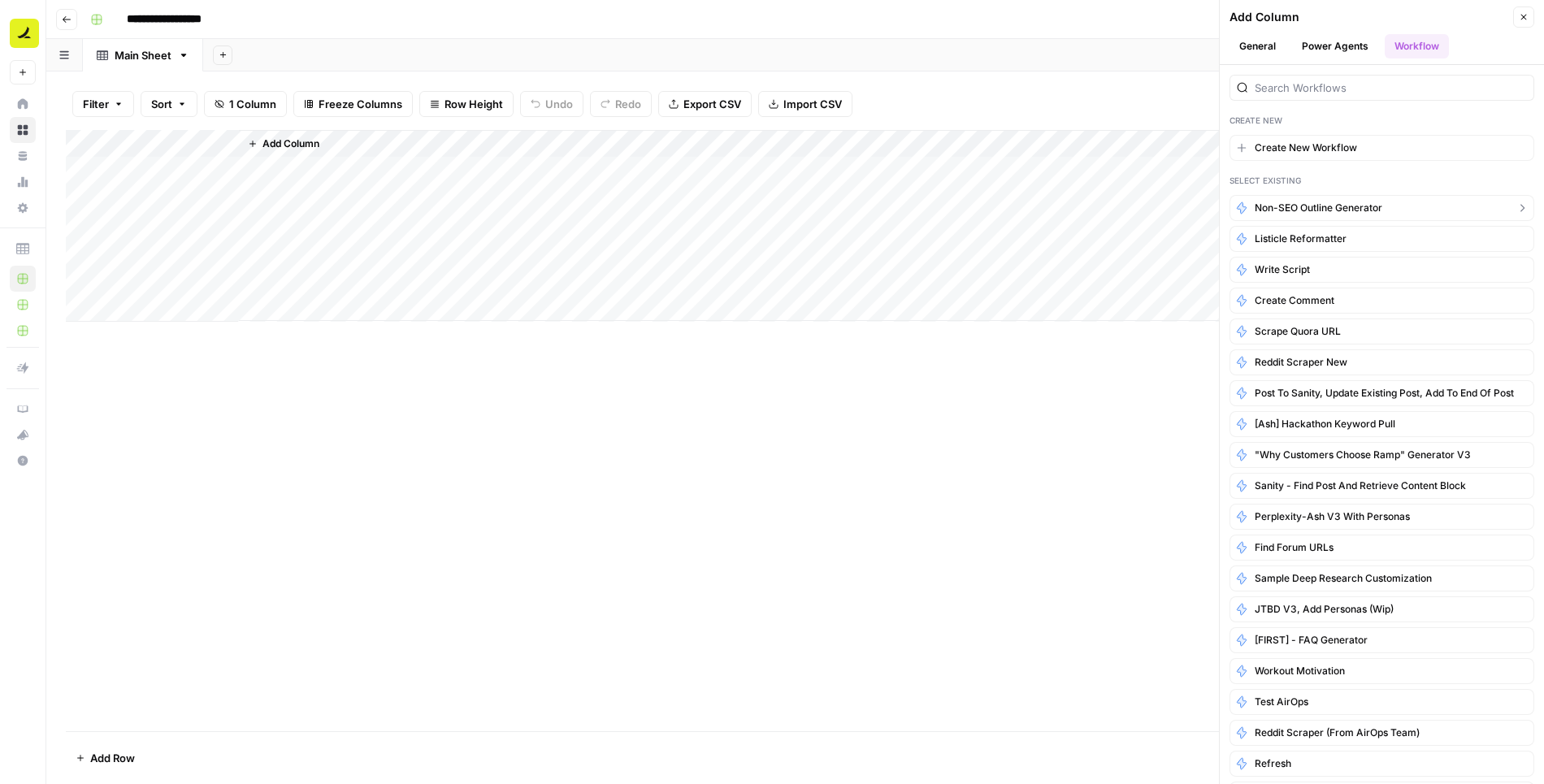 click on "Non-SEO Outline Generator" at bounding box center (1318, 208) 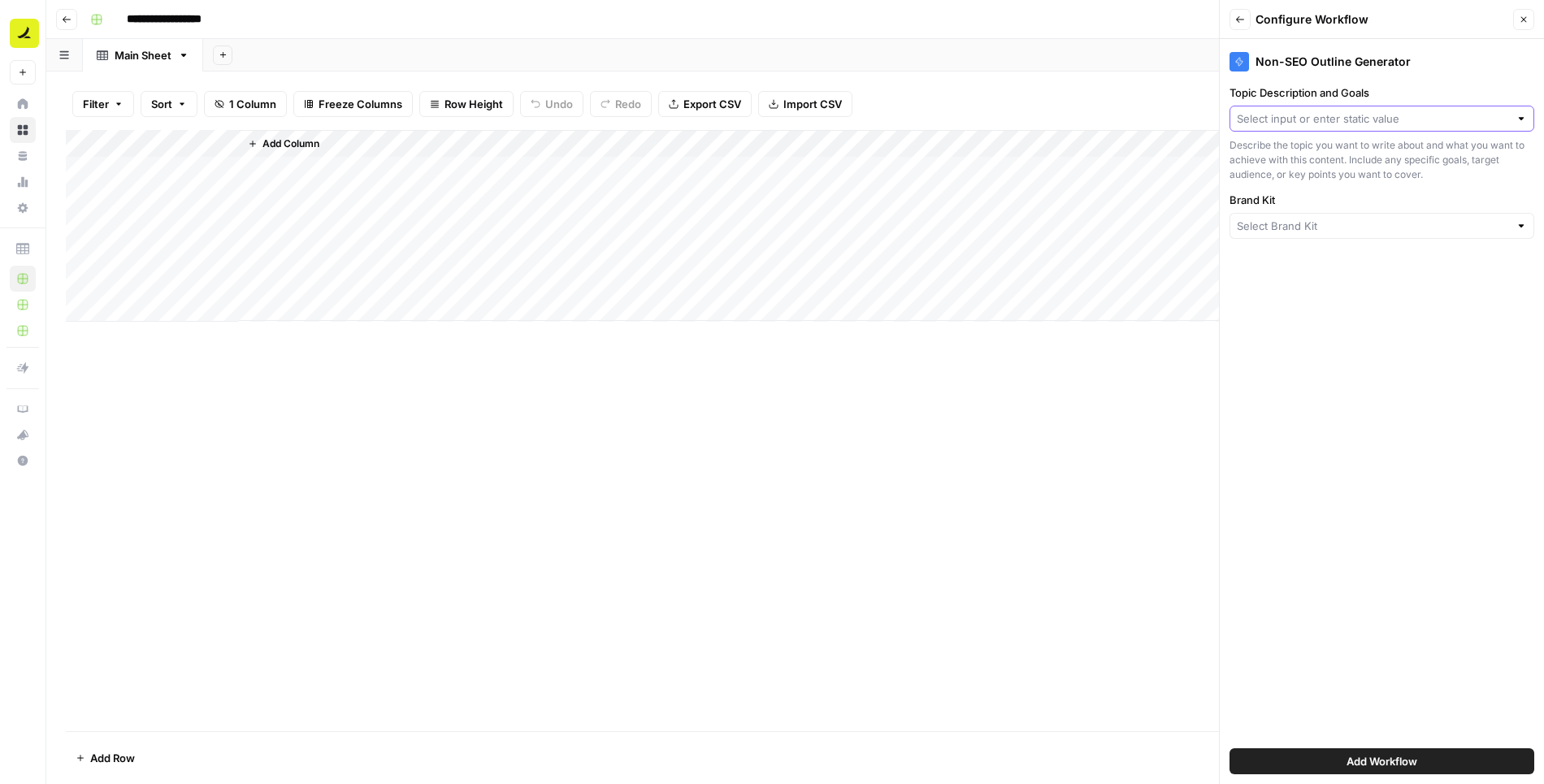 click on "Topic Description and Goals" at bounding box center (1373, 119) 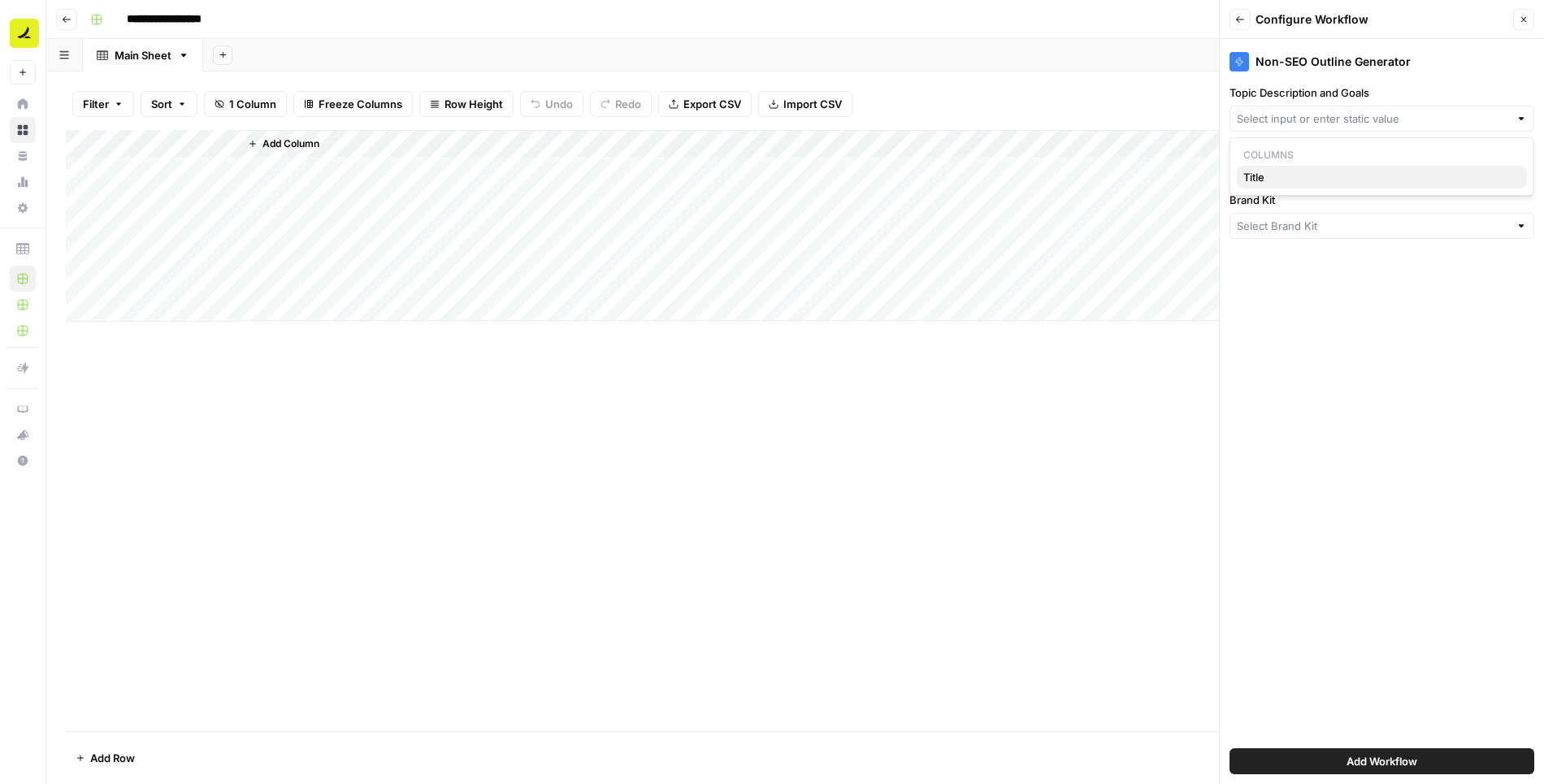 click on "Title" at bounding box center [1378, 177] 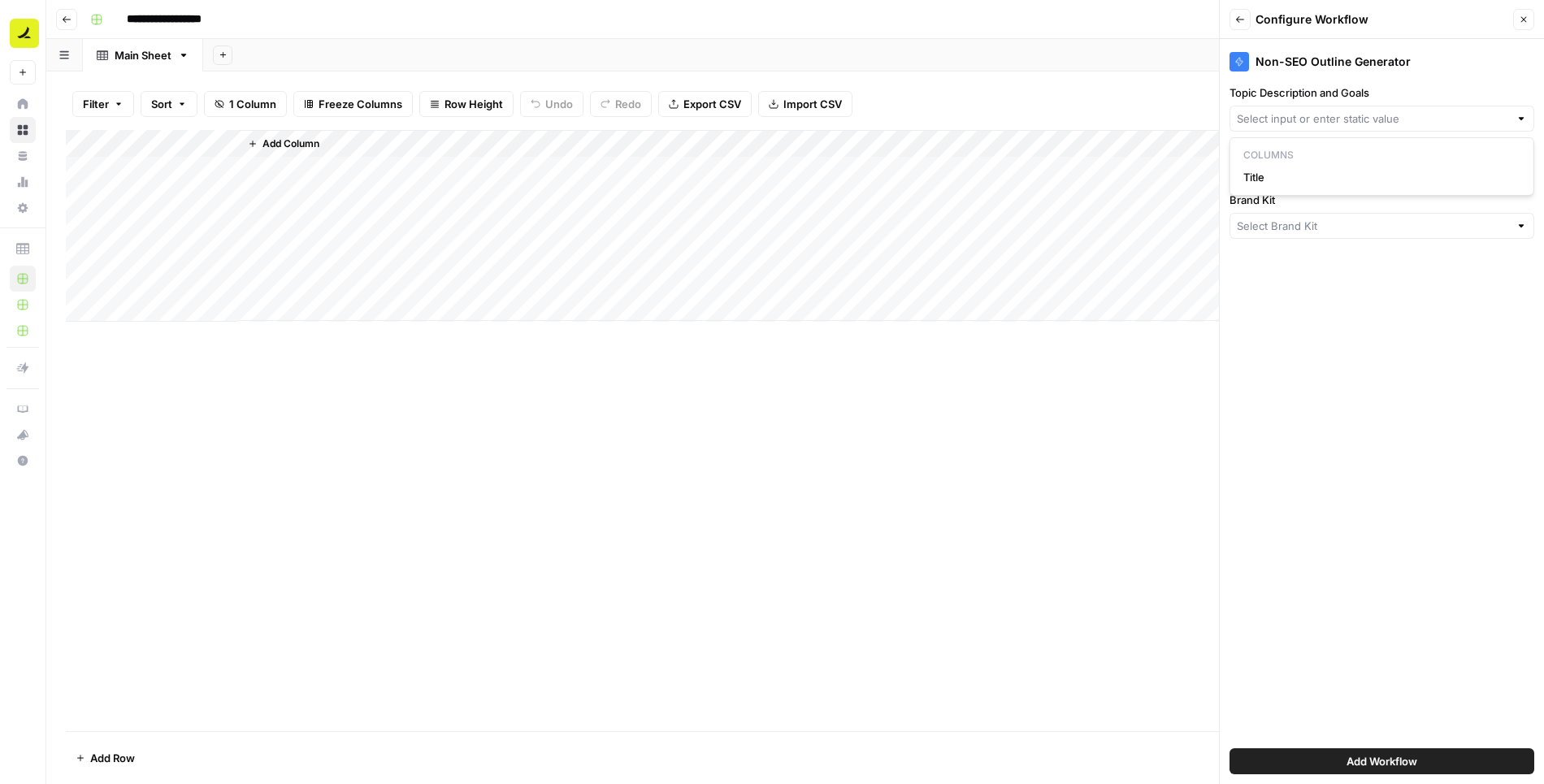 type on "Title" 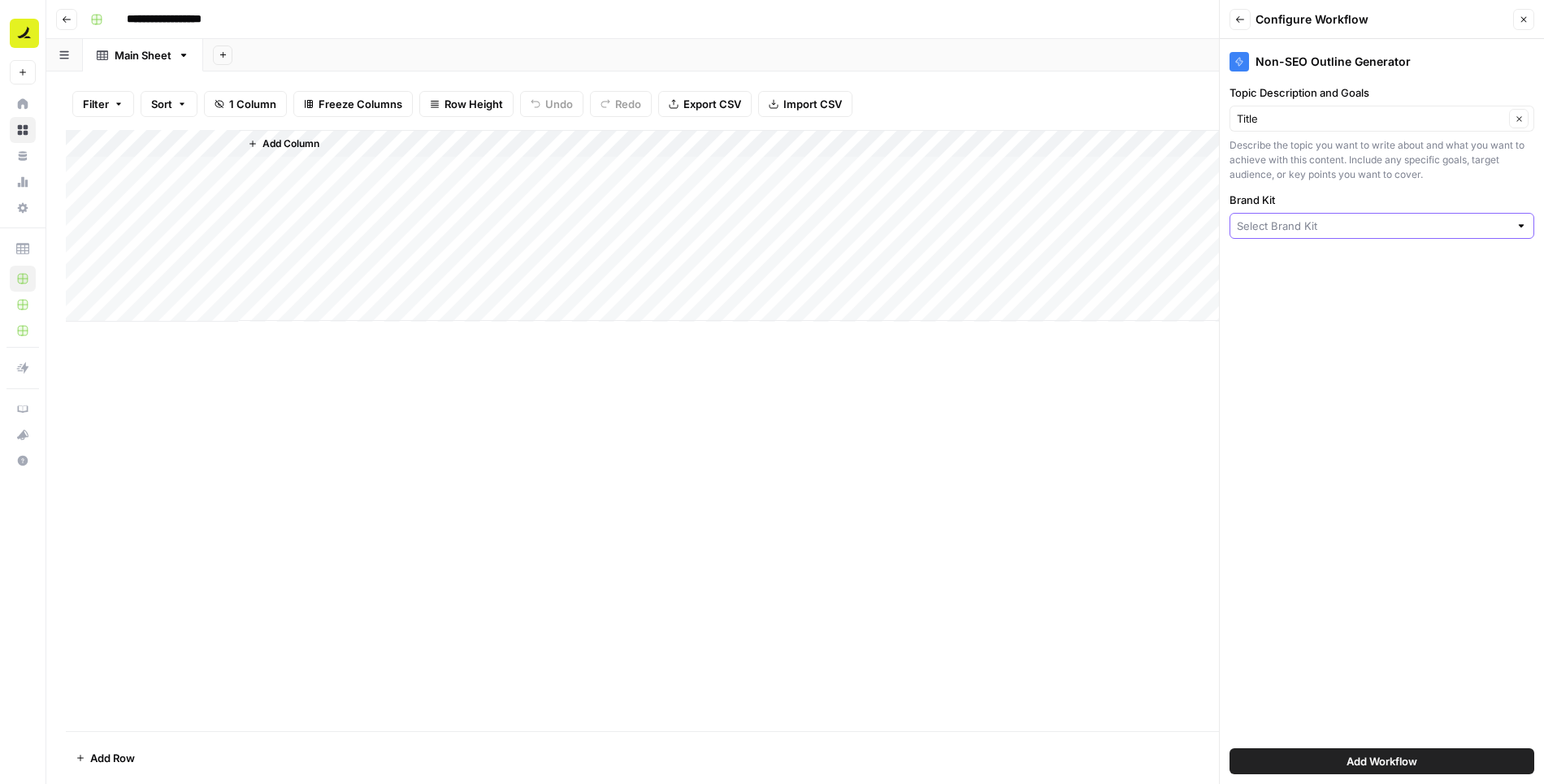 click on "Brand Kit" at bounding box center [1373, 226] 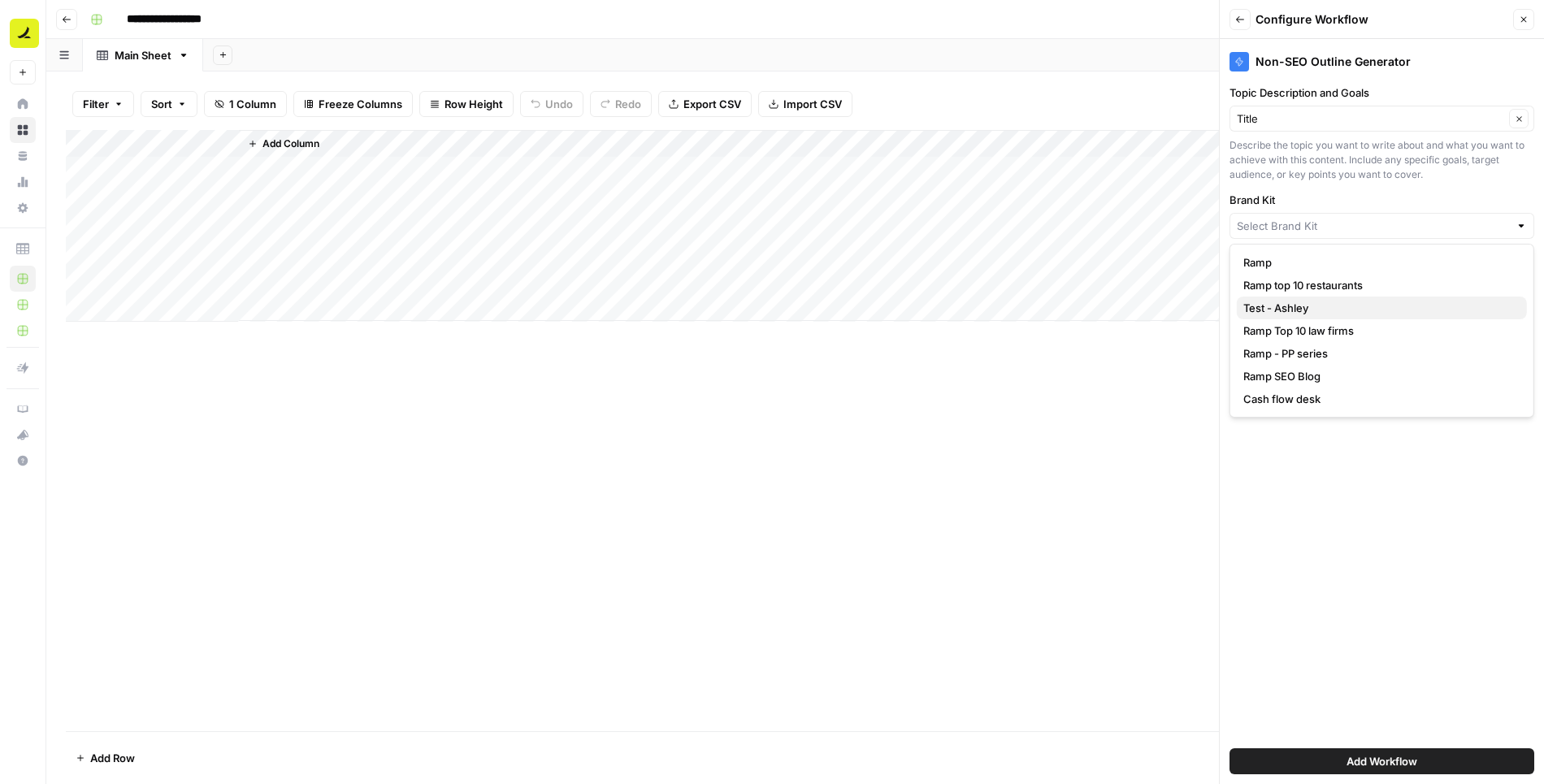 click on "Test - Ashley" at bounding box center [1378, 308] 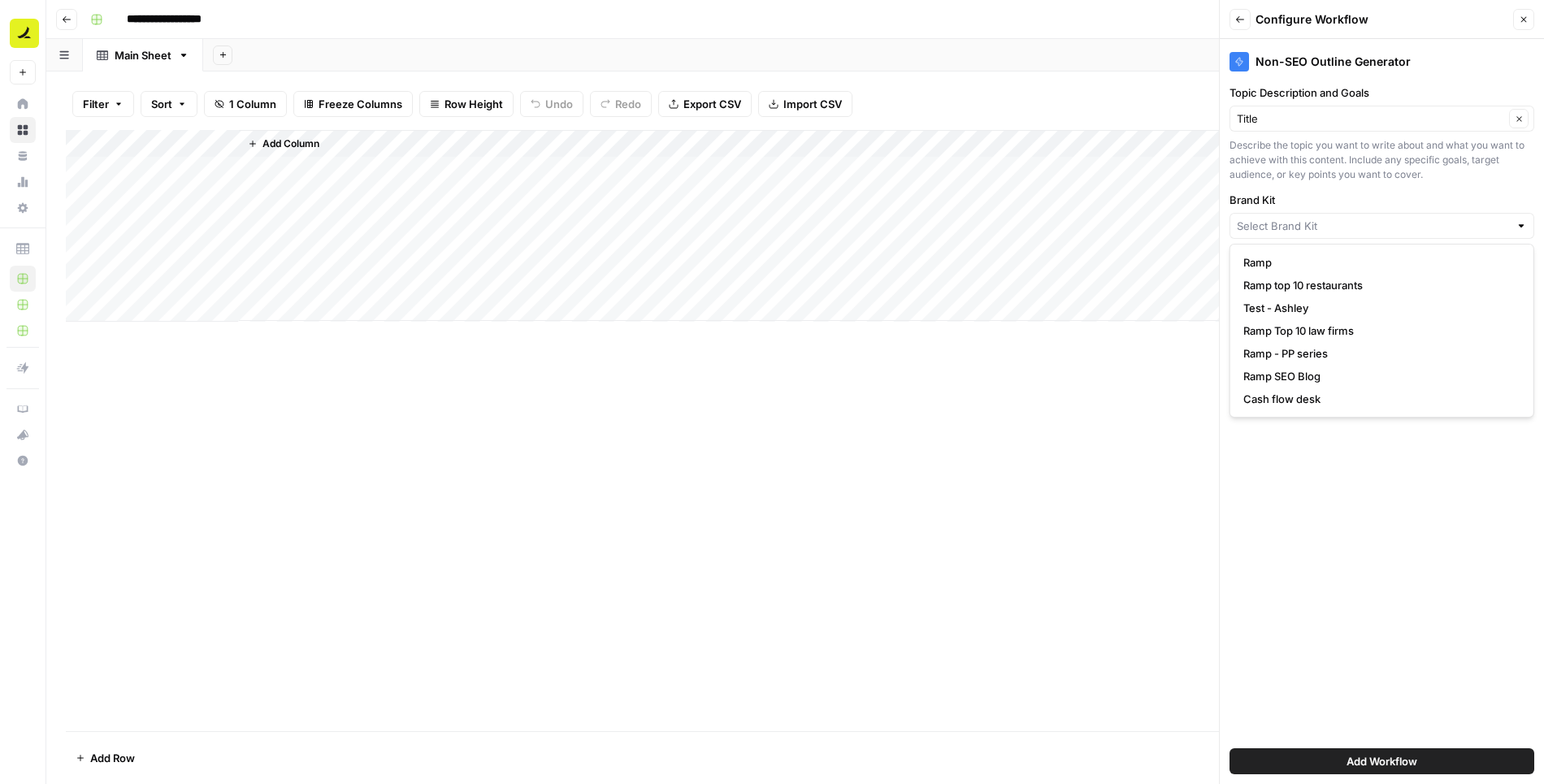 type on "Test - Ashley" 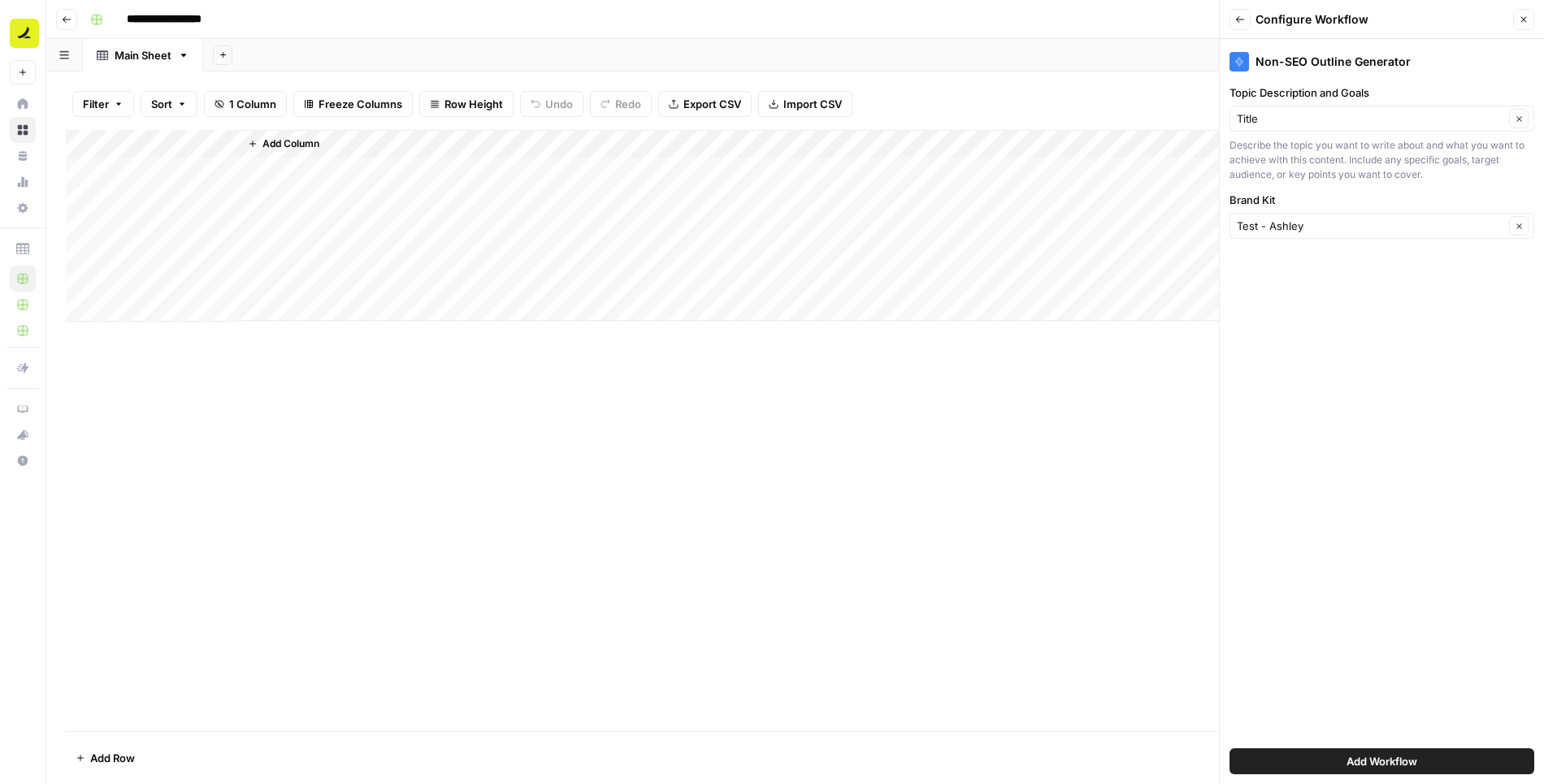 click on "Add Workflow" at bounding box center [1381, 761] 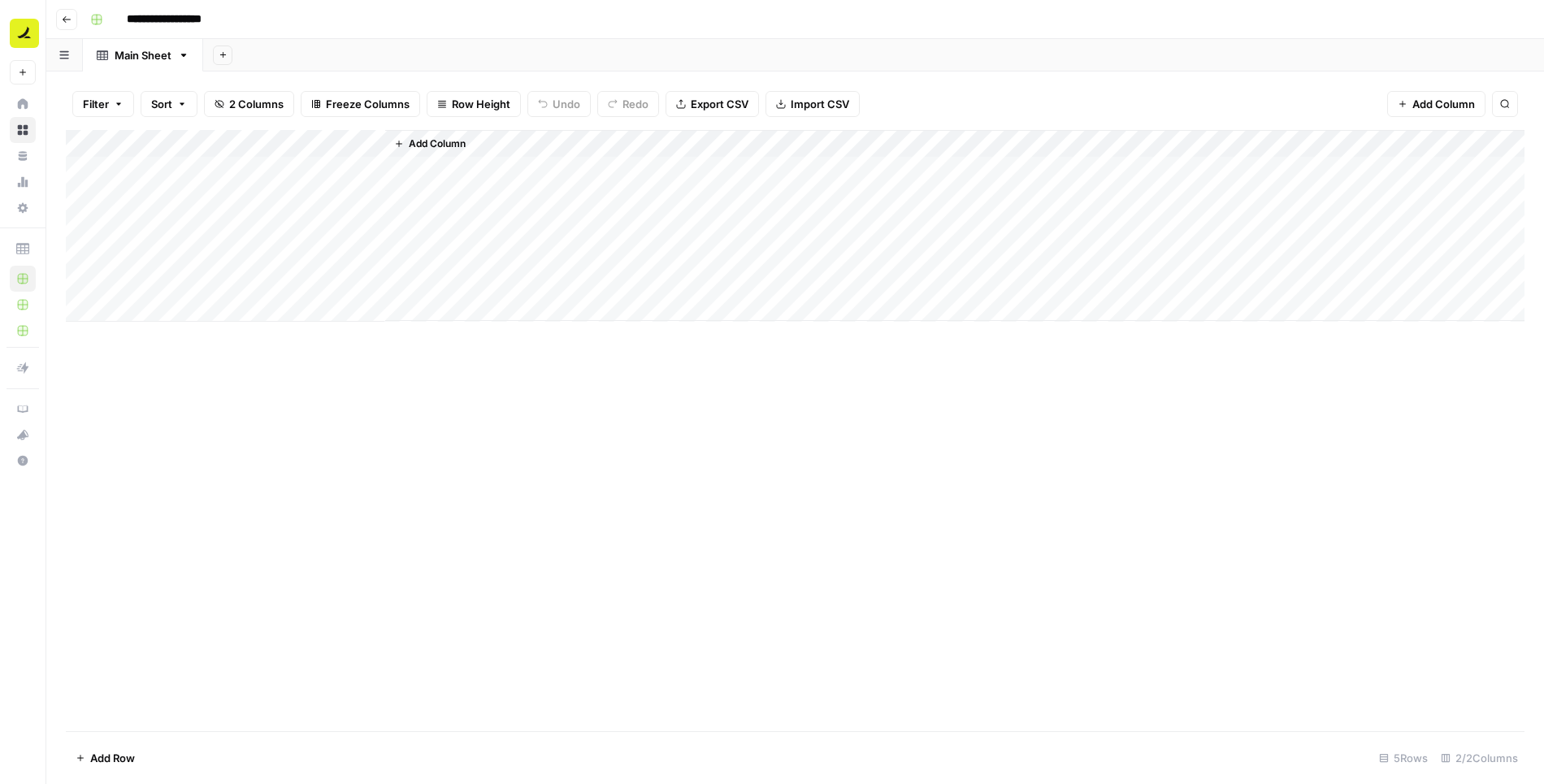 click on "Add Column" at bounding box center [795, 226] 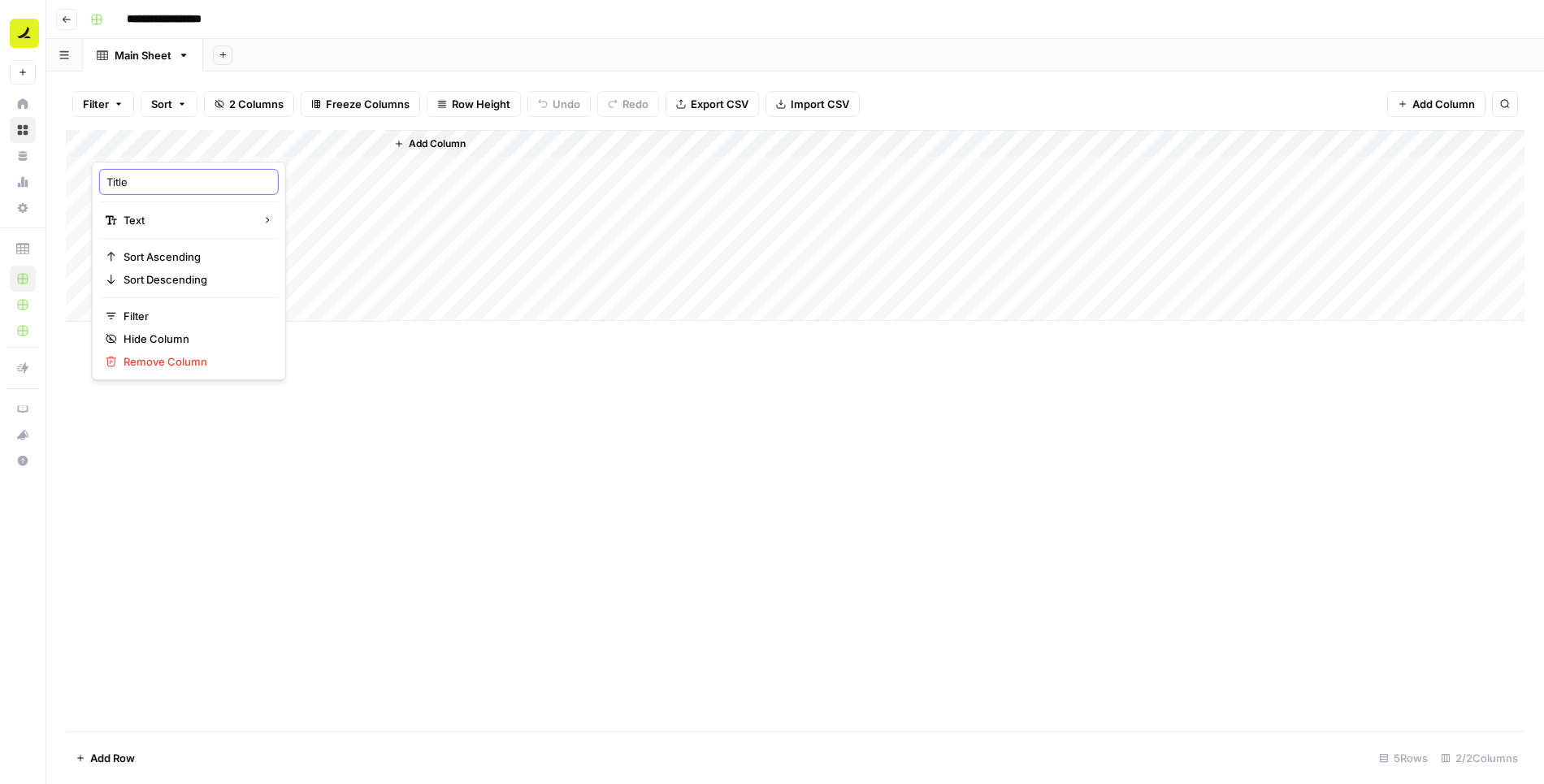 click on "Title" at bounding box center [189, 182] 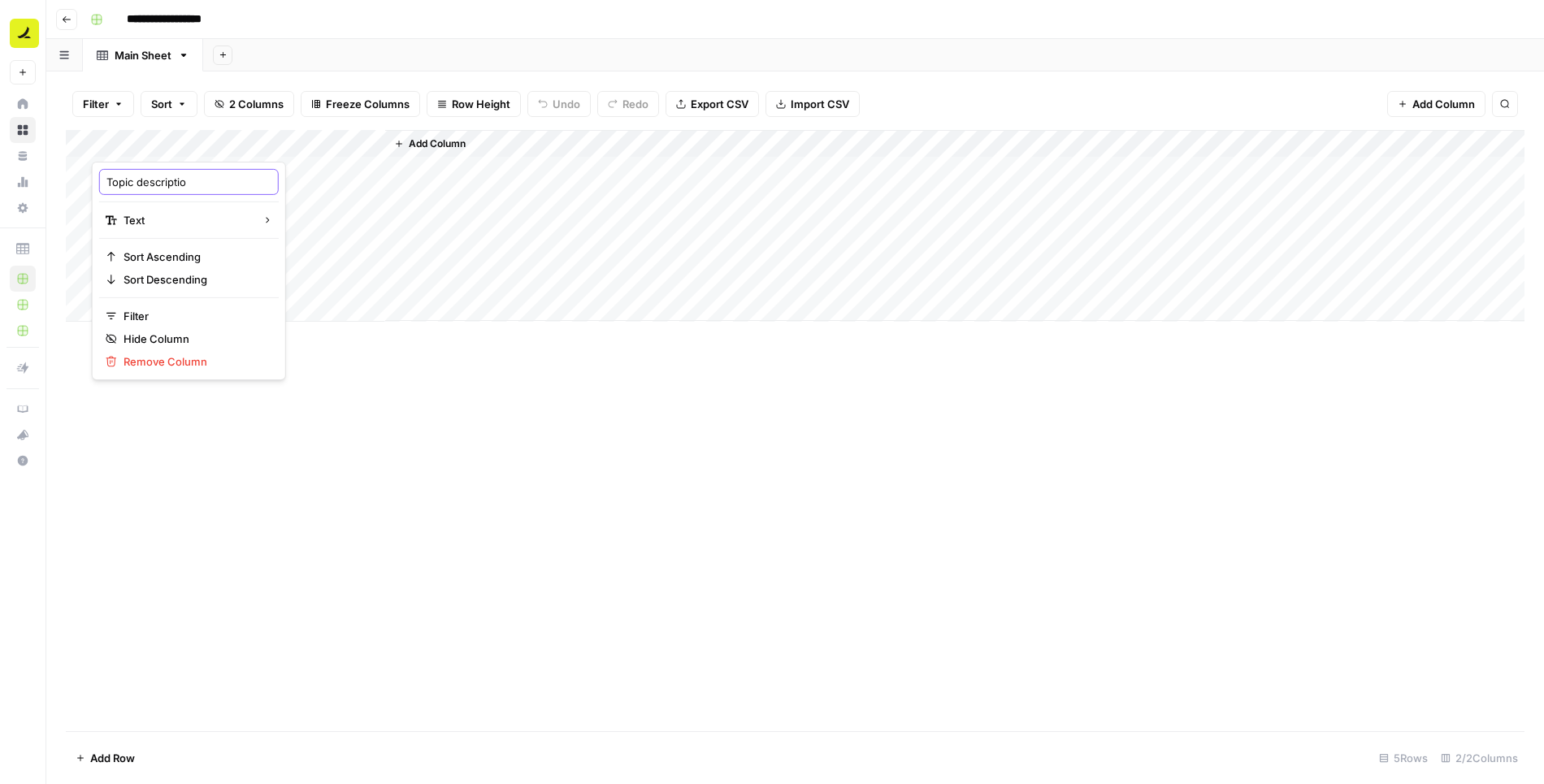 type on "Topic description" 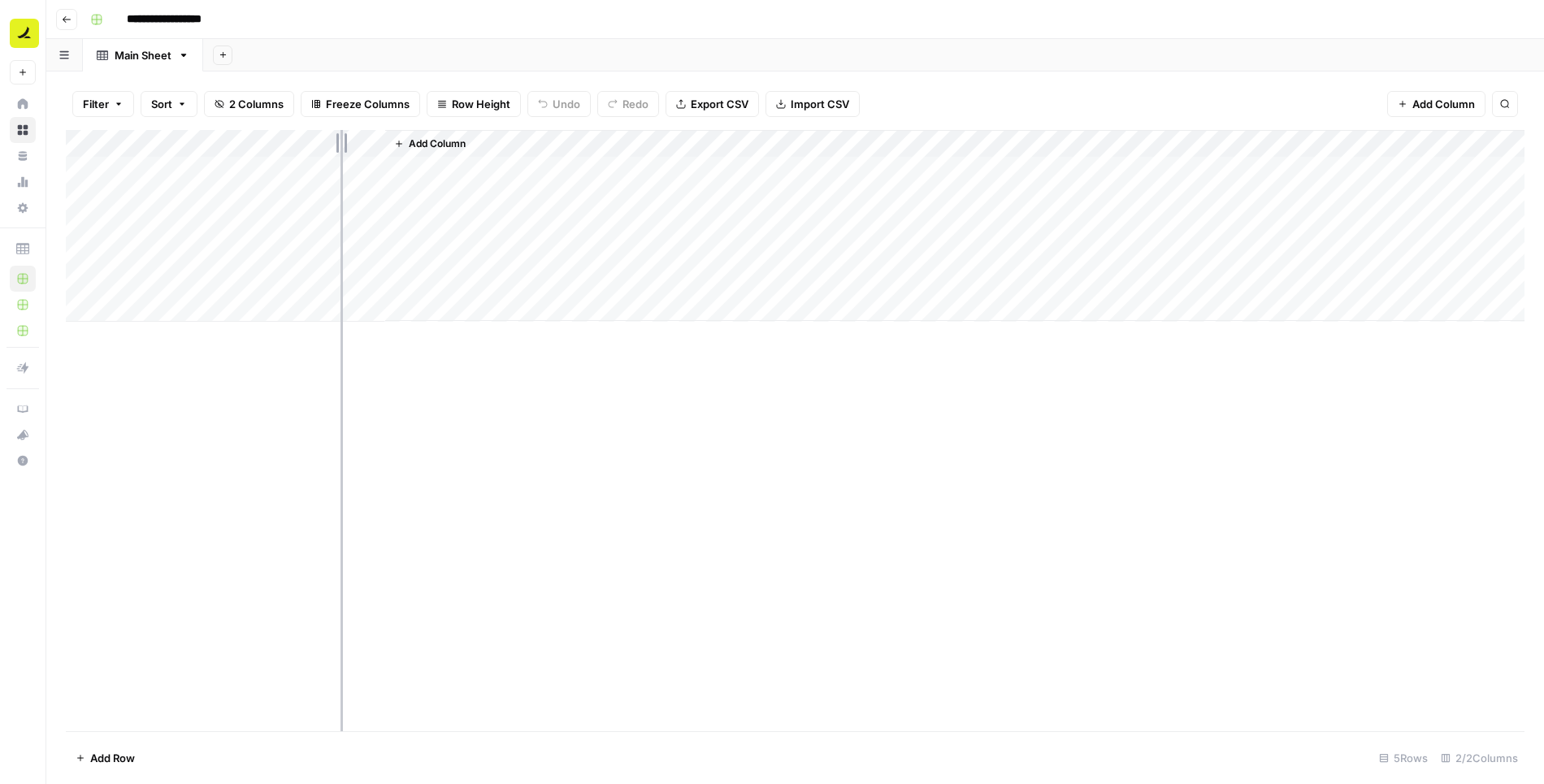 drag, startPoint x: 239, startPoint y: 138, endPoint x: 365, endPoint y: 144, distance: 126.14278 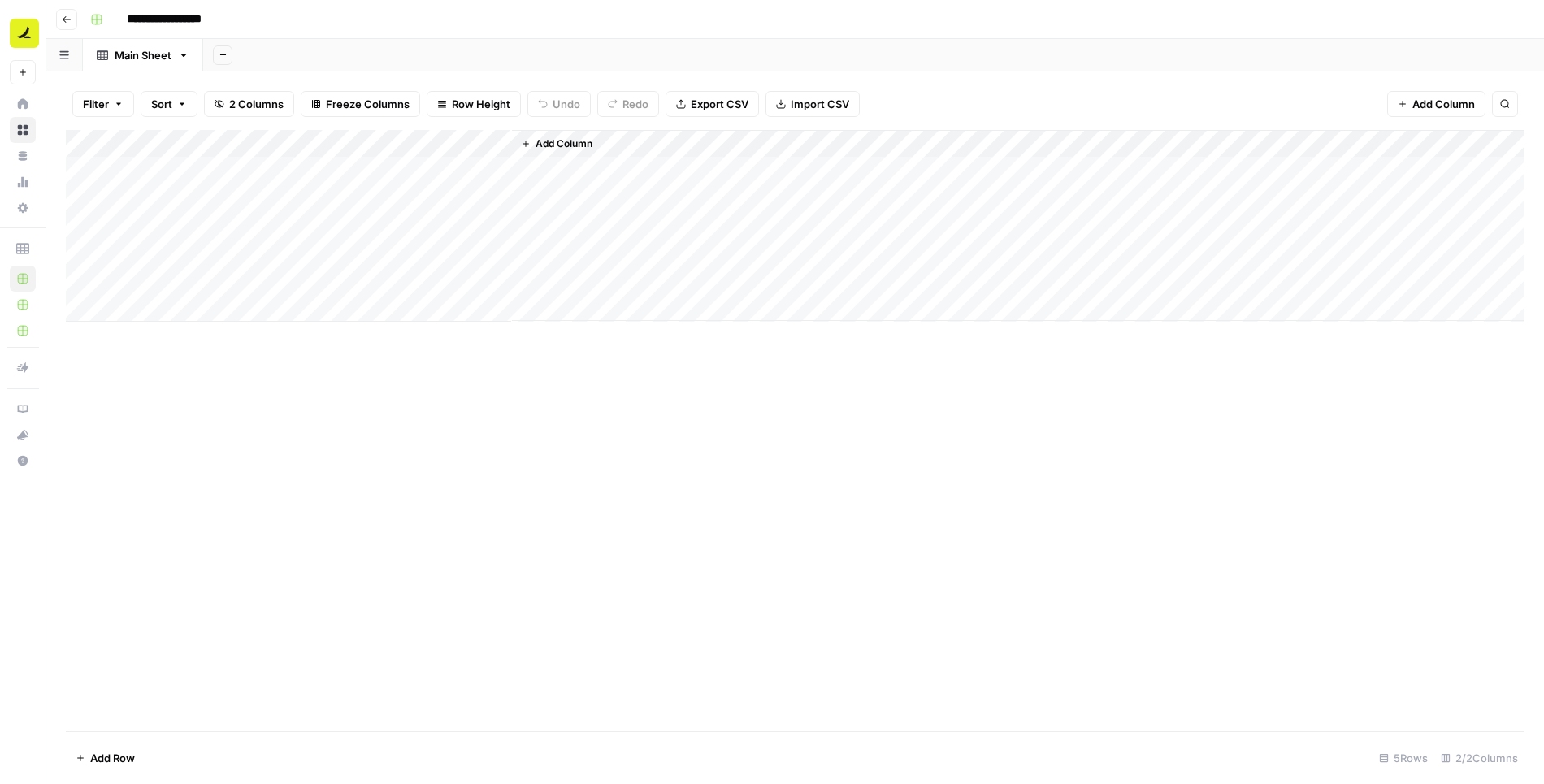 click on "Add Column" at bounding box center (795, 226) 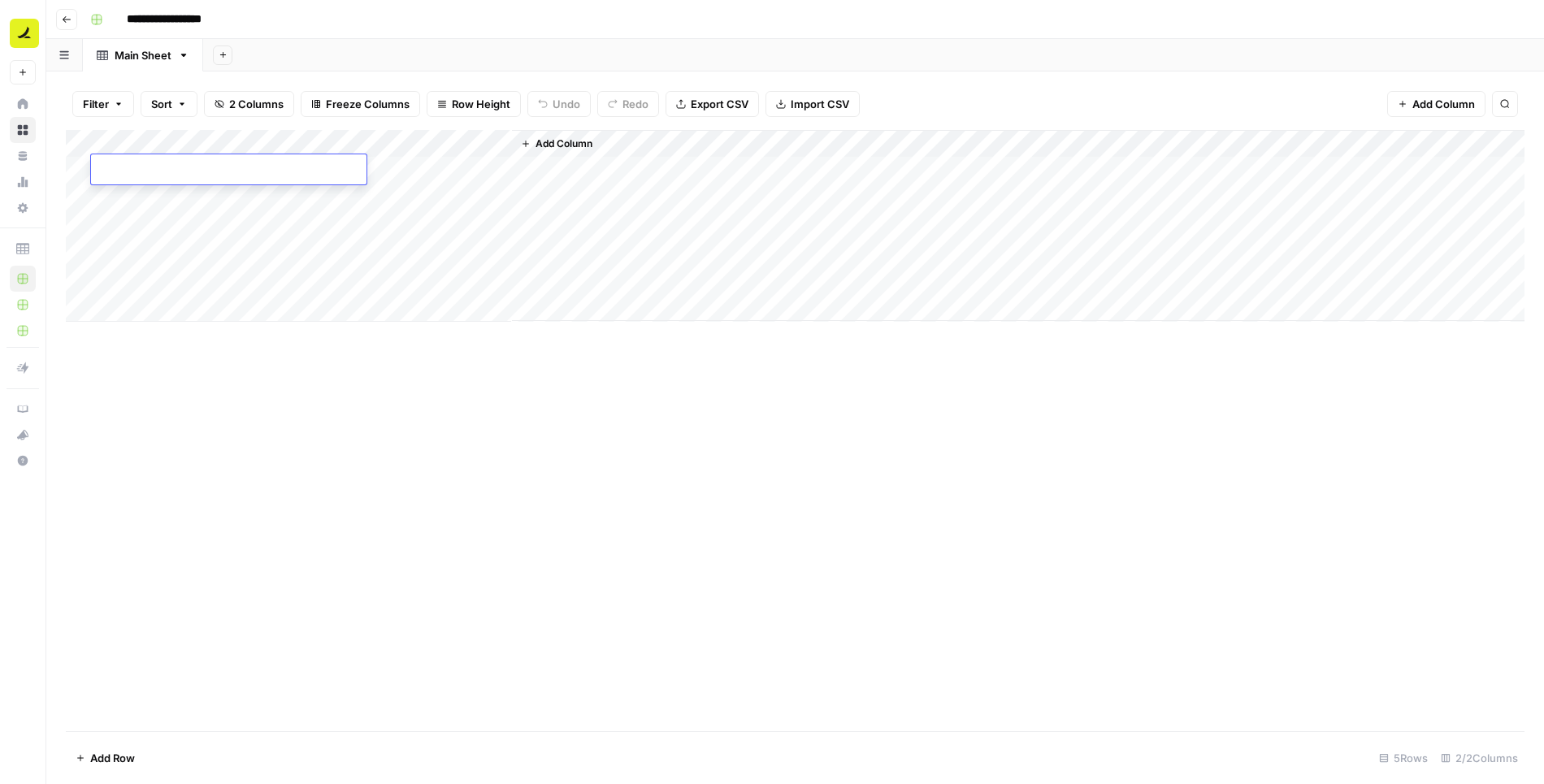 type on "**********" 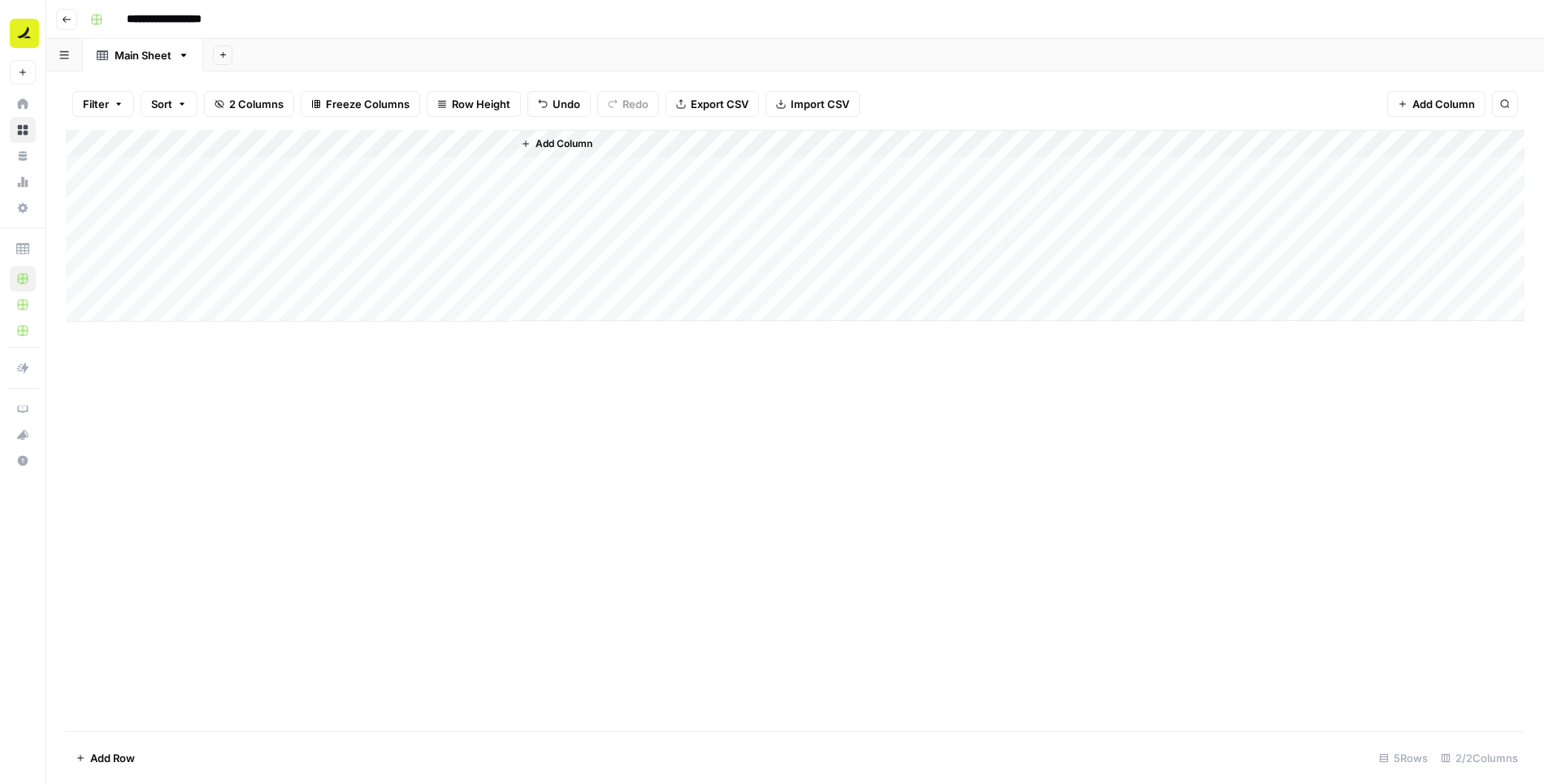 click on "Add Column" at bounding box center (795, 431) 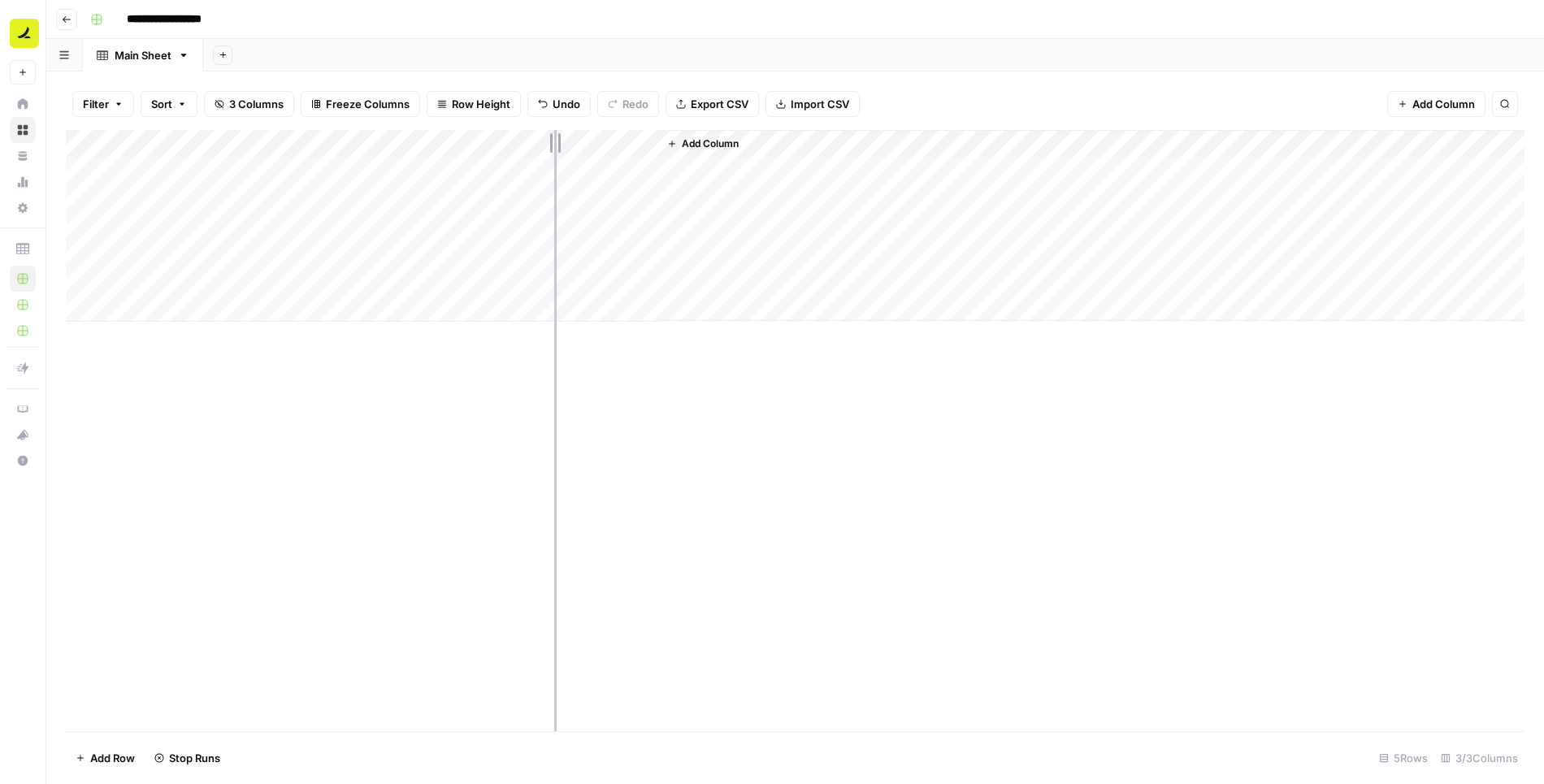 drag, startPoint x: 513, startPoint y: 141, endPoint x: 561, endPoint y: 141, distance: 48 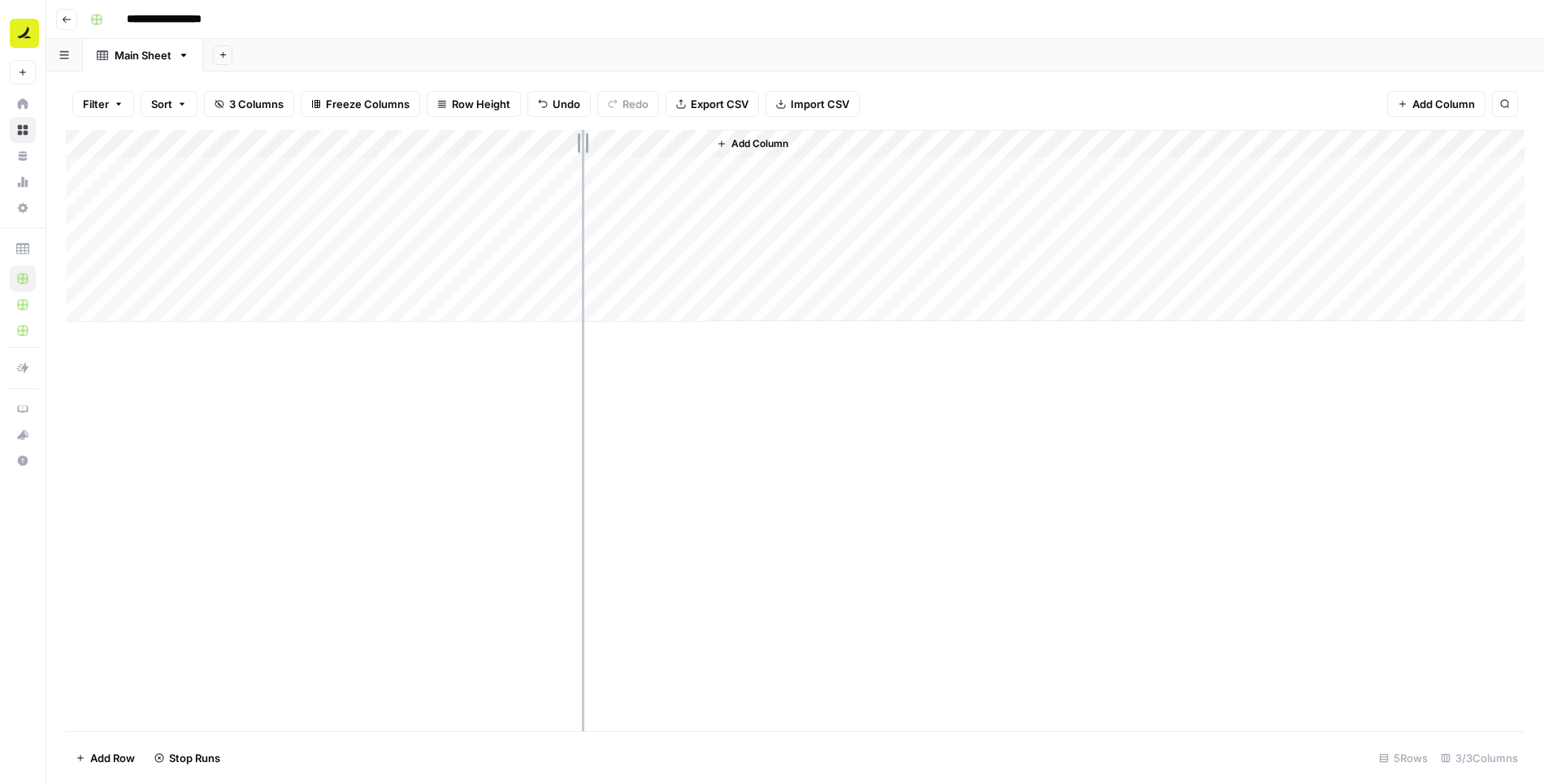 drag, startPoint x: 561, startPoint y: 141, endPoint x: 588, endPoint y: 141, distance: 27 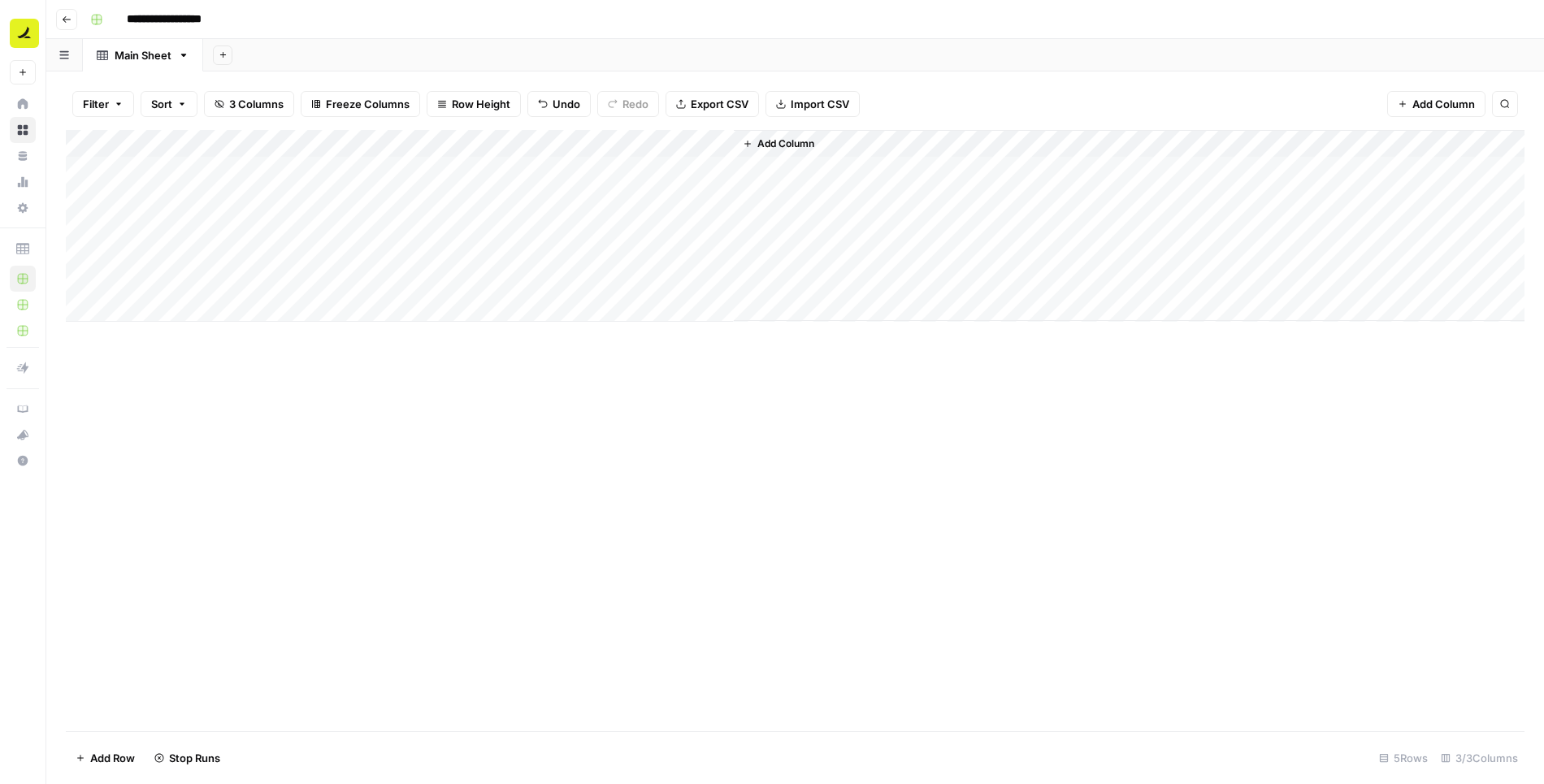 click on "Add Column" at bounding box center (795, 226) 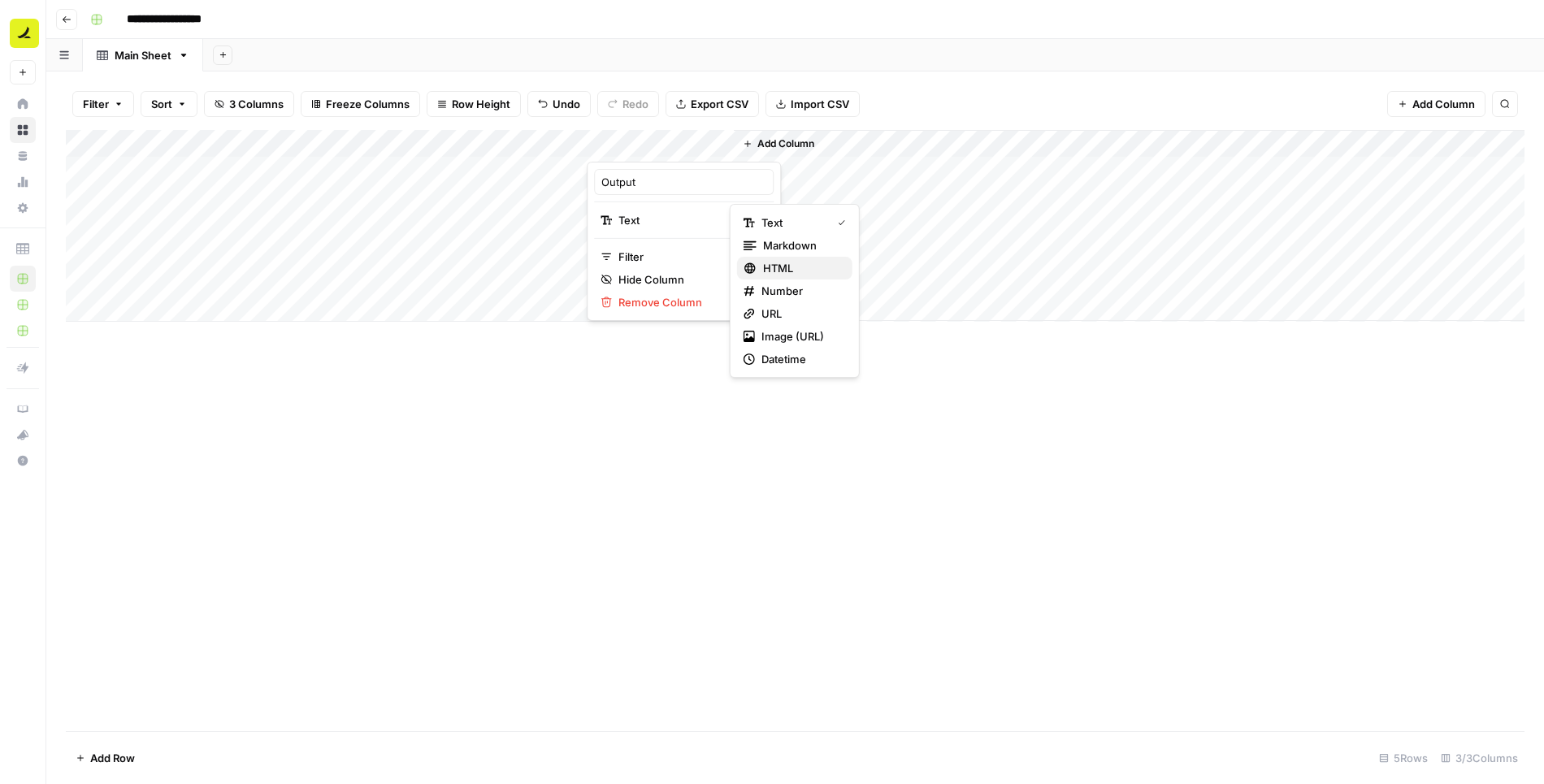 click on "HTML" at bounding box center (801, 268) 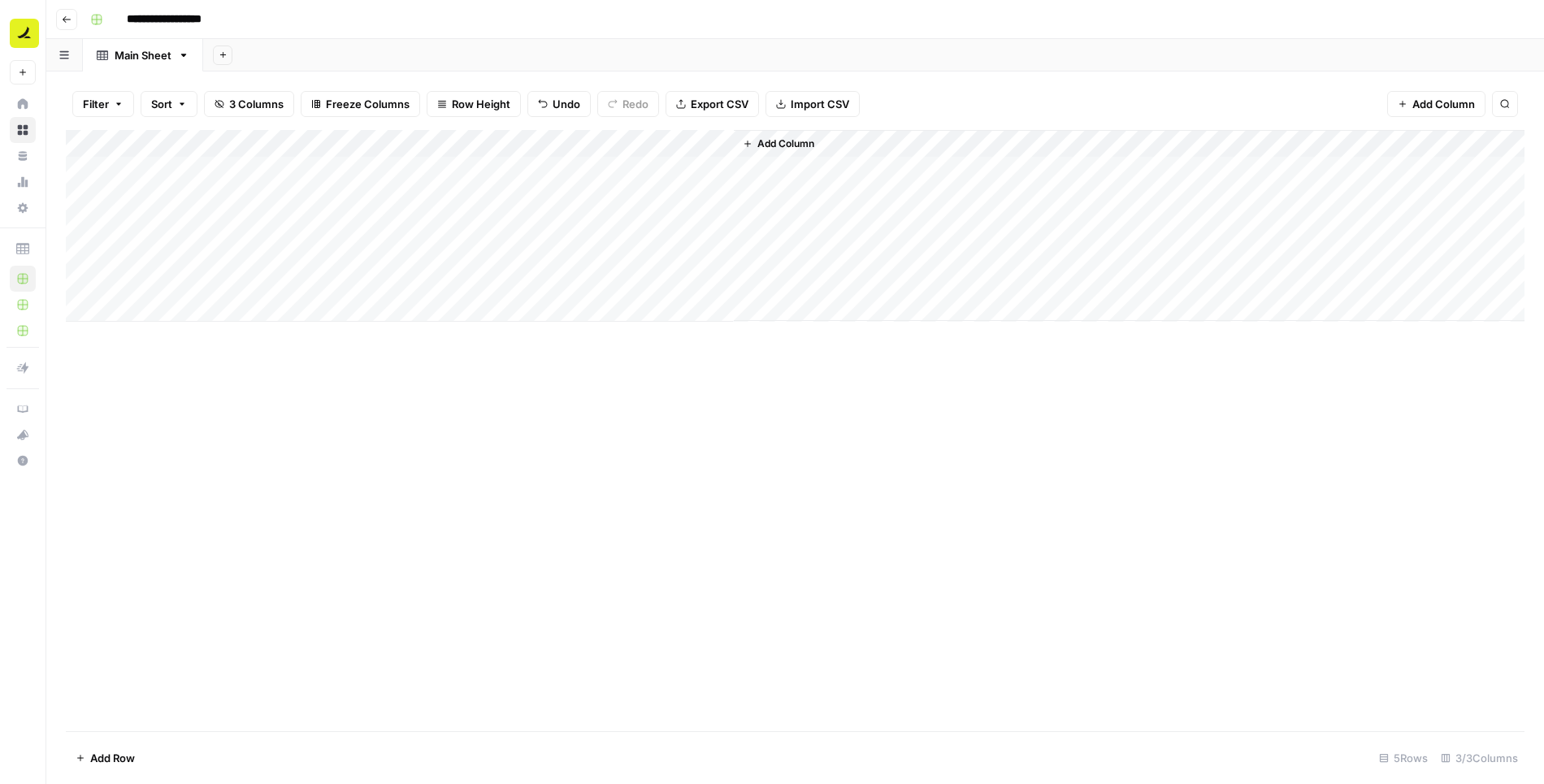 click on "Add Column" at bounding box center [786, 144] 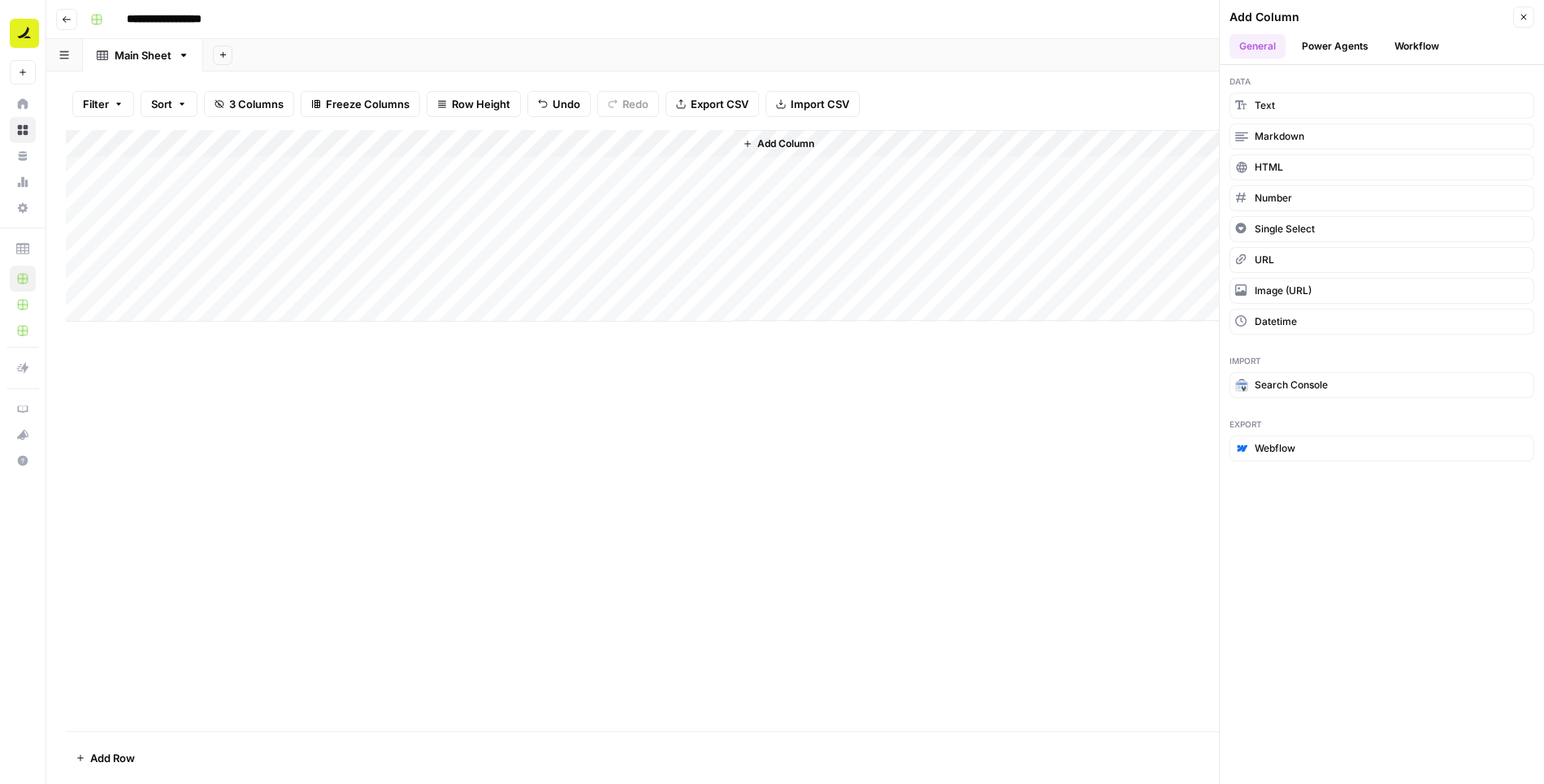 click on "Workflow" at bounding box center [1416, 46] 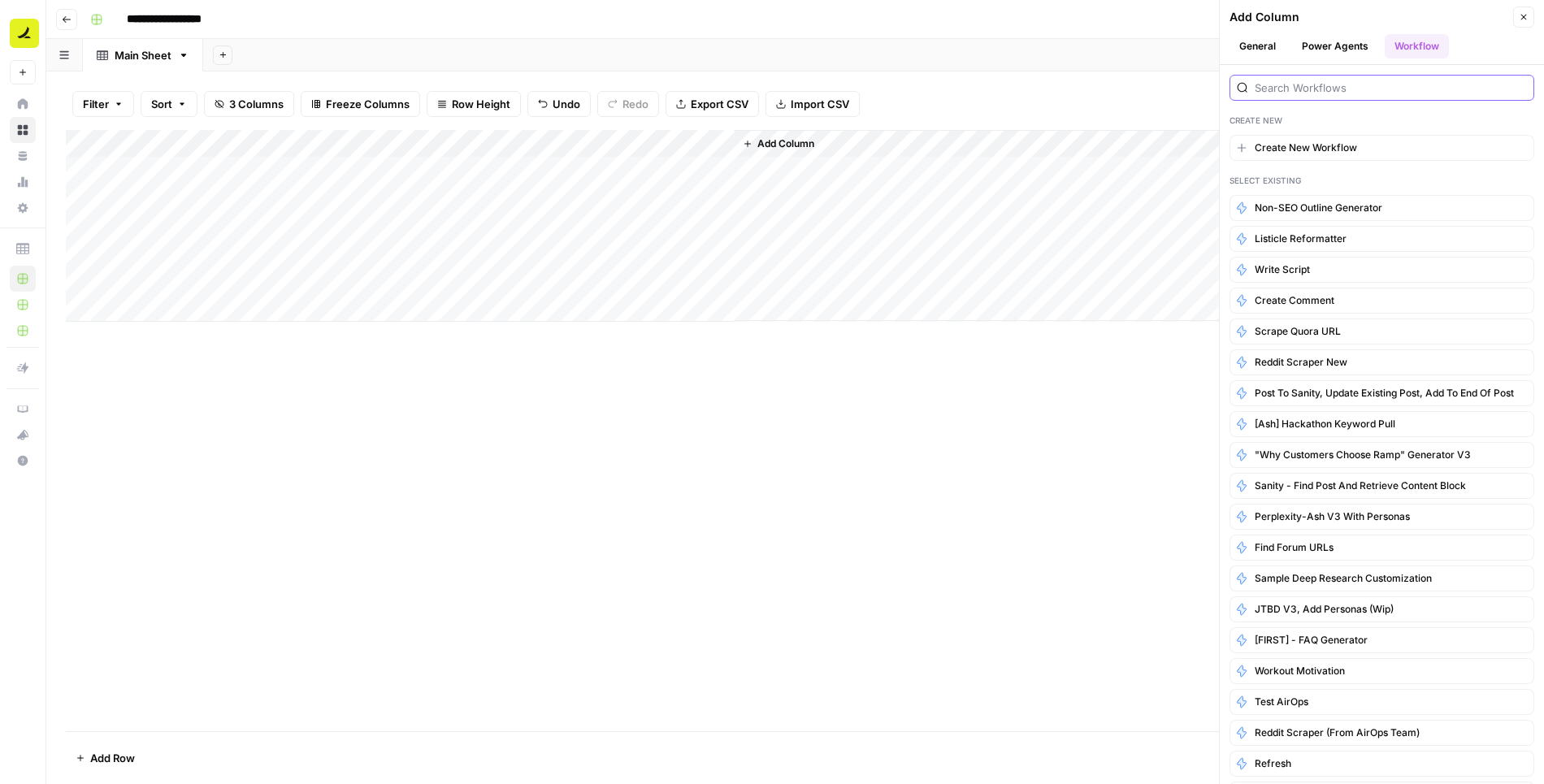 click at bounding box center [1390, 88] 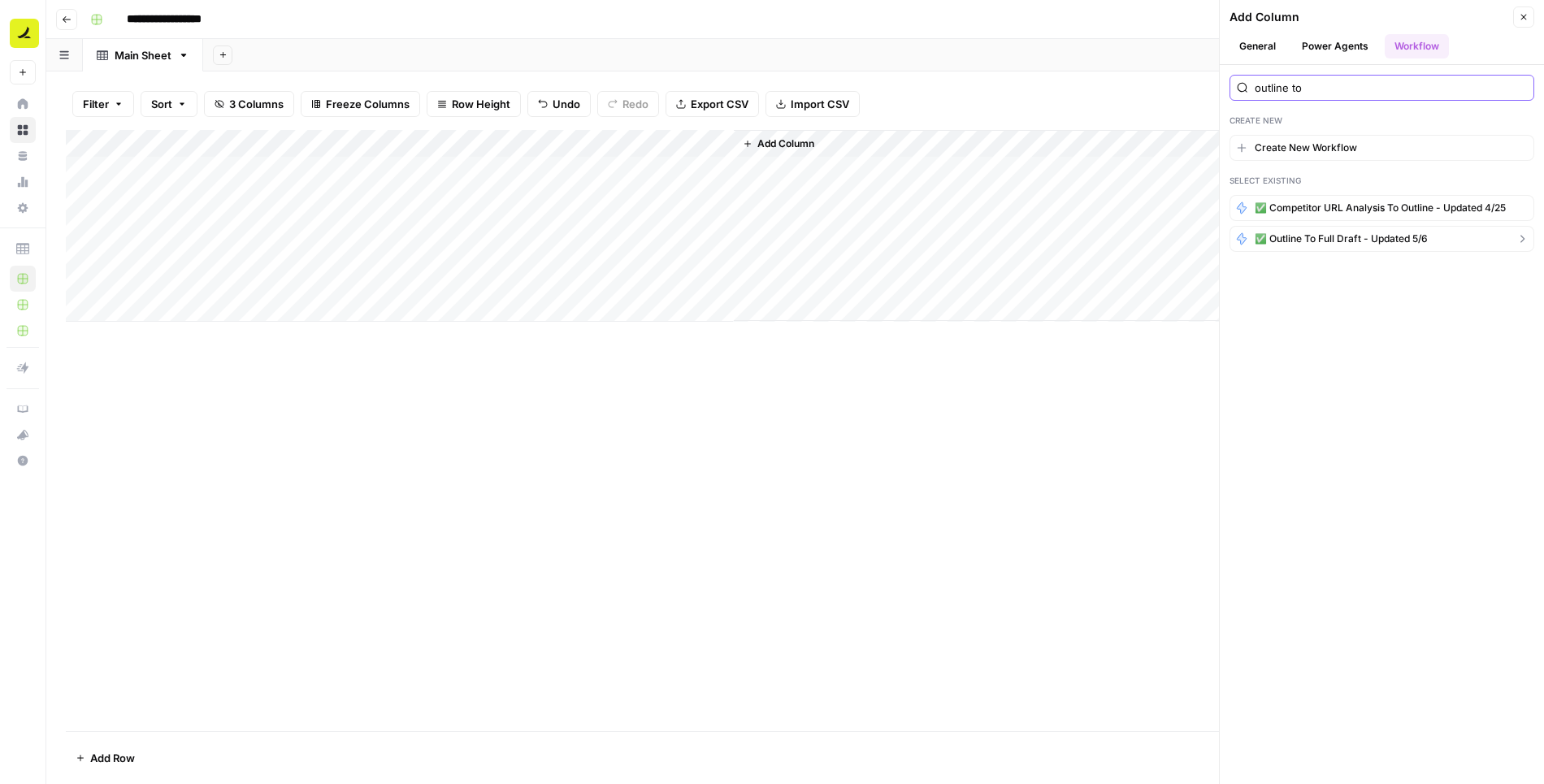 type on "outline to" 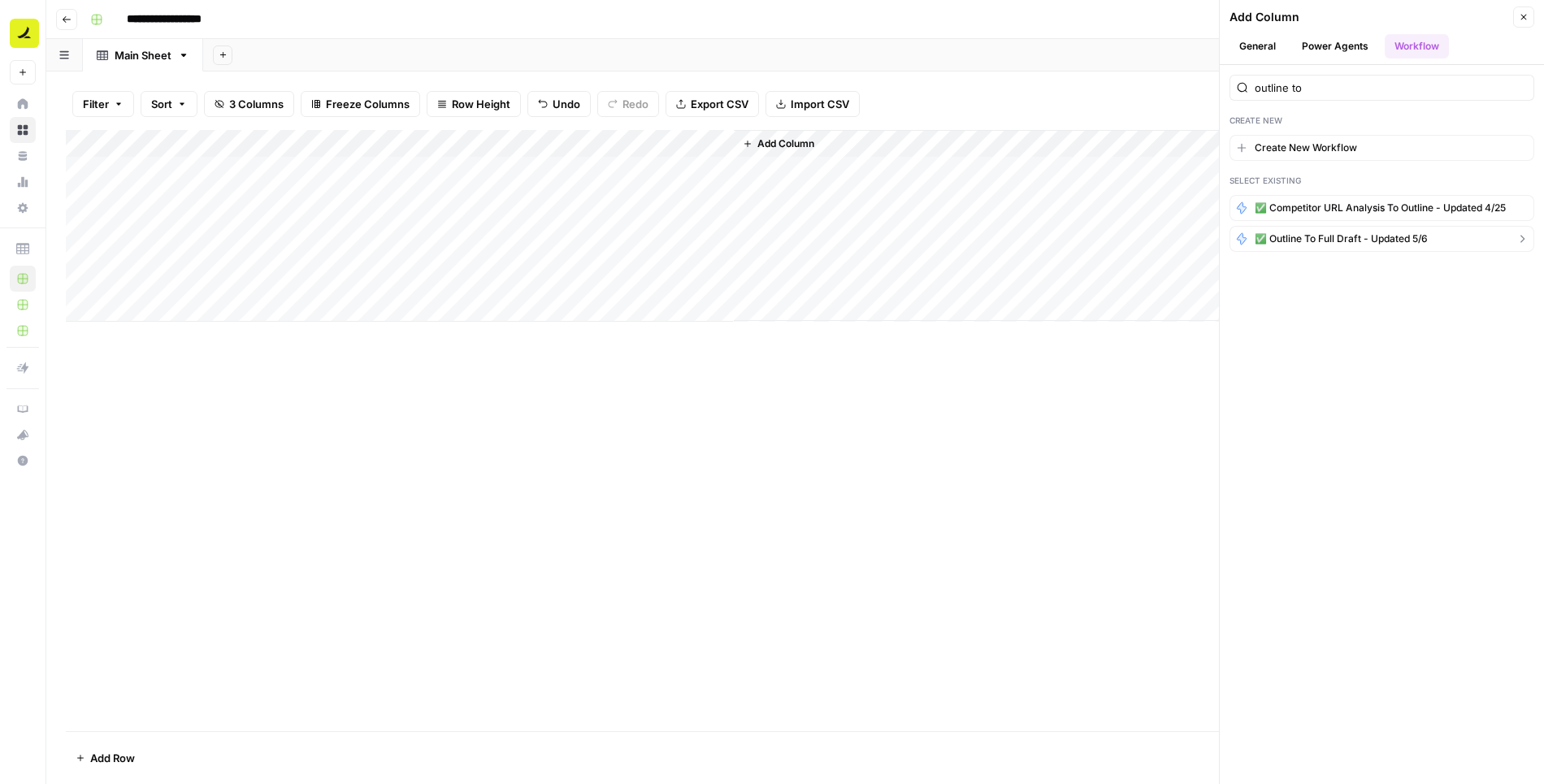 click on "✅ Outline to Full Draft - Updated 5/6" at bounding box center (1341, 239) 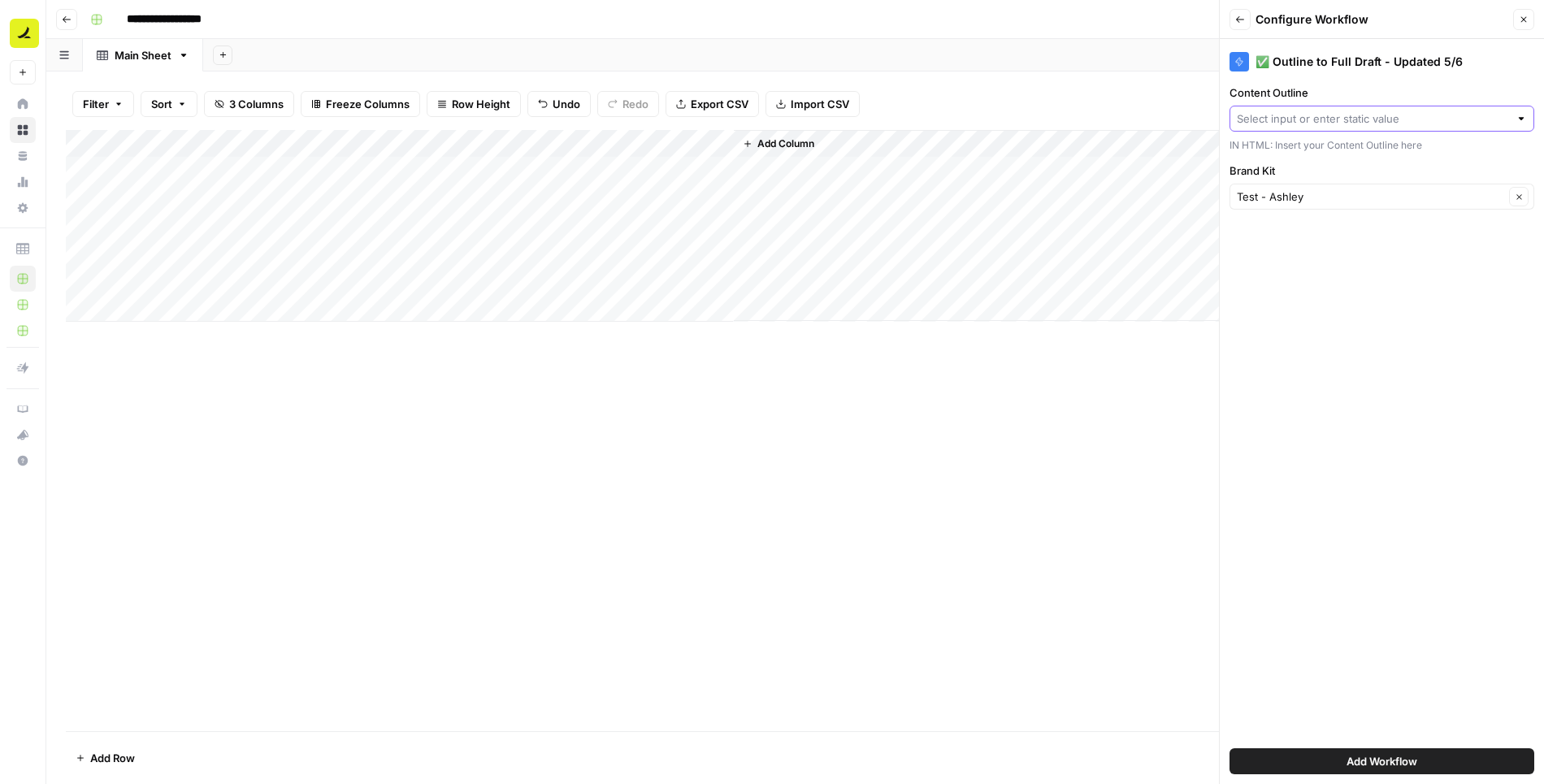 click on "Content Outline" at bounding box center (1373, 119) 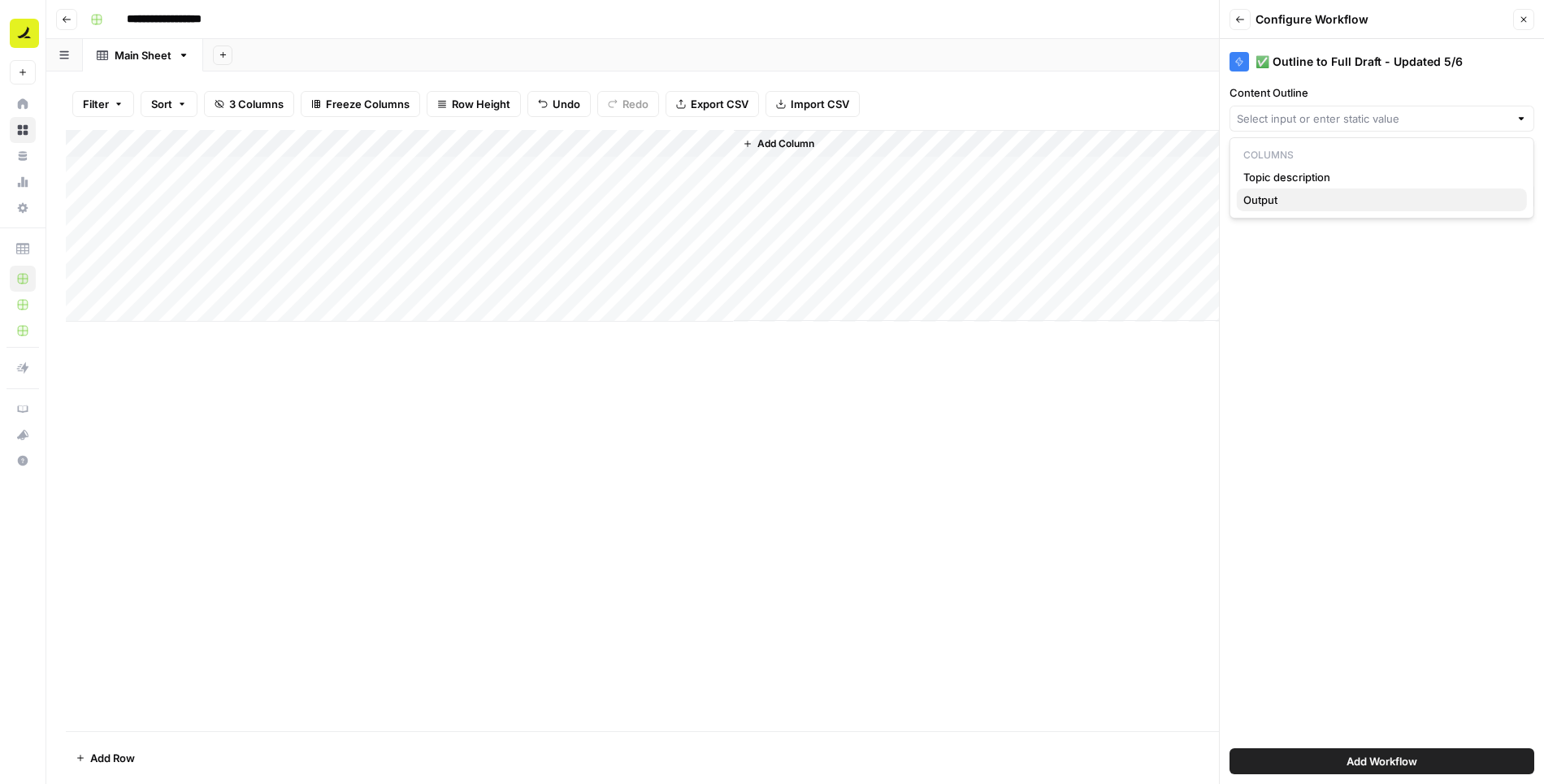 click on "Output" at bounding box center (1378, 200) 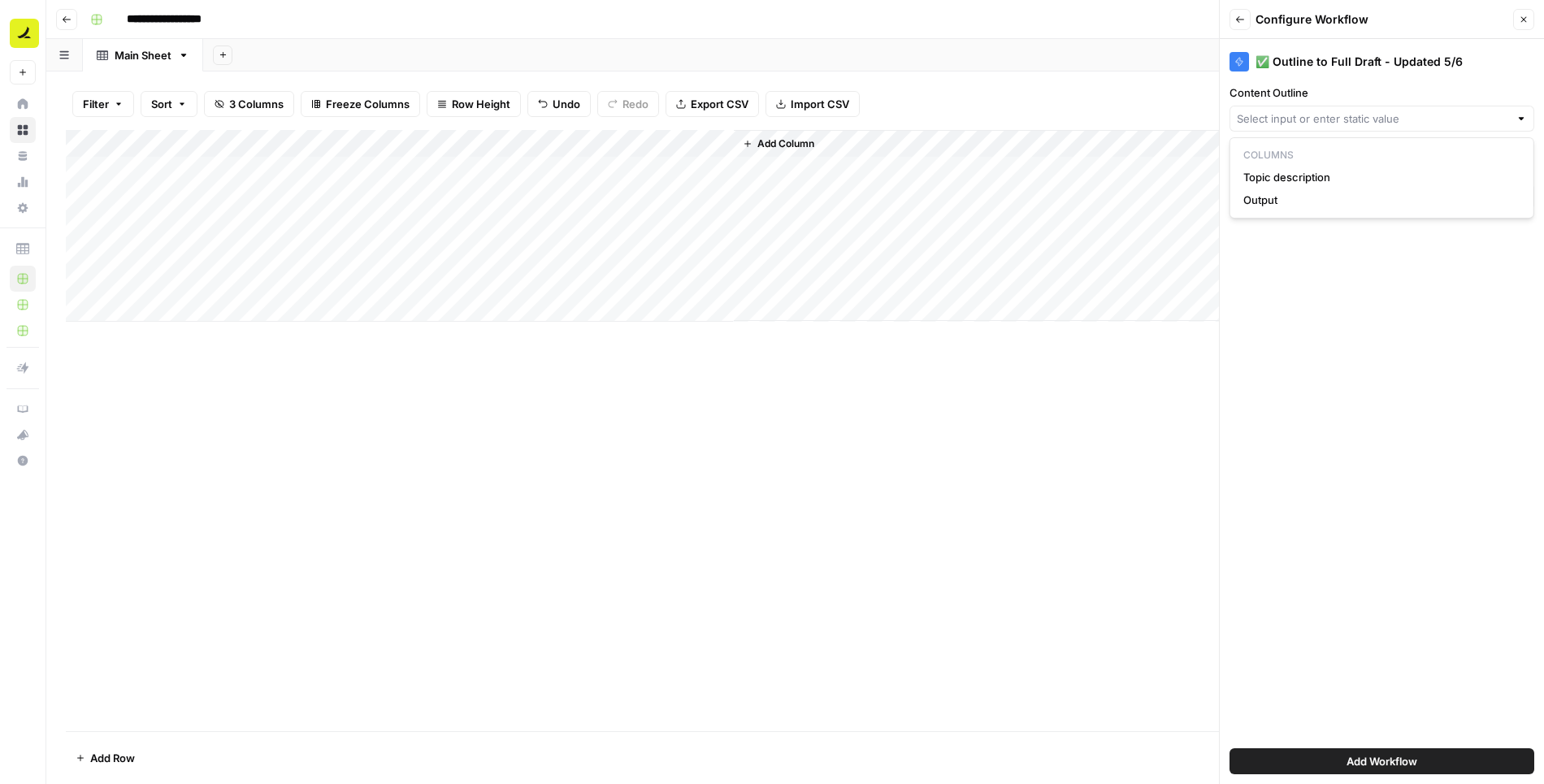 type on "Output" 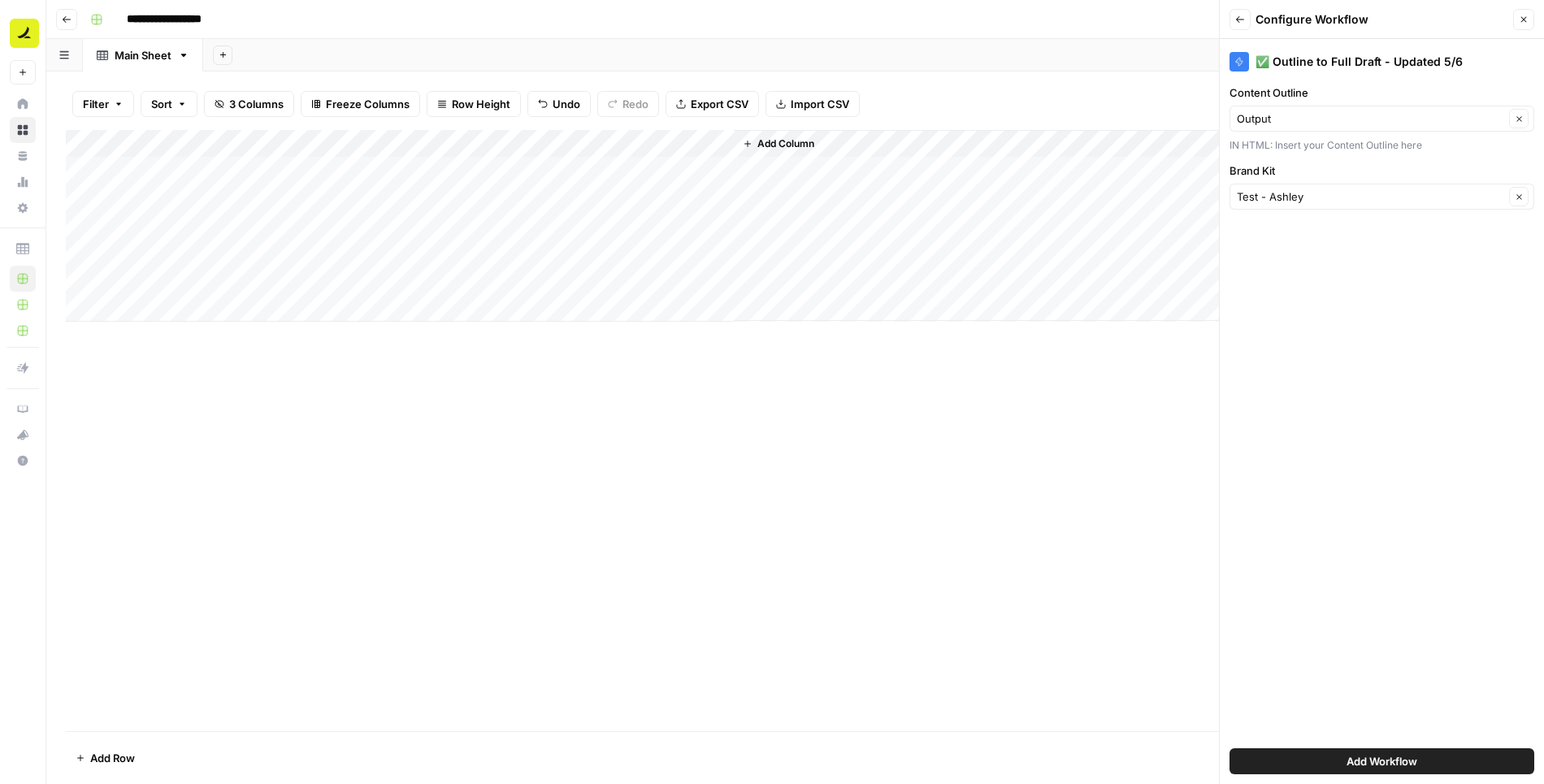 click on "Add Workflow" at bounding box center [1381, 761] 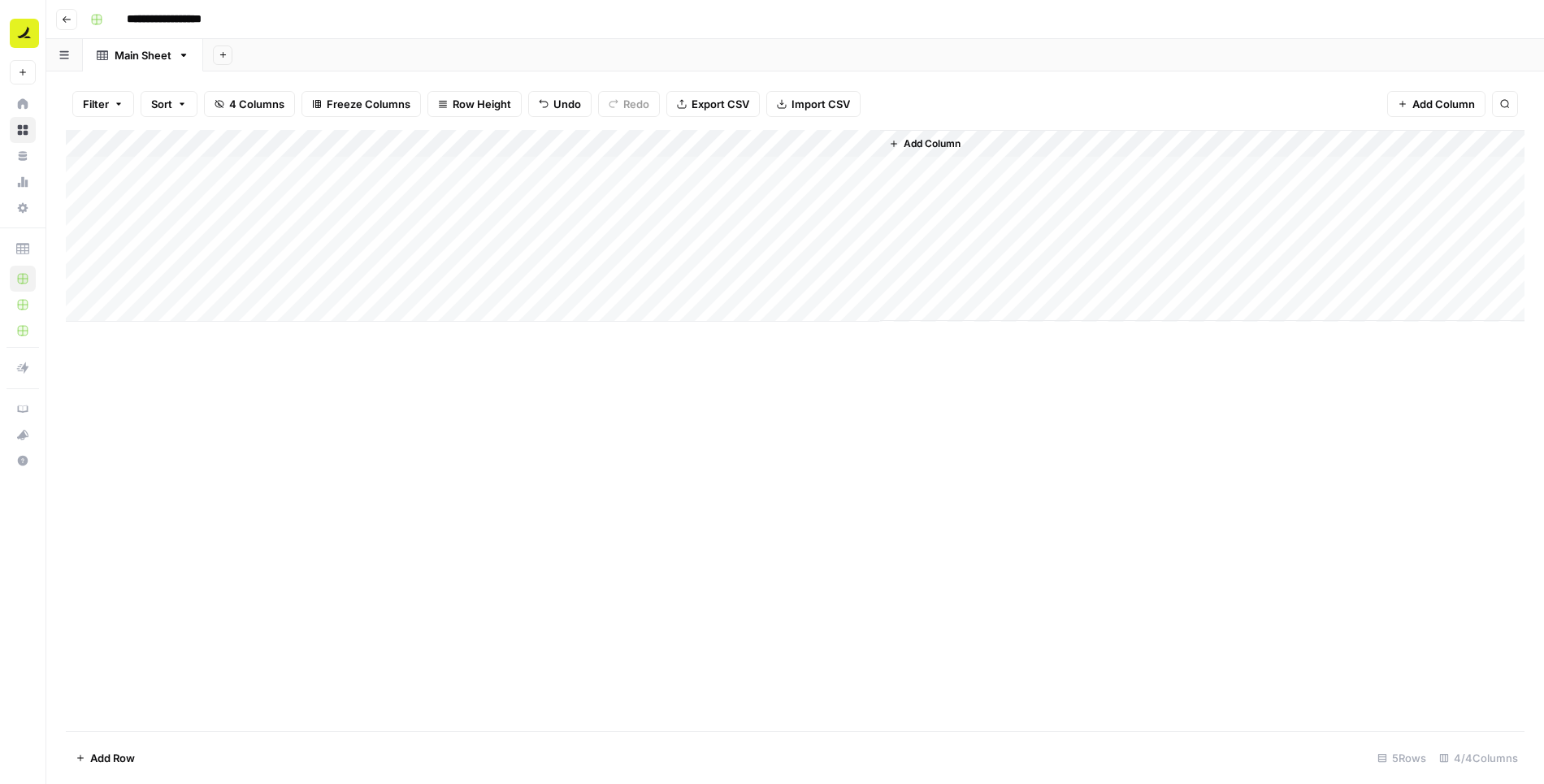 click on "Add Column" at bounding box center (795, 226) 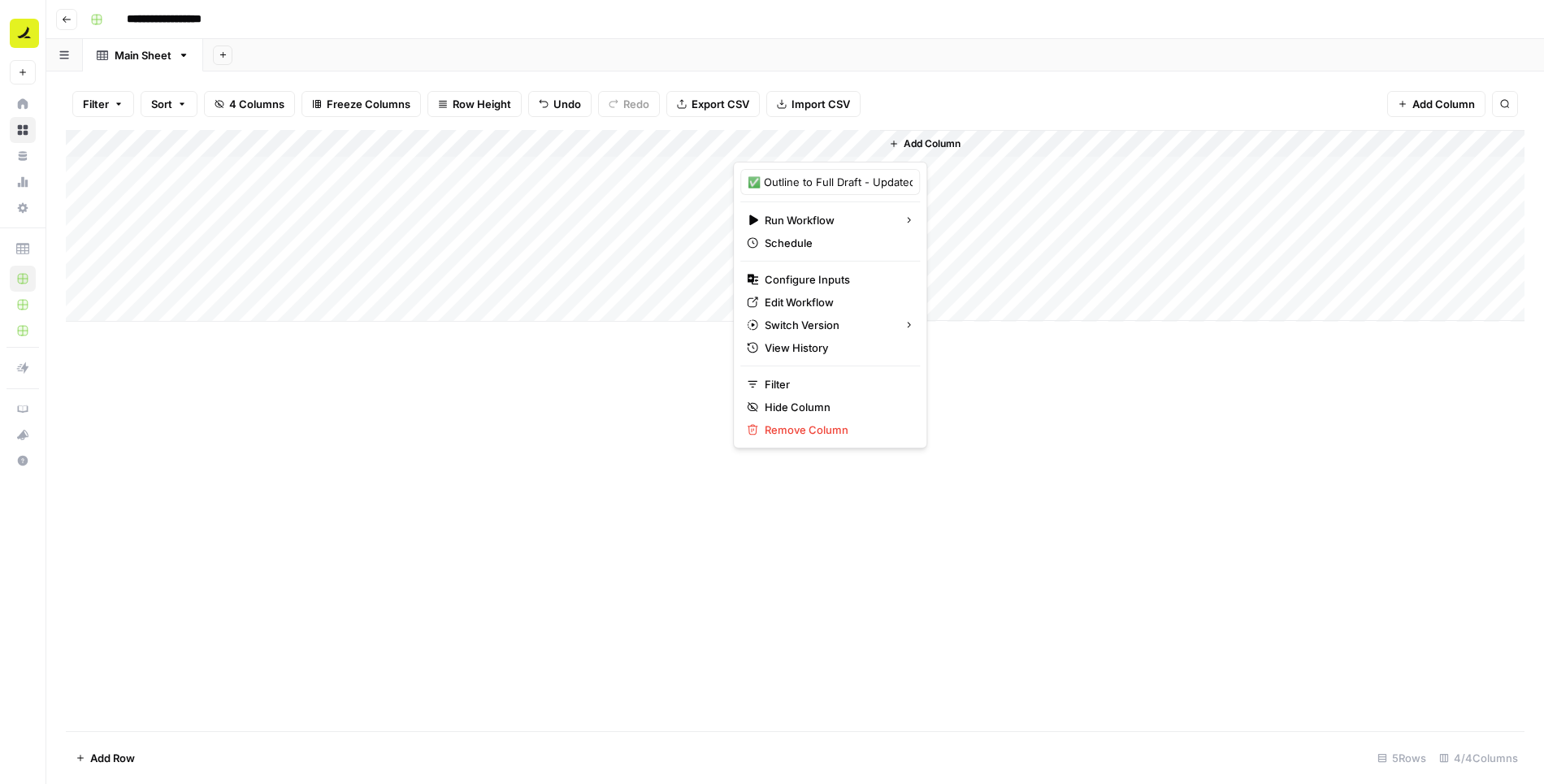 click at bounding box center [806, 145] 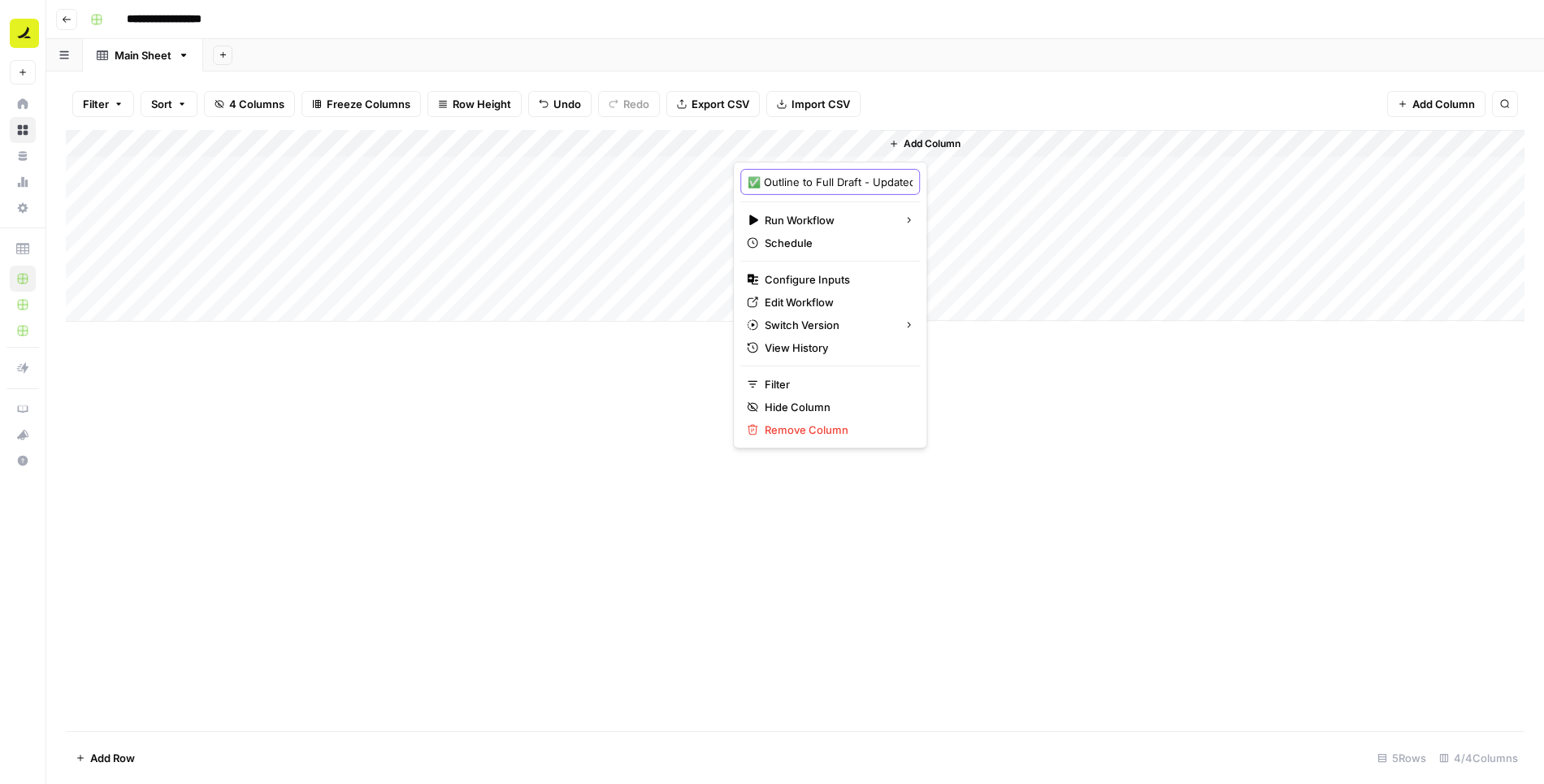 click on "✅ Outline to Full Draft - Updated 5/6" at bounding box center [830, 182] 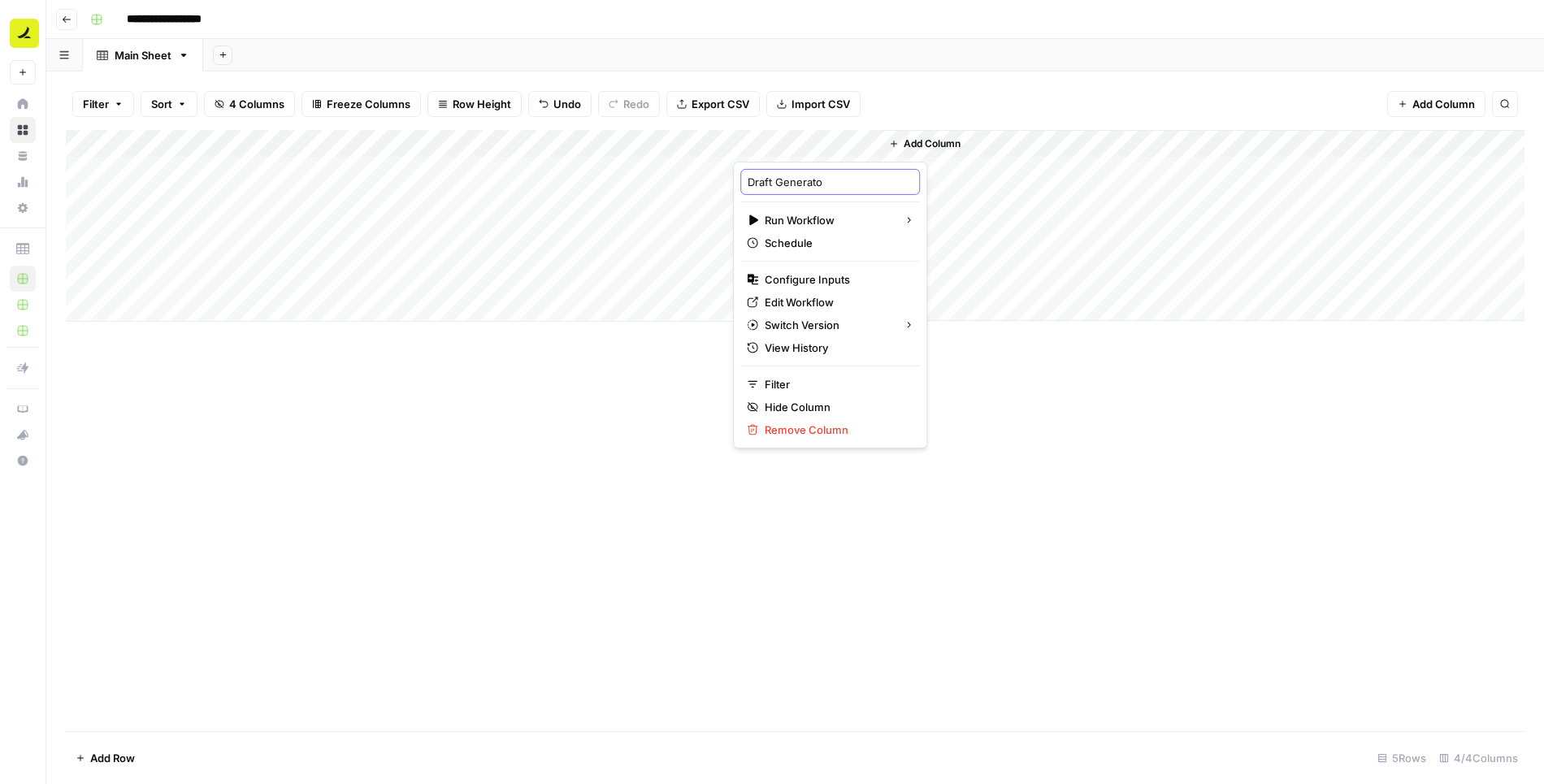 type on "Draft Generator" 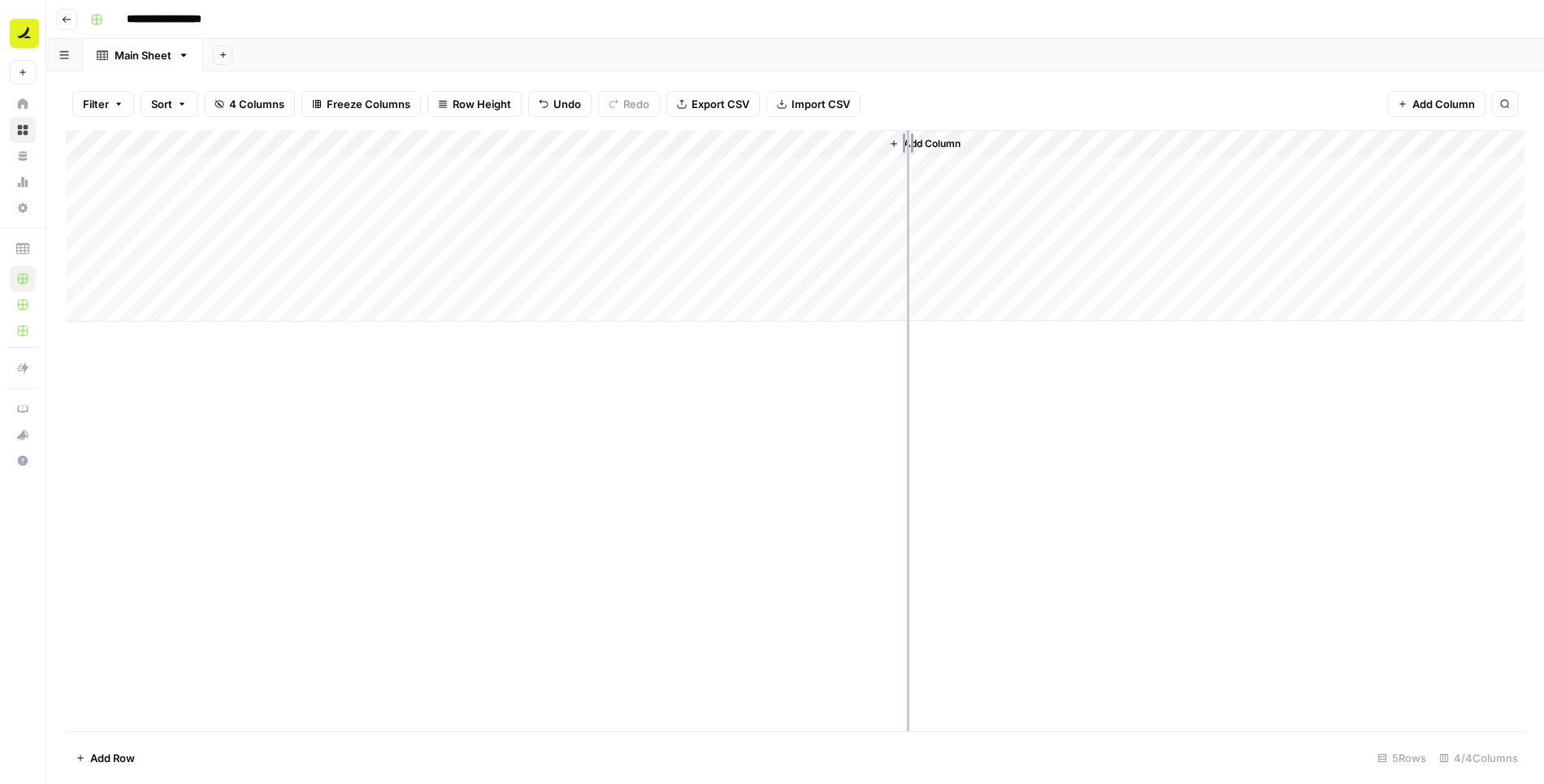 drag, startPoint x: 878, startPoint y: 142, endPoint x: 922, endPoint y: 142, distance: 44 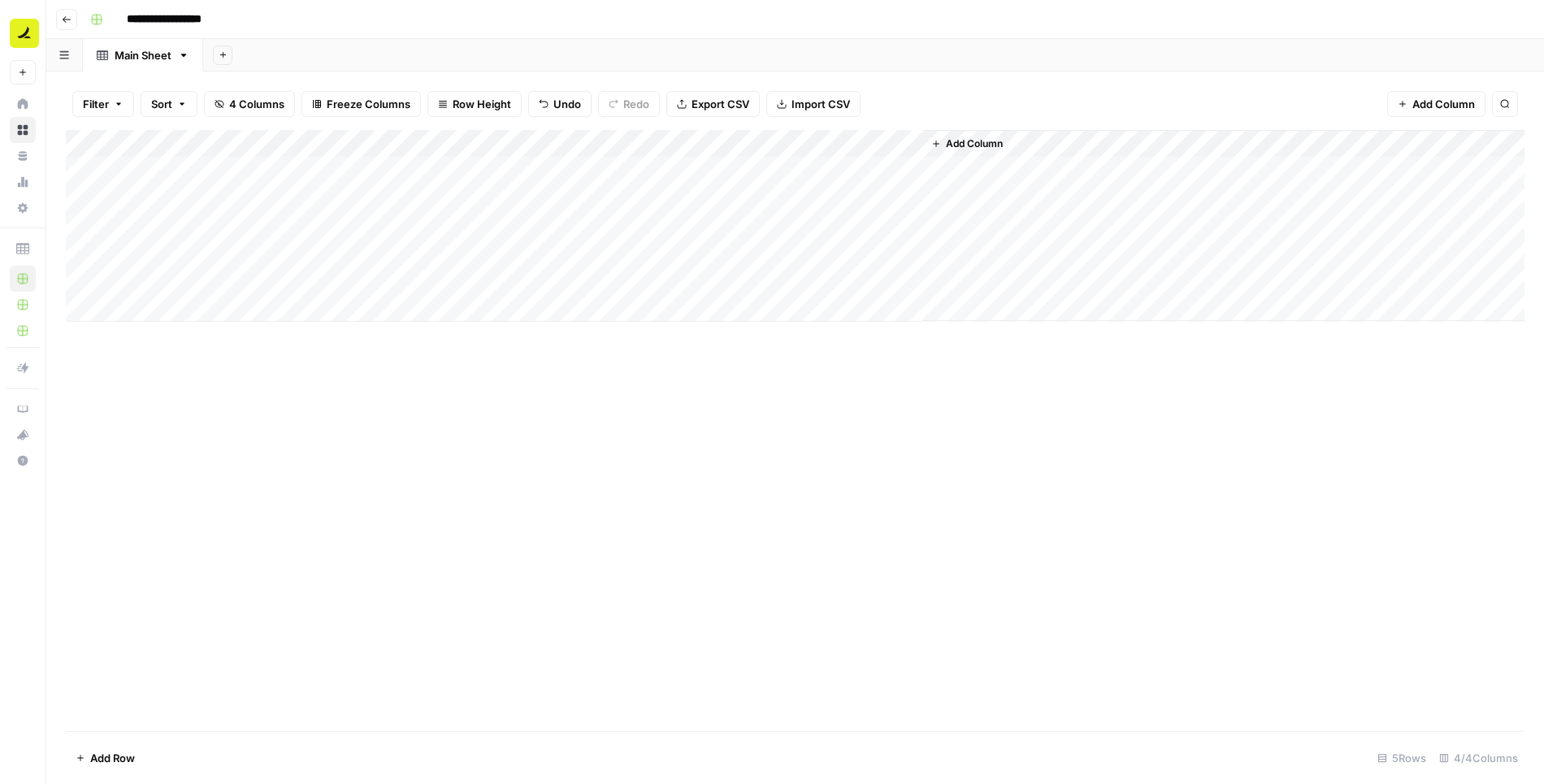 click on "Add Column" at bounding box center [795, 431] 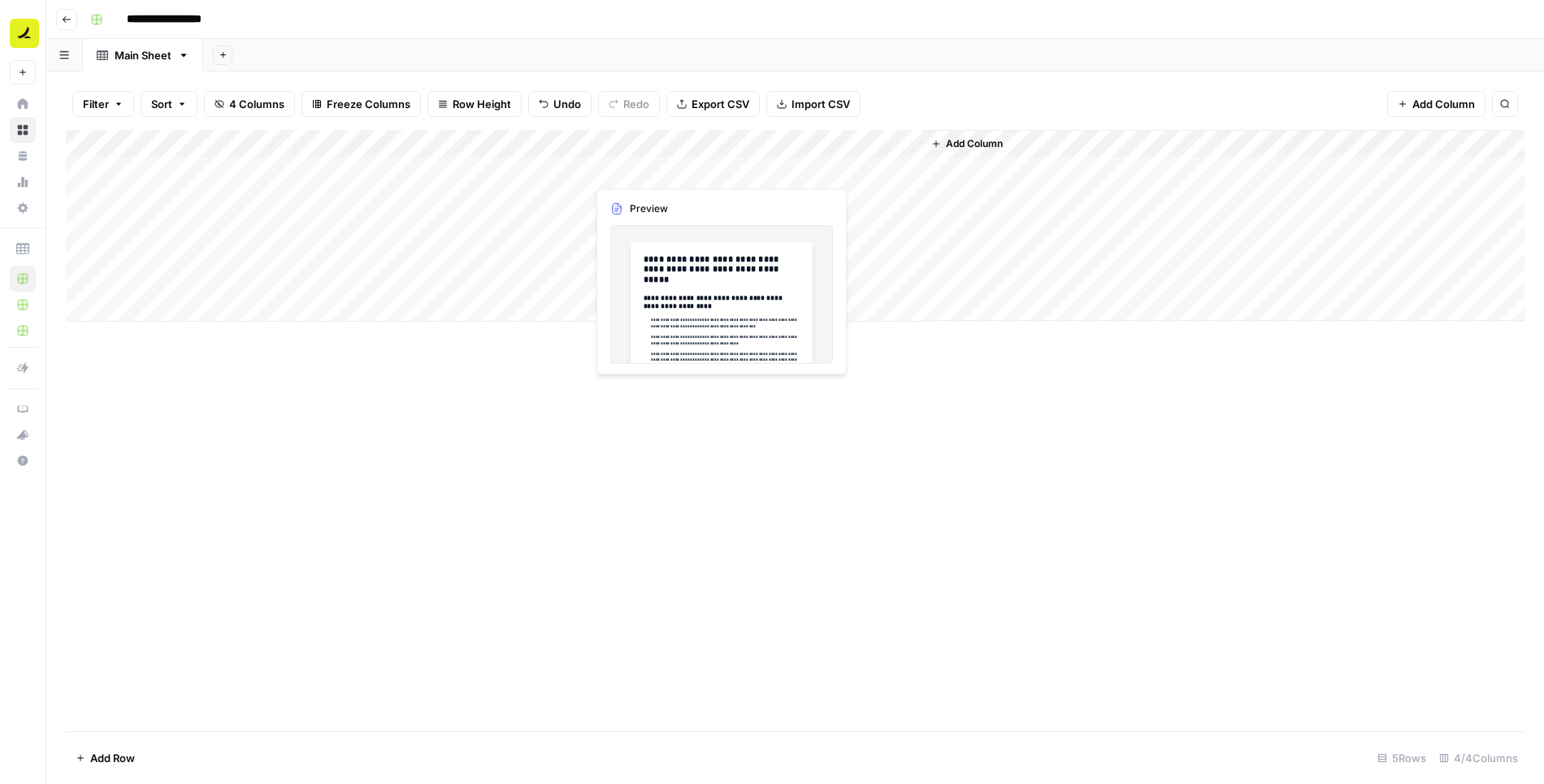 click on "Add Column" at bounding box center [795, 226] 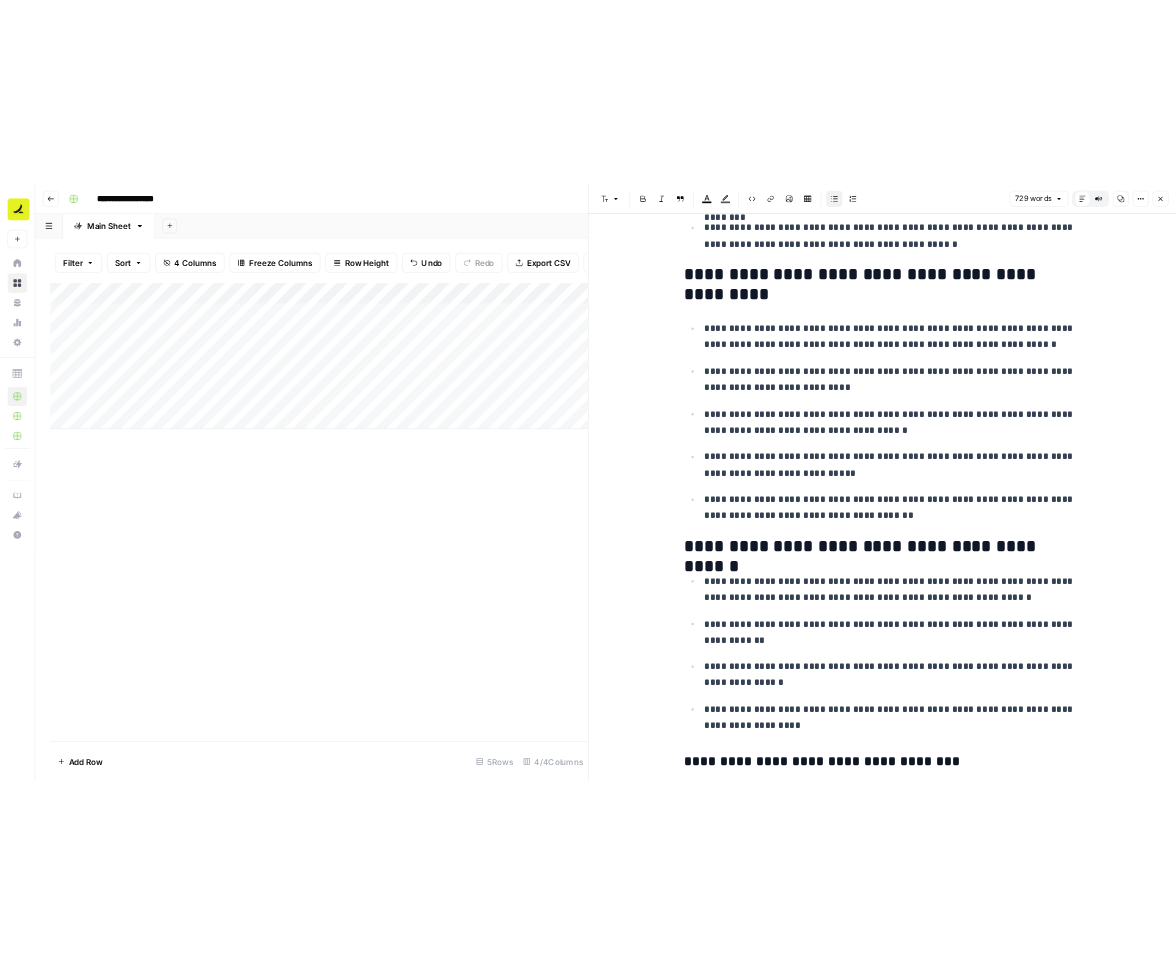 scroll, scrollTop: 0, scrollLeft: 0, axis: both 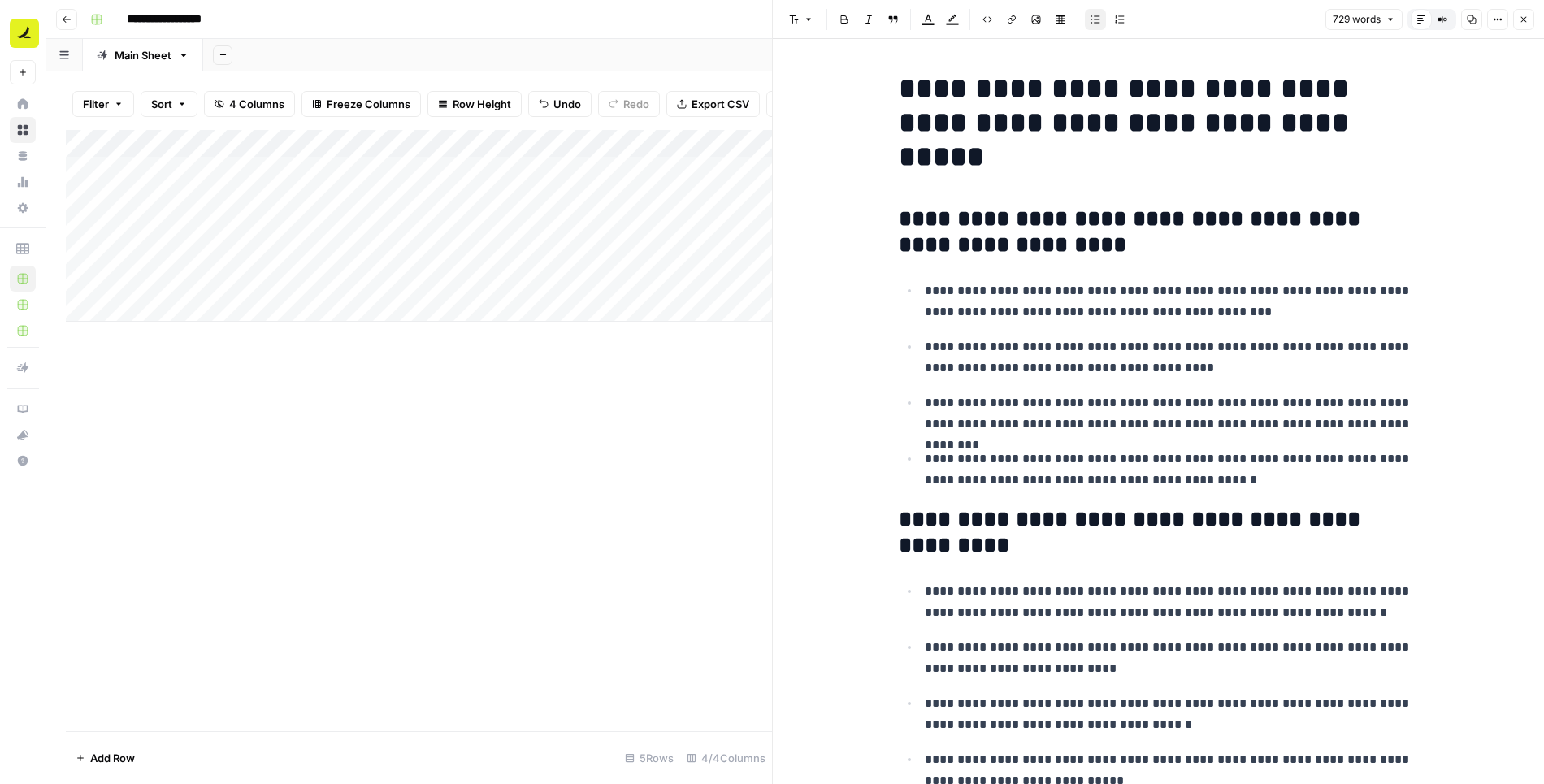 click 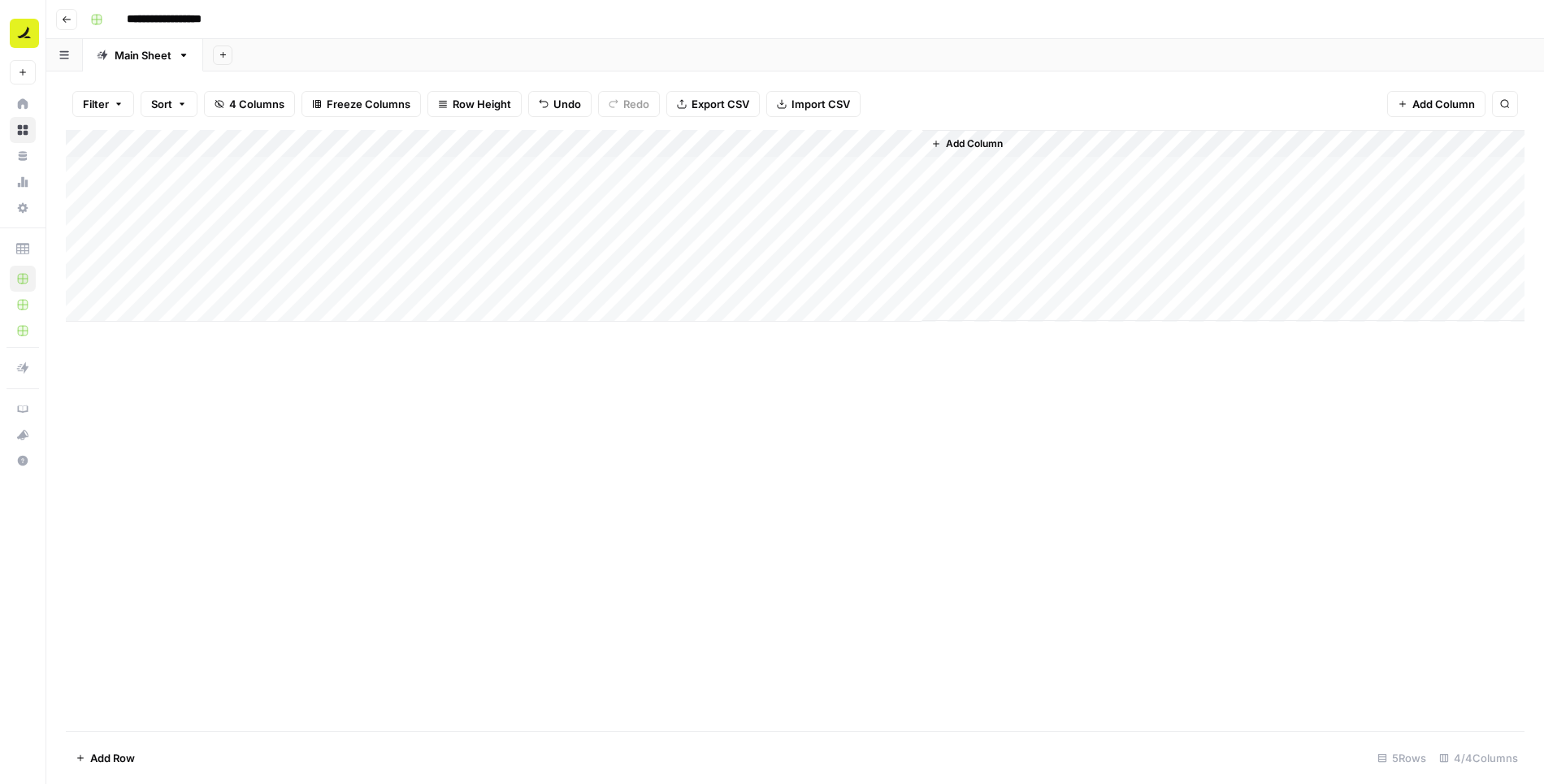 click on "Add Column" at bounding box center [795, 226] 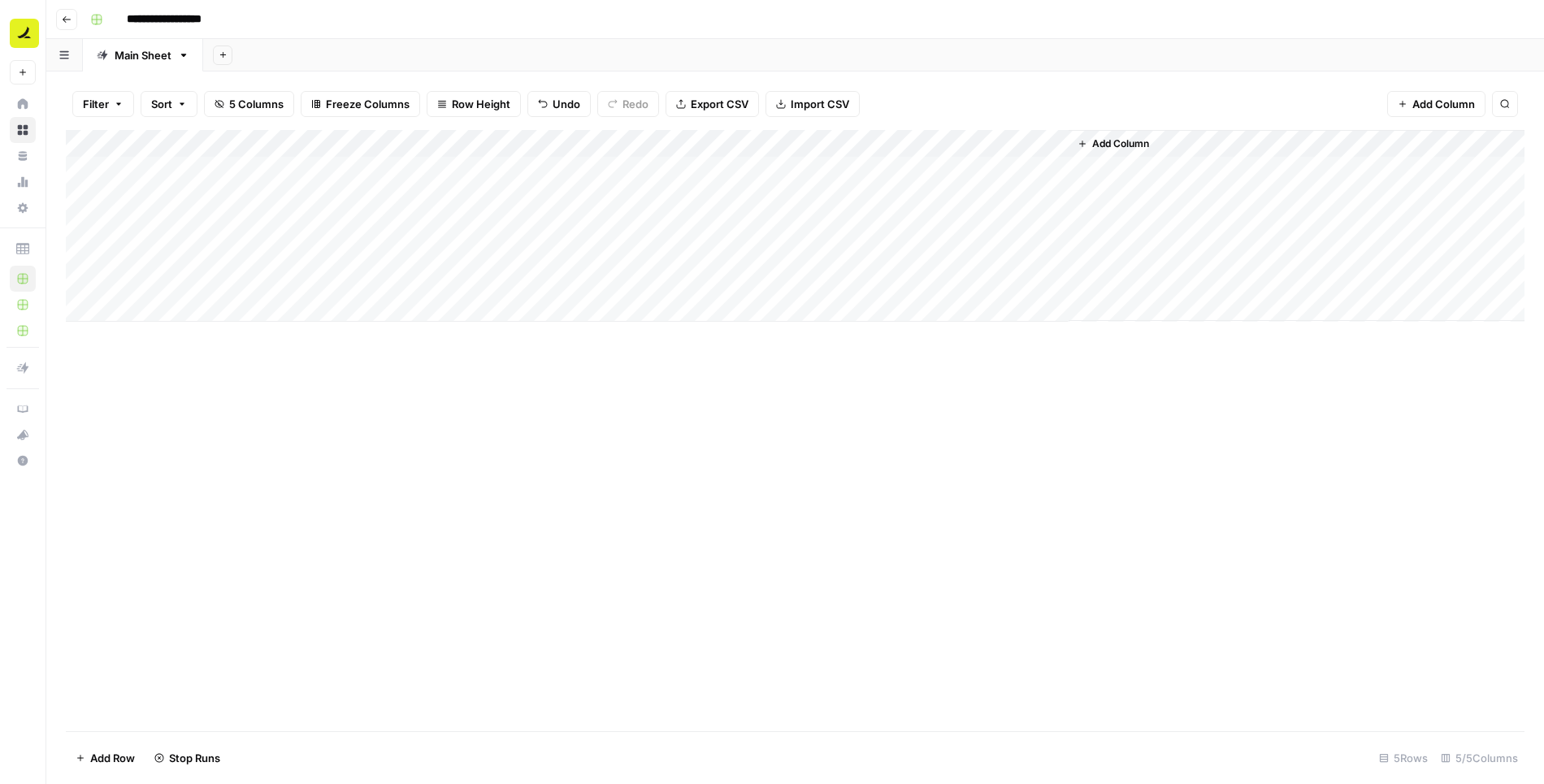 click on "Add Column" at bounding box center [795, 226] 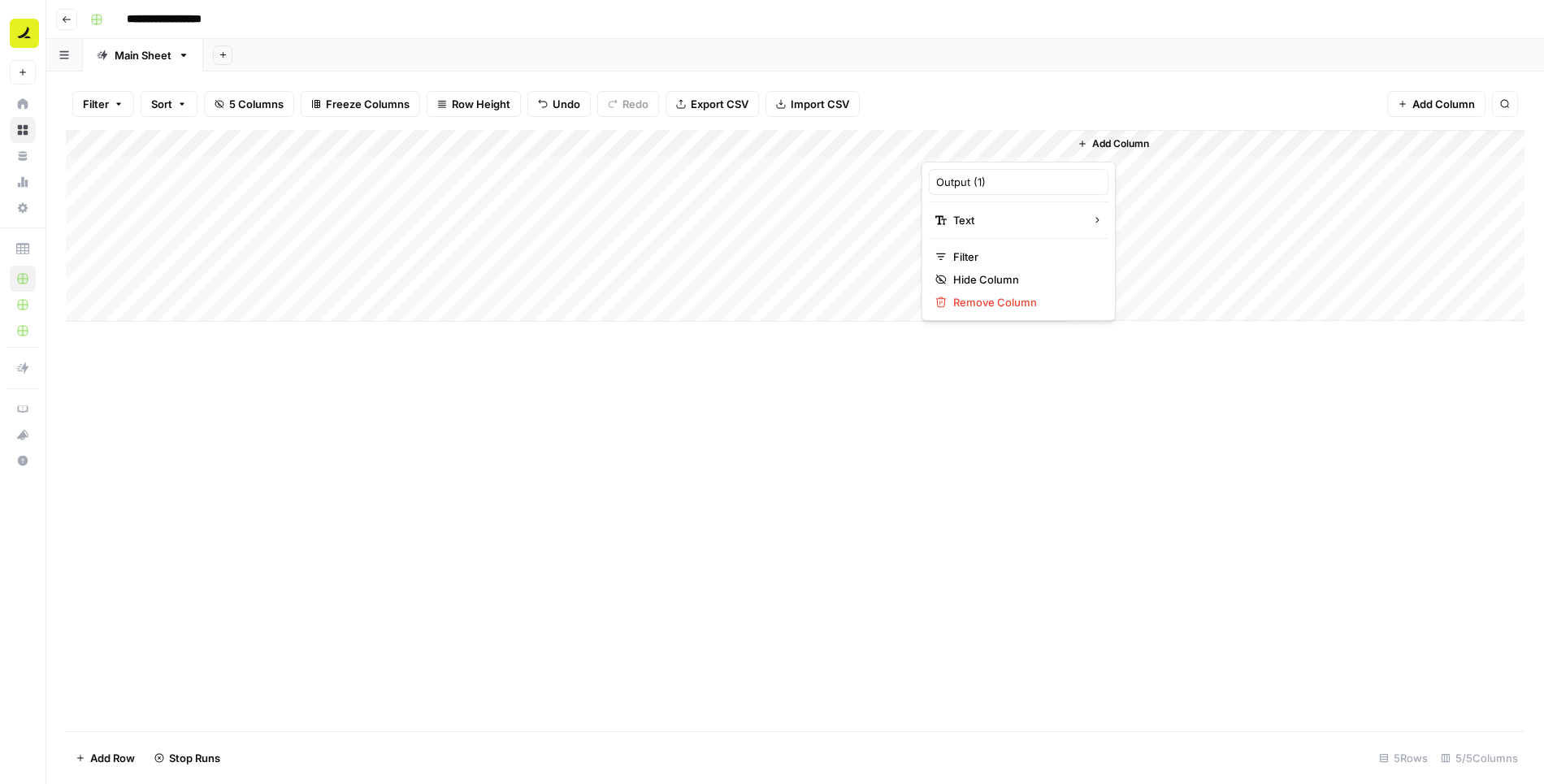 click at bounding box center (995, 145) 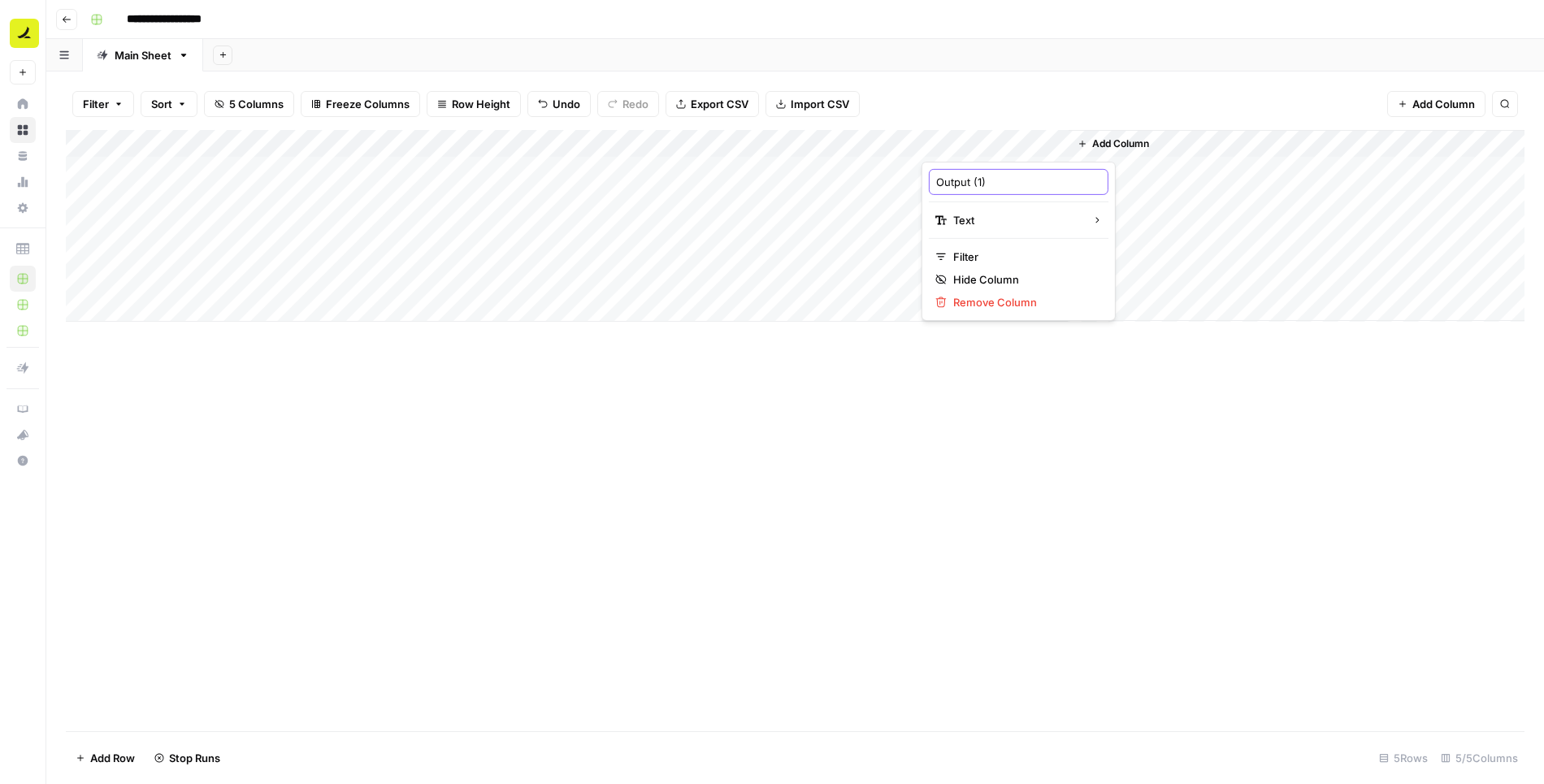 click on "Output (1)" at bounding box center [1018, 182] 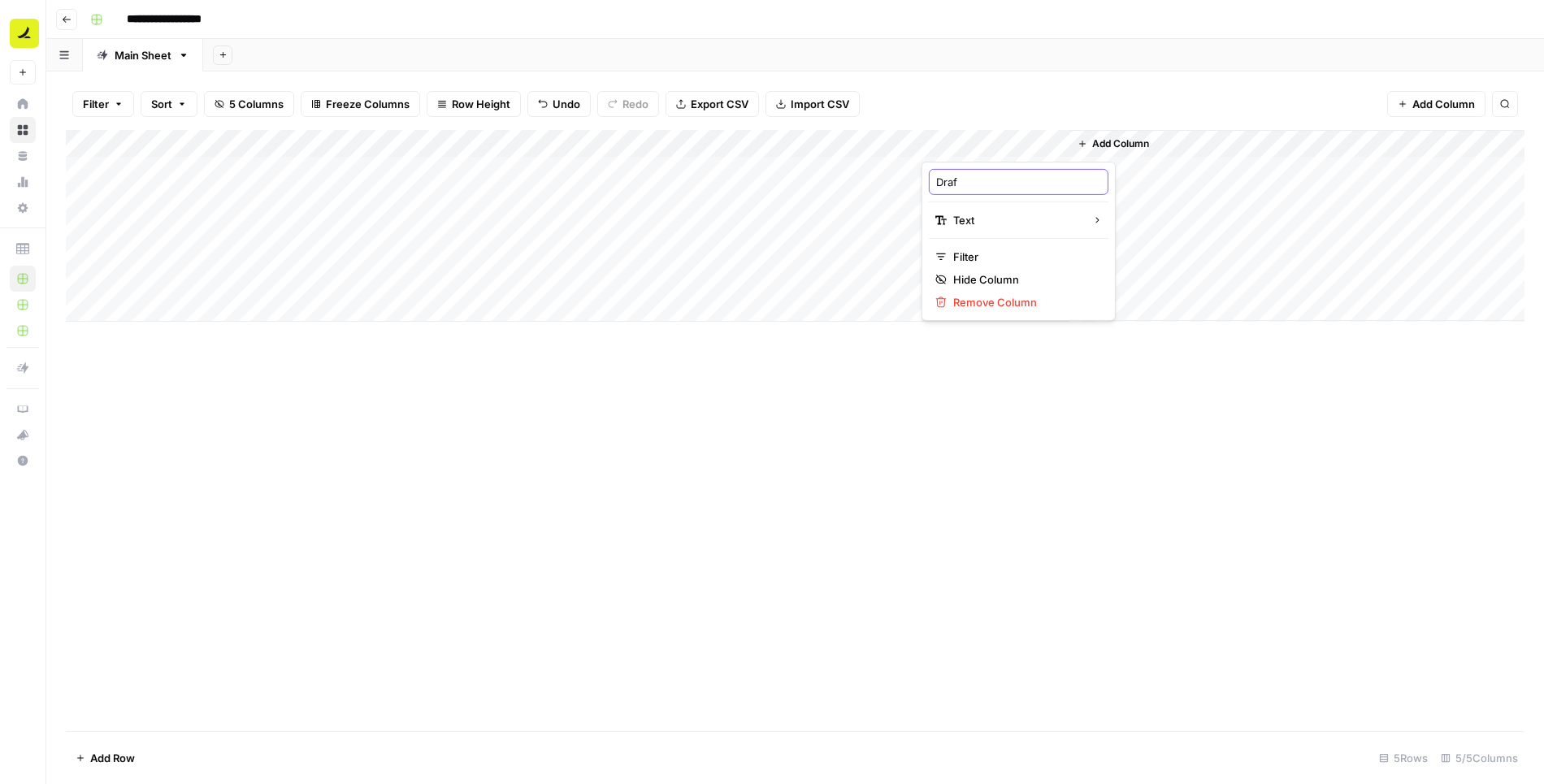 type on "Draft" 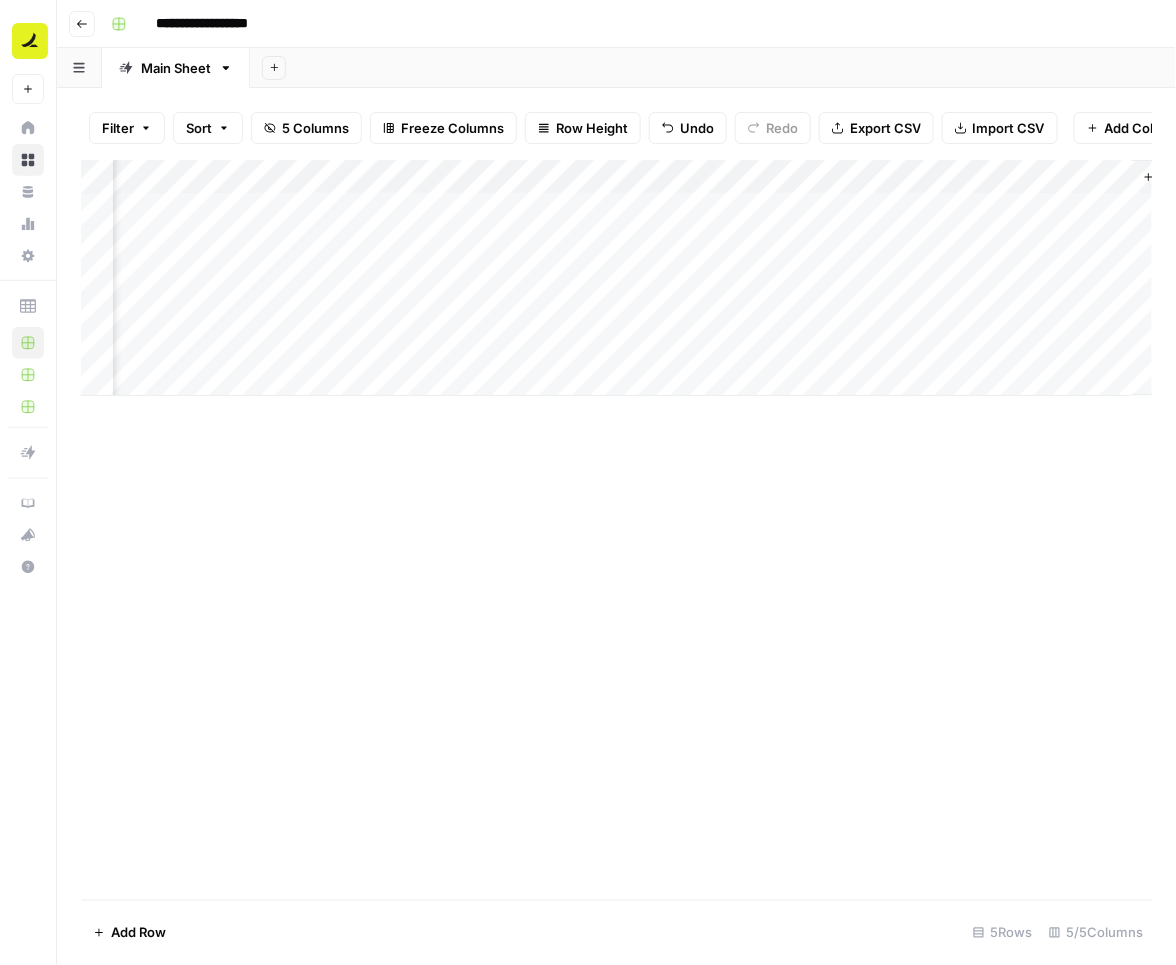 scroll, scrollTop: 0, scrollLeft: 273, axis: horizontal 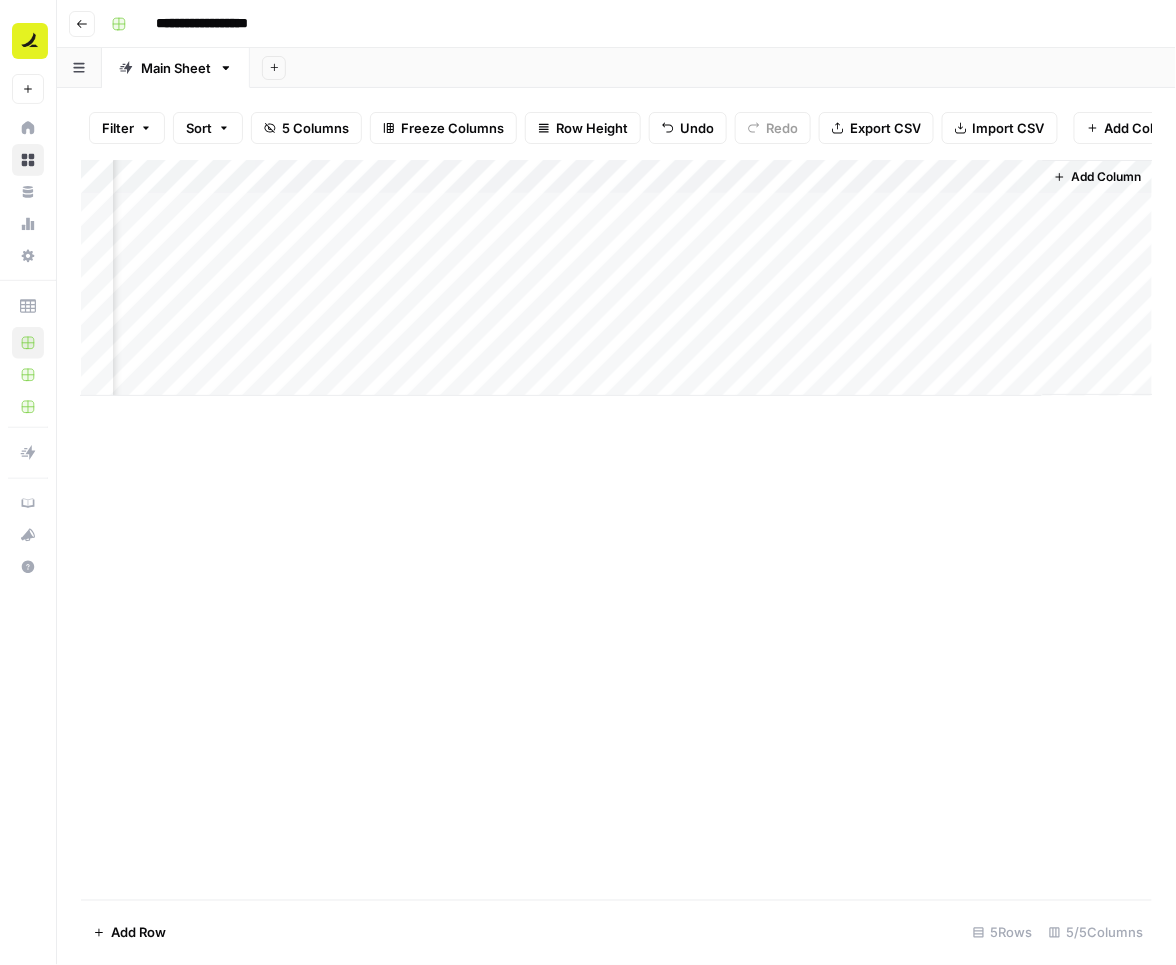 click on "Add Column" at bounding box center [617, 278] 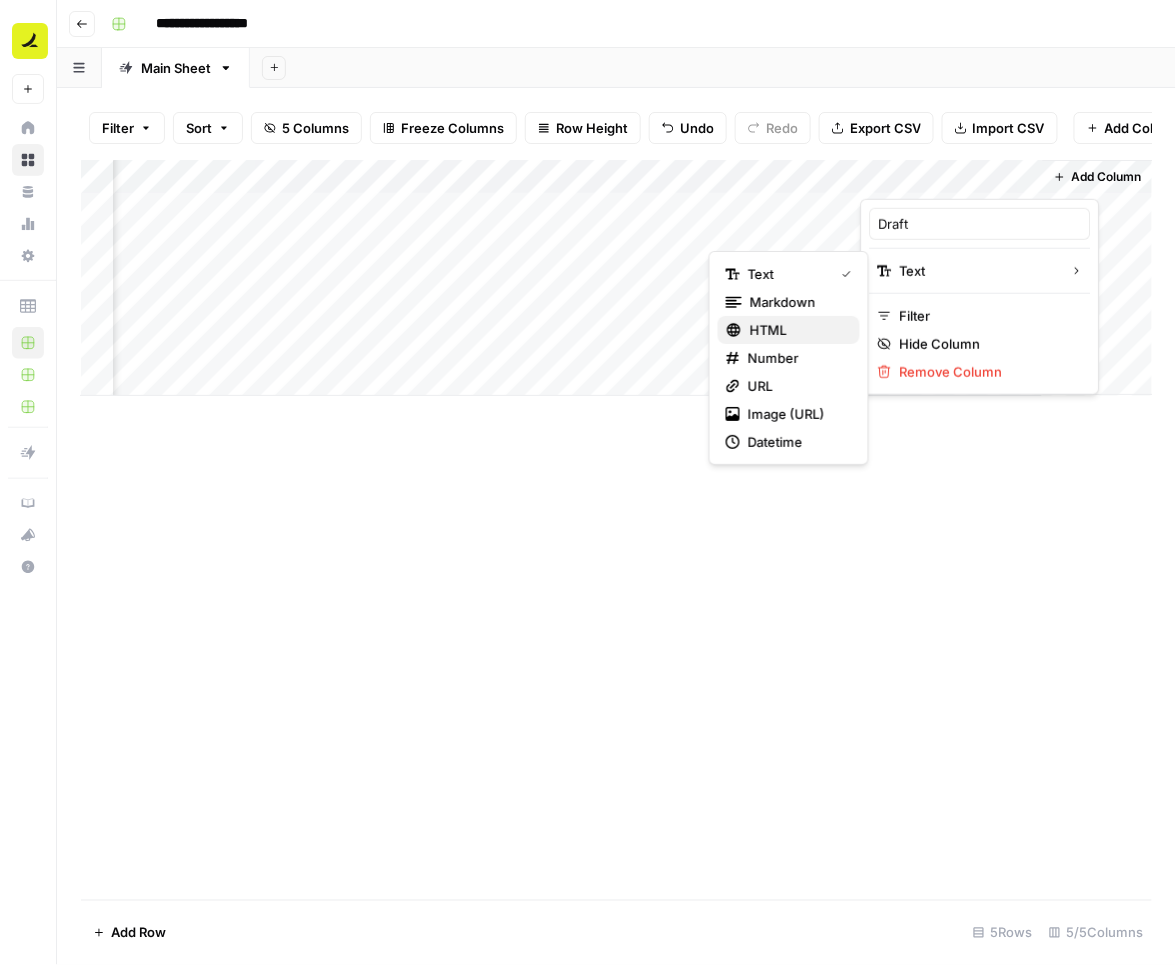 click on "HTML" at bounding box center [797, 330] 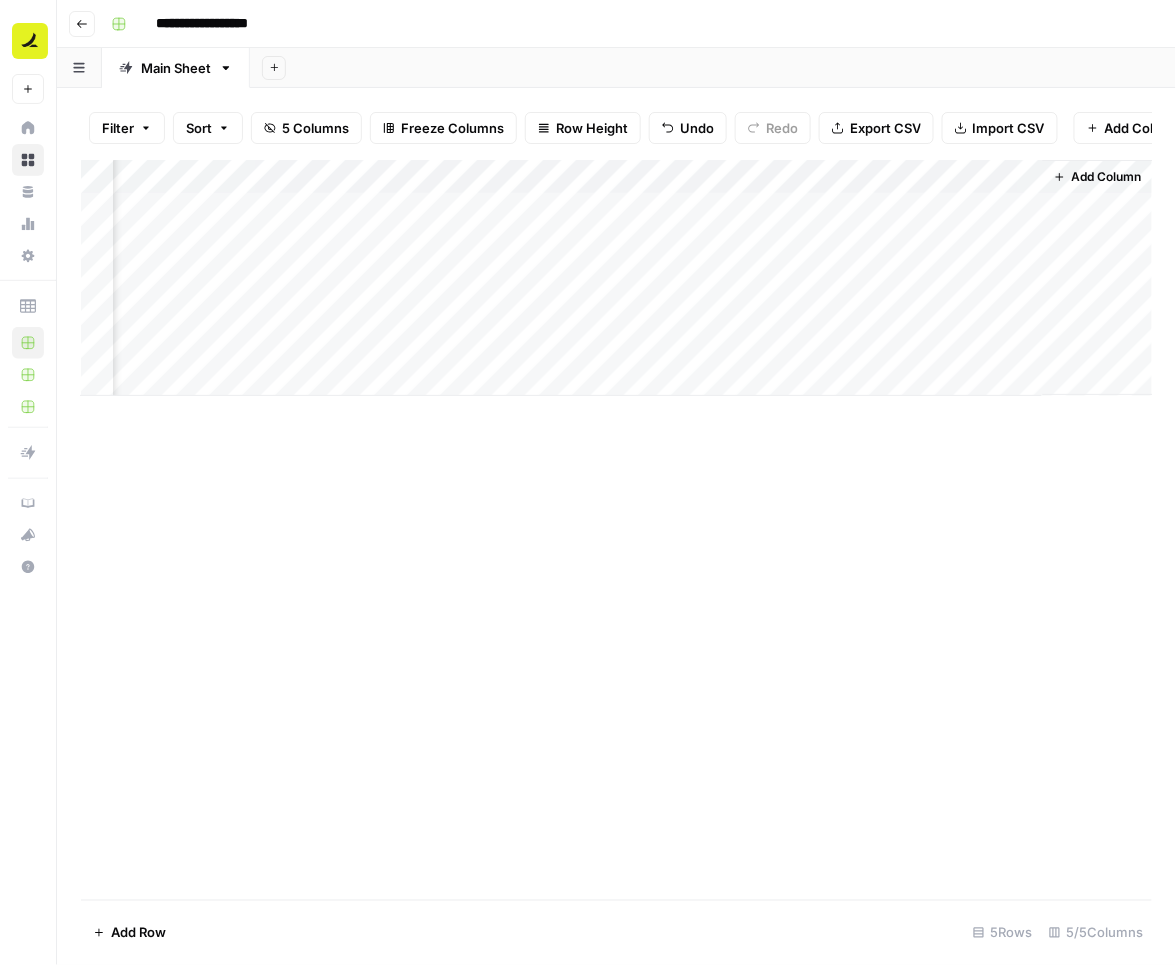 click on "Add Column" at bounding box center (617, 278) 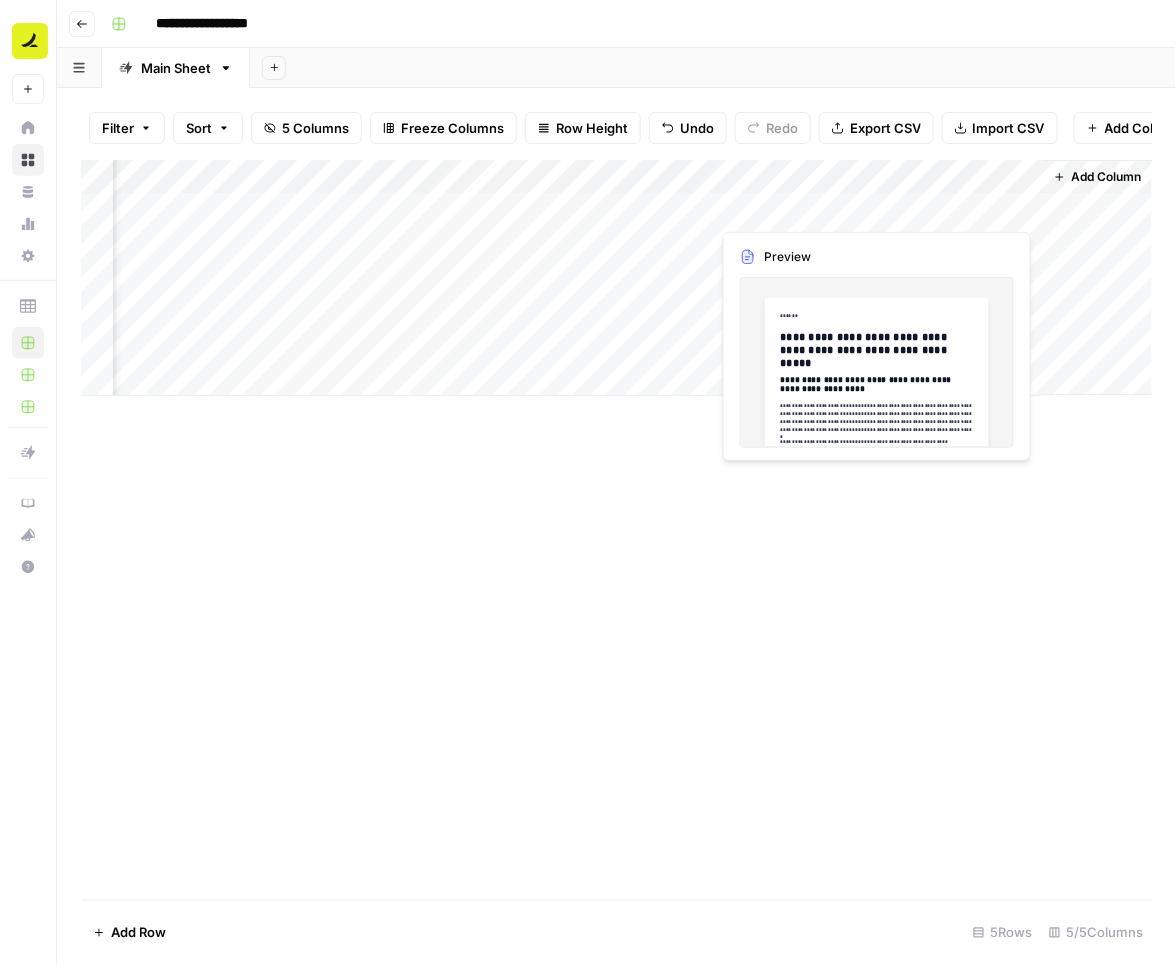 click on "Add Column" at bounding box center [617, 278] 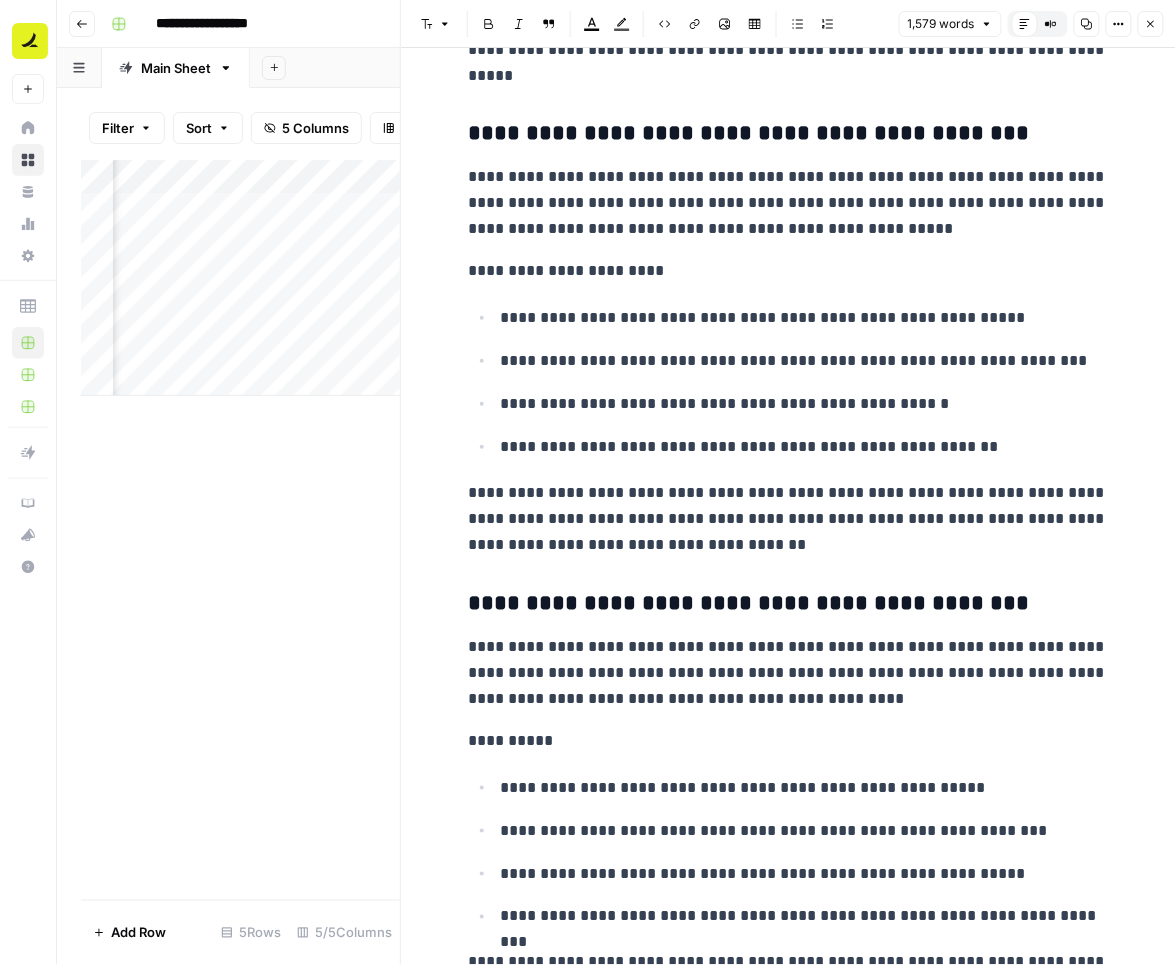 scroll, scrollTop: 4463, scrollLeft: 0, axis: vertical 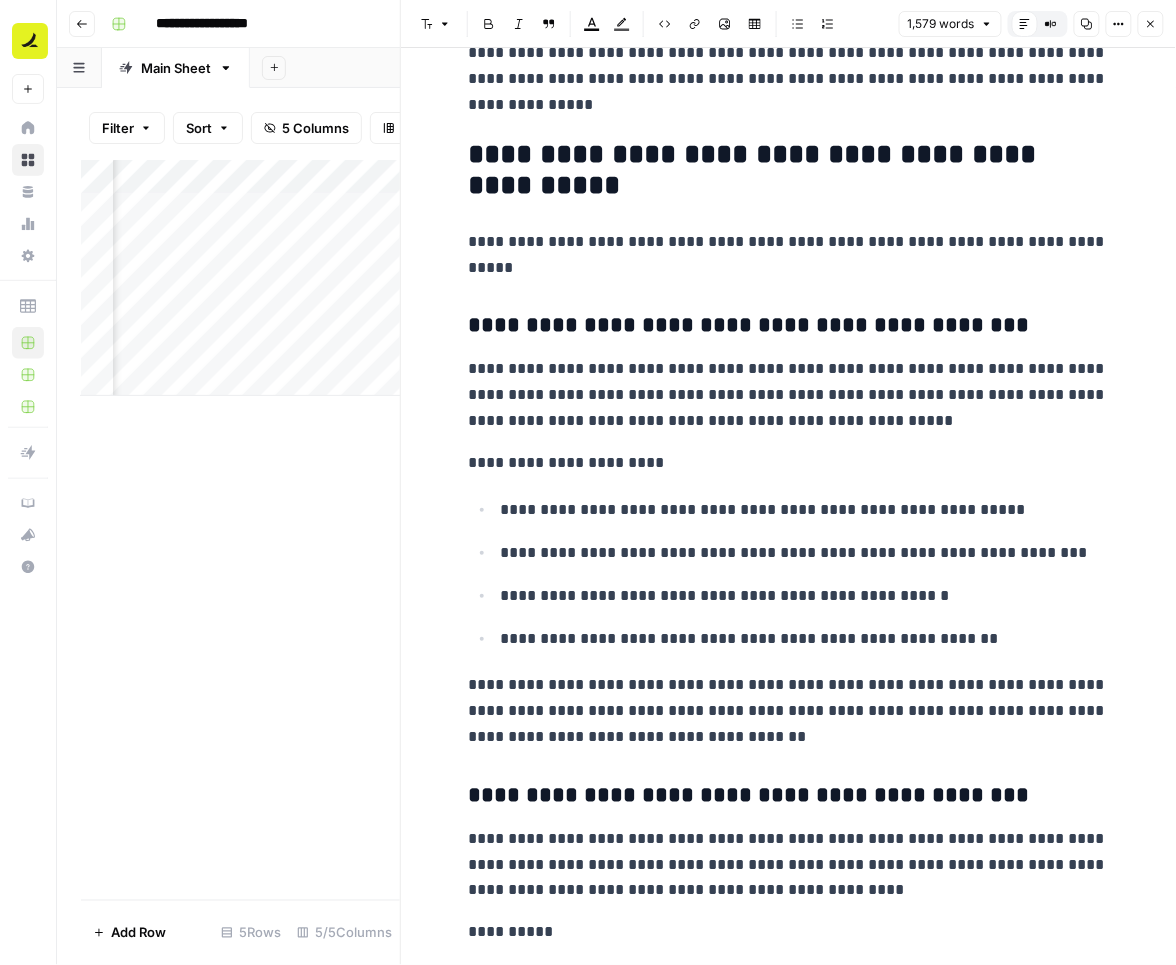 click on "Add Column" at bounding box center (240, 530) 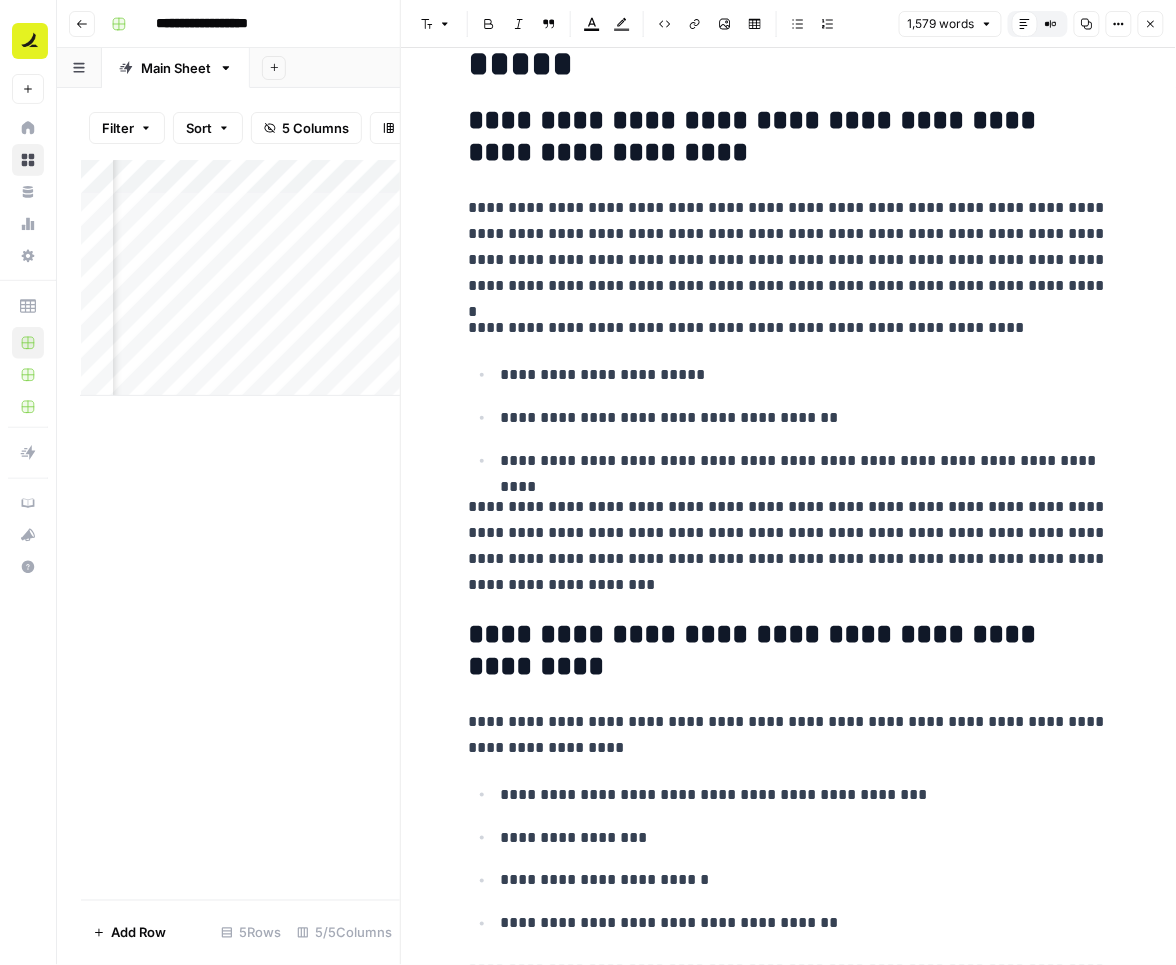 scroll, scrollTop: 0, scrollLeft: 0, axis: both 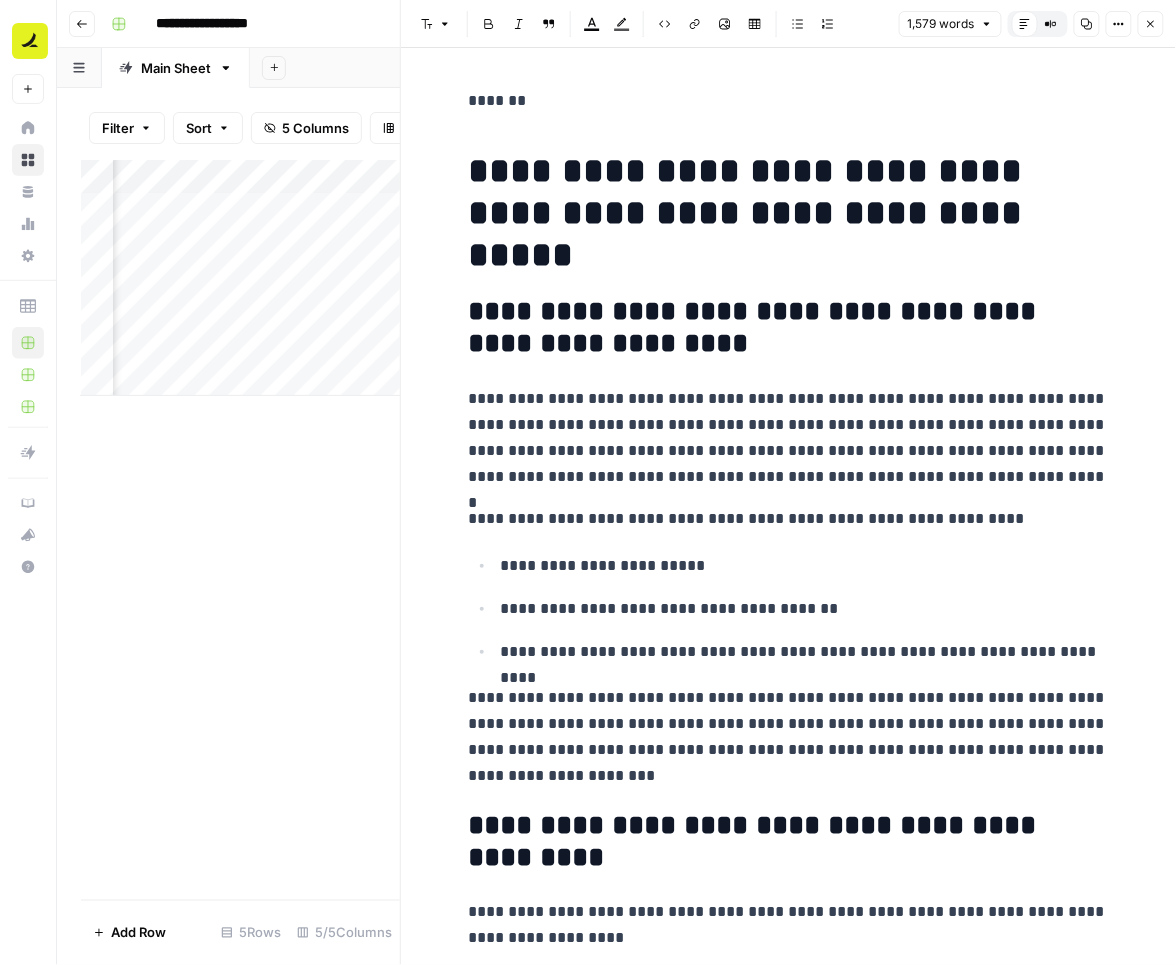 click 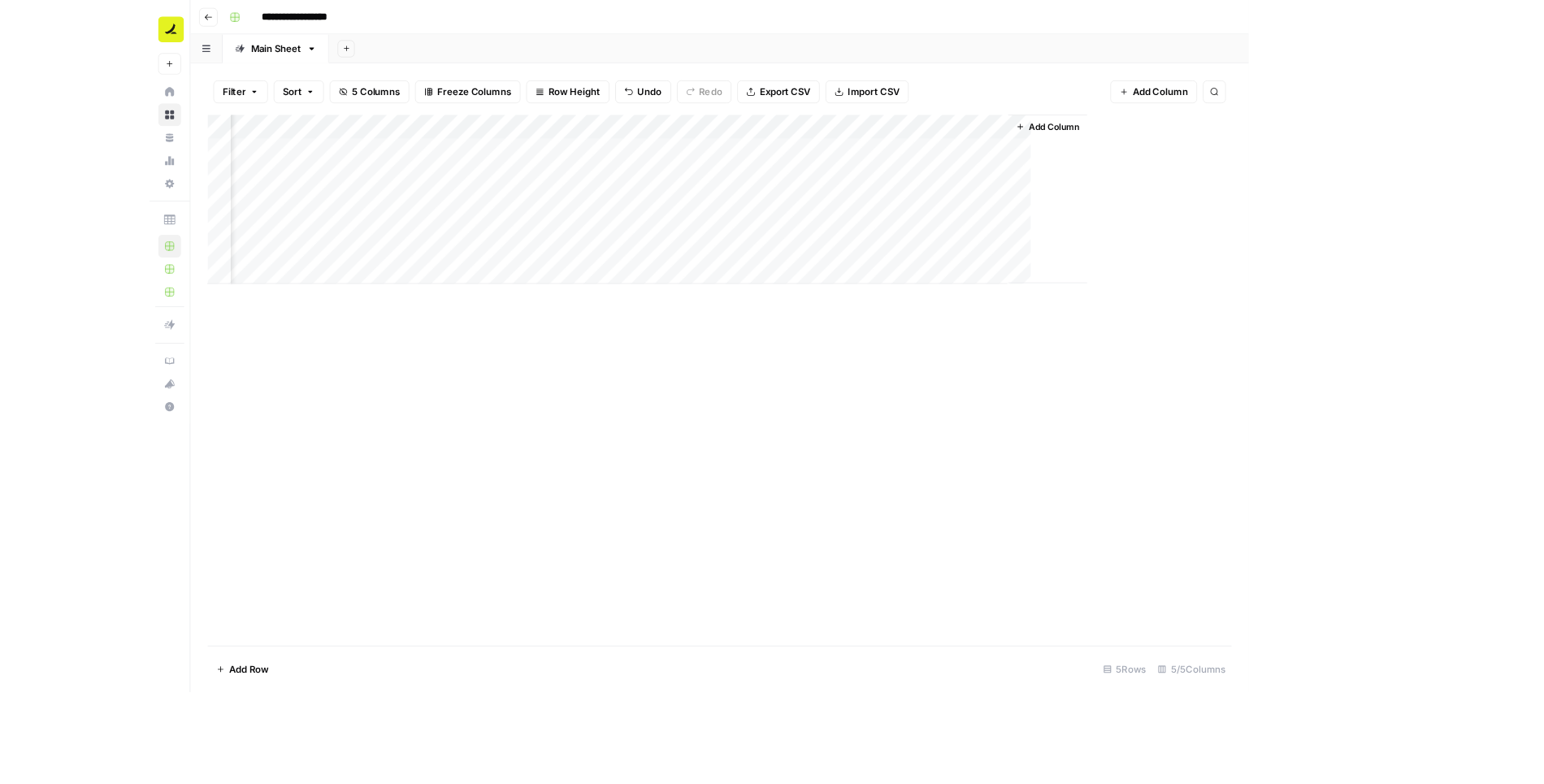 scroll, scrollTop: 0, scrollLeft: 0, axis: both 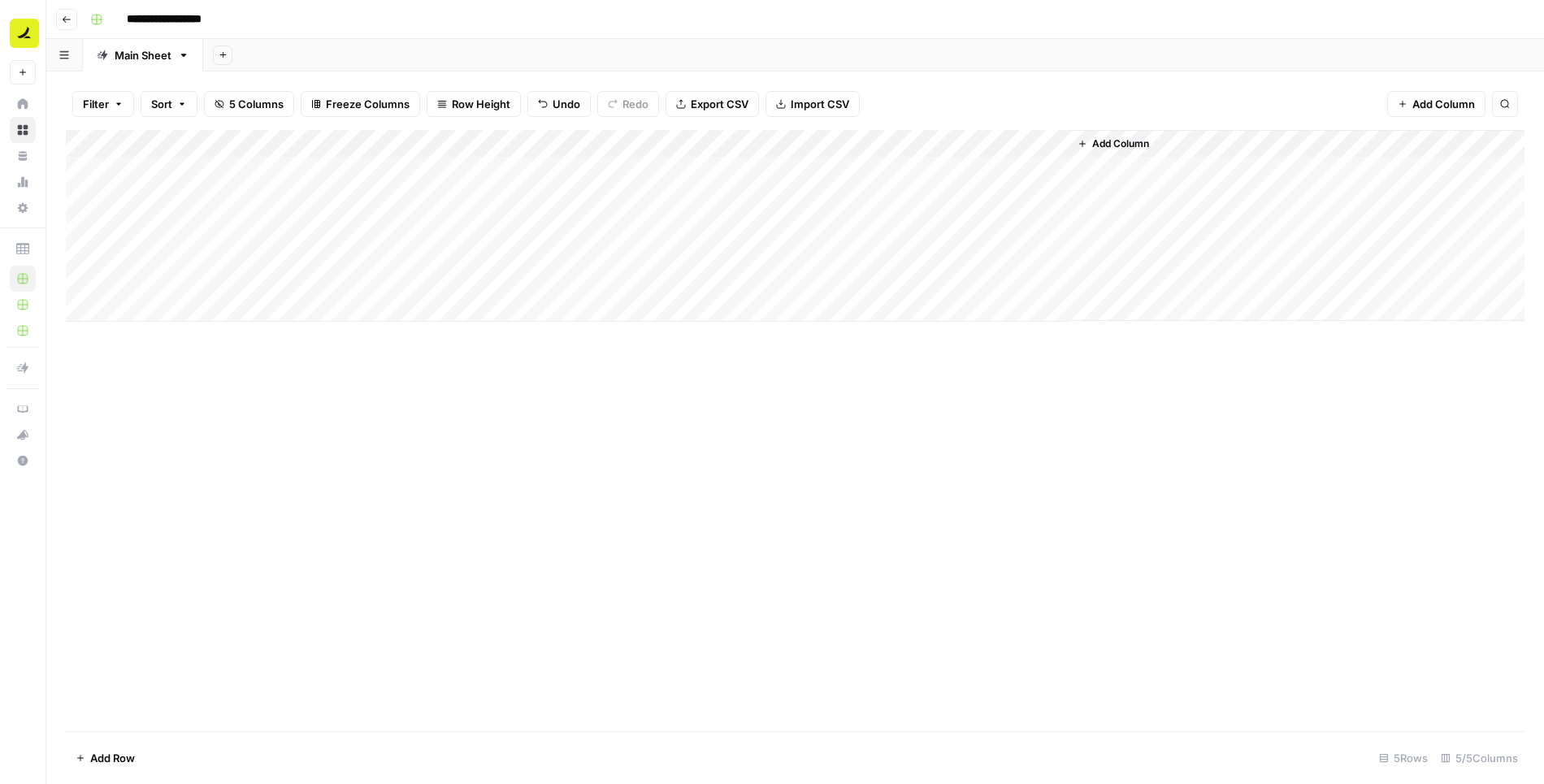 click on "Add Column" at bounding box center [1121, 144] 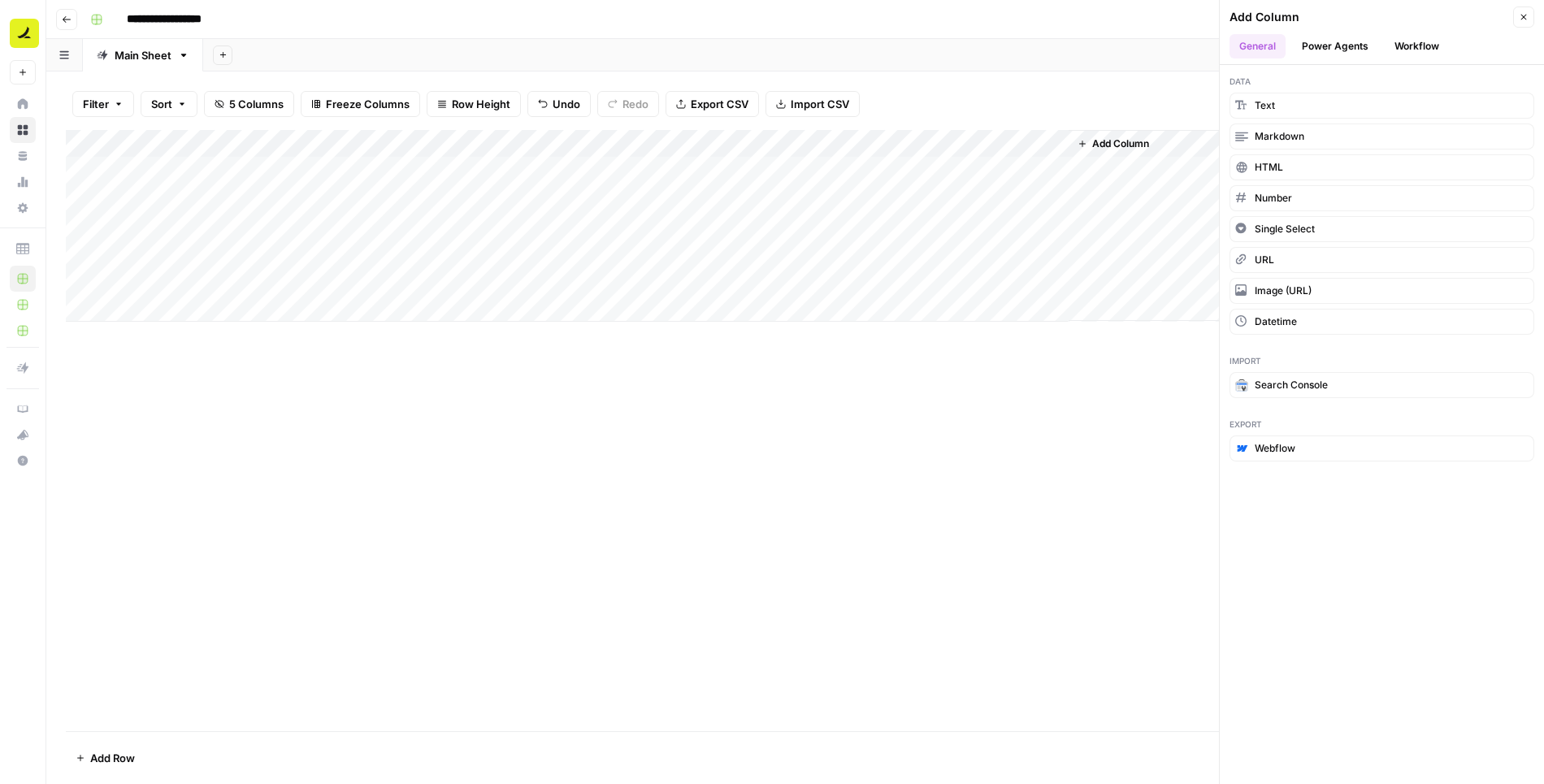 click on "Workflow" at bounding box center (1416, 46) 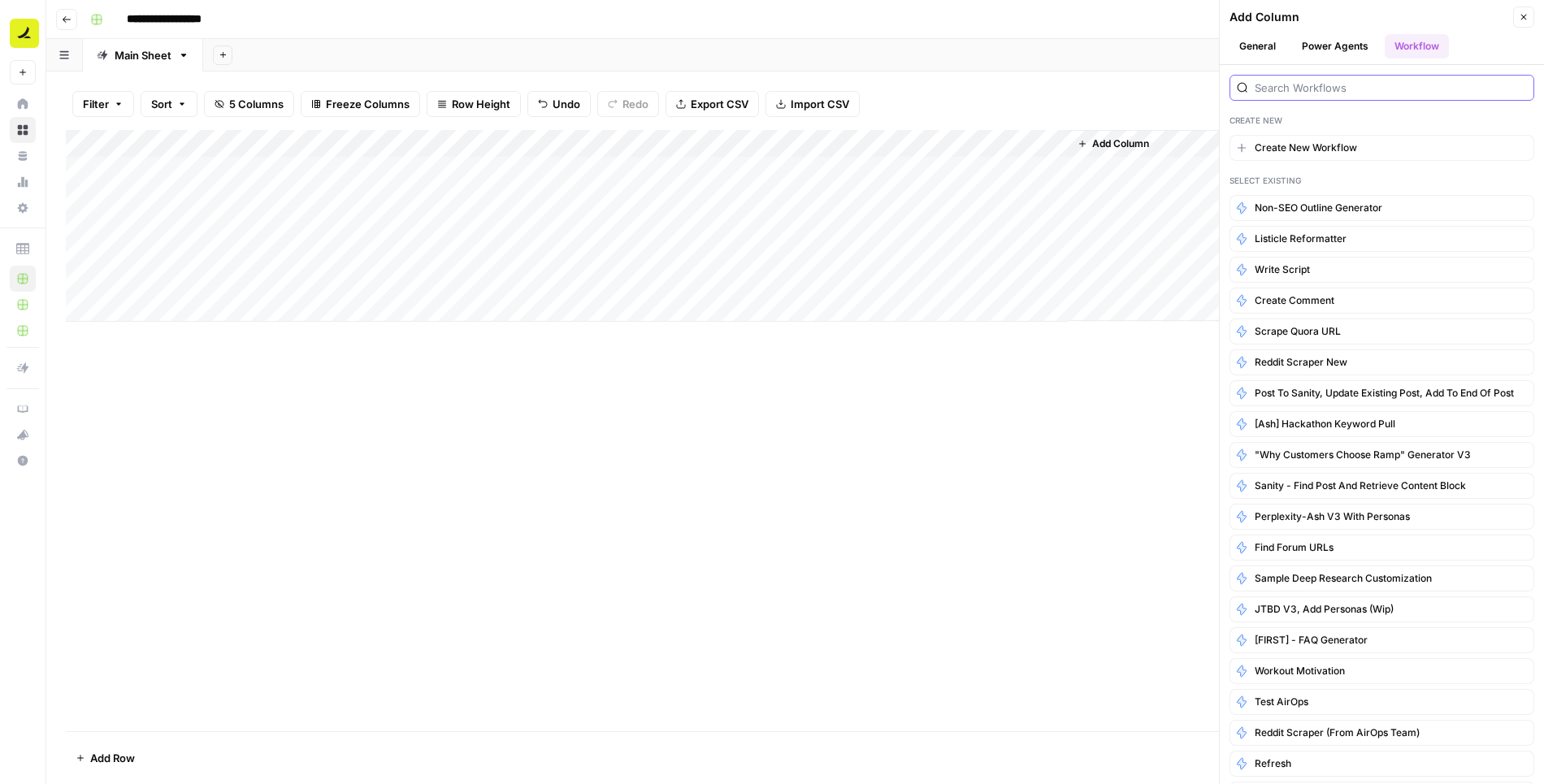 click at bounding box center (1390, 88) 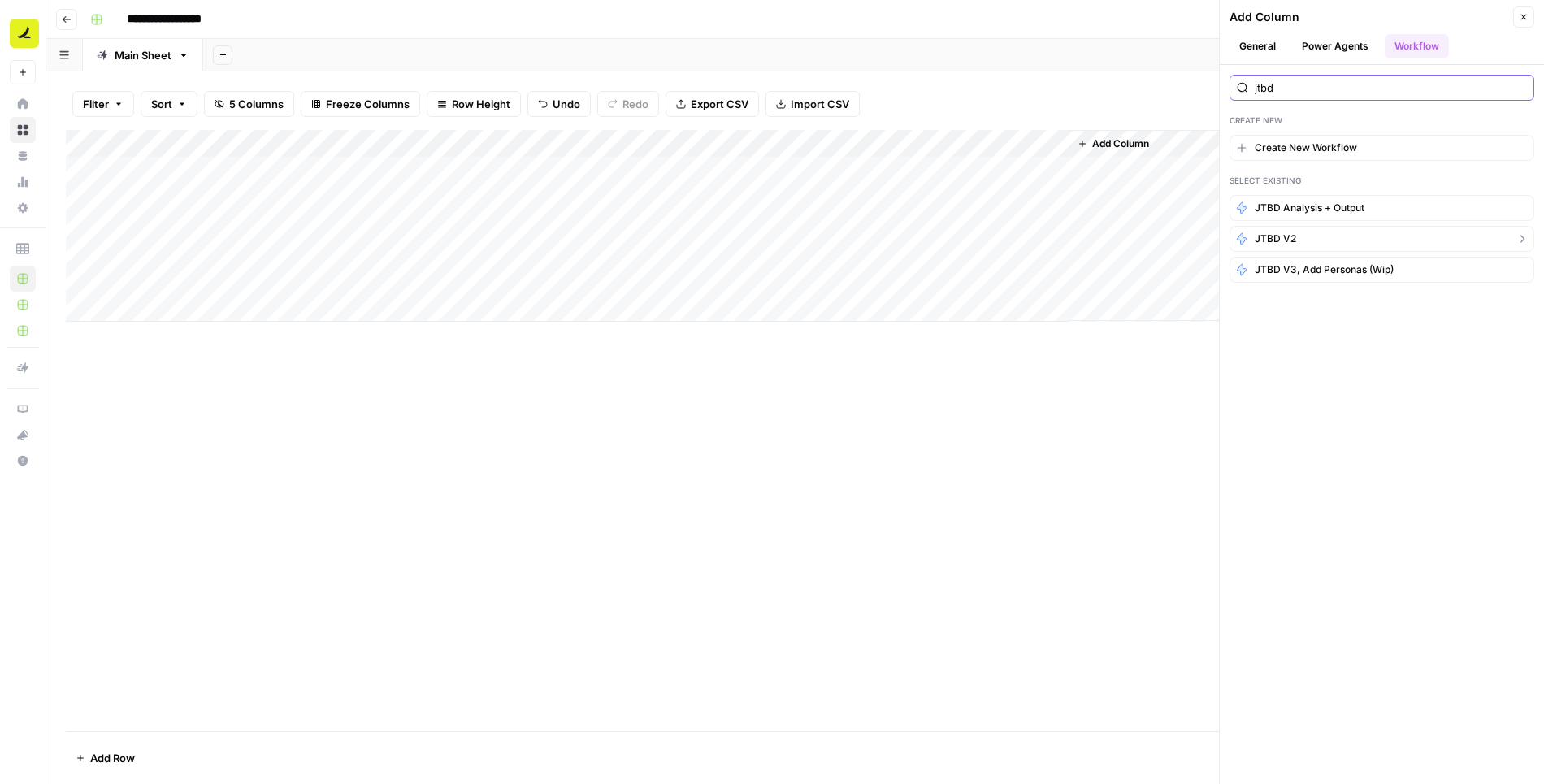 type on "jtbd" 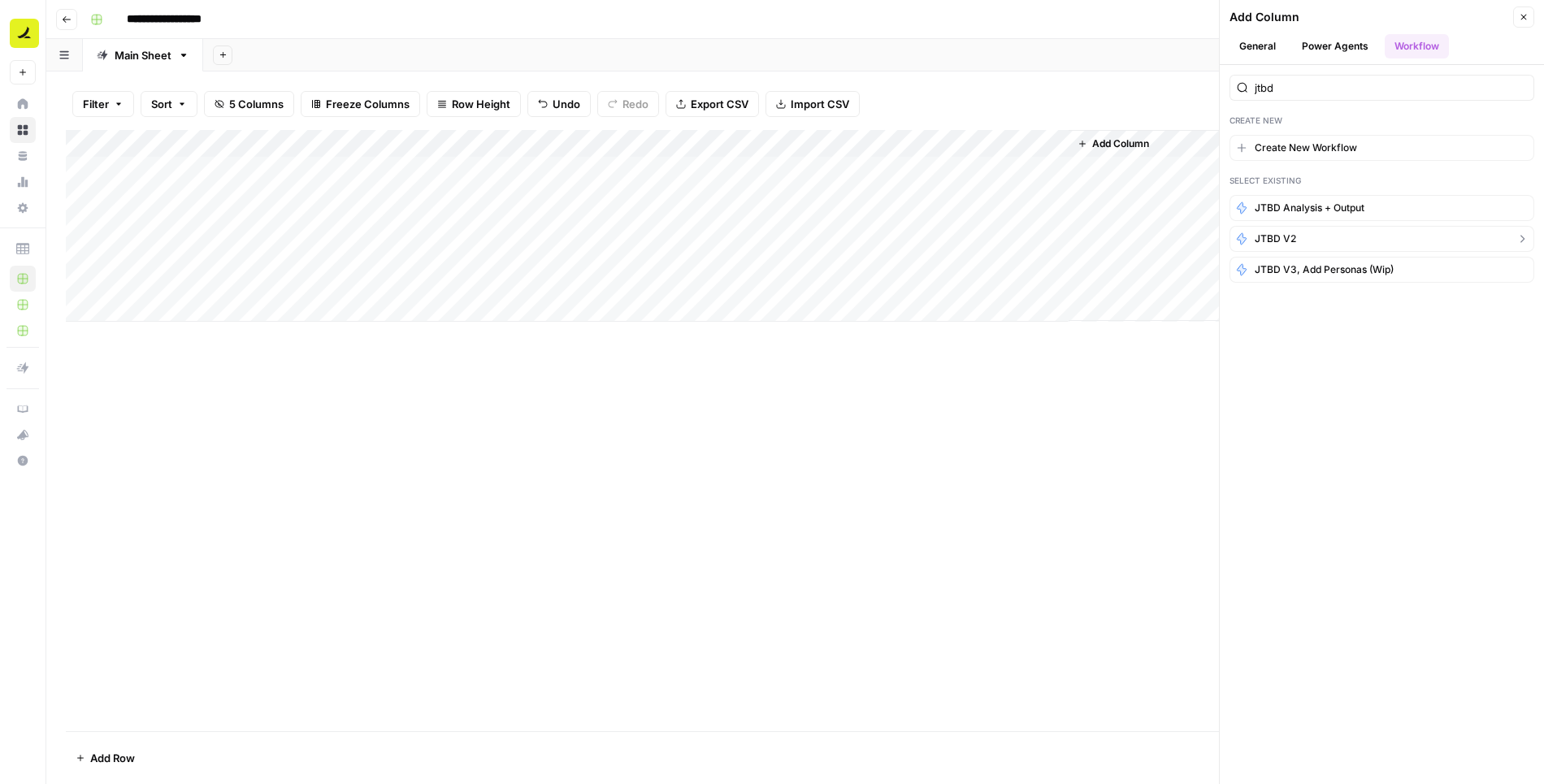 click on "JTBD v2" at bounding box center [1381, 239] 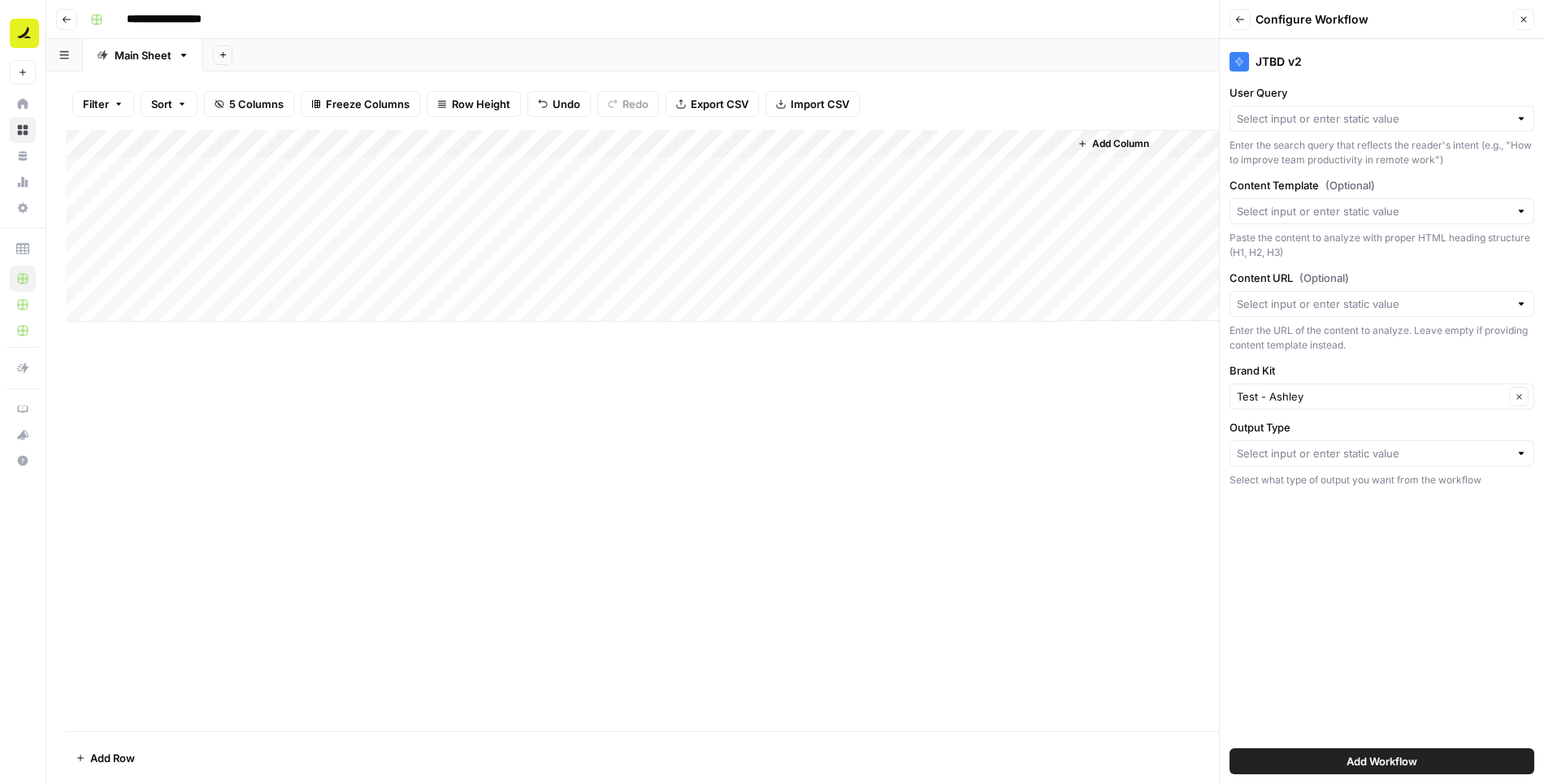 click at bounding box center [1381, 119] 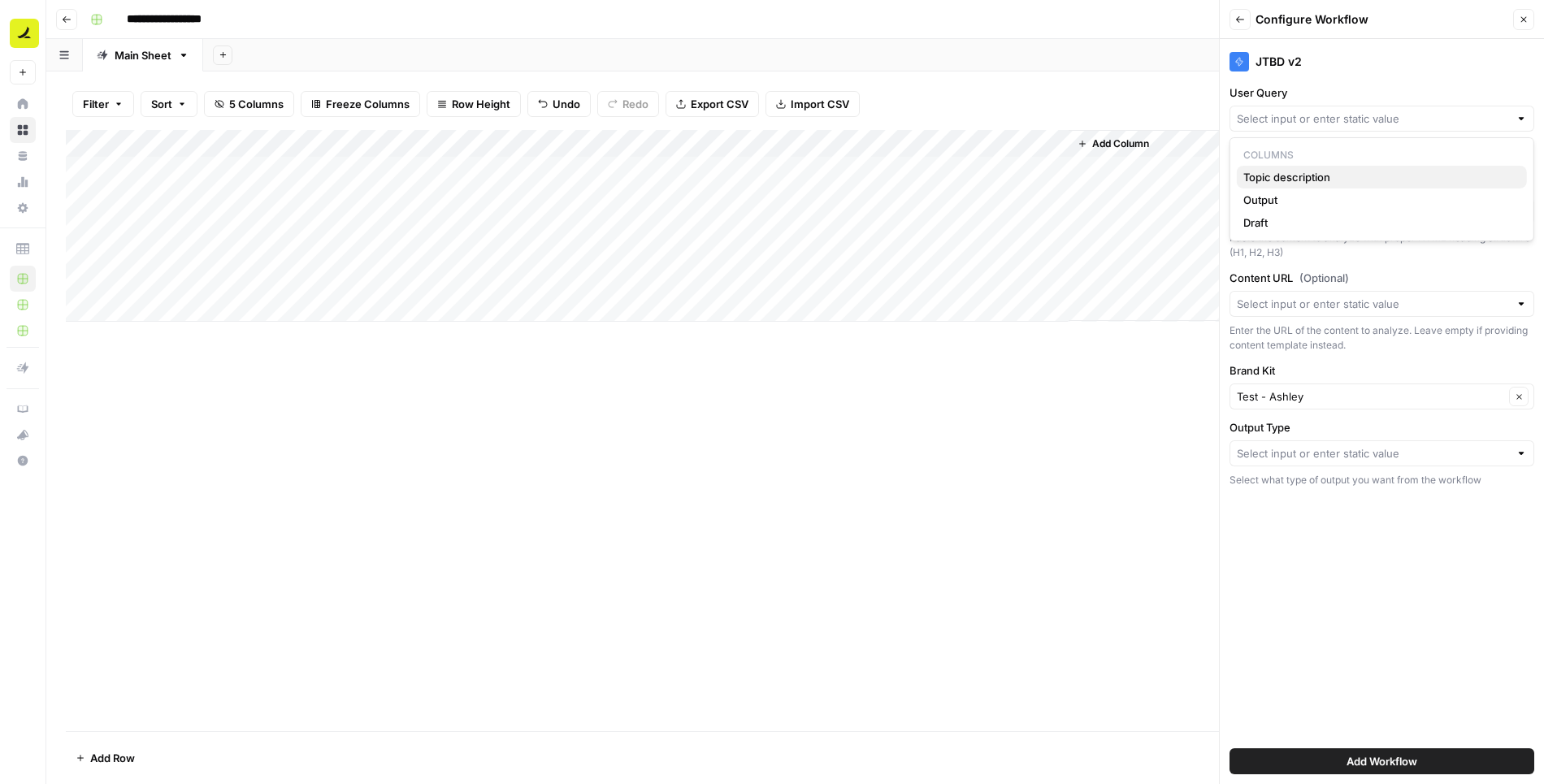 click on "Topic description" at bounding box center [1378, 177] 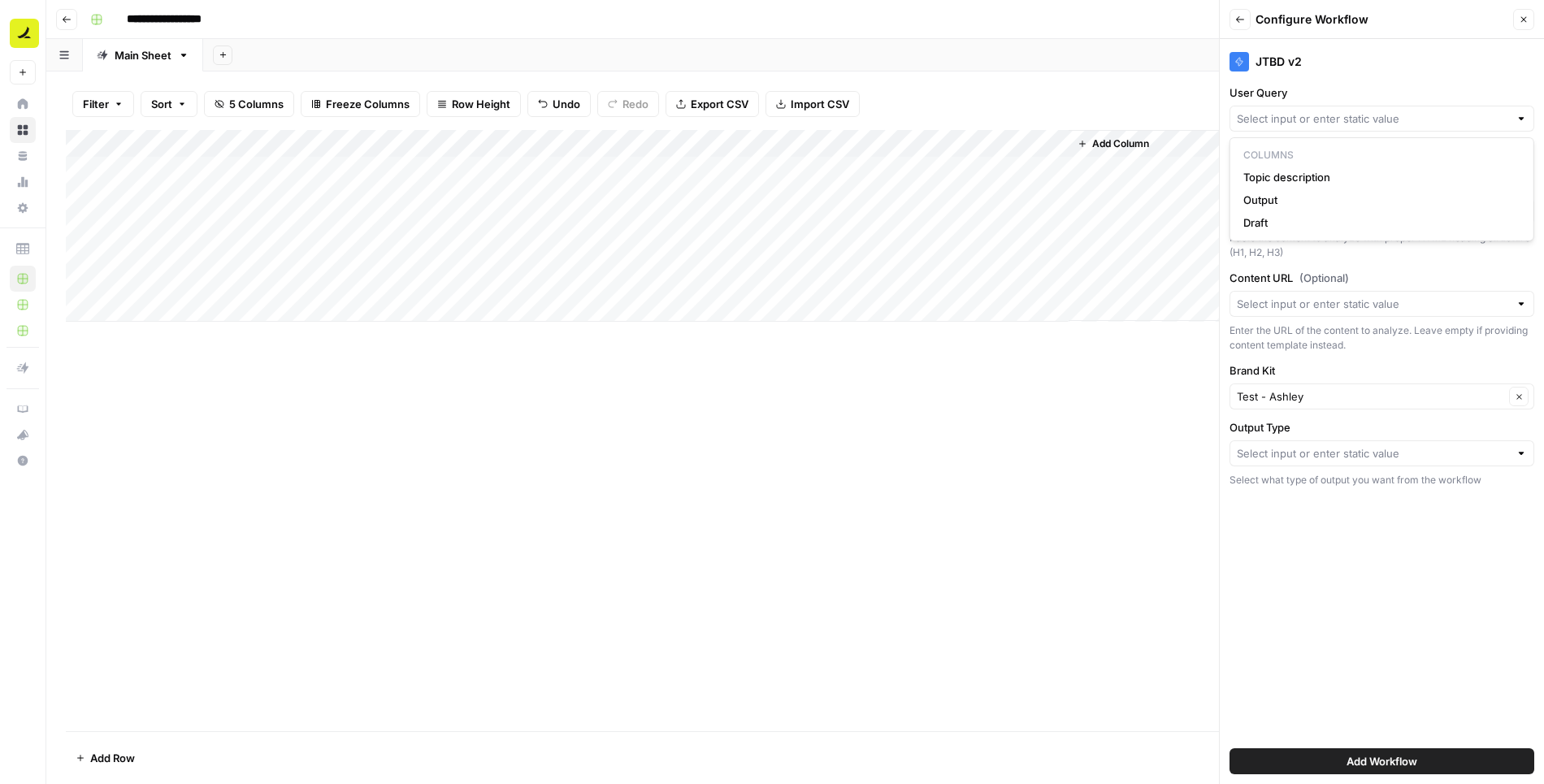 type on "Topic description" 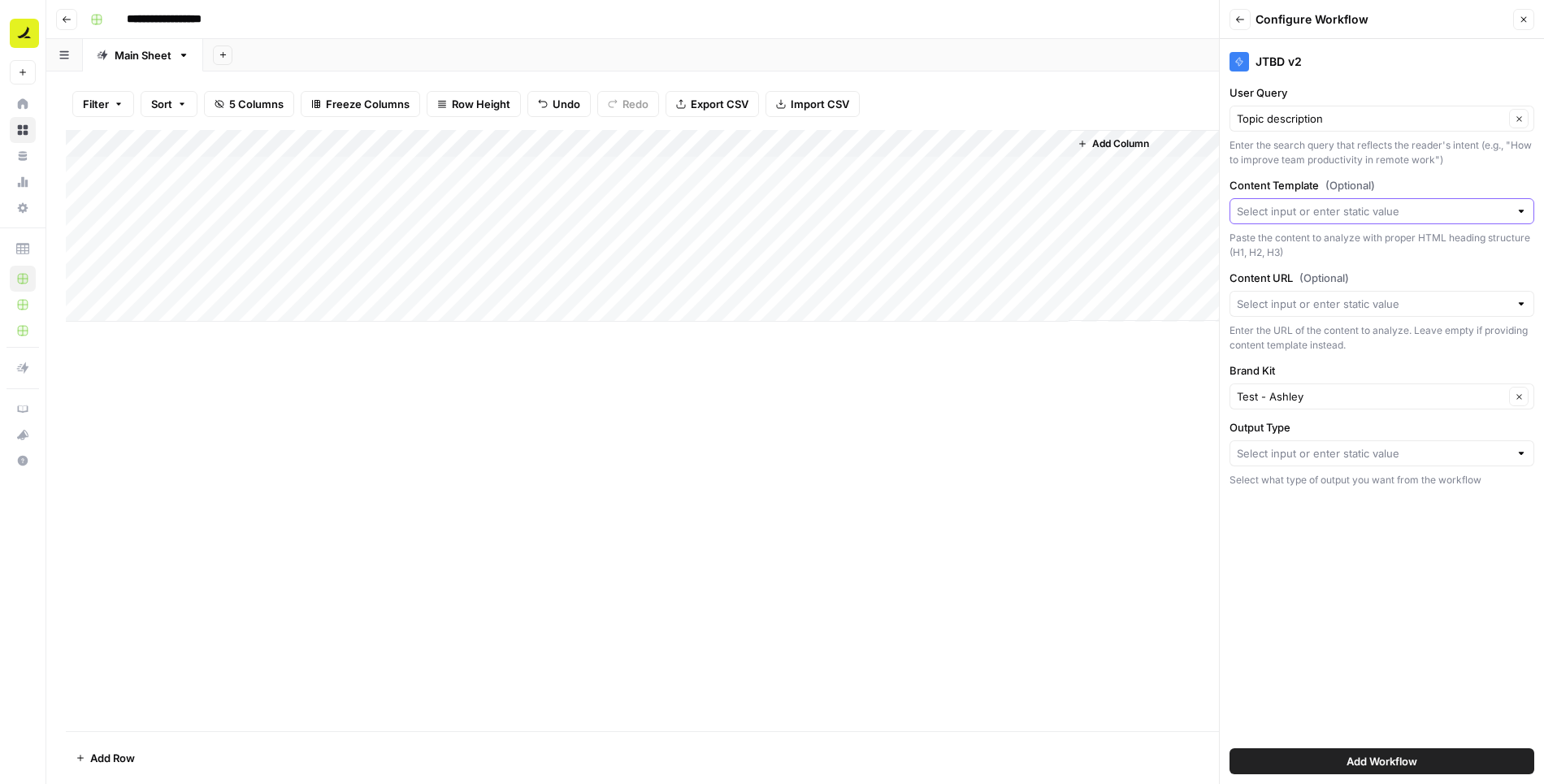 click on "Content Template   (Optional)" at bounding box center (1373, 211) 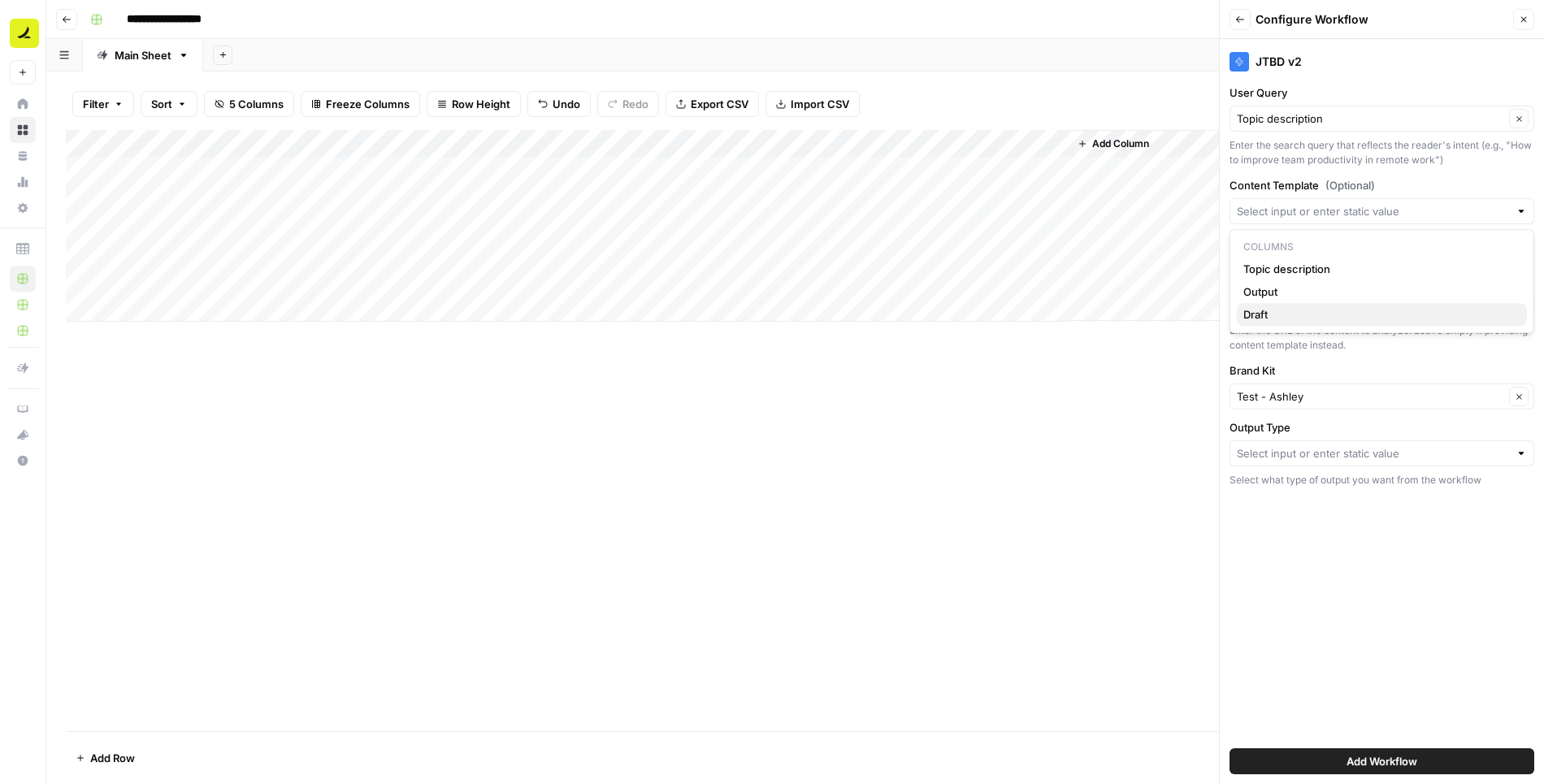 click on "Draft" at bounding box center (1378, 314) 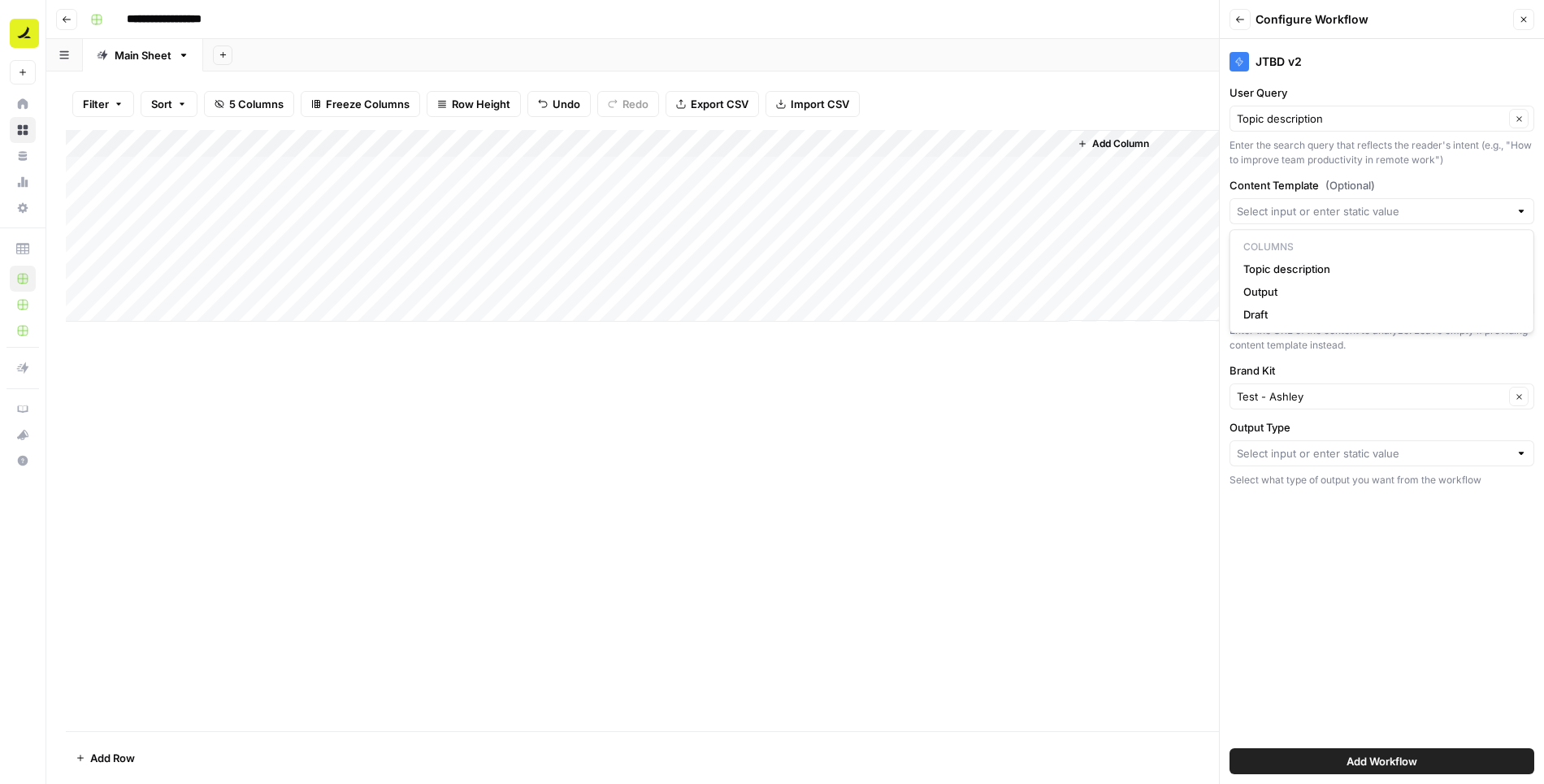type on "Draft" 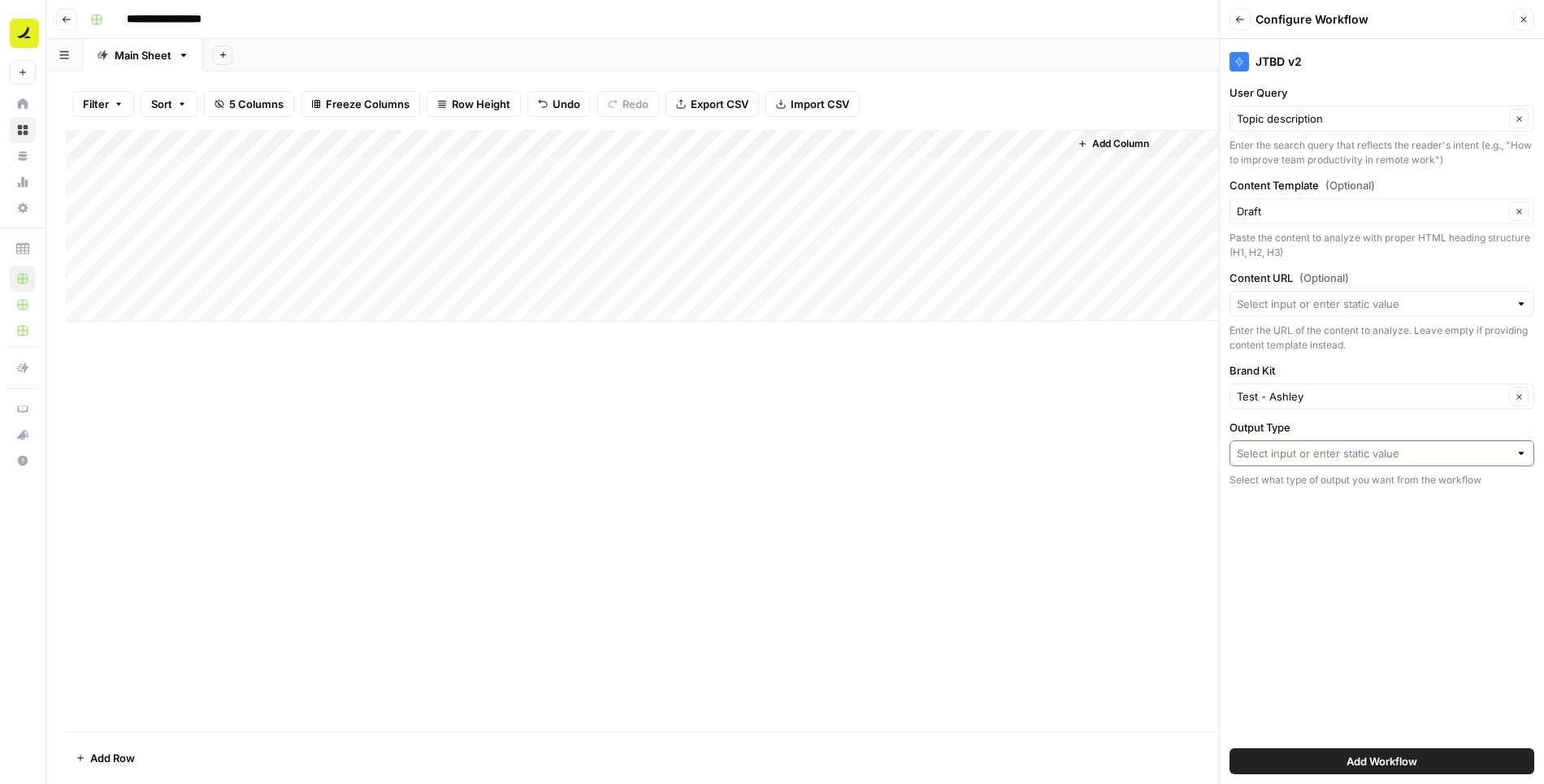 click on "Output Type" at bounding box center (1373, 453) 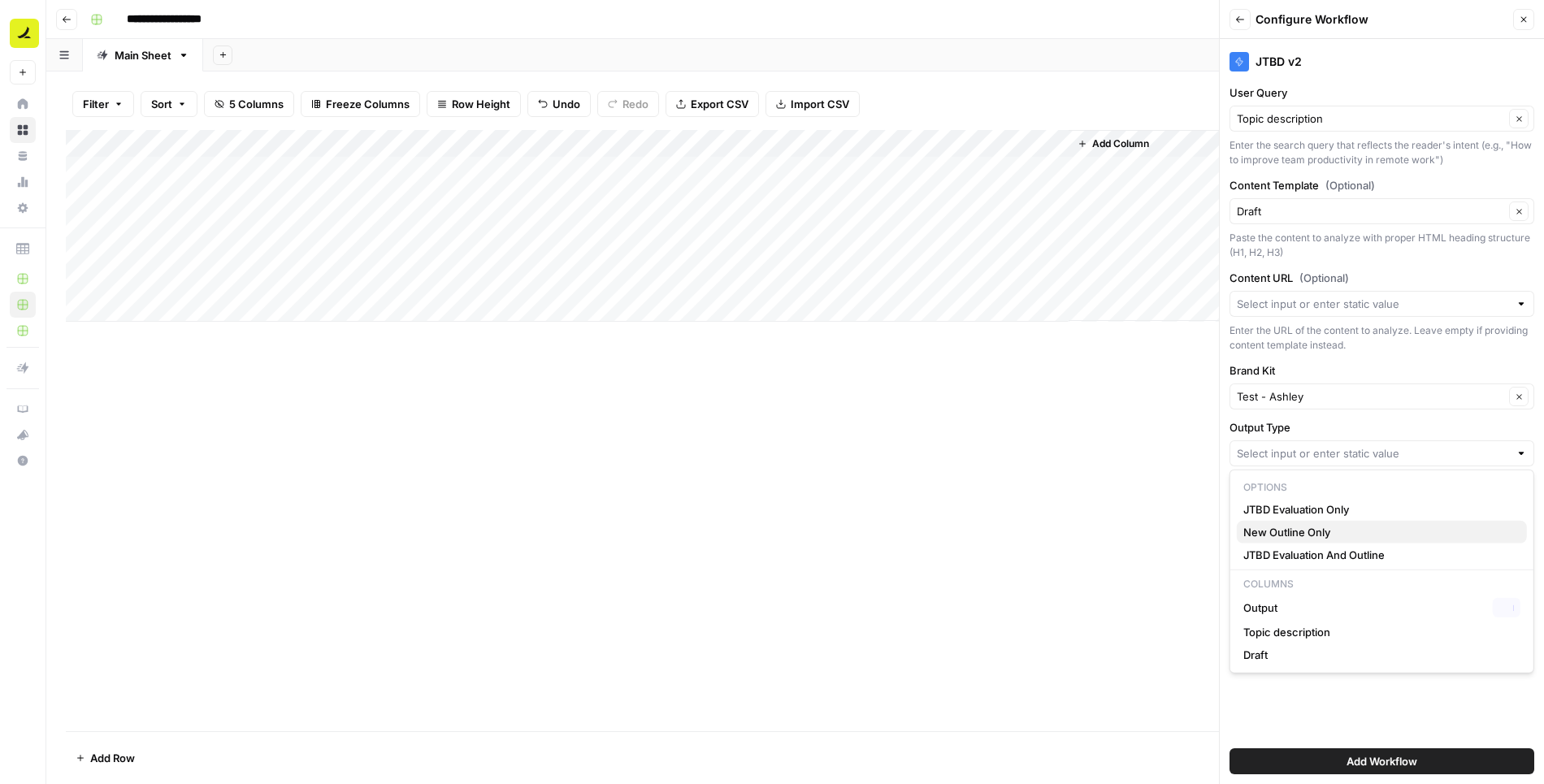 click on "New Outline Only" at bounding box center (1378, 532) 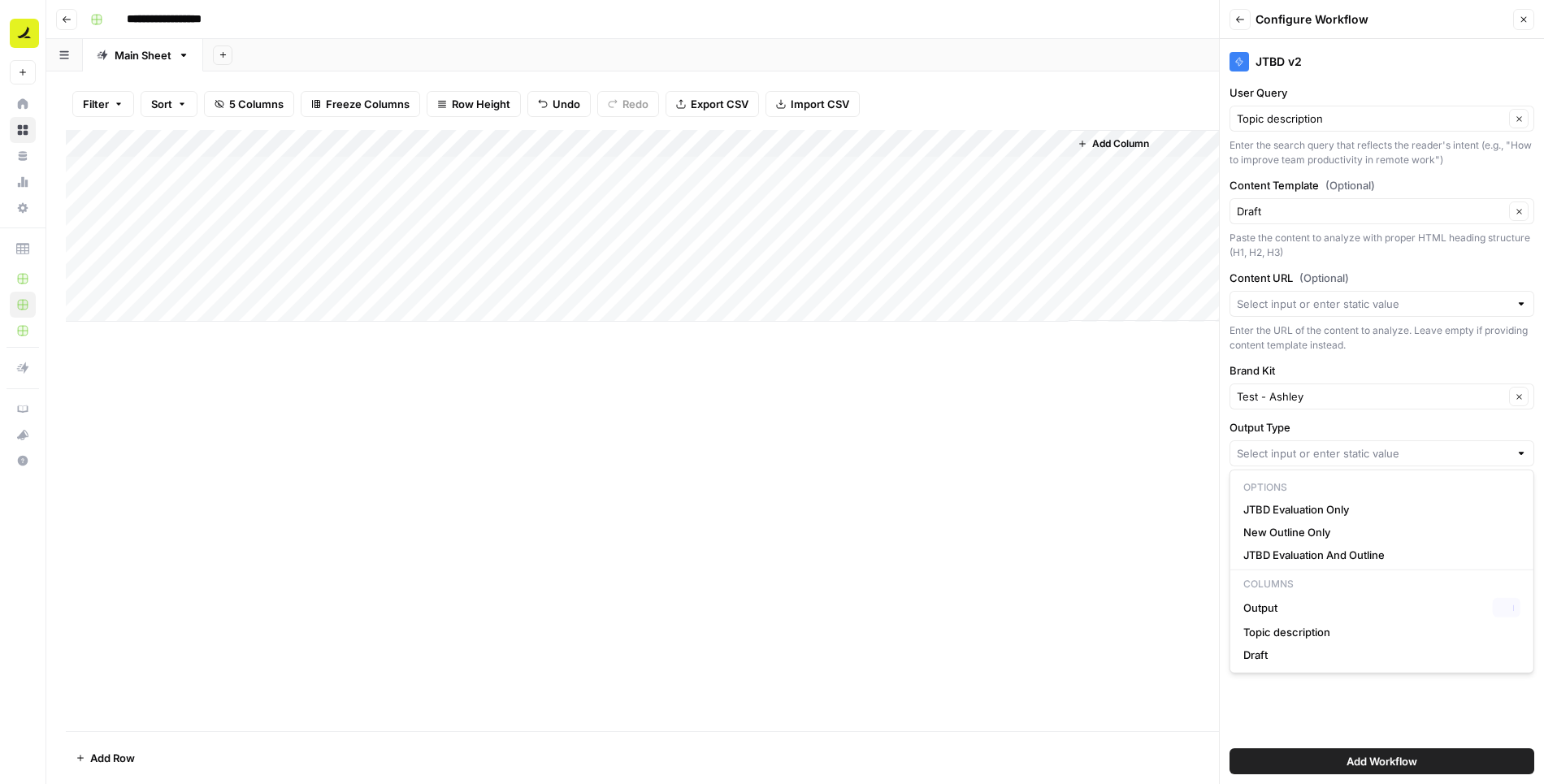 type on "New Outline Only" 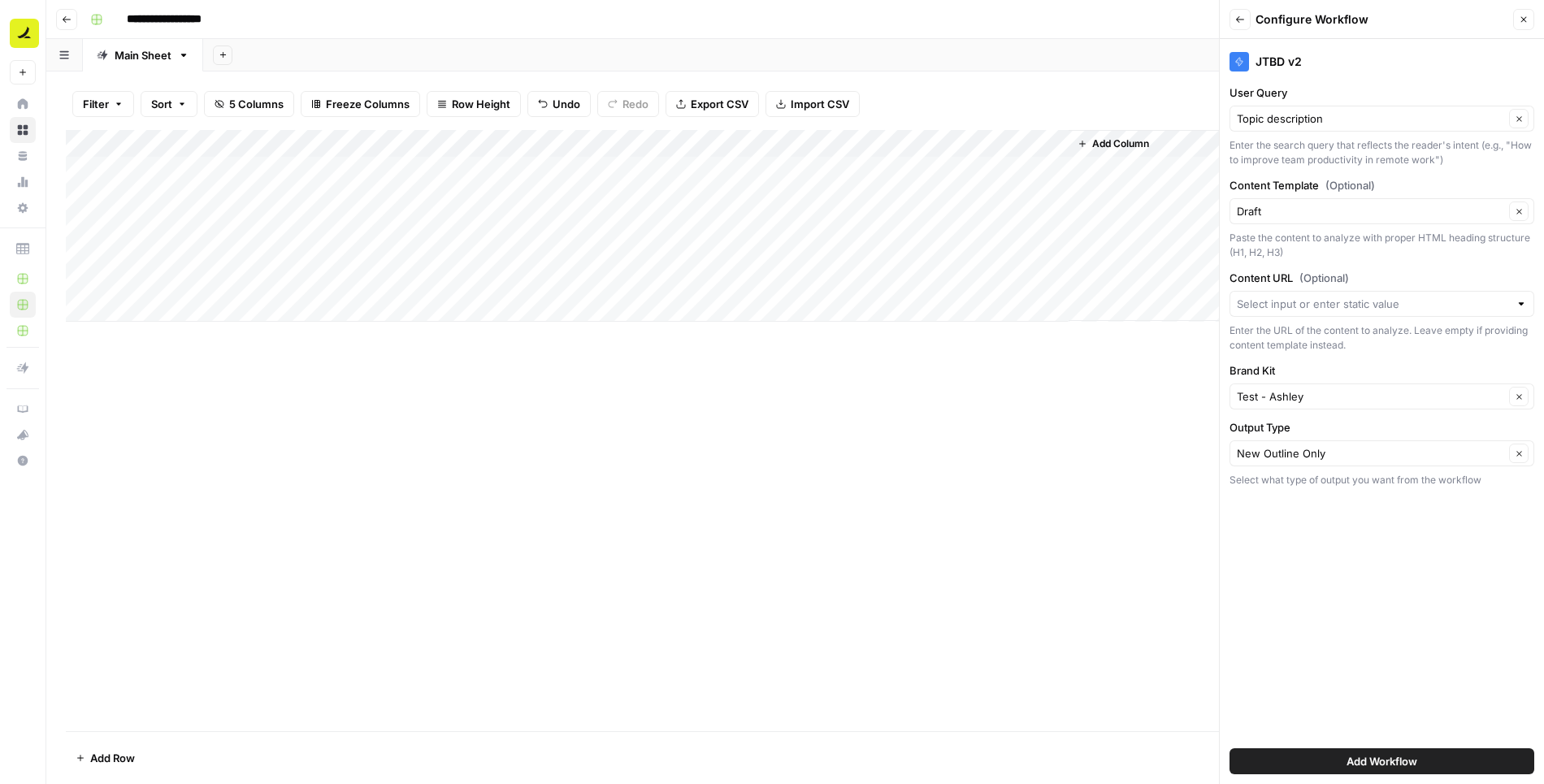 click on "Add Workflow" at bounding box center [1381, 761] 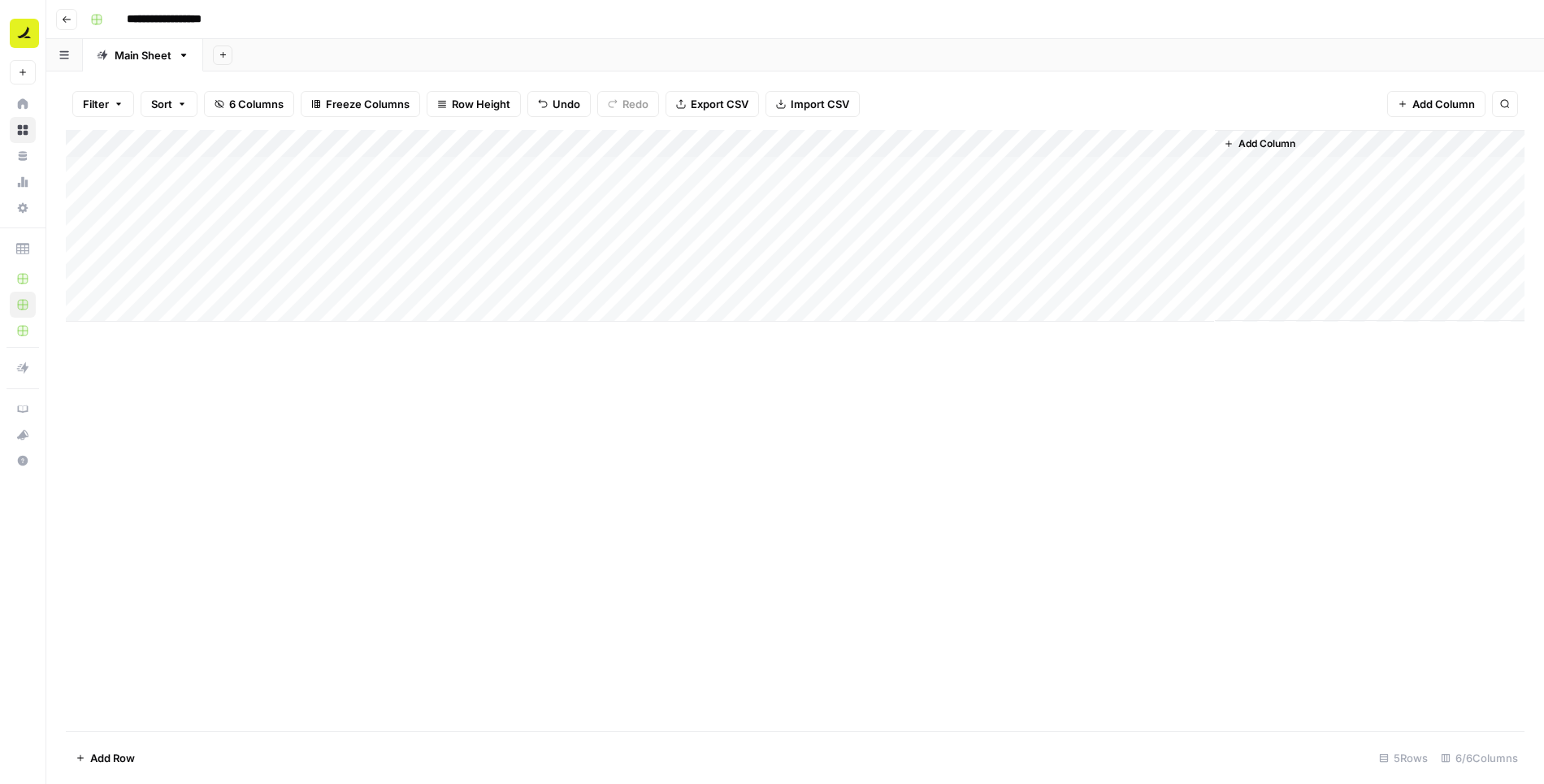 click on "Add Column" at bounding box center [795, 226] 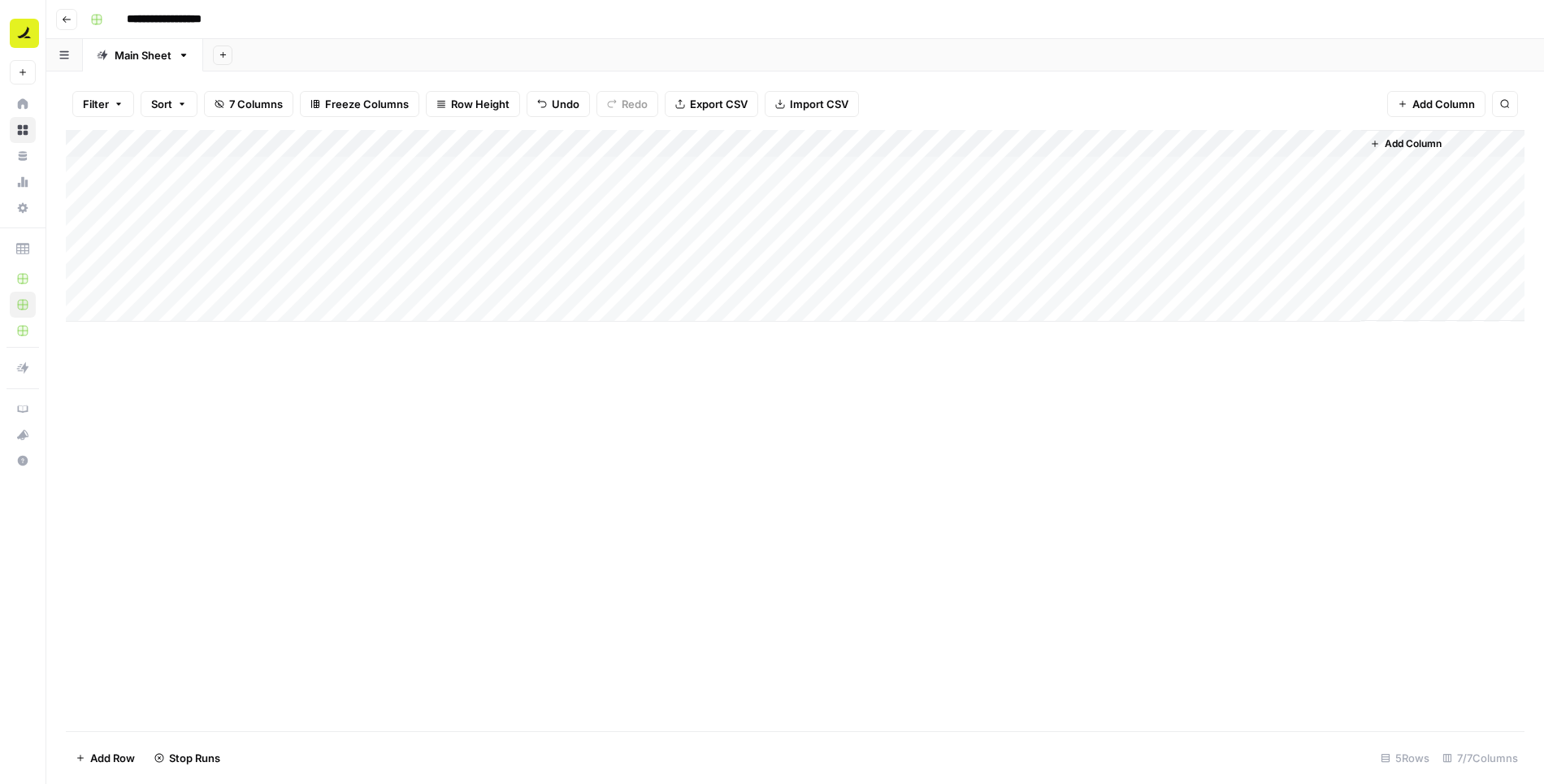 click on "Add Column" at bounding box center (795, 226) 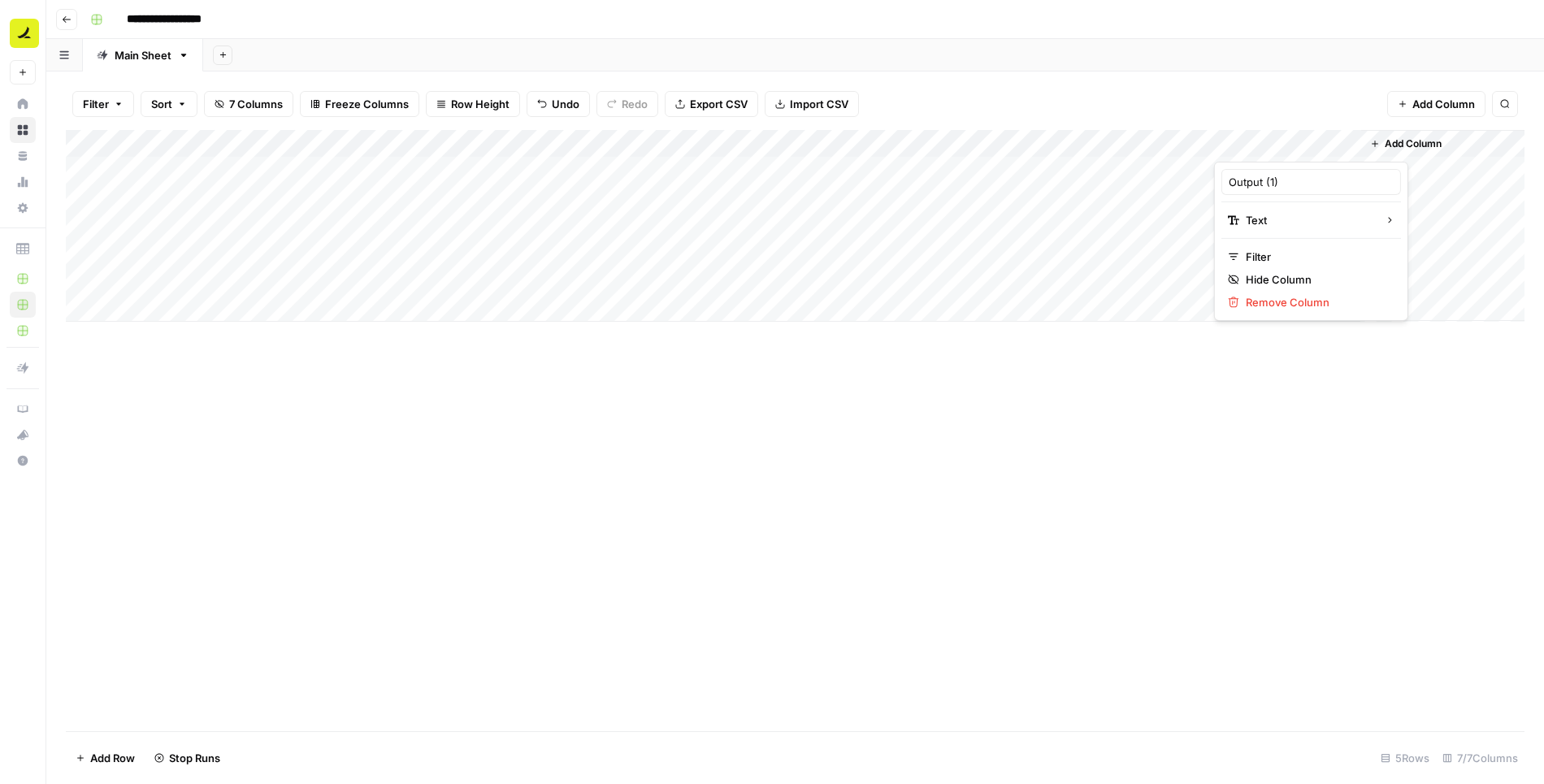 click at bounding box center (1287, 145) 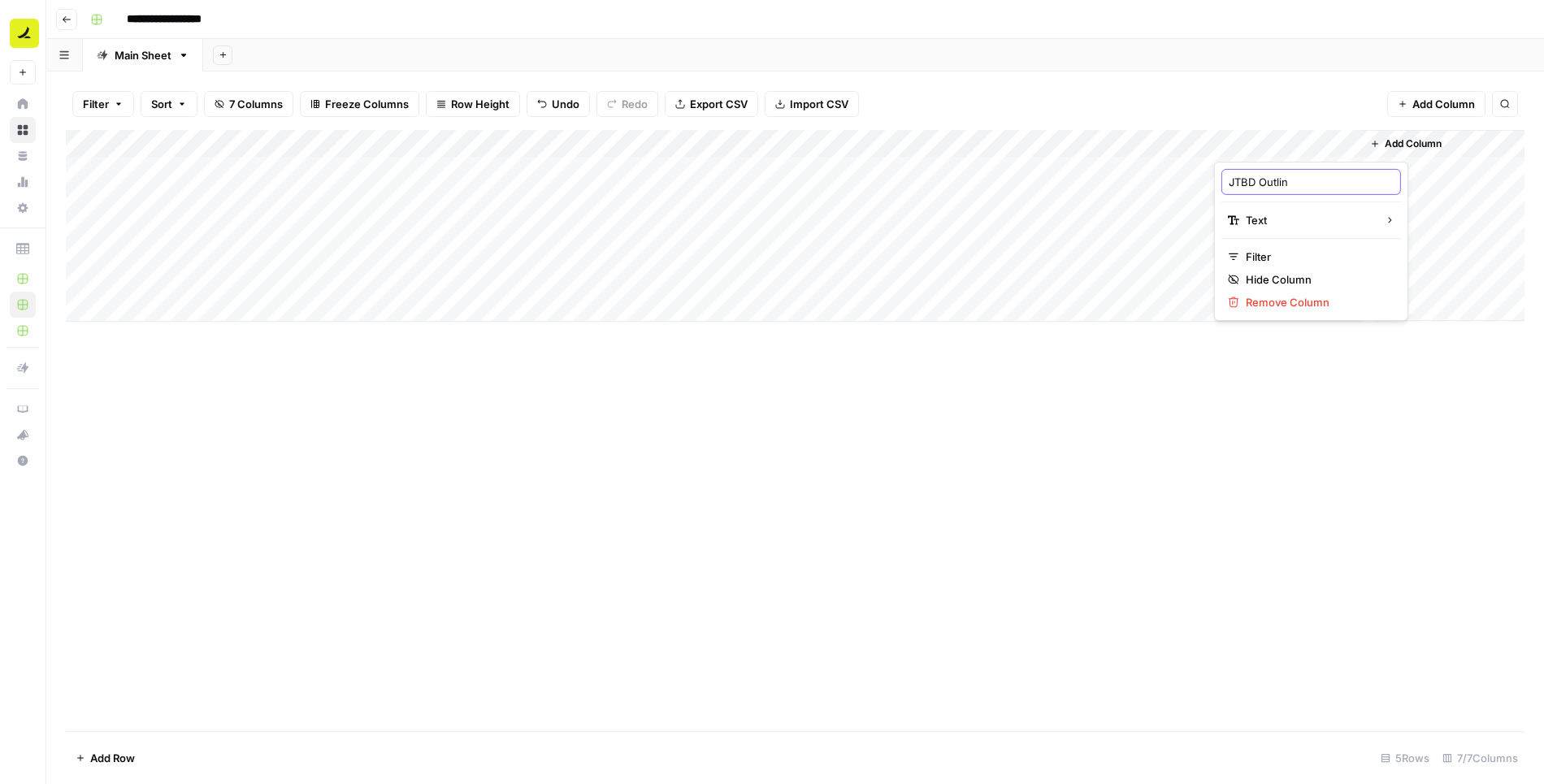 type on "JTBD Outline" 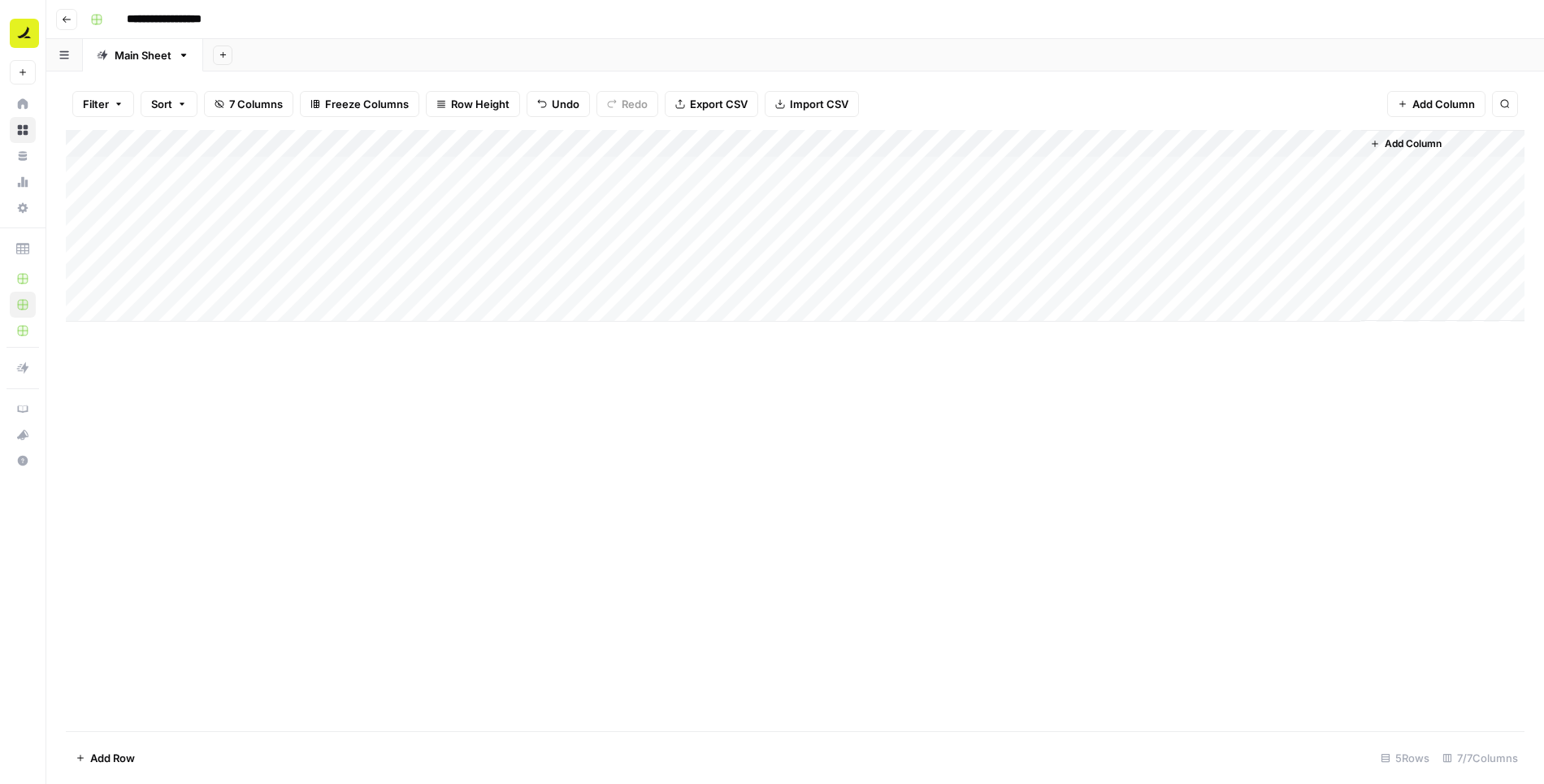 click on "Add Column" at bounding box center (1413, 144) 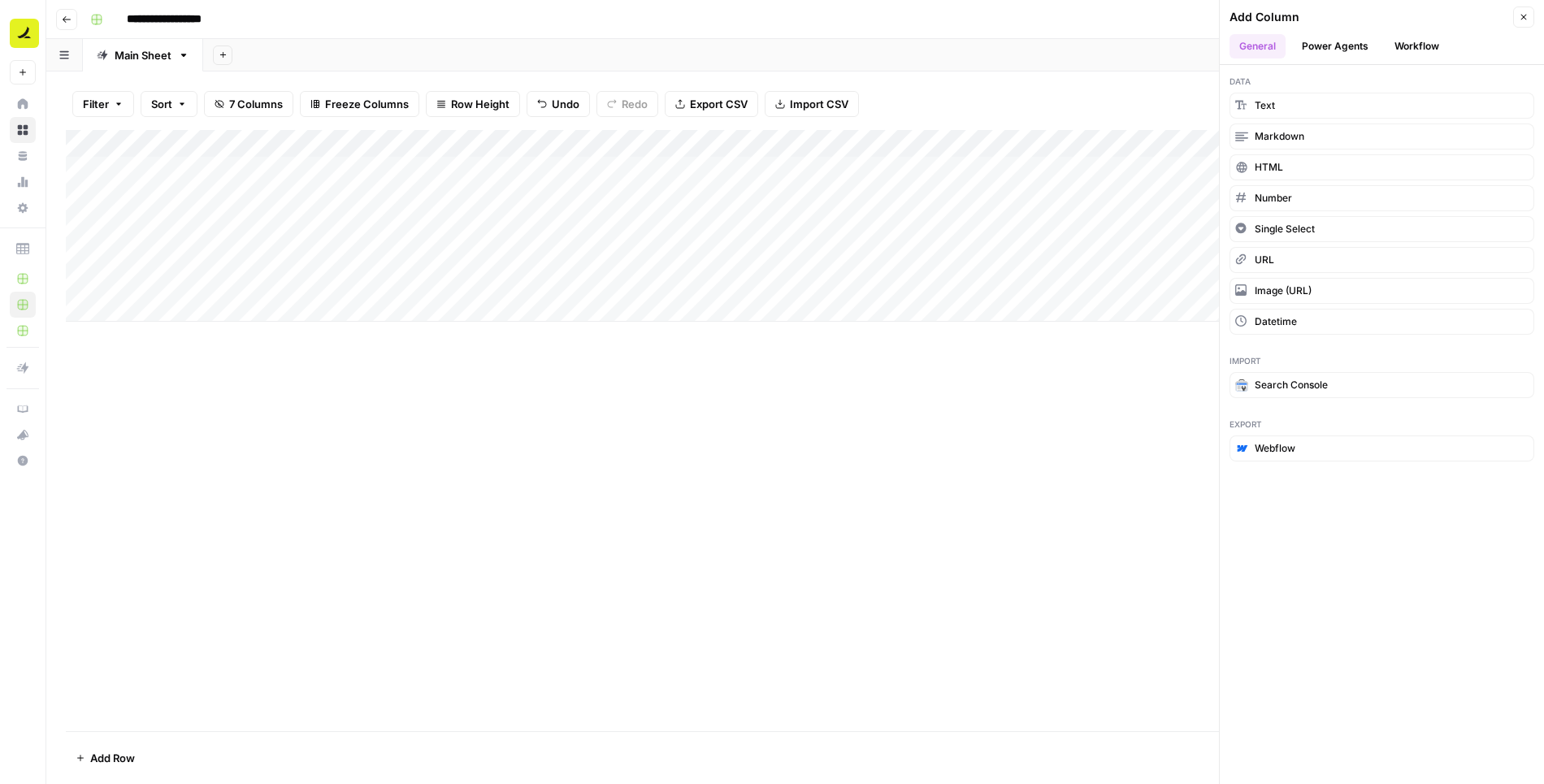 click on "Workflow" at bounding box center (1416, 46) 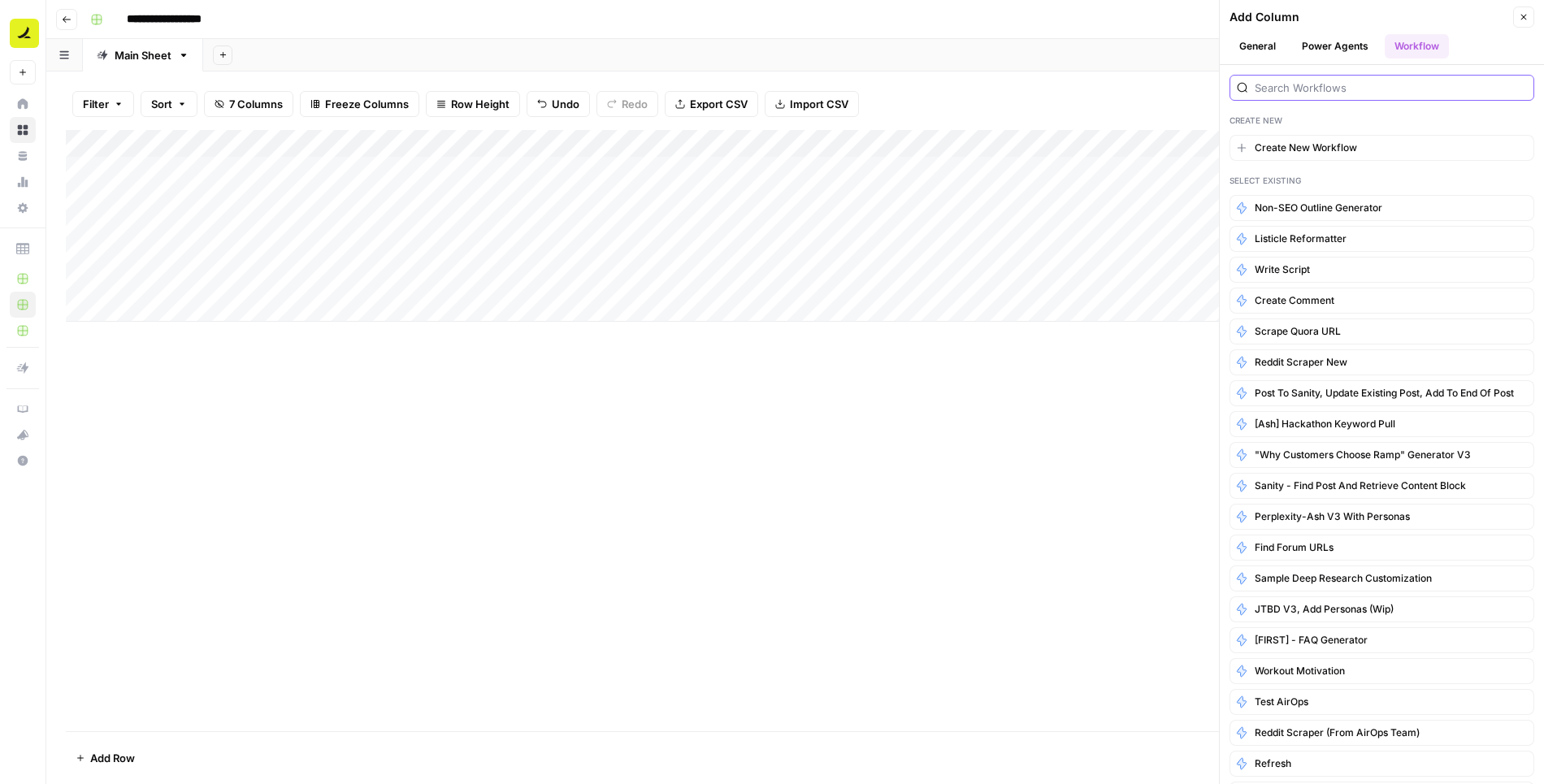 click at bounding box center [1390, 88] 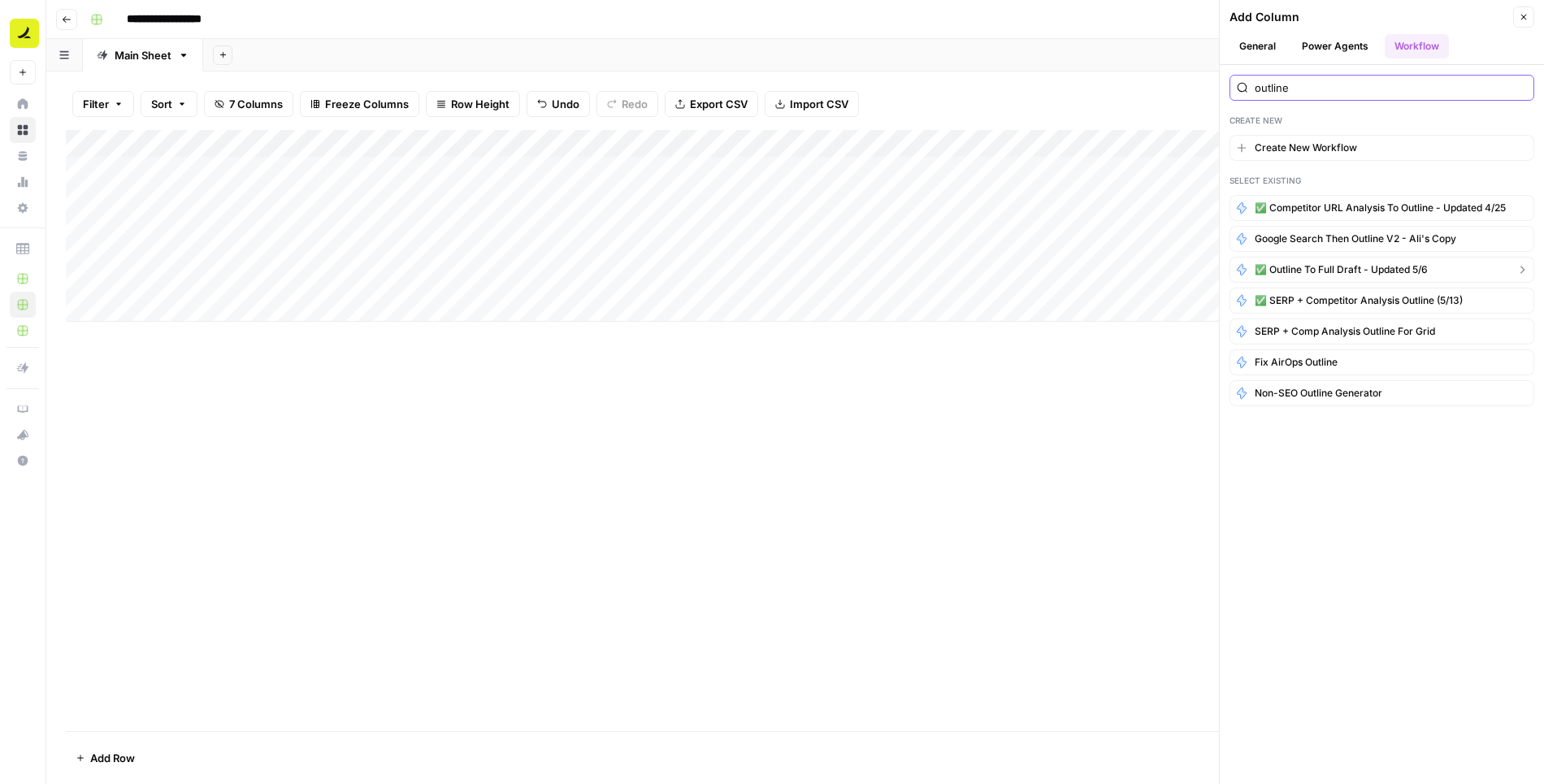 type on "outline" 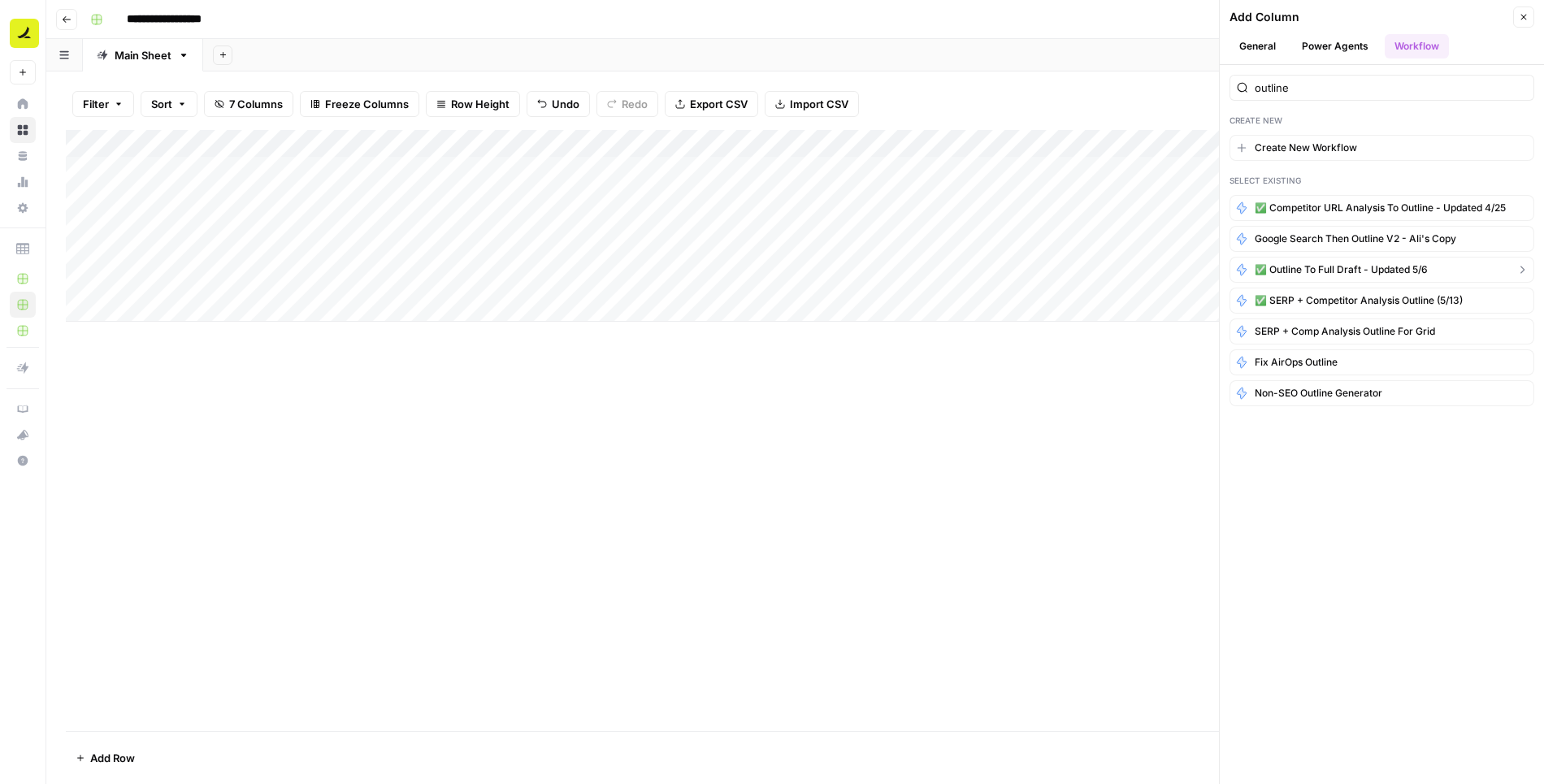 click on "✅ Outline to Full Draft - Updated 5/6" at bounding box center [1341, 270] 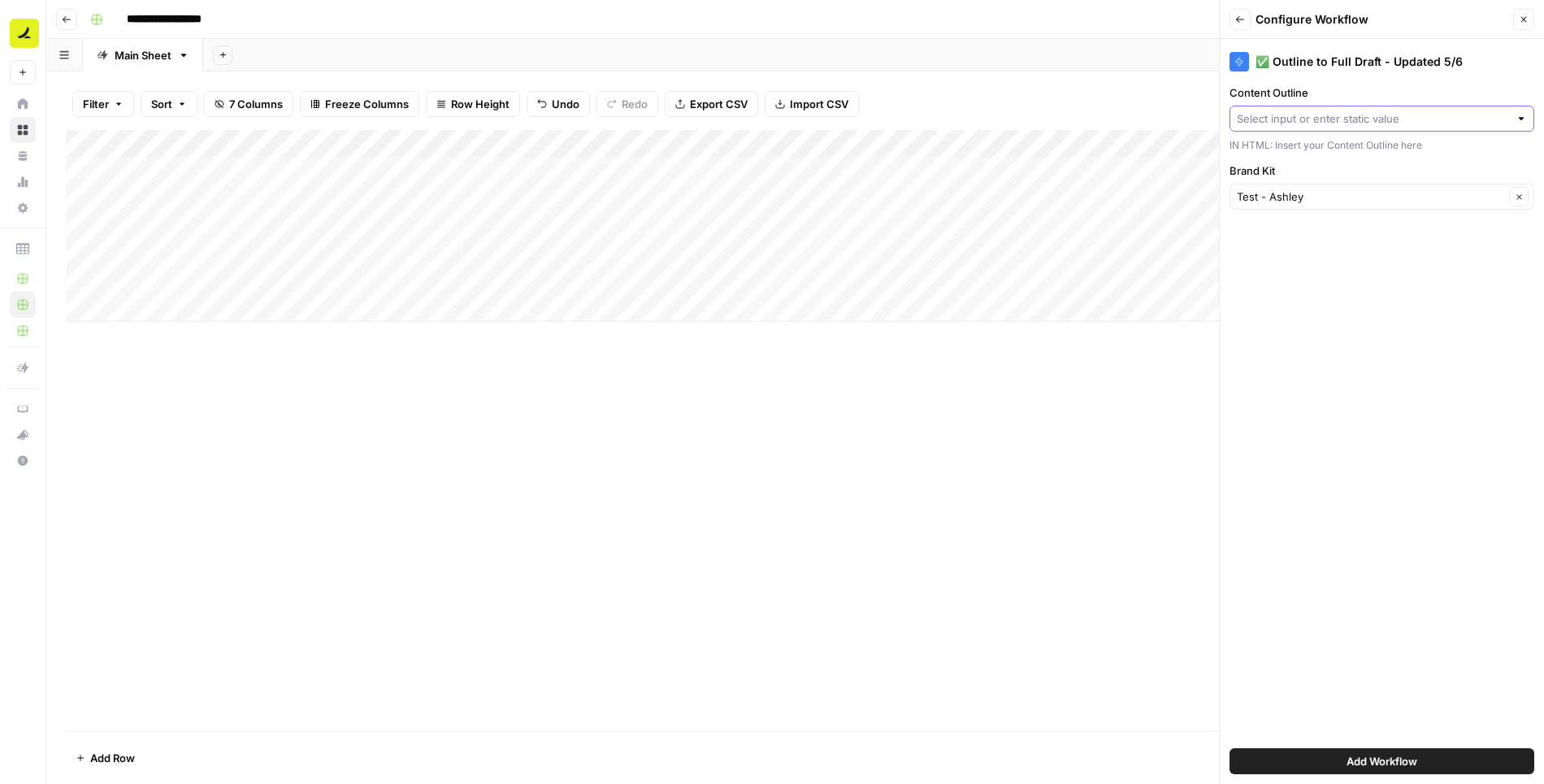 click on "Content Outline" at bounding box center [1373, 119] 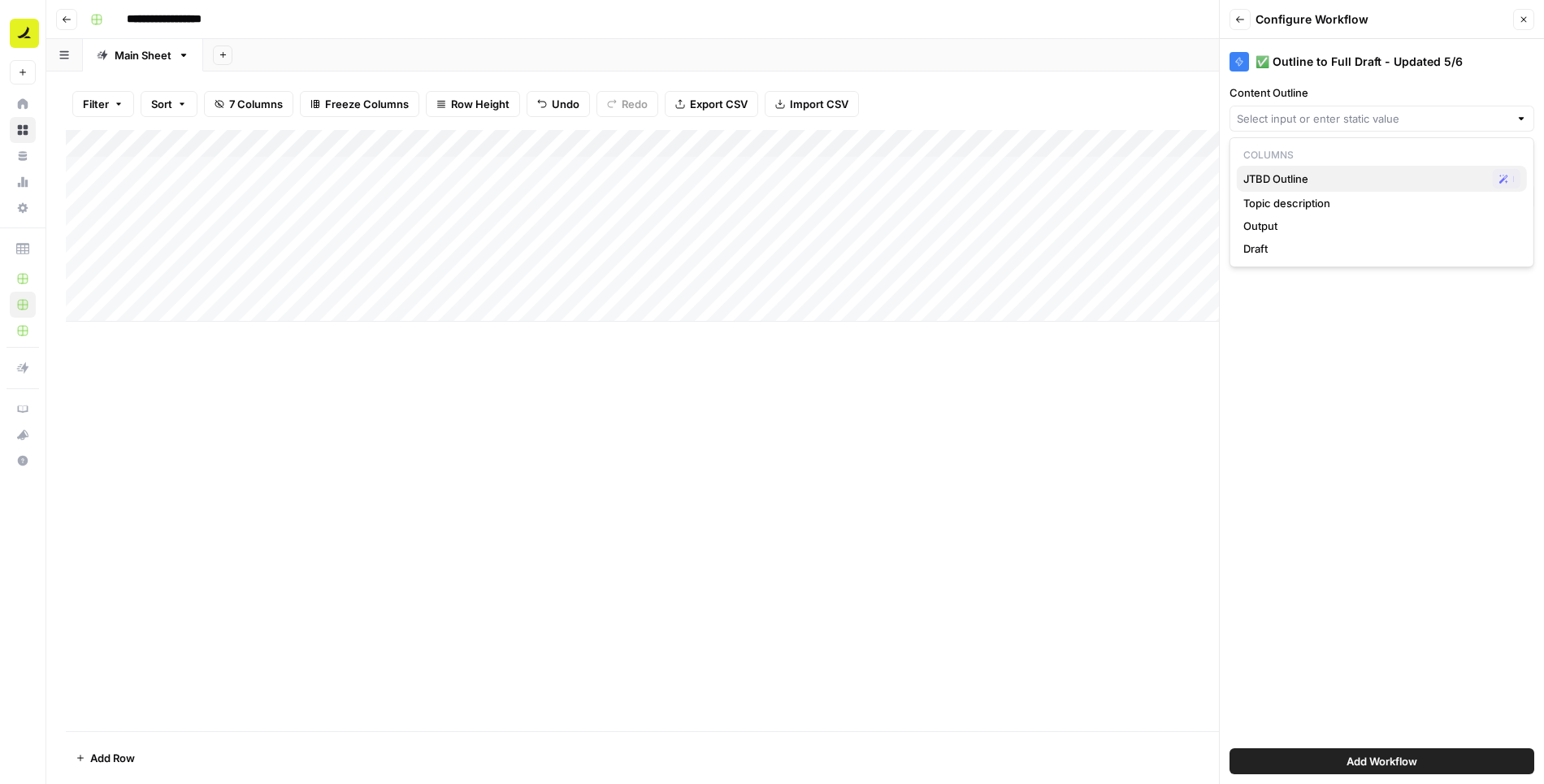 click on "JTBD Outline" at bounding box center [1364, 179] 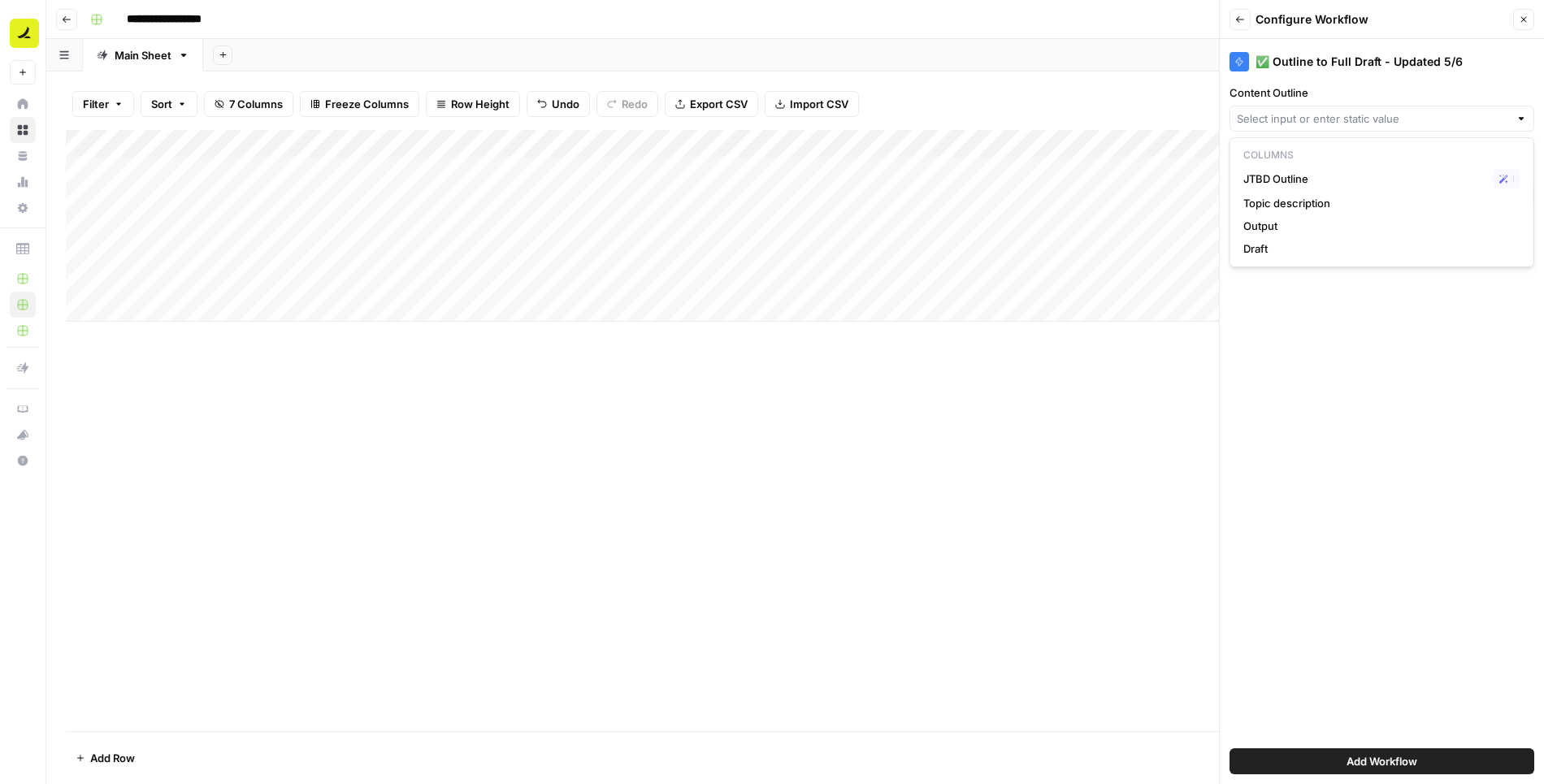 type on "JTBD Outline" 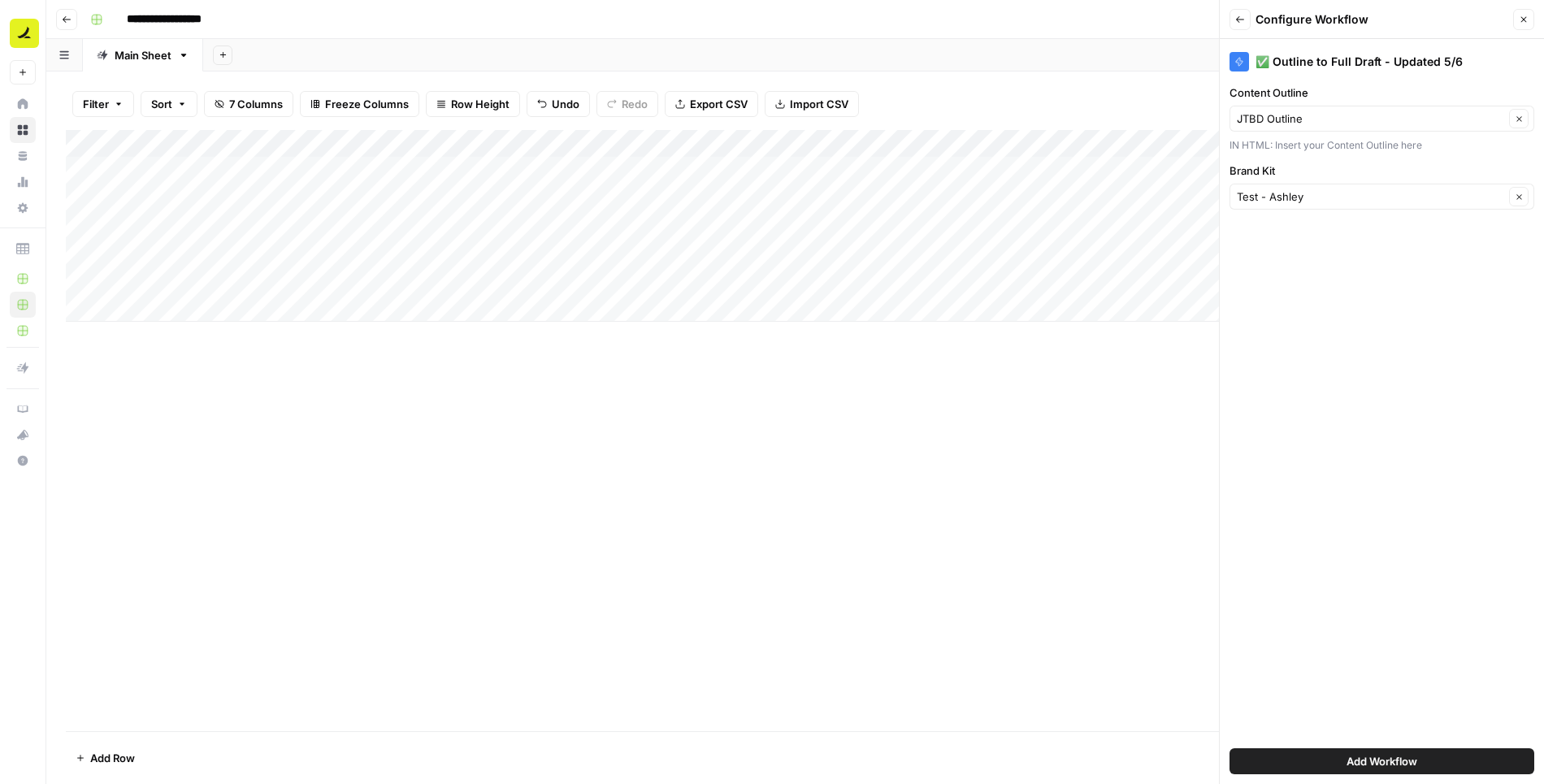 click on "Add Workflow" at bounding box center (1381, 761) 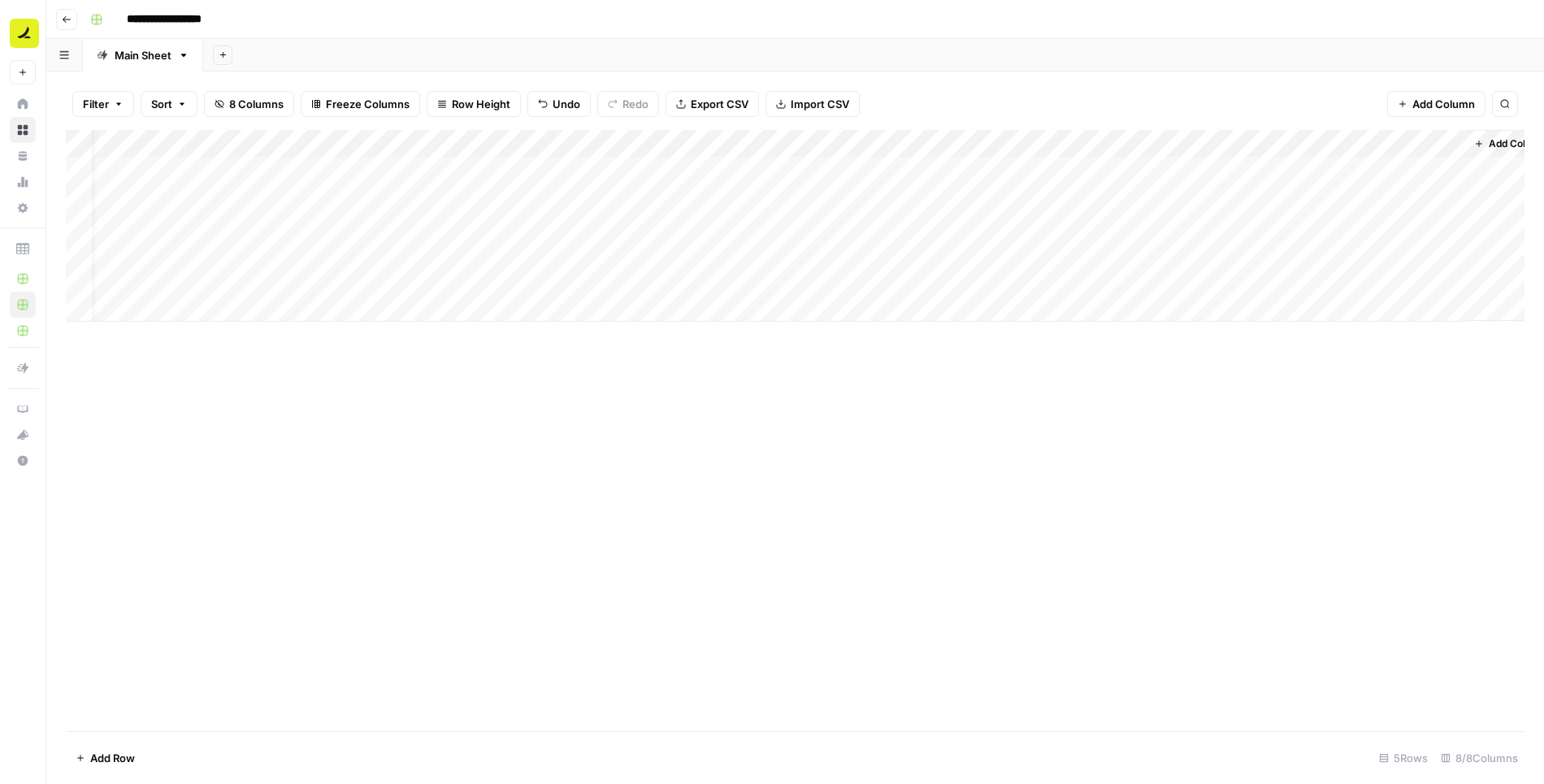 scroll, scrollTop: 0, scrollLeft: 73, axis: horizontal 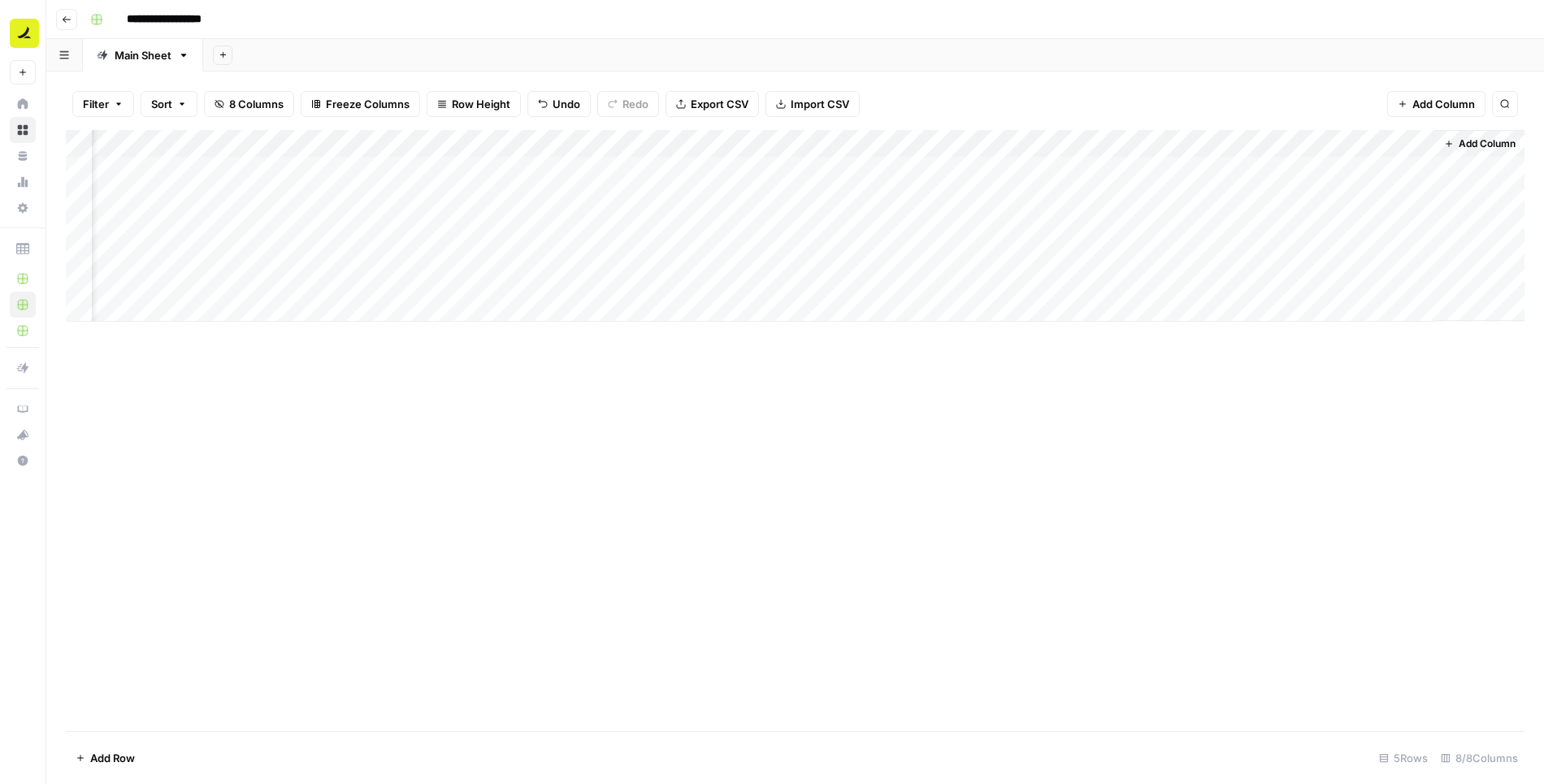 click on "Add Column" at bounding box center (795, 226) 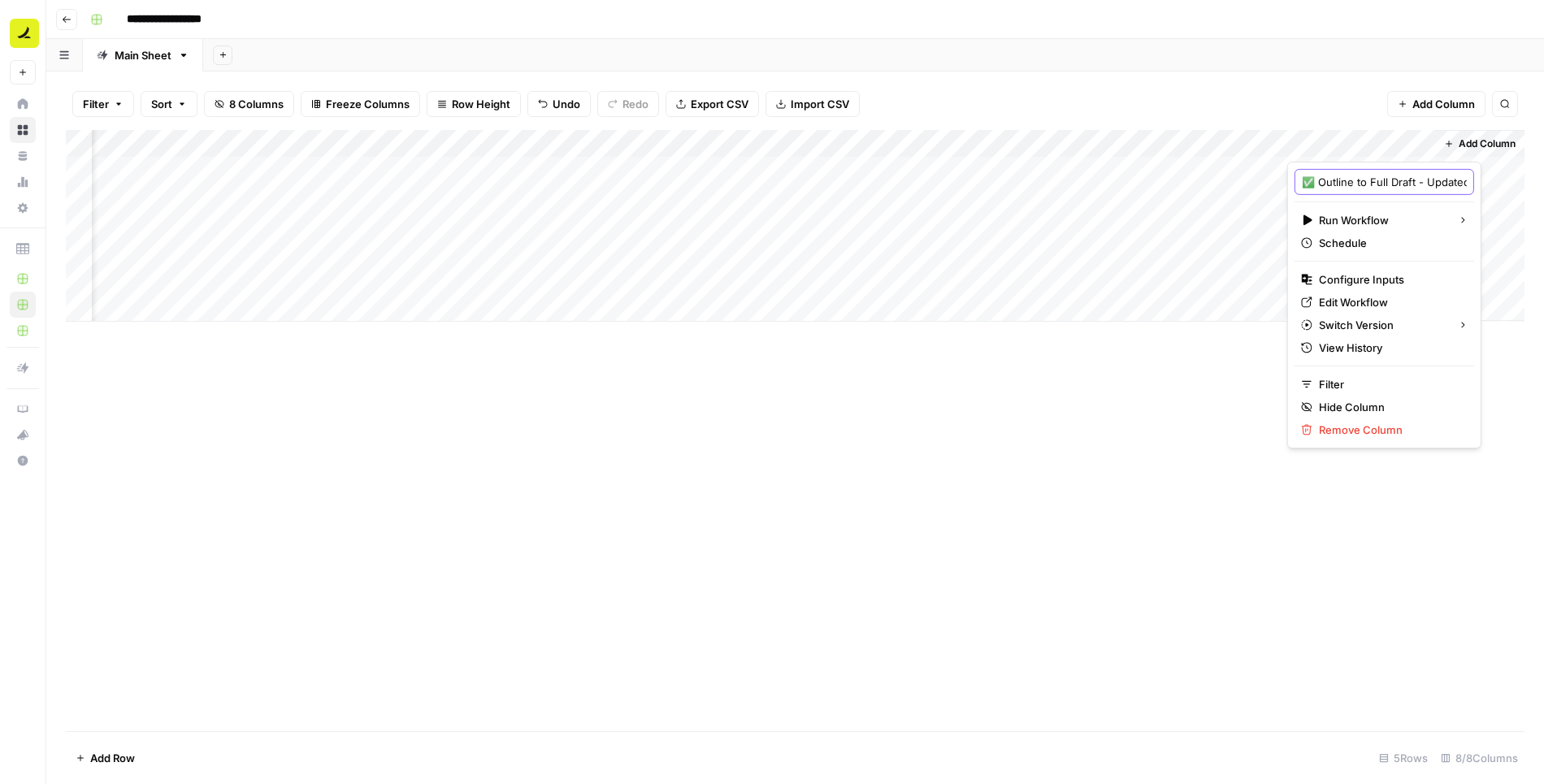 click on "✅ Outline to Full Draft - Updated 5/6" at bounding box center [1384, 182] 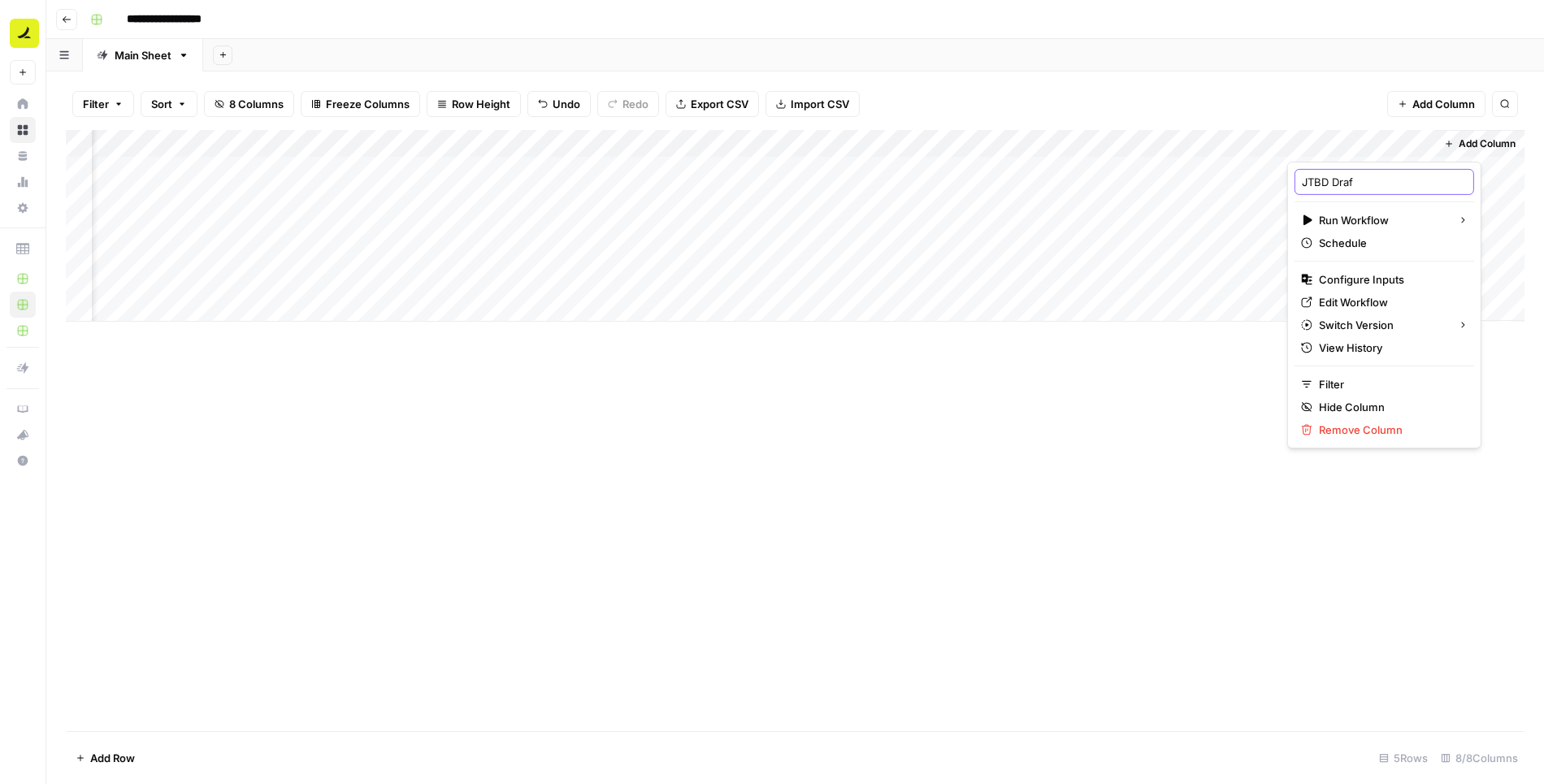type on "JTBD Draft" 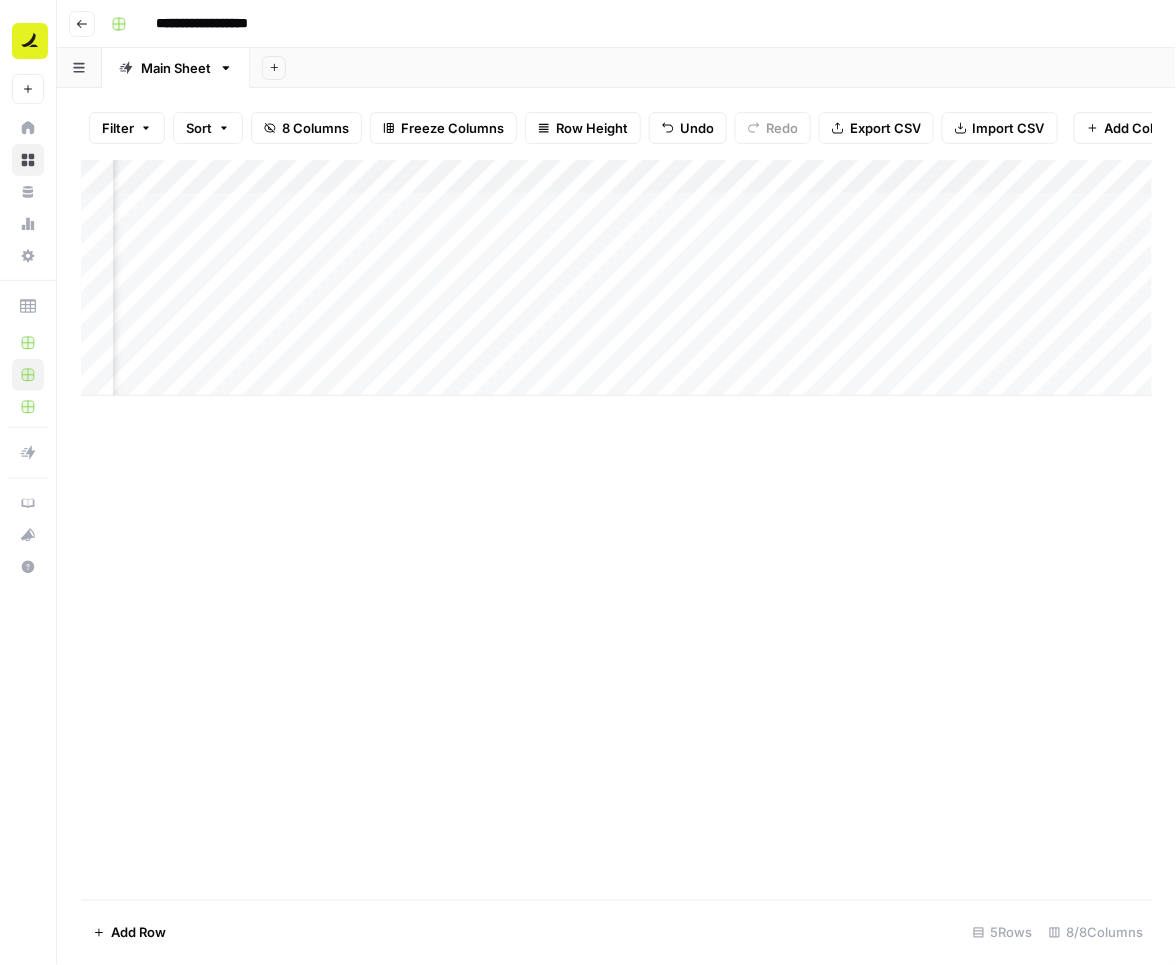 scroll, scrollTop: 0, scrollLeft: 813, axis: horizontal 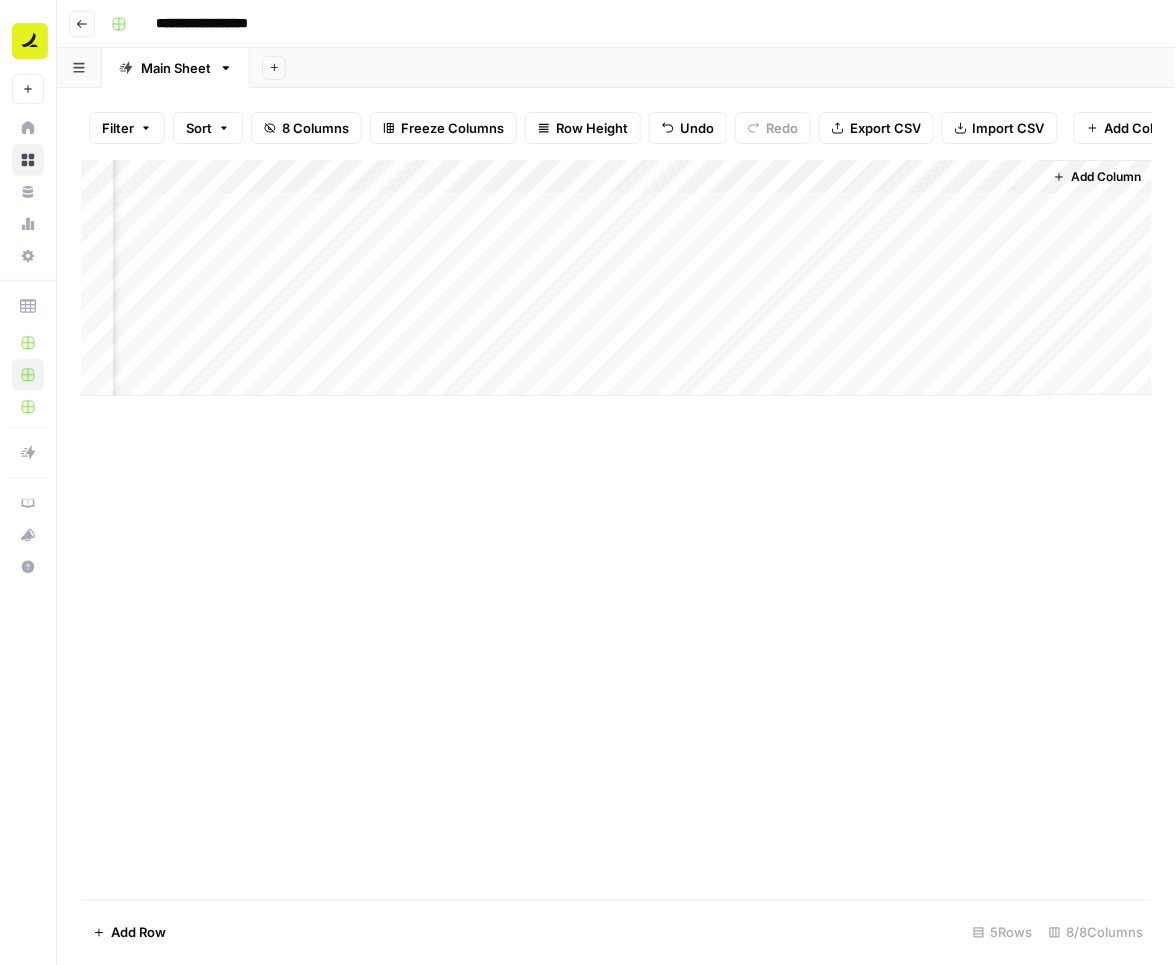 click on "Add Column" at bounding box center (617, 278) 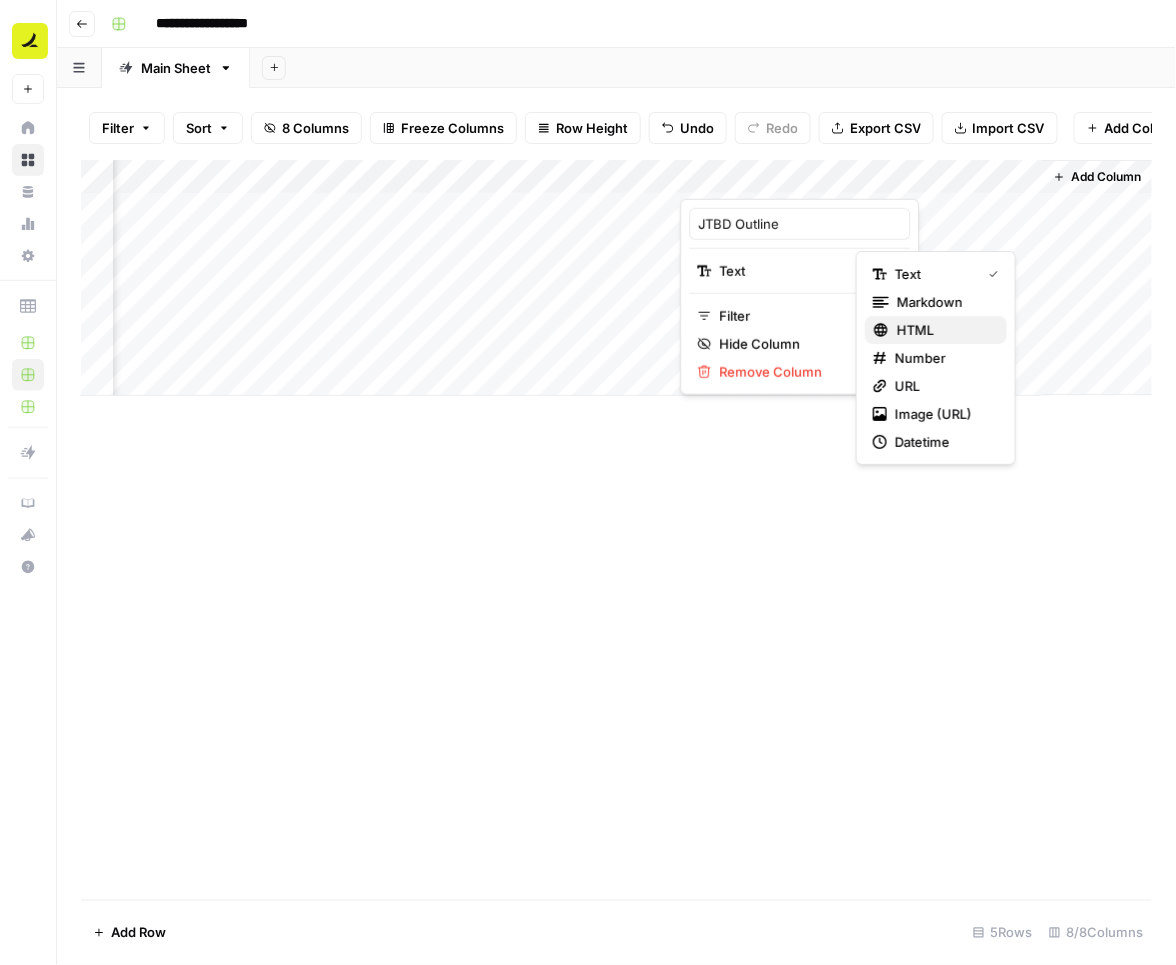 click on "HTML" at bounding box center [944, 330] 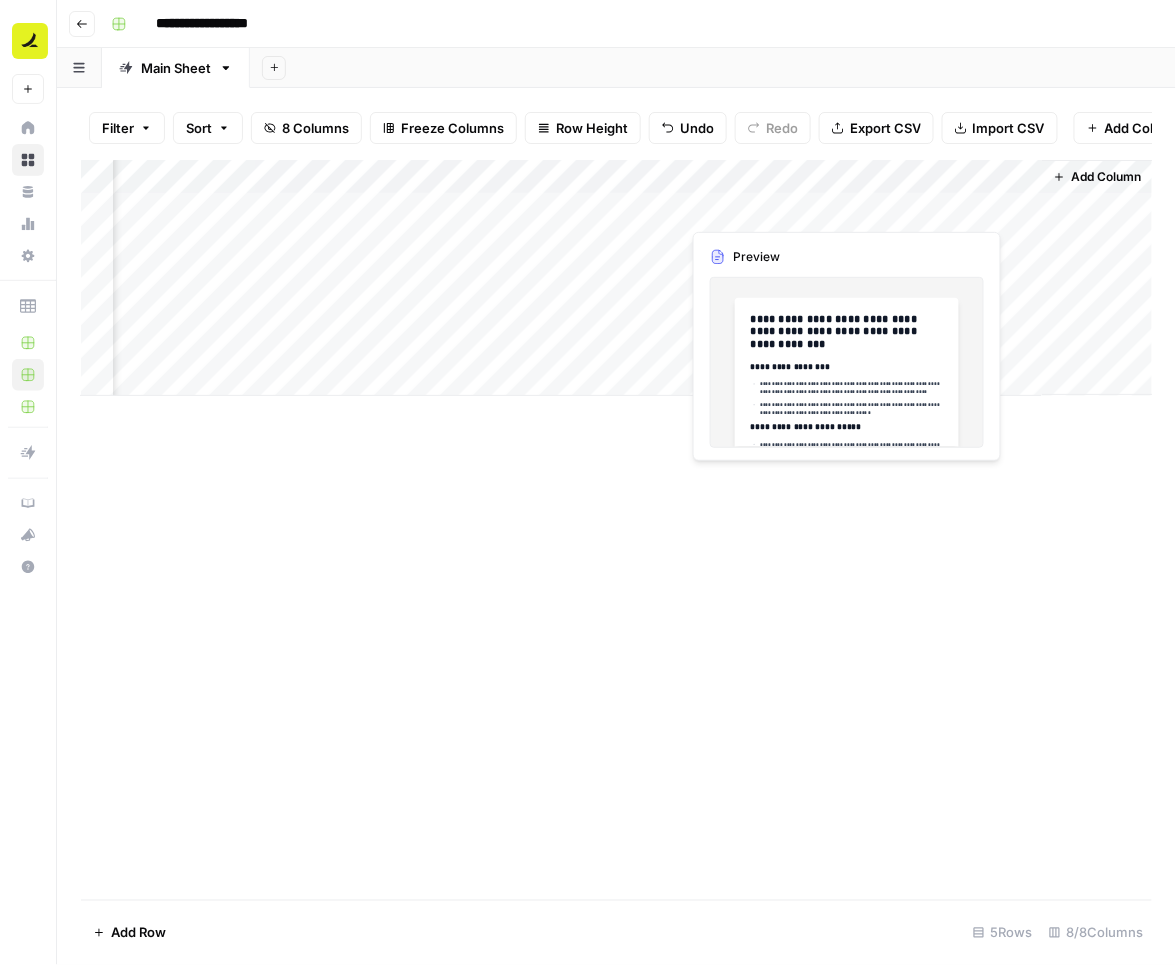 click on "Add Column" at bounding box center (617, 278) 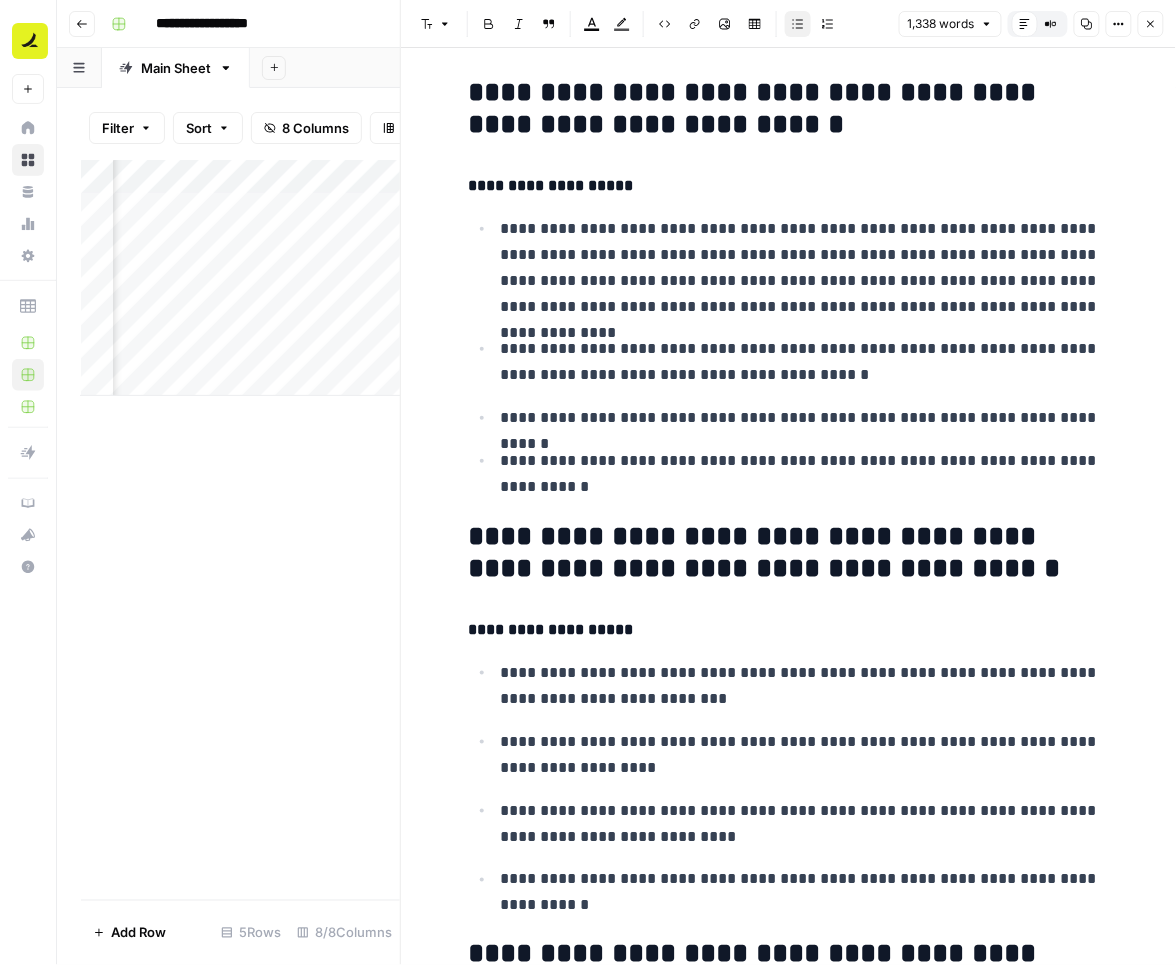 scroll, scrollTop: 5426, scrollLeft: 0, axis: vertical 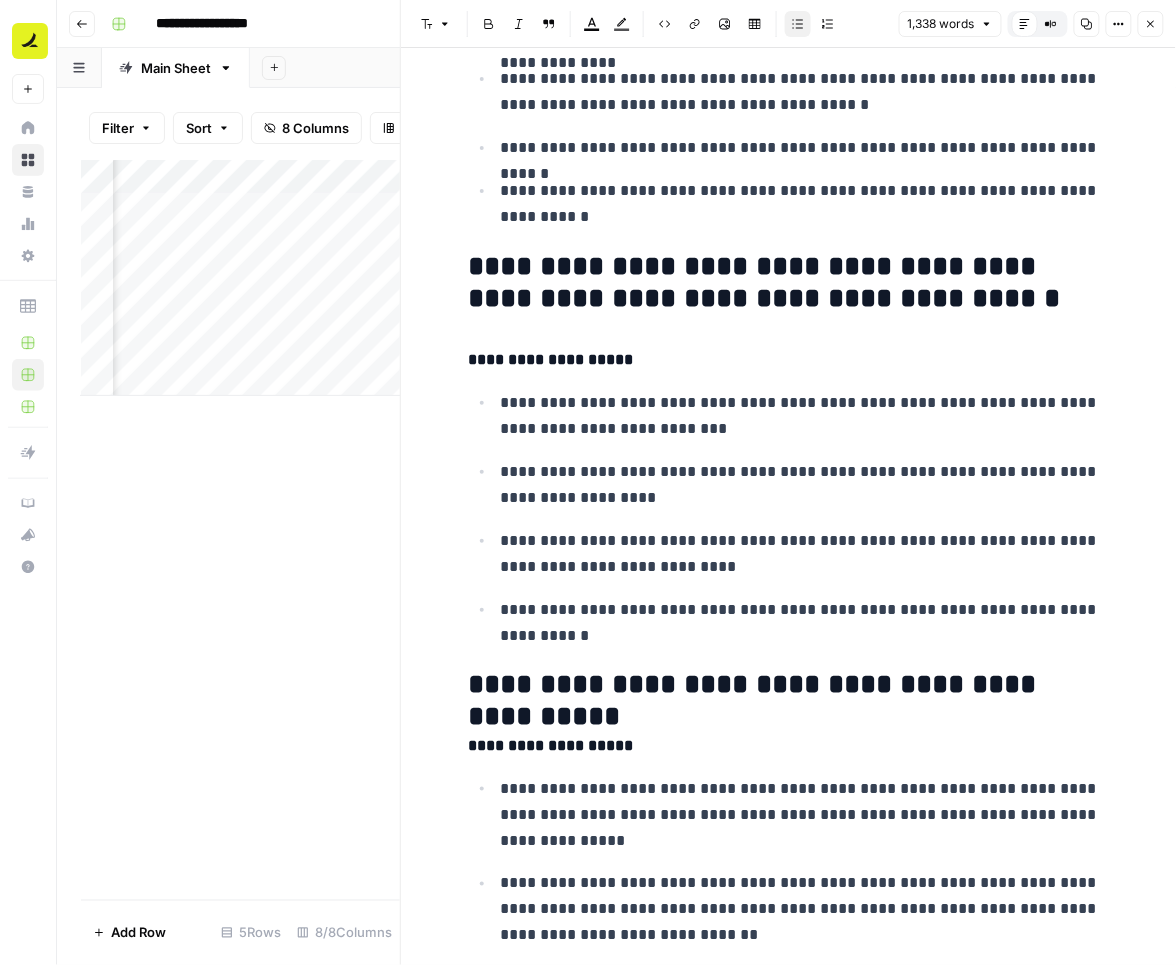 click on "Close" at bounding box center [1151, 24] 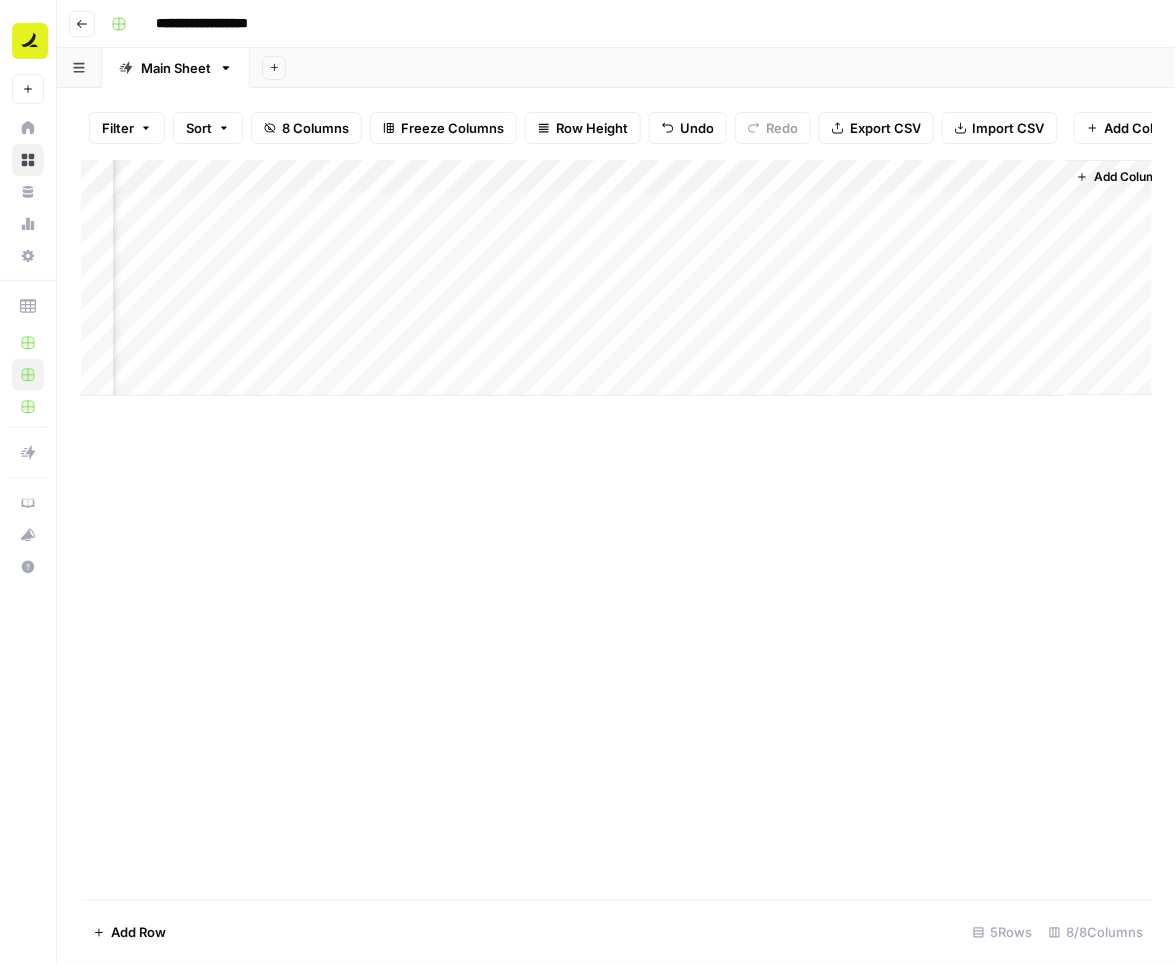 scroll, scrollTop: 0, scrollLeft: 813, axis: horizontal 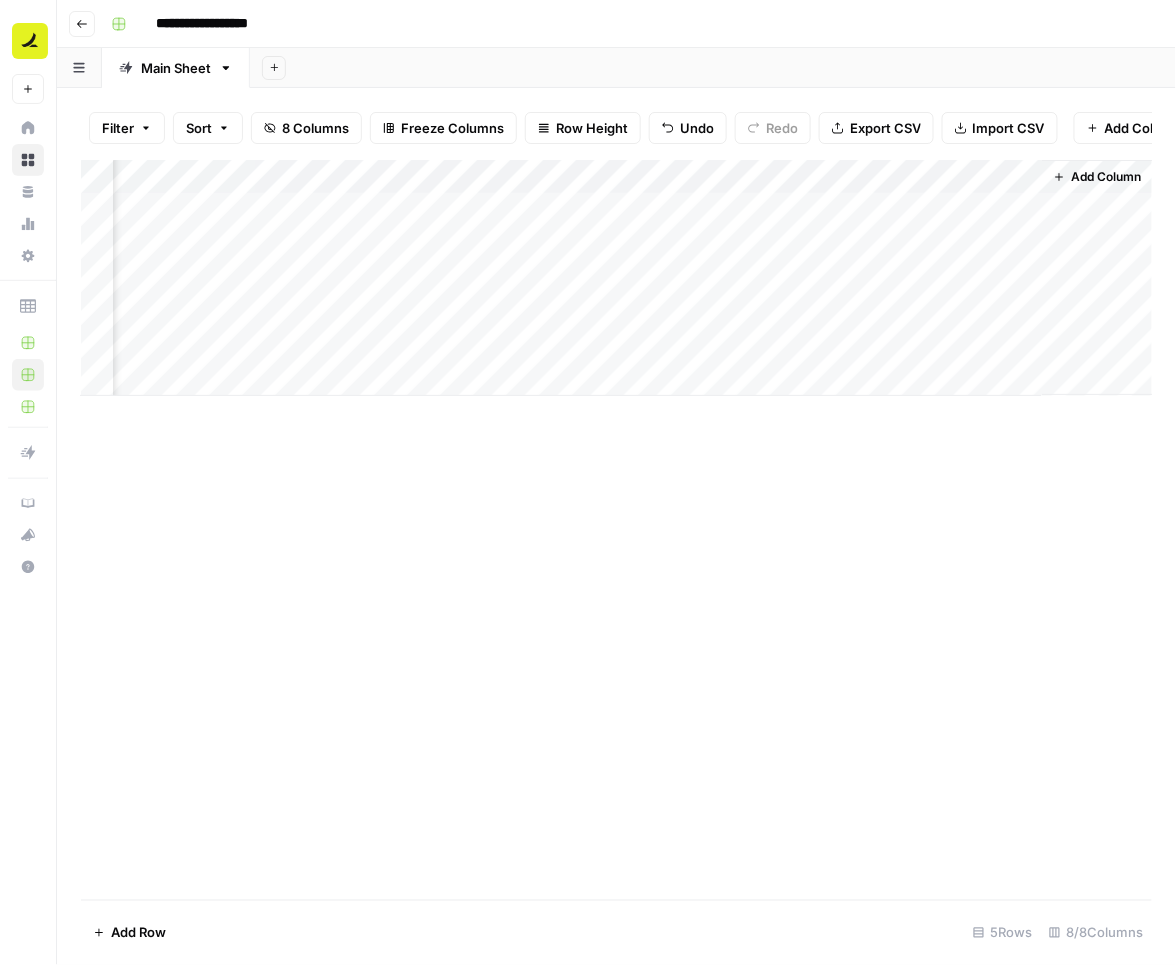 click on "Add Column" at bounding box center (617, 278) 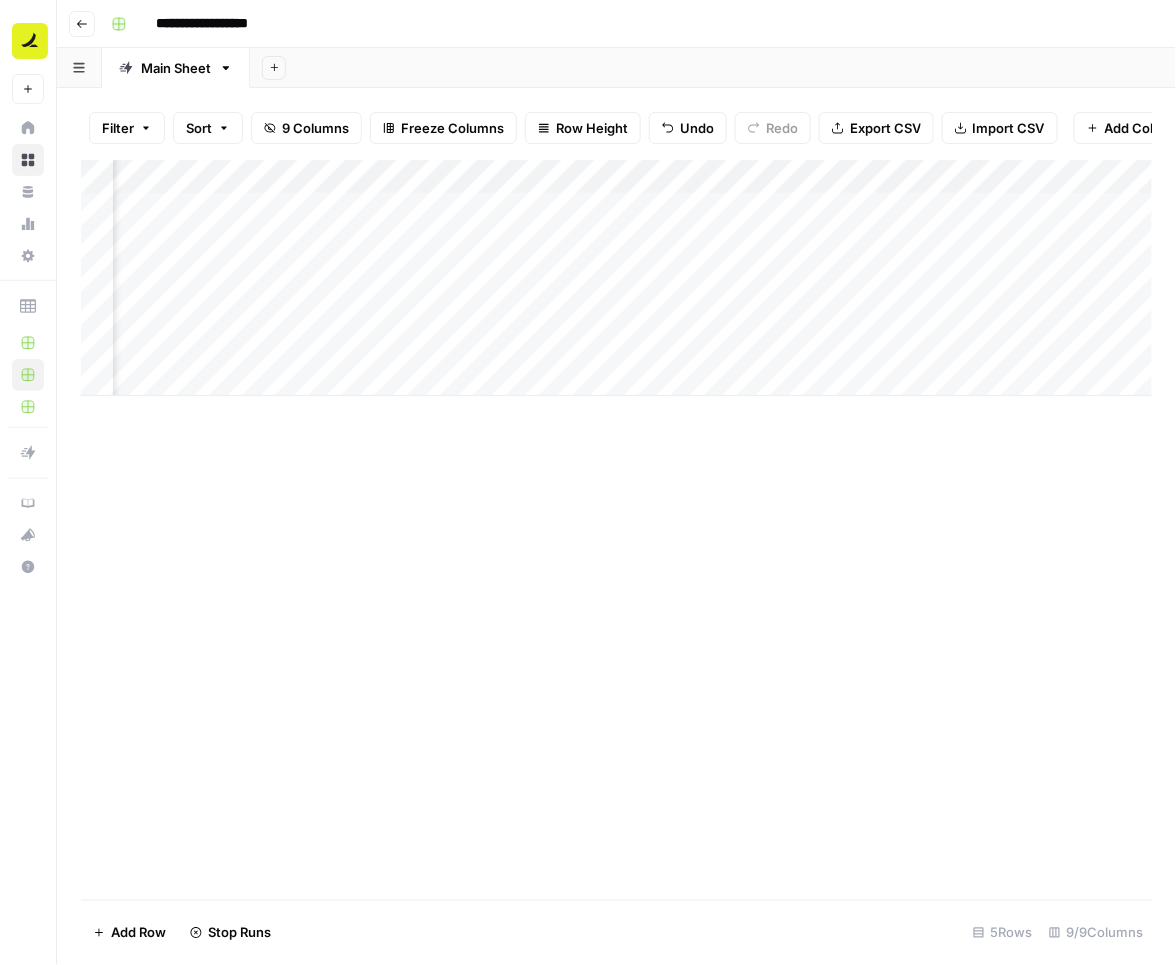 scroll, scrollTop: 0, scrollLeft: 993, axis: horizontal 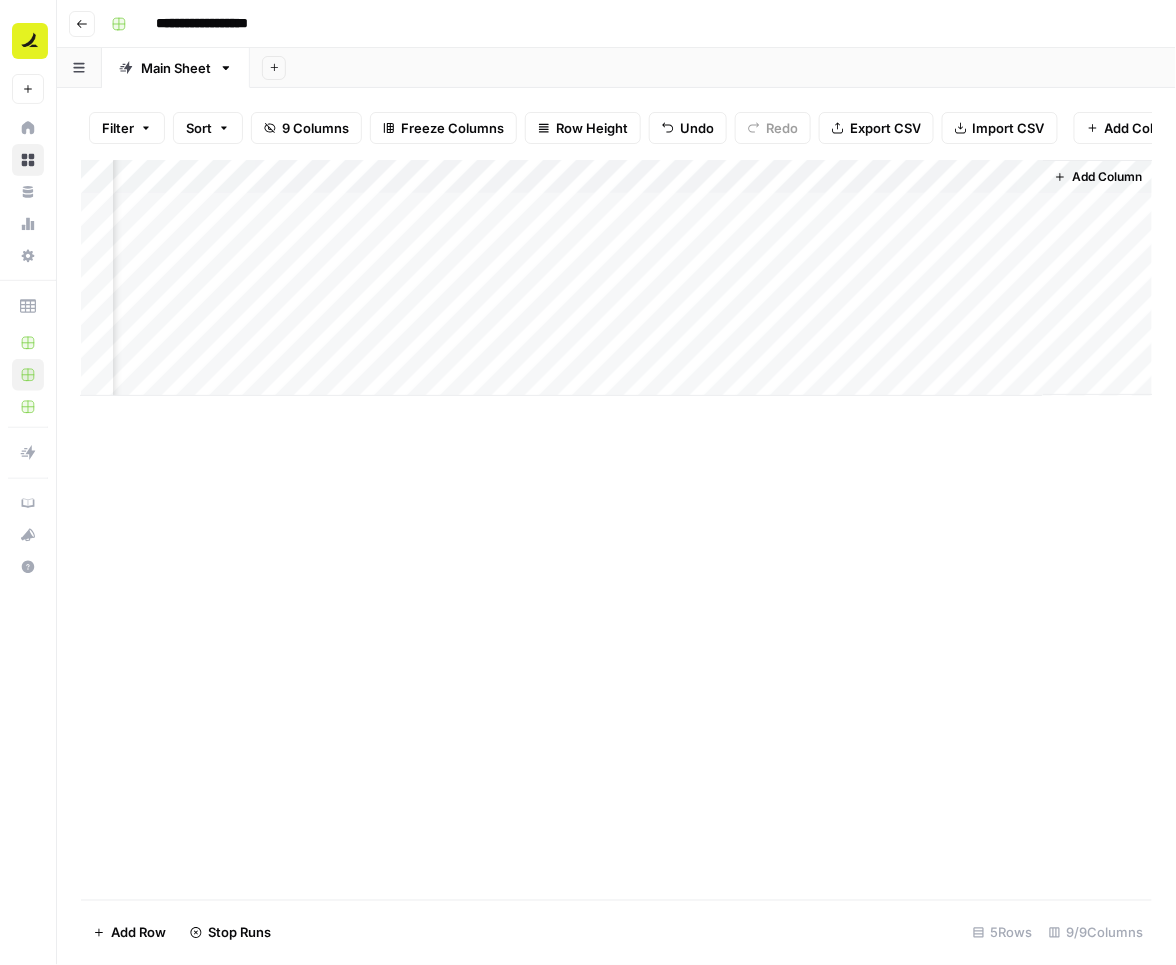 click on "Add Column" at bounding box center (617, 278) 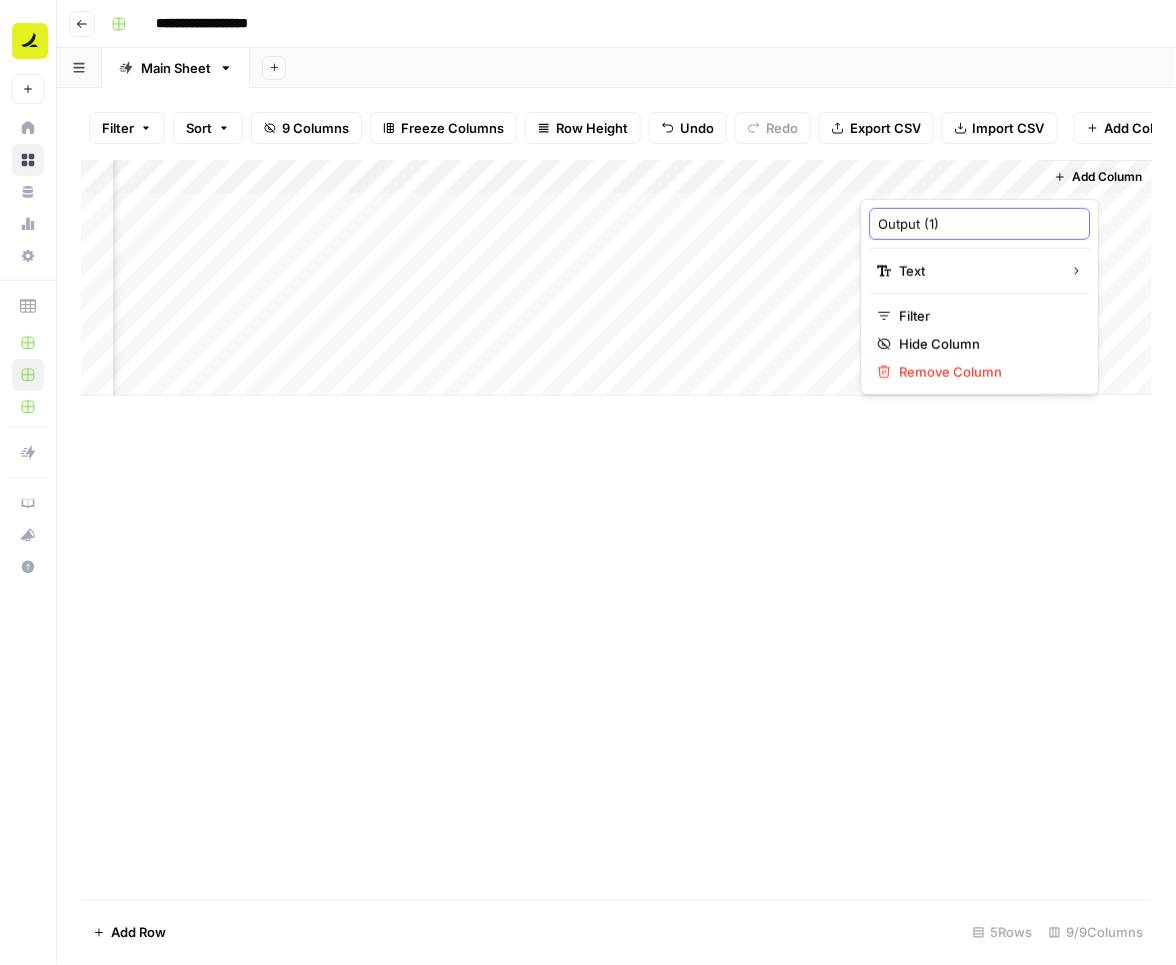 click on "Output (1)" at bounding box center (980, 224) 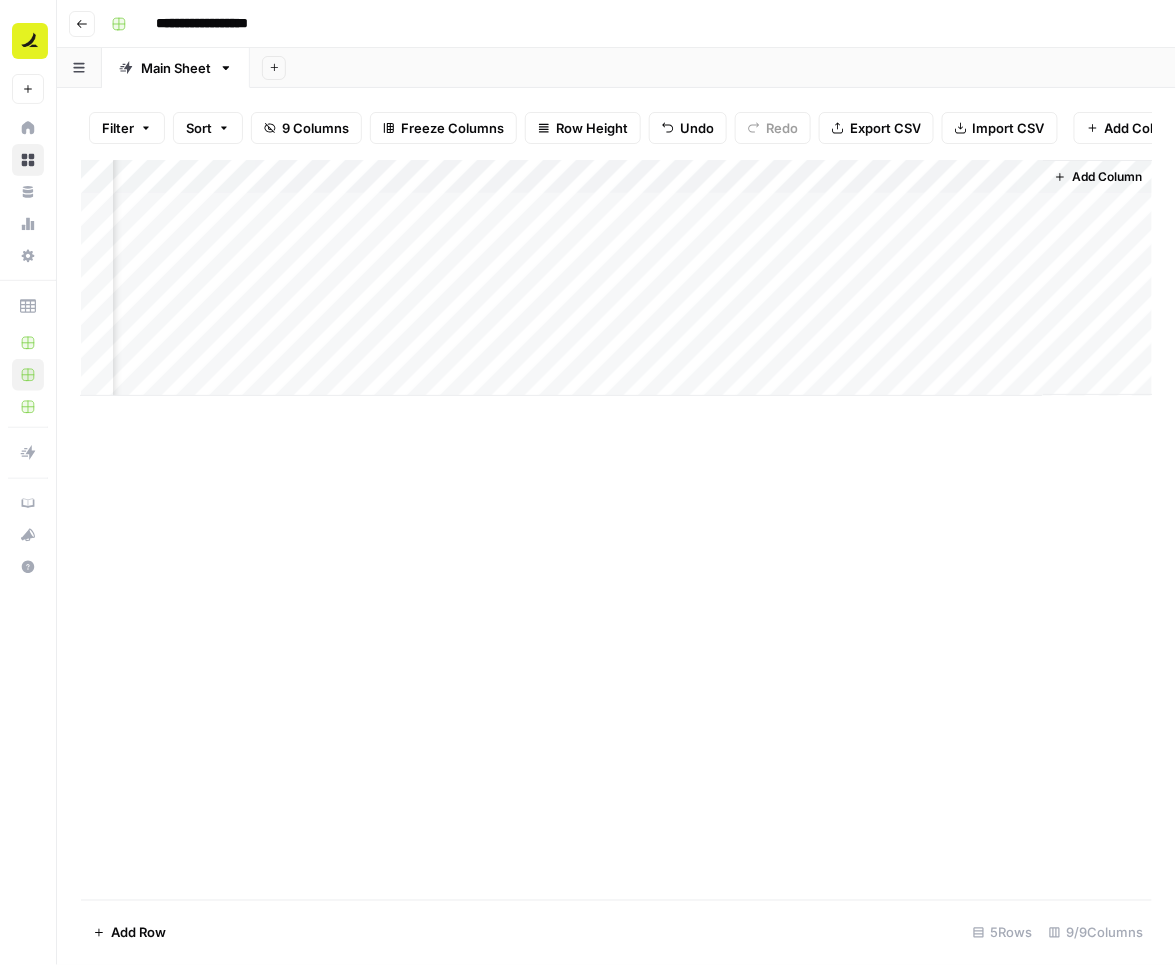 click on "Add Column" at bounding box center (617, 278) 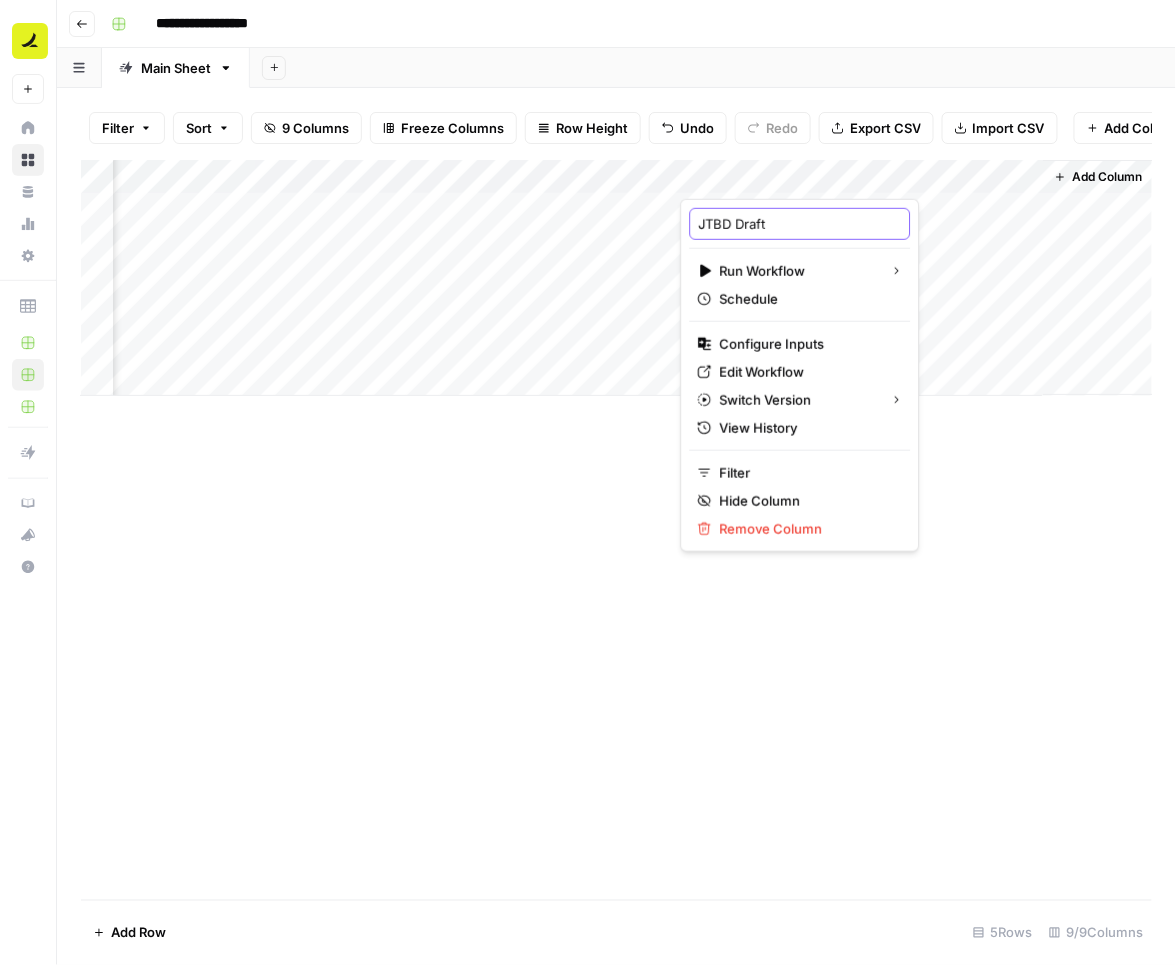 click on "JTBD Draft" at bounding box center [800, 224] 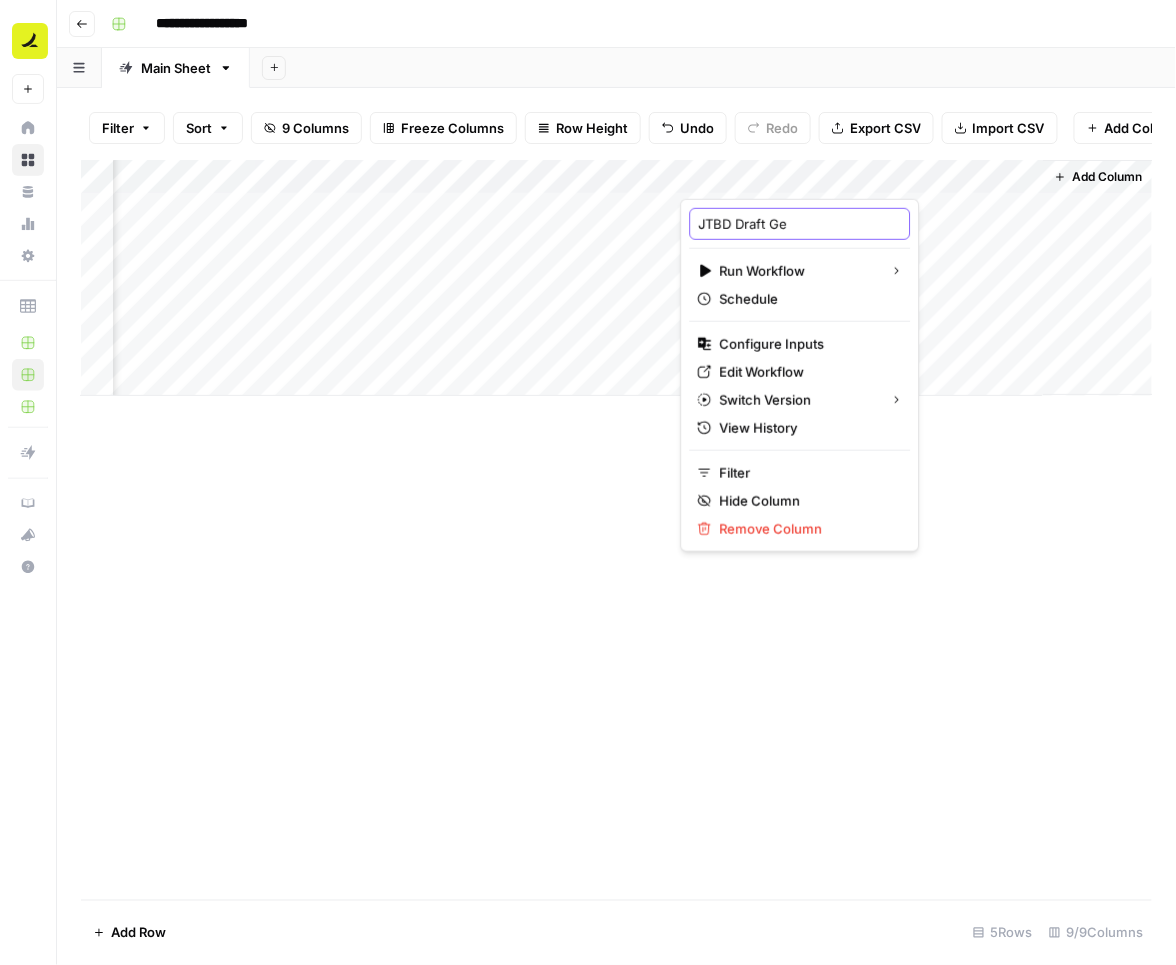 type on "JTBD Draft Gen" 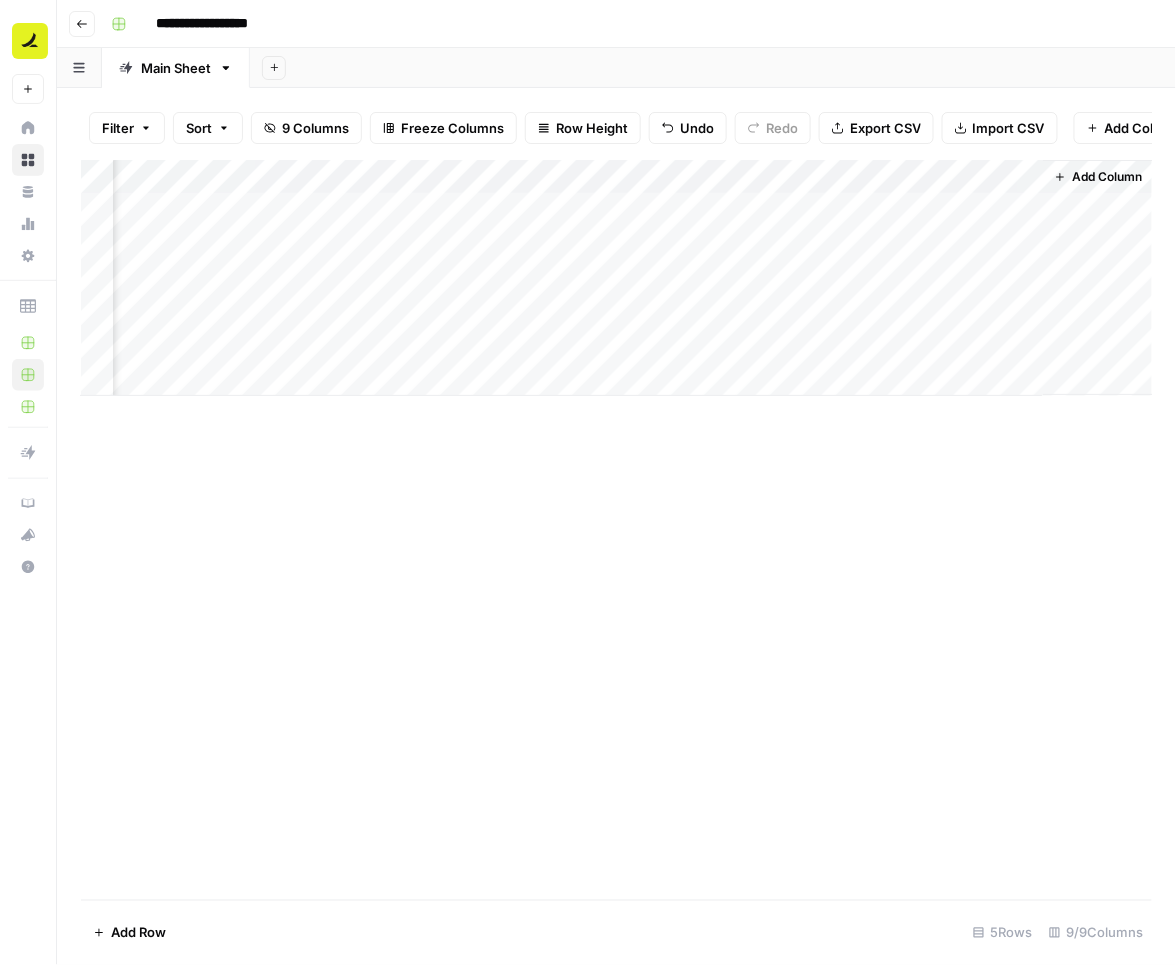 click on "Add Column" at bounding box center [617, 278] 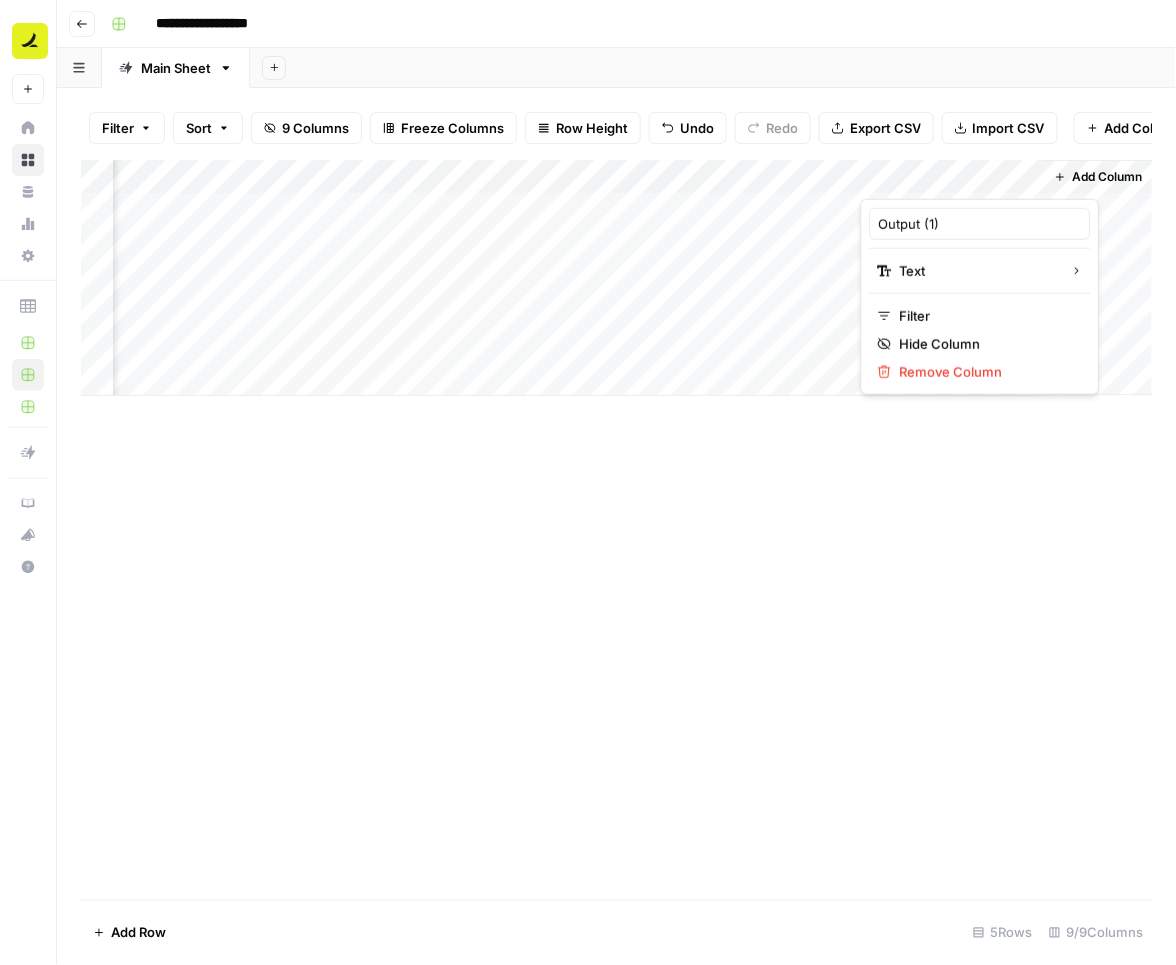 click at bounding box center [951, 179] 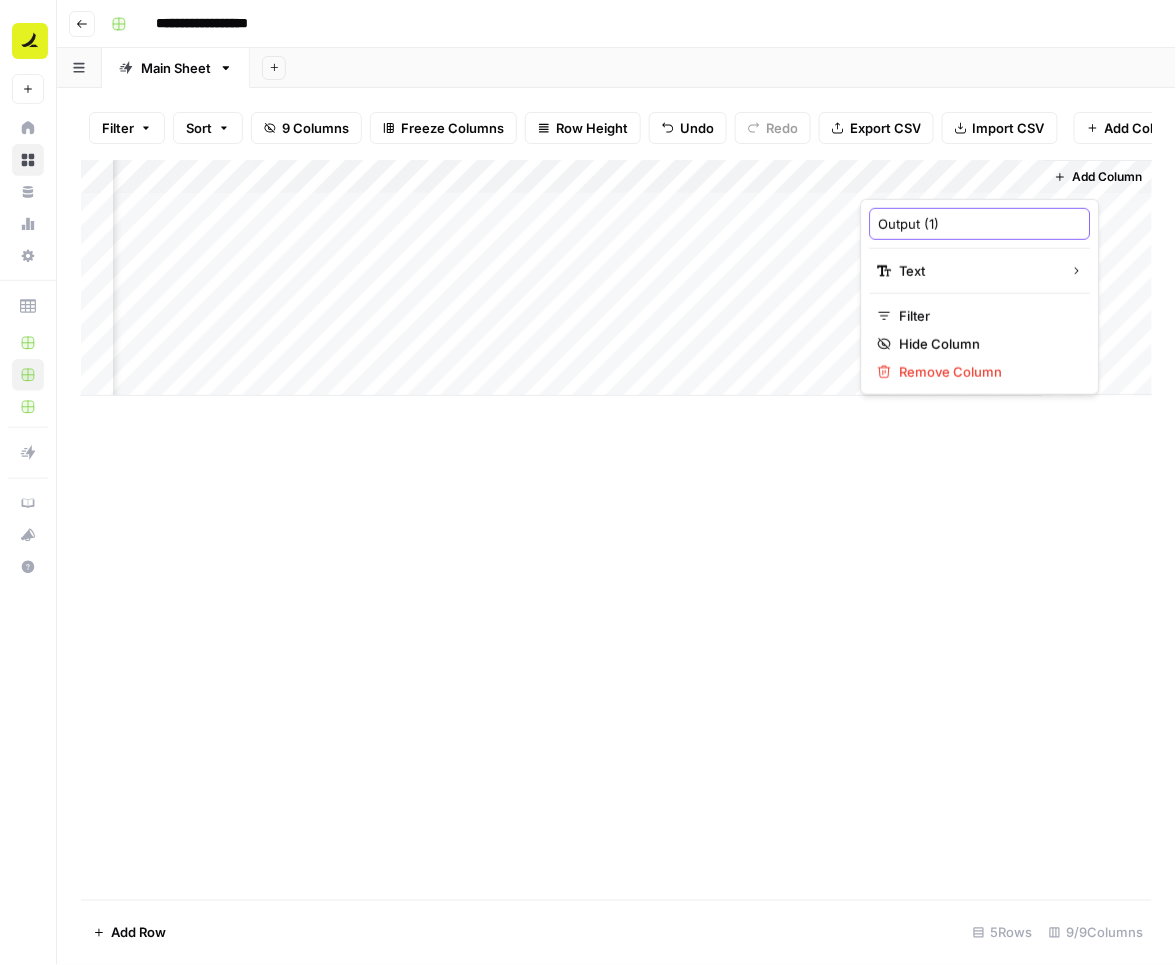 click on "Output (1)" at bounding box center [980, 224] 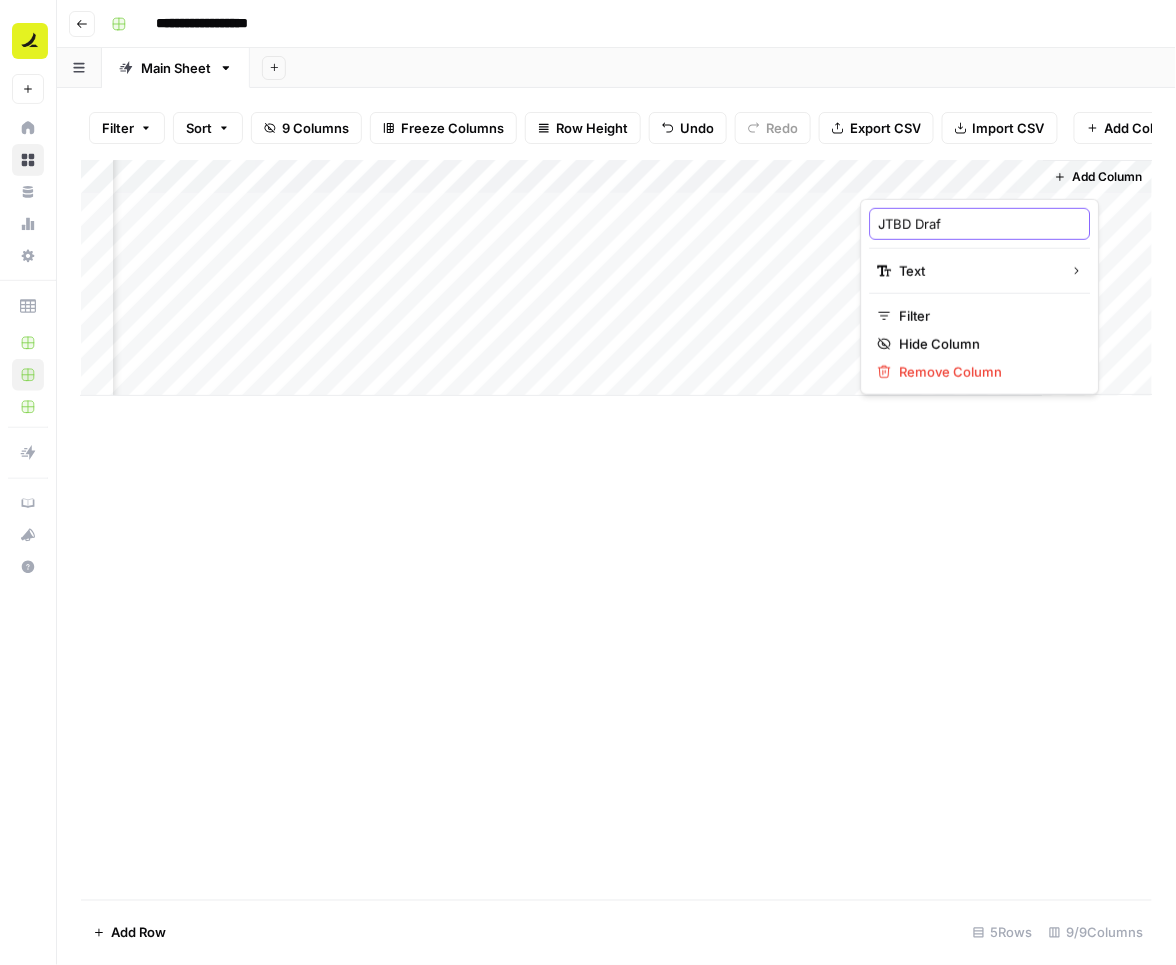 type on "JTBD Draft" 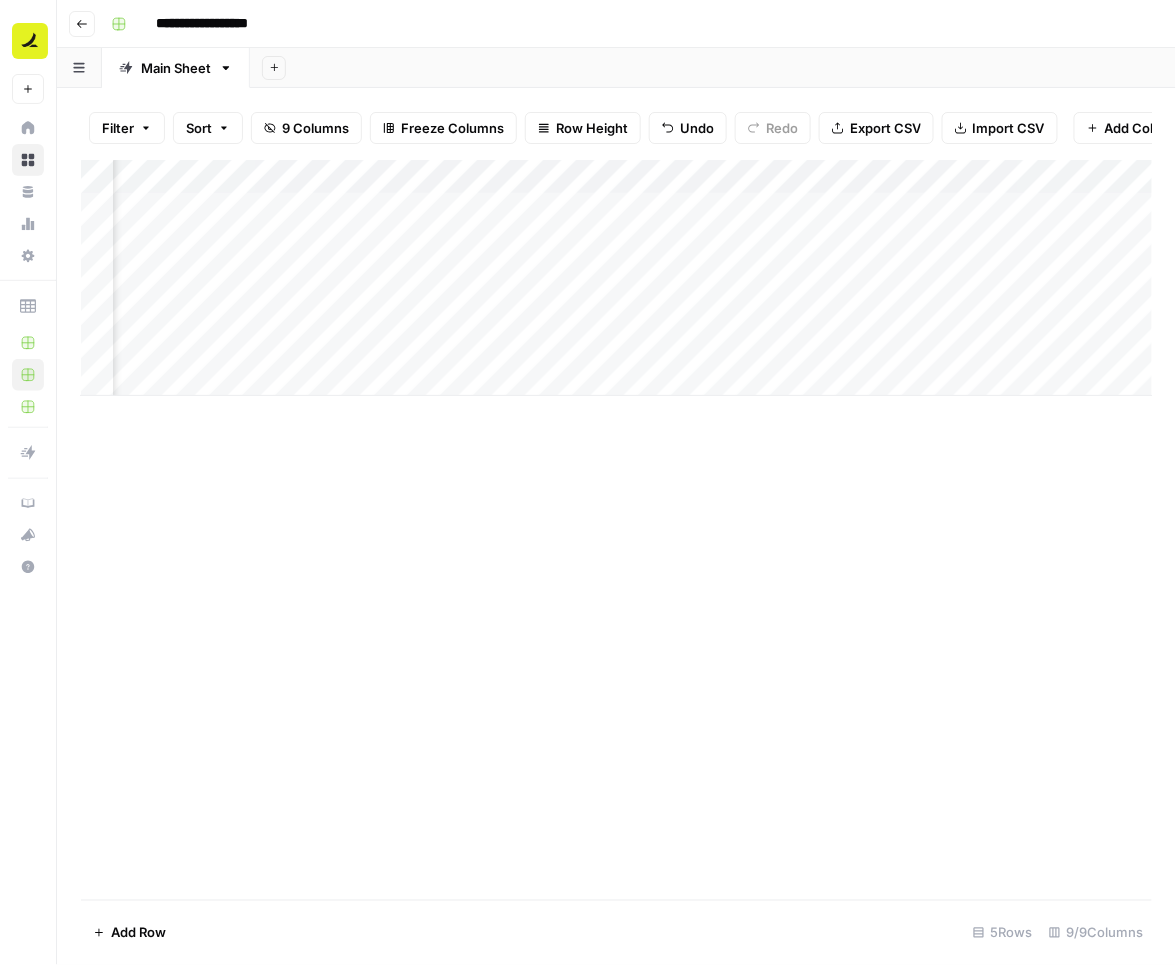 scroll, scrollTop: 0, scrollLeft: 0, axis: both 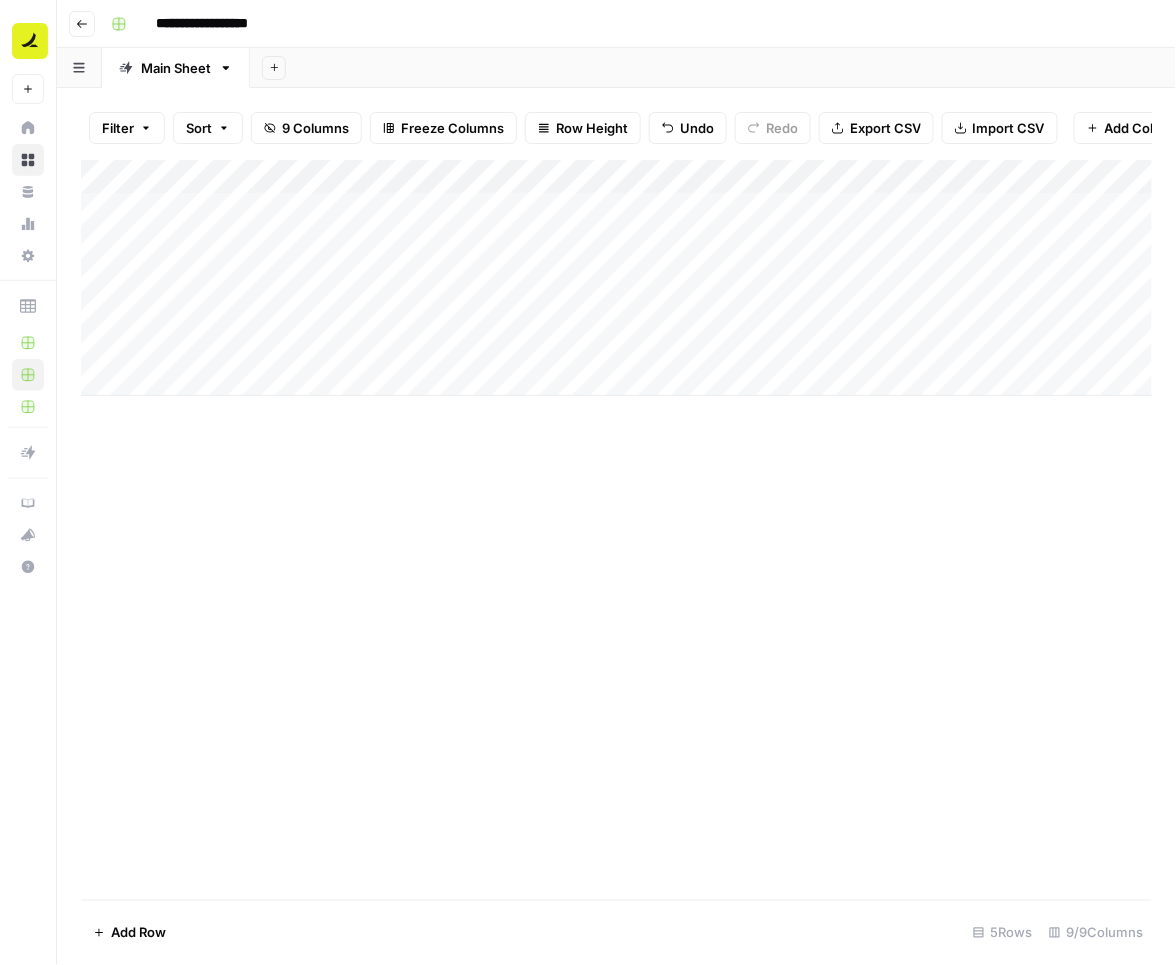 click on "Add Column" at bounding box center [617, 278] 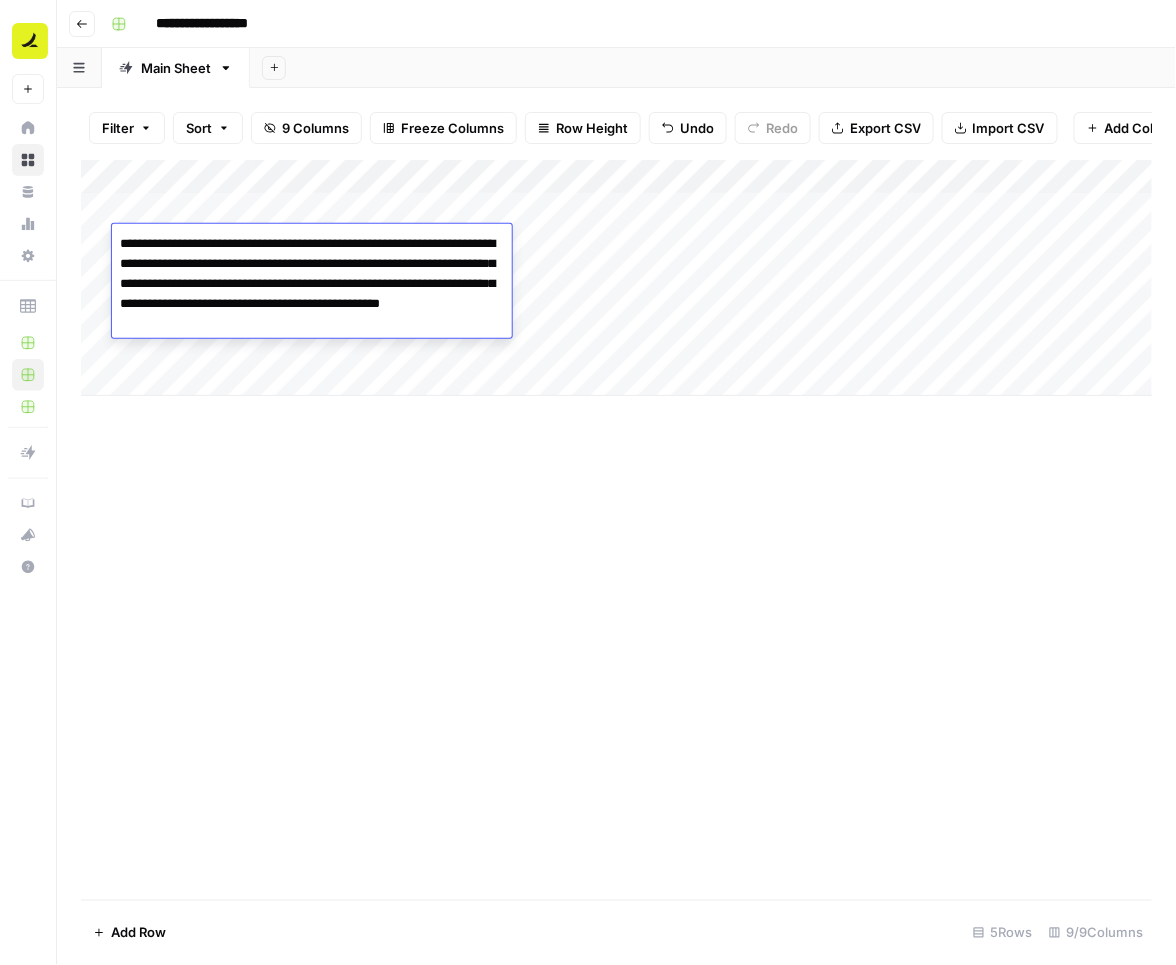 drag, startPoint x: 402, startPoint y: 303, endPoint x: 212, endPoint y: 302, distance: 190.00262 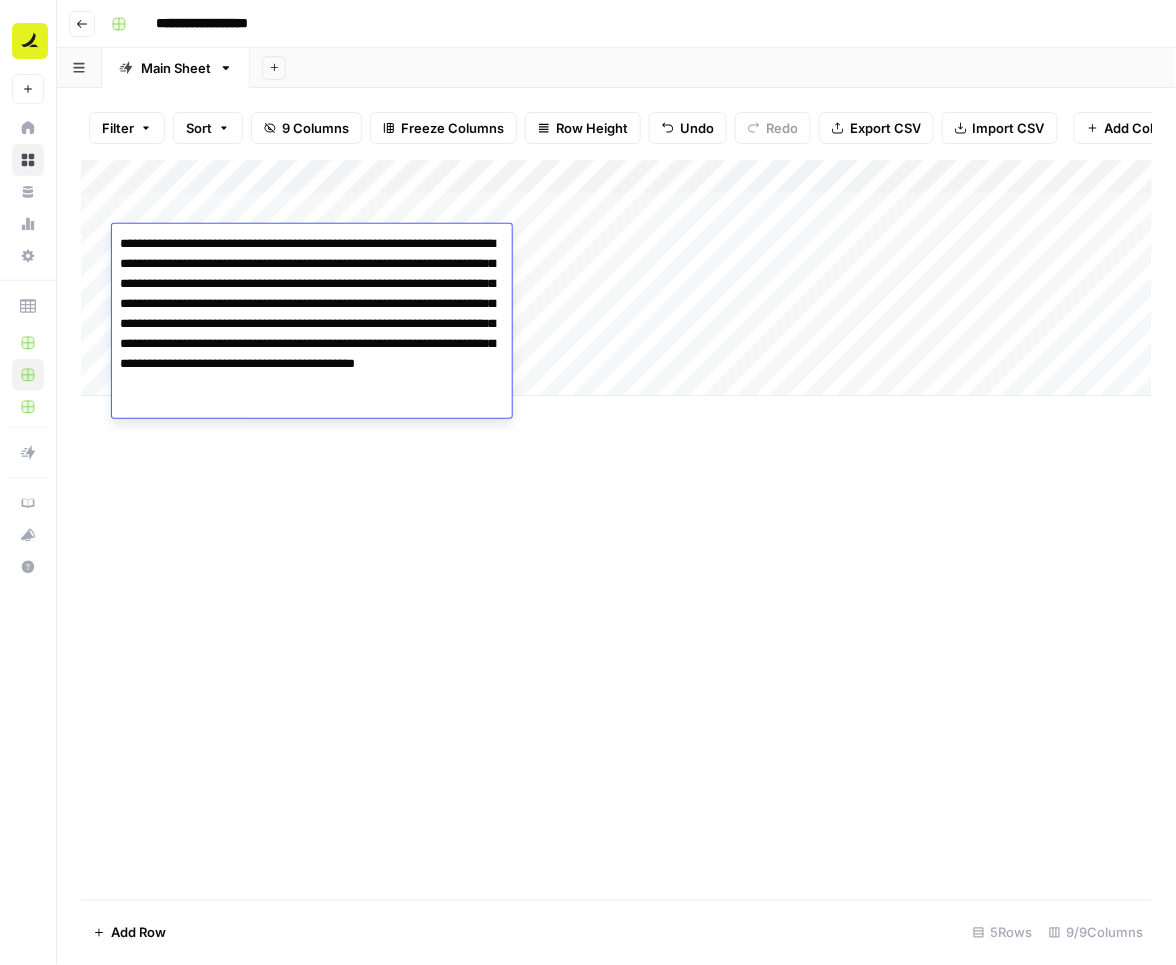 type on "**********" 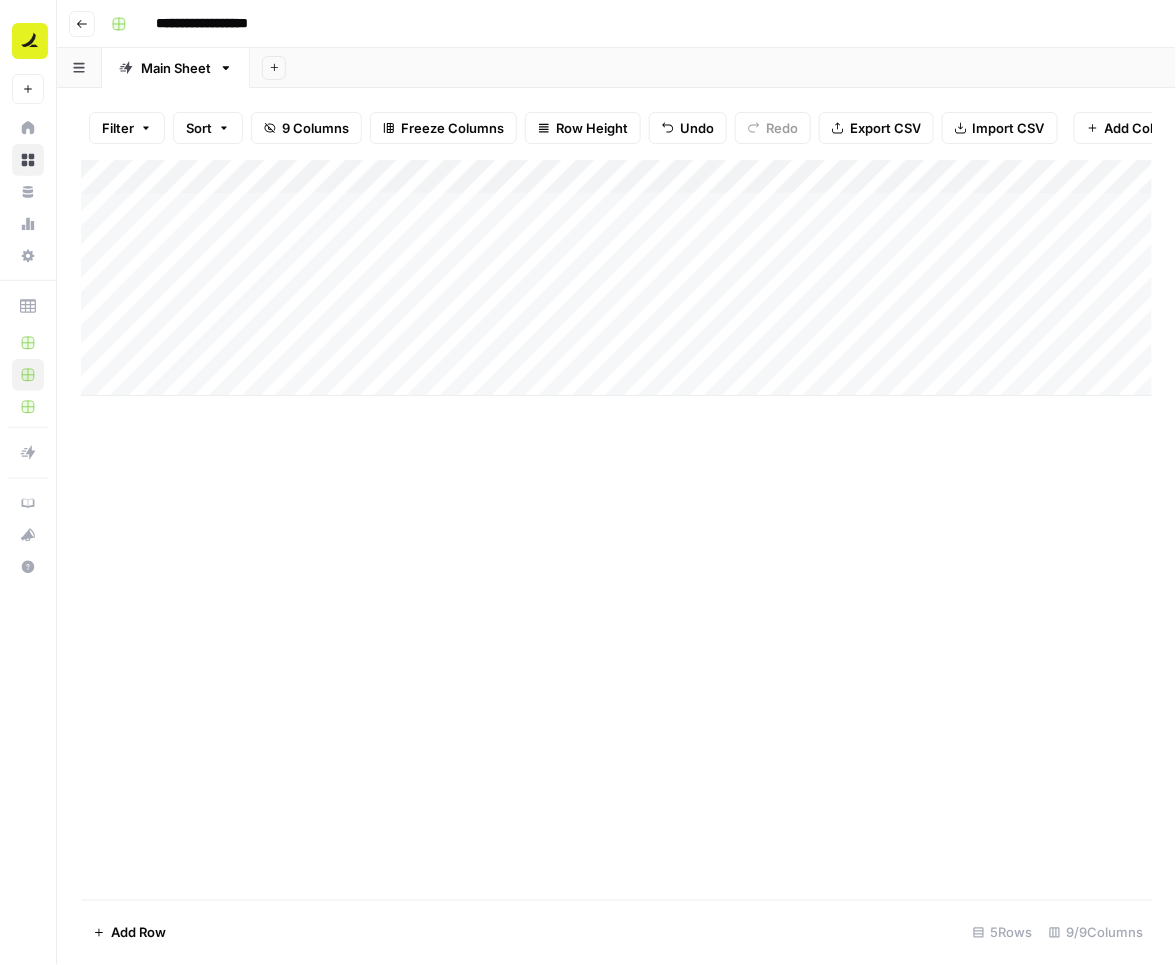 click on "Add Column" at bounding box center [617, 278] 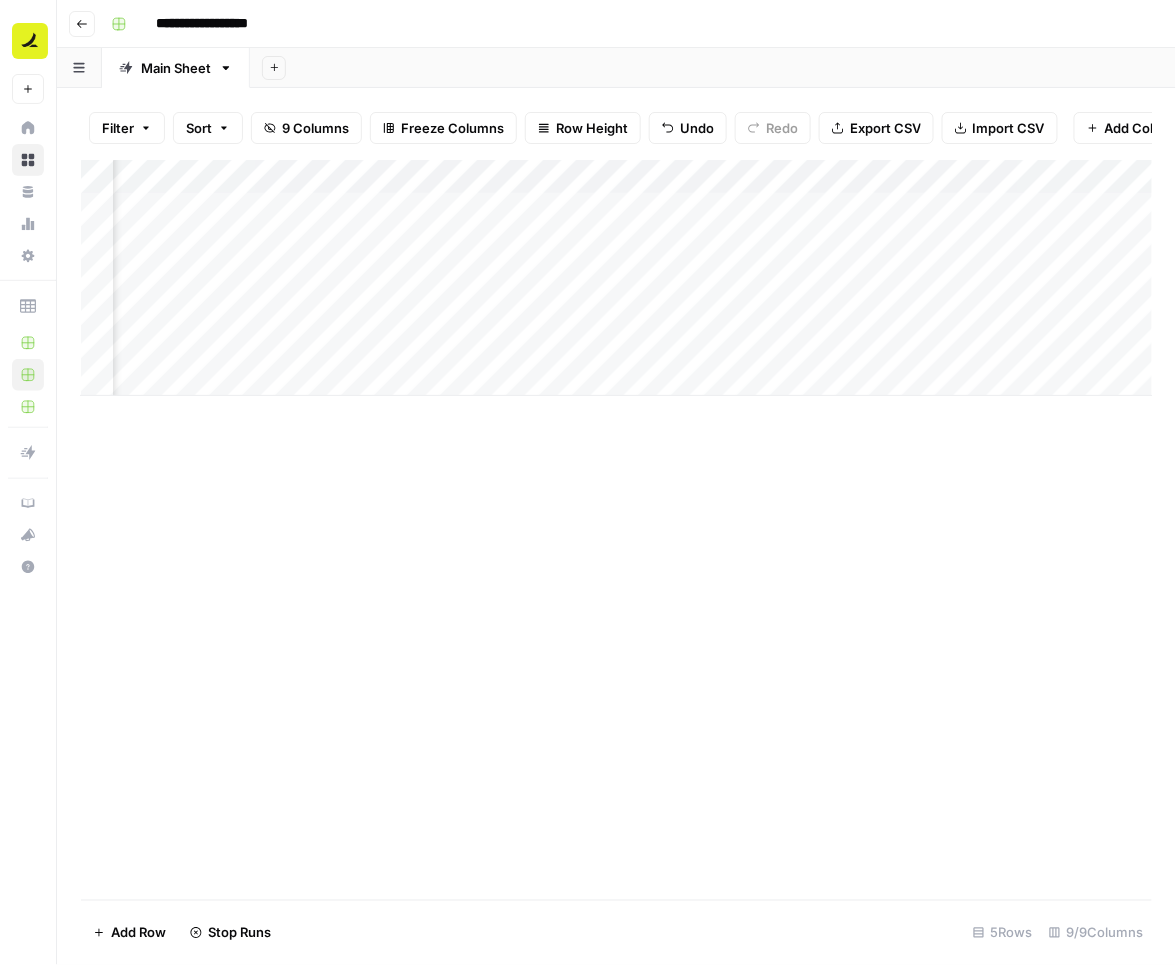 scroll, scrollTop: 0, scrollLeft: 993, axis: horizontal 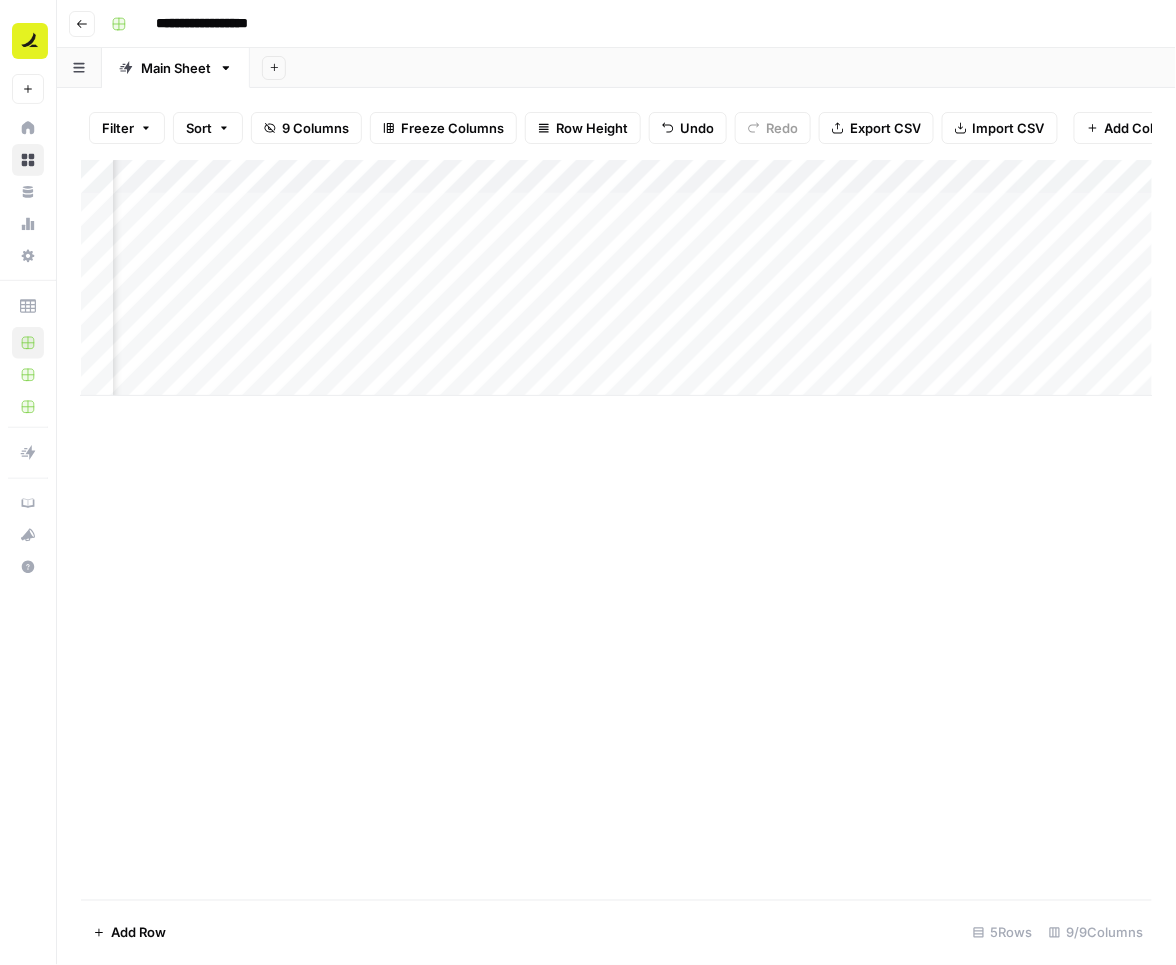 click on "Add Column" at bounding box center [617, 278] 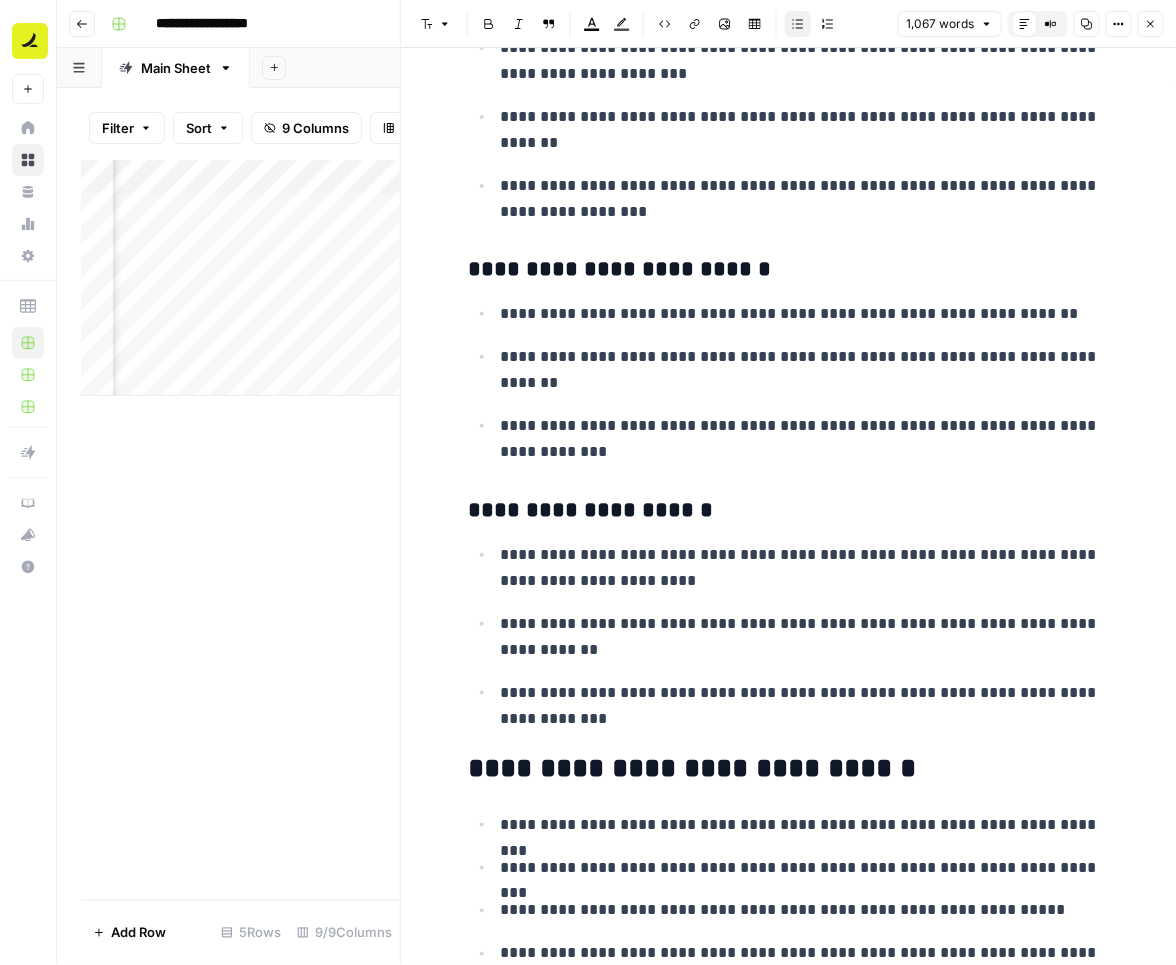 scroll, scrollTop: 4963, scrollLeft: 0, axis: vertical 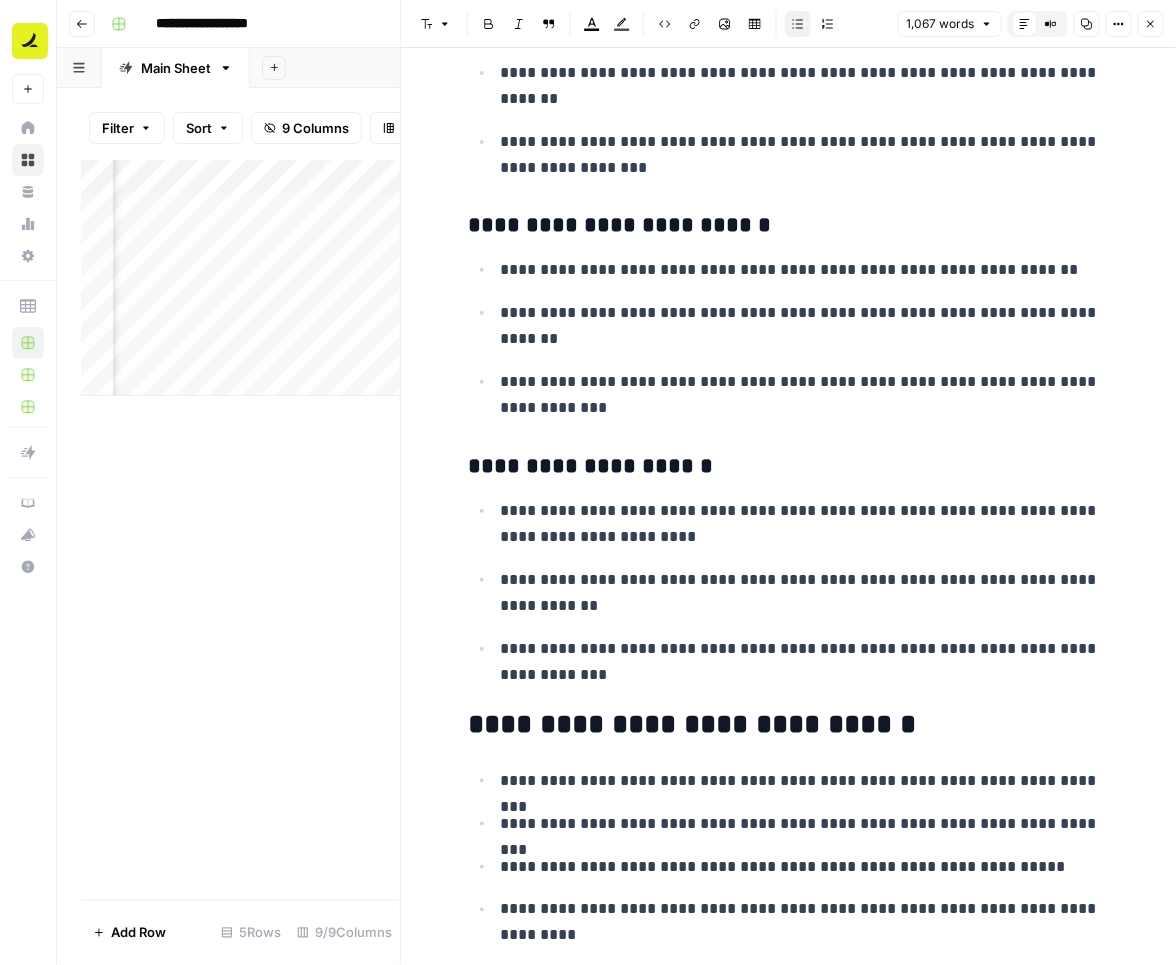 click on "Close" at bounding box center (1151, 24) 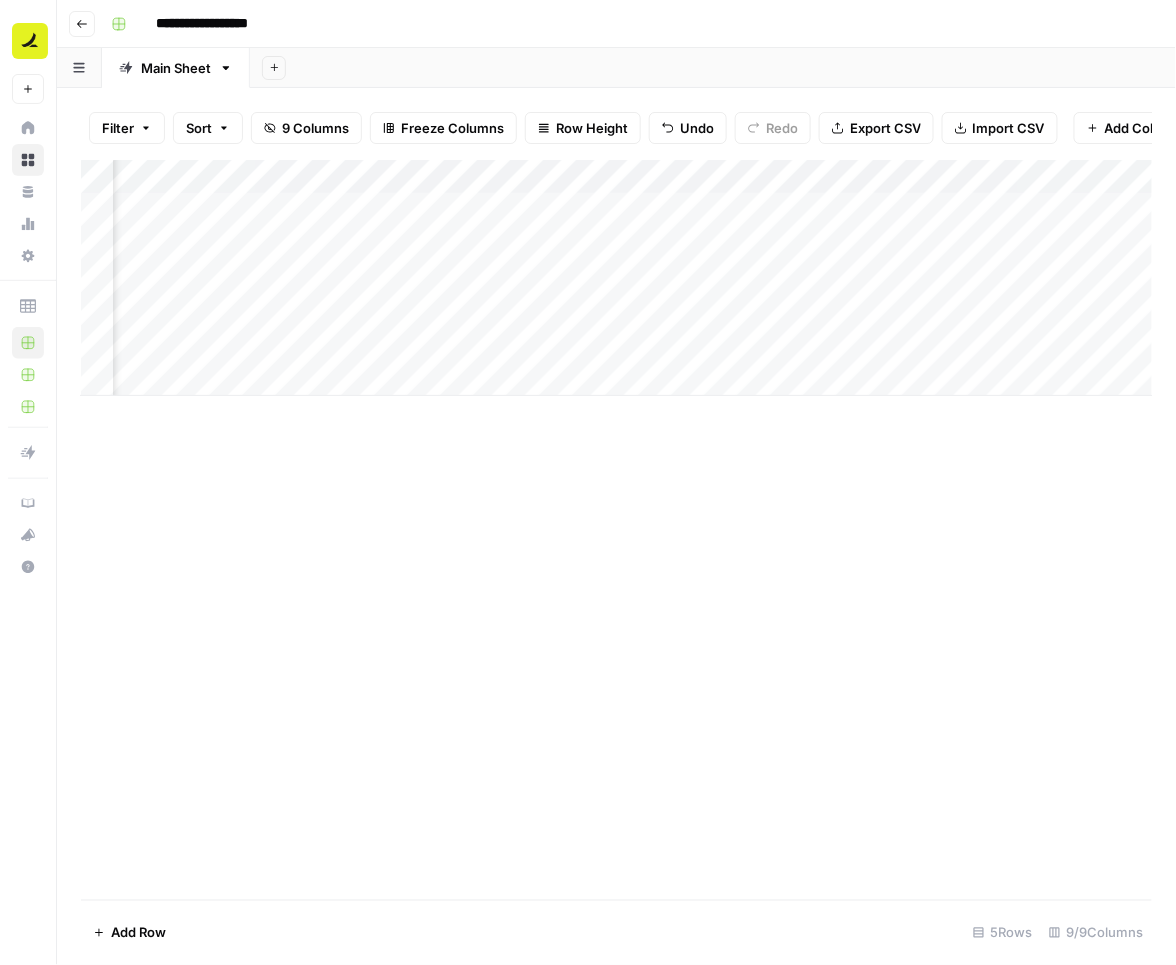 click on "Add Column" at bounding box center (617, 278) 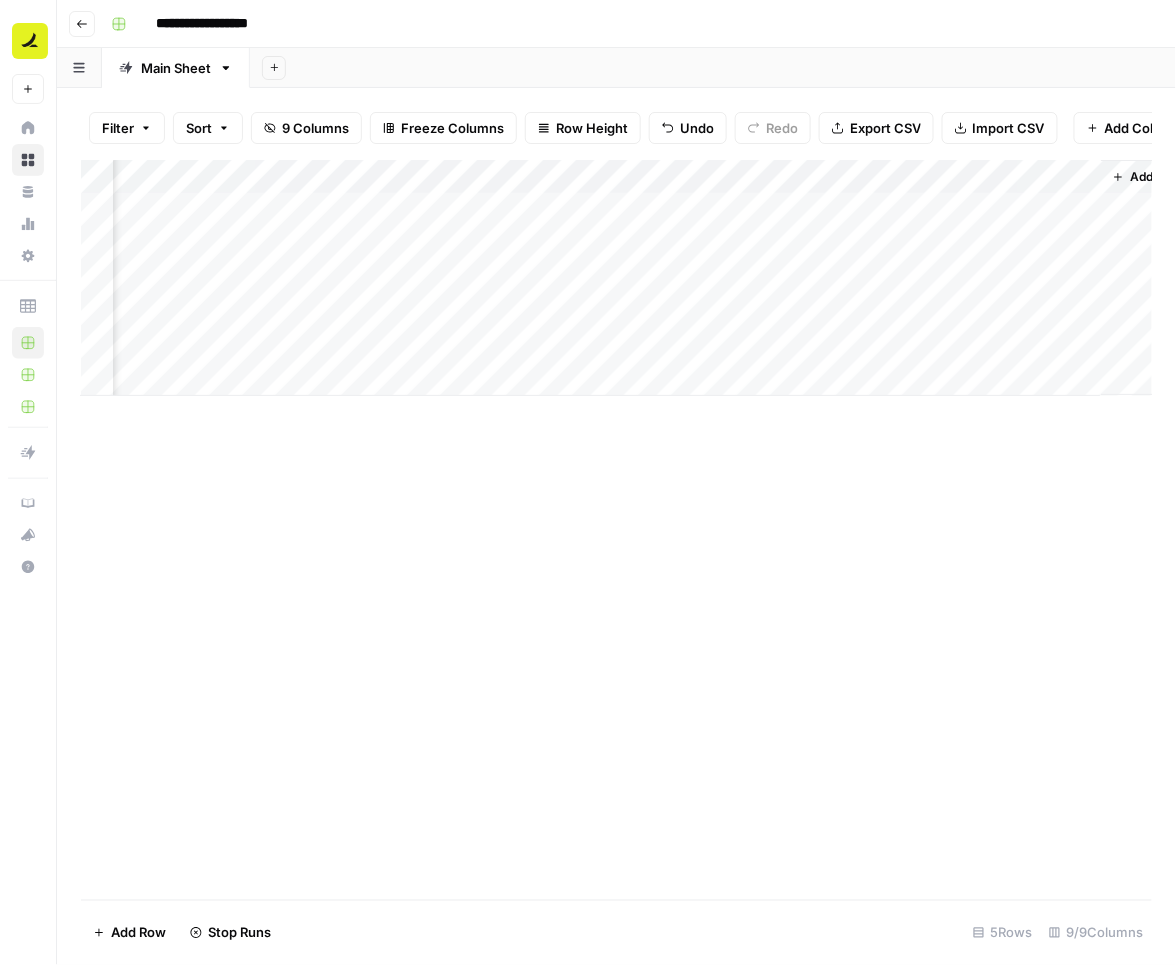 scroll, scrollTop: 0, scrollLeft: 993, axis: horizontal 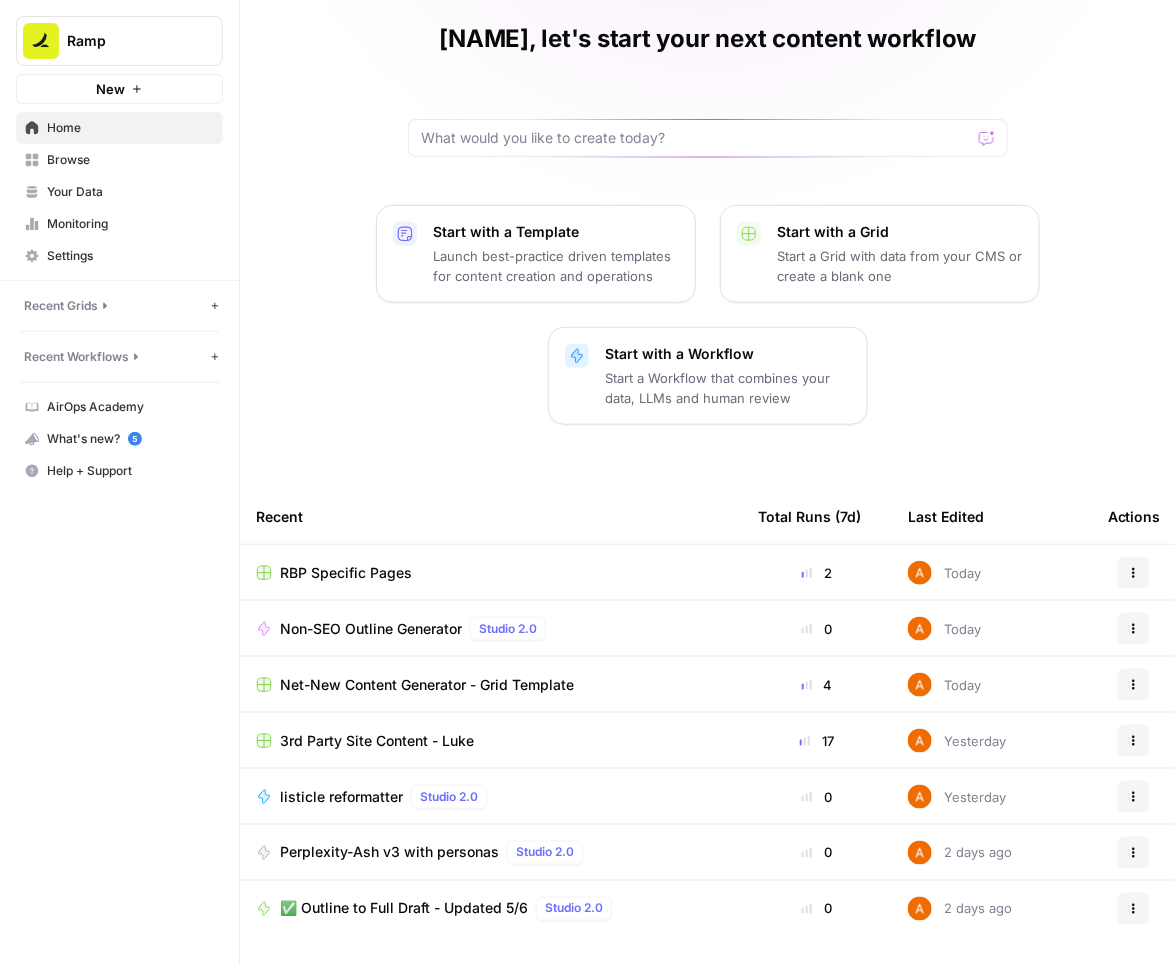 click on "Browse" at bounding box center [130, 160] 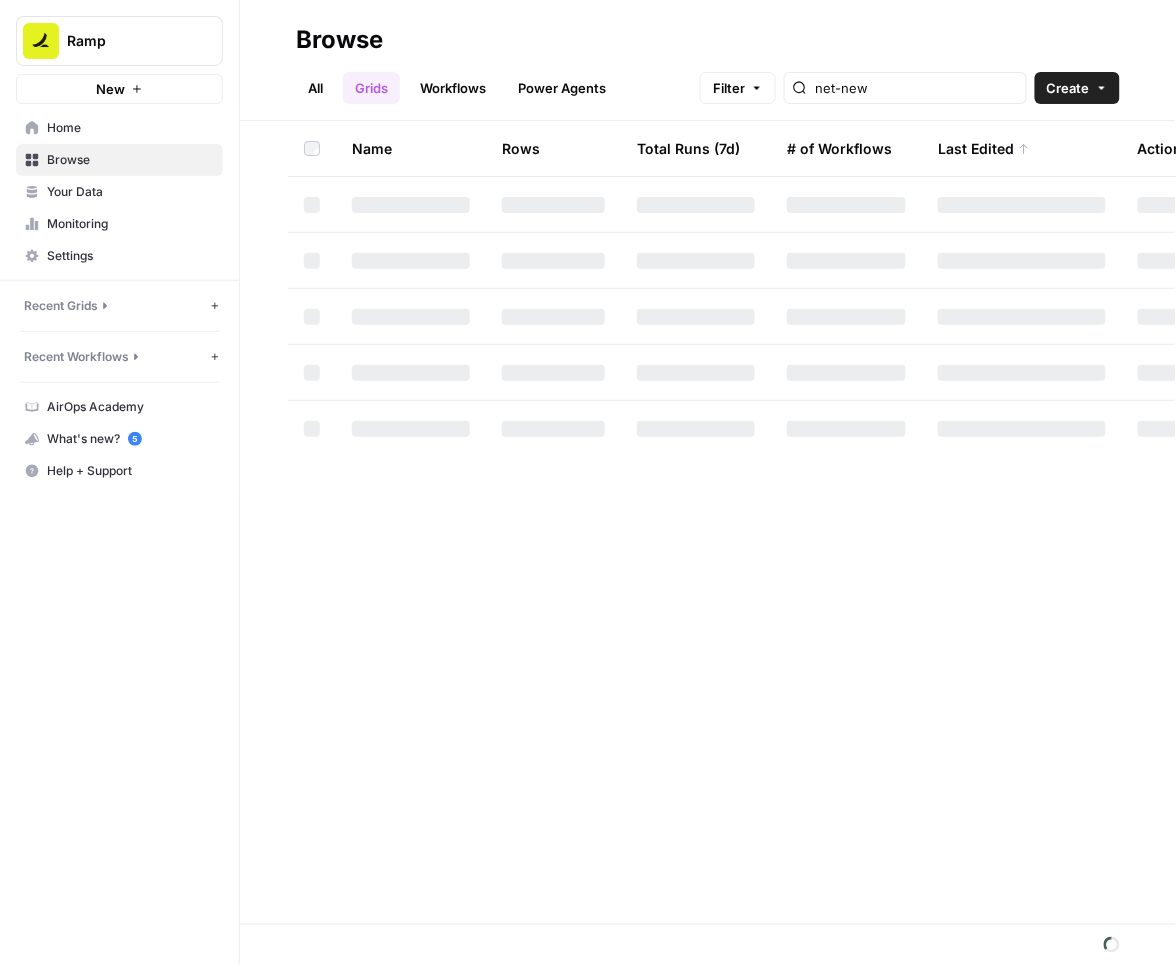 scroll, scrollTop: 0, scrollLeft: 0, axis: both 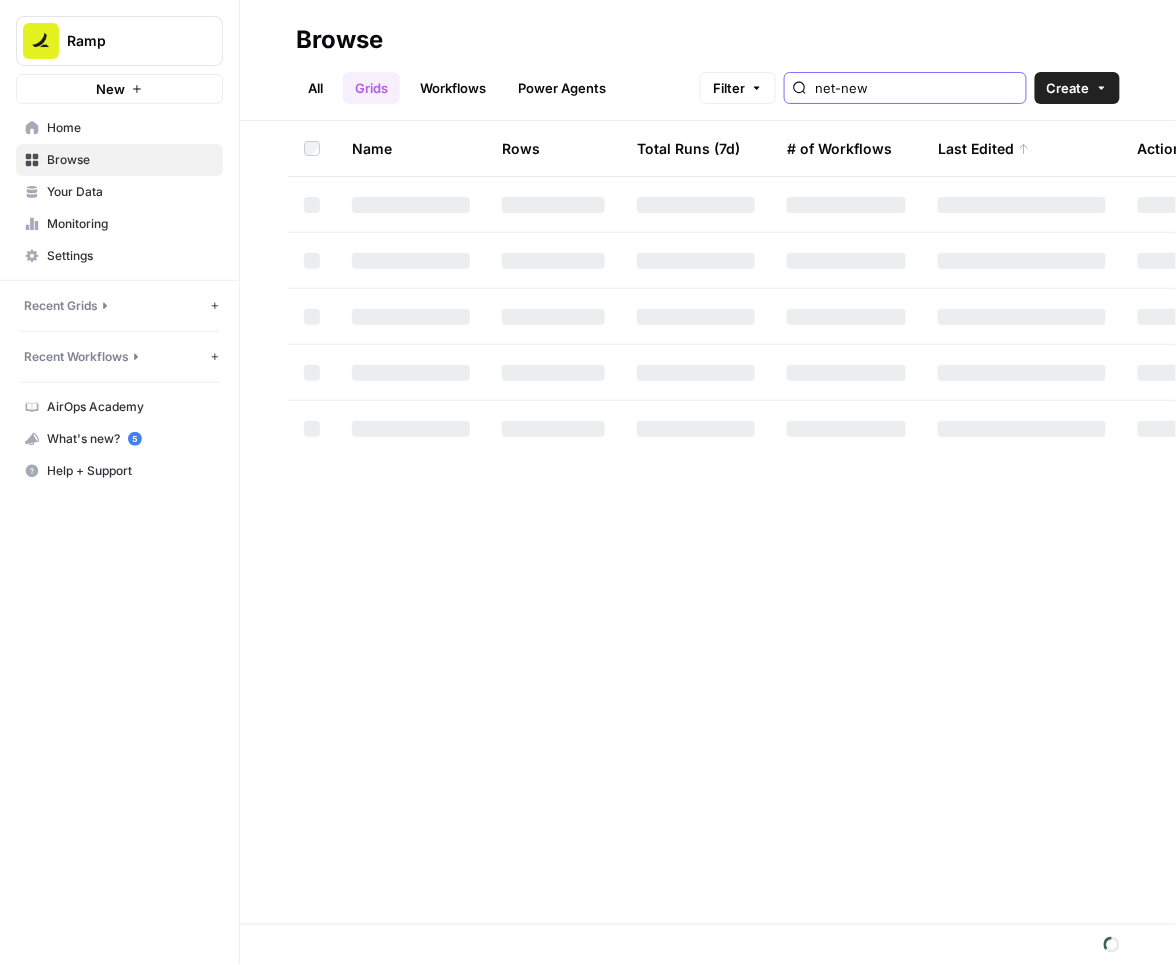 click on "net-new" at bounding box center (916, 88) 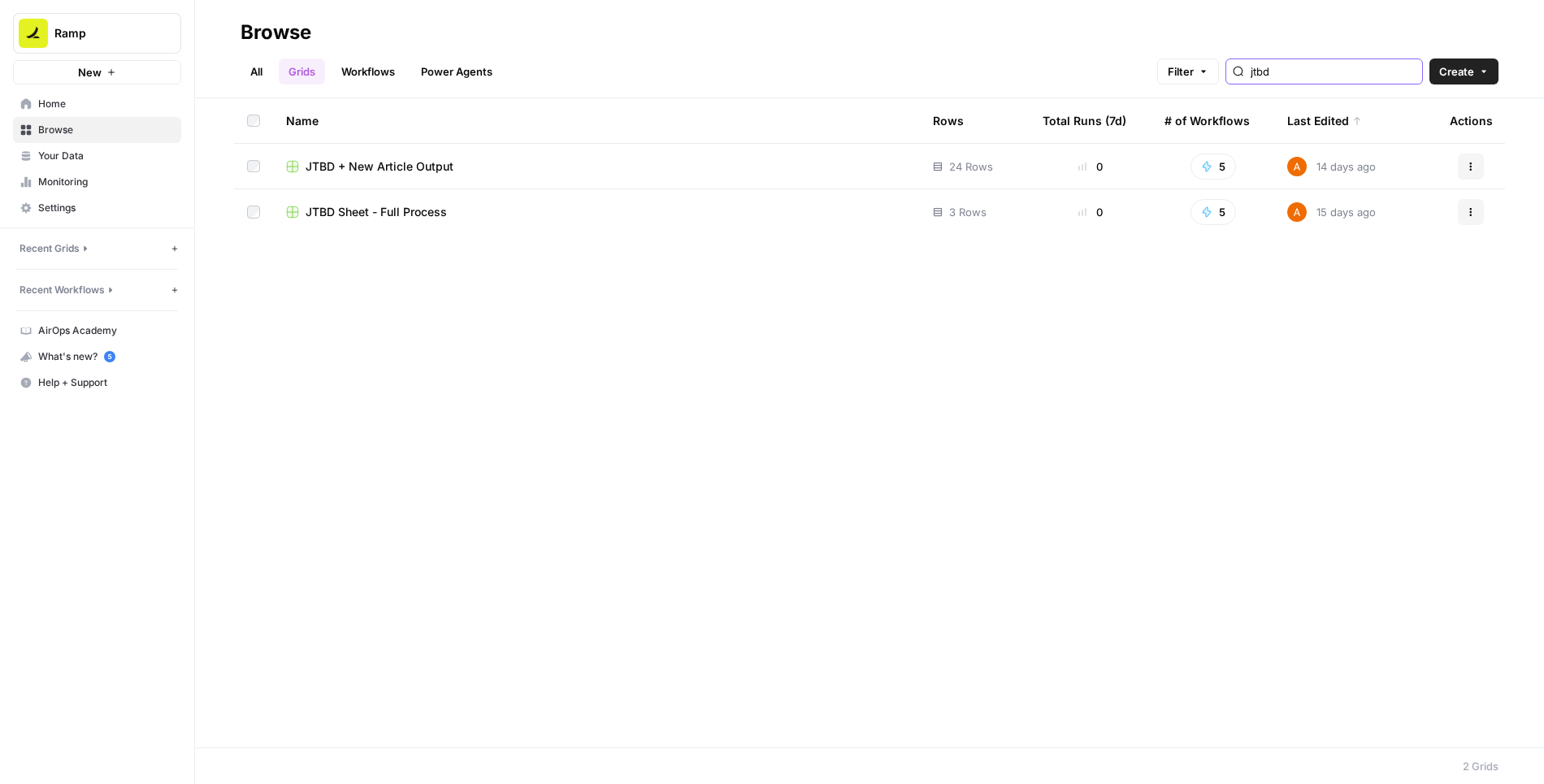 type on "jtbd" 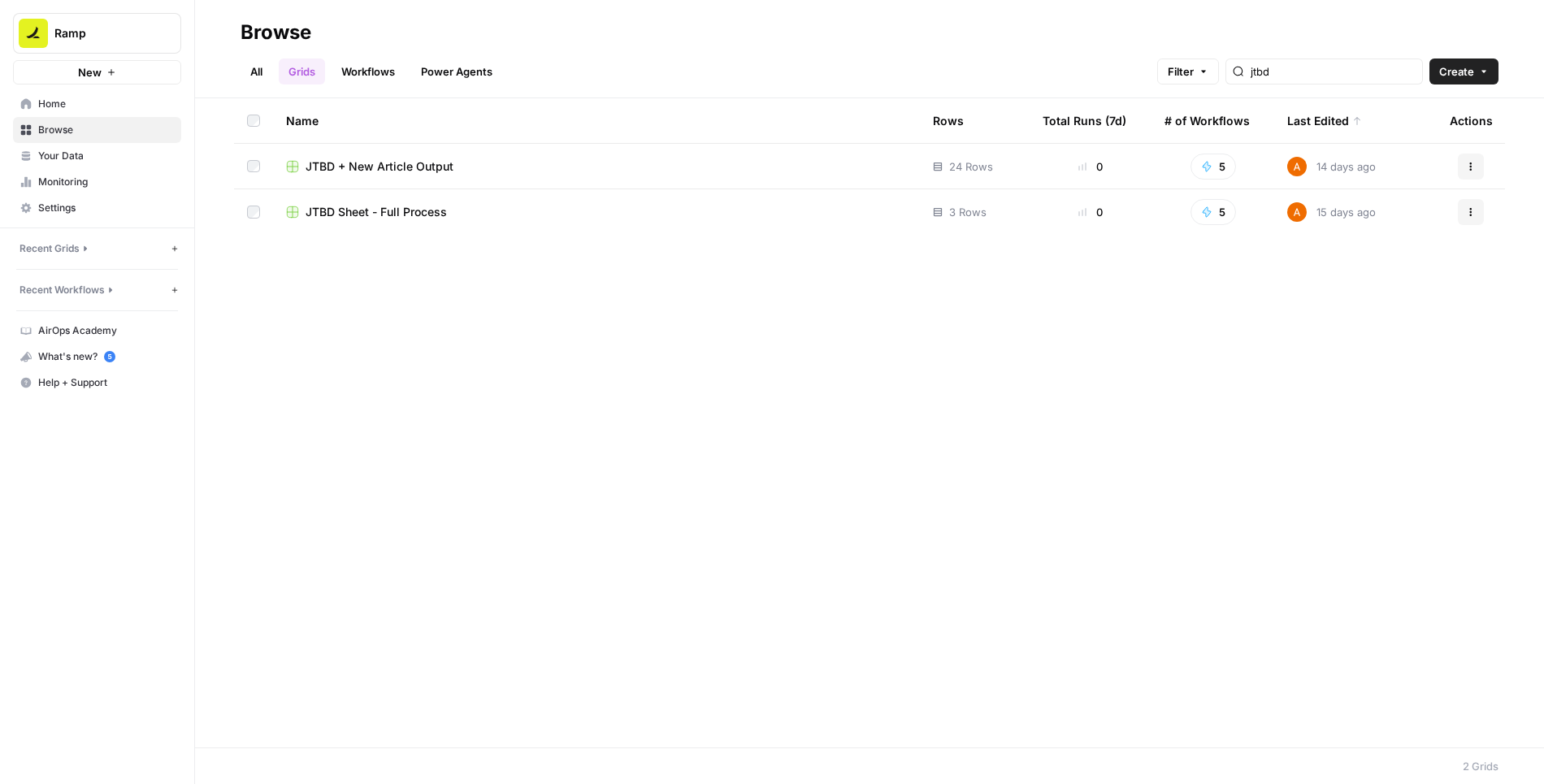 click on "JTBD + New Article Output" at bounding box center (379, 167) 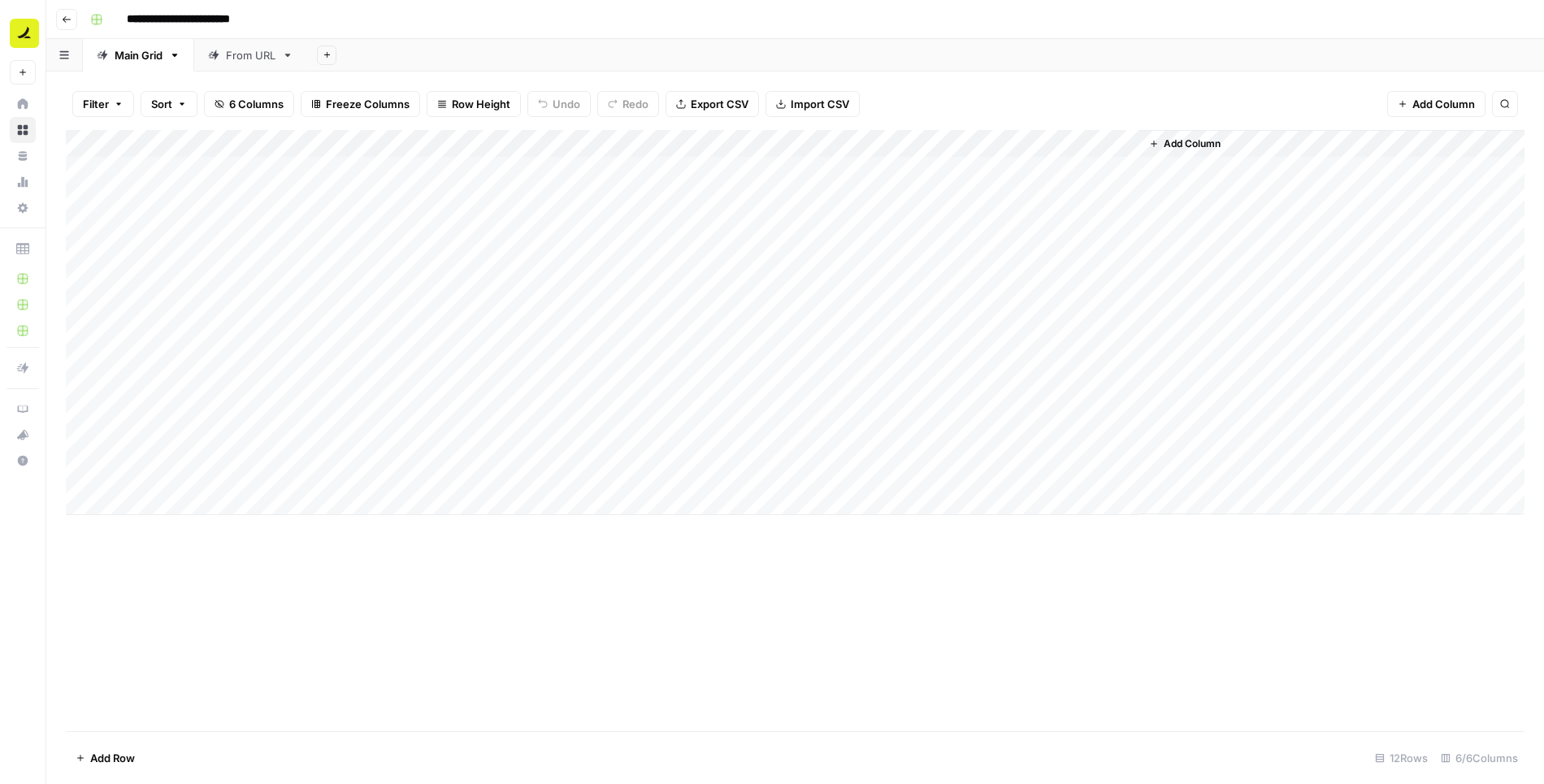 click on "From URL" at bounding box center (250, 55) 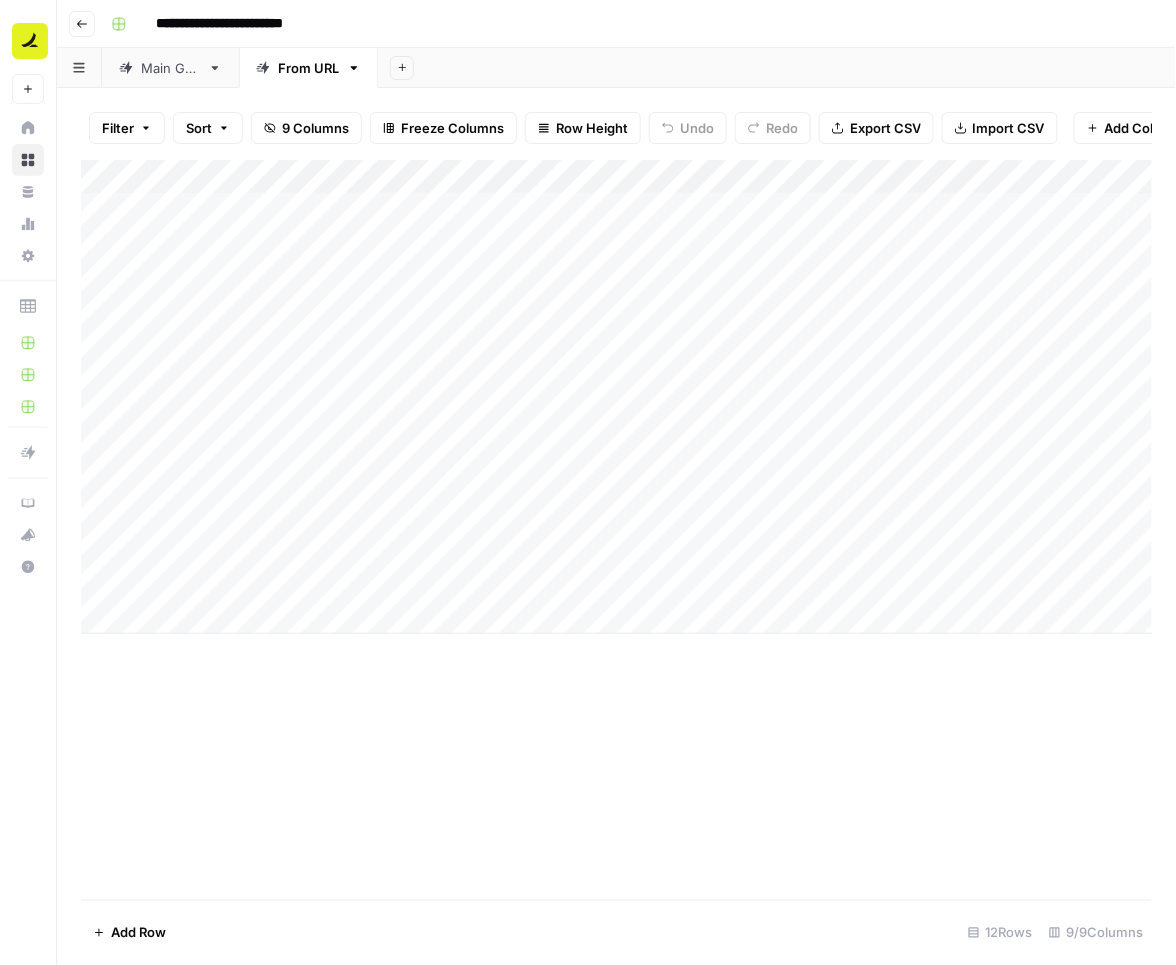 click on "Add Column" at bounding box center [617, 397] 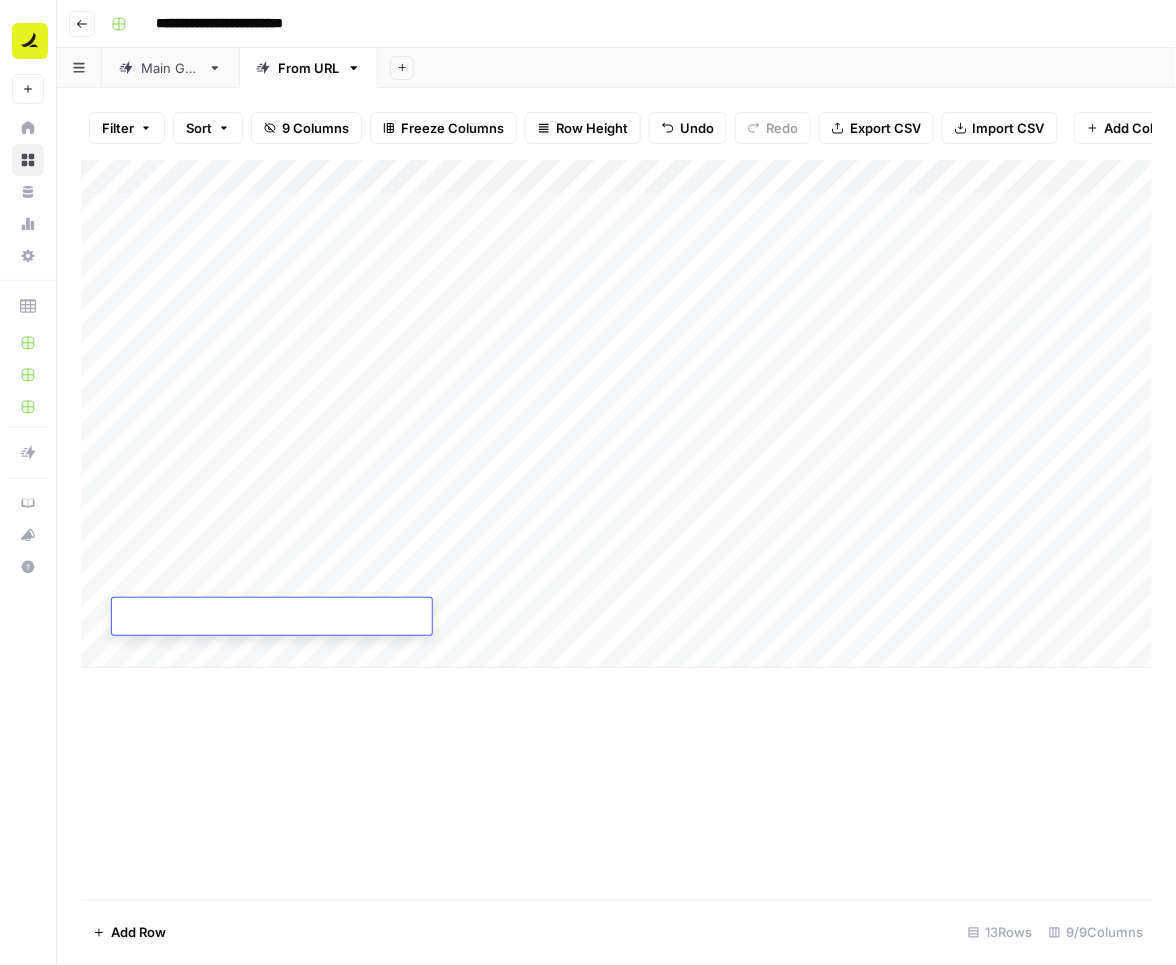 click on "Add Column" at bounding box center [616, 530] 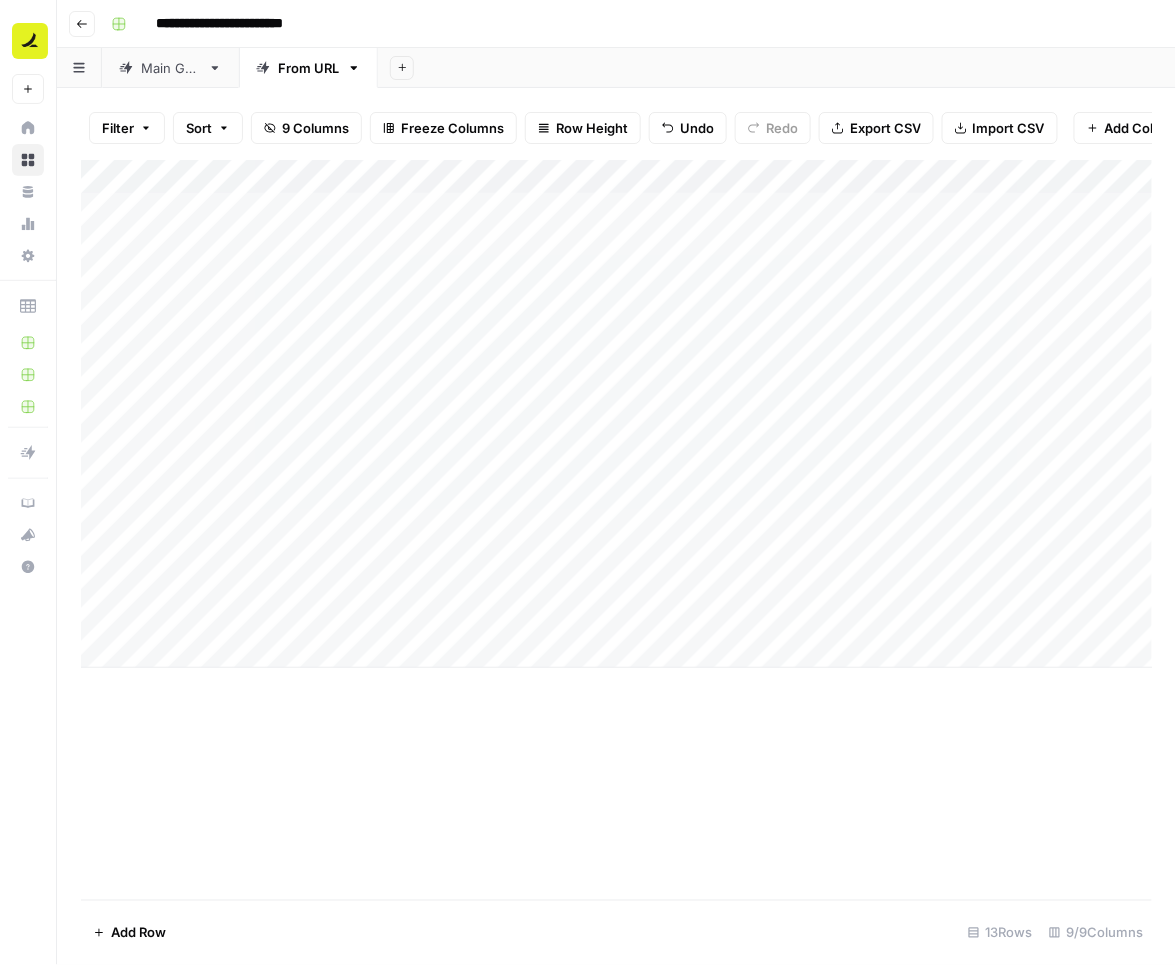 click on "Add Column" at bounding box center (617, 414) 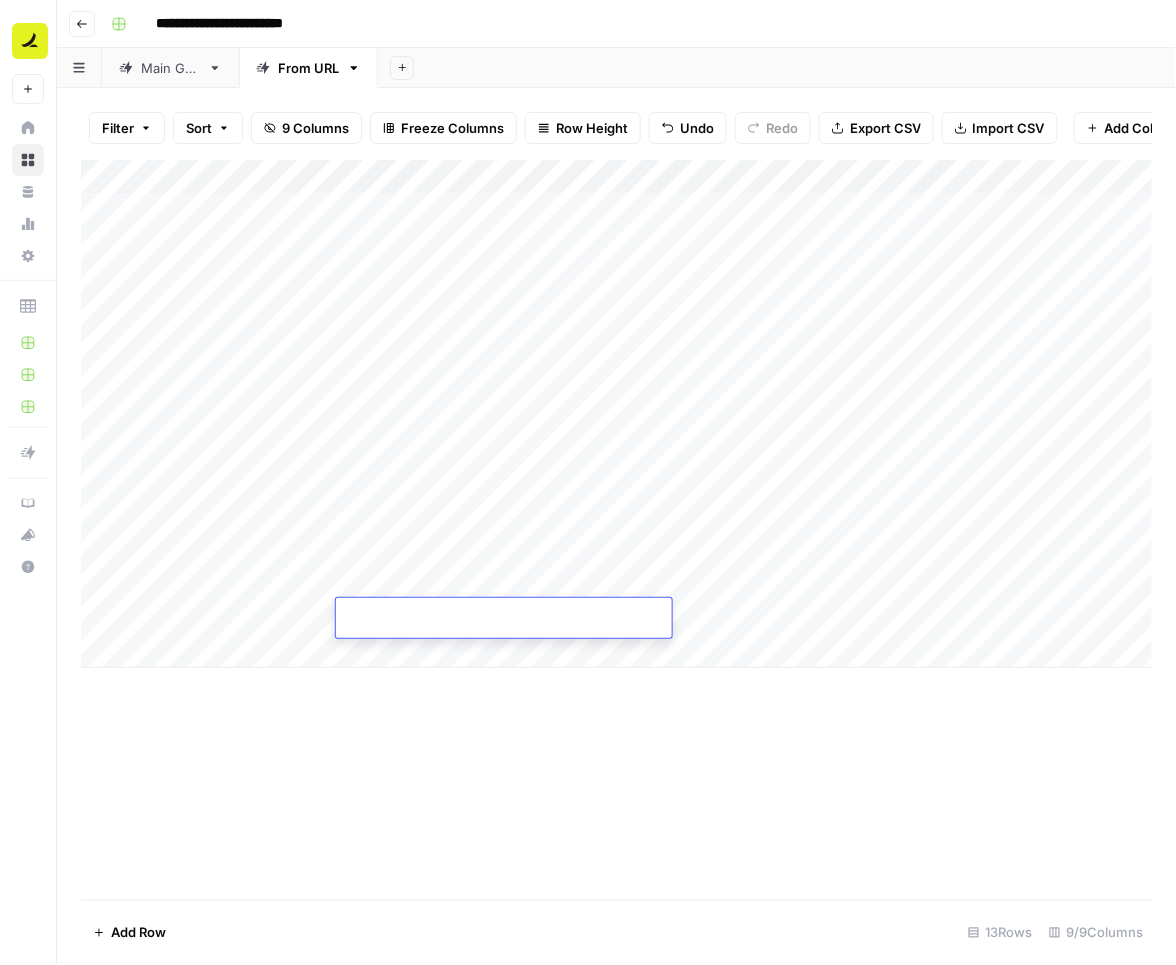 type on "**********" 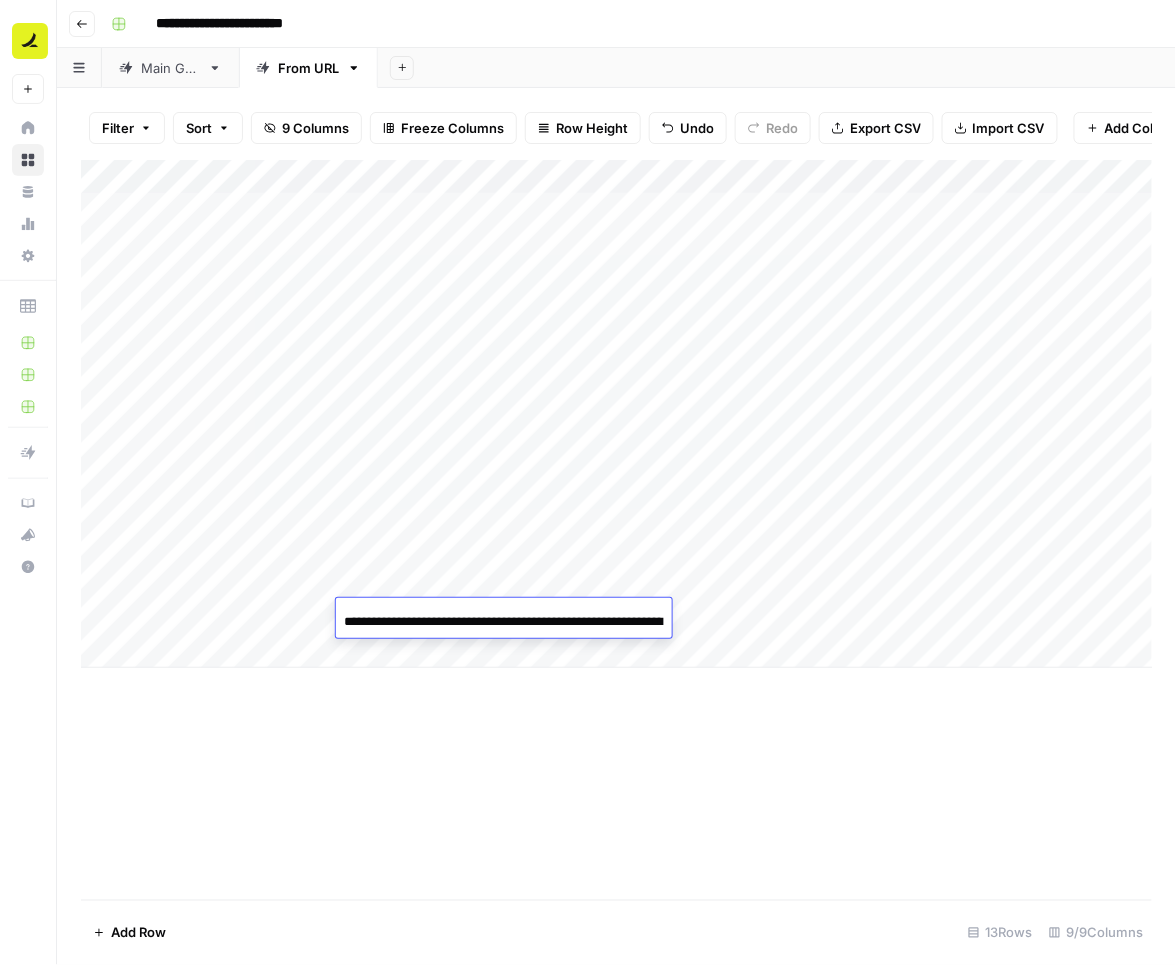 scroll, scrollTop: 0, scrollLeft: 92, axis: horizontal 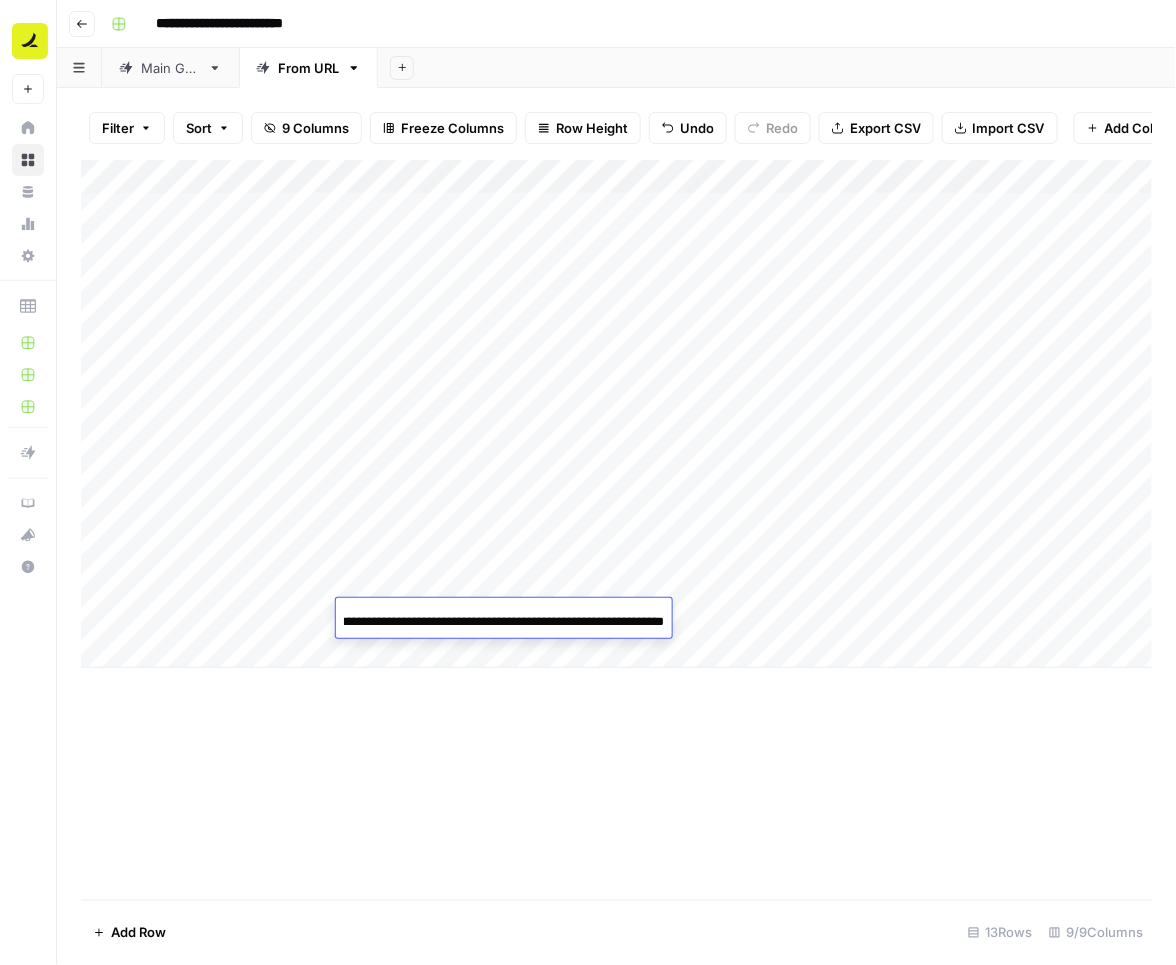 click on "Add Column" at bounding box center (616, 530) 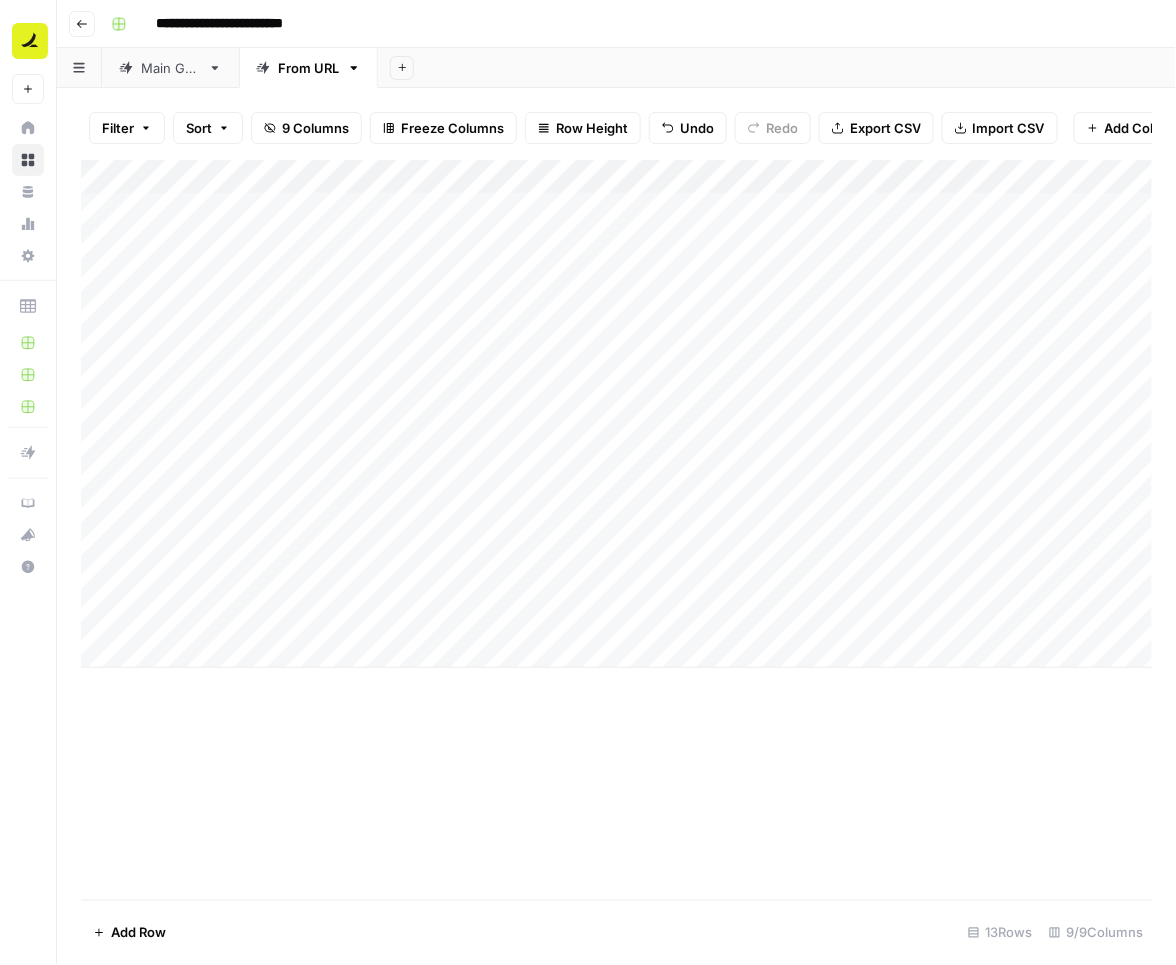 click on "Add Column" at bounding box center [617, 414] 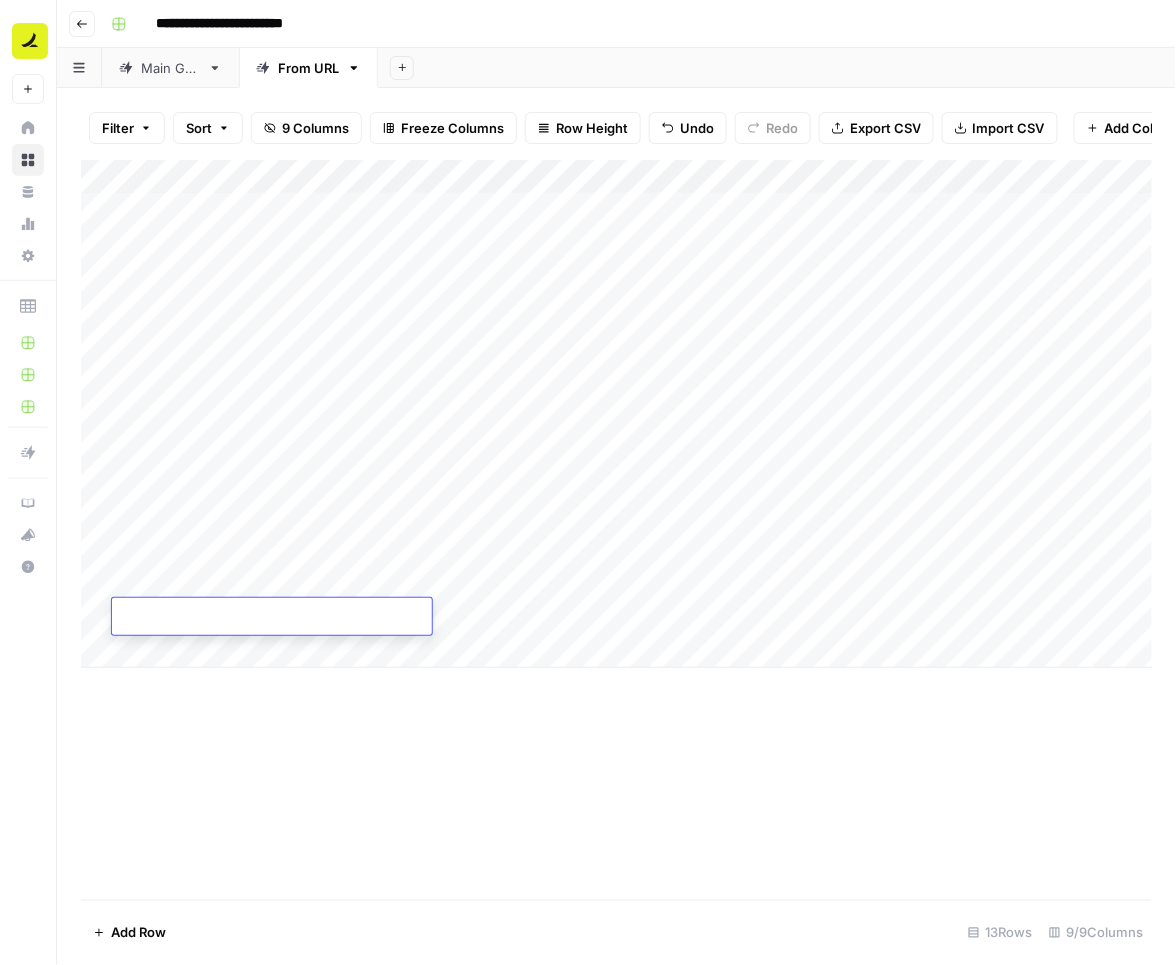 type on "**********" 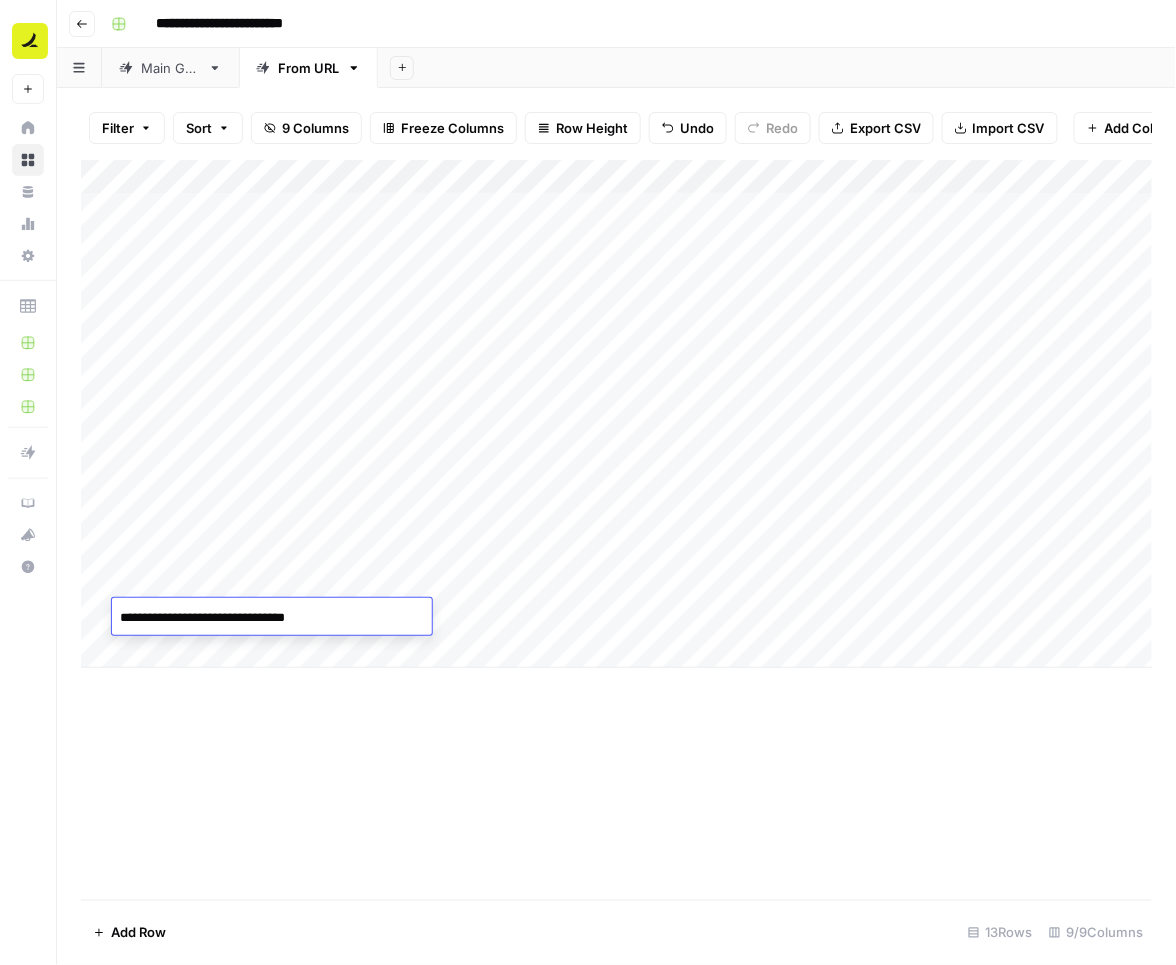 click on "Add Column" at bounding box center [616, 530] 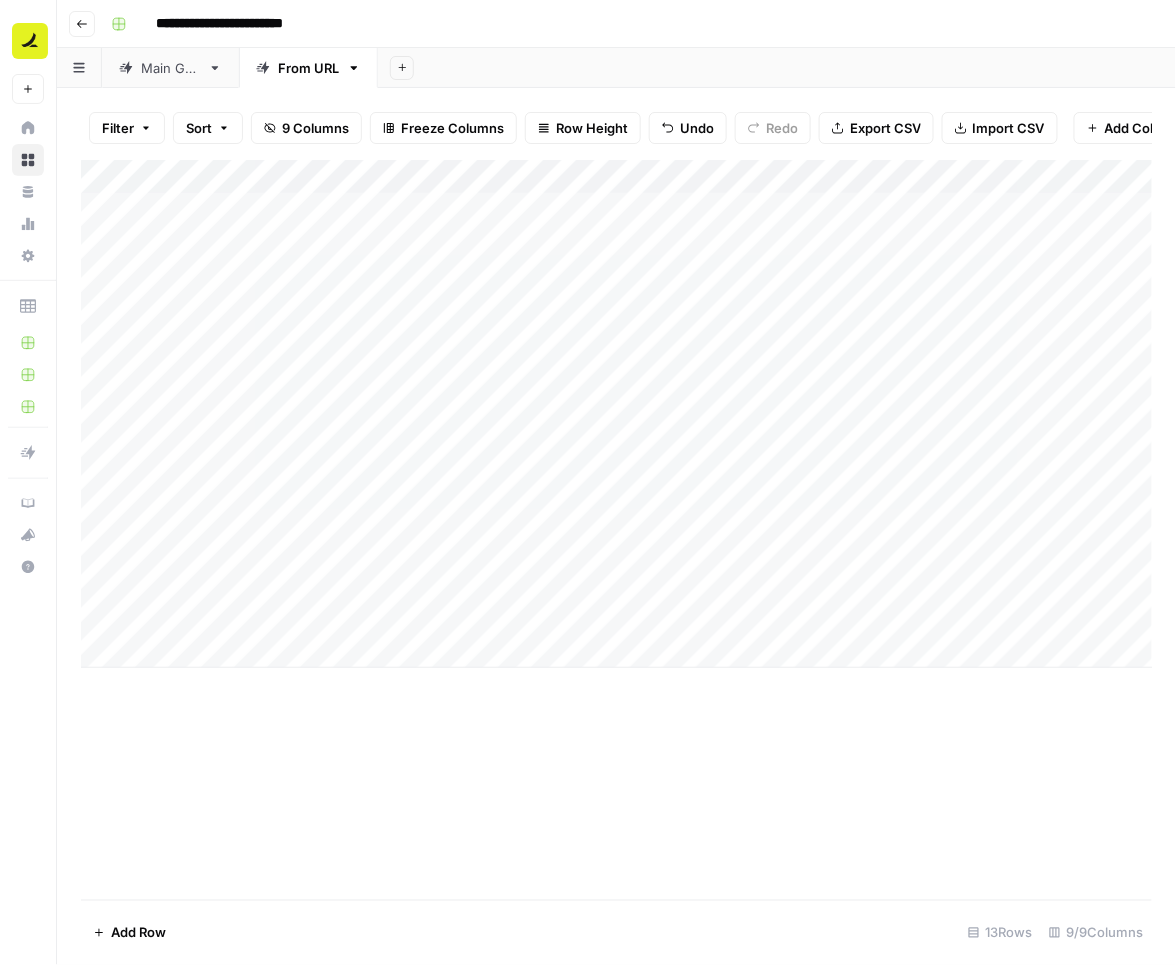 click on "Add Column" at bounding box center [617, 414] 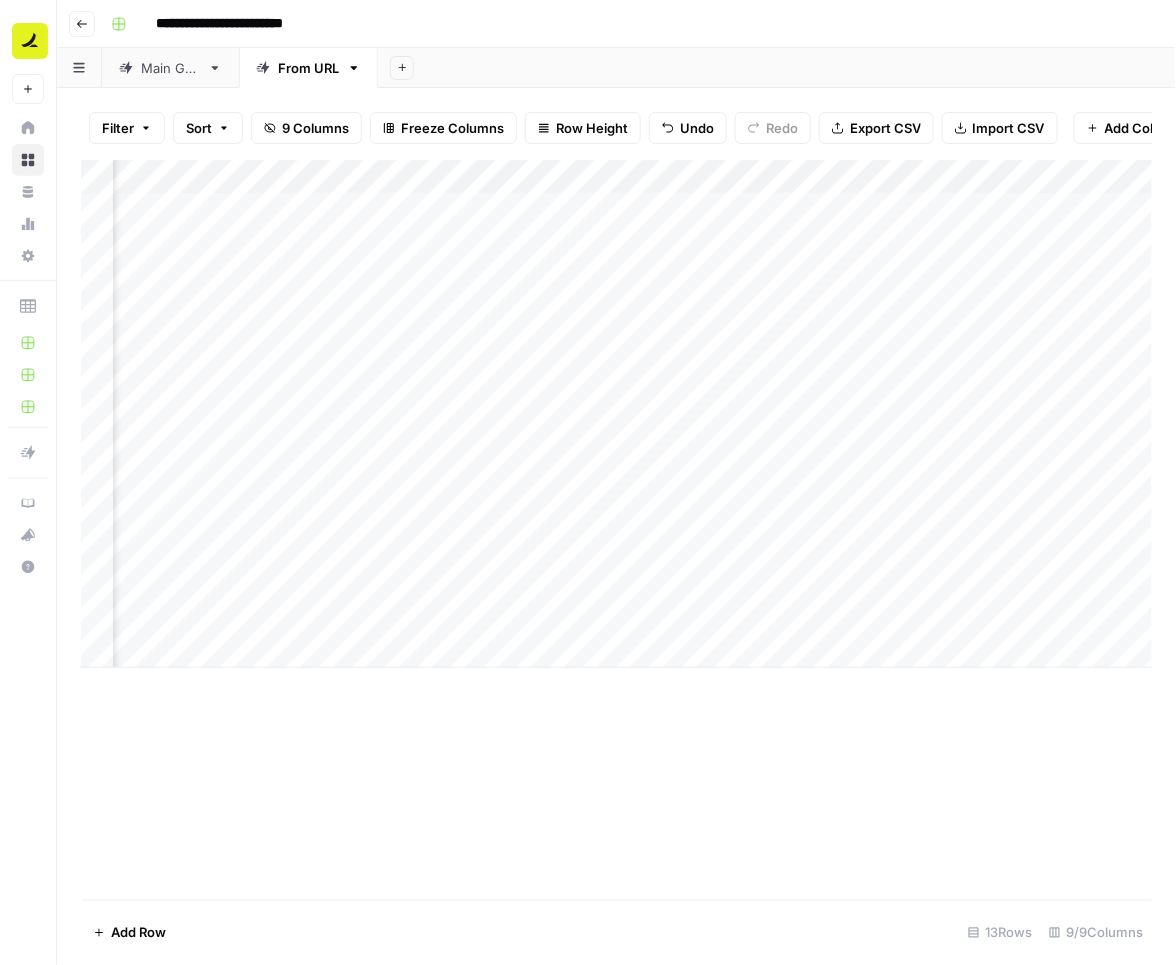 scroll, scrollTop: 0, scrollLeft: 517, axis: horizontal 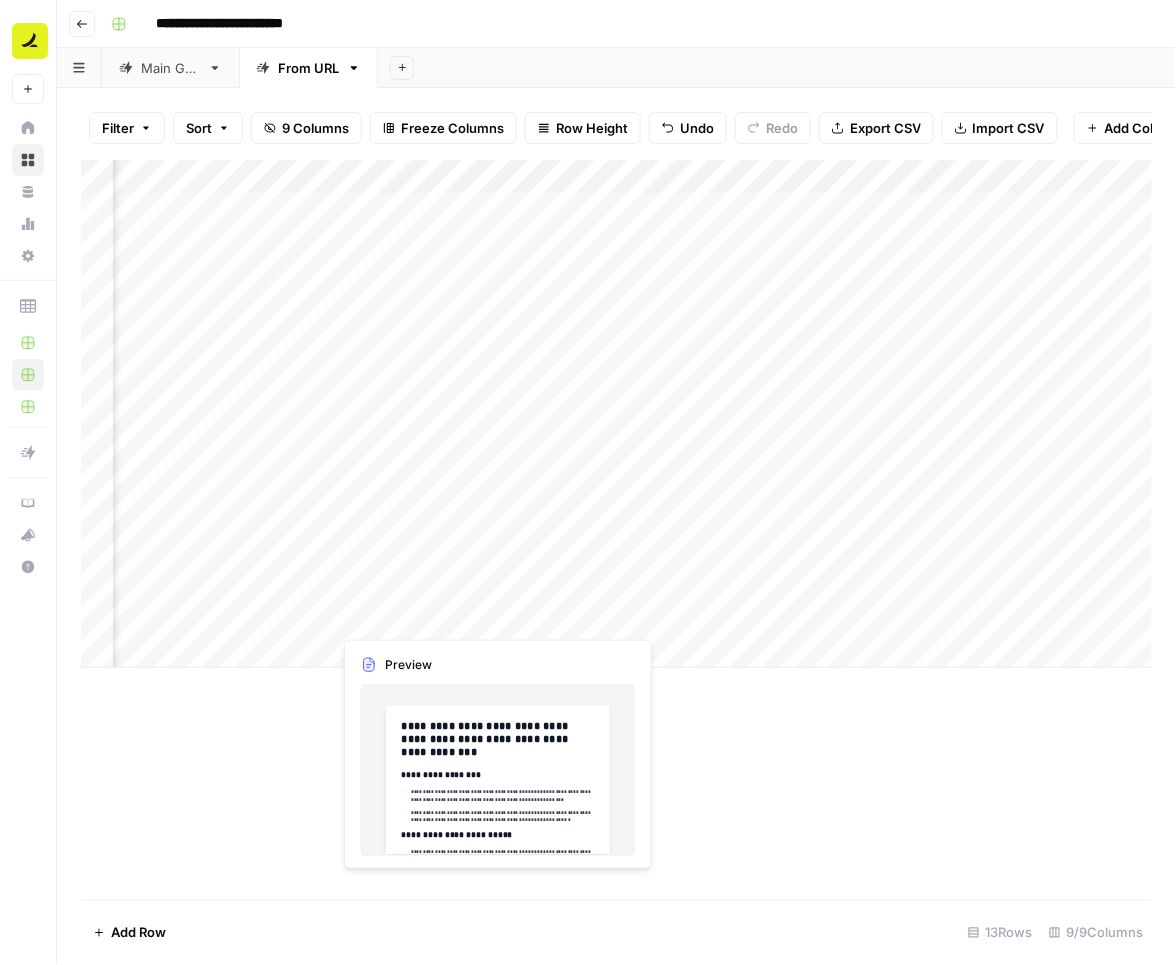 click on "Add Column" at bounding box center [617, 414] 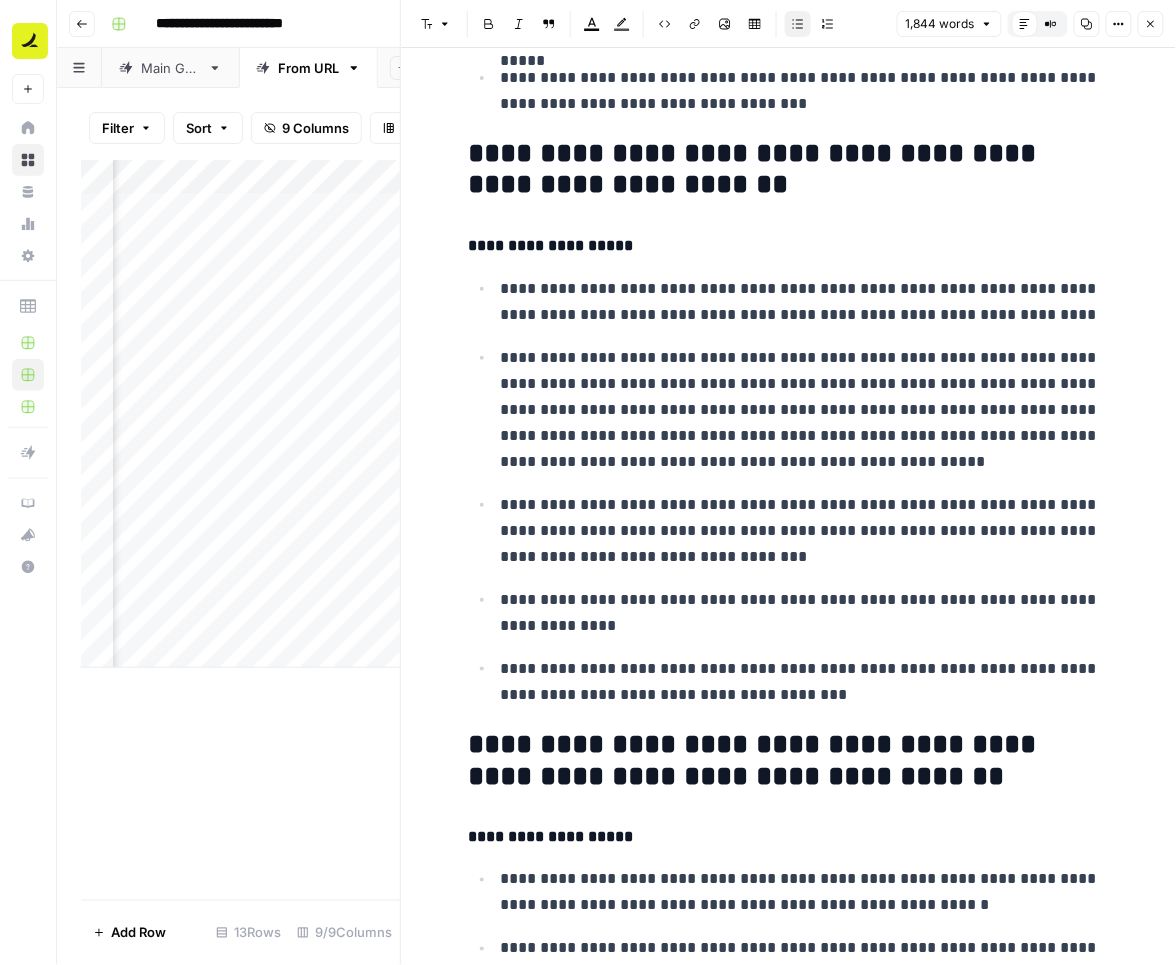 scroll, scrollTop: 7566, scrollLeft: 0, axis: vertical 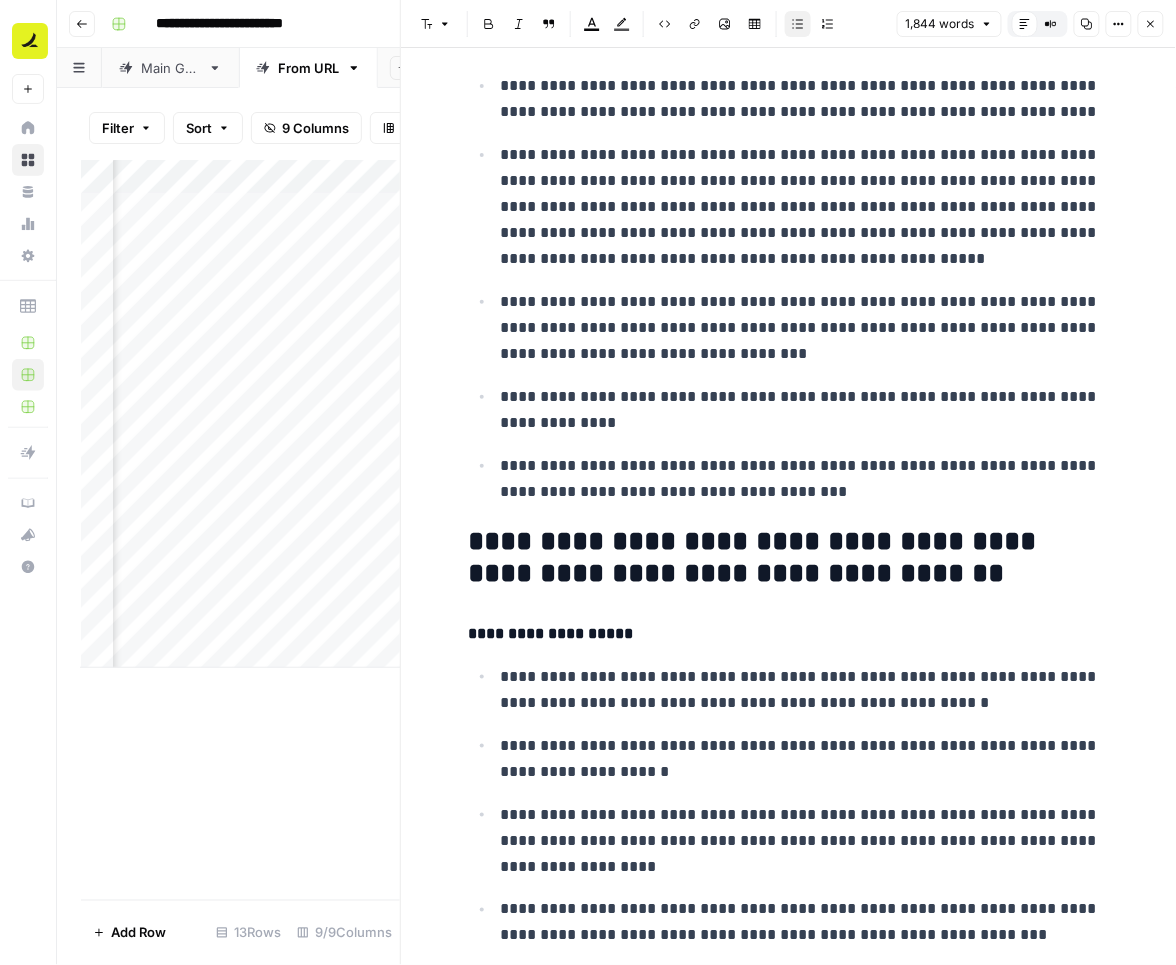 click on "Close" at bounding box center (1151, 24) 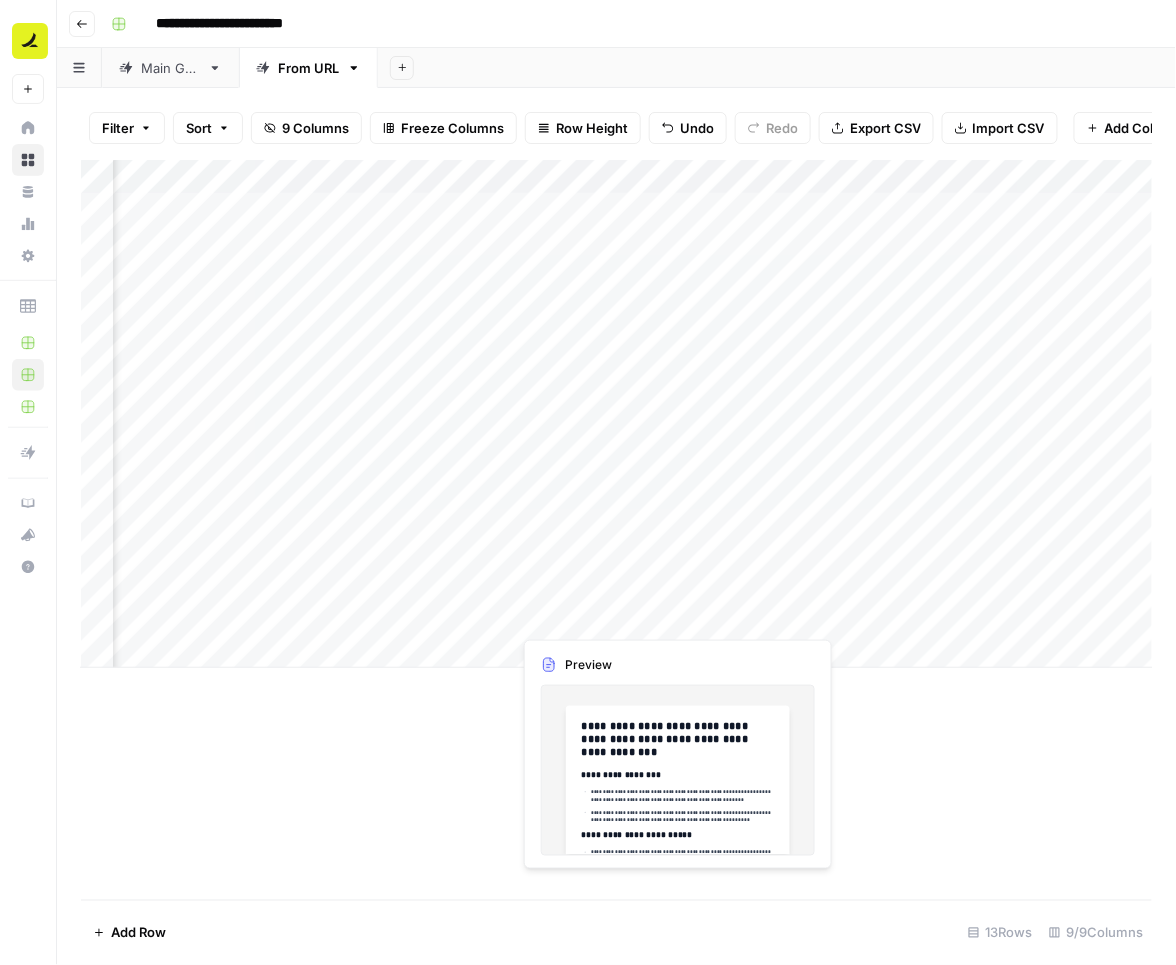 click on "Add Column" at bounding box center [617, 414] 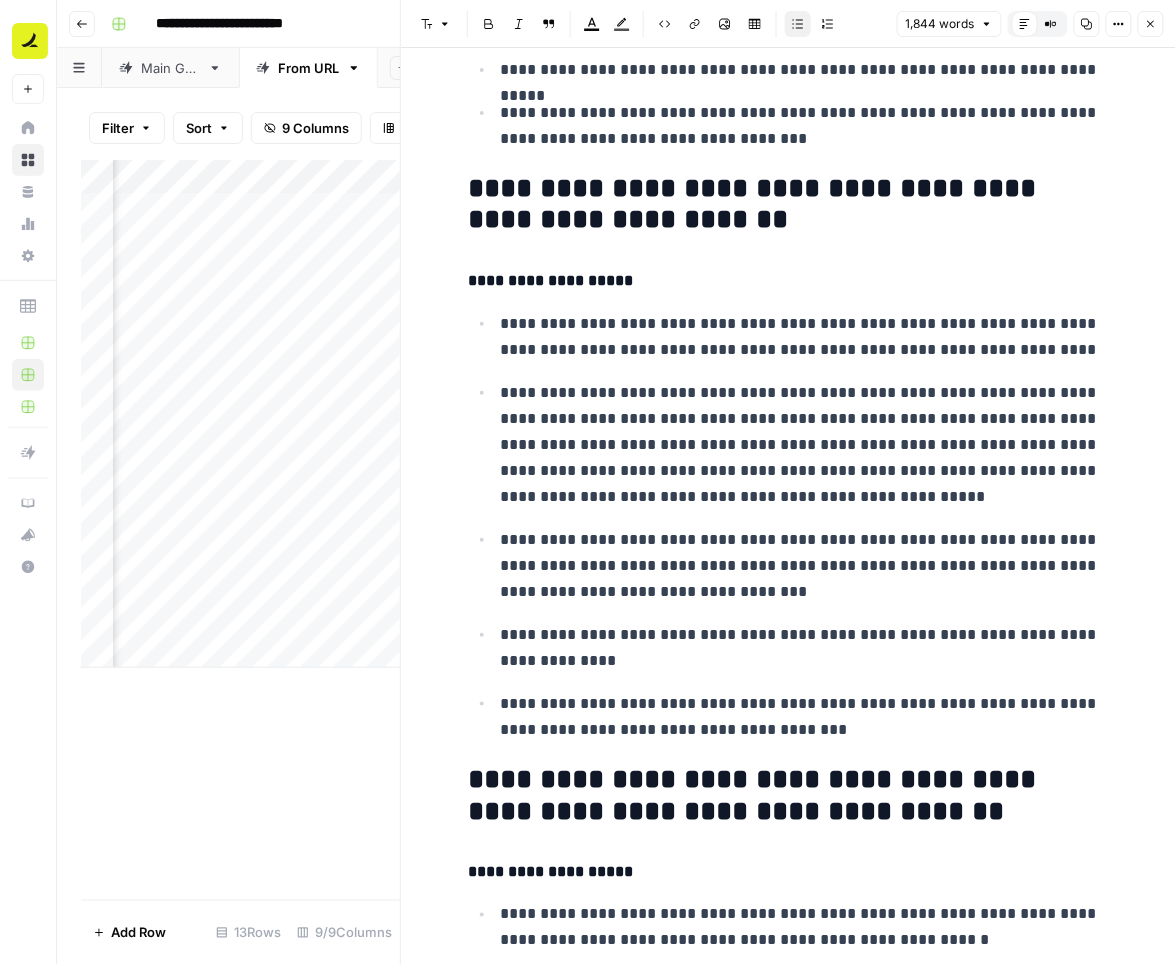scroll, scrollTop: 7566, scrollLeft: 0, axis: vertical 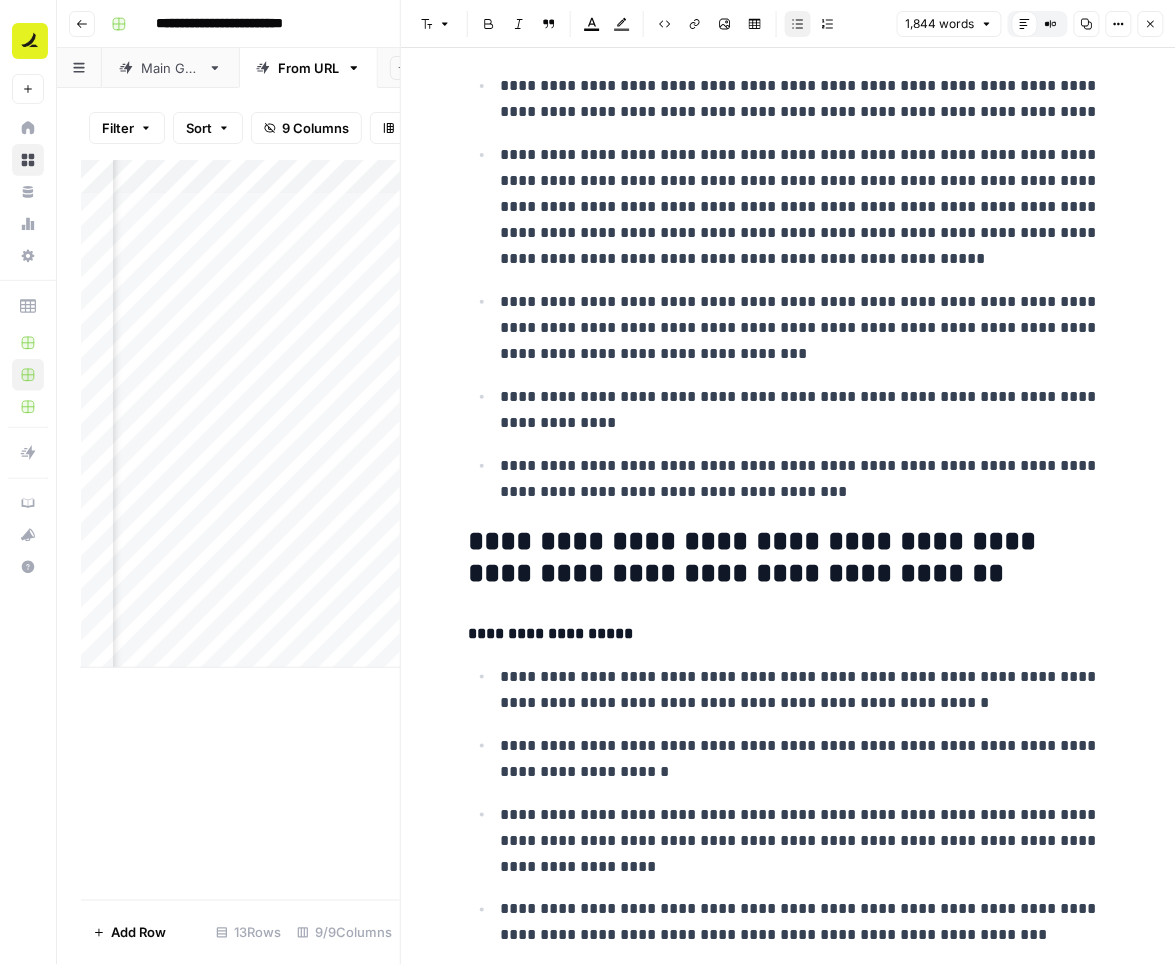 click on "Close" at bounding box center [1151, 24] 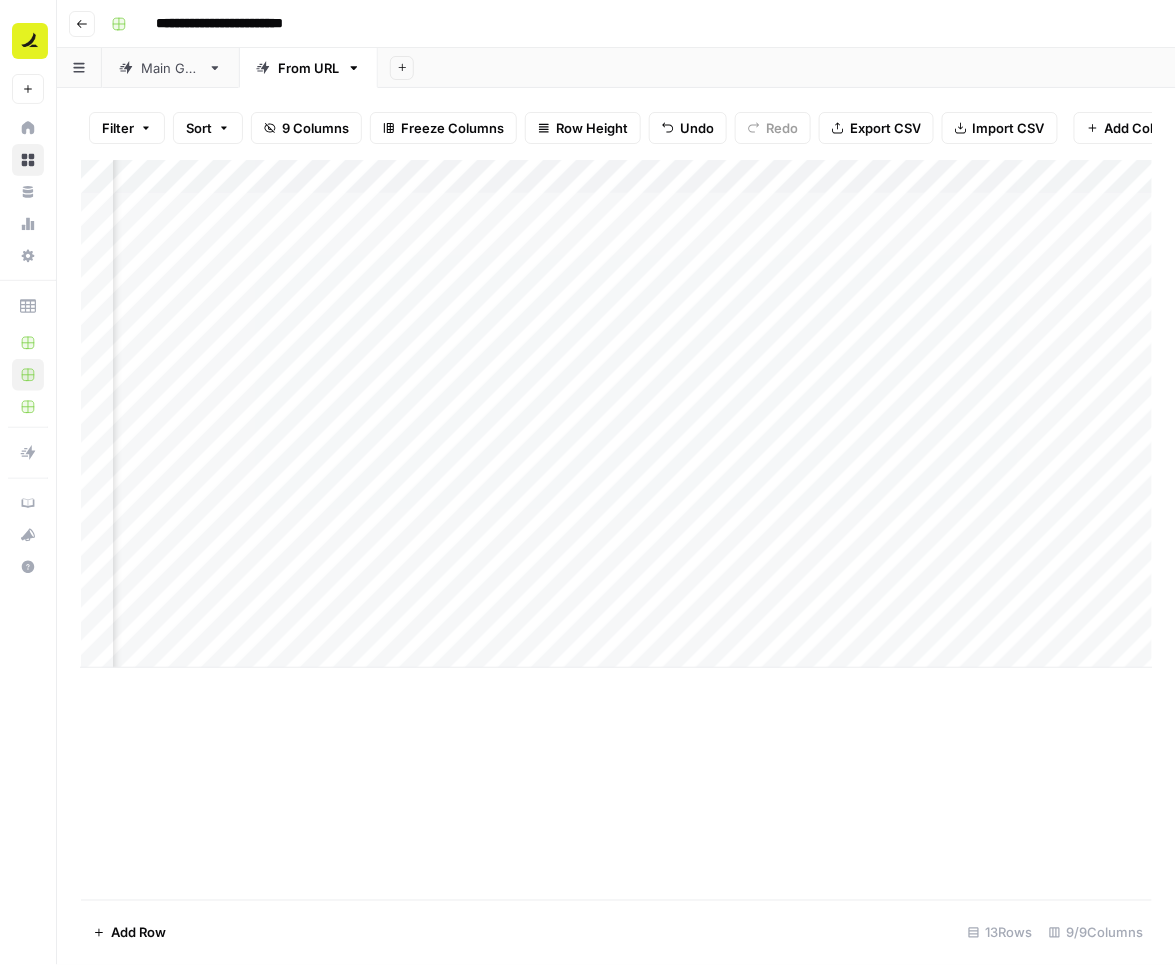 click on "Add Column" at bounding box center (617, 414) 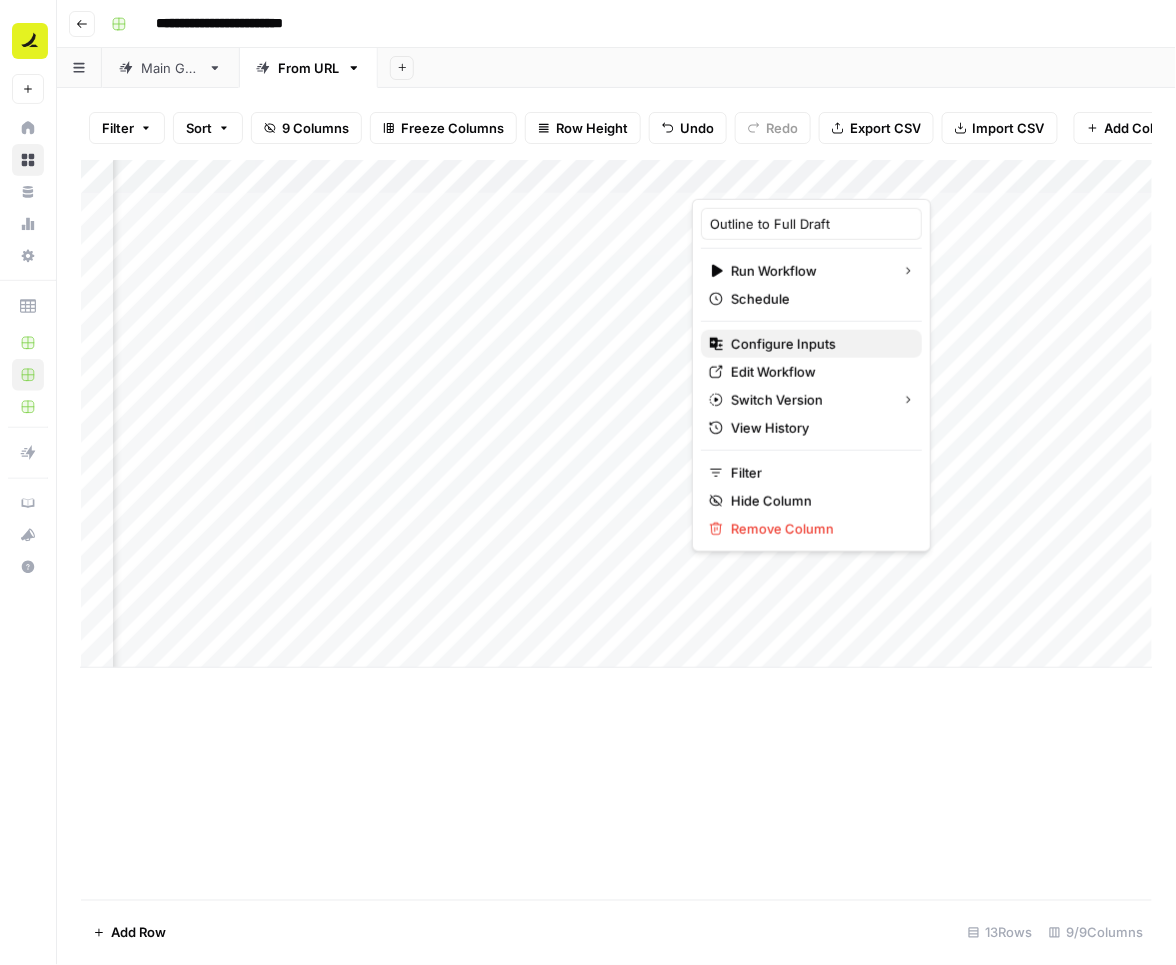 click on "Configure Inputs" at bounding box center [818, 344] 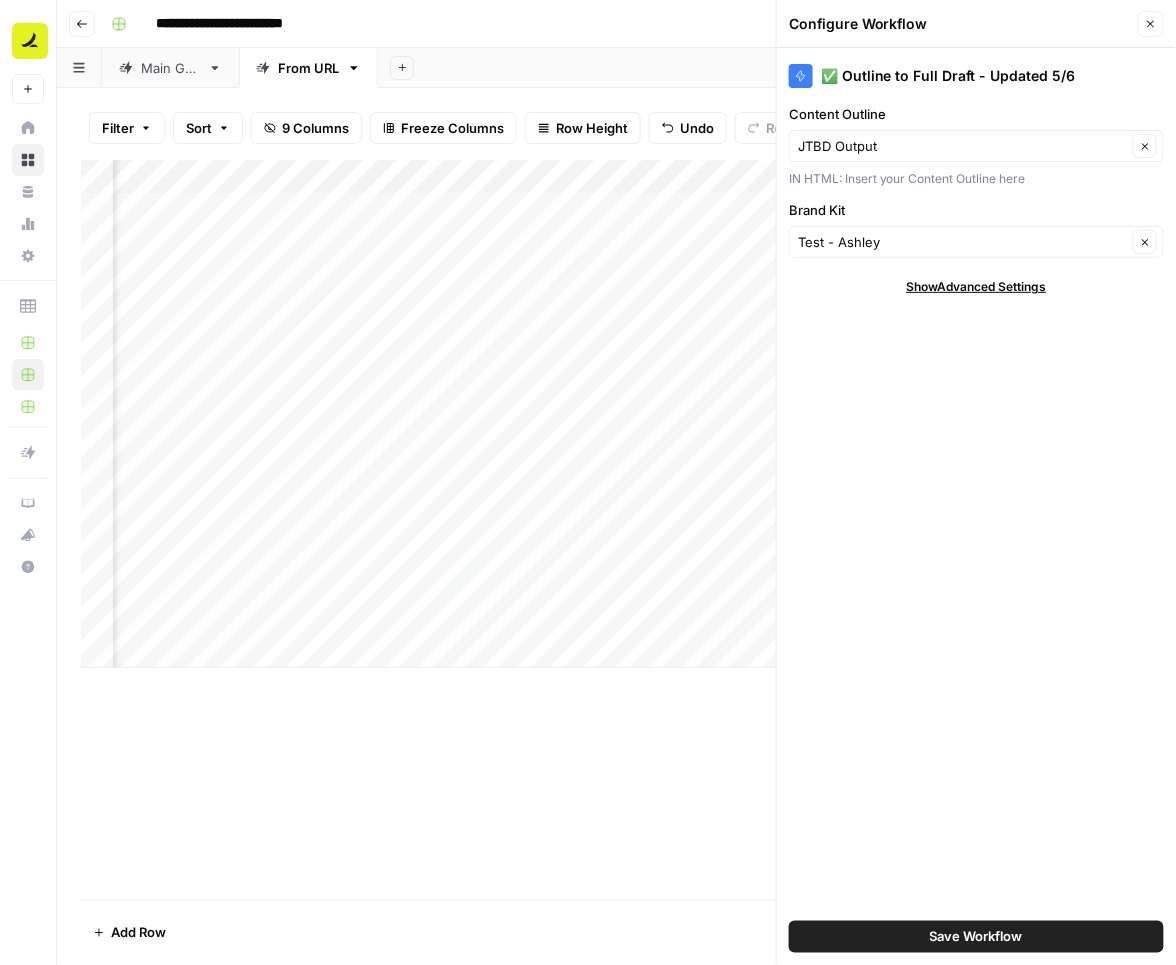 click on "Close" at bounding box center (1151, 24) 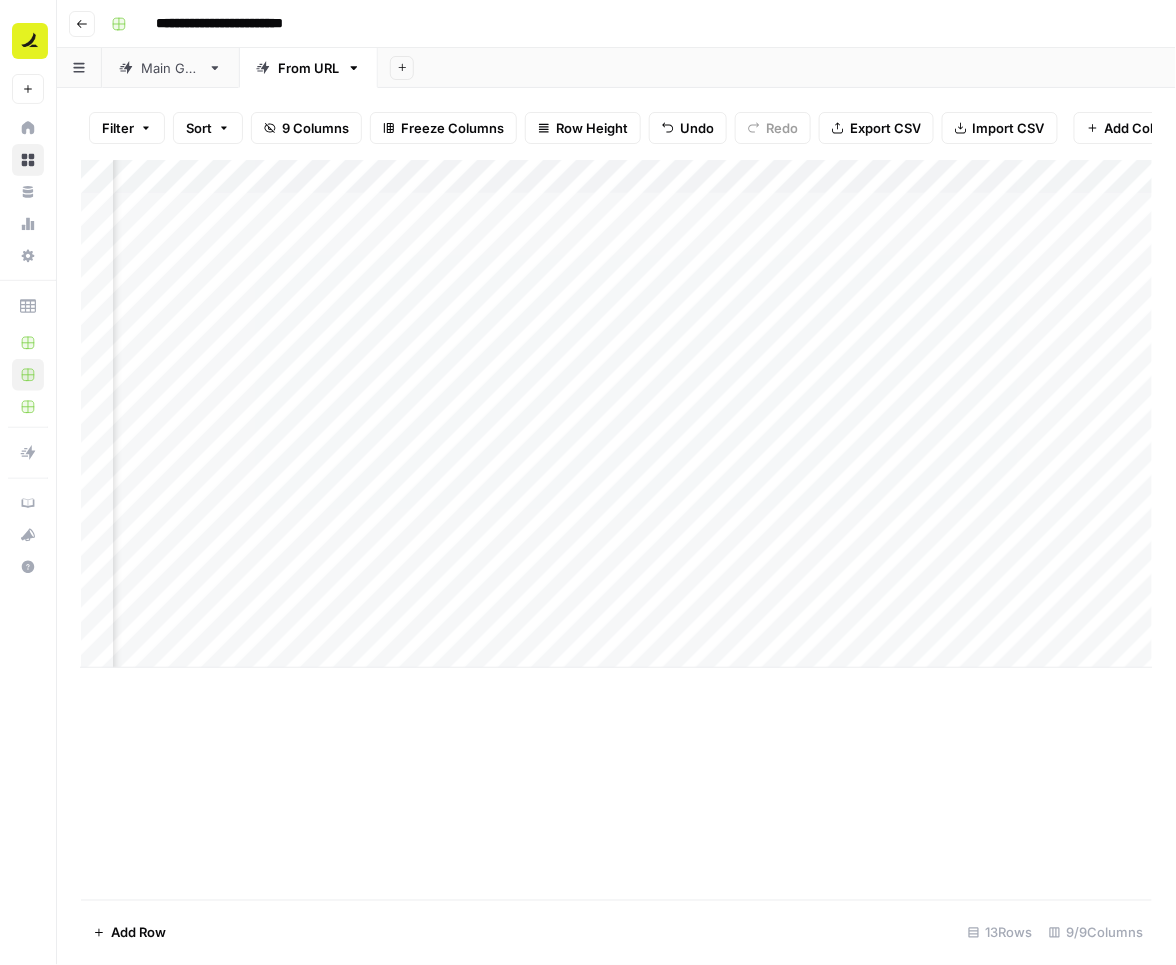 click on "Add Column" at bounding box center [617, 414] 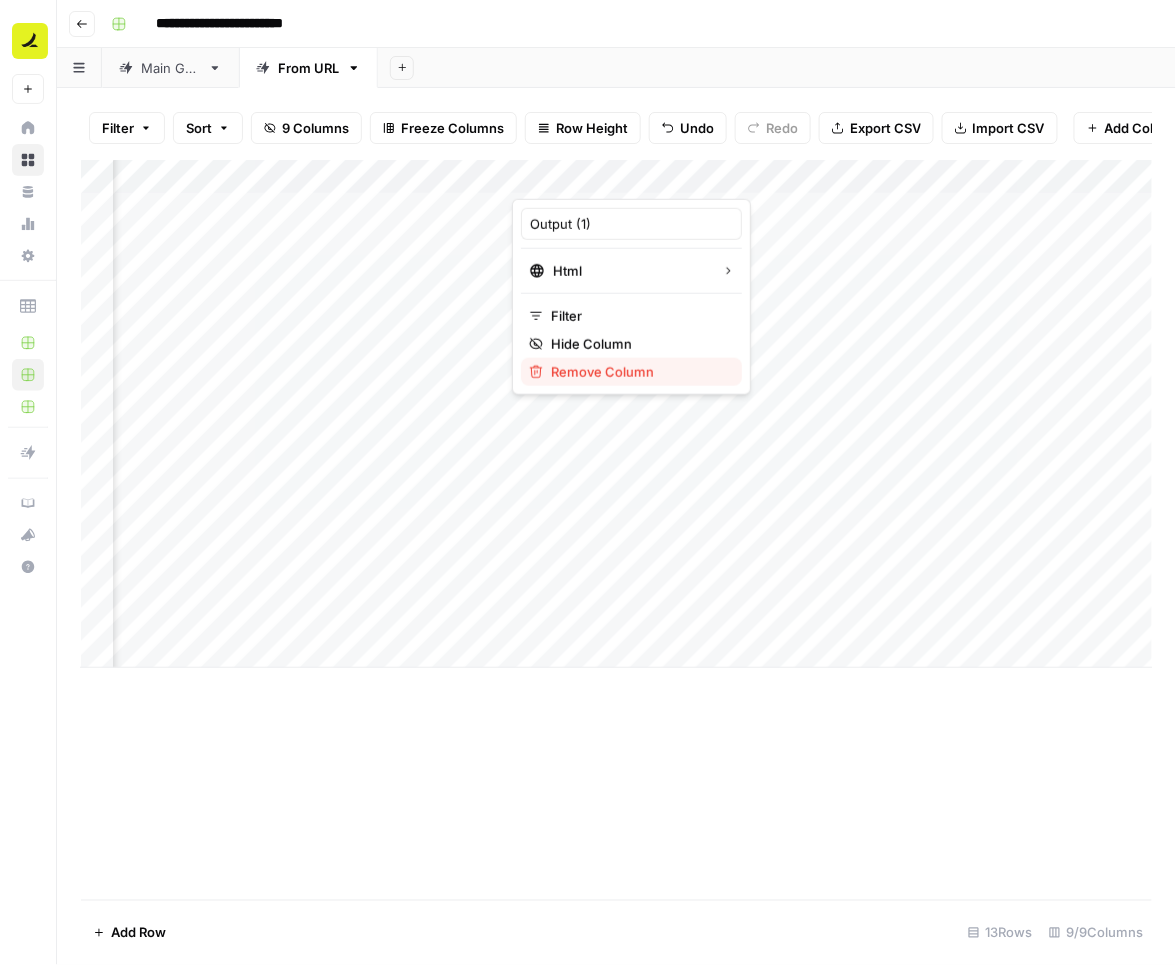 click on "Remove Column" at bounding box center [638, 372] 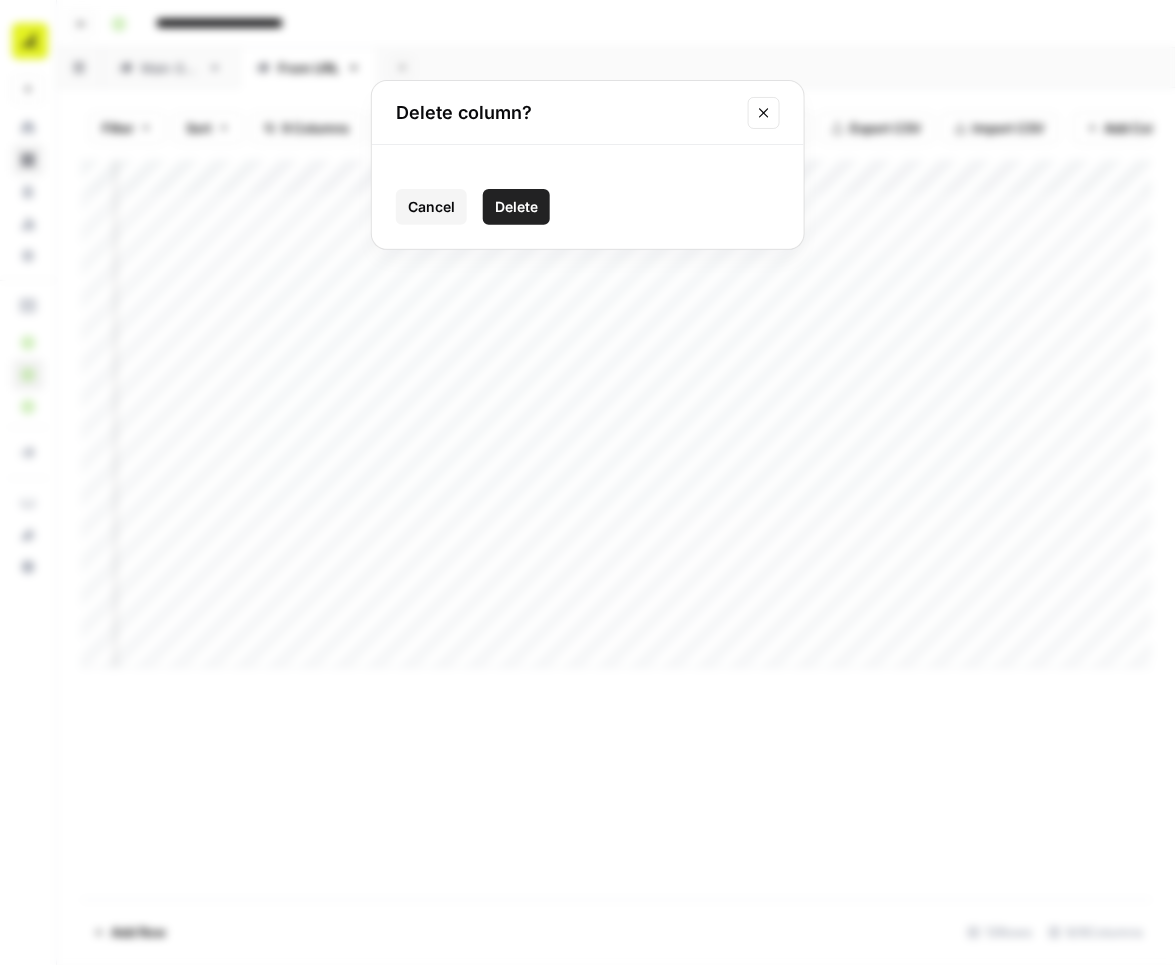 click on "Delete" at bounding box center [516, 207] 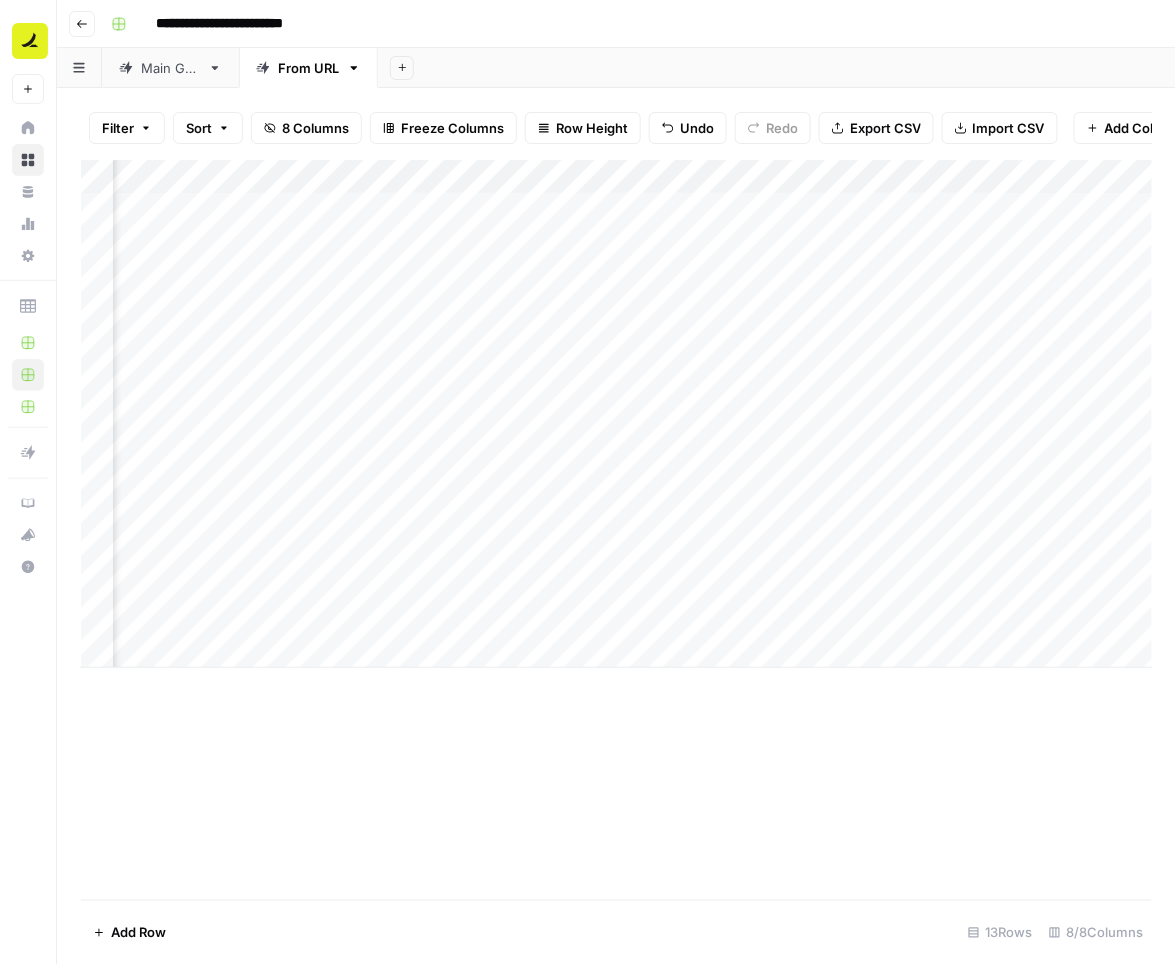click on "Add Column" at bounding box center [617, 414] 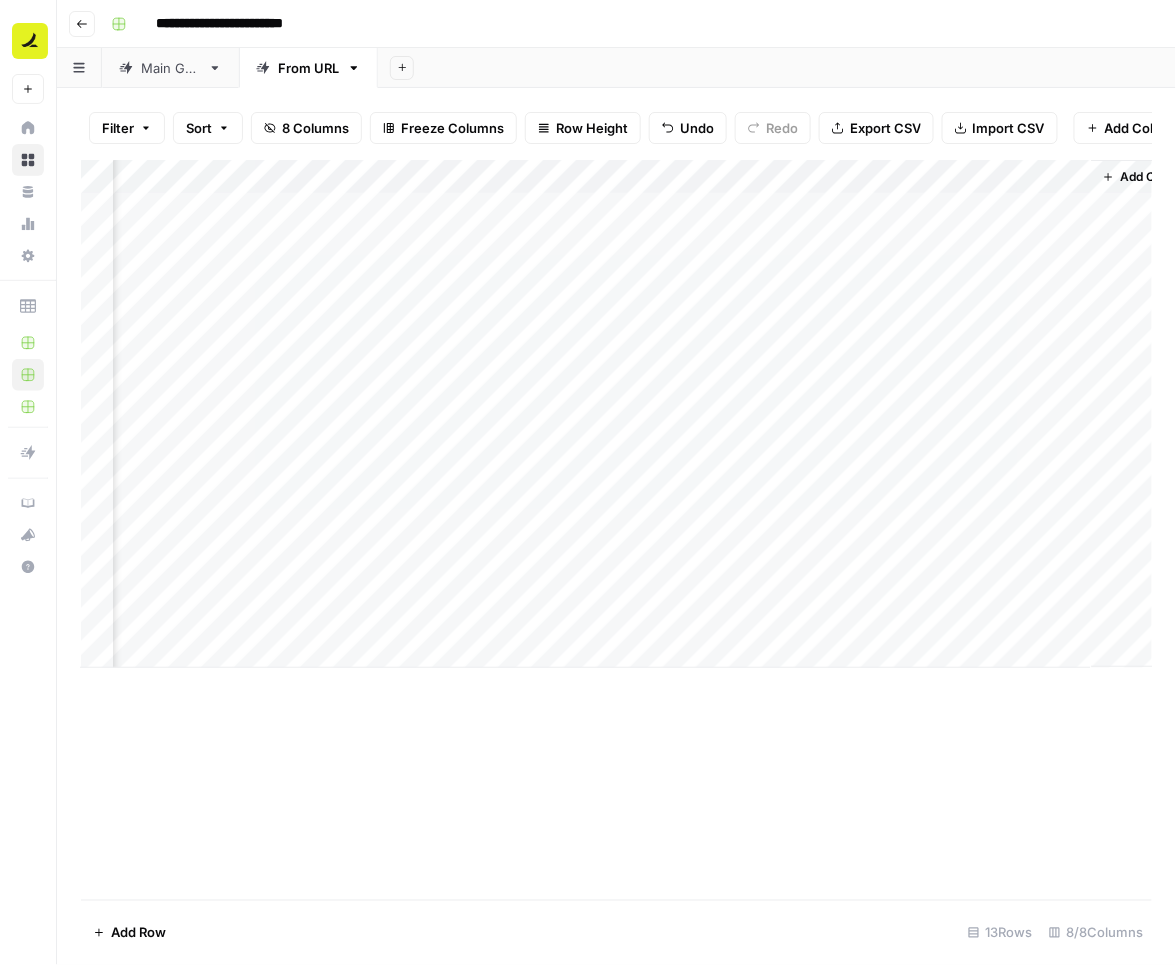 scroll, scrollTop: 0, scrollLeft: 694, axis: horizontal 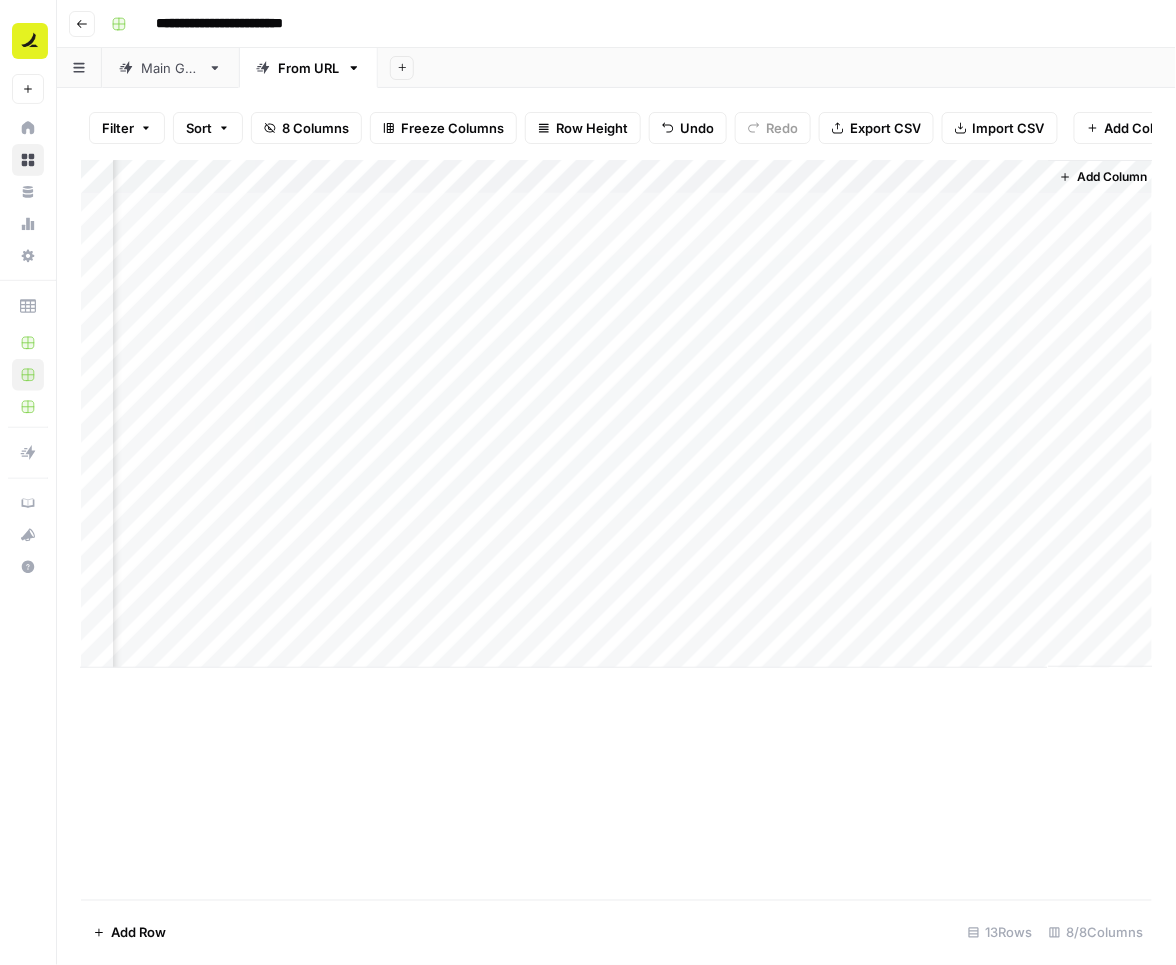 click on "Add Column" at bounding box center [617, 414] 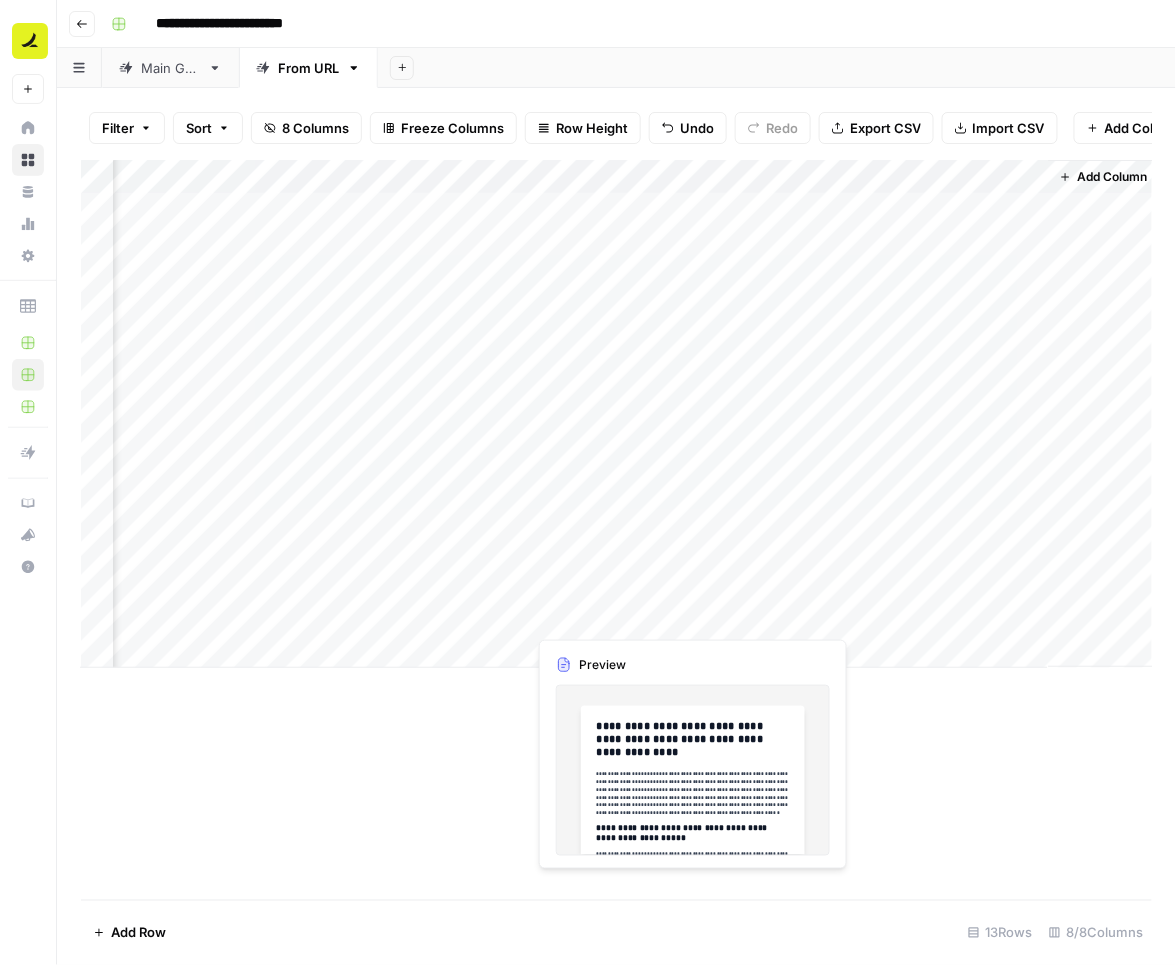 click on "Add Column" at bounding box center (617, 414) 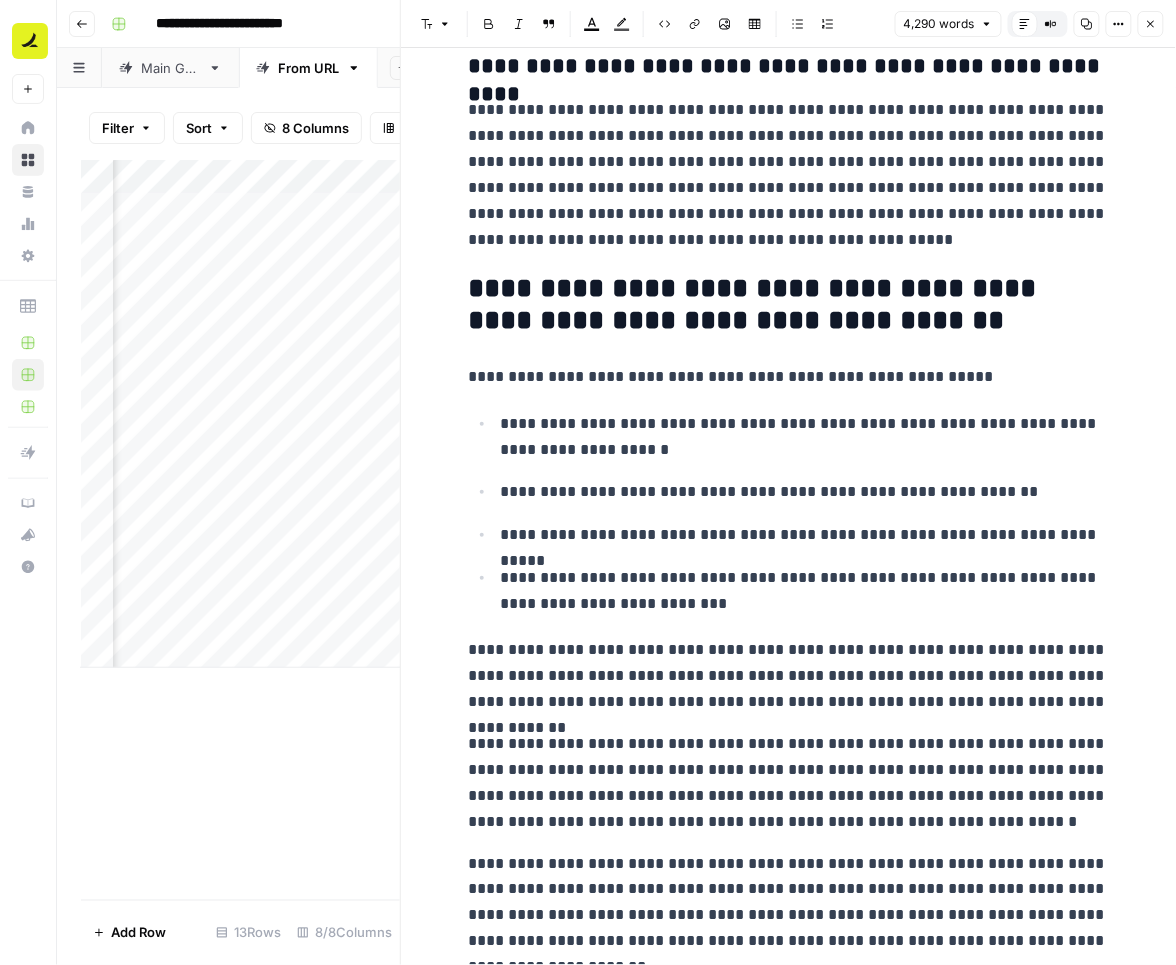 scroll, scrollTop: 15791, scrollLeft: 0, axis: vertical 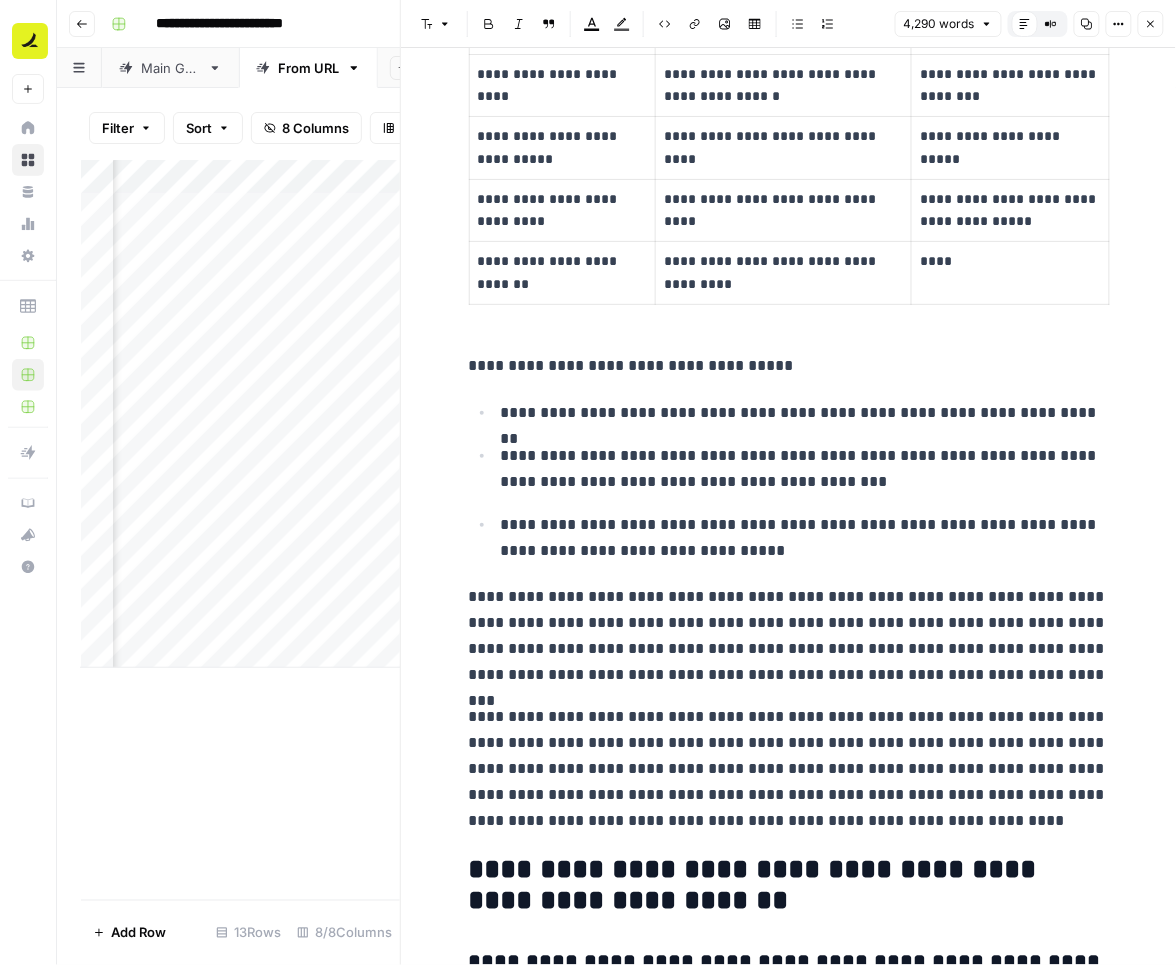 click on "**********" at bounding box center (789, 481) 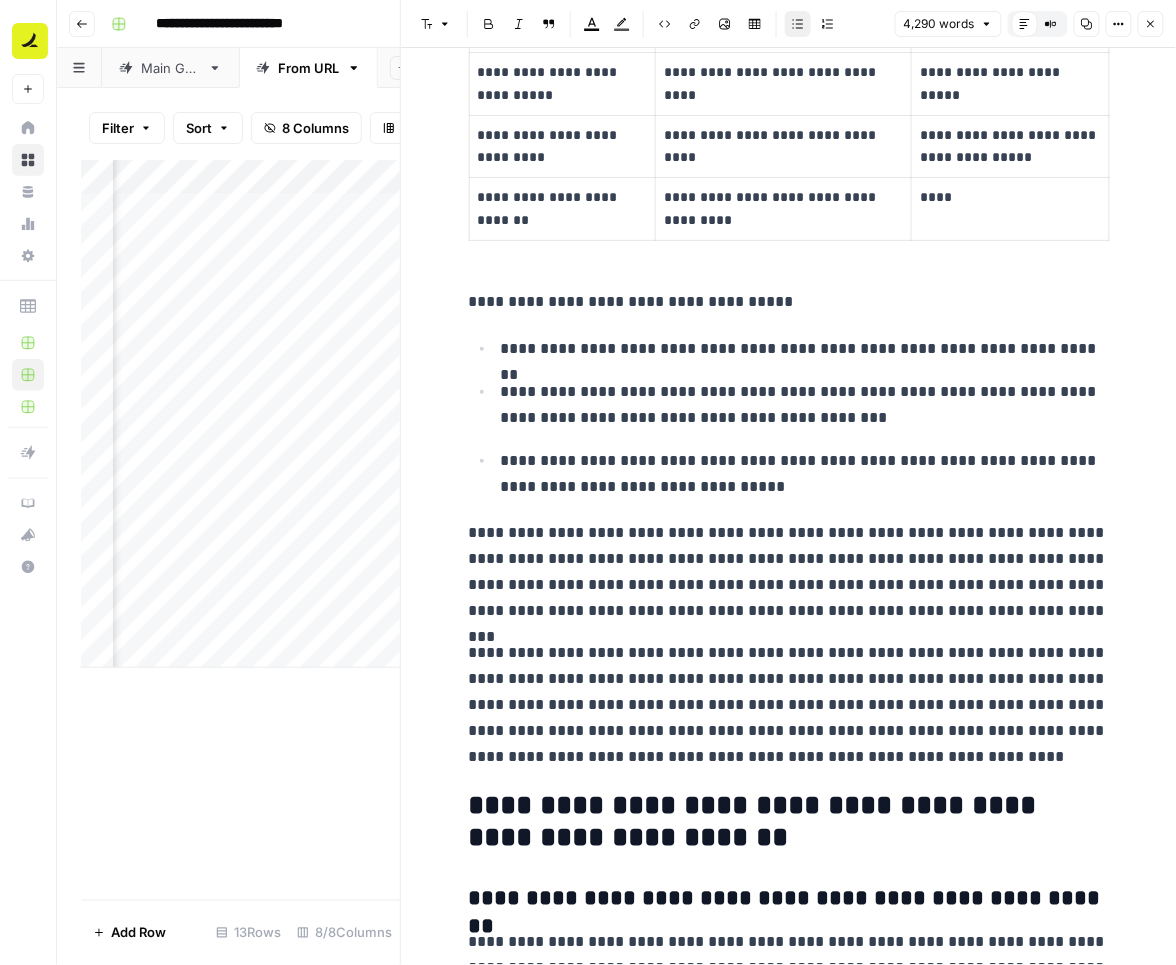 scroll, scrollTop: 13003, scrollLeft: 0, axis: vertical 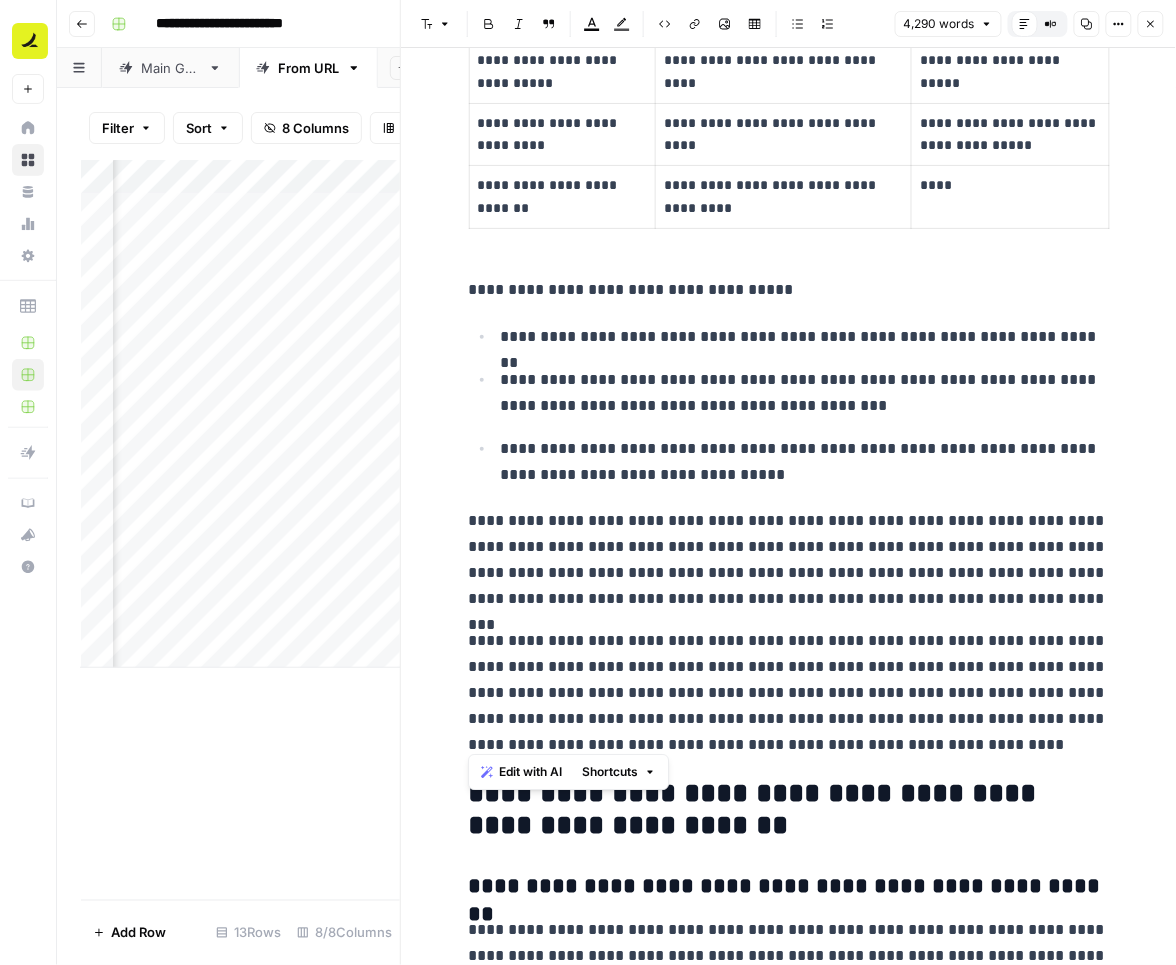 drag, startPoint x: 466, startPoint y: 286, endPoint x: 984, endPoint y: 729, distance: 681.59595 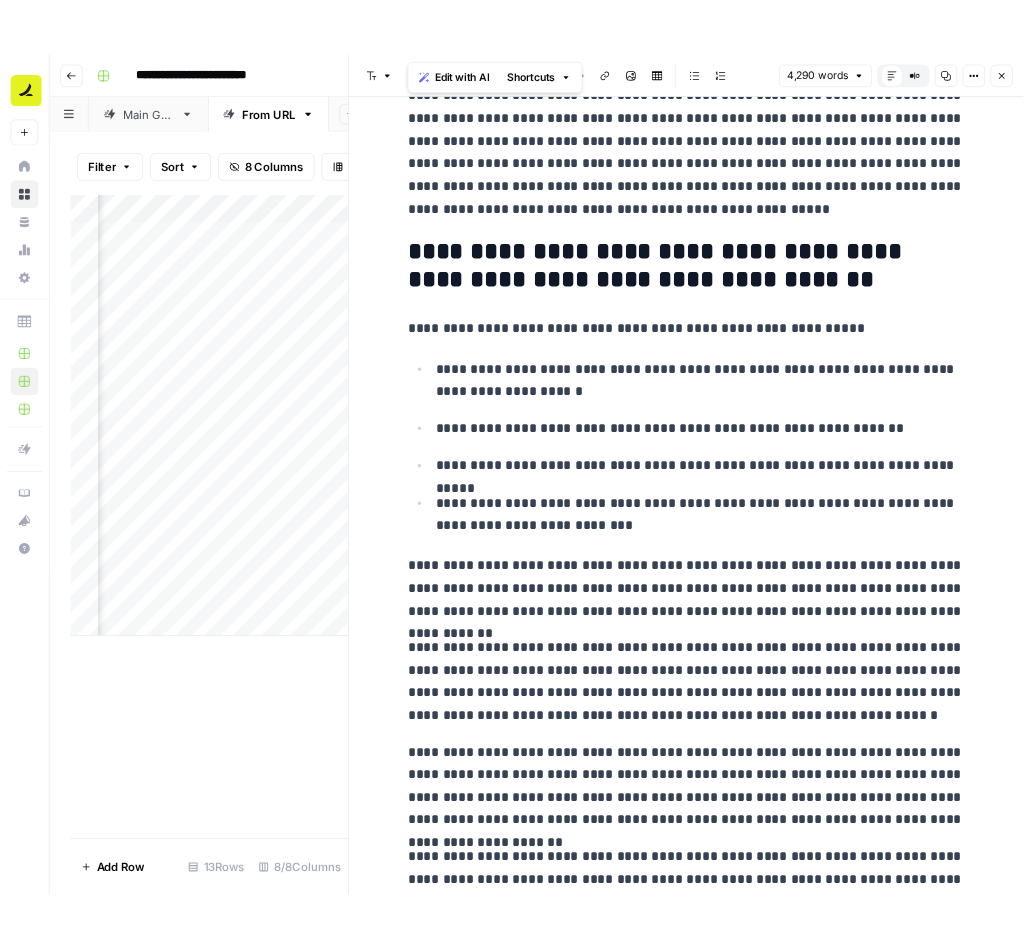 scroll, scrollTop: 15791, scrollLeft: 0, axis: vertical 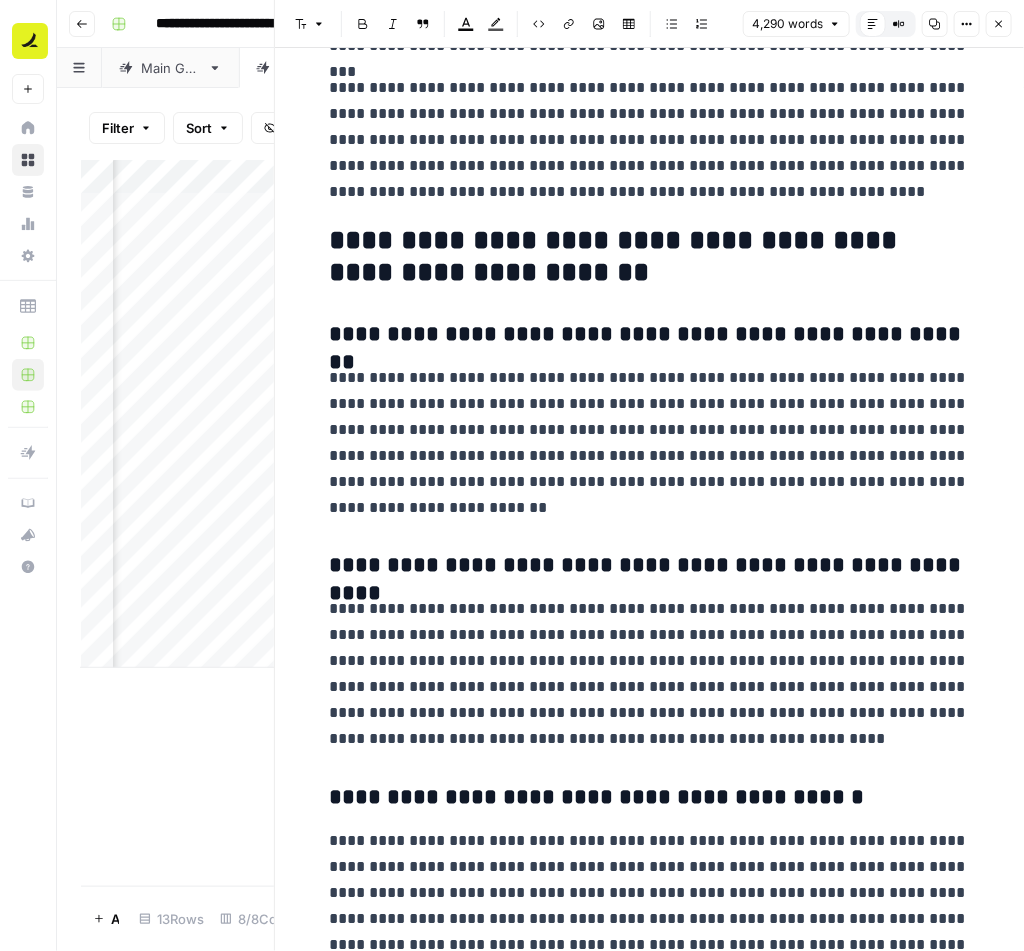 click on "**********" at bounding box center [650, 335] 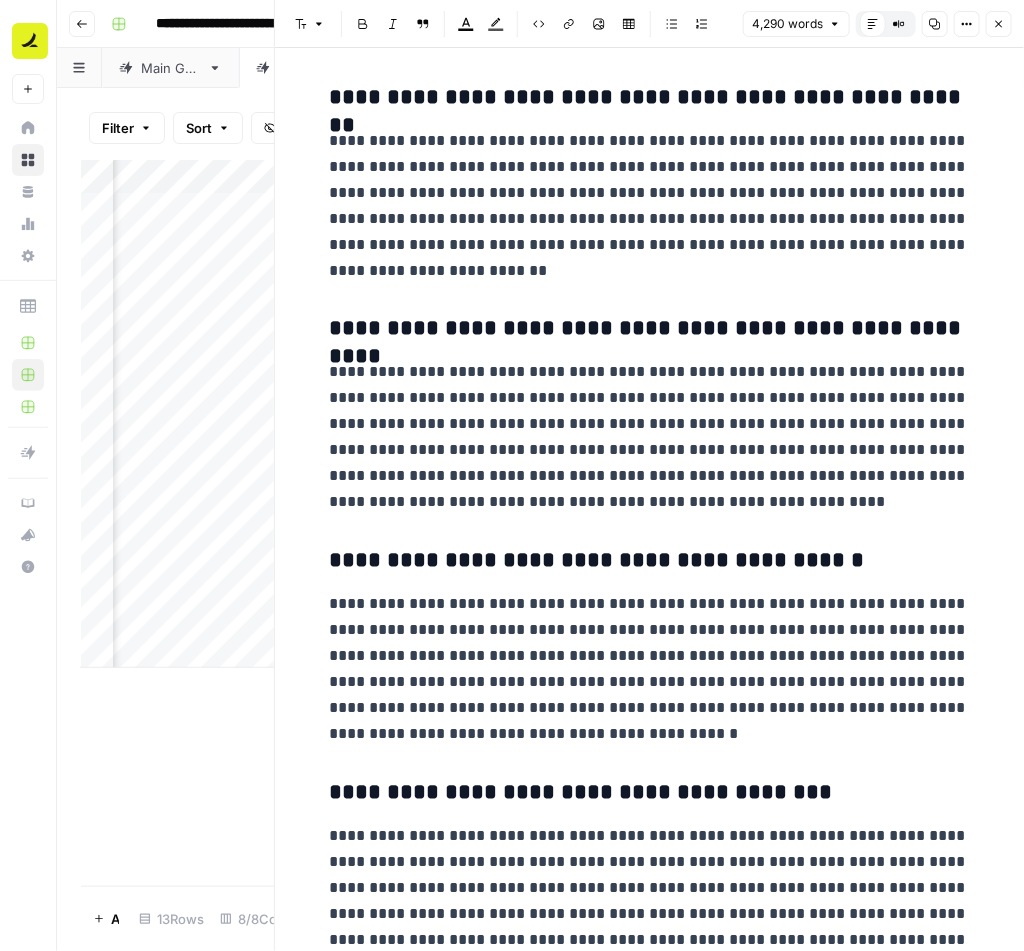 scroll, scrollTop: 13798, scrollLeft: 0, axis: vertical 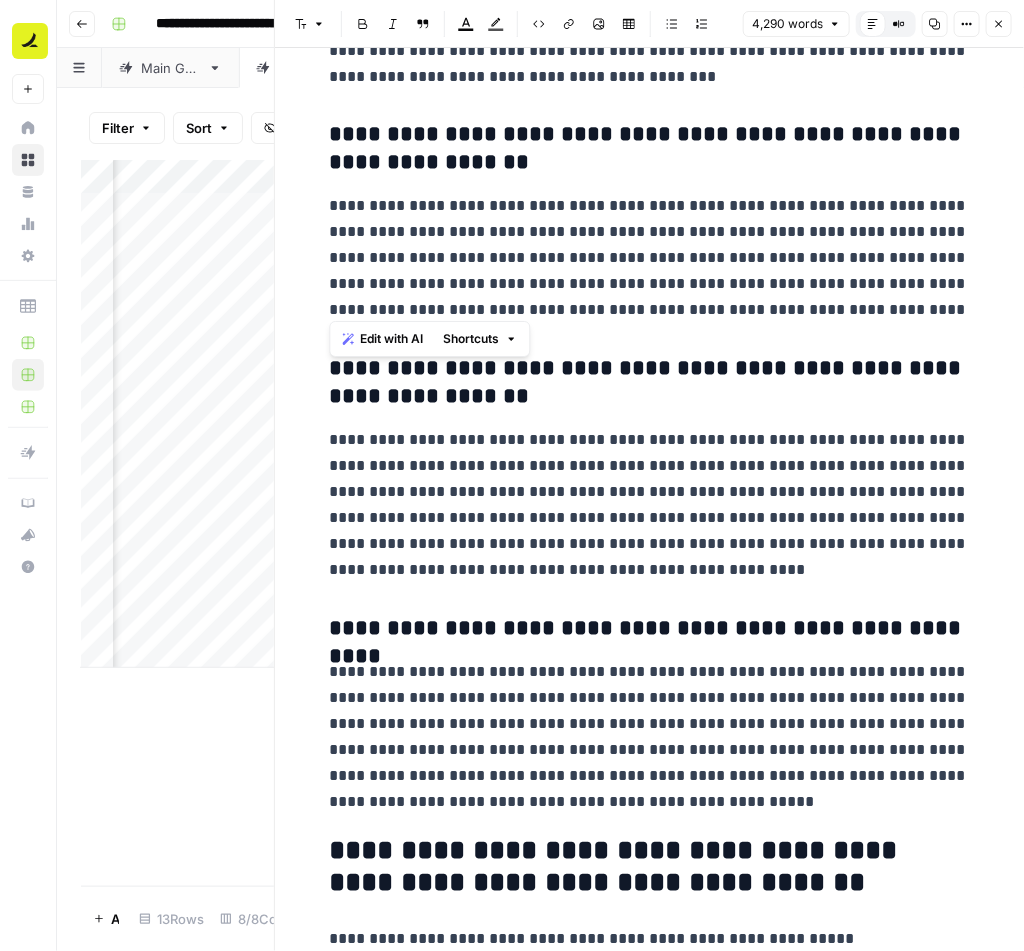 drag, startPoint x: 327, startPoint y: 311, endPoint x: 863, endPoint y: 314, distance: 536.0084 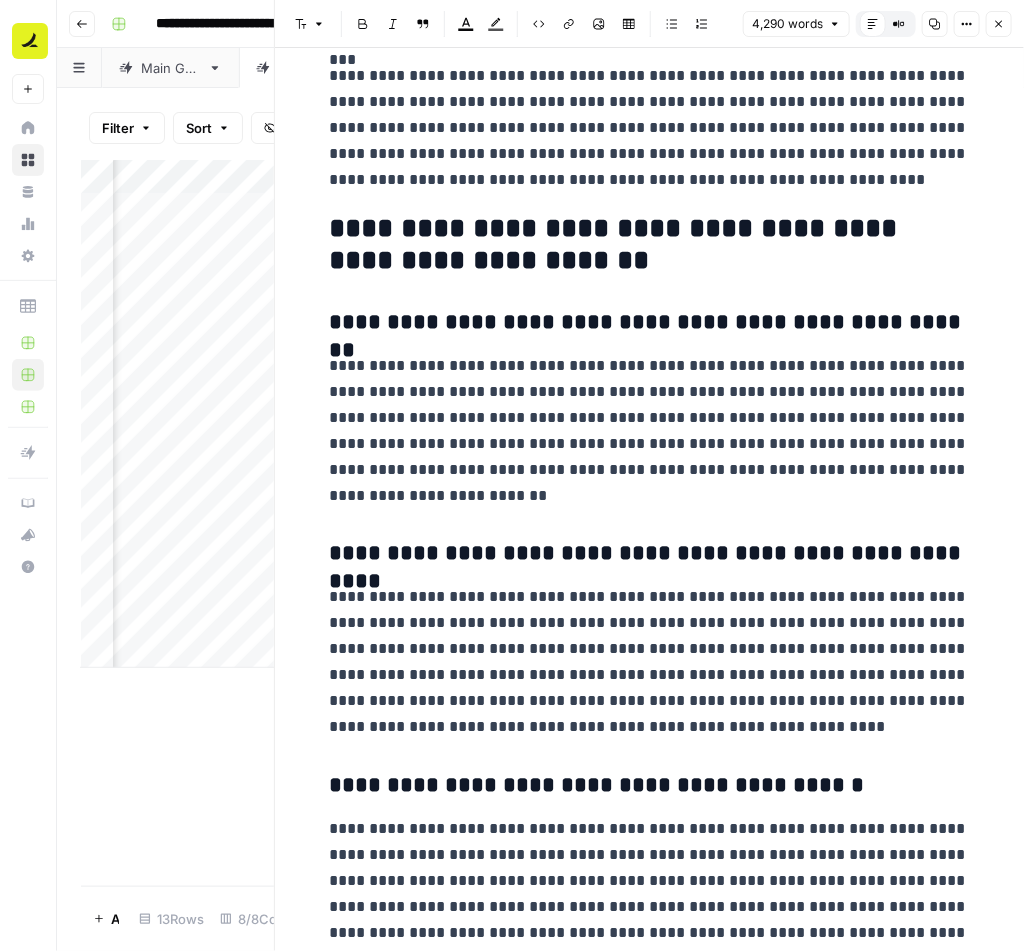 scroll, scrollTop: 13635, scrollLeft: 0, axis: vertical 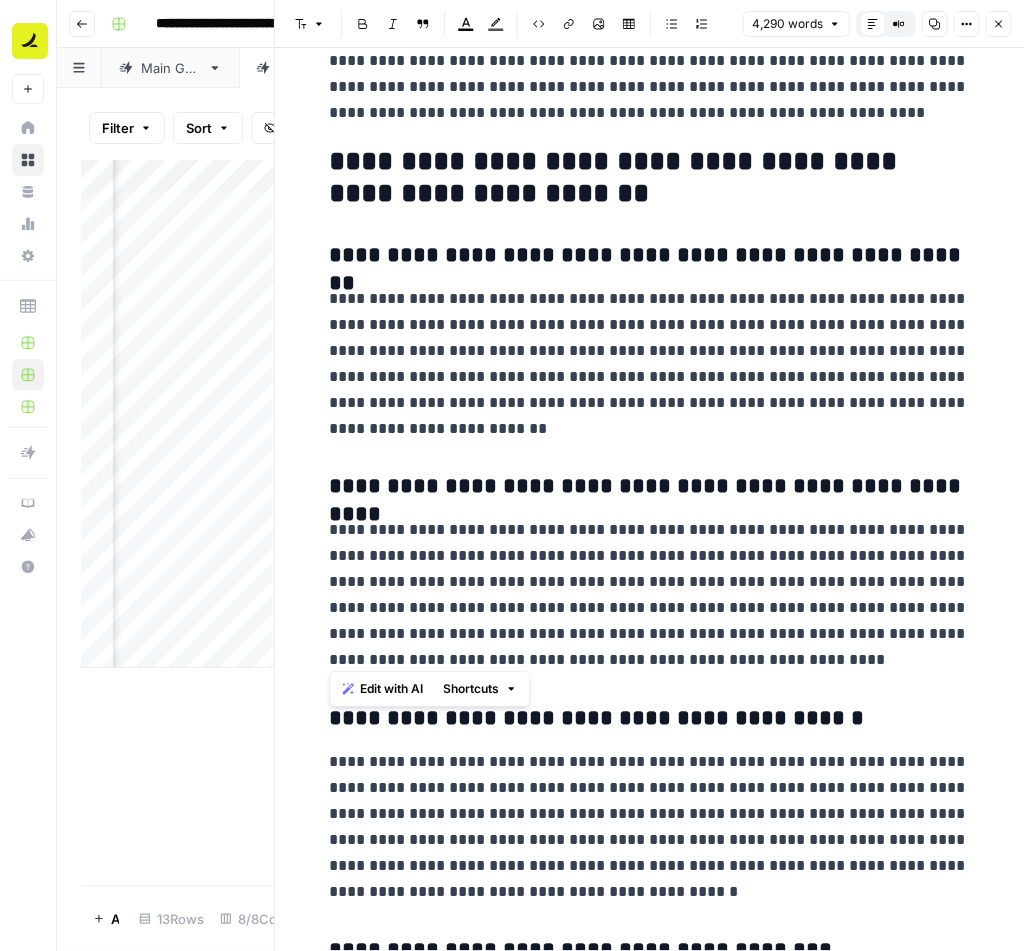 drag, startPoint x: 657, startPoint y: 658, endPoint x: 326, endPoint y: 524, distance: 357.0952 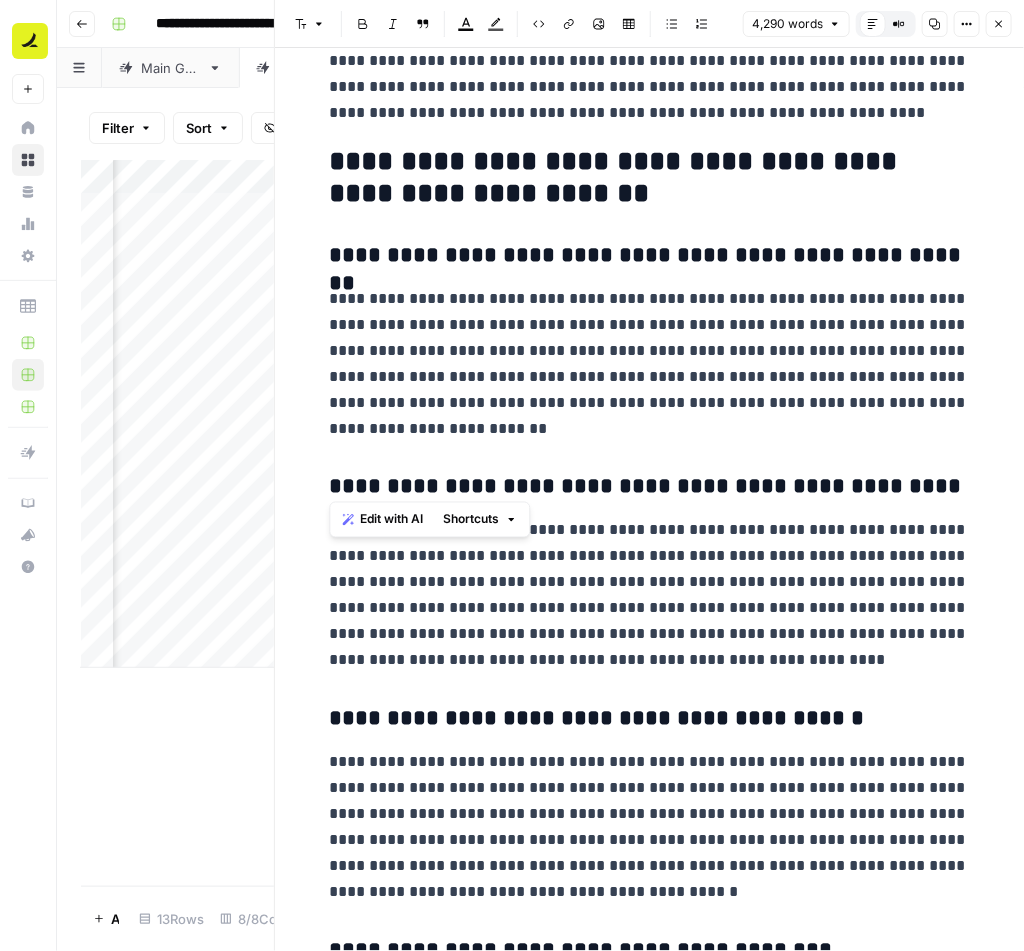 drag, startPoint x: 929, startPoint y: 480, endPoint x: 320, endPoint y: 467, distance: 609.13873 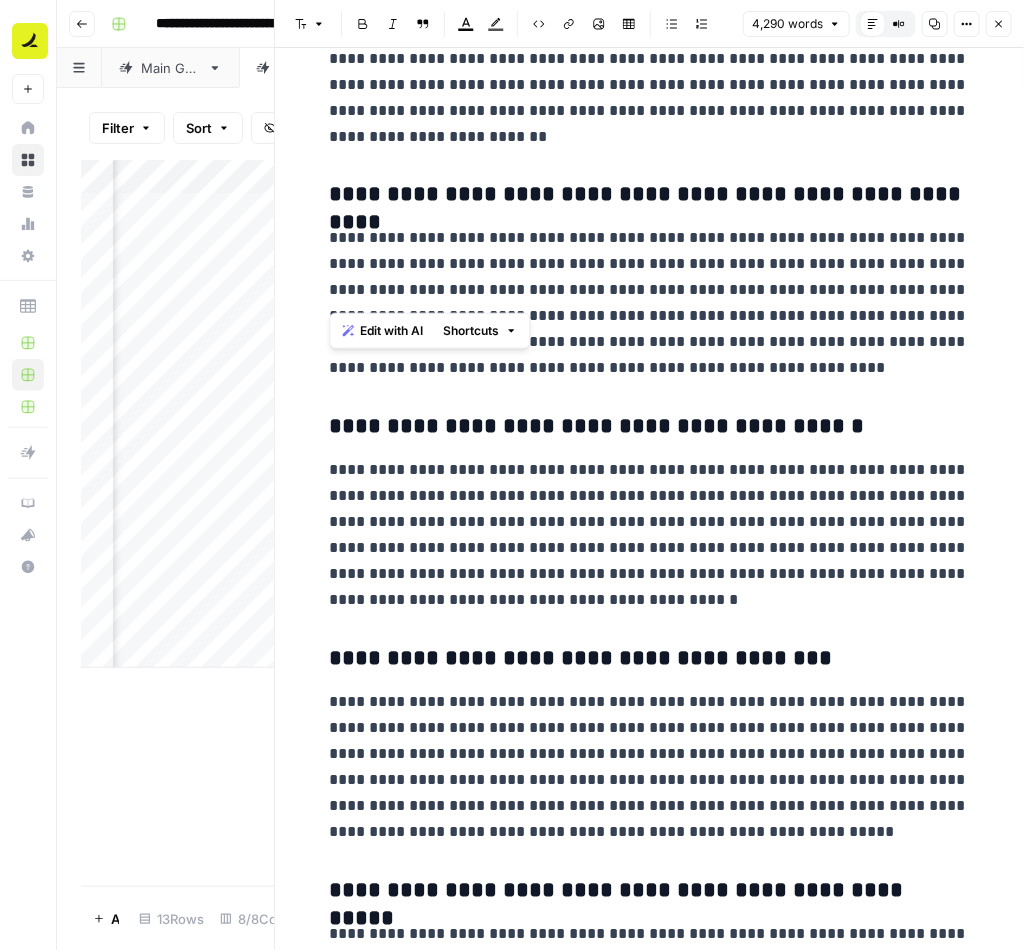 scroll, scrollTop: 14026, scrollLeft: 0, axis: vertical 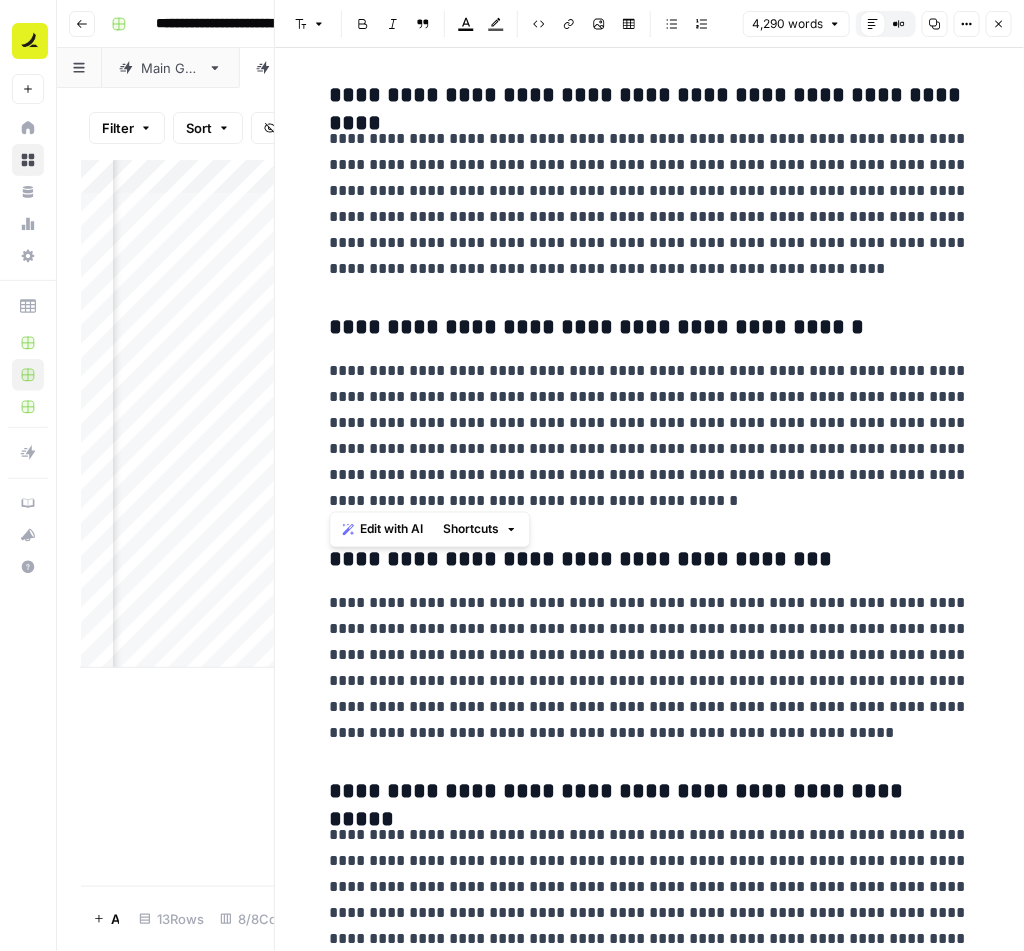 drag, startPoint x: 544, startPoint y: 486, endPoint x: 322, endPoint y: 364, distance: 253.31404 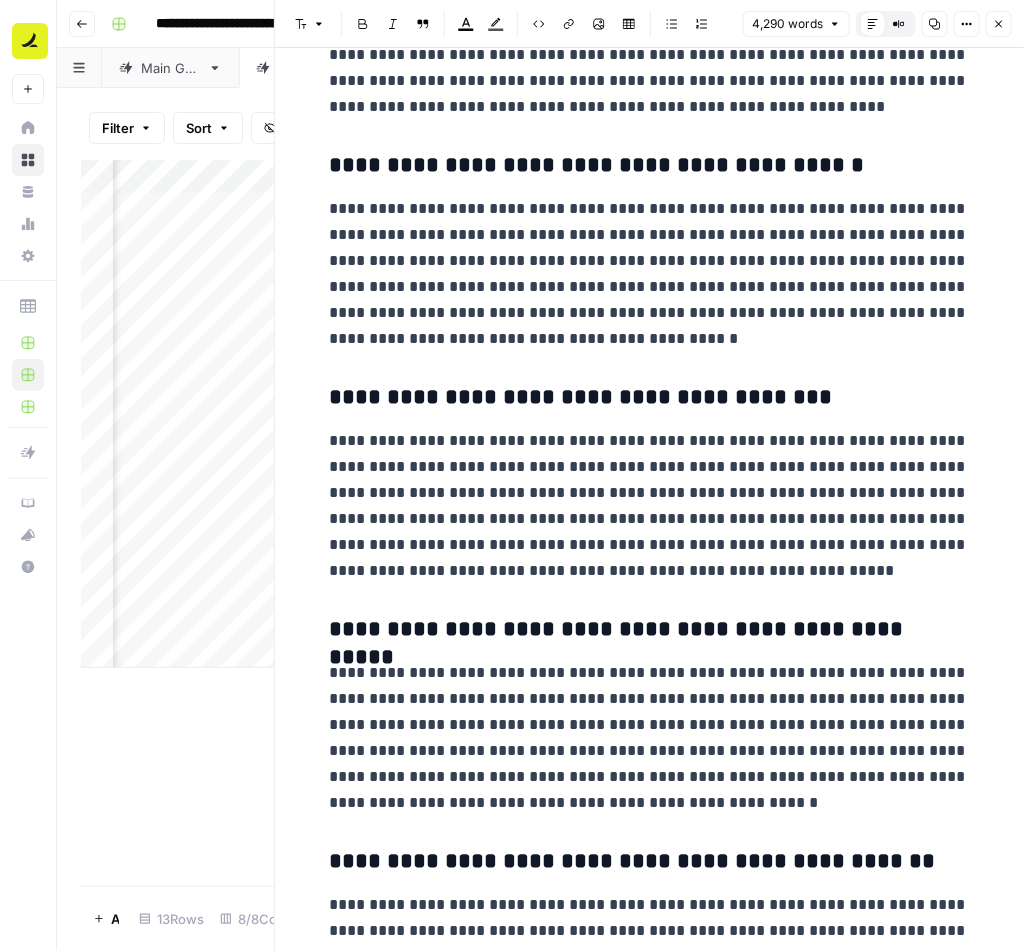 scroll, scrollTop: 14228, scrollLeft: 0, axis: vertical 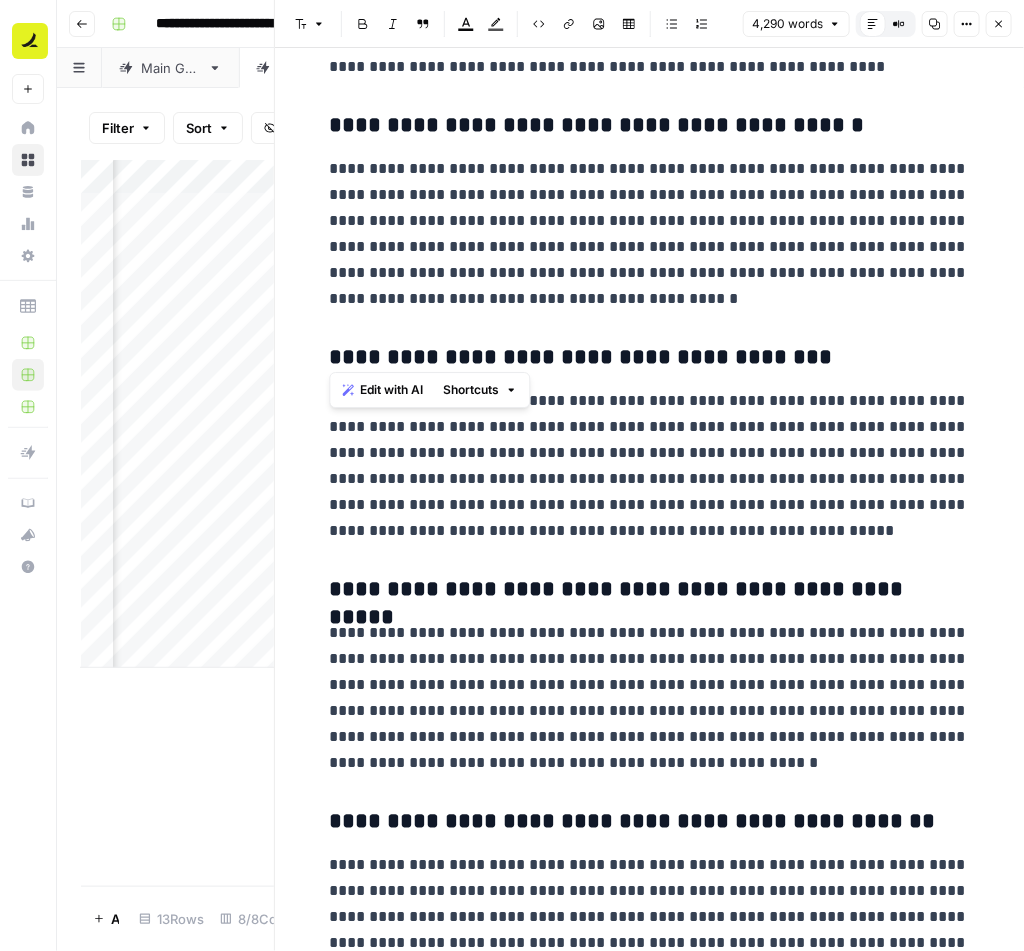 drag, startPoint x: 797, startPoint y: 344, endPoint x: 307, endPoint y: 355, distance: 490.12344 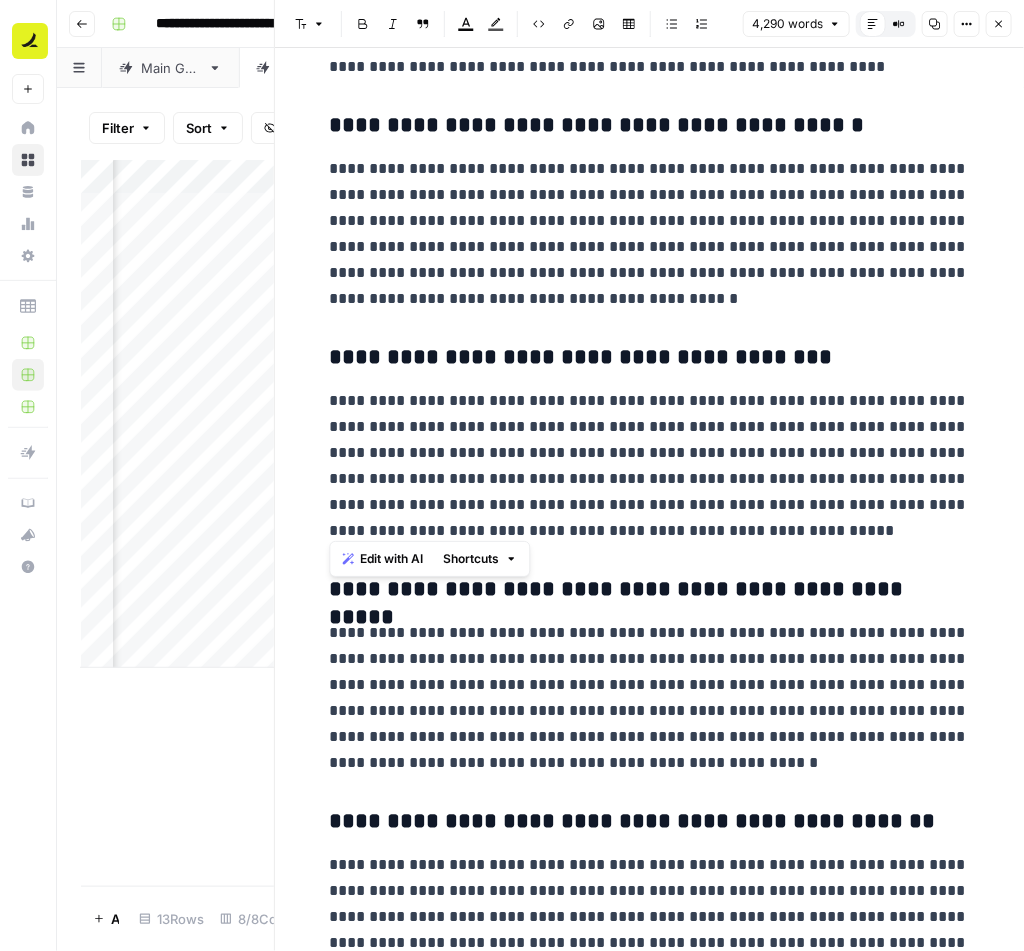 drag, startPoint x: 743, startPoint y: 516, endPoint x: 332, endPoint y: 389, distance: 430.17438 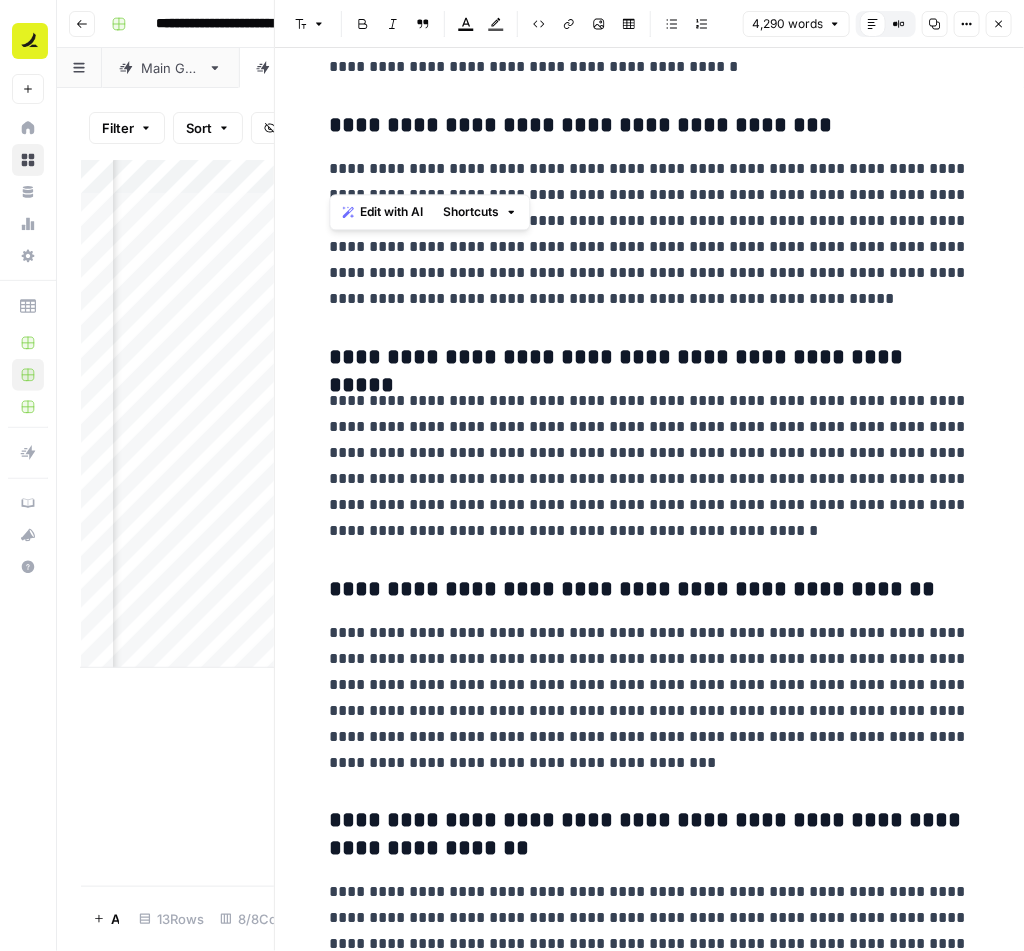 scroll, scrollTop: 14575, scrollLeft: 0, axis: vertical 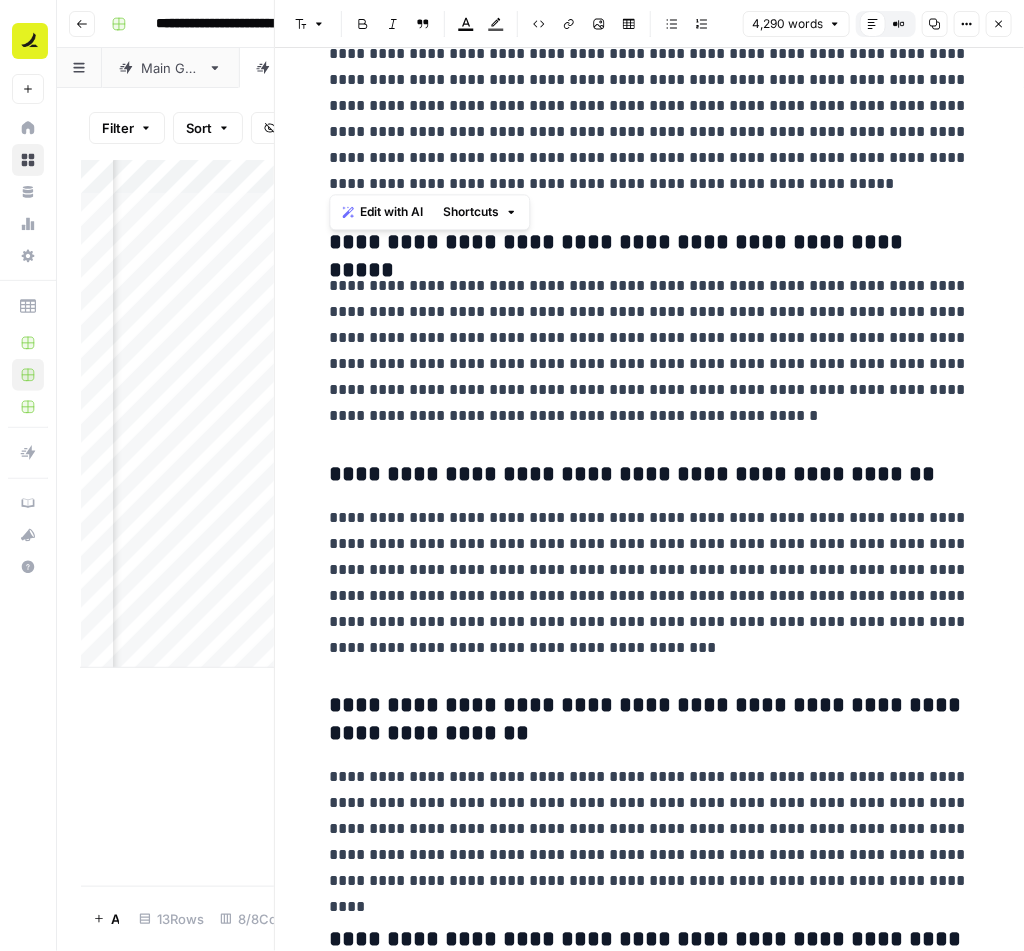click on "**********" at bounding box center (650, 351) 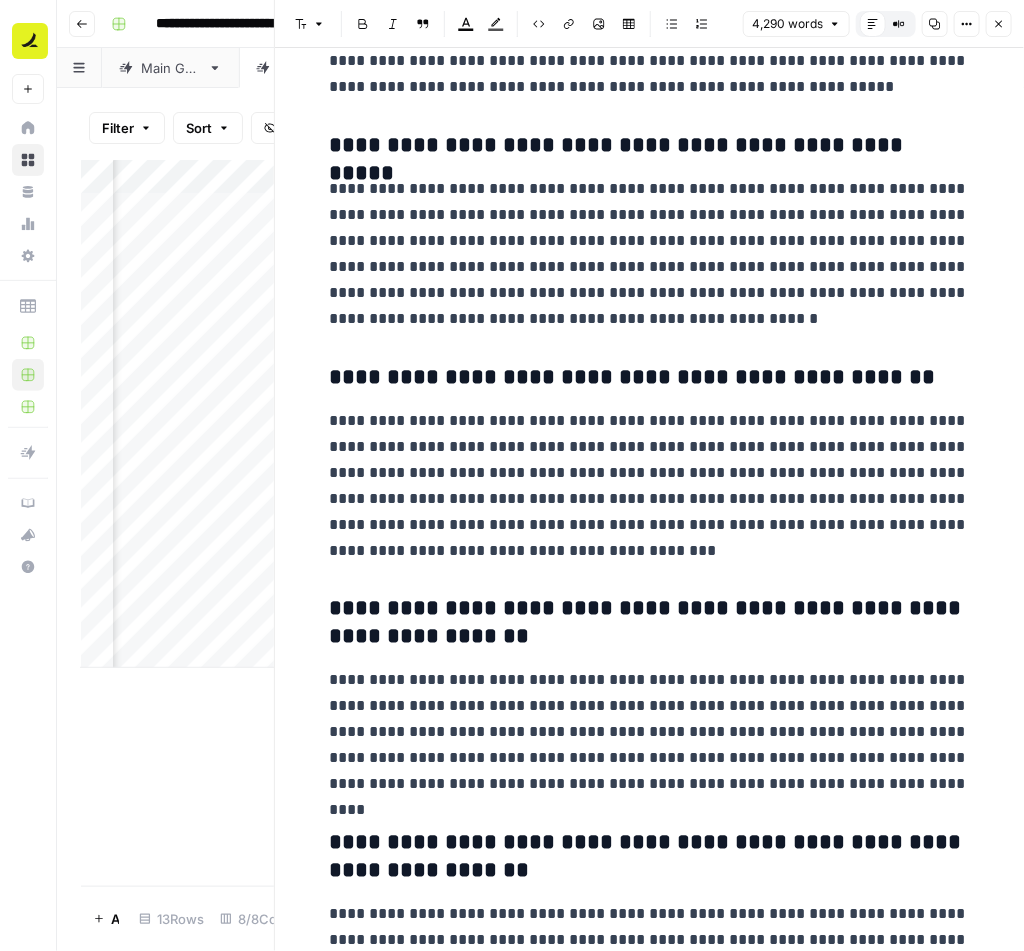 scroll, scrollTop: 14695, scrollLeft: 0, axis: vertical 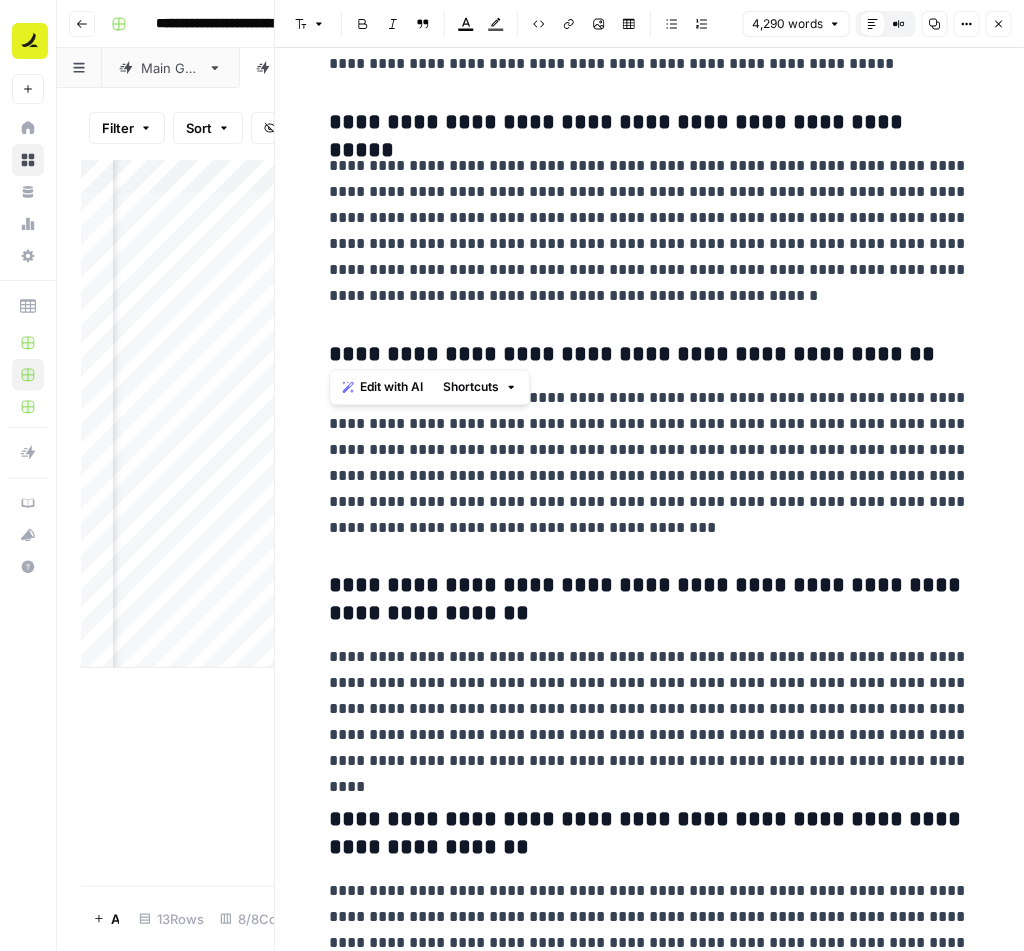 drag, startPoint x: 884, startPoint y: 338, endPoint x: 300, endPoint y: 347, distance: 584.06934 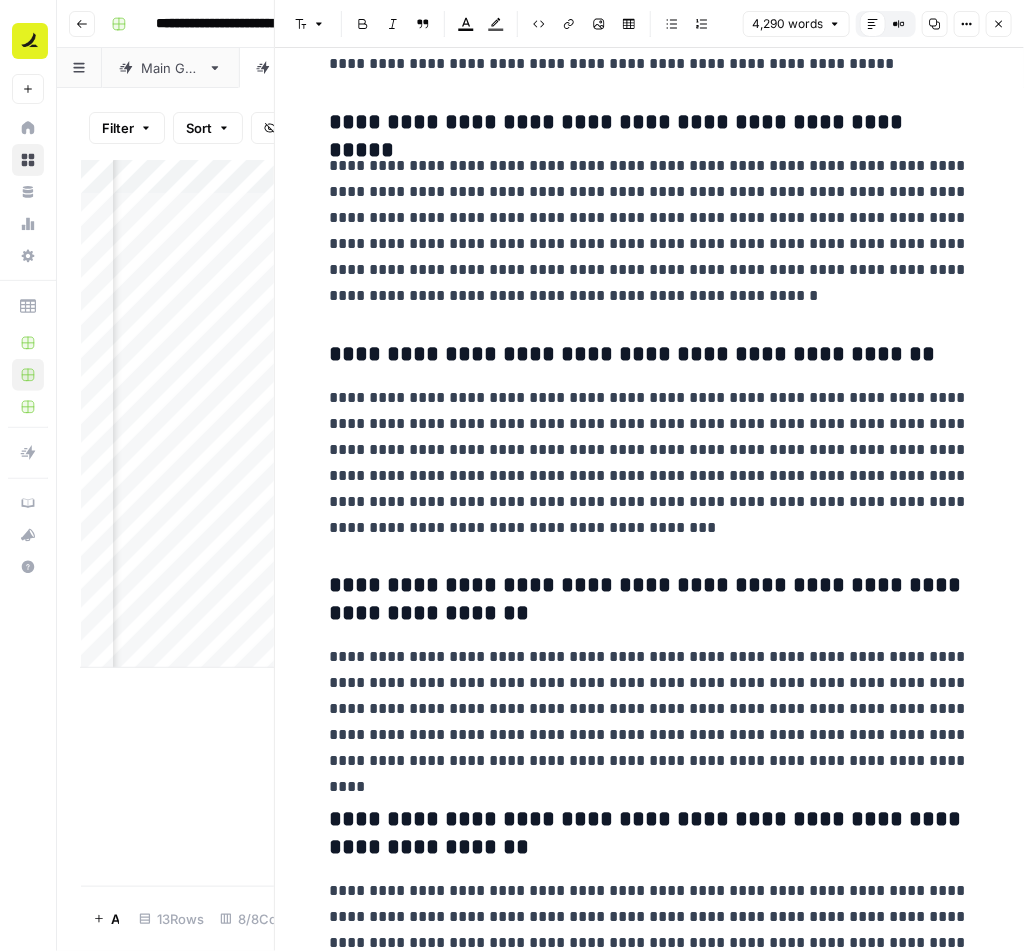 click on "**********" at bounding box center (650, 463) 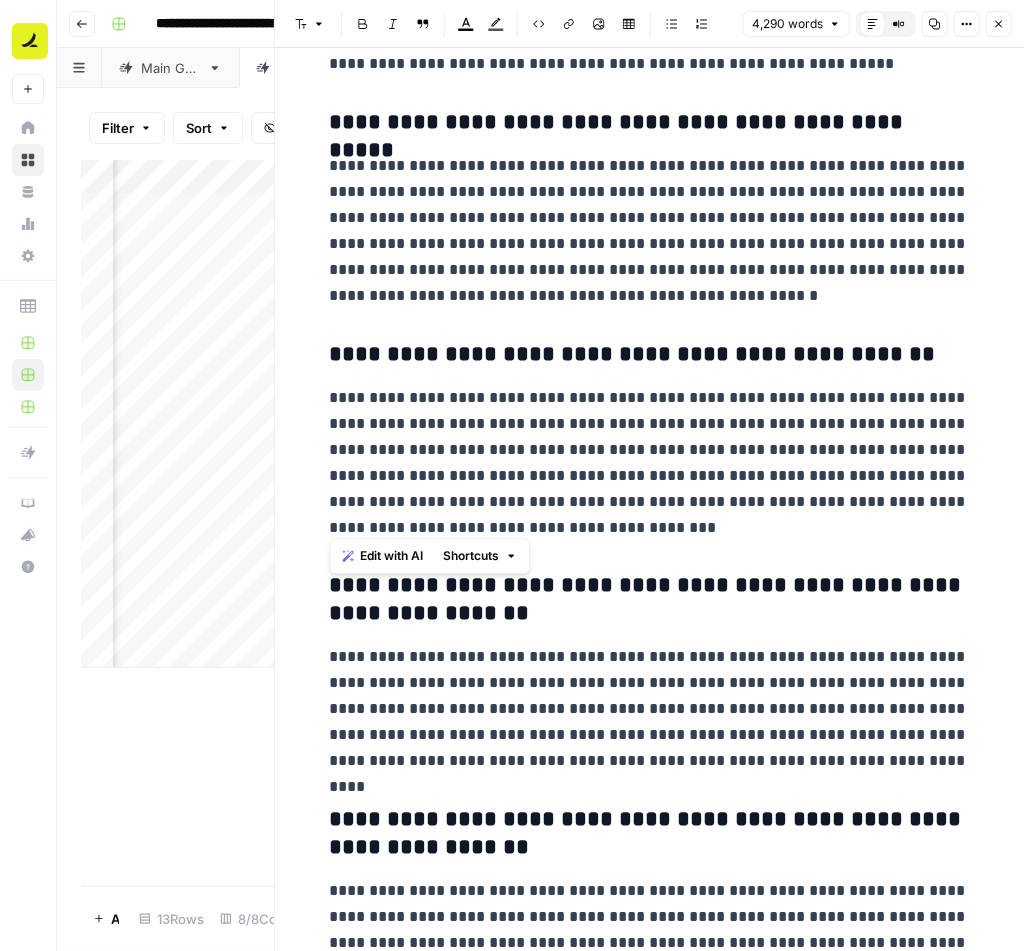 drag, startPoint x: 559, startPoint y: 521, endPoint x: 329, endPoint y: 377, distance: 271.35953 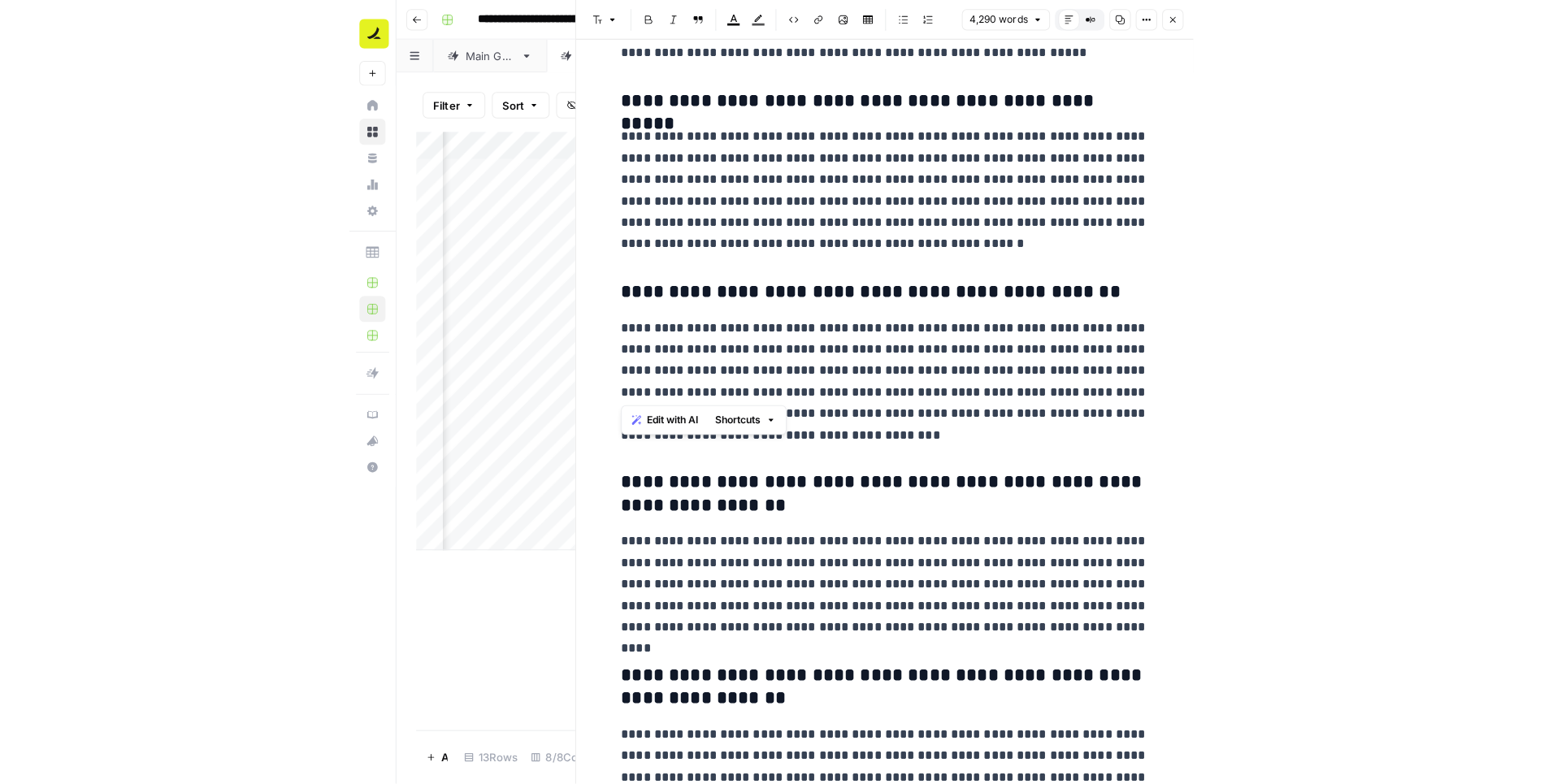 scroll, scrollTop: 12098, scrollLeft: 0, axis: vertical 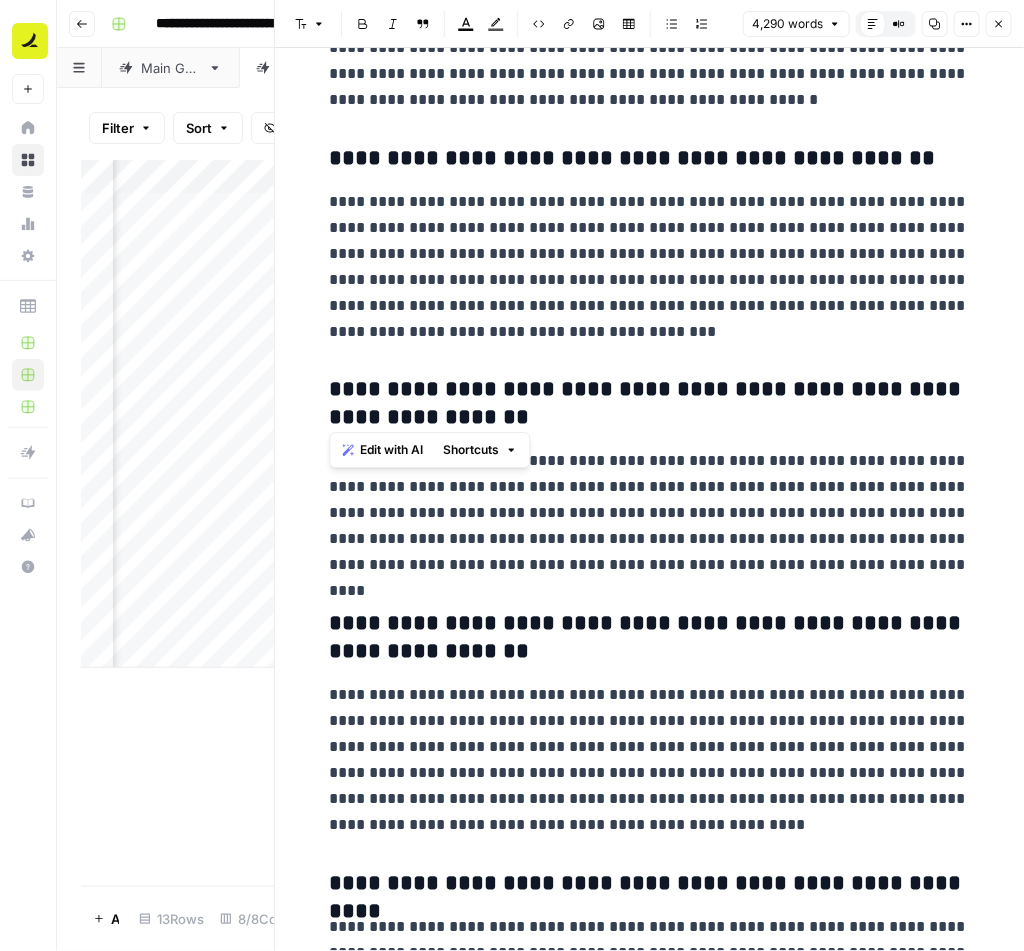 drag, startPoint x: 329, startPoint y: 379, endPoint x: 500, endPoint y: 408, distance: 173.44164 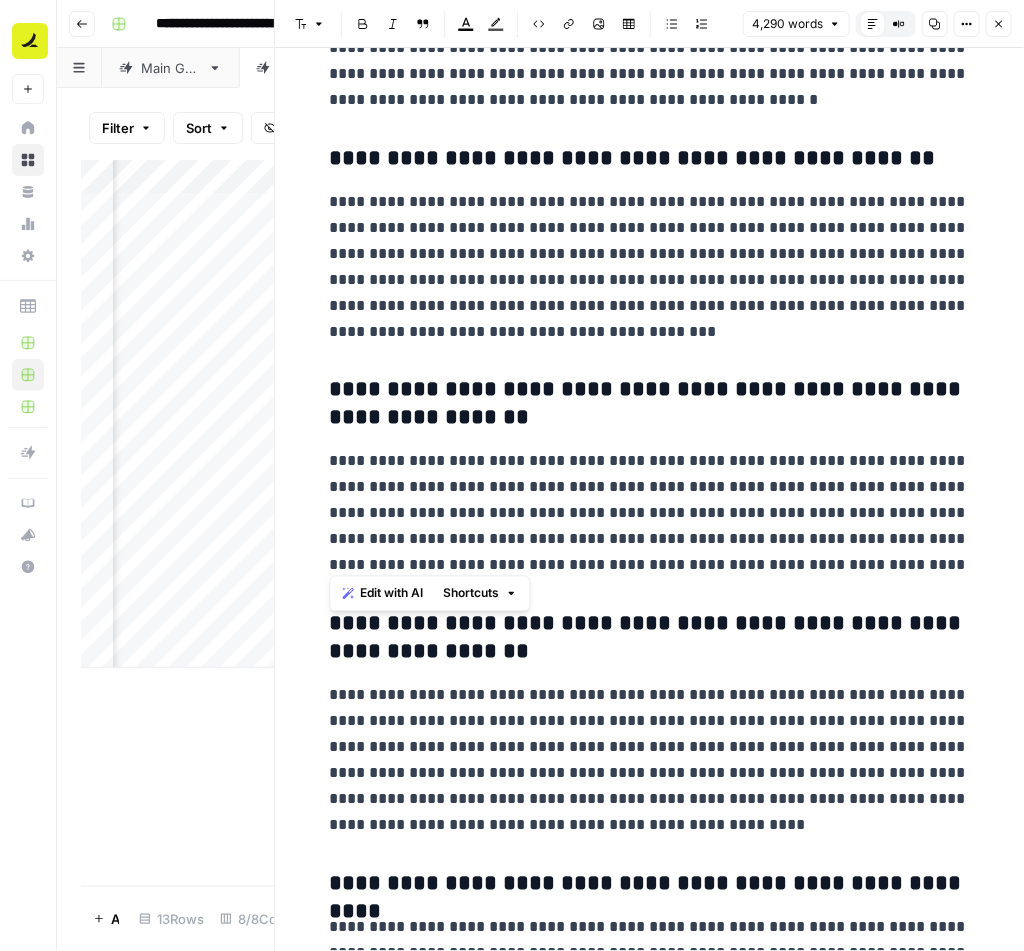 drag, startPoint x: 835, startPoint y: 552, endPoint x: 305, endPoint y: 452, distance: 539.35144 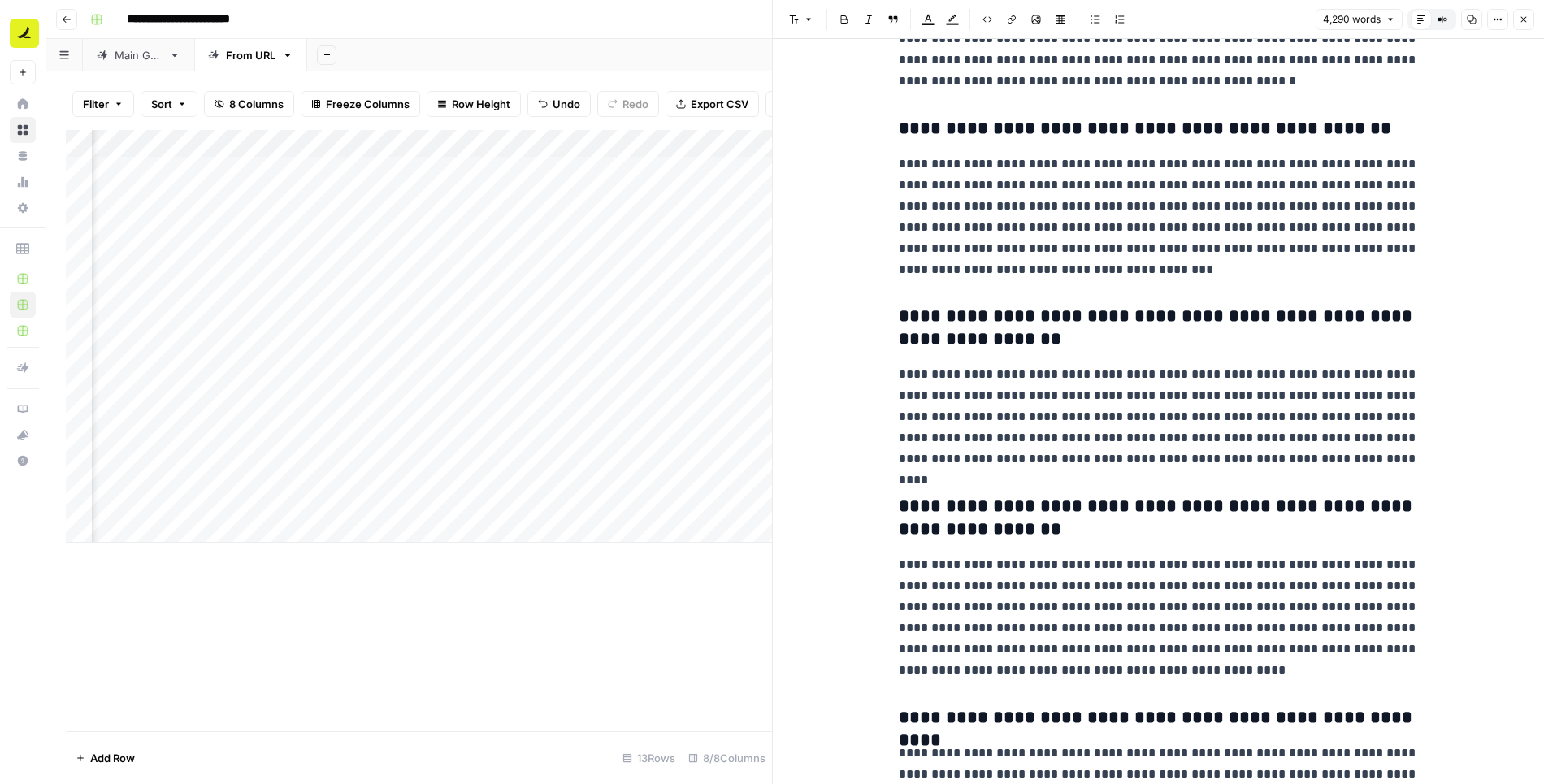 click on "Close" at bounding box center (1524, 19) 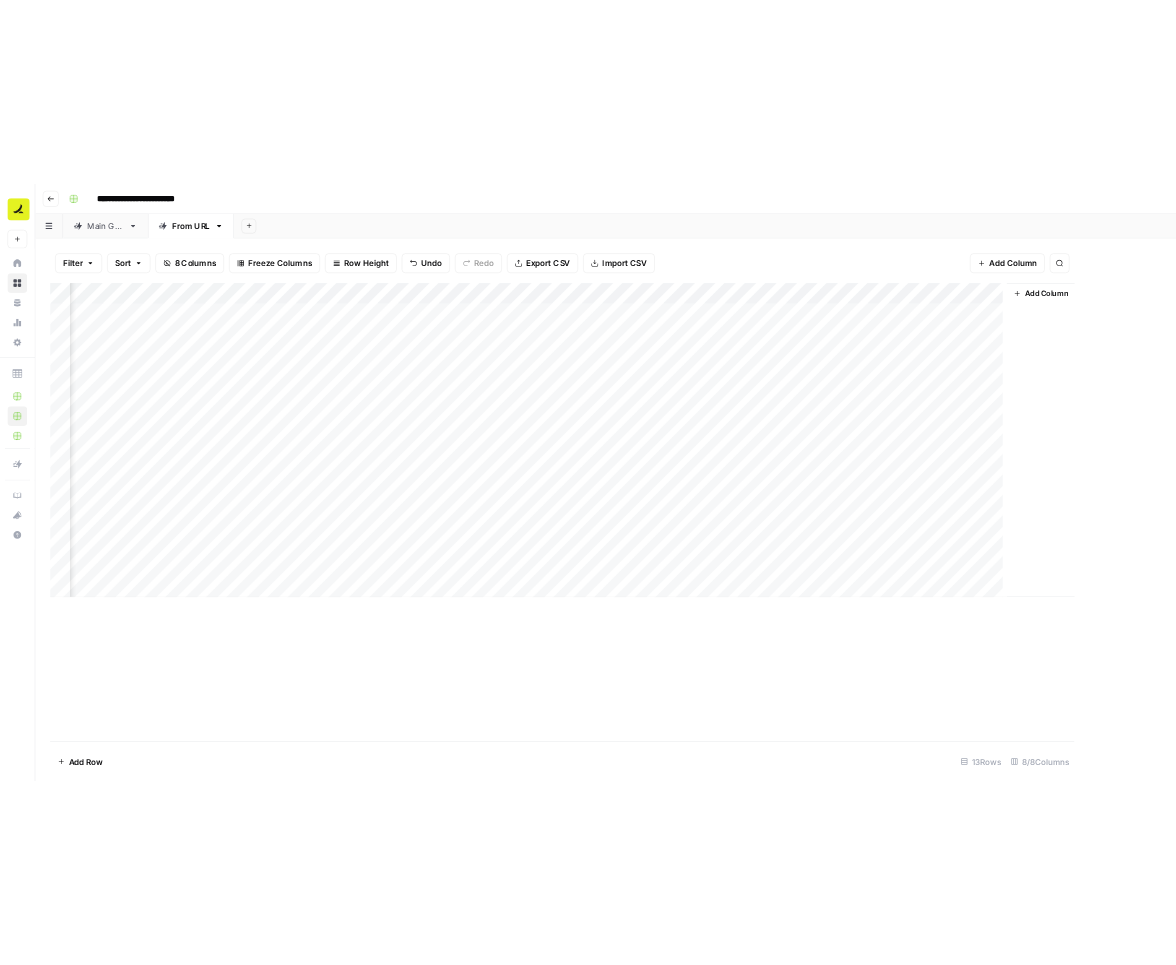 scroll, scrollTop: 0, scrollLeft: 0, axis: both 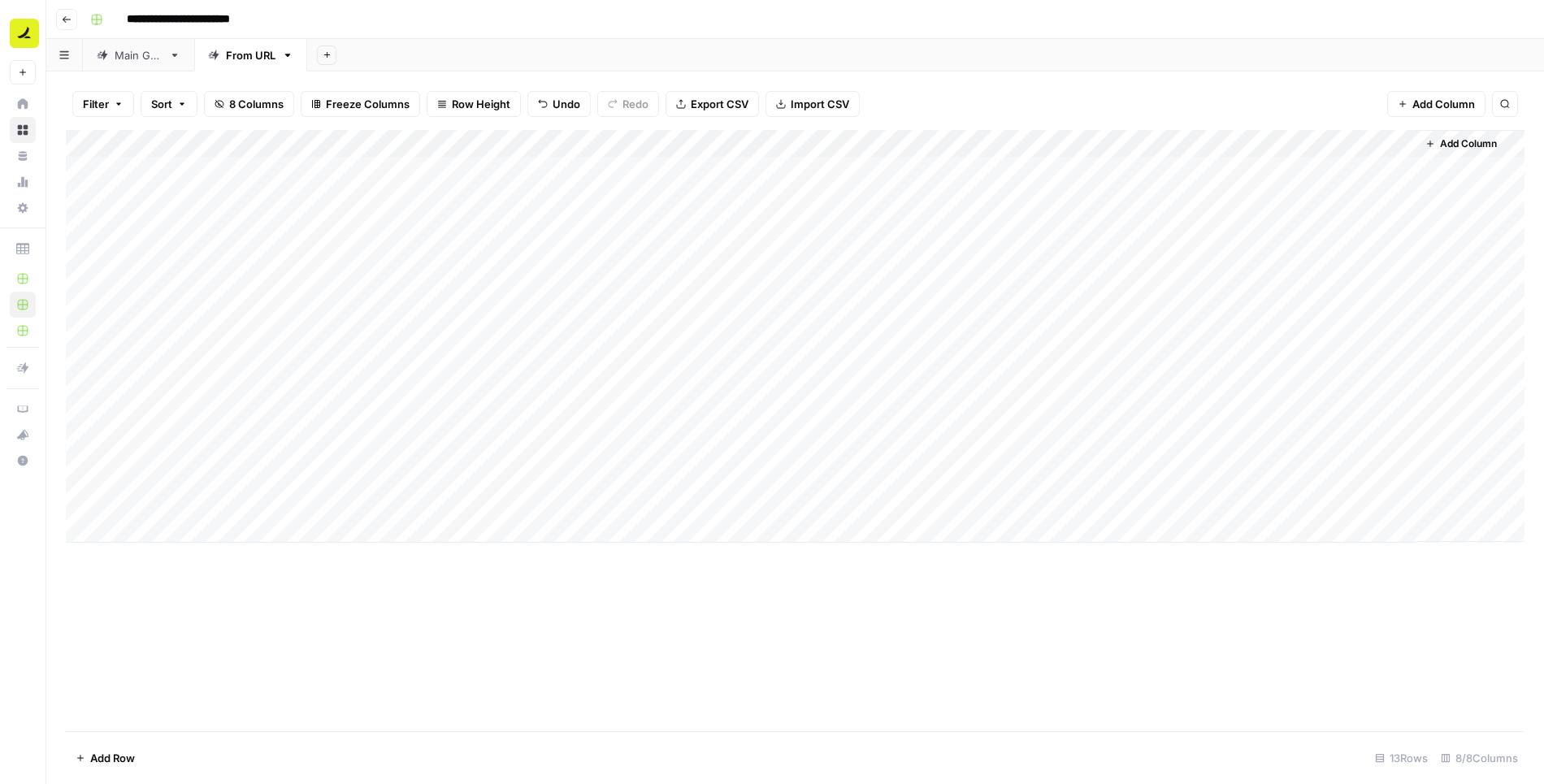 click on "Add Column" at bounding box center [795, 336] 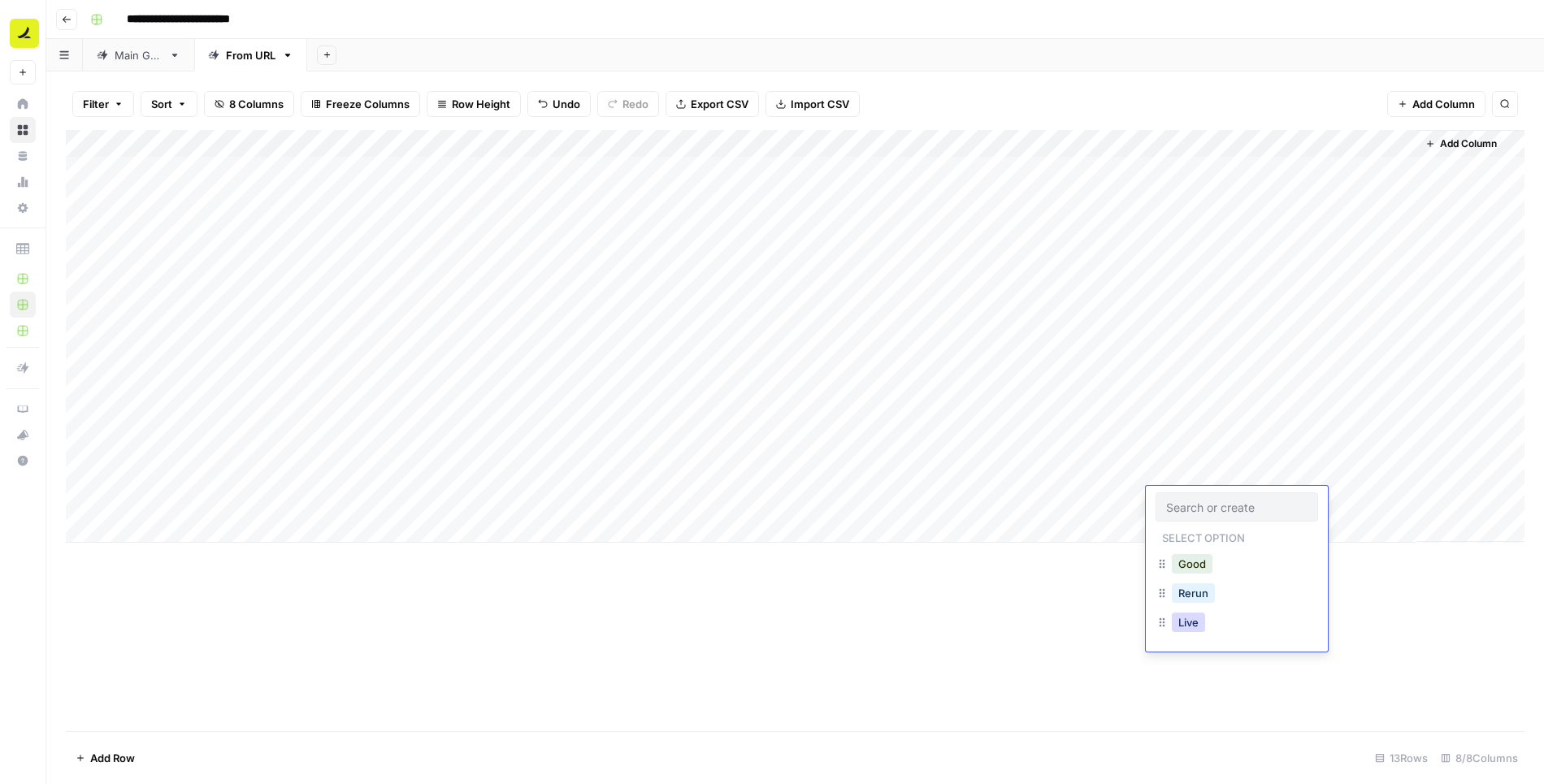 click on "Live" at bounding box center (1188, 622) 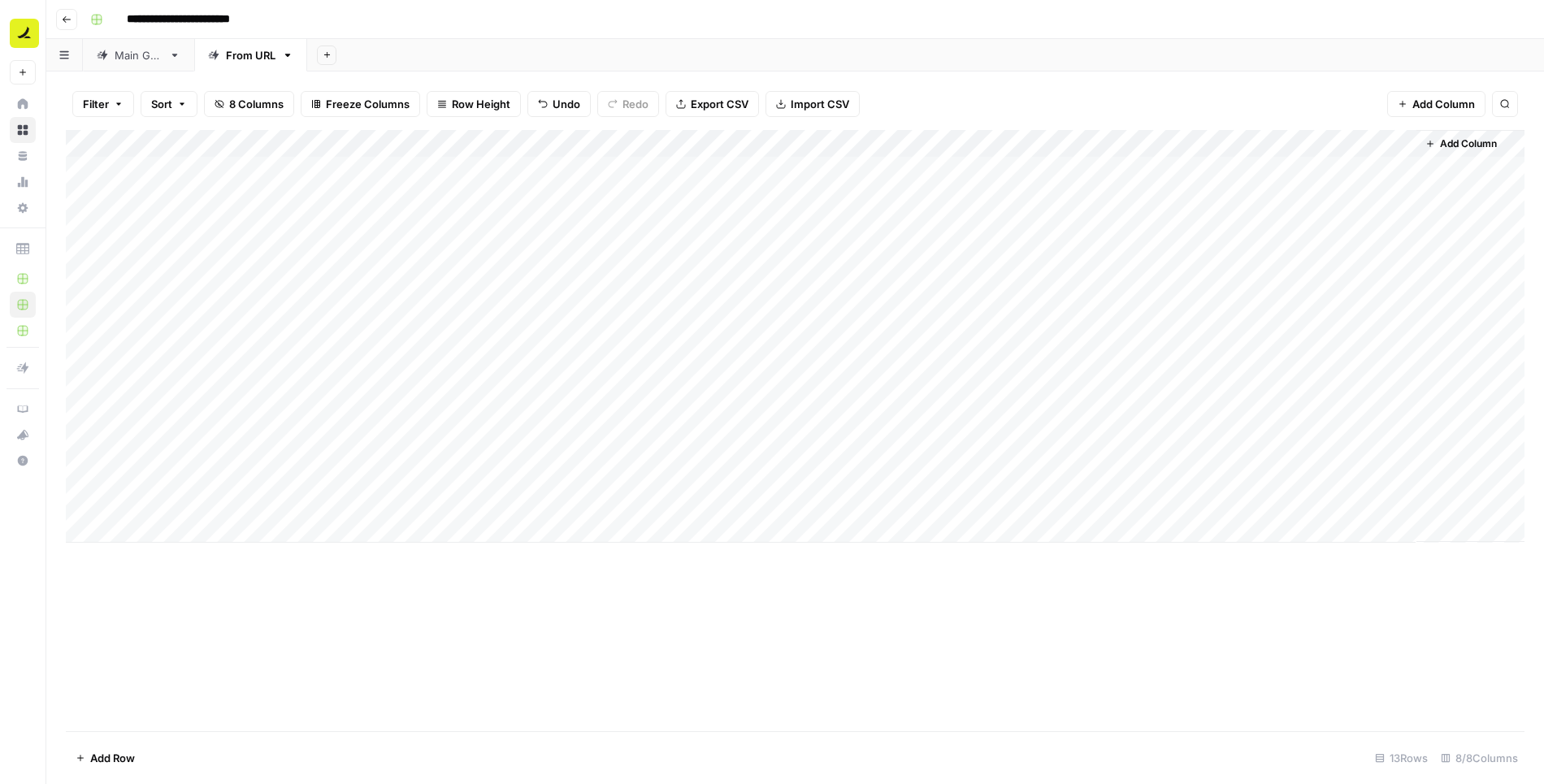click on "Add Column" at bounding box center (795, 336) 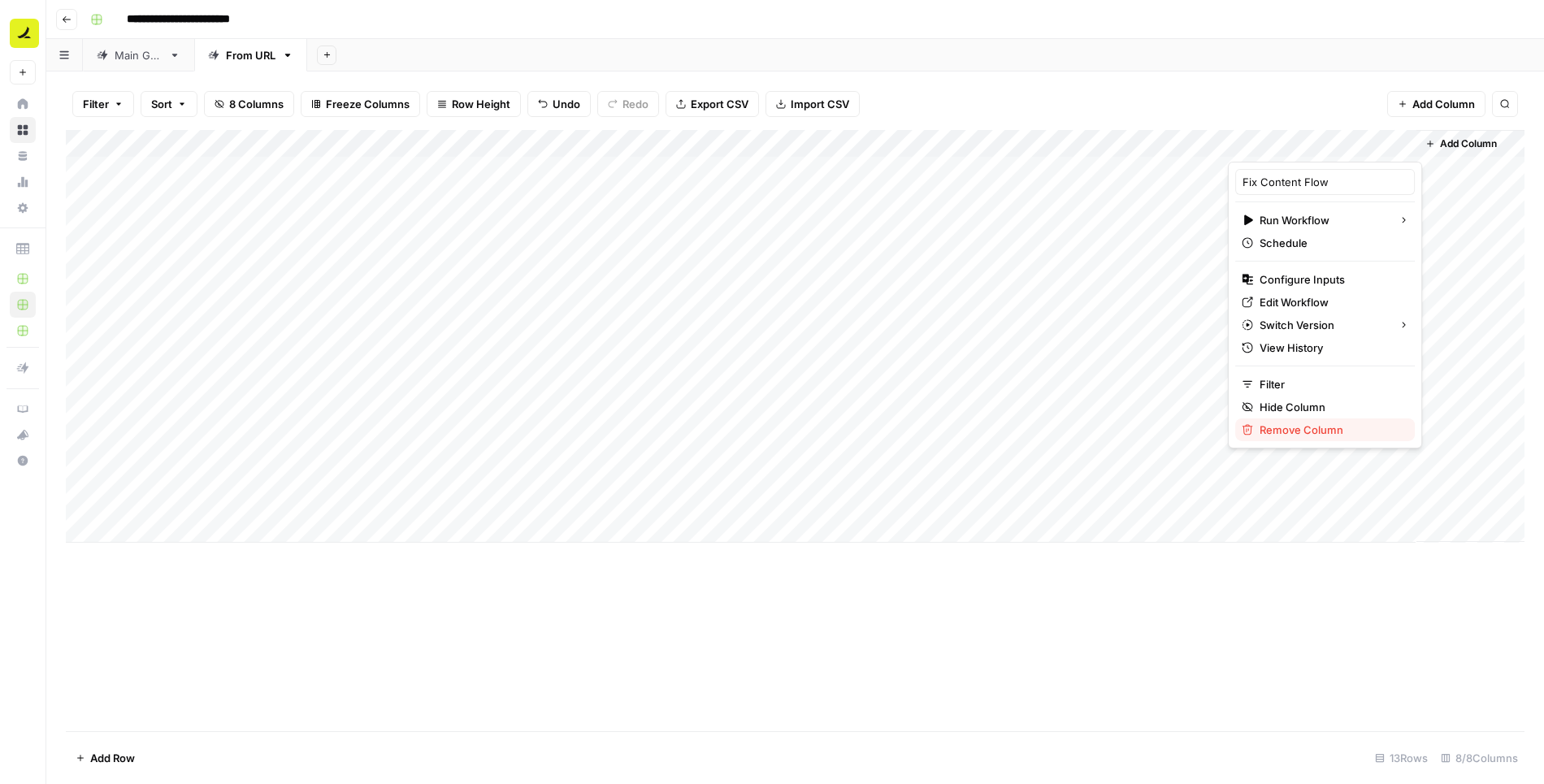 click on "Remove Column" at bounding box center [1330, 430] 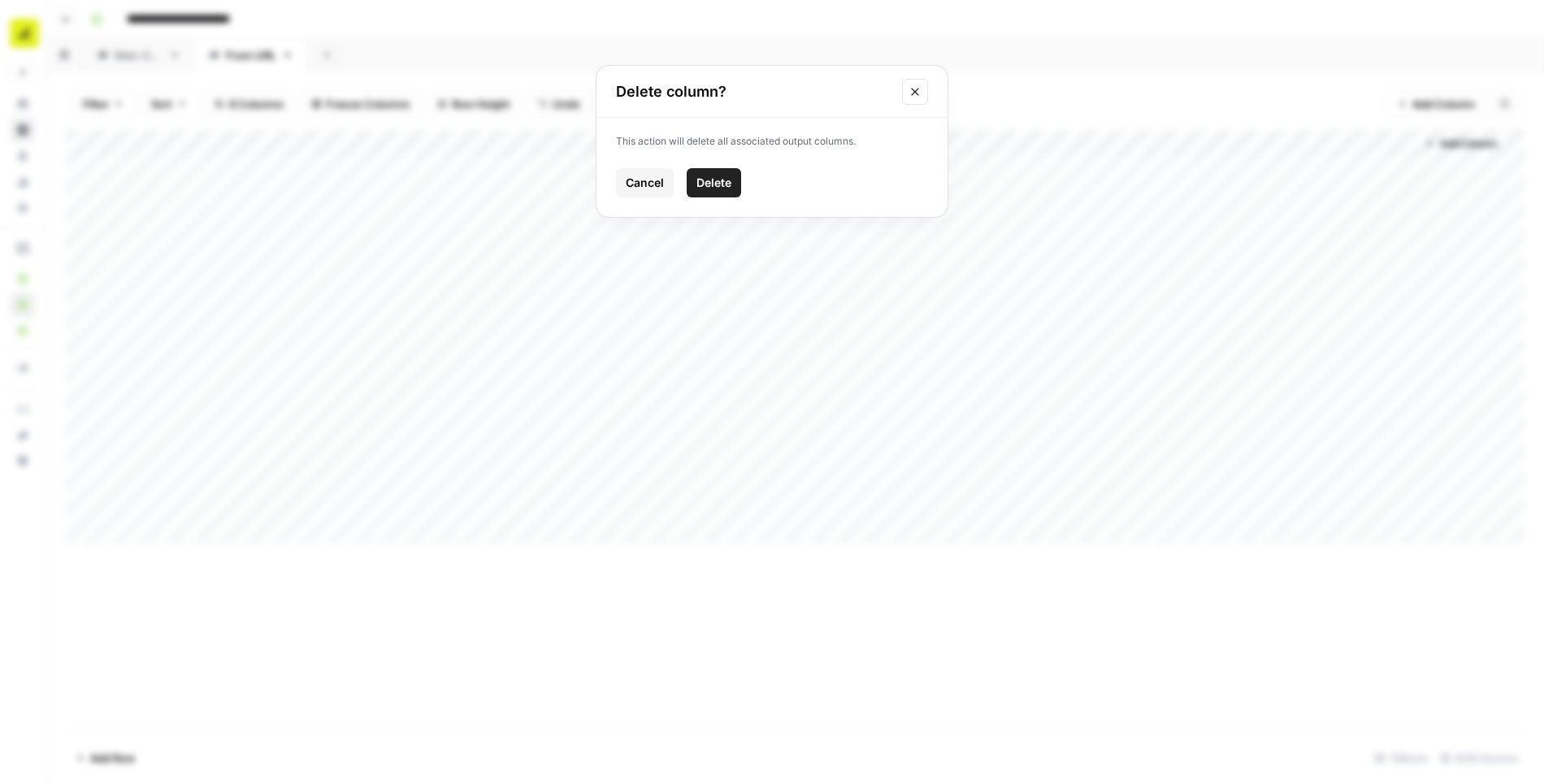click on "Delete" at bounding box center [713, 183] 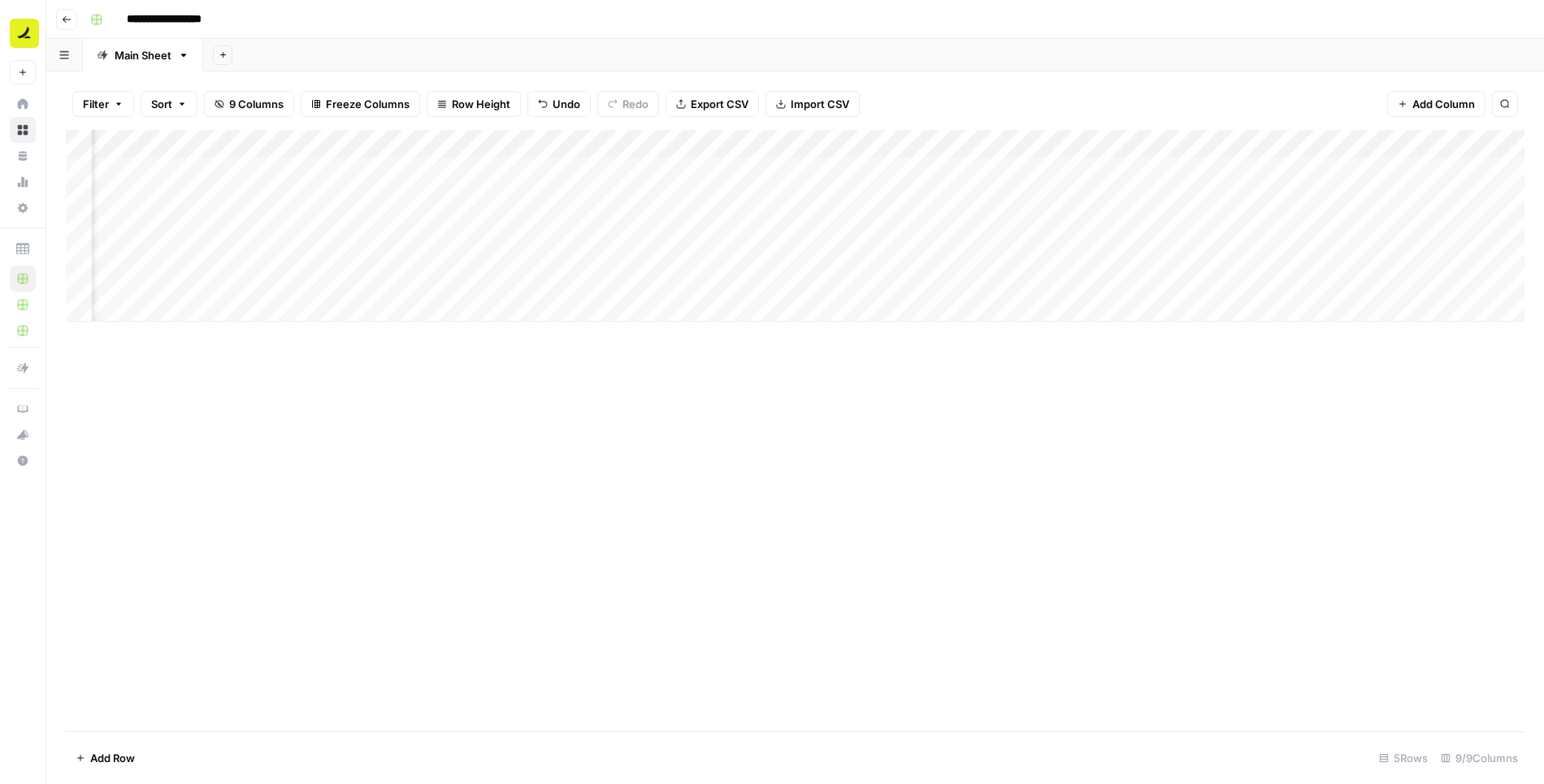 scroll, scrollTop: 0, scrollLeft: 0, axis: both 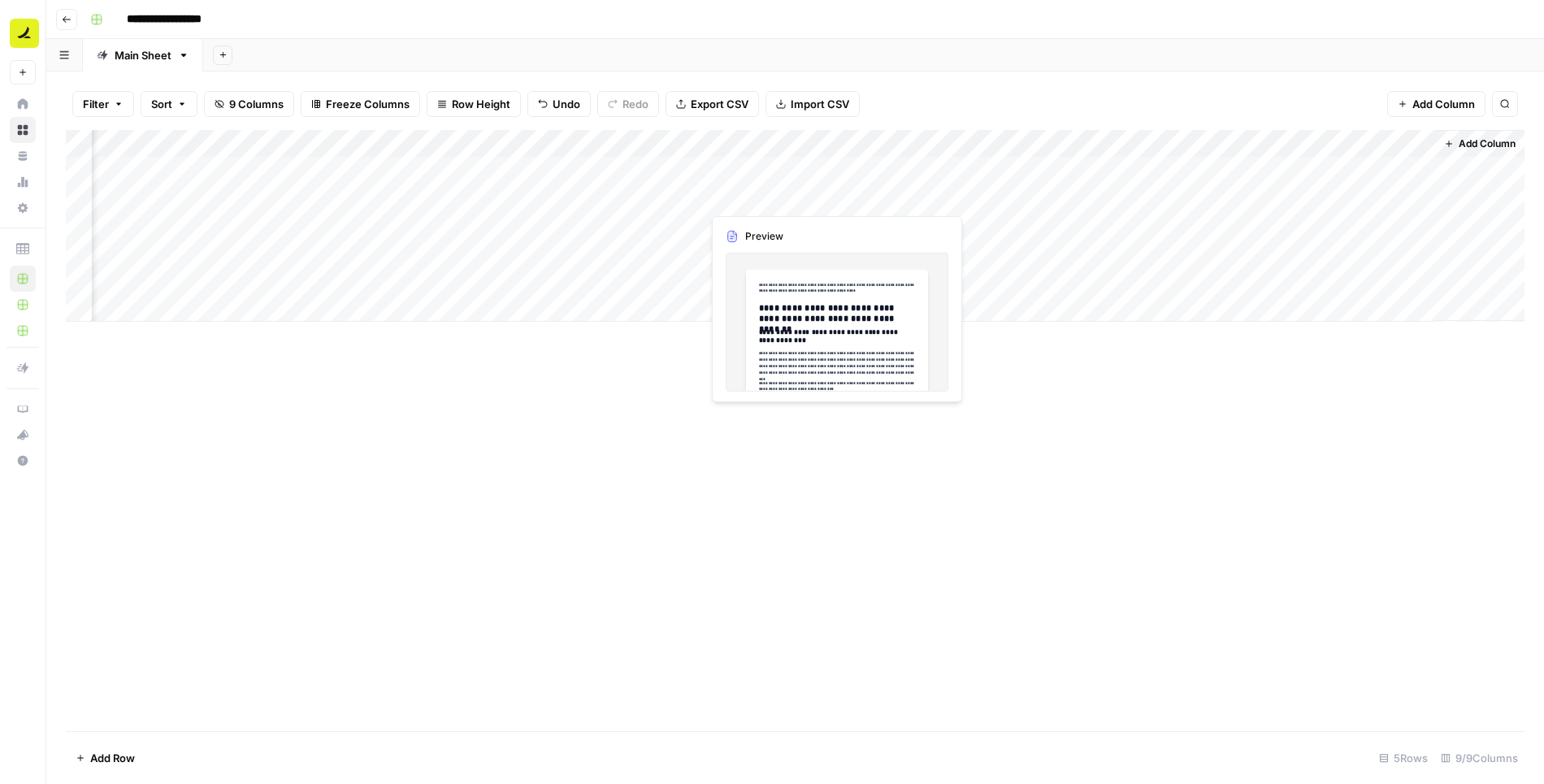 click on "Add Column" at bounding box center [795, 226] 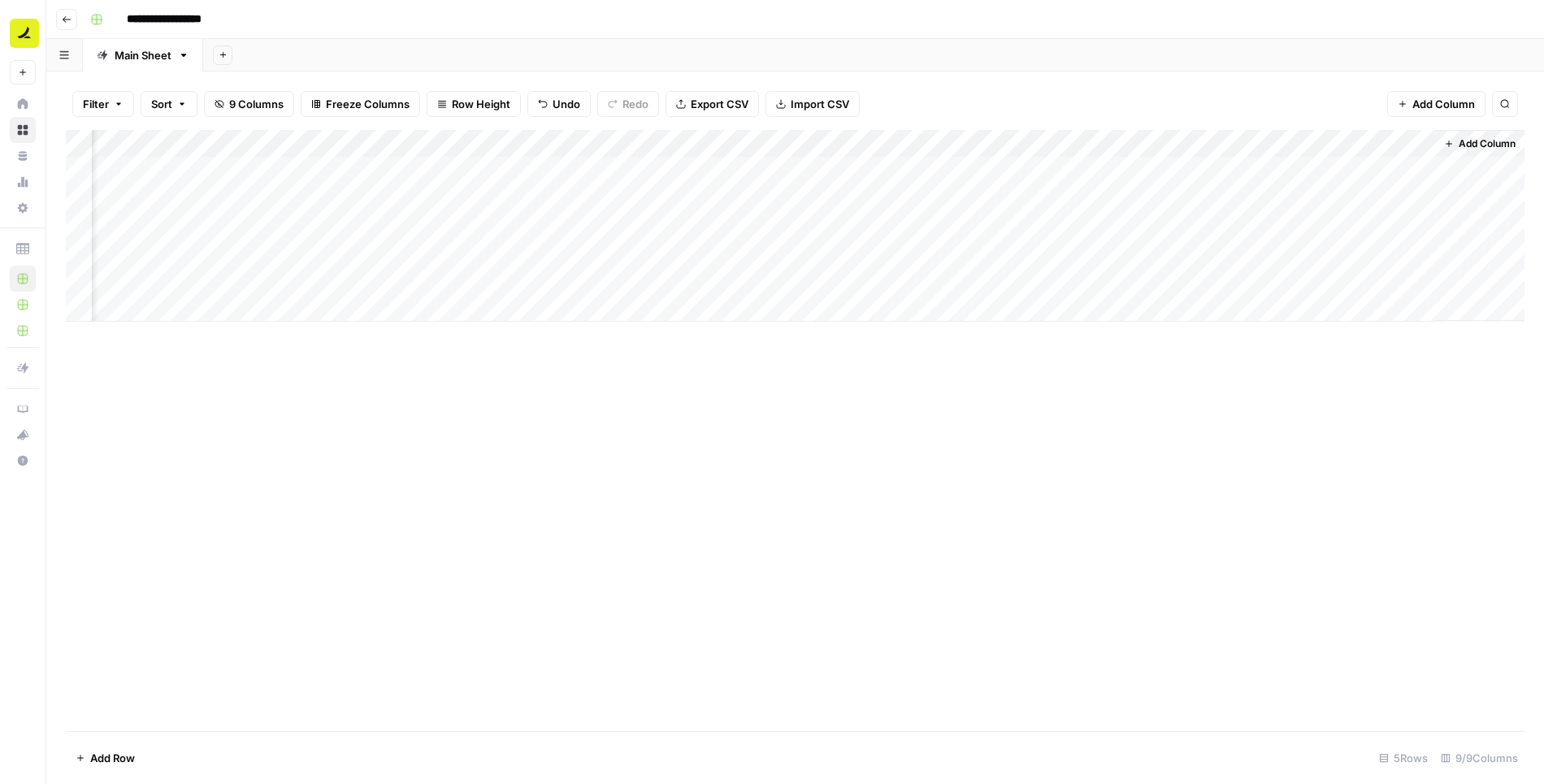 scroll, scrollTop: 0, scrollLeft: 214, axis: horizontal 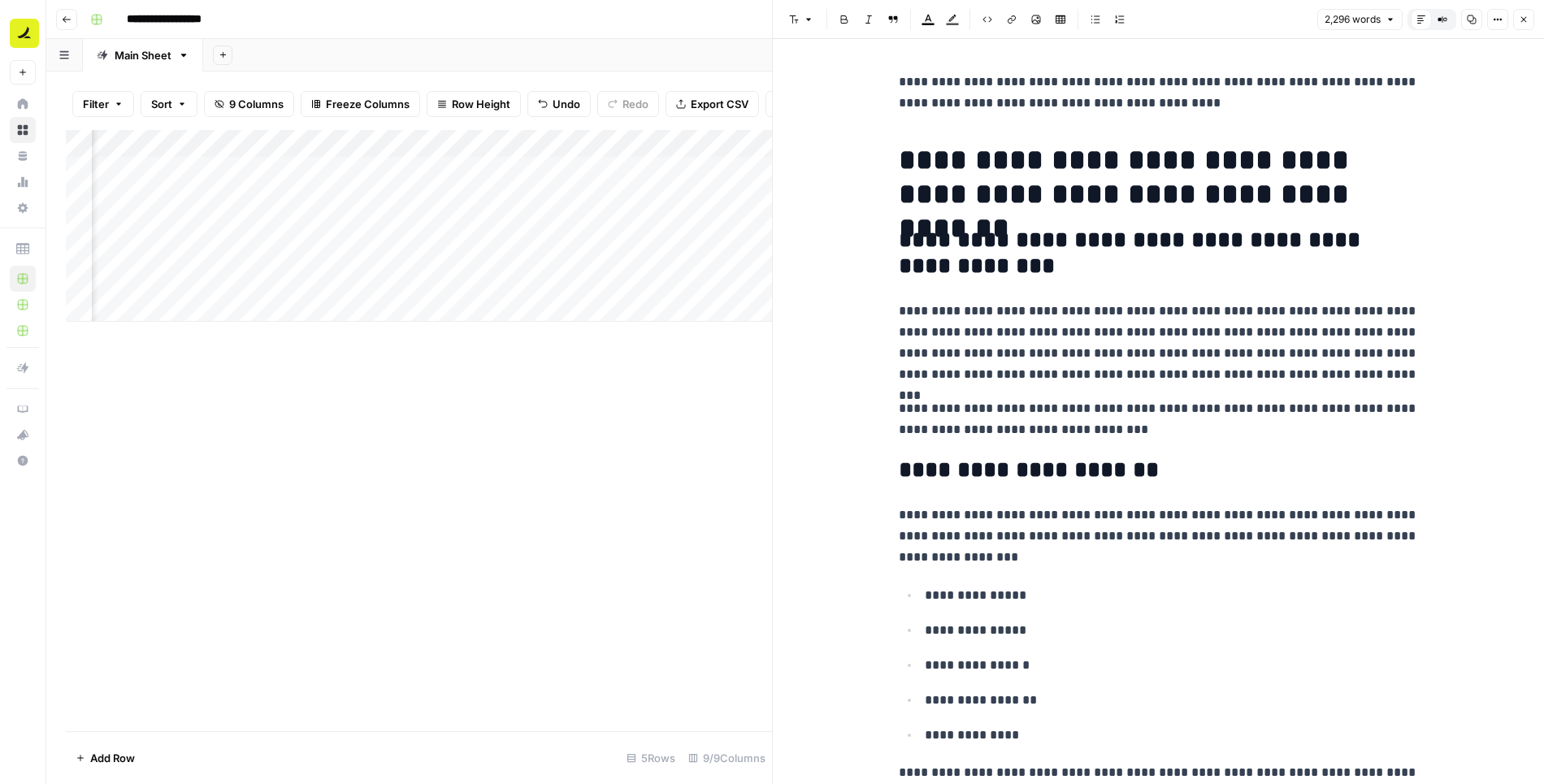 click 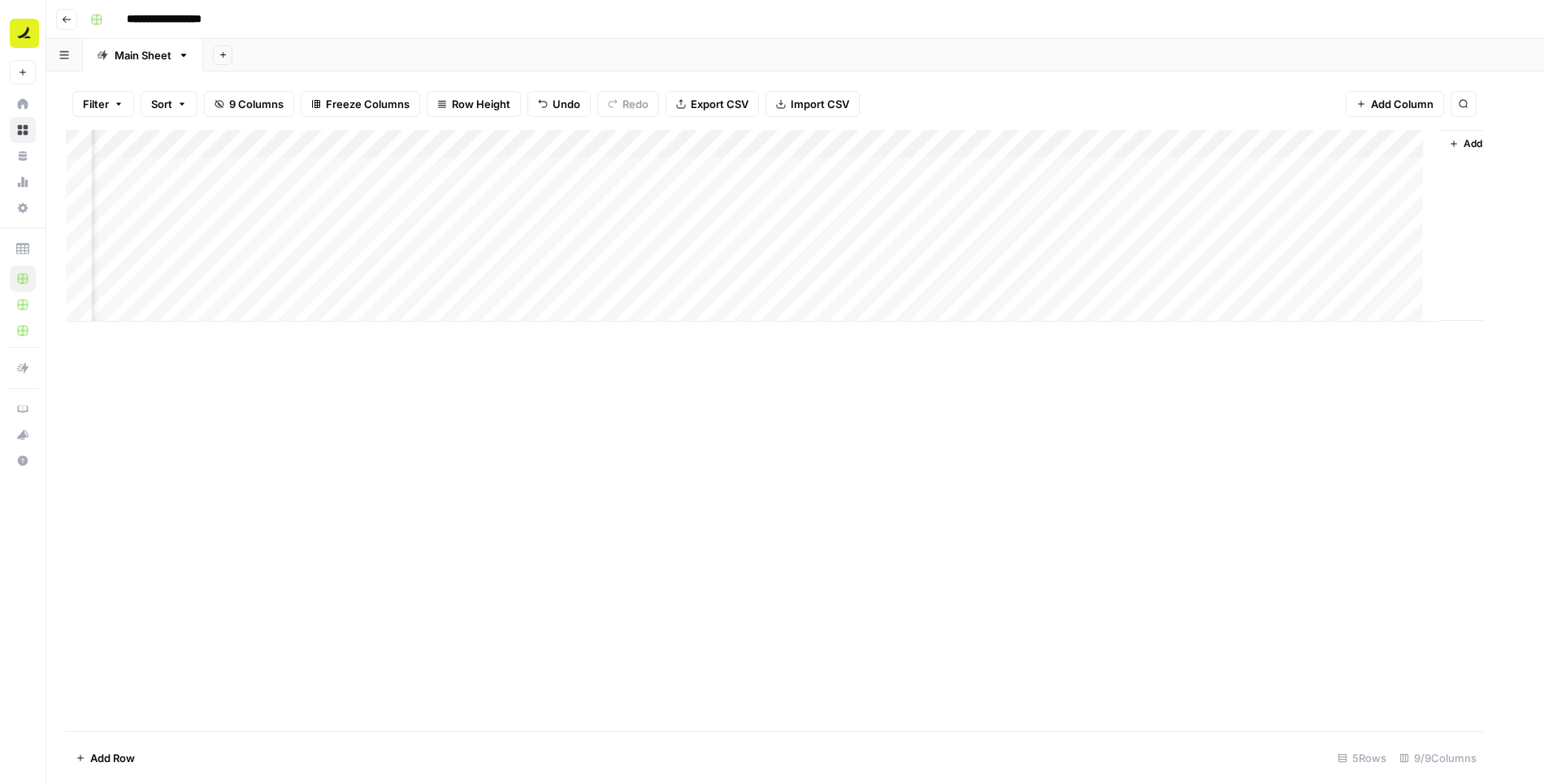 scroll, scrollTop: 0, scrollLeft: 200, axis: horizontal 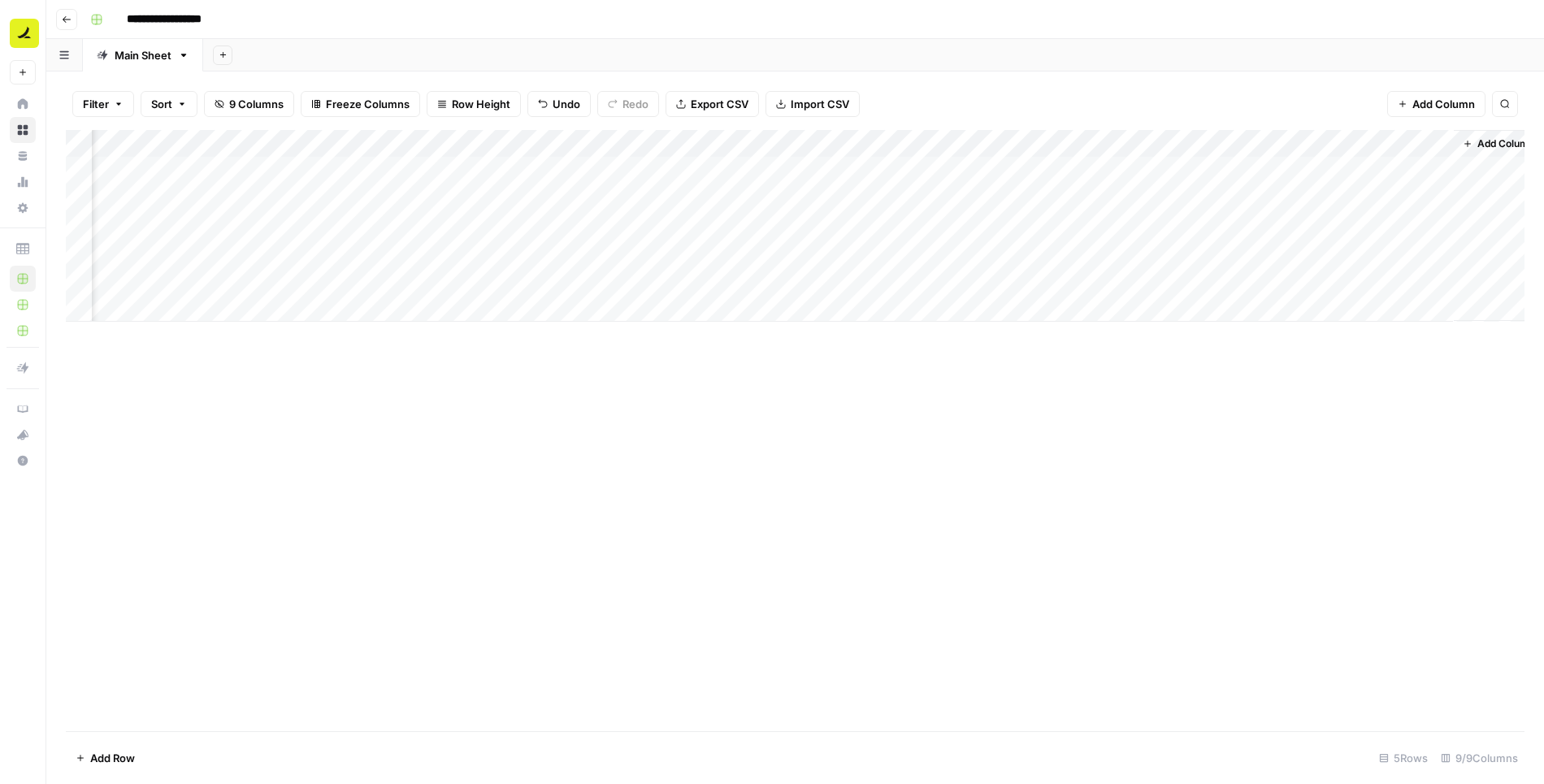 click on "Add Column" at bounding box center [795, 226] 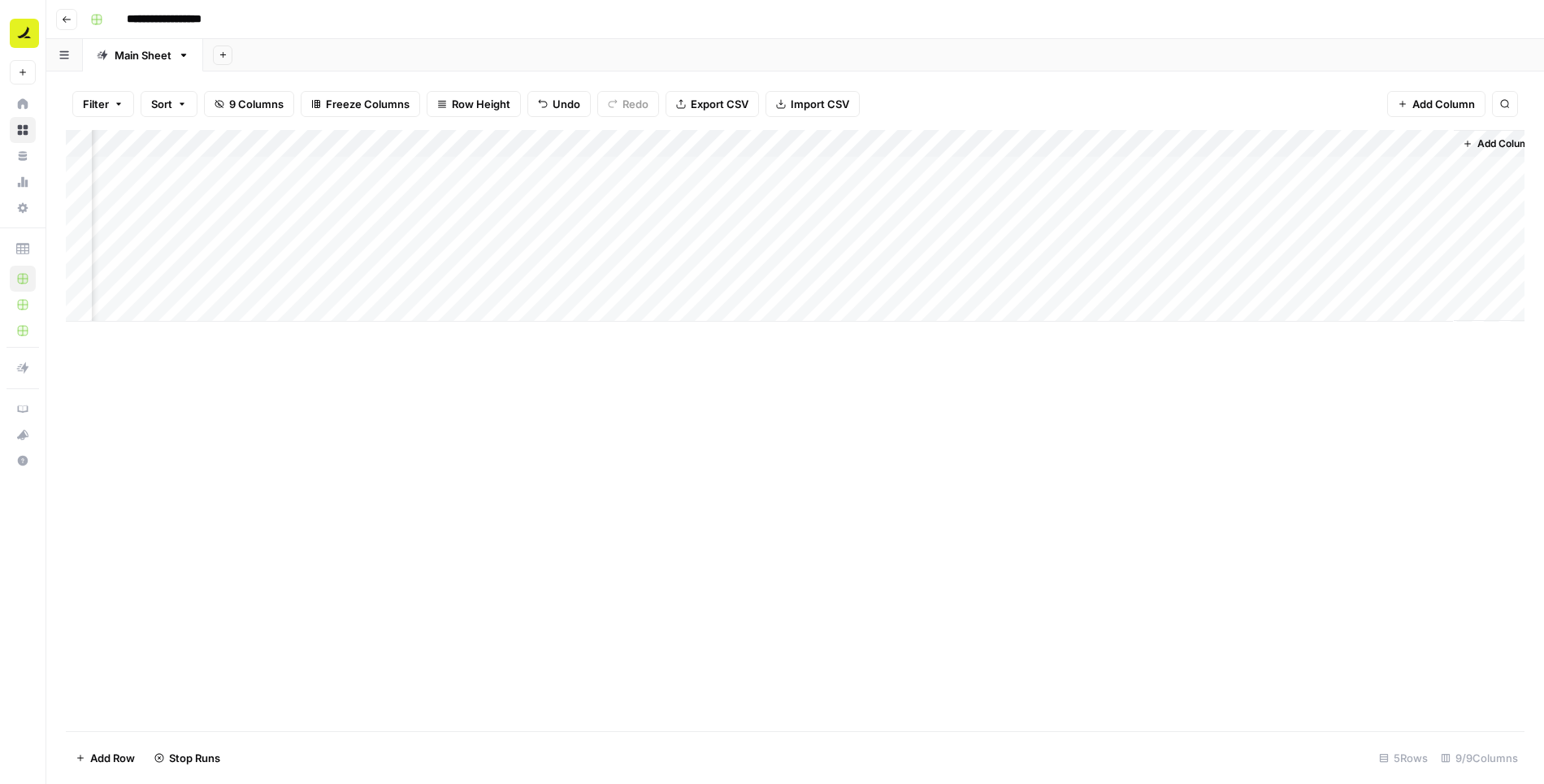 click on "Add Column" at bounding box center [795, 226] 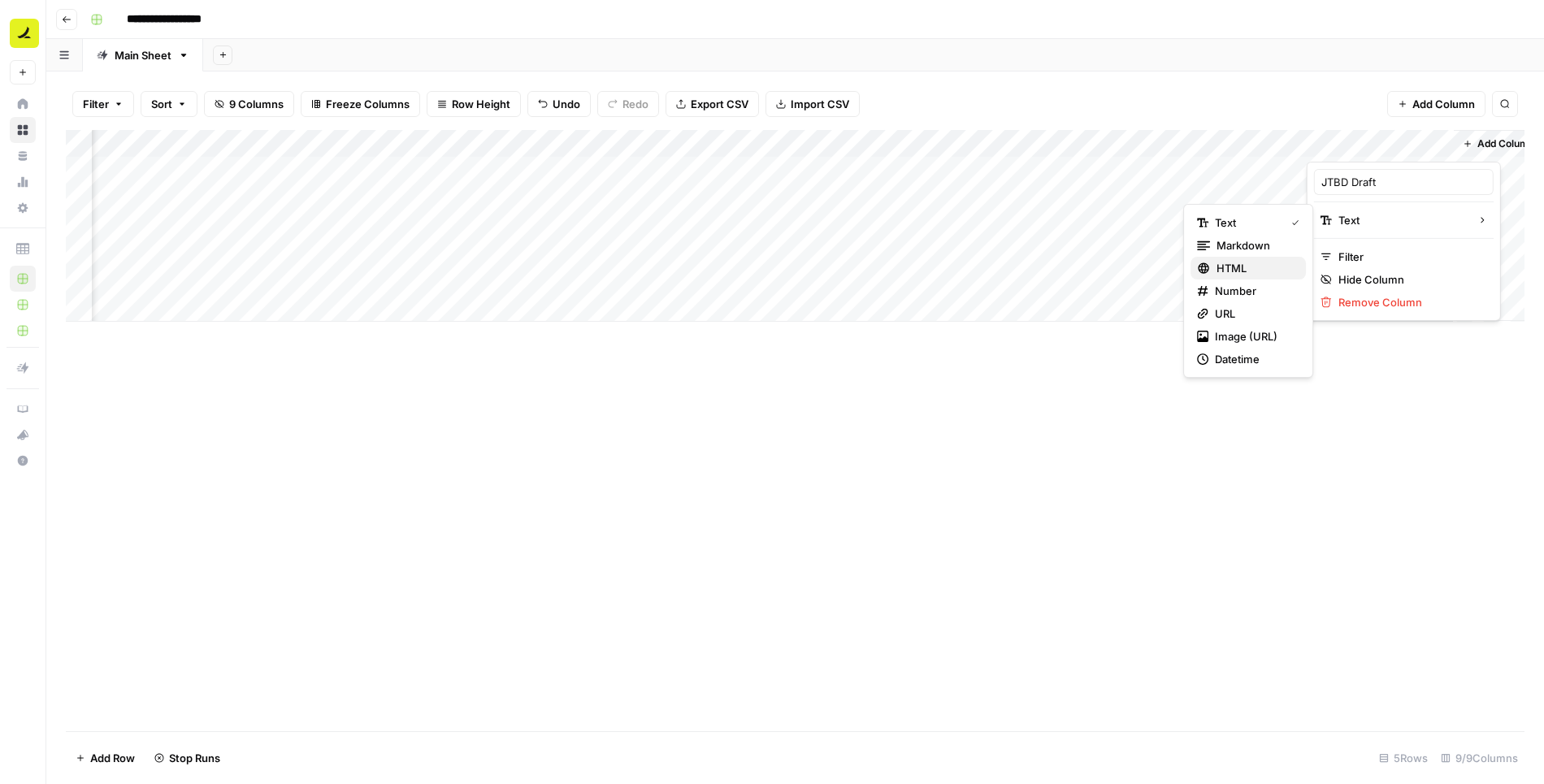 click on "HTML" at bounding box center [1255, 268] 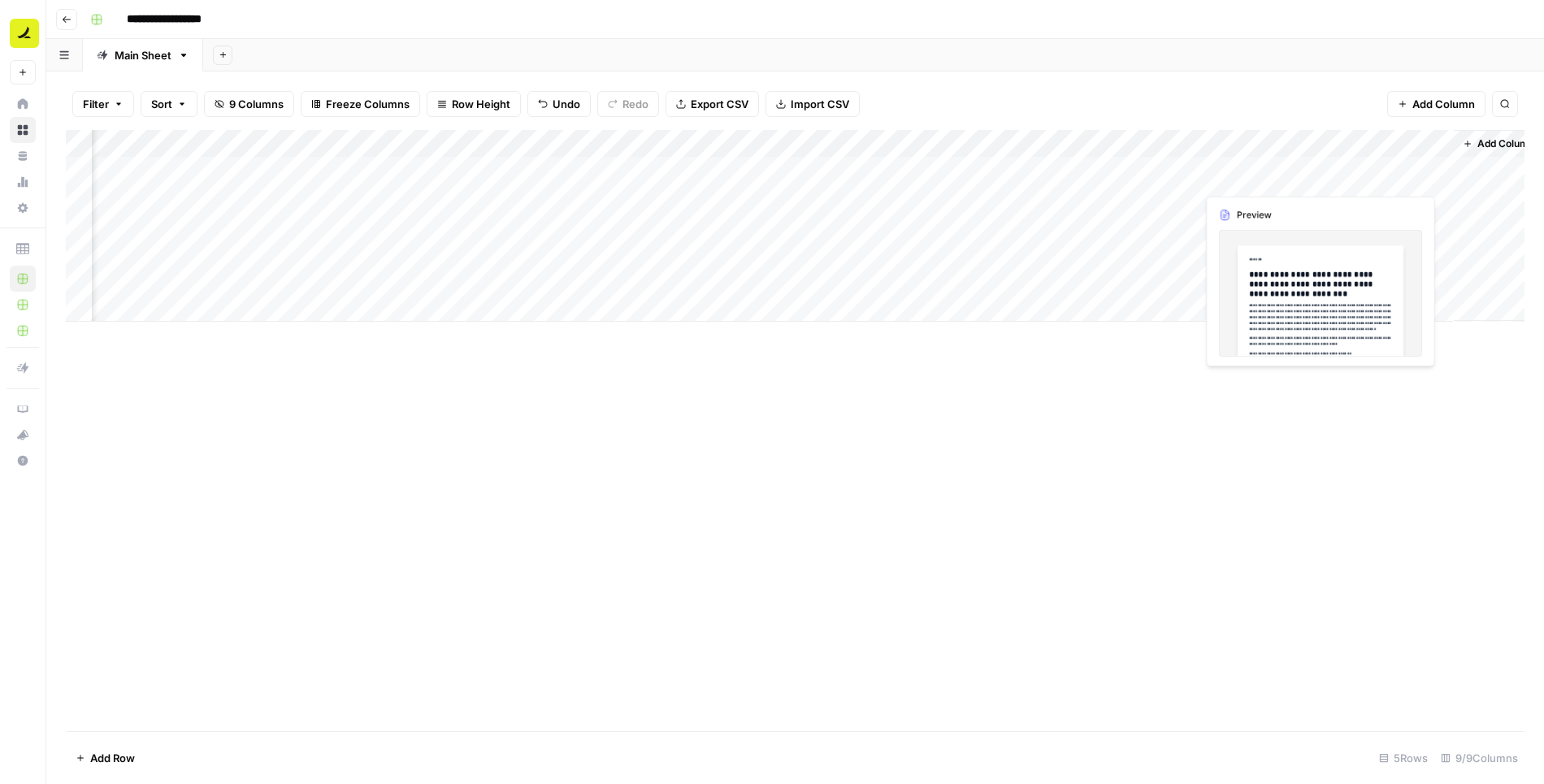 click on "Add Column" at bounding box center [795, 226] 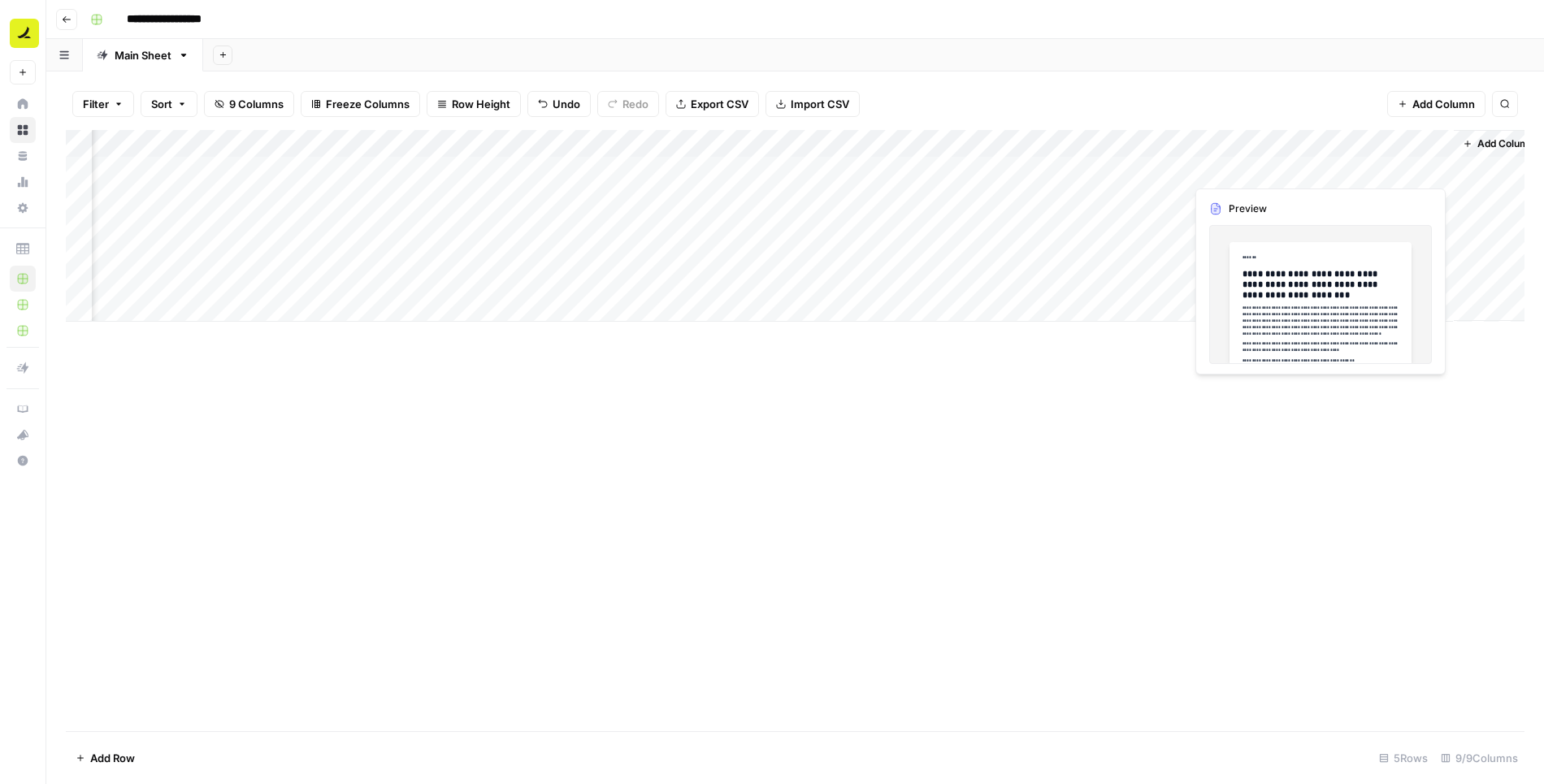 click on "Add Column" at bounding box center (795, 226) 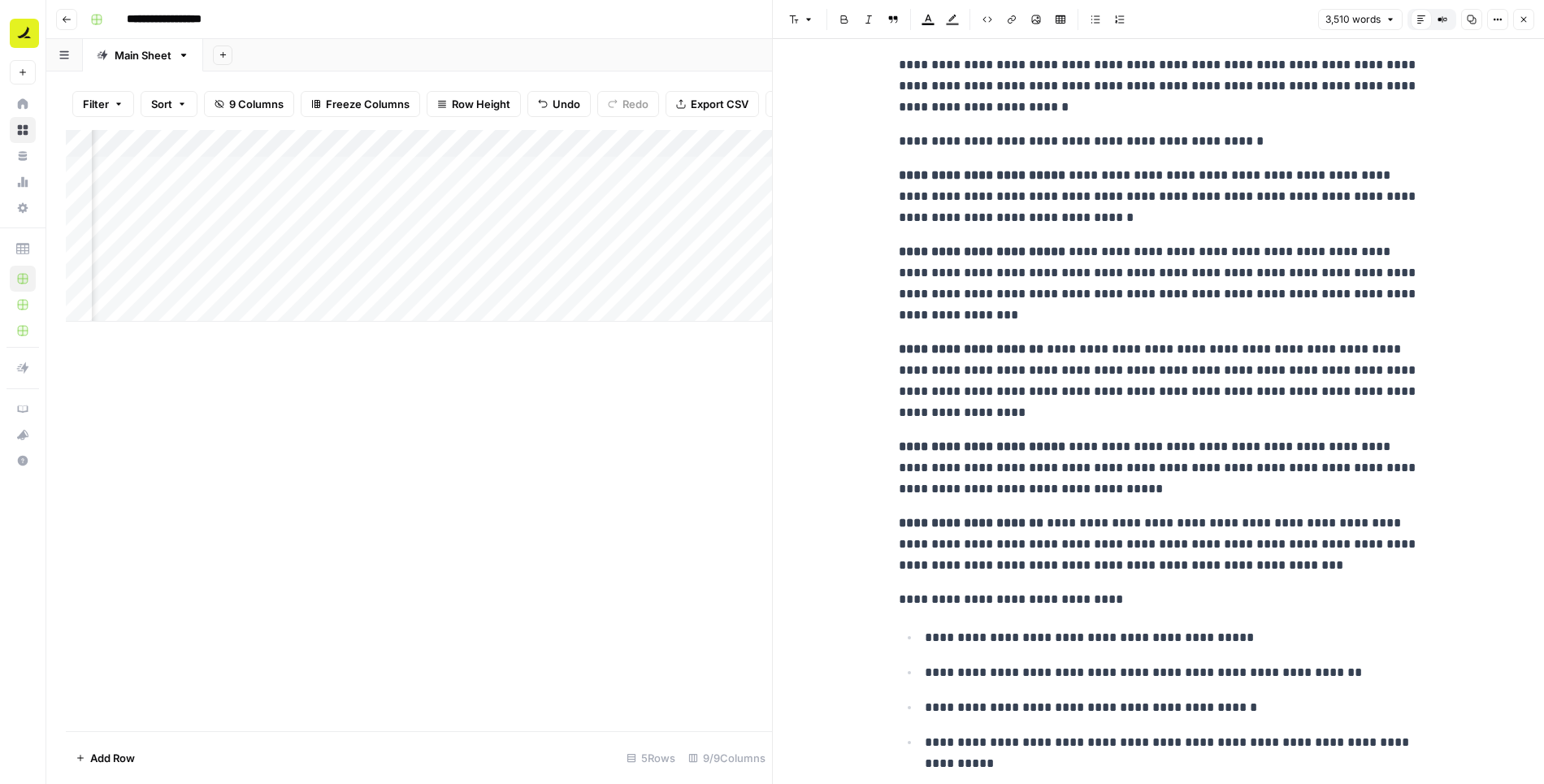 scroll, scrollTop: 0, scrollLeft: 0, axis: both 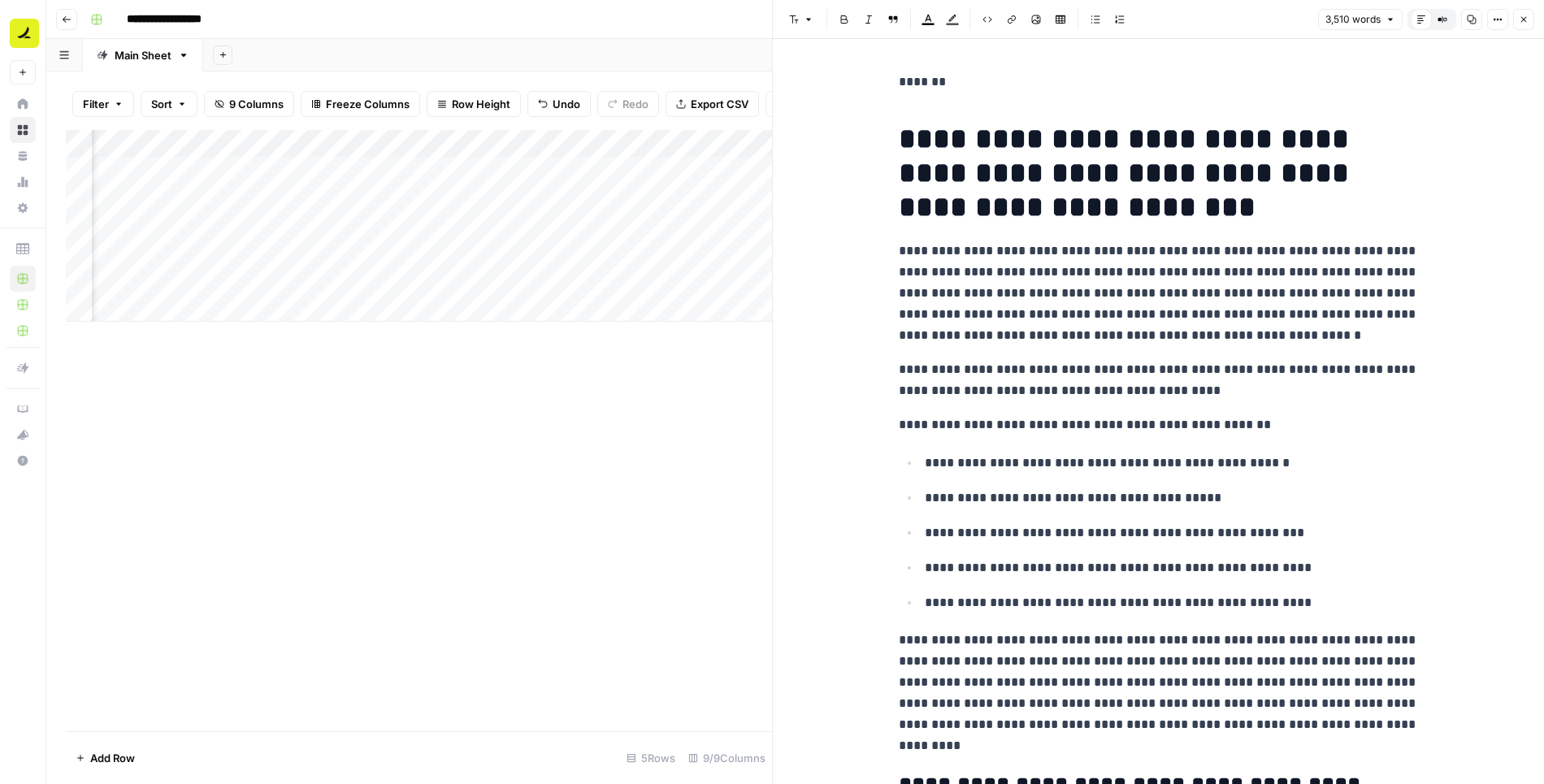 click on "Add Column" at bounding box center [419, 431] 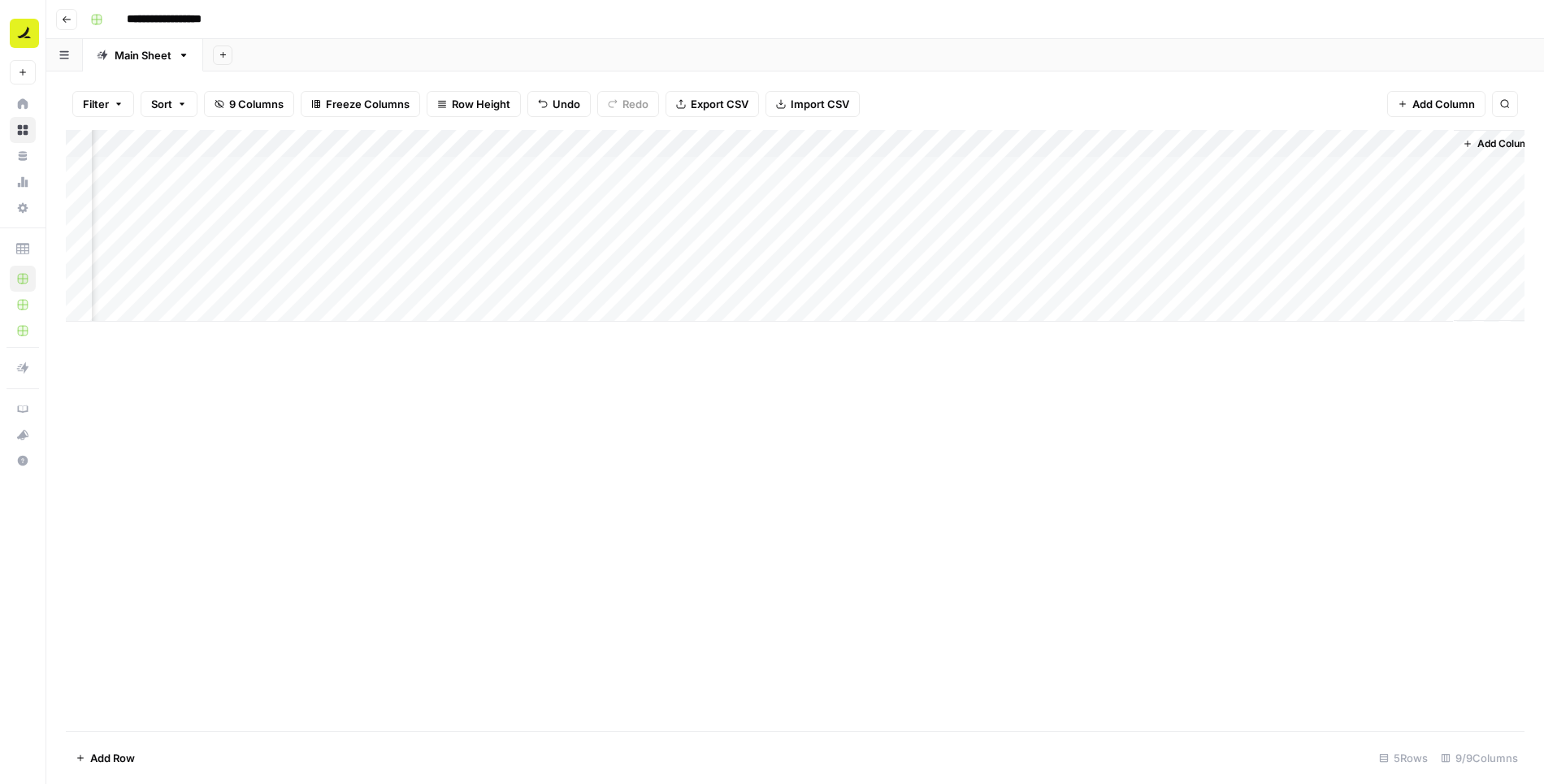 scroll, scrollTop: 0, scrollLeft: 219, axis: horizontal 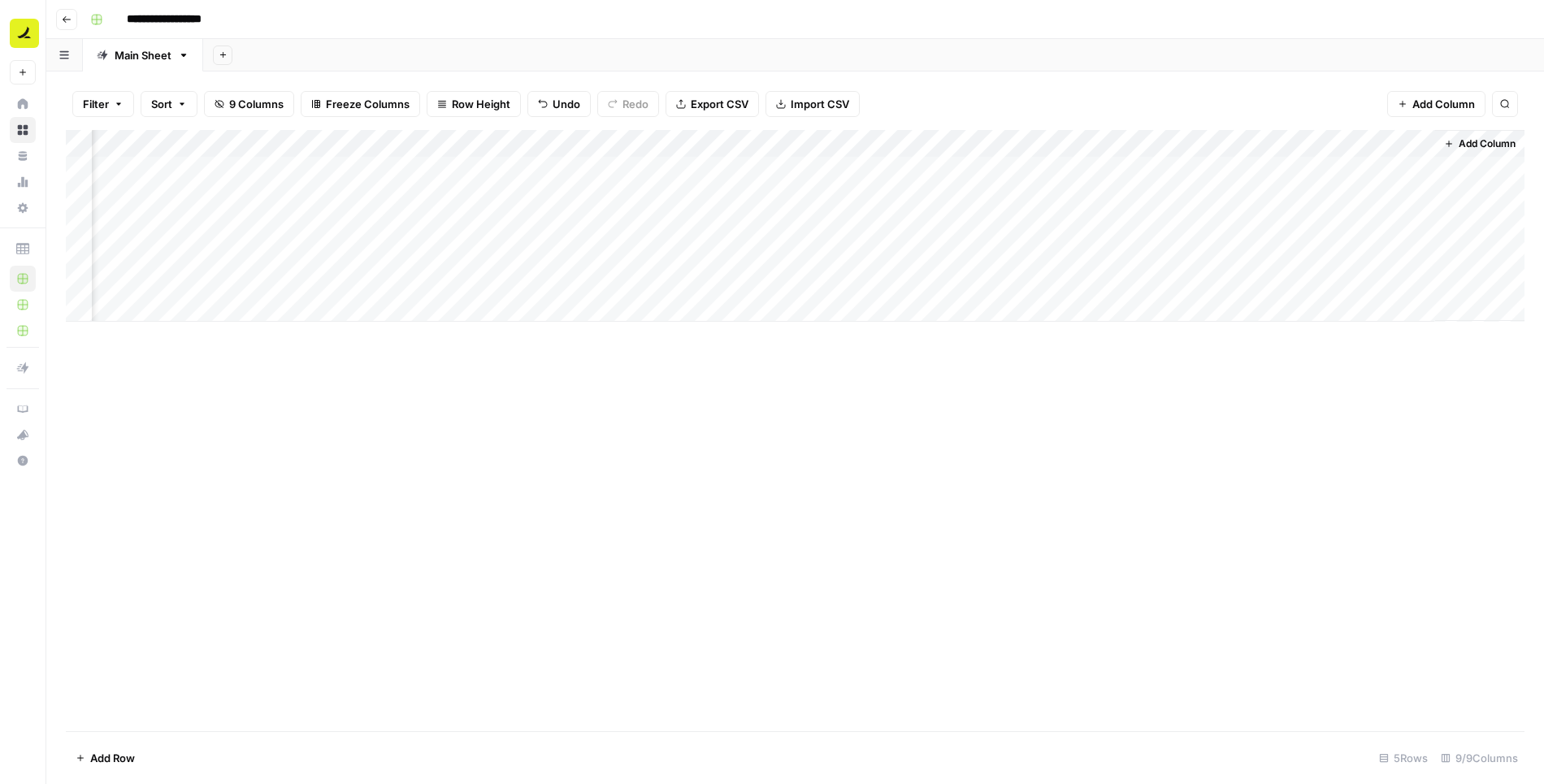 click on "Add Column" at bounding box center [1487, 144] 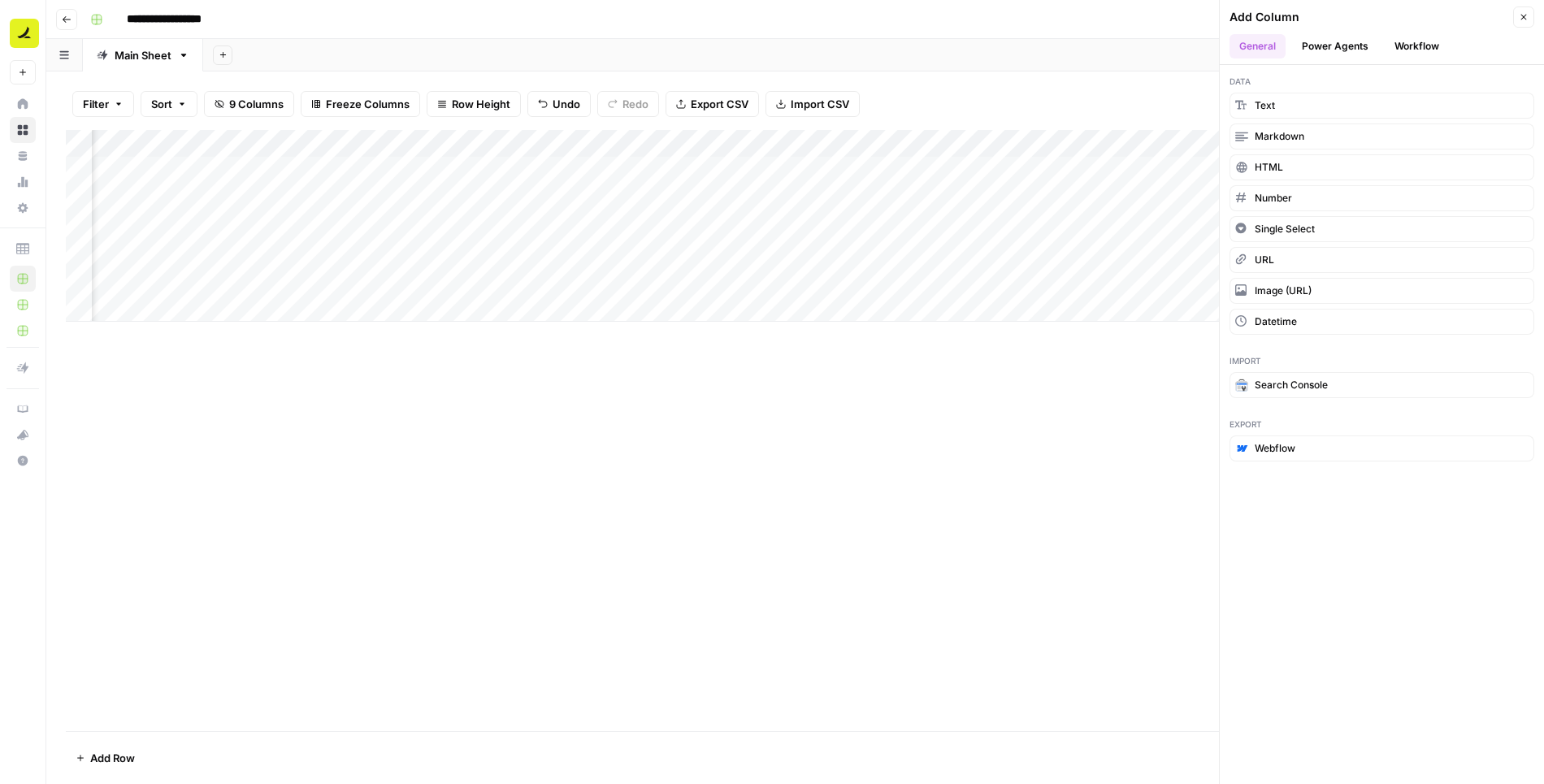 click on "Workflow" at bounding box center [1416, 46] 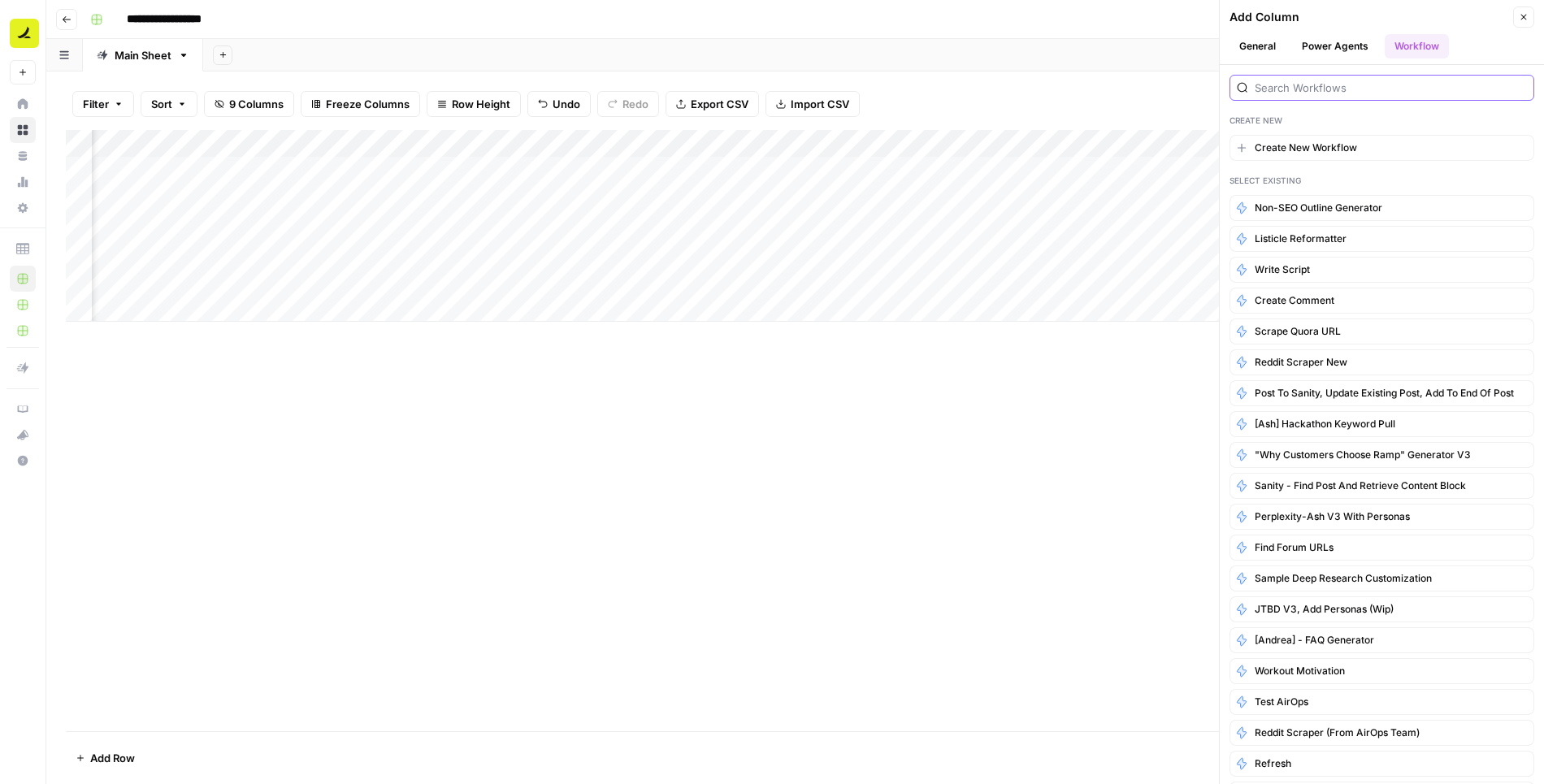 click at bounding box center (1390, 88) 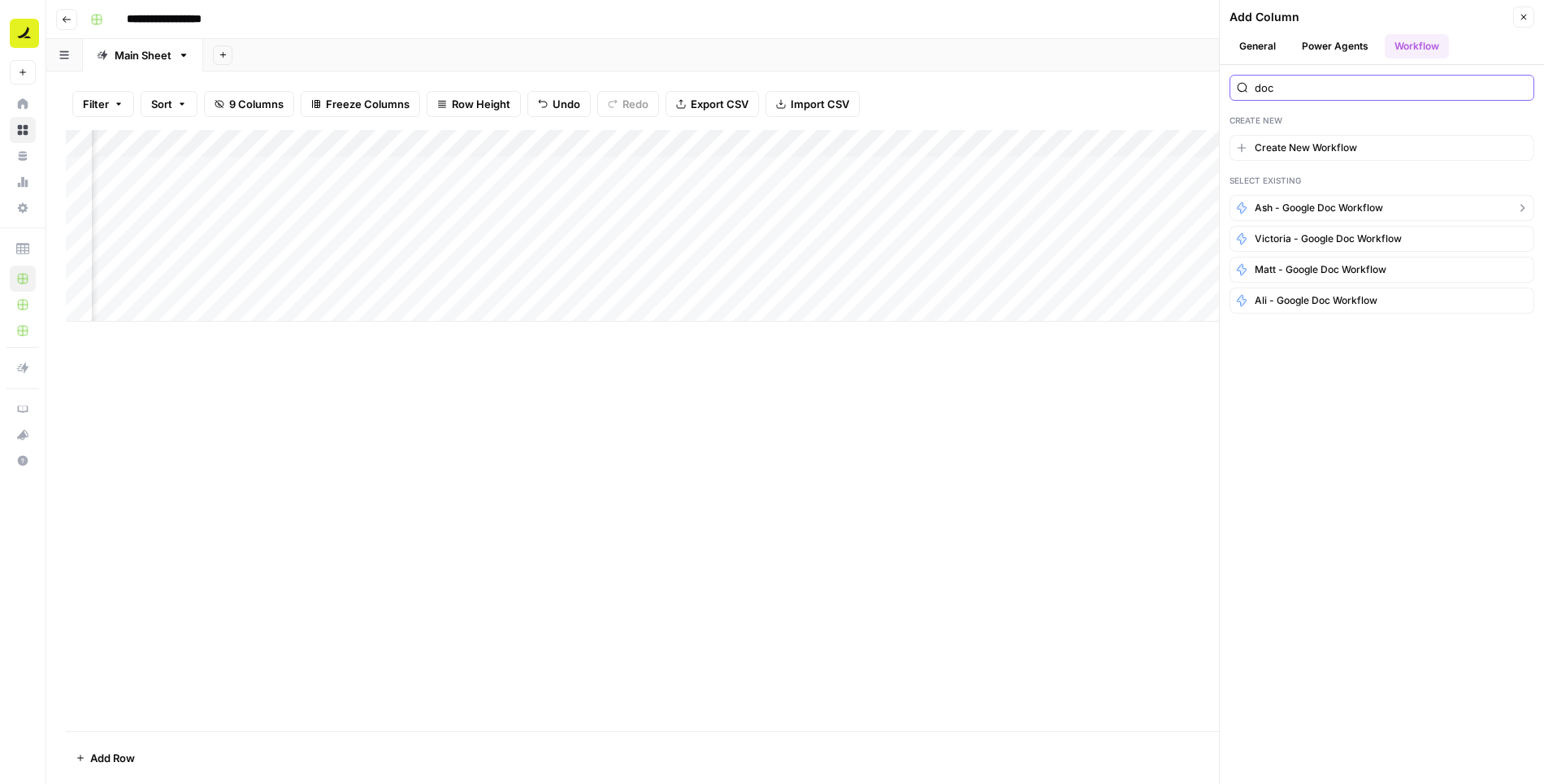 type on "doc" 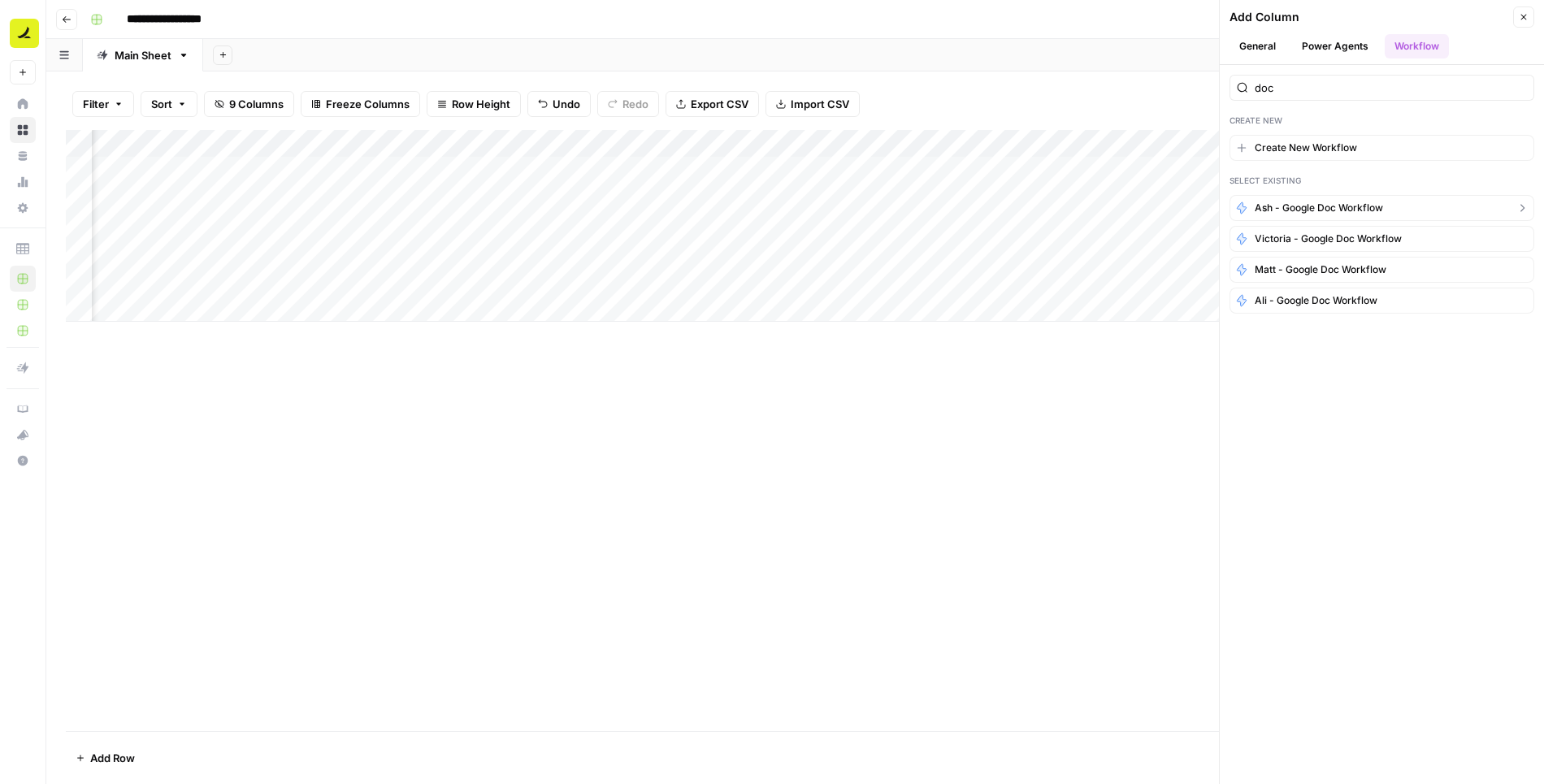 click on "Ash - Google Doc Workflow" at bounding box center (1319, 208) 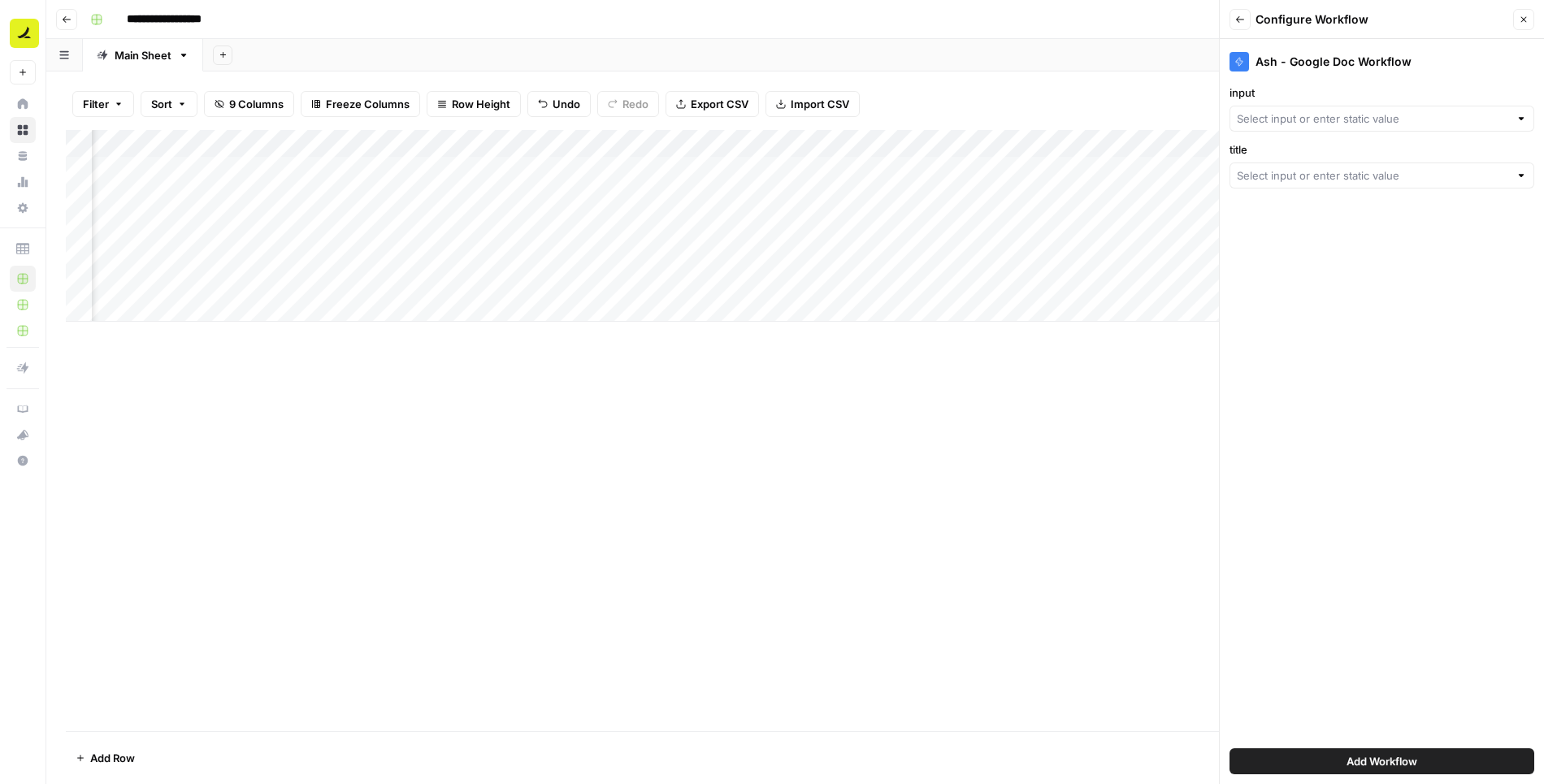 scroll, scrollTop: 0, scrollLeft: 453, axis: horizontal 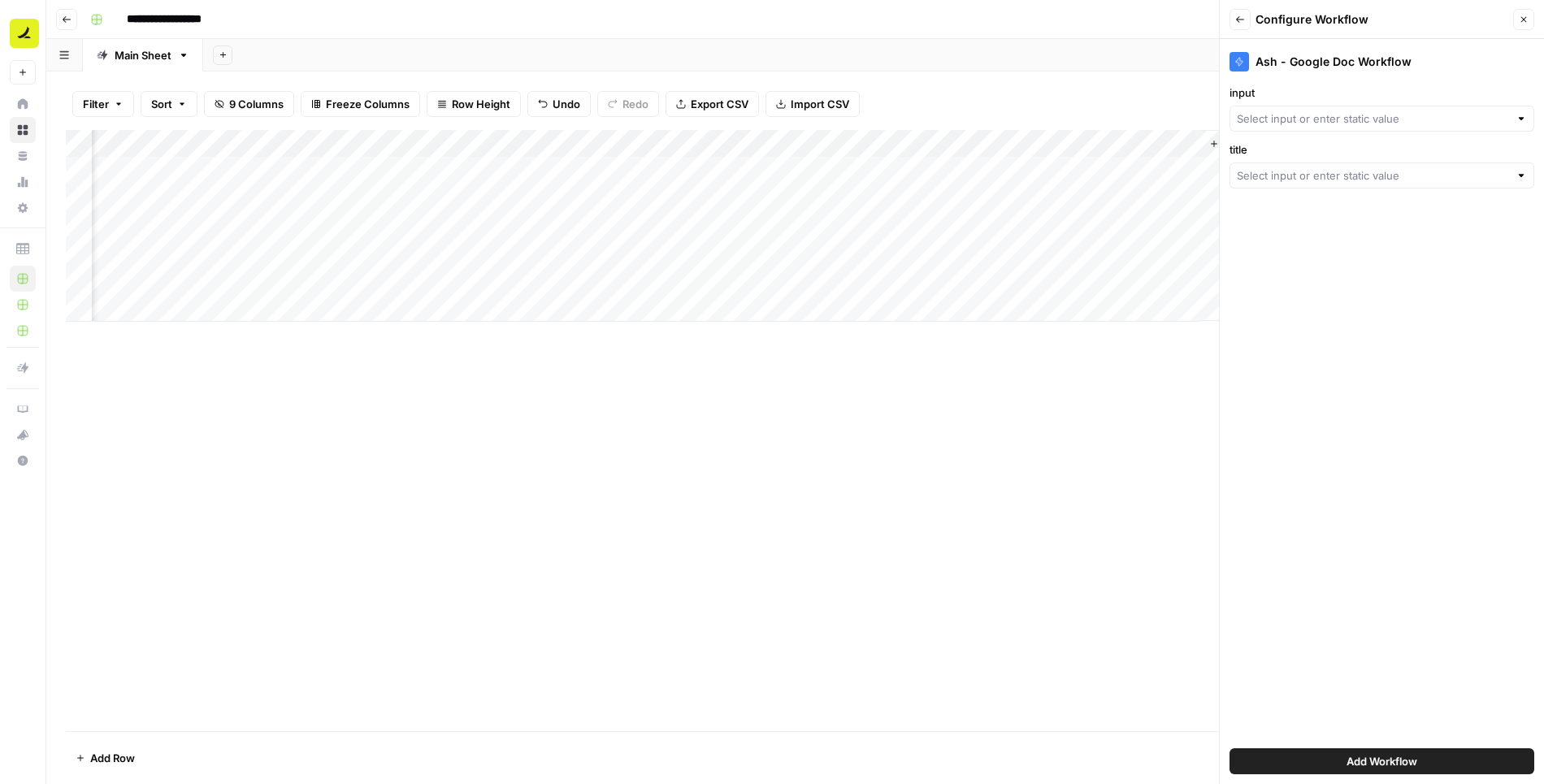 click at bounding box center [1381, 119] 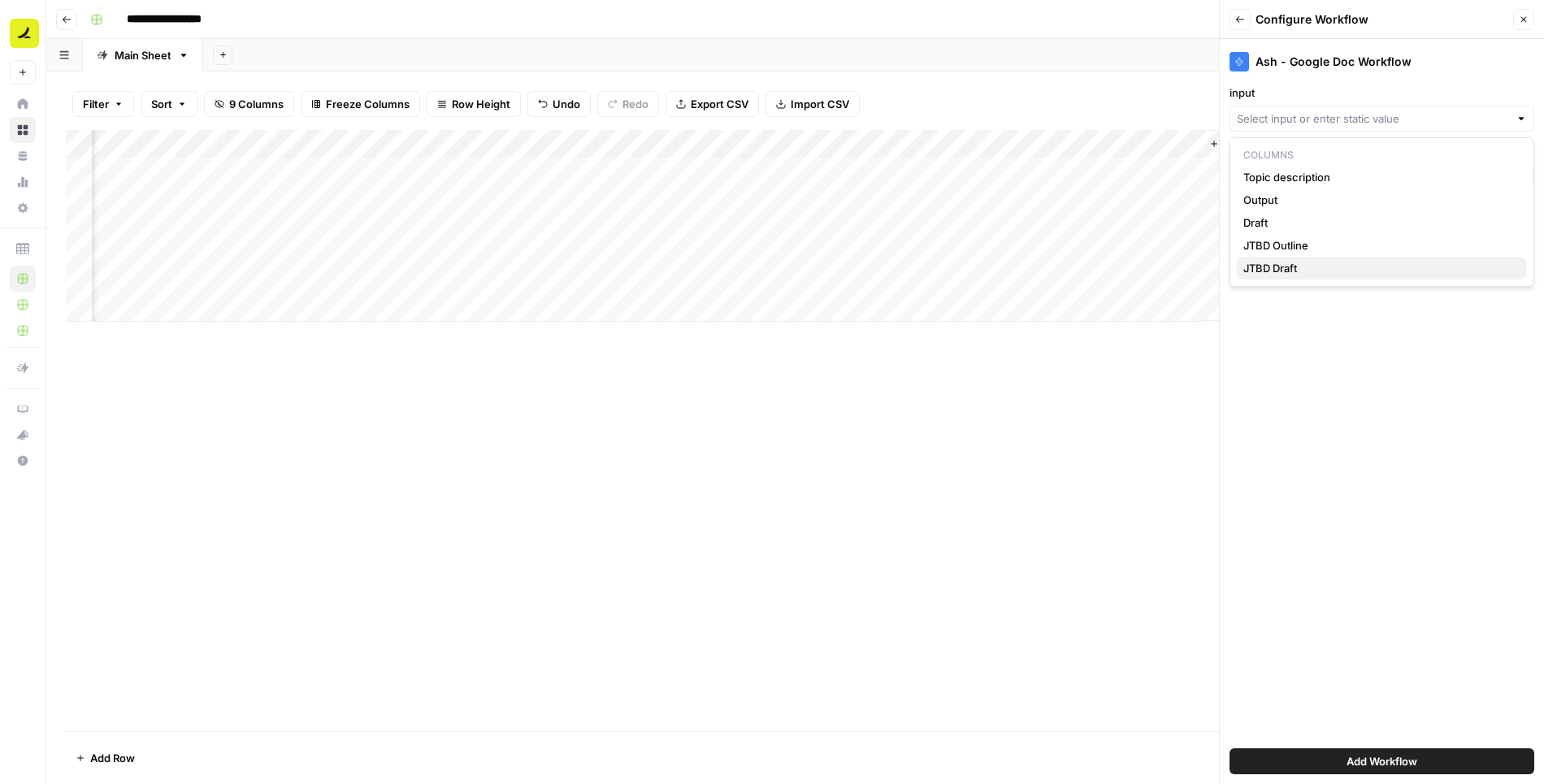 click on "JTBD Draft" at bounding box center [1378, 268] 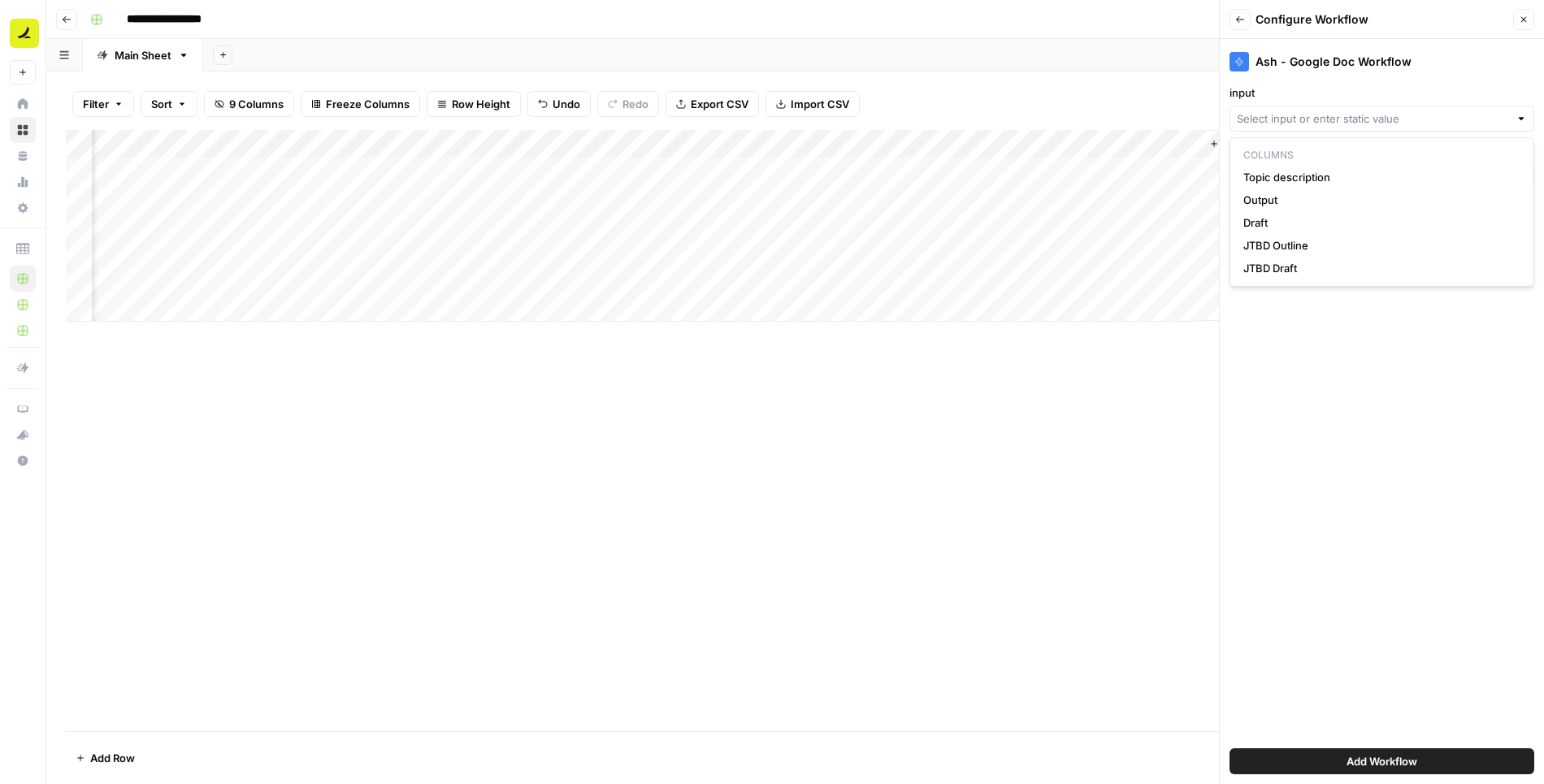 type on "JTBD Draft" 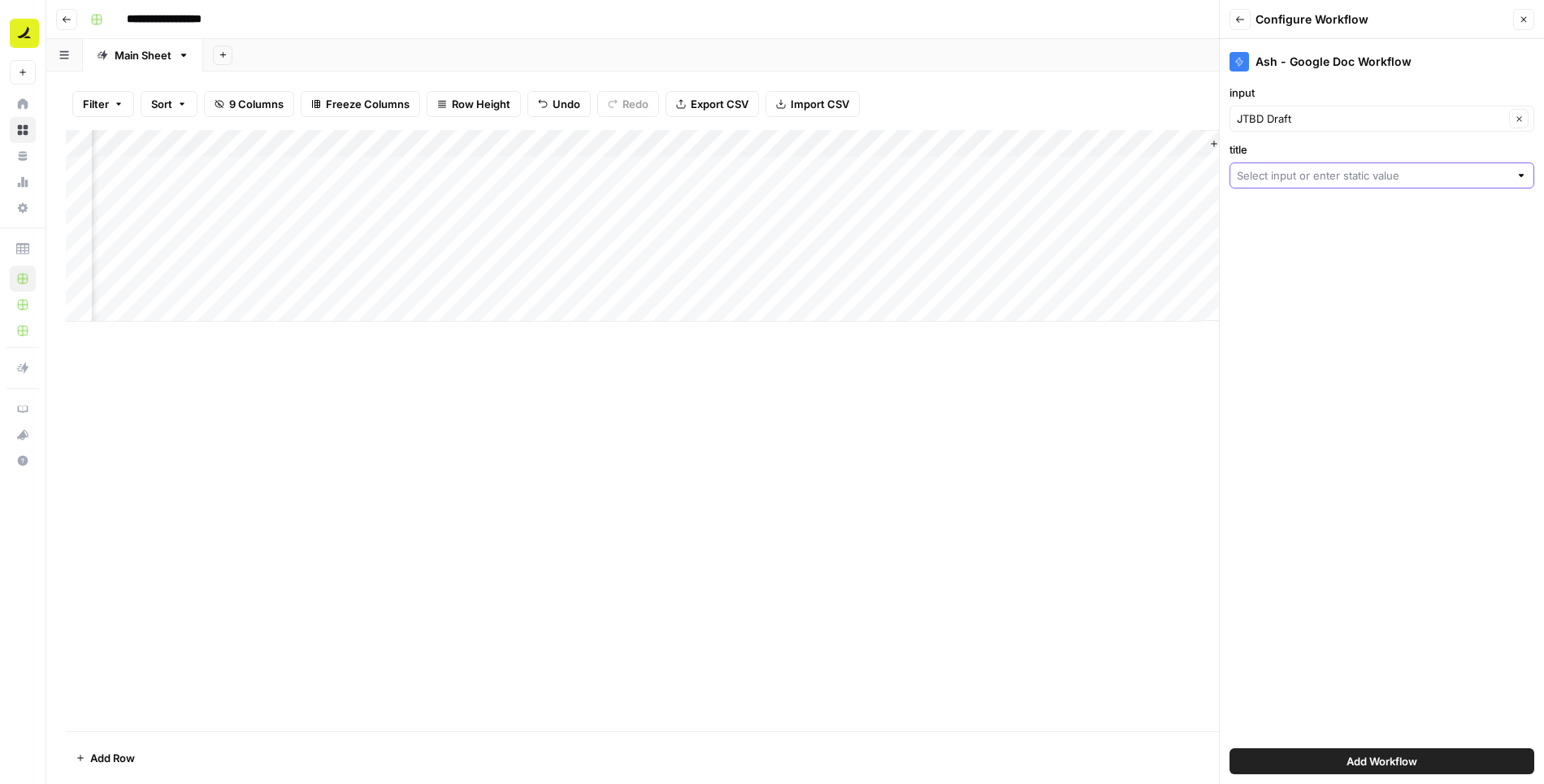 click on "title" at bounding box center (1373, 175) 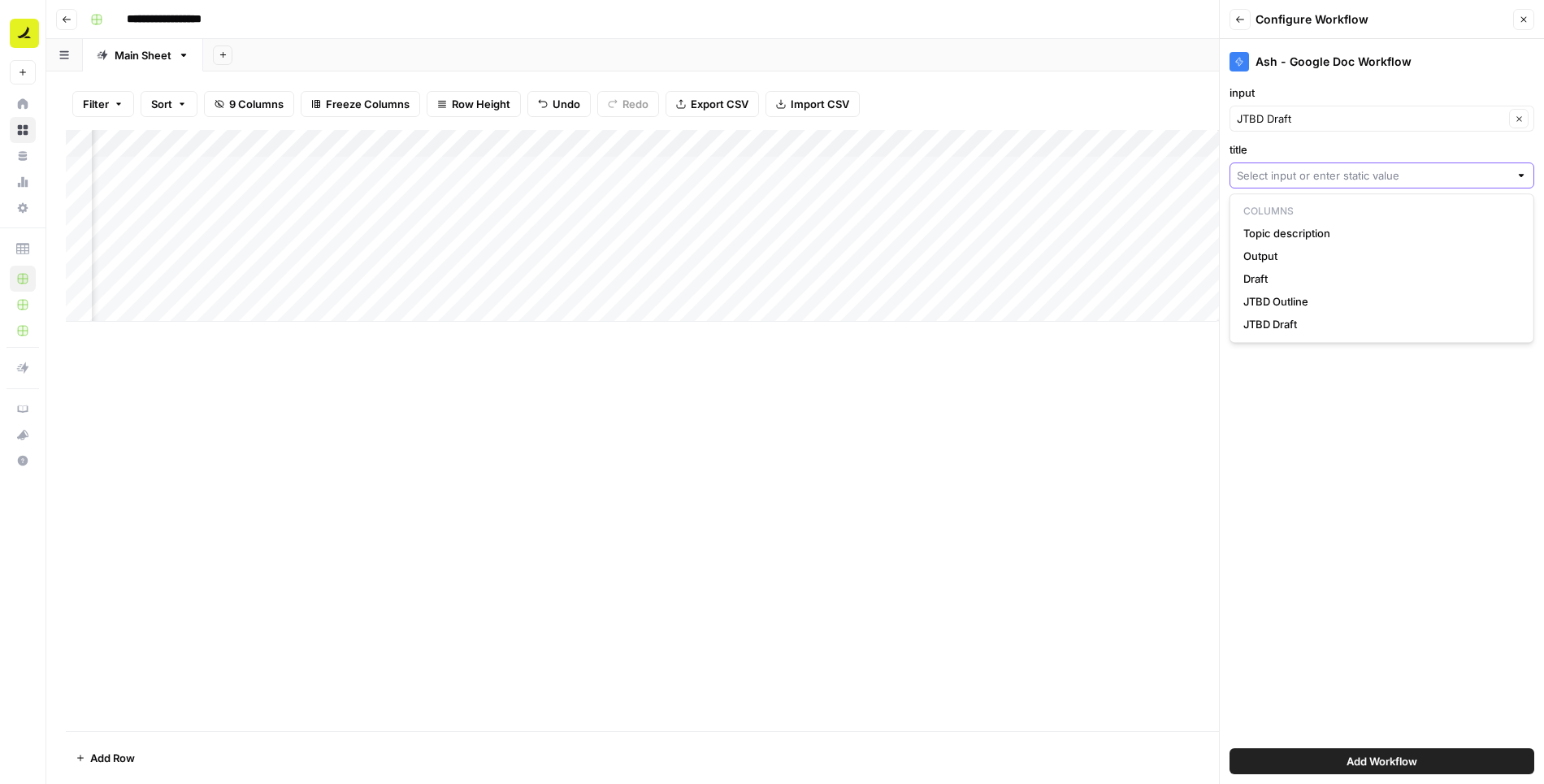 scroll, scrollTop: 0, scrollLeft: 0, axis: both 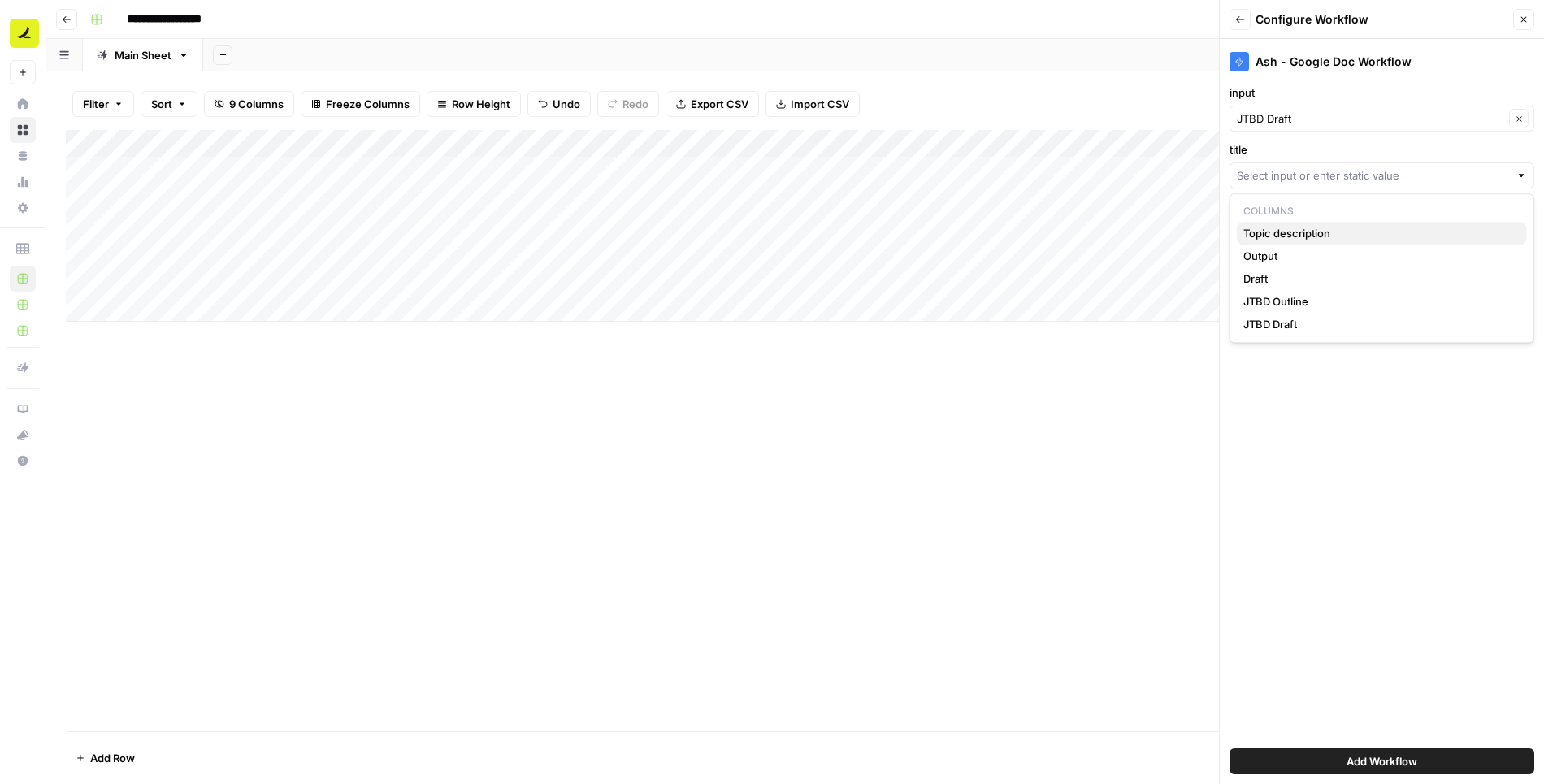 click on "Topic description" at bounding box center (1378, 233) 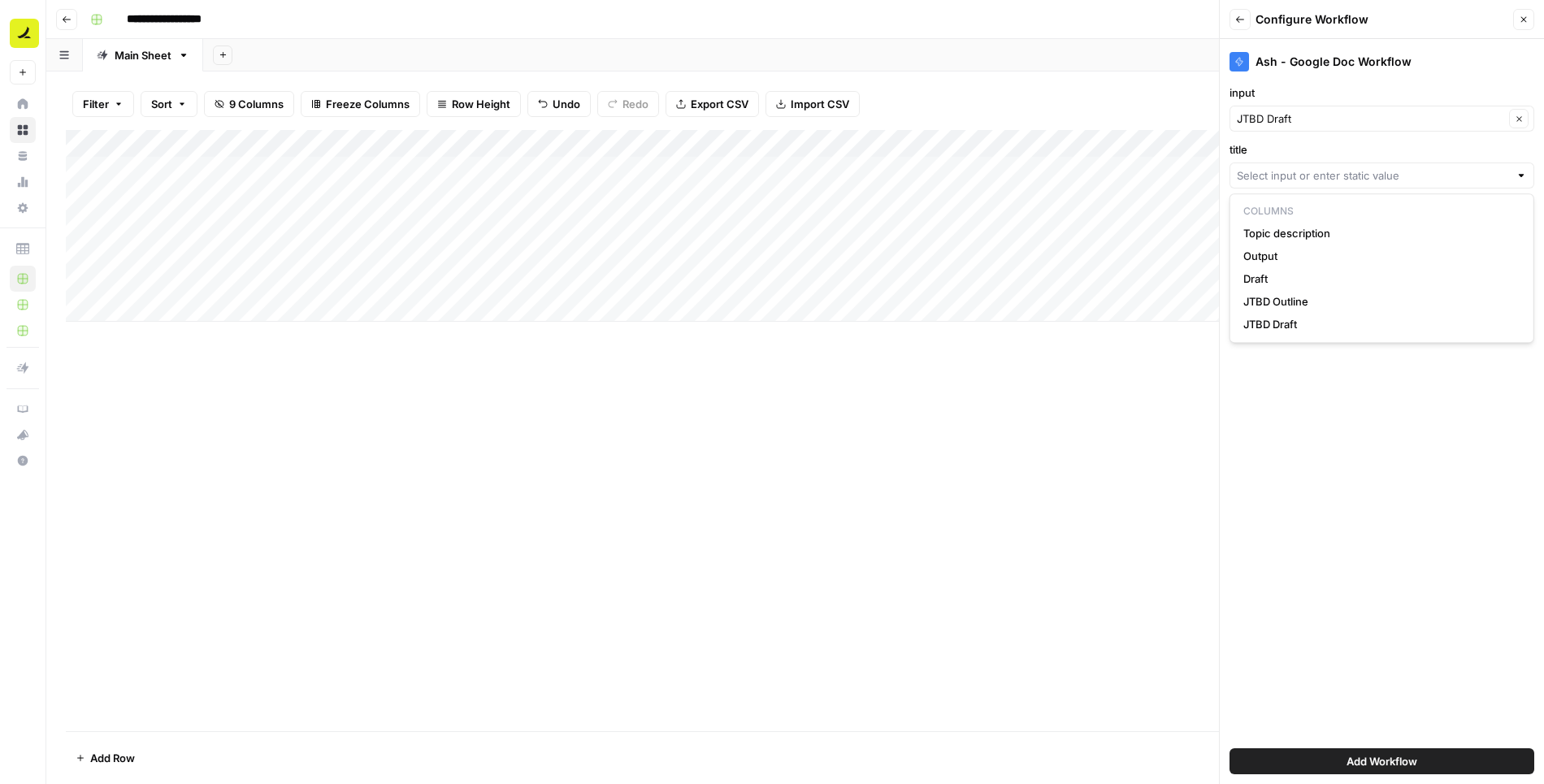 type on "Topic description" 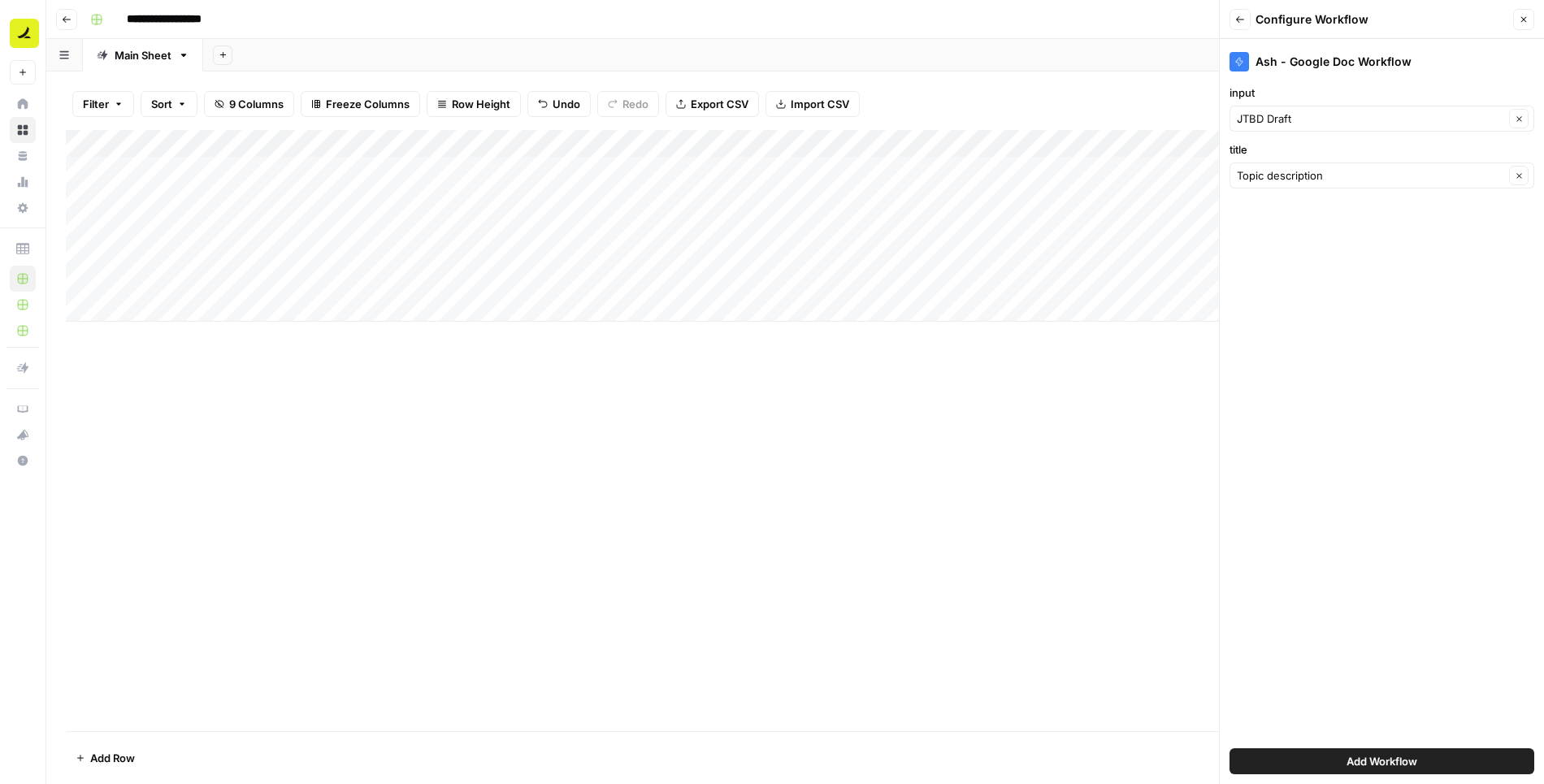 click on "Add Workflow" at bounding box center (1381, 761) 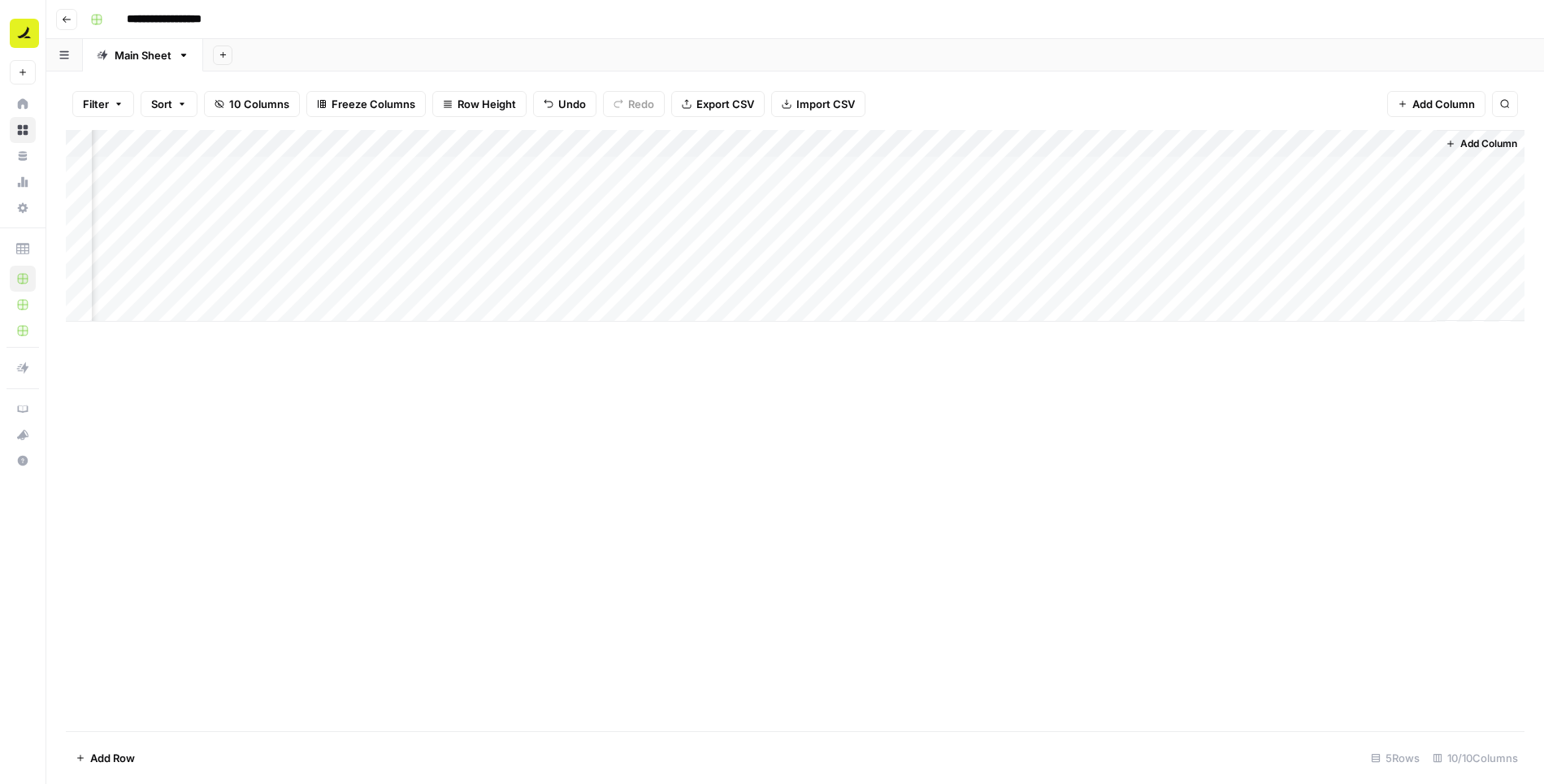 scroll, scrollTop: 0, scrollLeft: 366, axis: horizontal 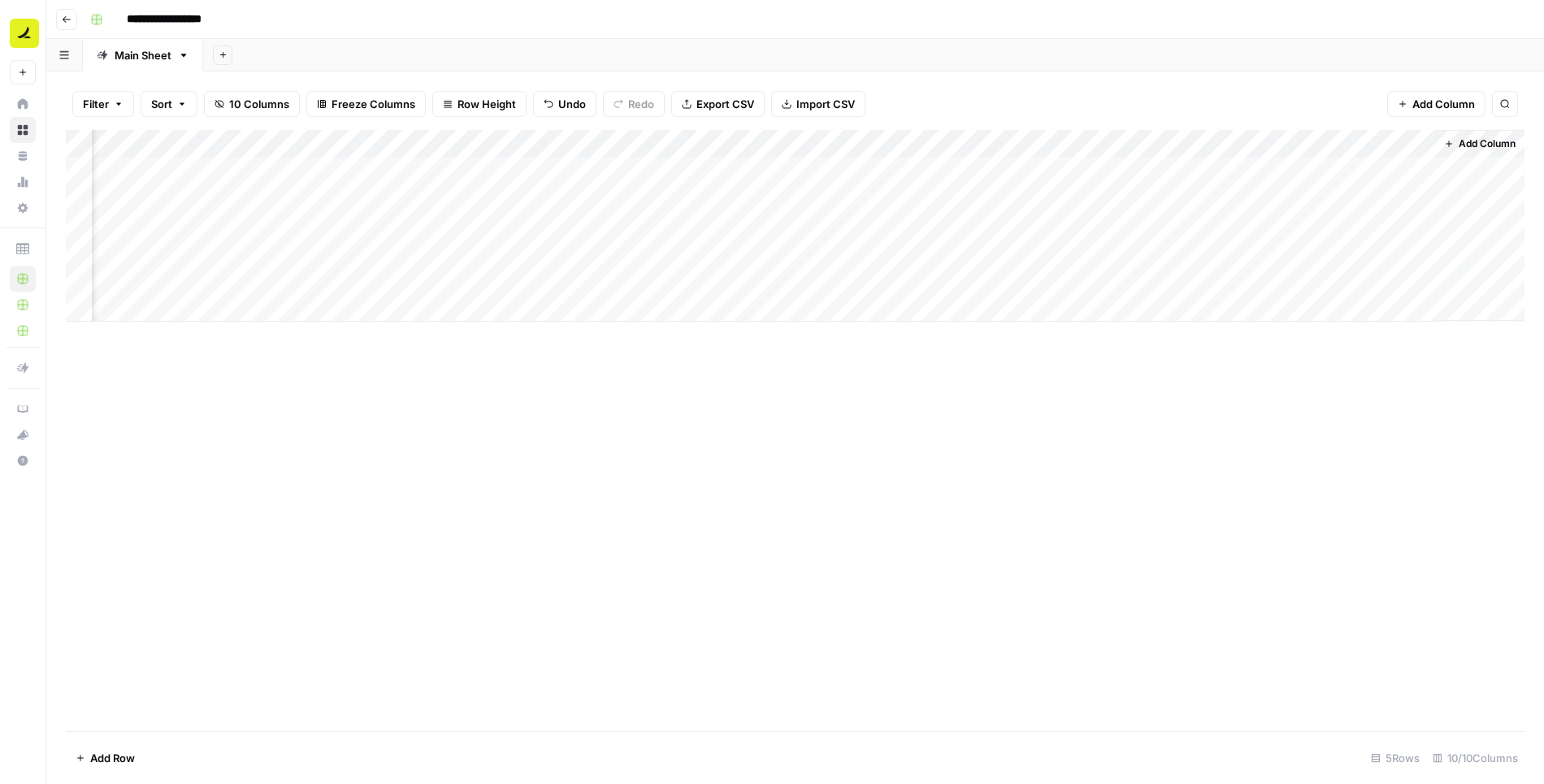 click on "Add Column" at bounding box center (795, 226) 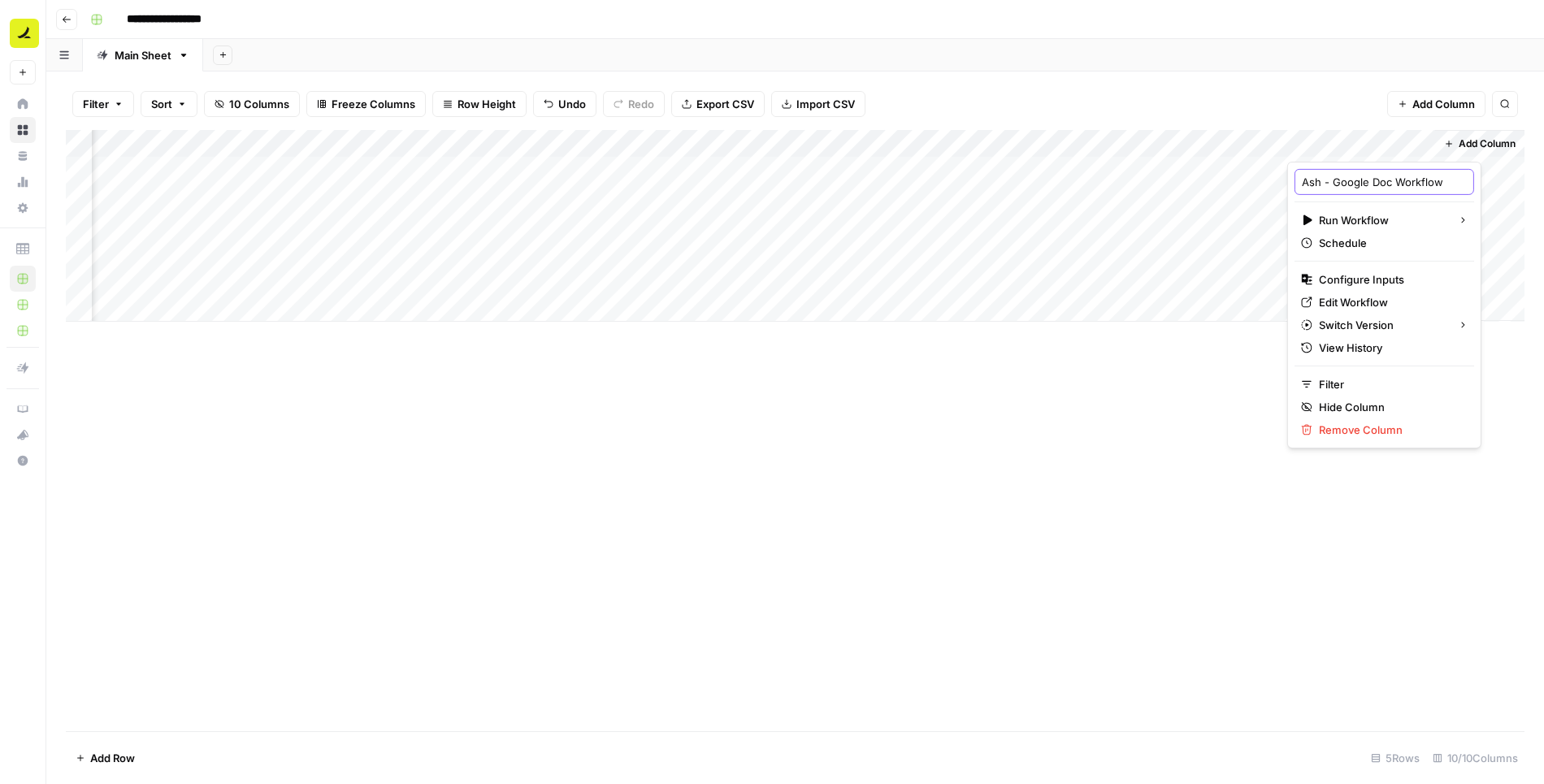 click on "Ash - Google Doc Workflow" at bounding box center (1384, 182) 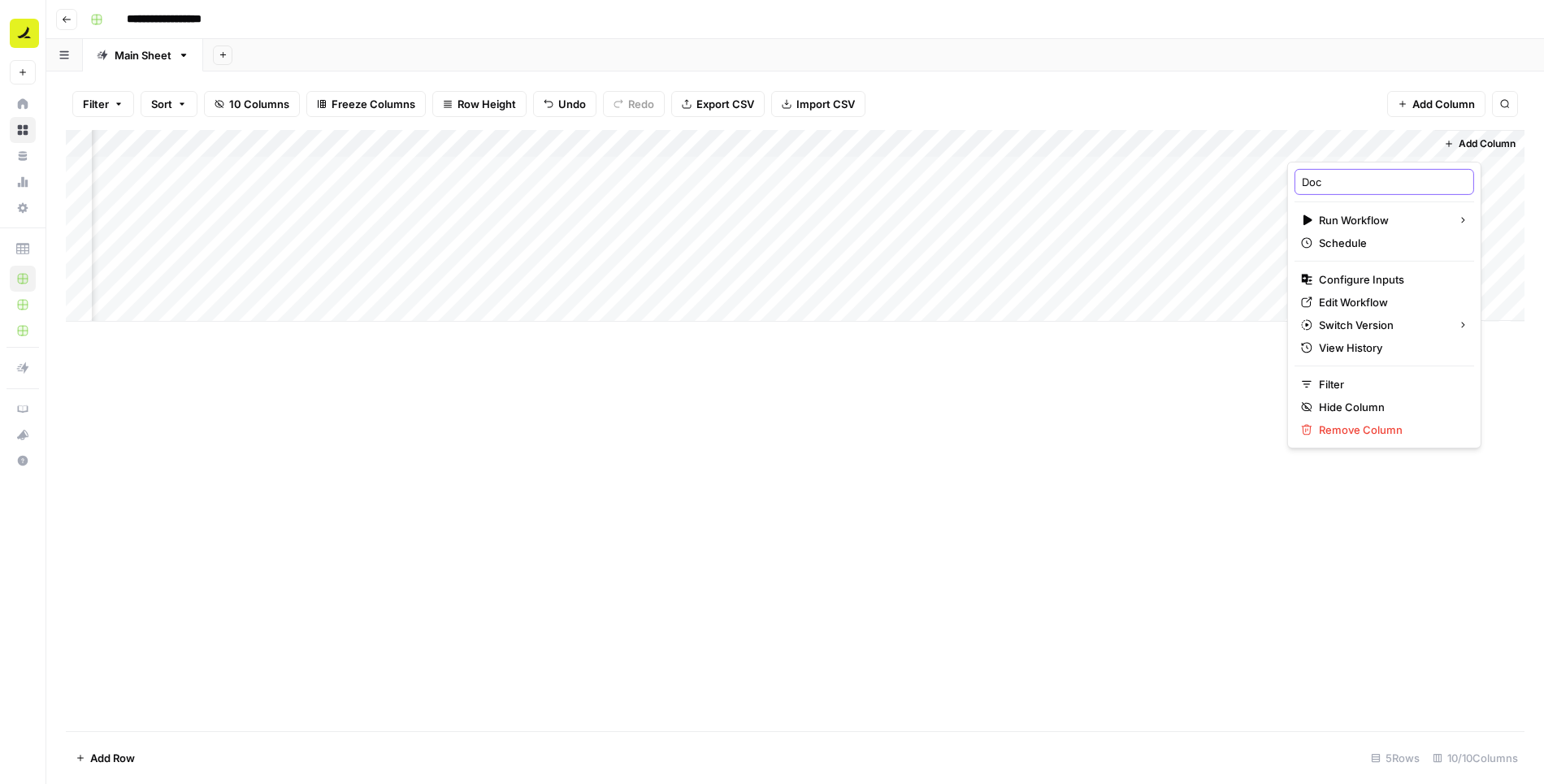 type on "Docs" 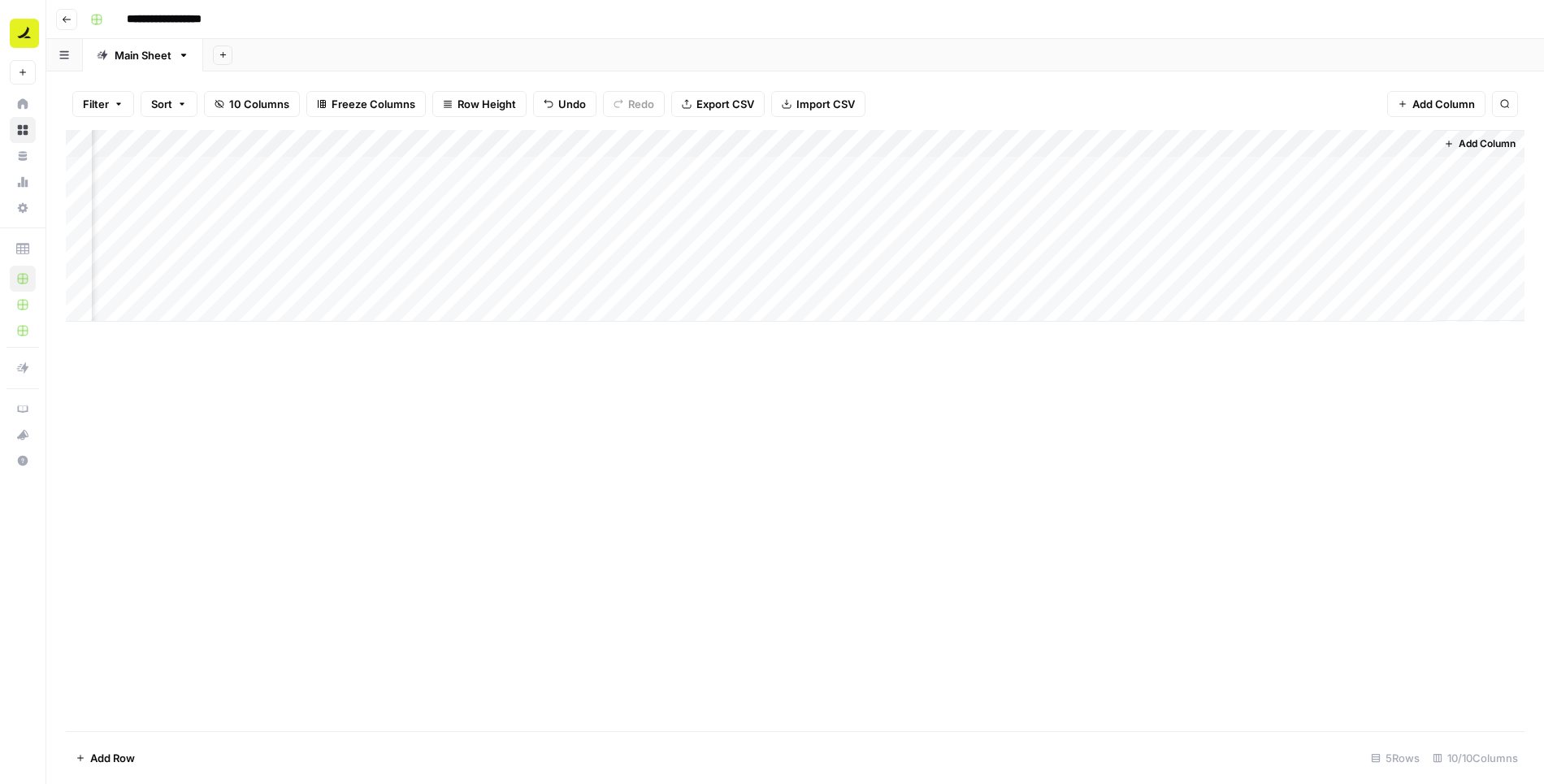 click on "Add Column" at bounding box center (795, 226) 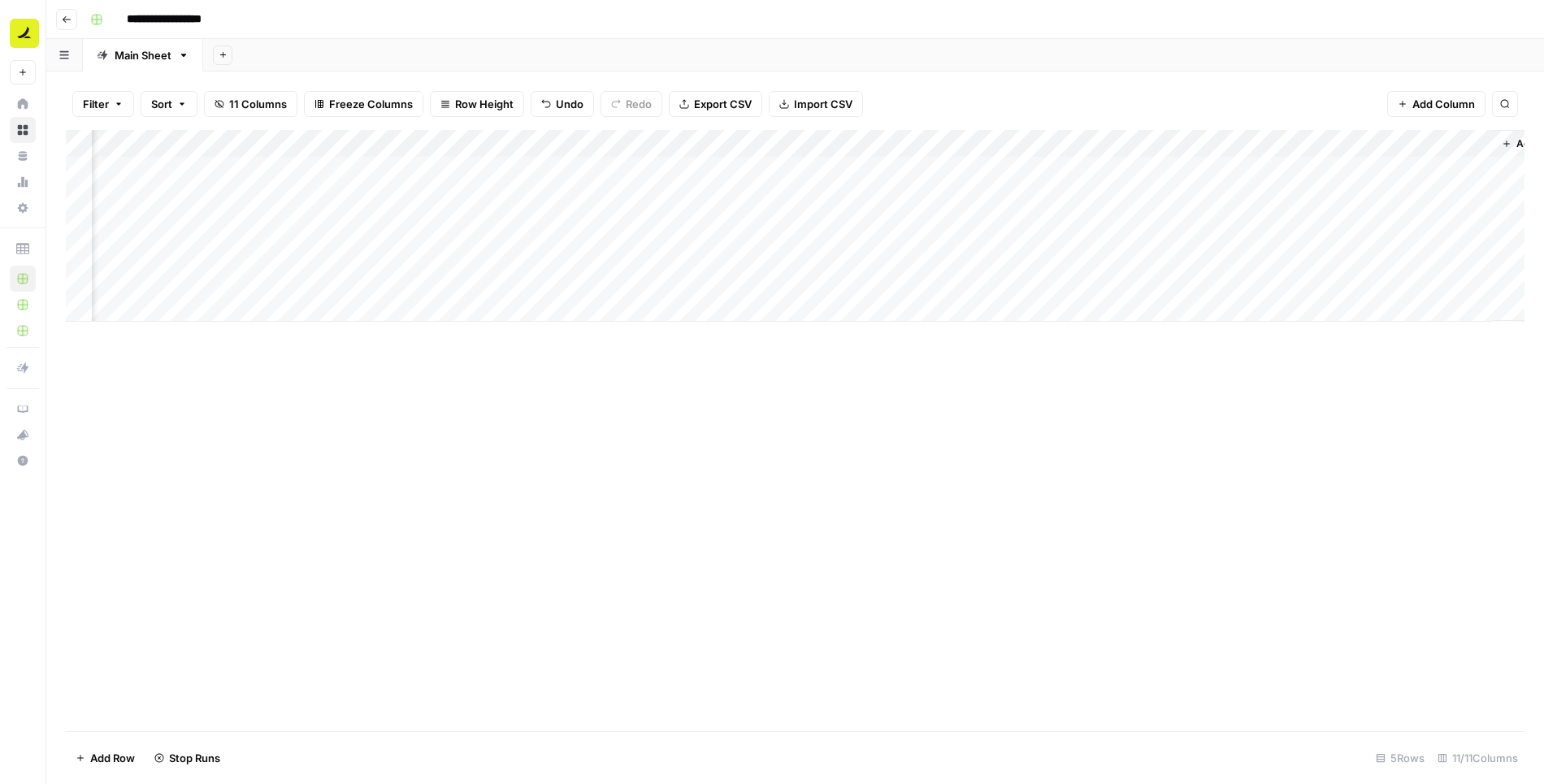 scroll, scrollTop: 0, scrollLeft: 462, axis: horizontal 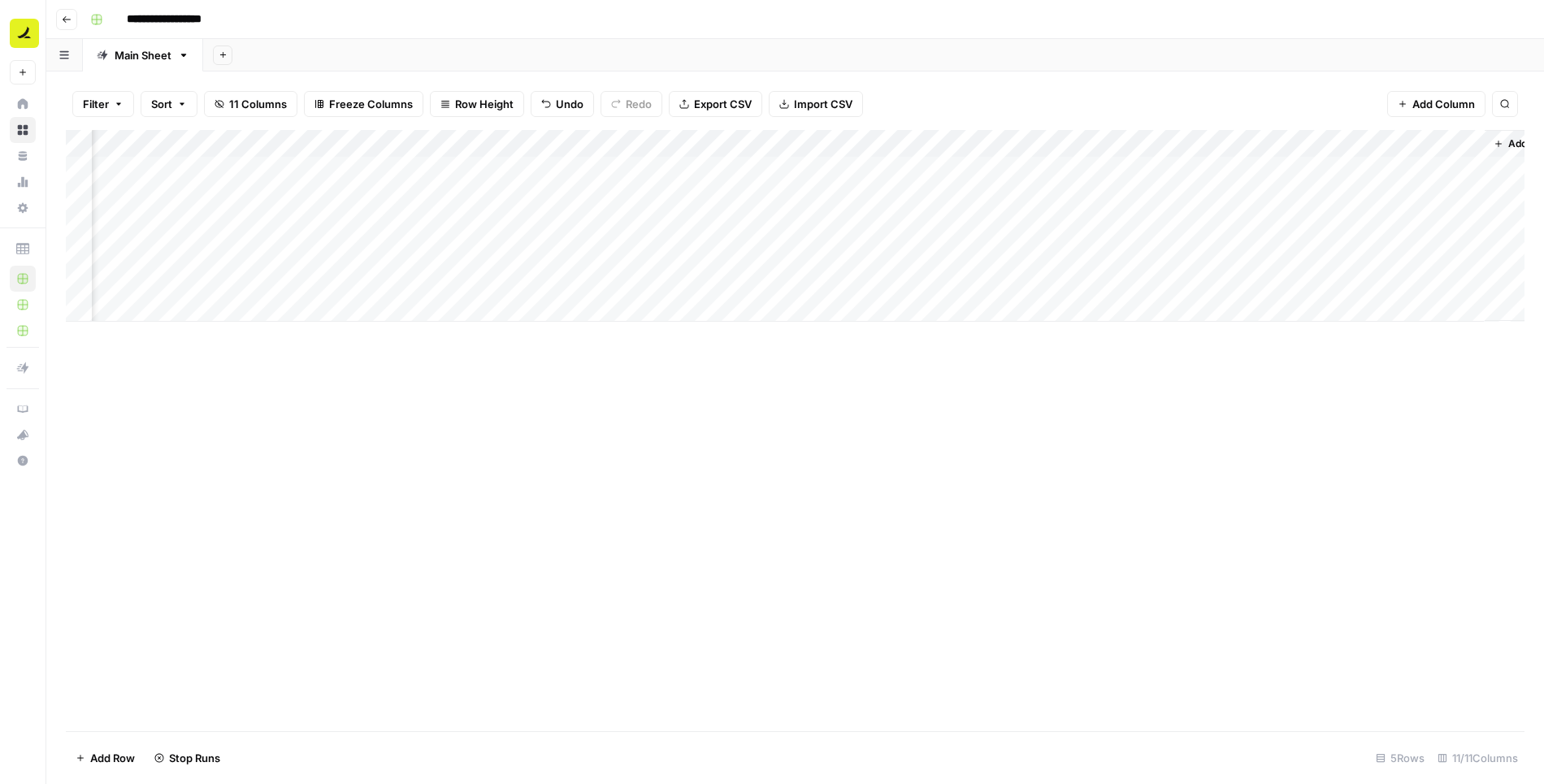 click on "Add Column" at bounding box center [795, 226] 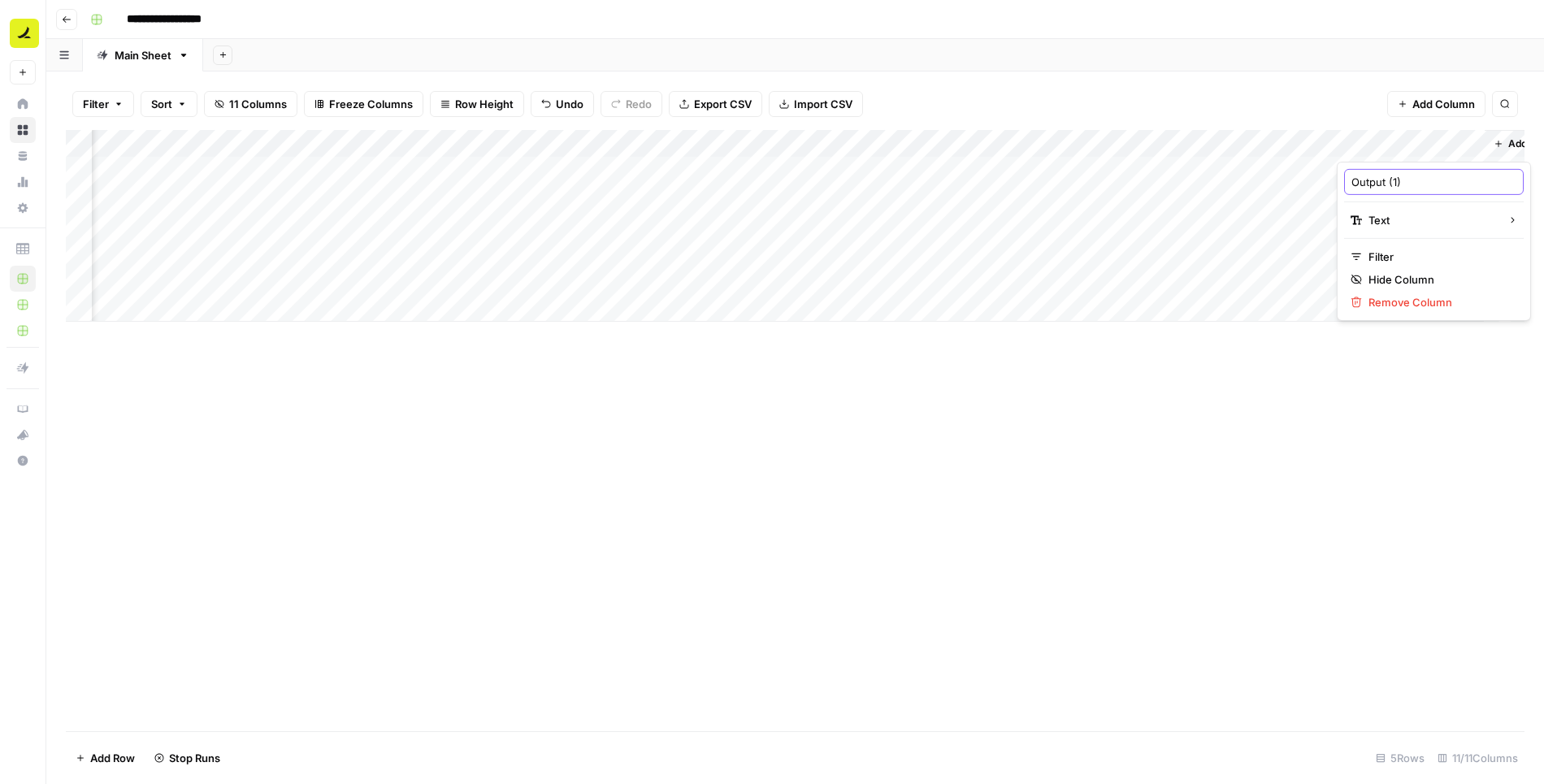 click on "Output (1)" at bounding box center (1433, 182) 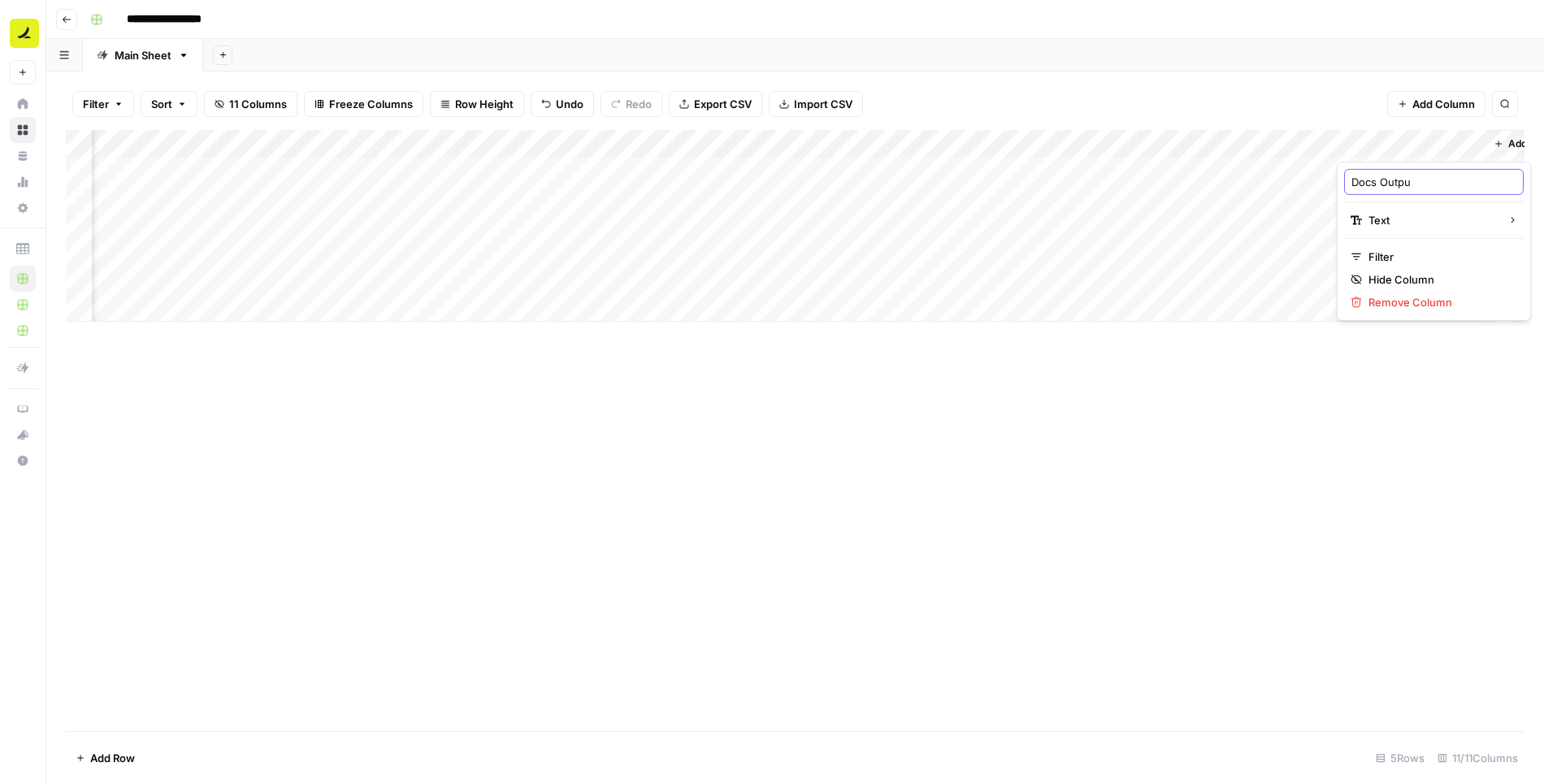 type on "Docs Output" 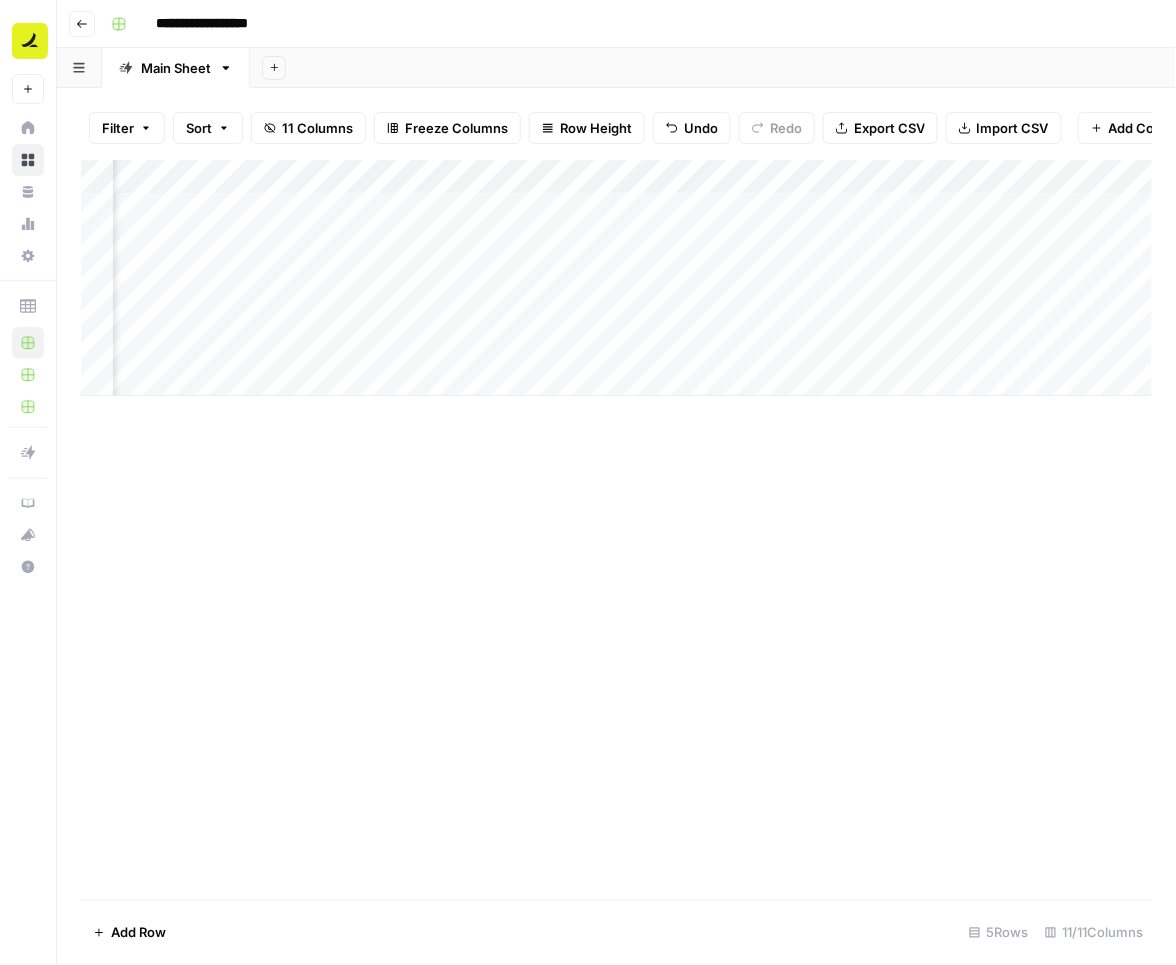 click on "**********" at bounding box center (616, 24) 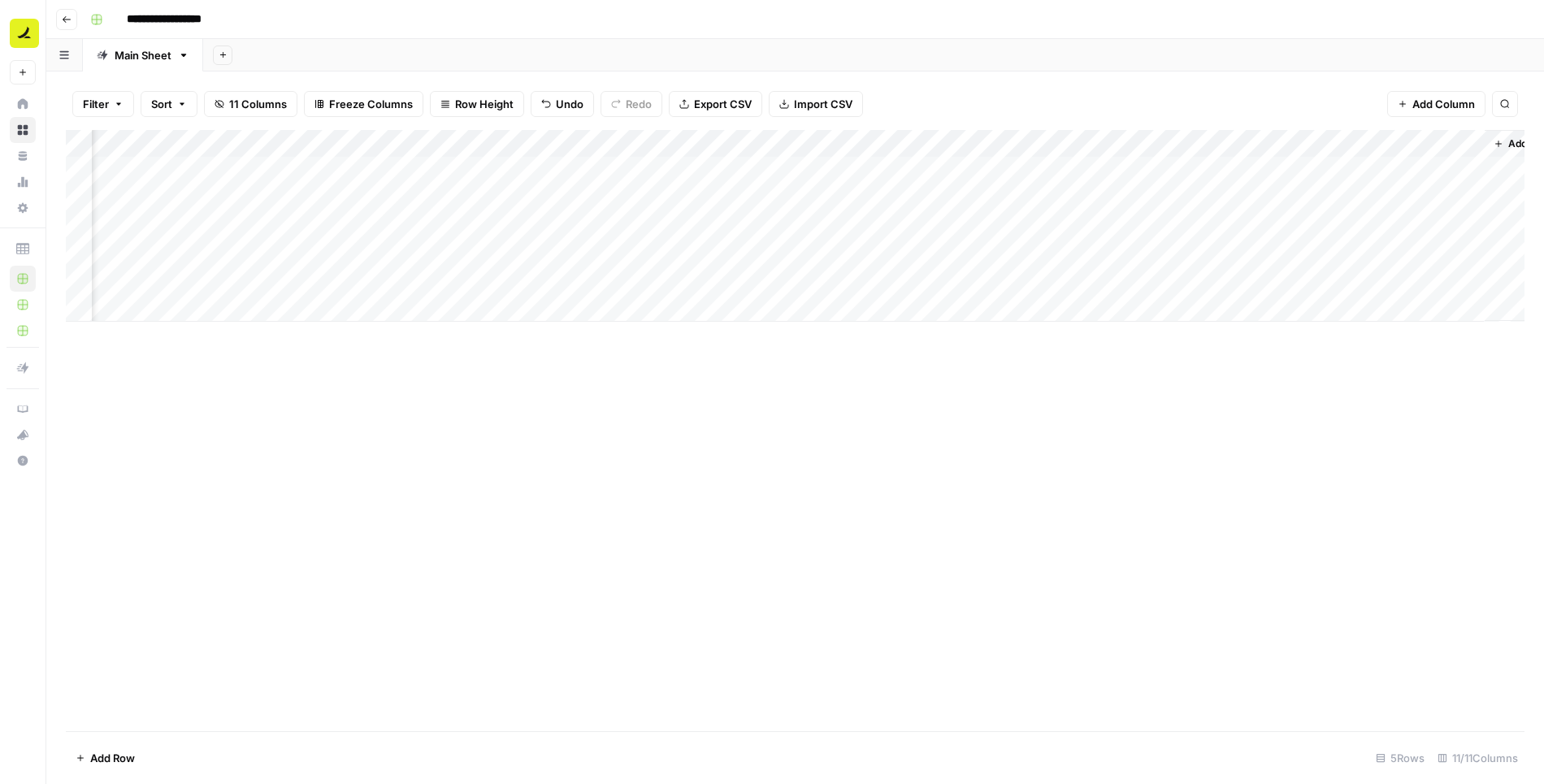click on "Add Column" at bounding box center [795, 226] 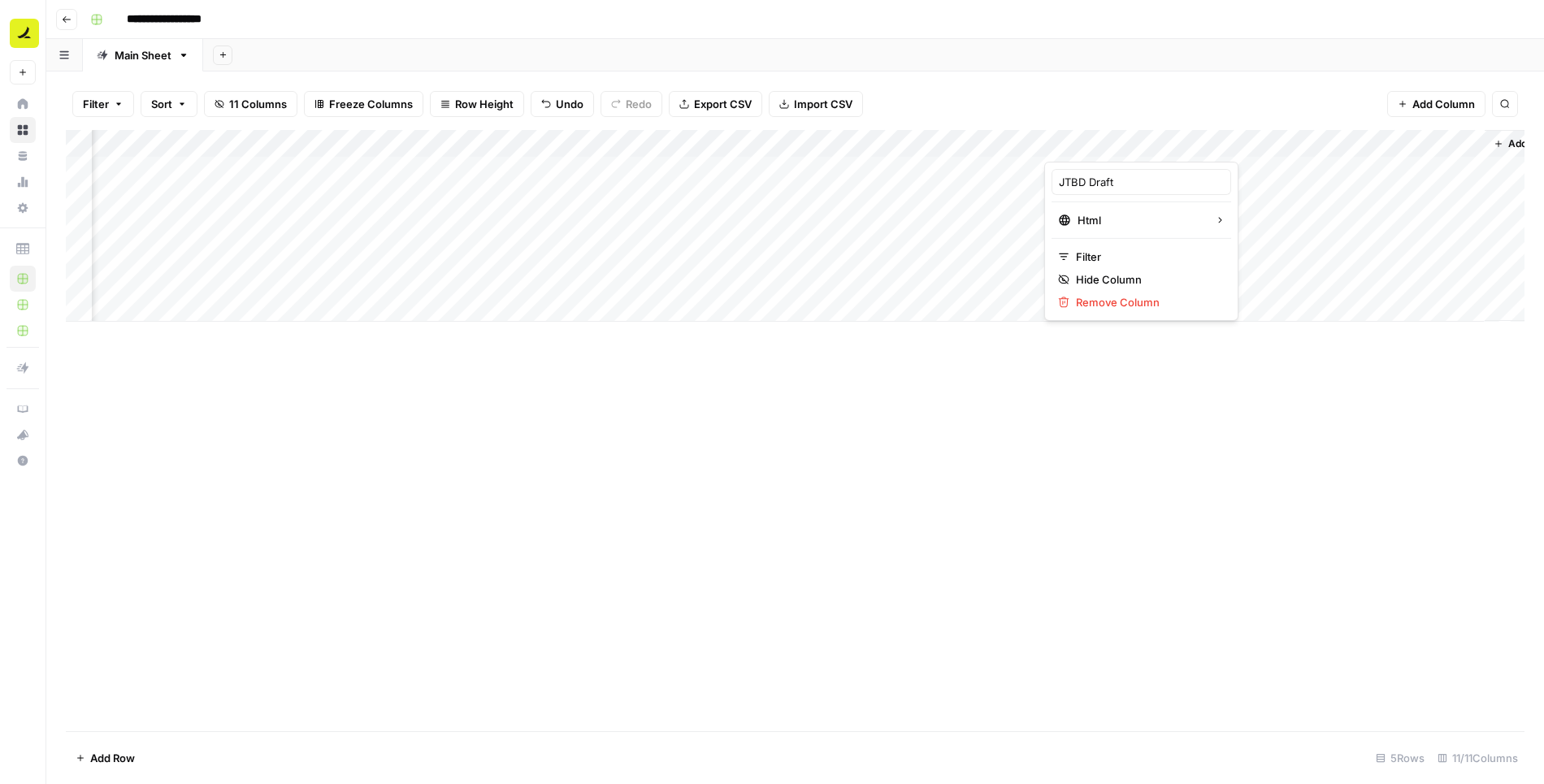 click on "Add Column" at bounding box center (795, 431) 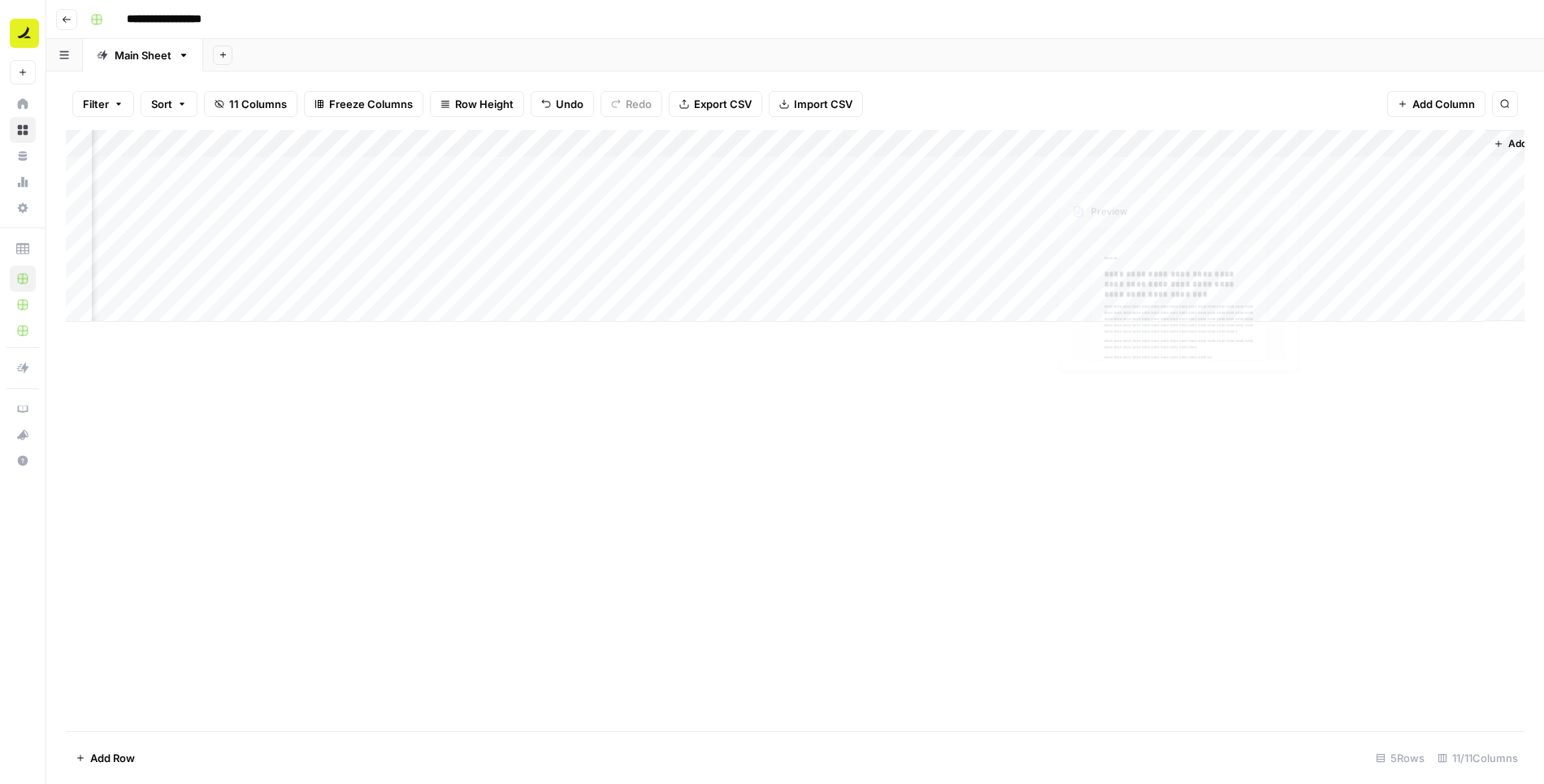 click on "Add Column" at bounding box center (795, 226) 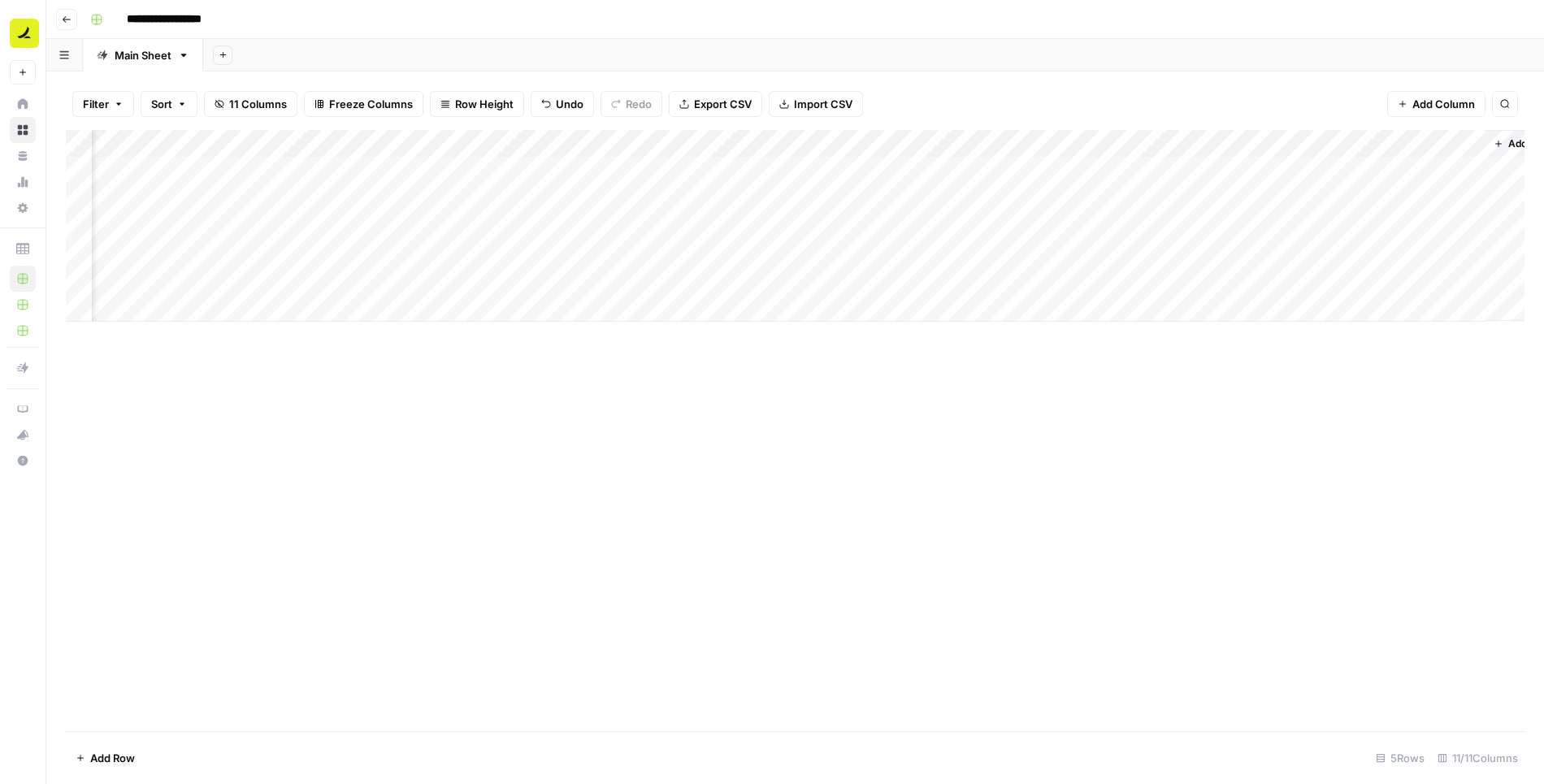 click on "Add Column" at bounding box center [795, 226] 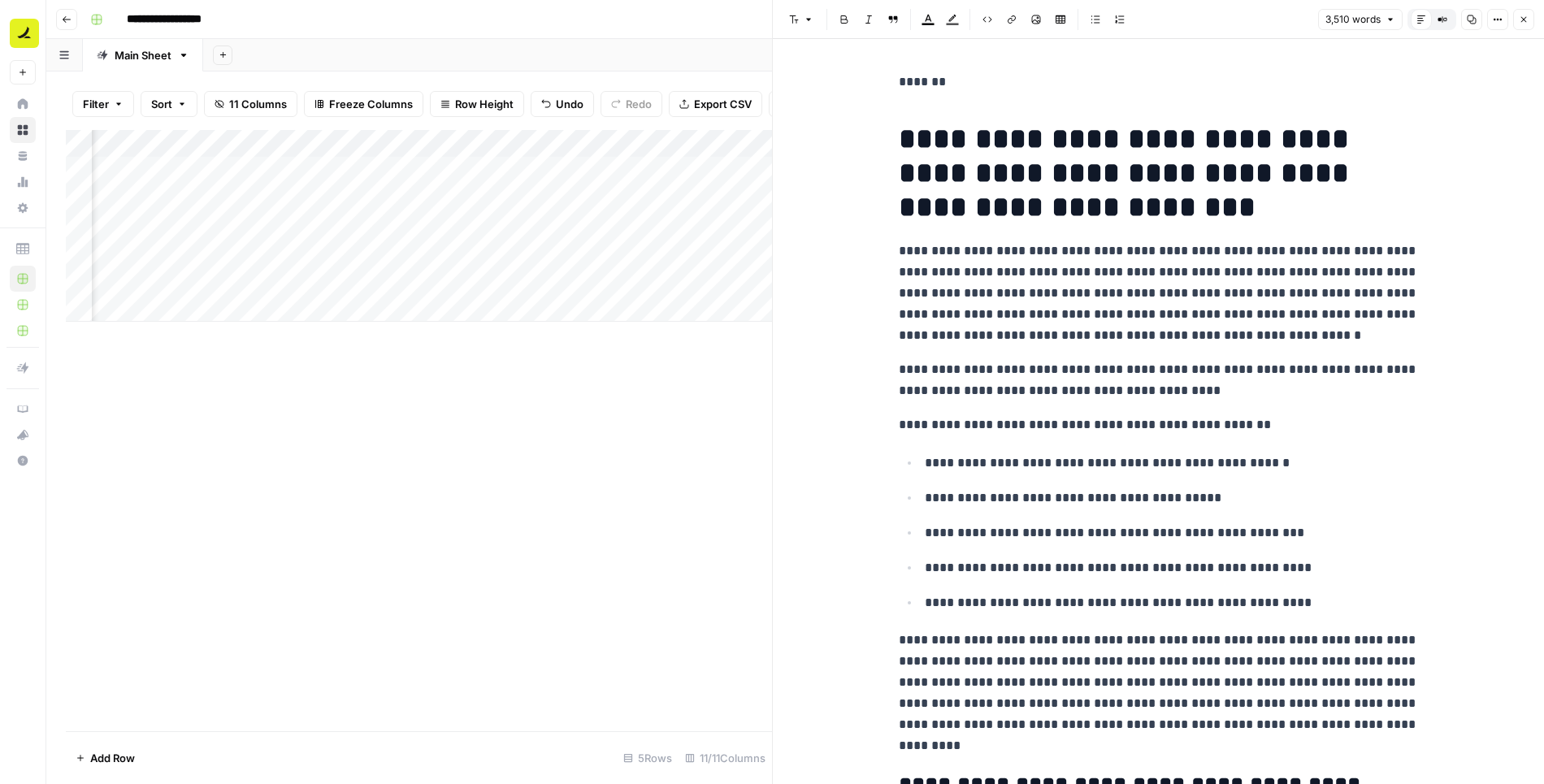 click 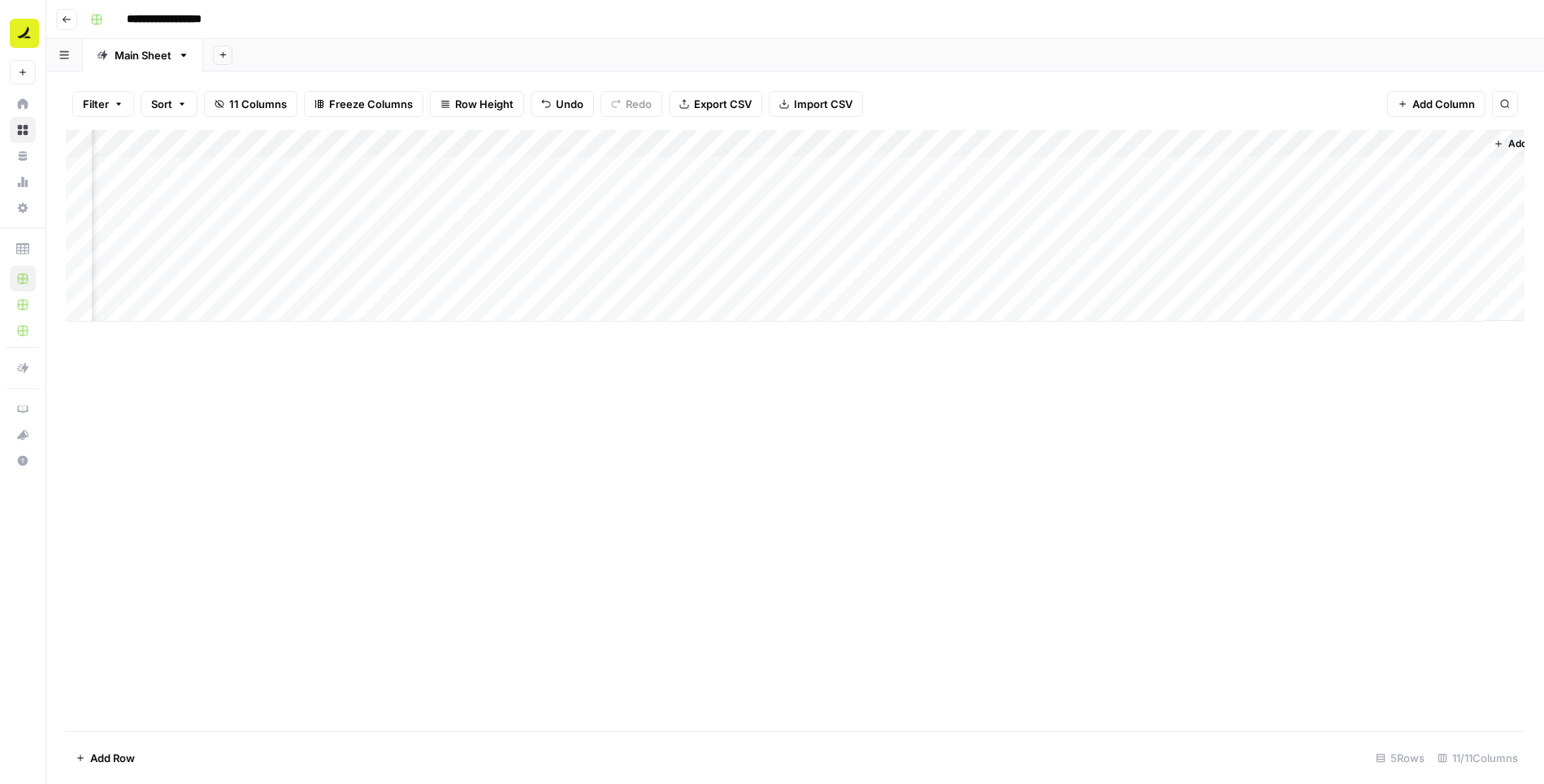click on "Add Column" at bounding box center [1443, 104] 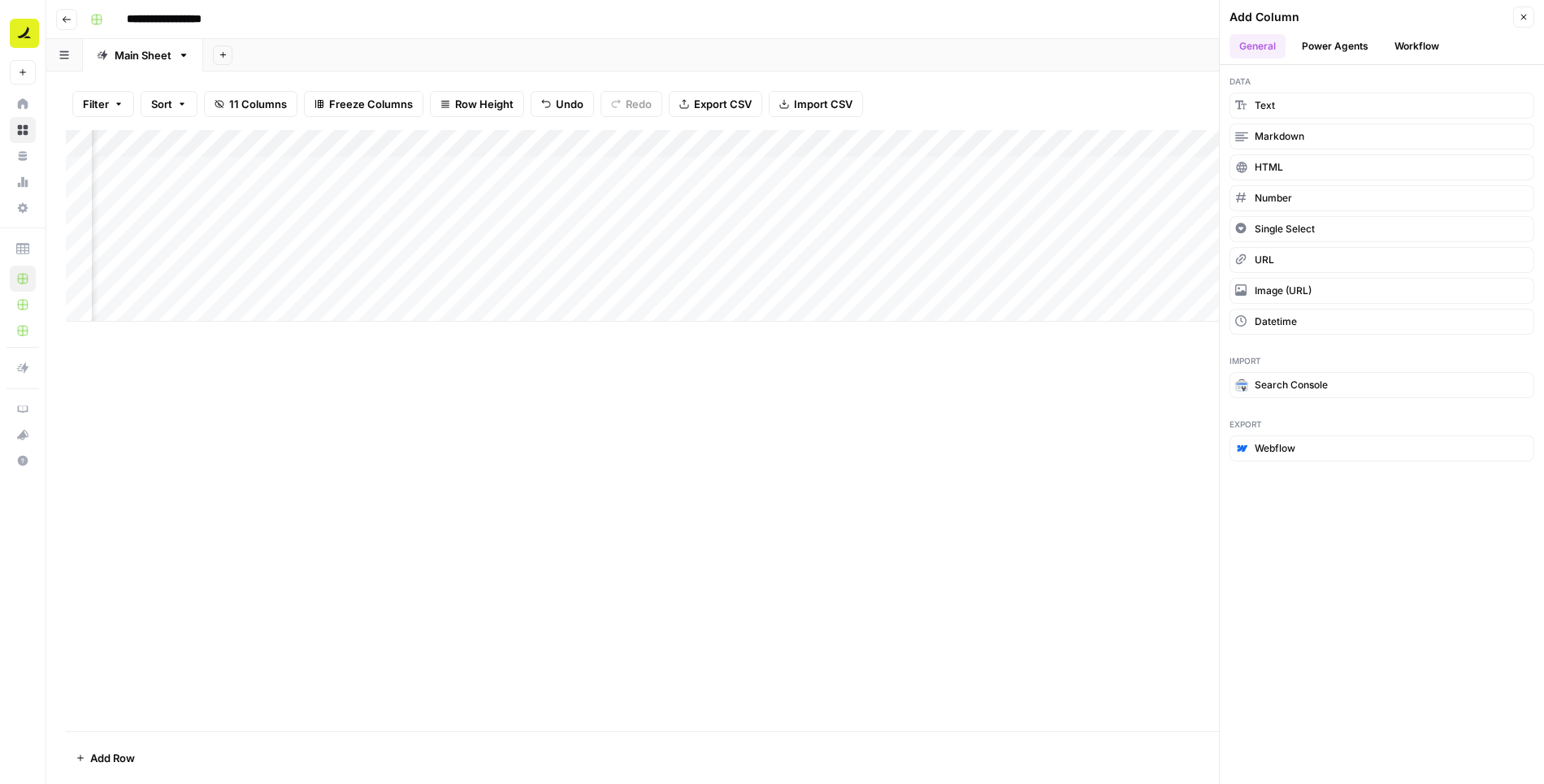 click on "Workflow" at bounding box center (1416, 46) 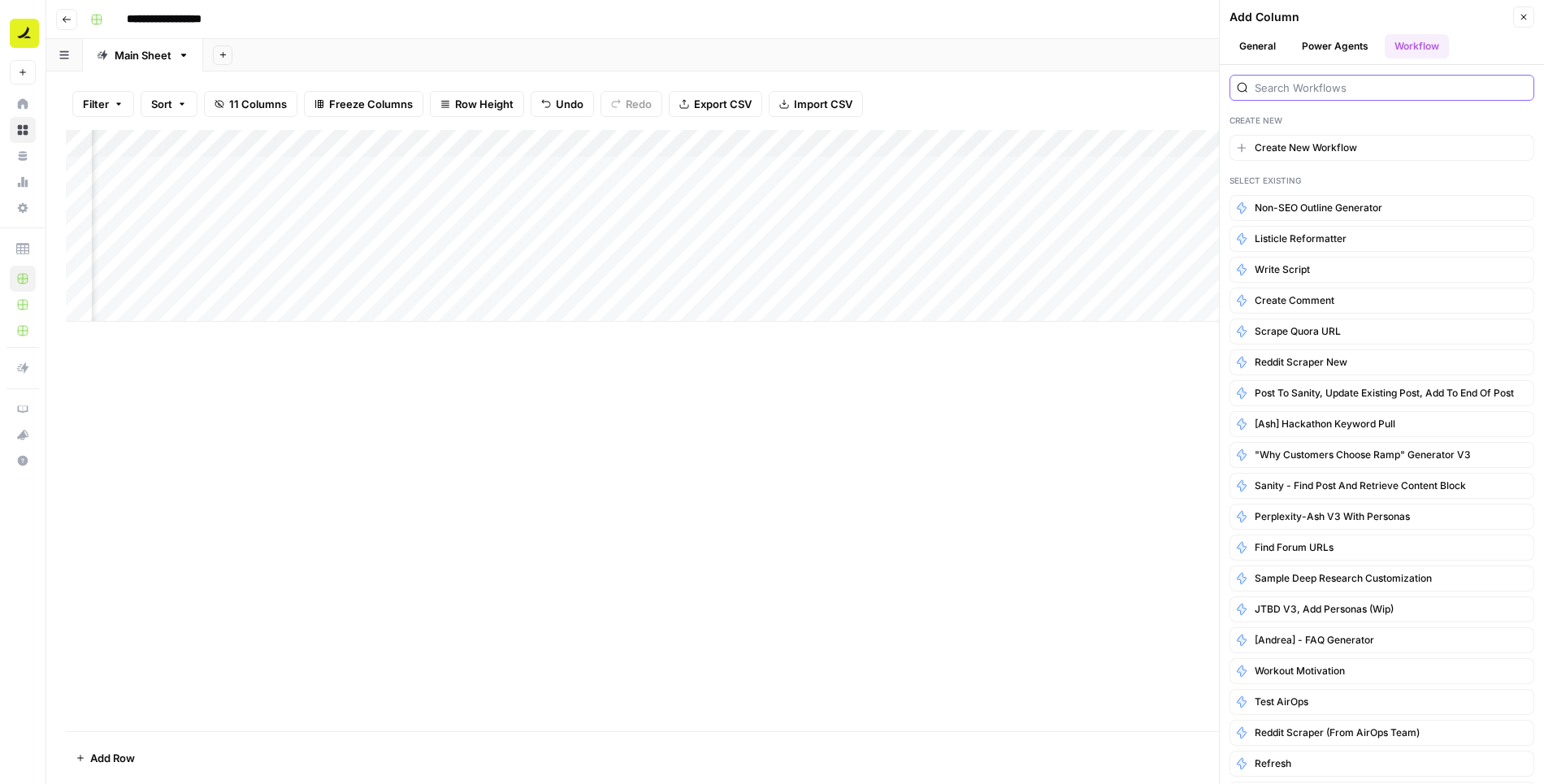 click at bounding box center (1390, 88) 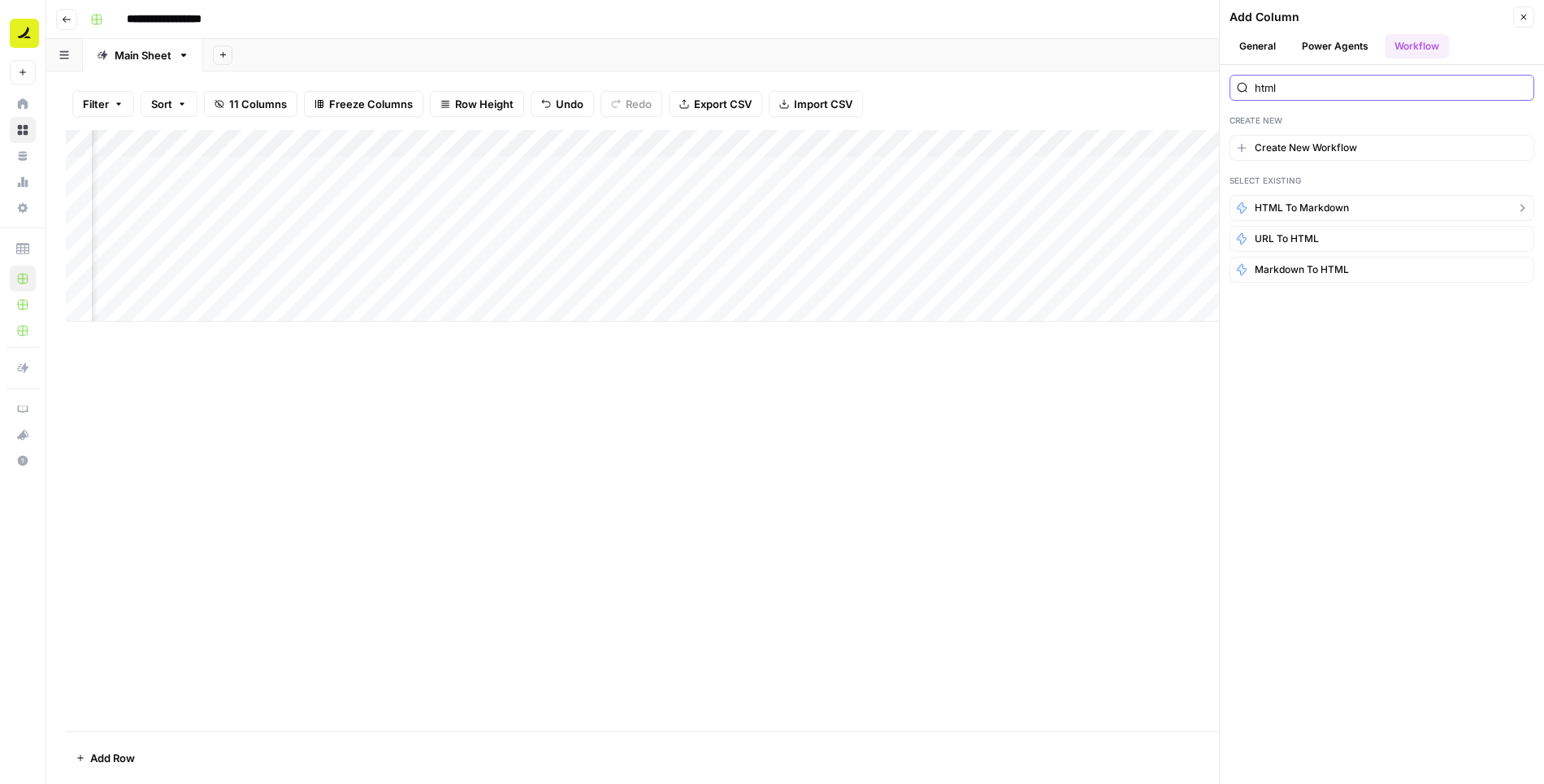 type on "html" 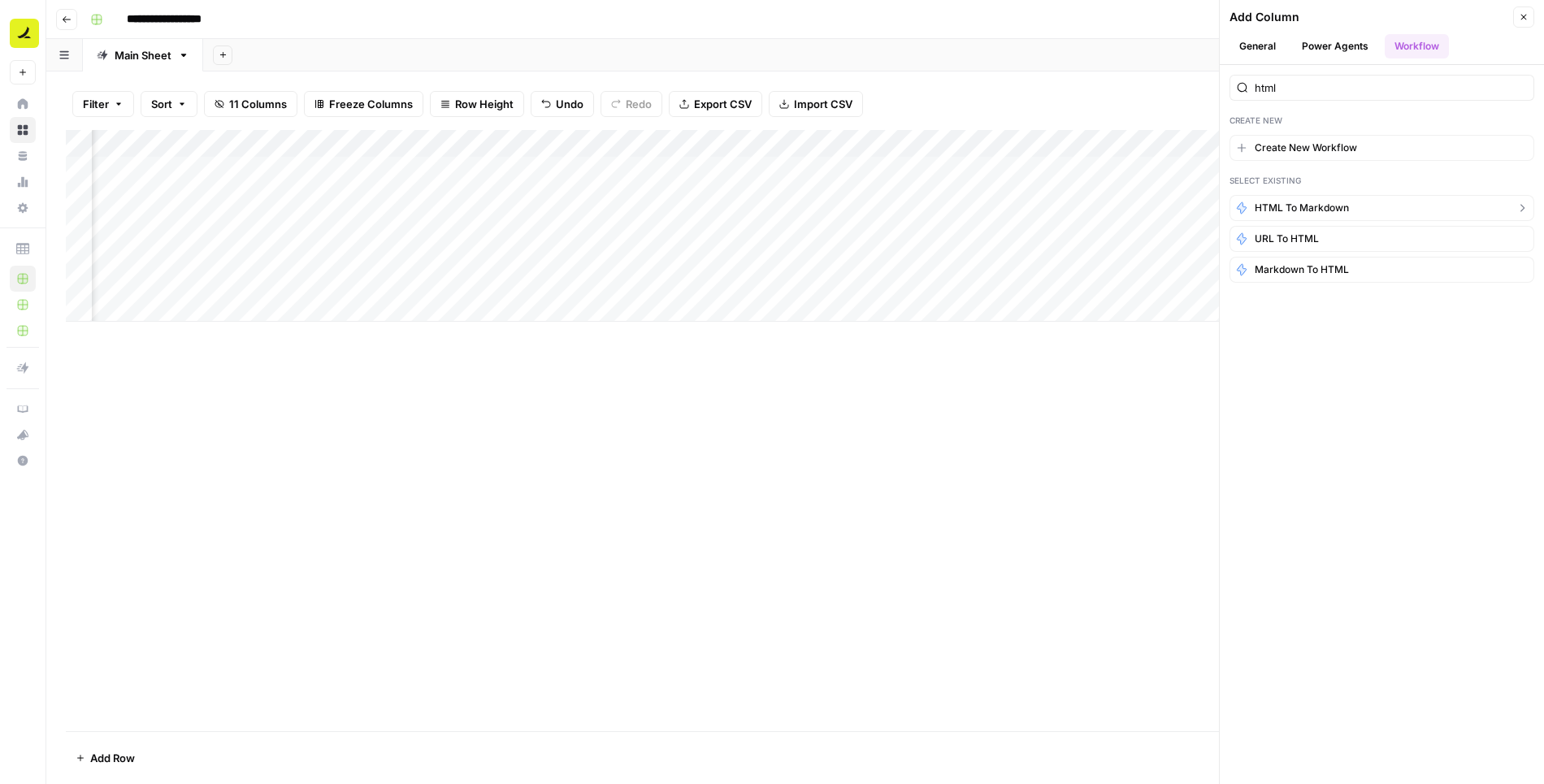 click on "HTML to markdown" at bounding box center (1302, 208) 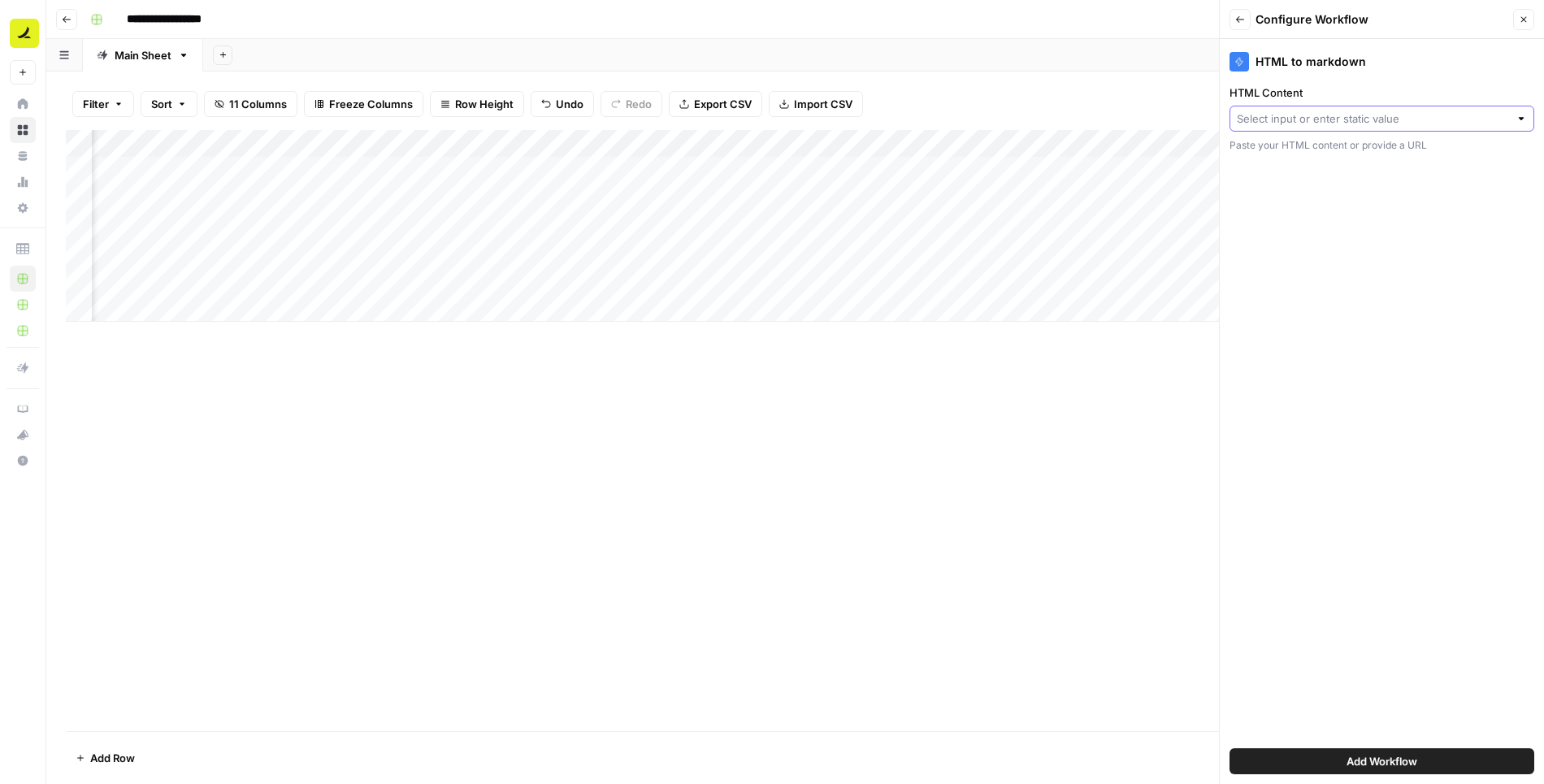 click on "HTML Content" at bounding box center (1373, 119) 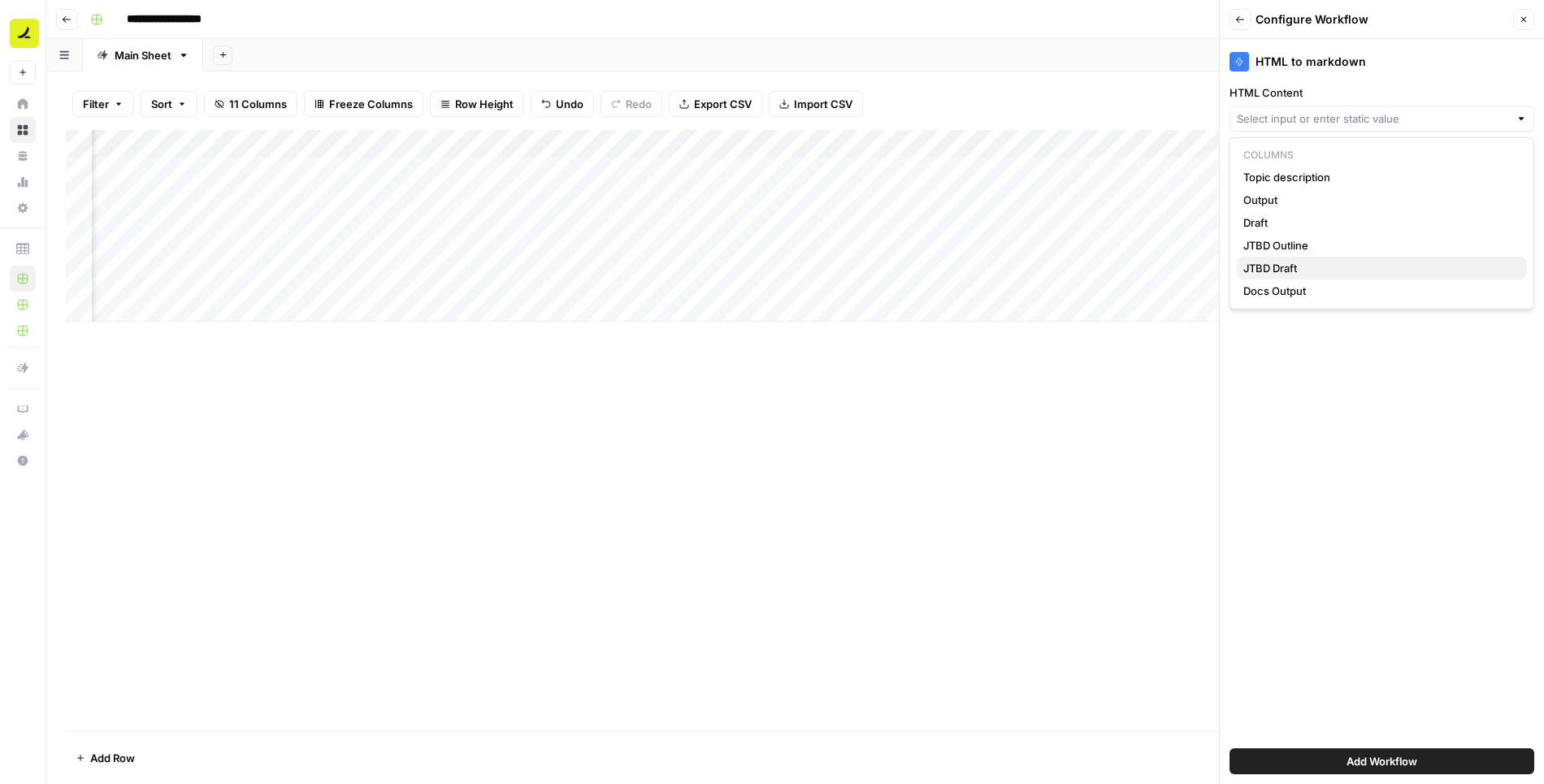 click on "JTBD Draft" at bounding box center [1378, 268] 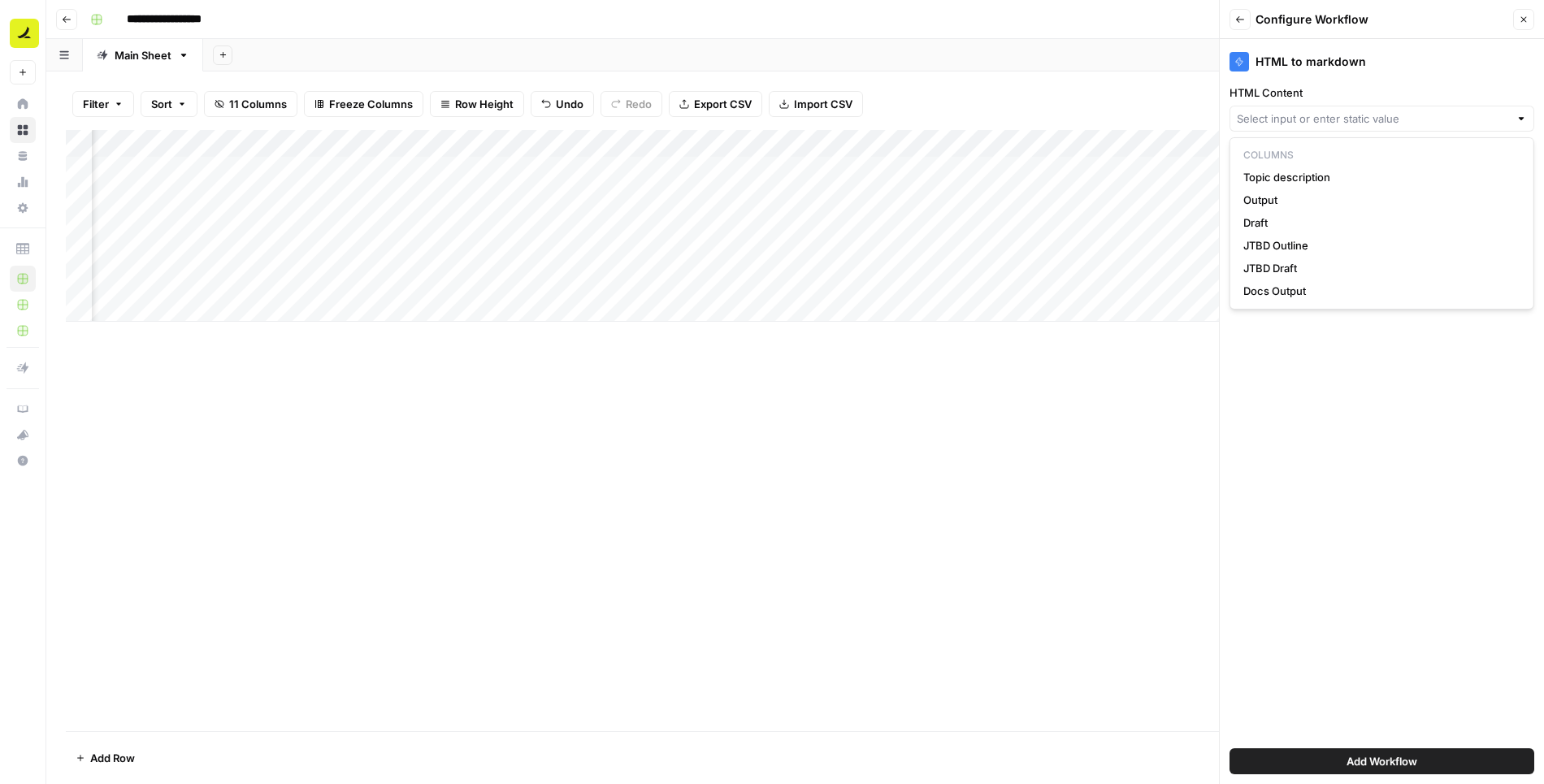 type on "JTBD Draft" 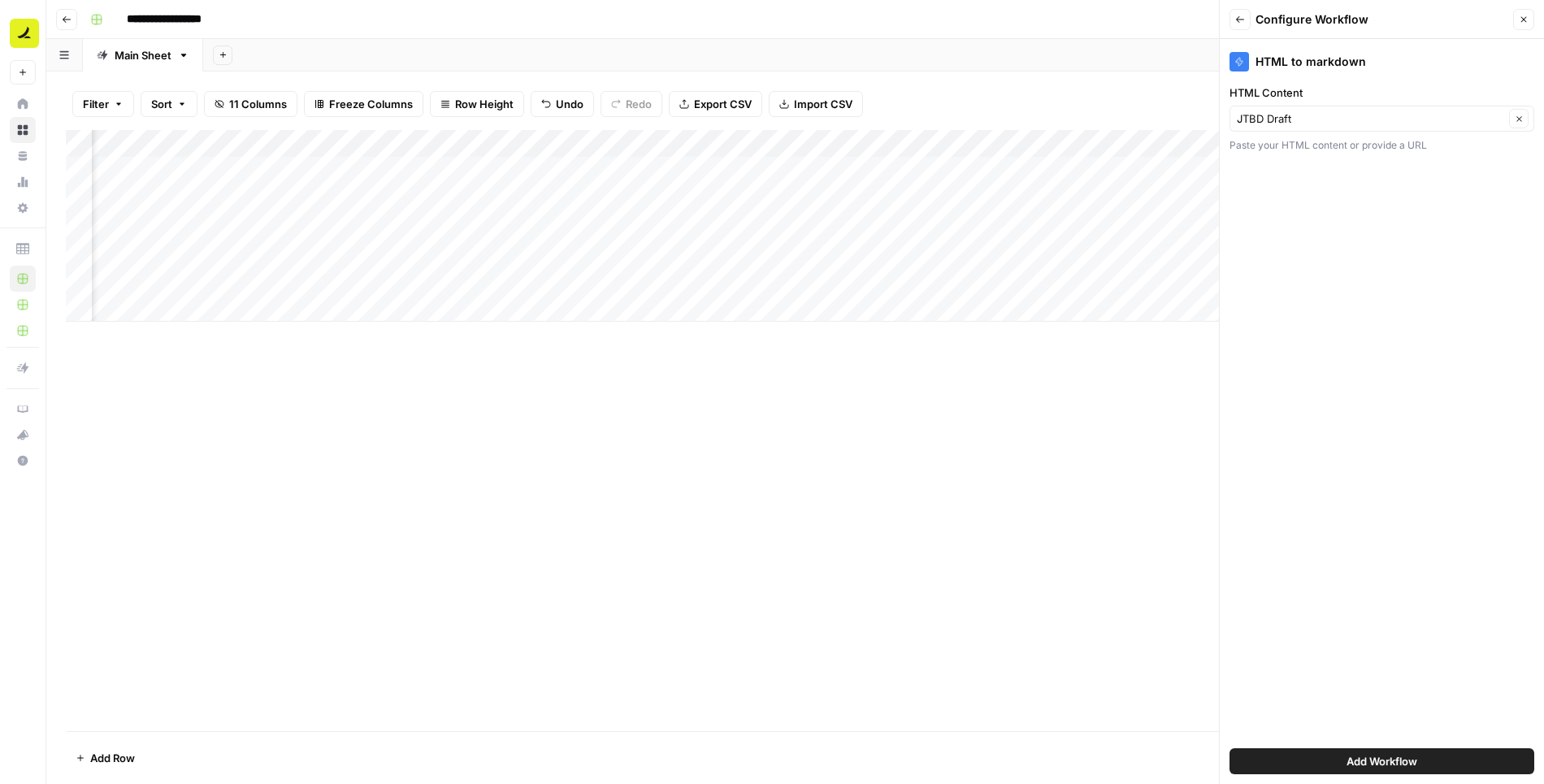 click on "Add Workflow" at bounding box center (1381, 761) 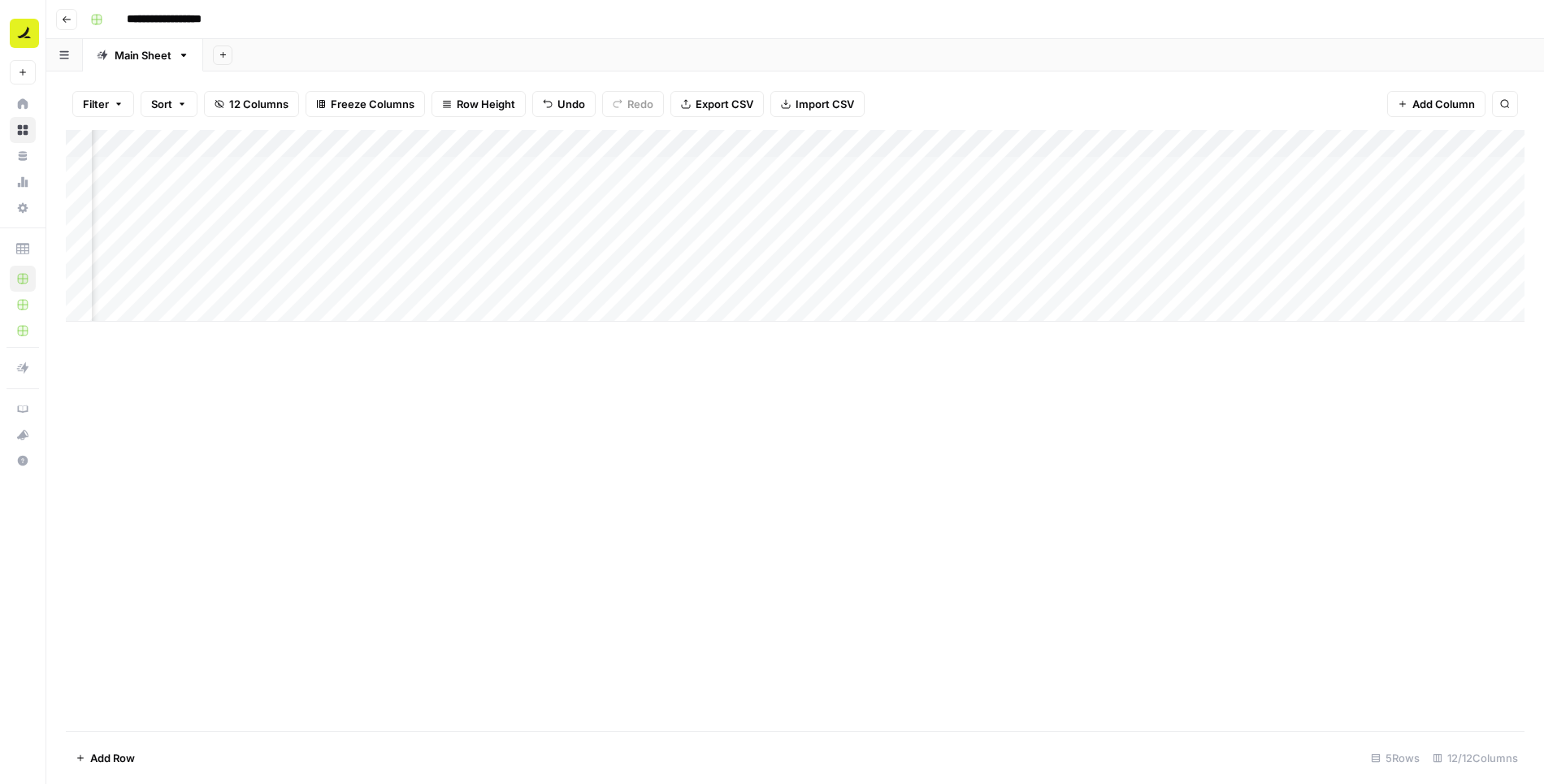 scroll, scrollTop: 0, scrollLeft: 658, axis: horizontal 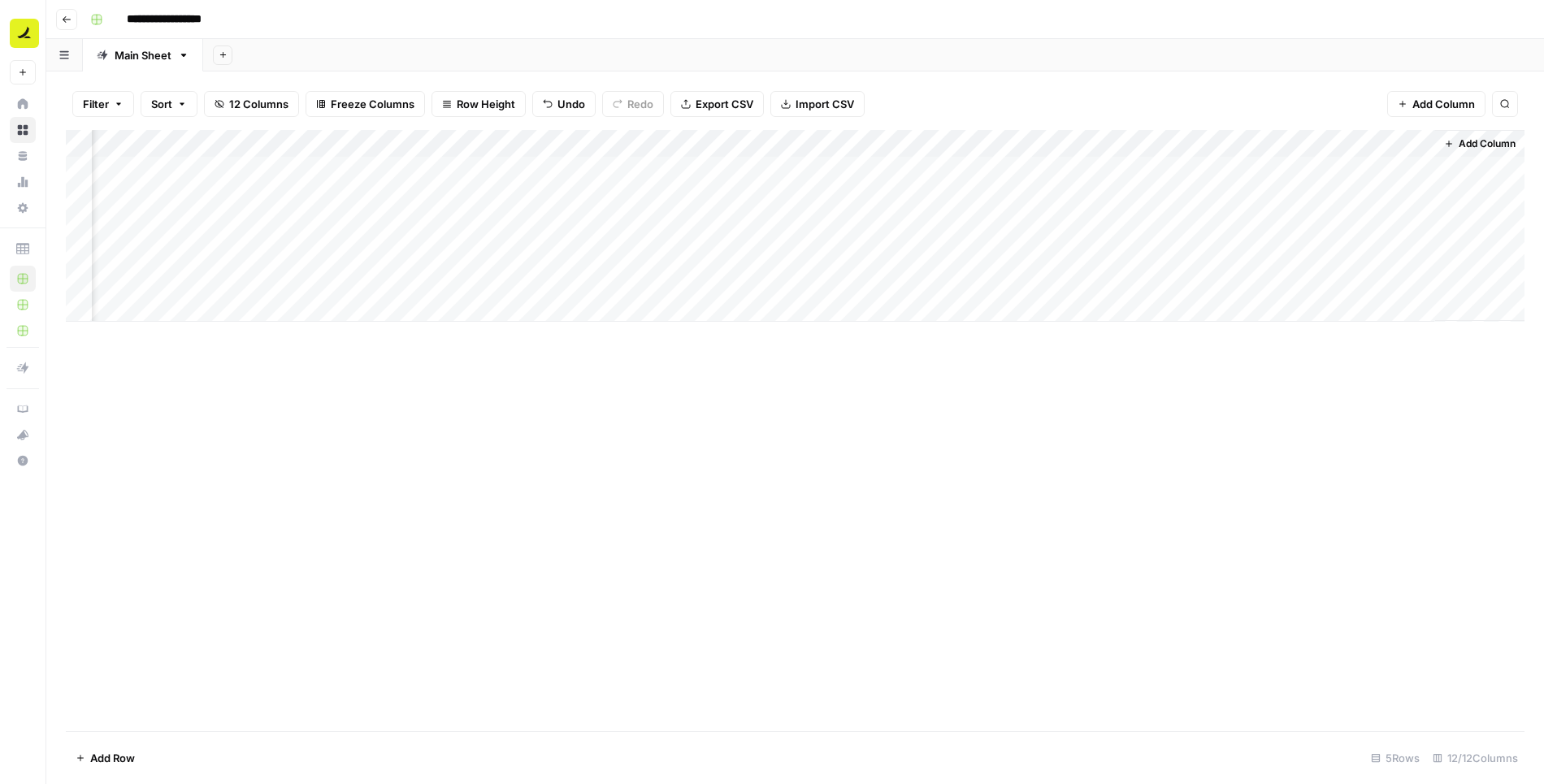 drag, startPoint x: 1364, startPoint y: 142, endPoint x: 1059, endPoint y: 129, distance: 305.2769 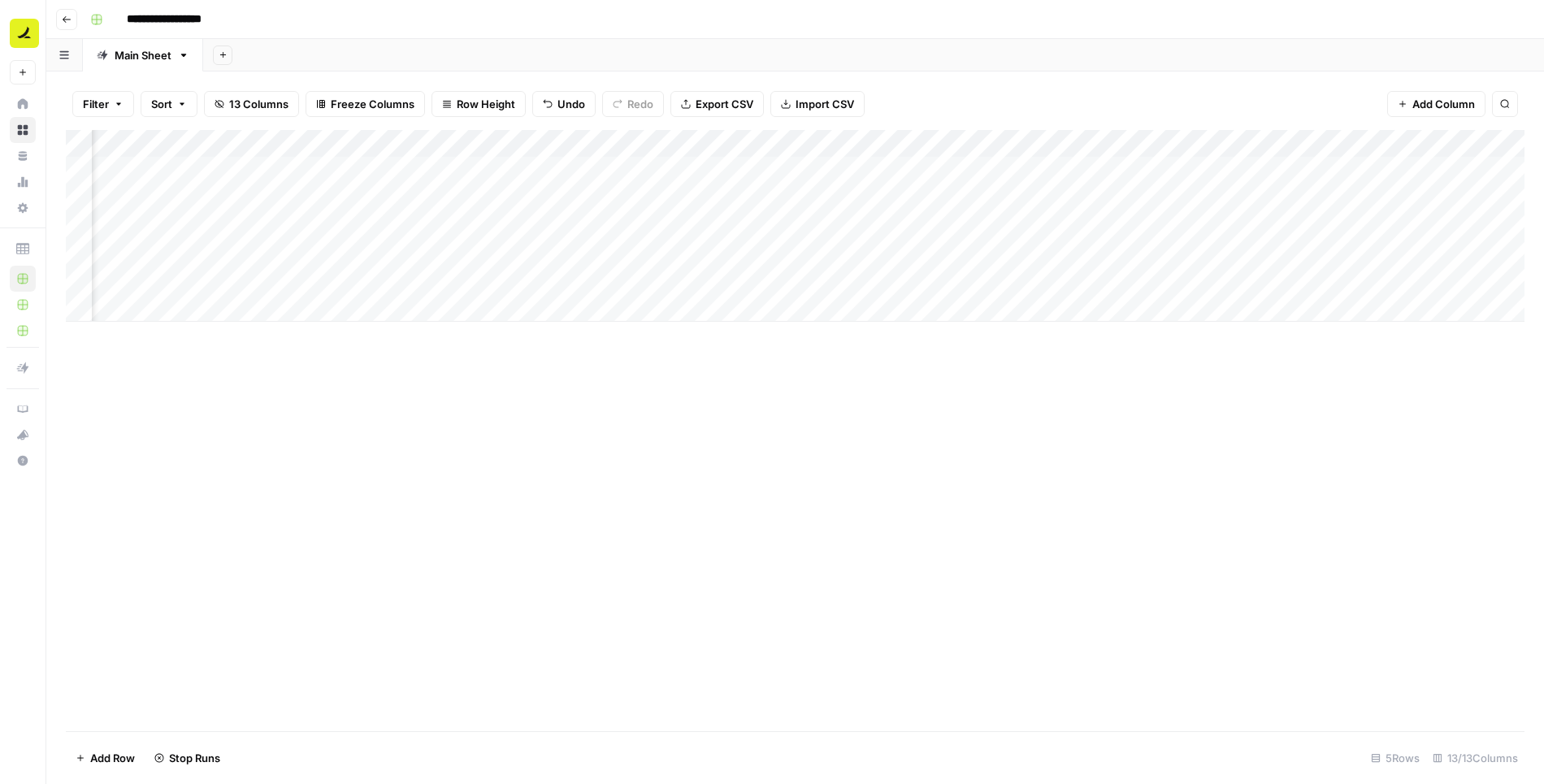 scroll, scrollTop: 0, scrollLeft: 805, axis: horizontal 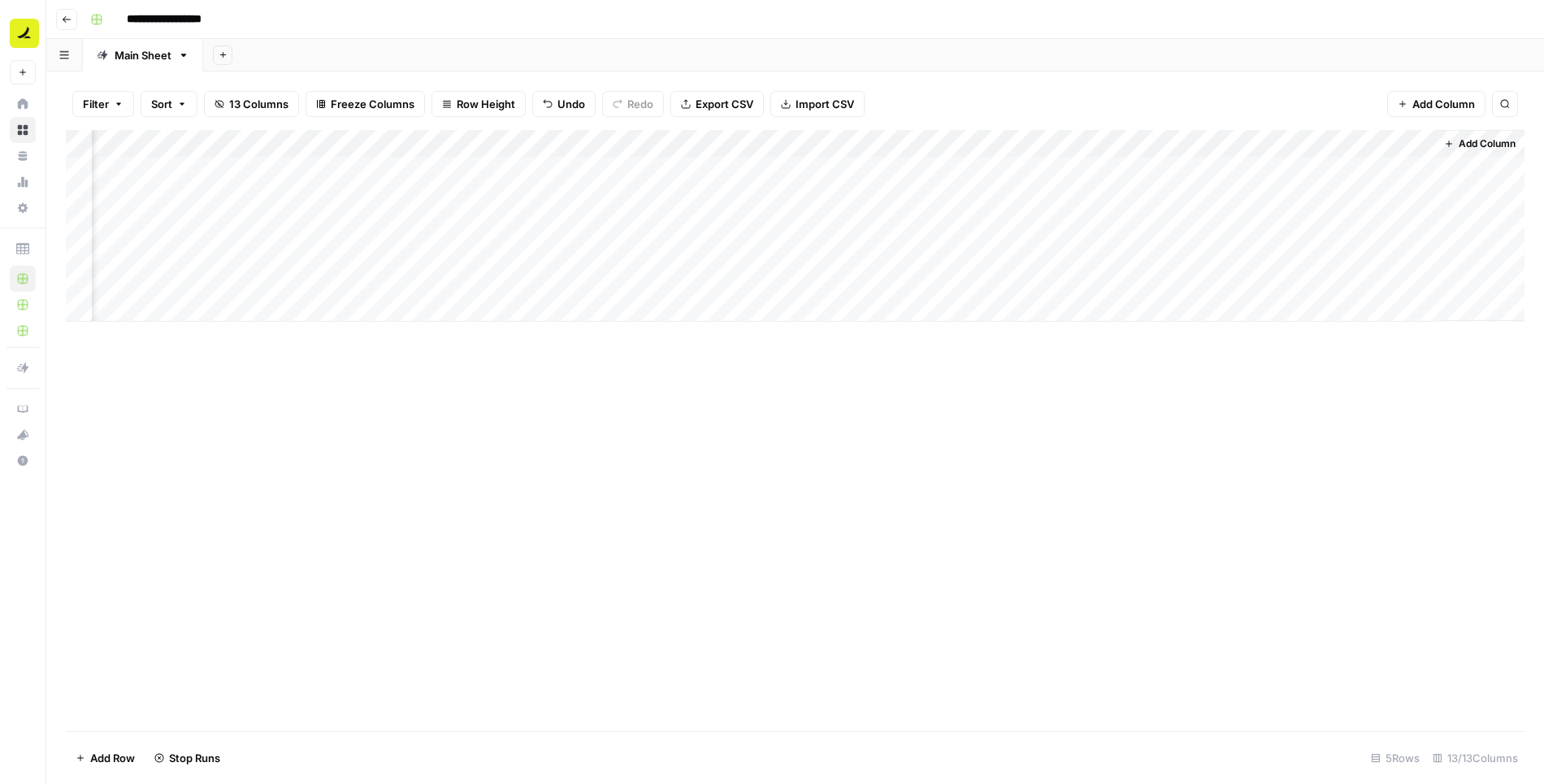 click on "Add Column" at bounding box center (795, 226) 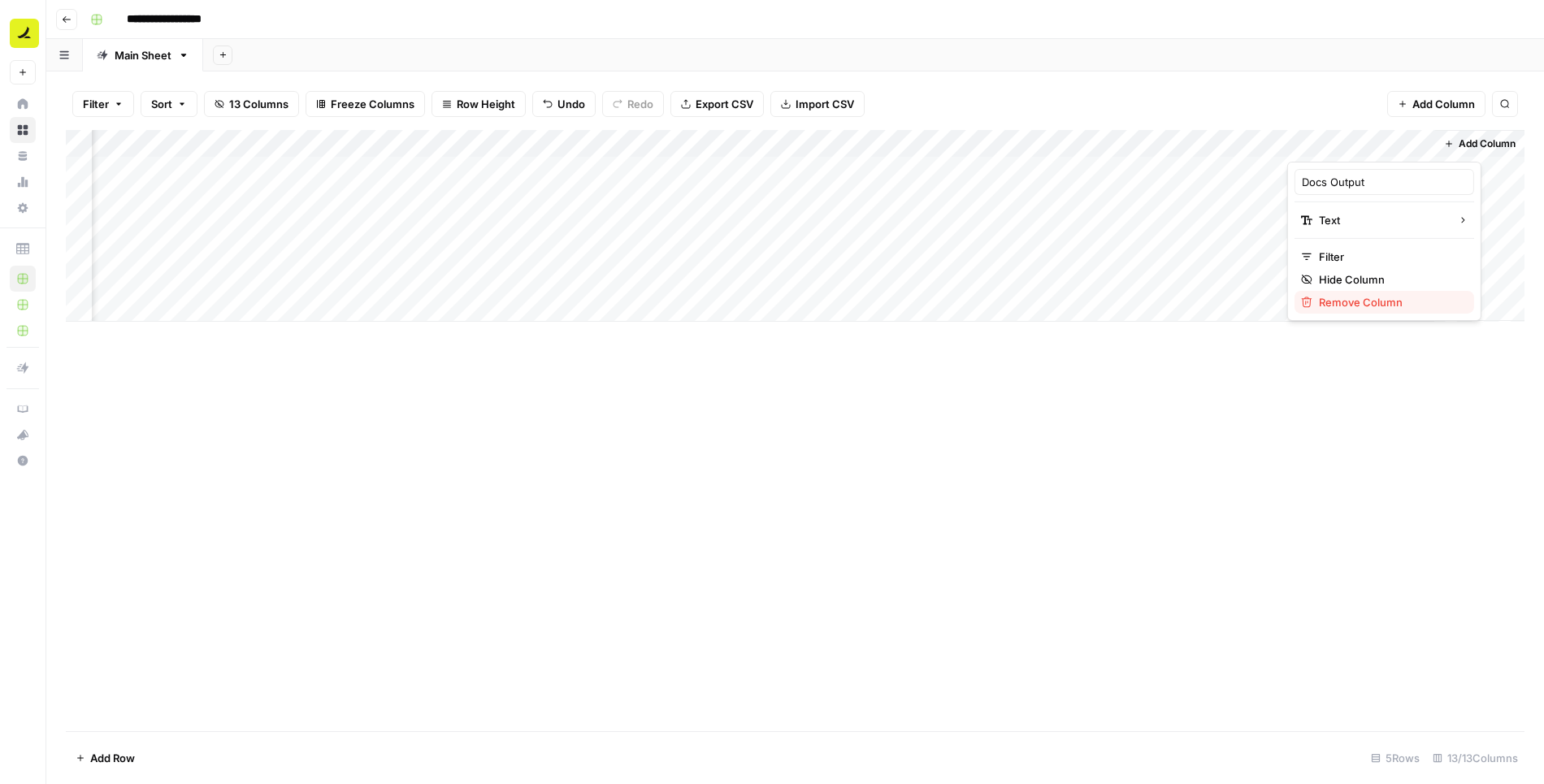 click on "Remove Column" at bounding box center [1390, 302] 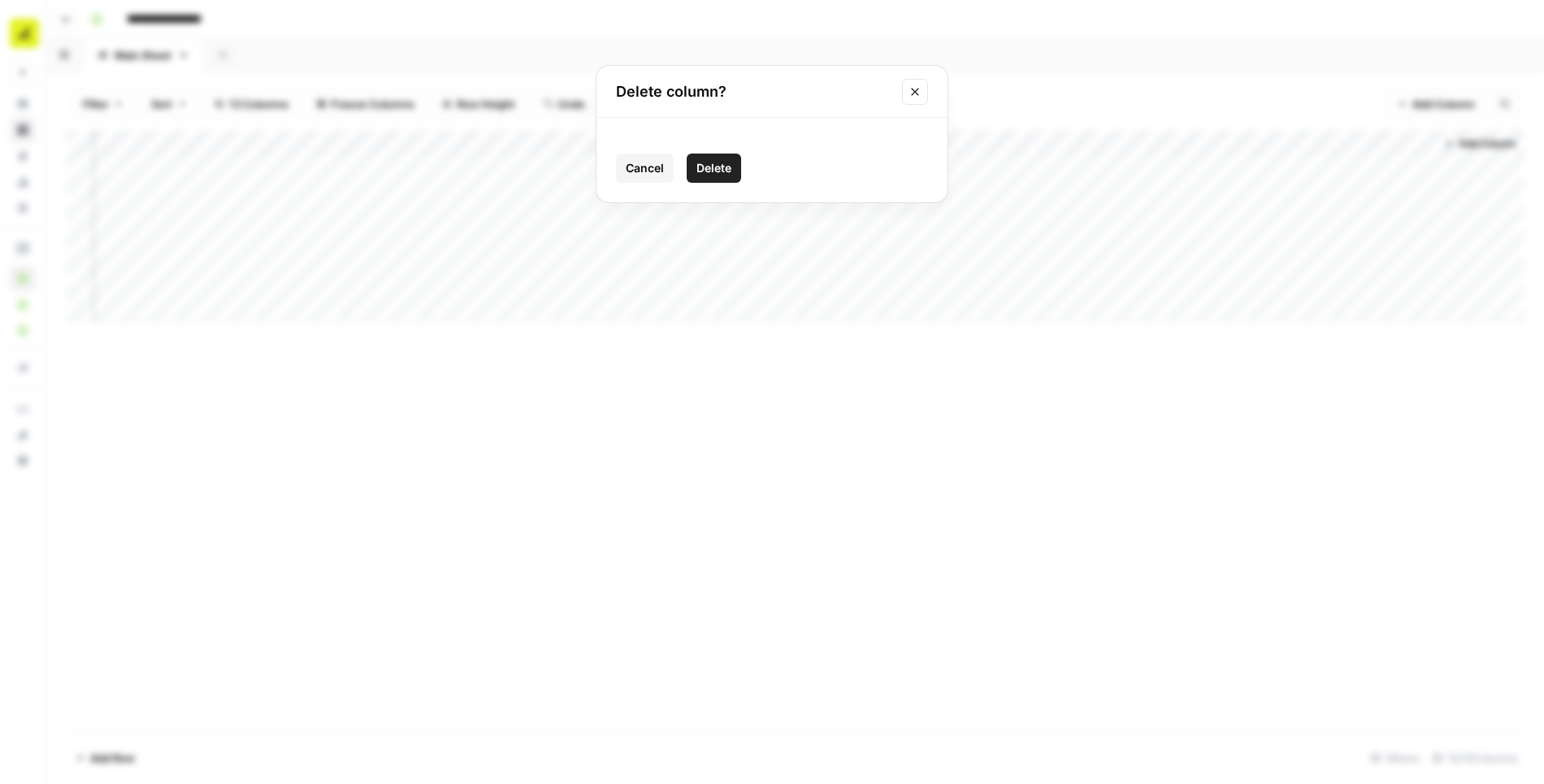 click on "Delete" at bounding box center (713, 168) 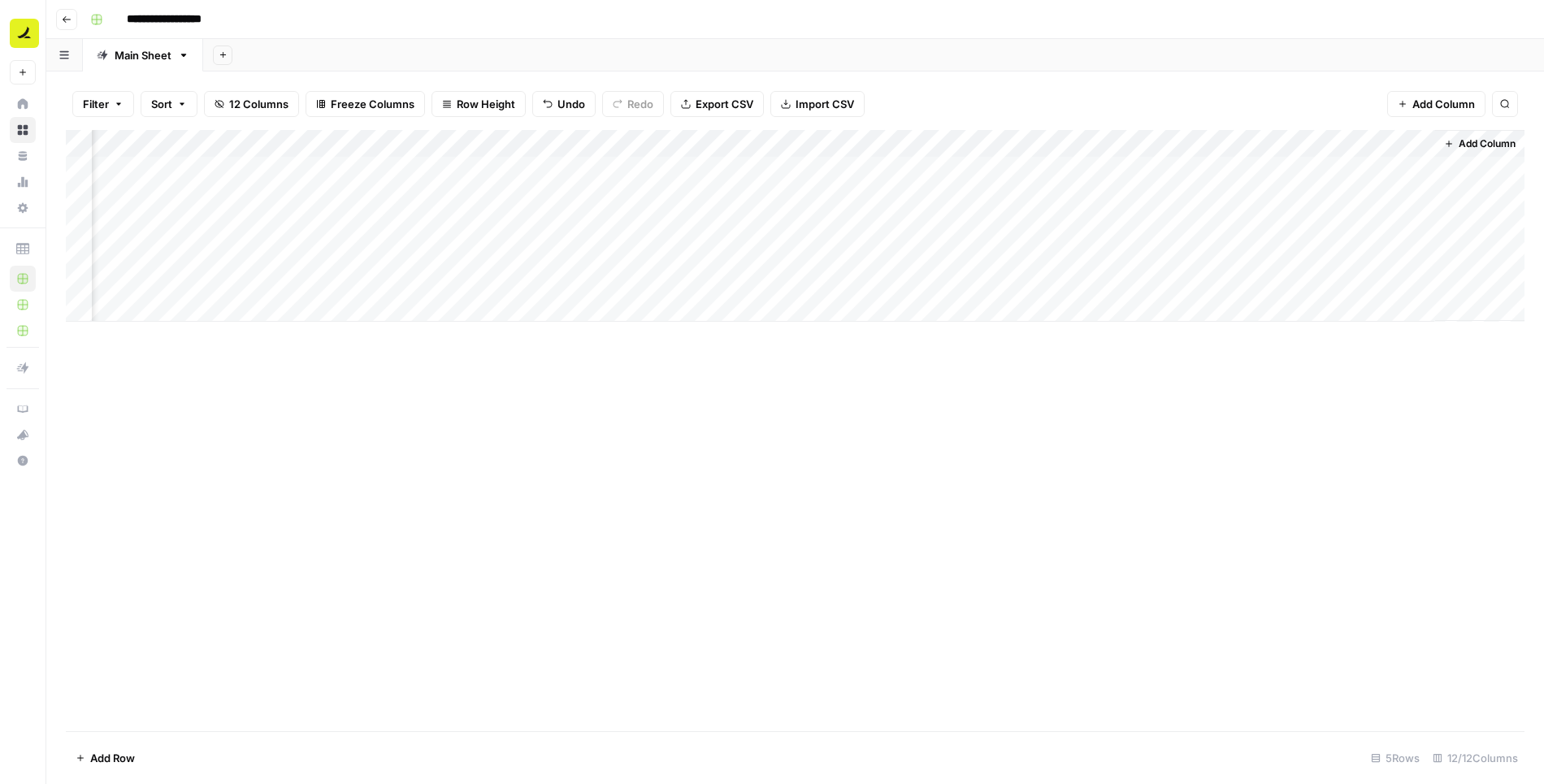 scroll, scrollTop: 0, scrollLeft: 658, axis: horizontal 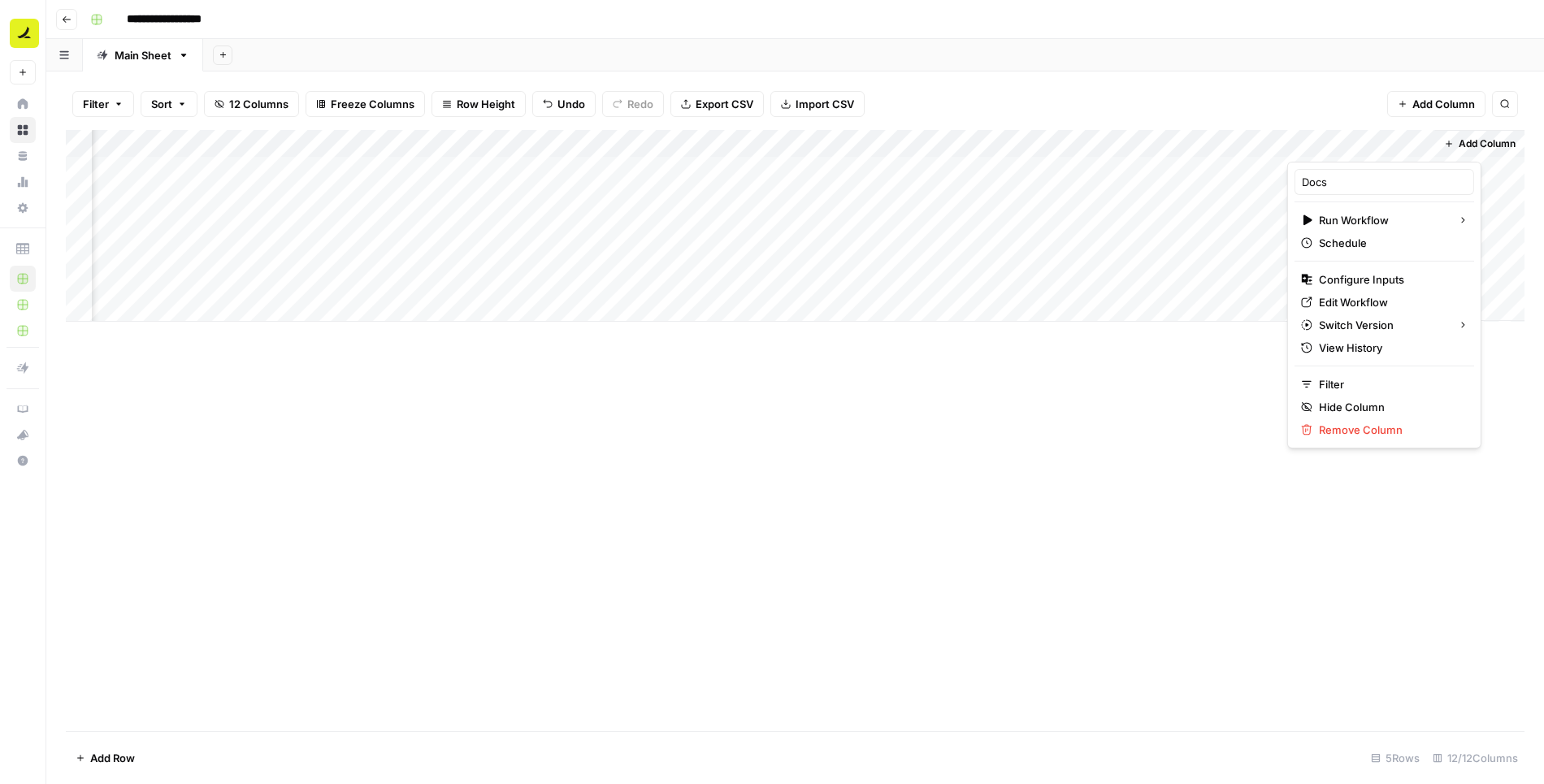 click on "Add Column" at bounding box center [795, 226] 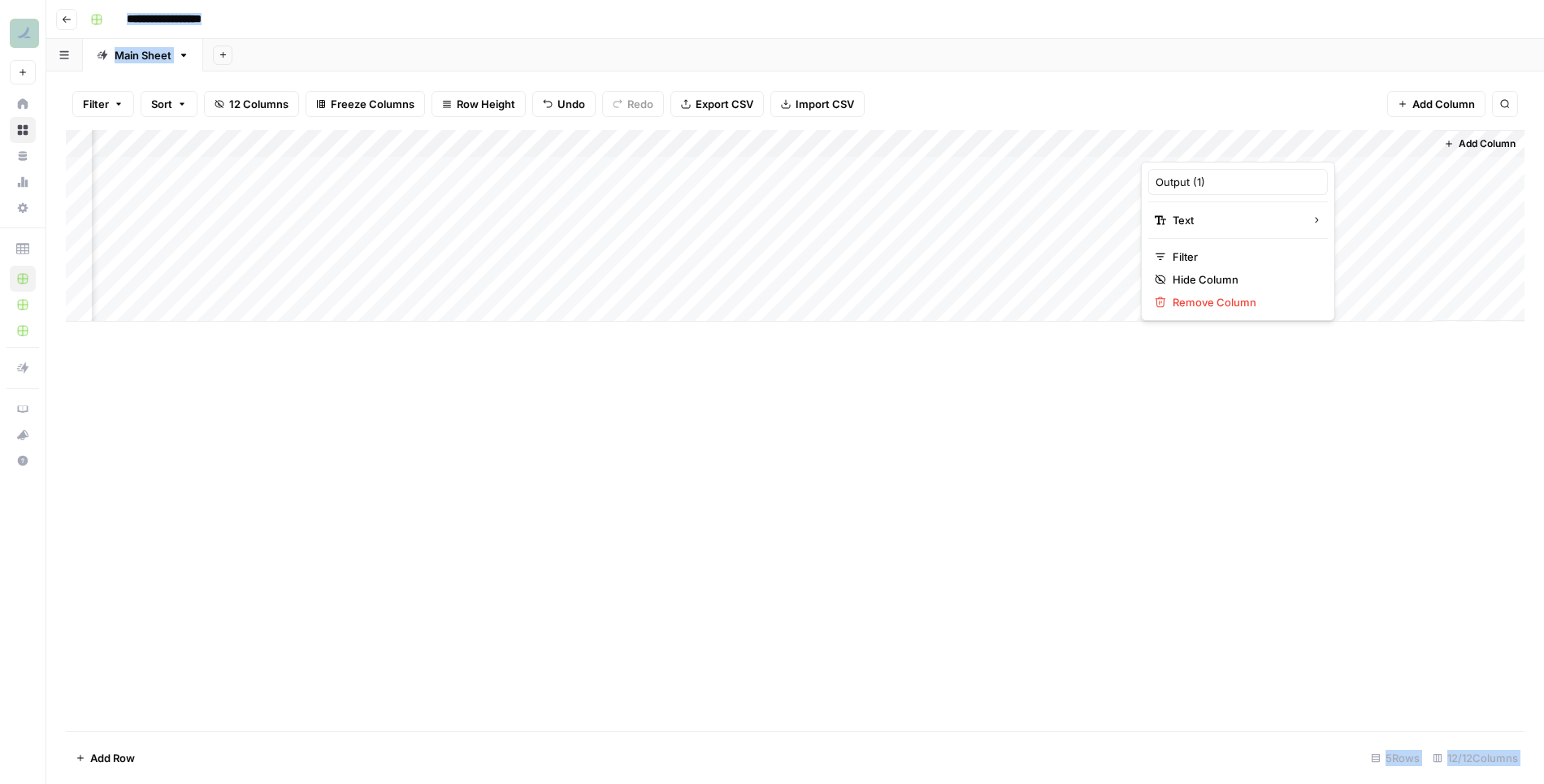 click at bounding box center (1214, 145) 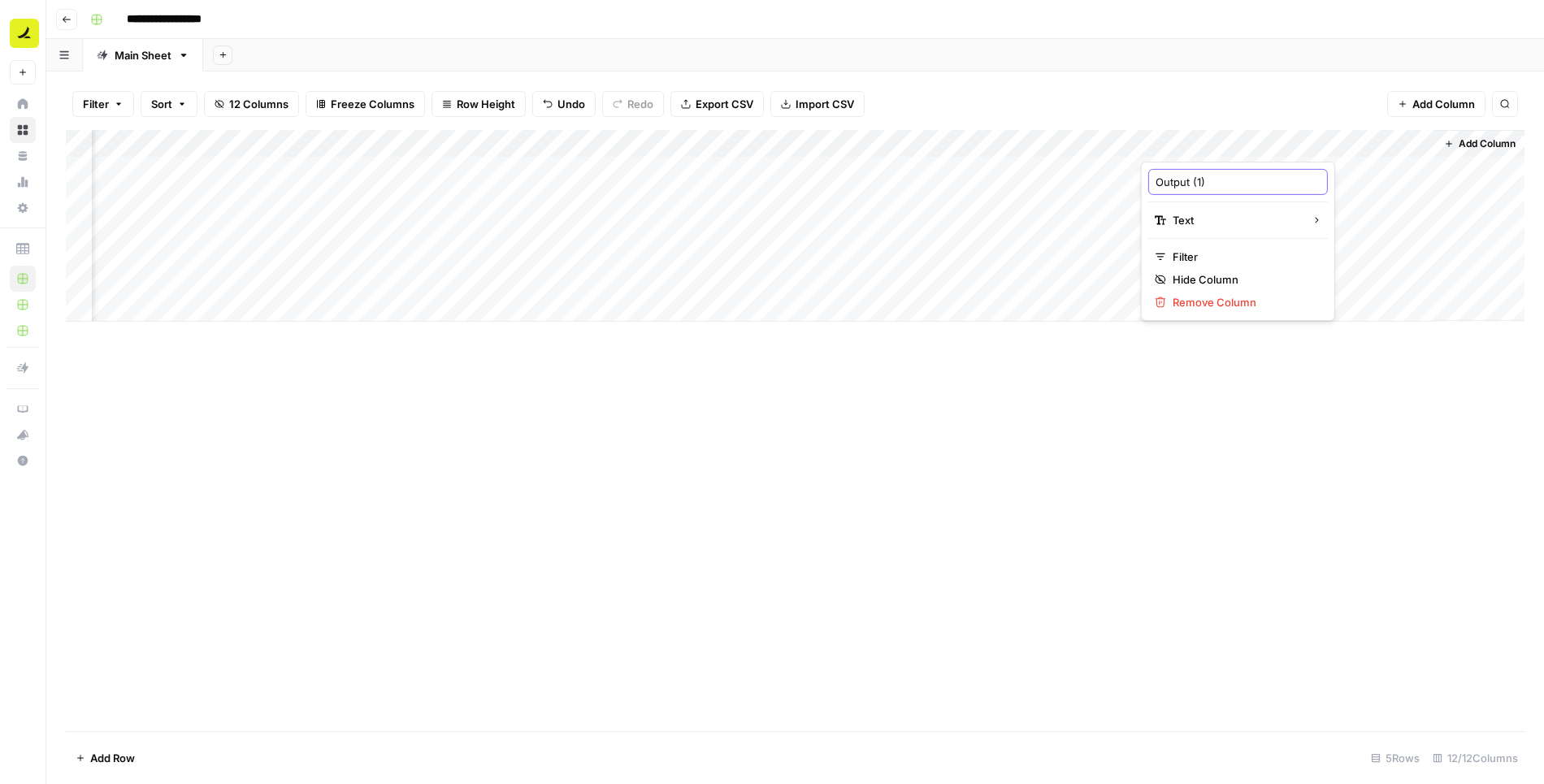 click on "Output (1)" at bounding box center [1238, 182] 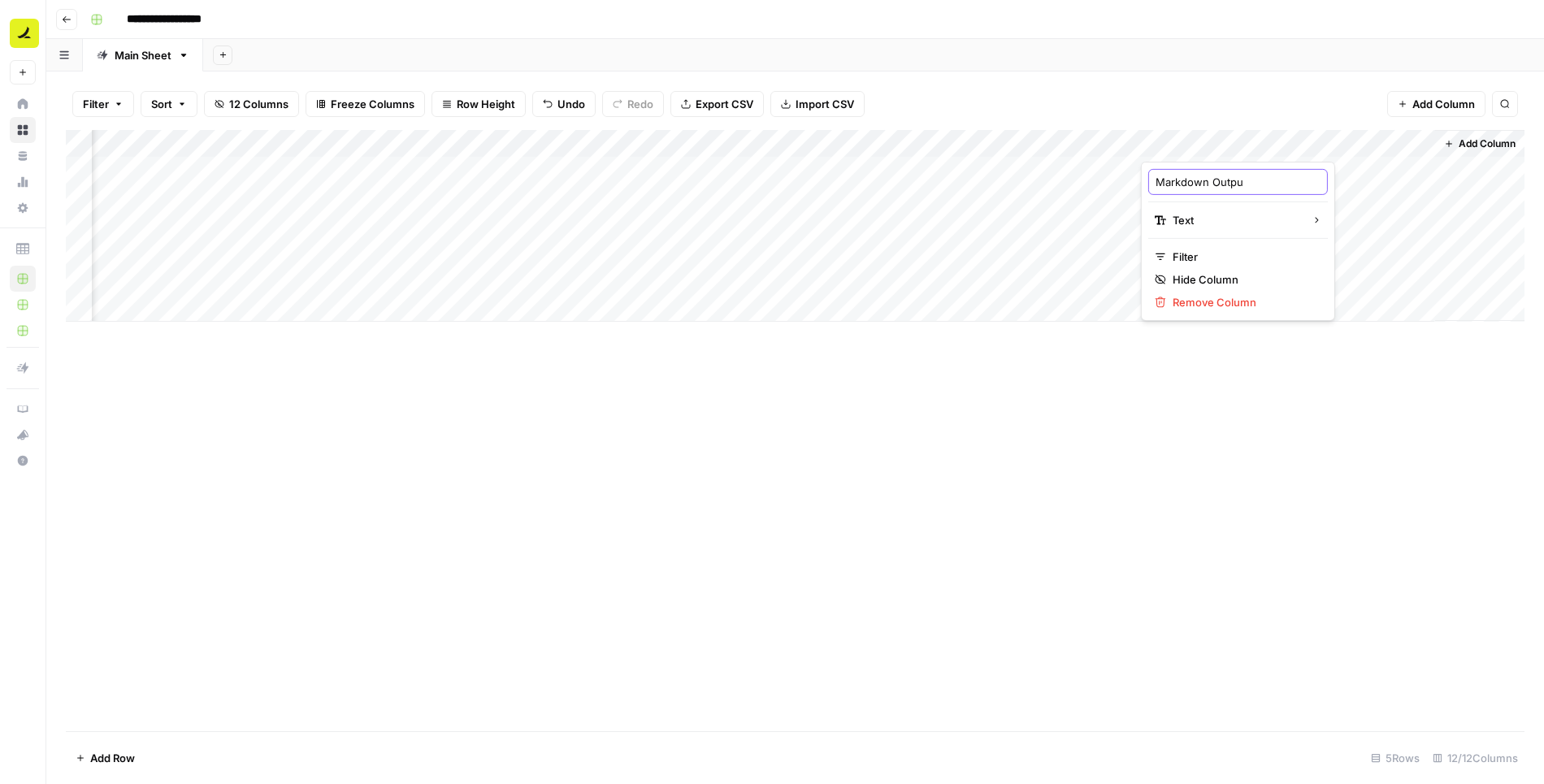type on "Markdown Output" 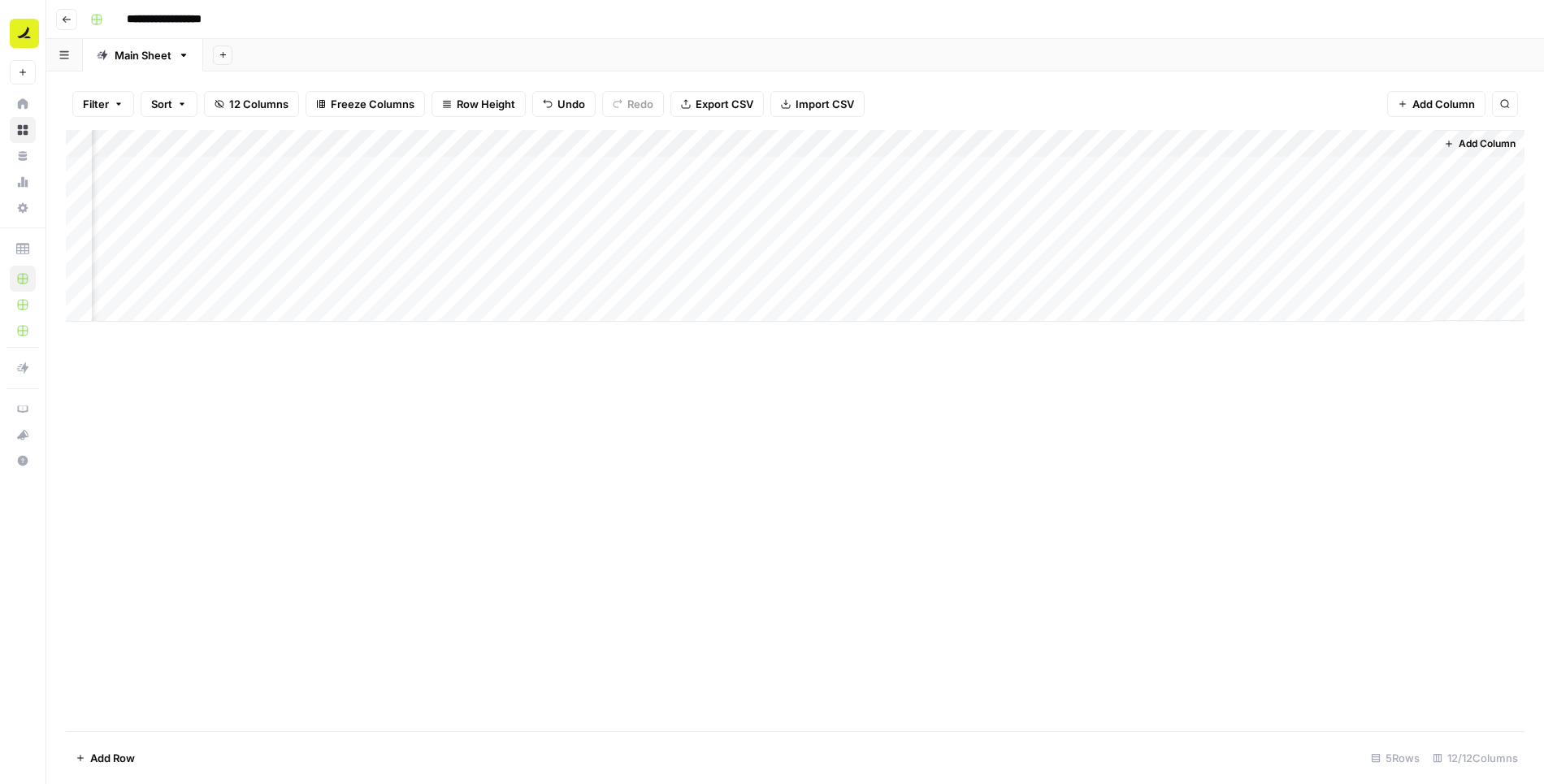 click on "Add Column" at bounding box center (795, 226) 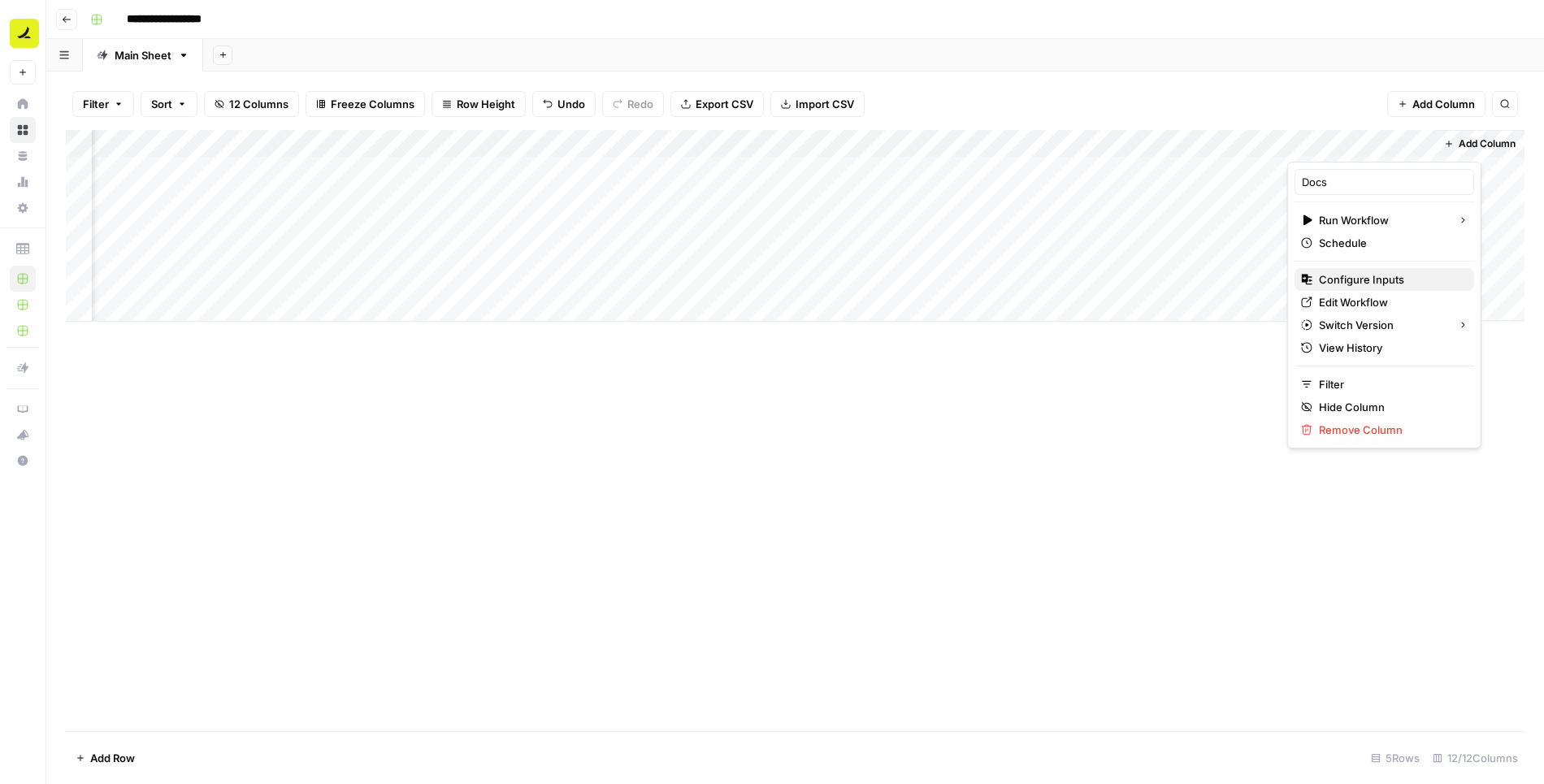 click on "Configure Inputs" at bounding box center [1390, 279] 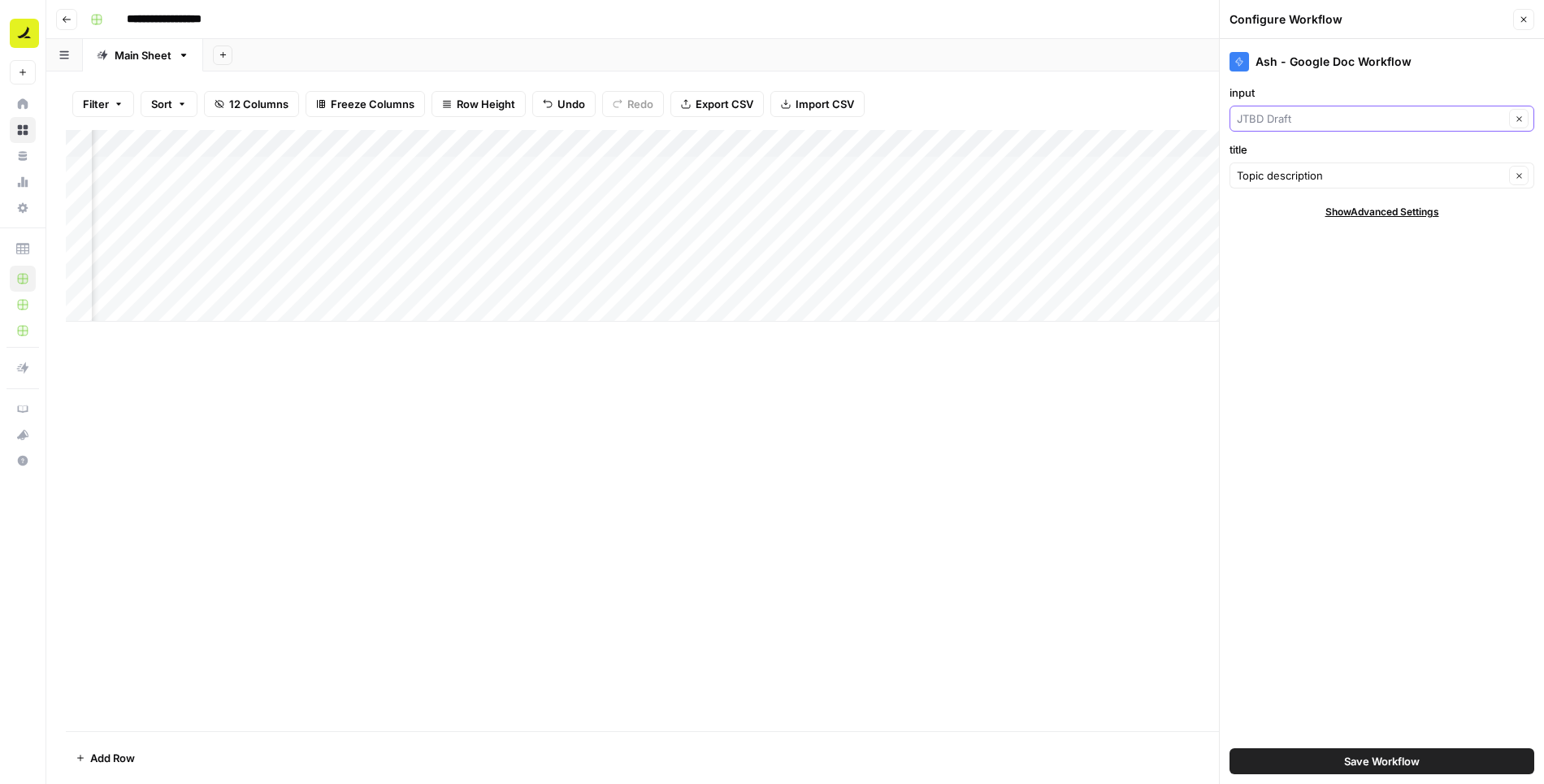 click on "input" at bounding box center [1370, 119] 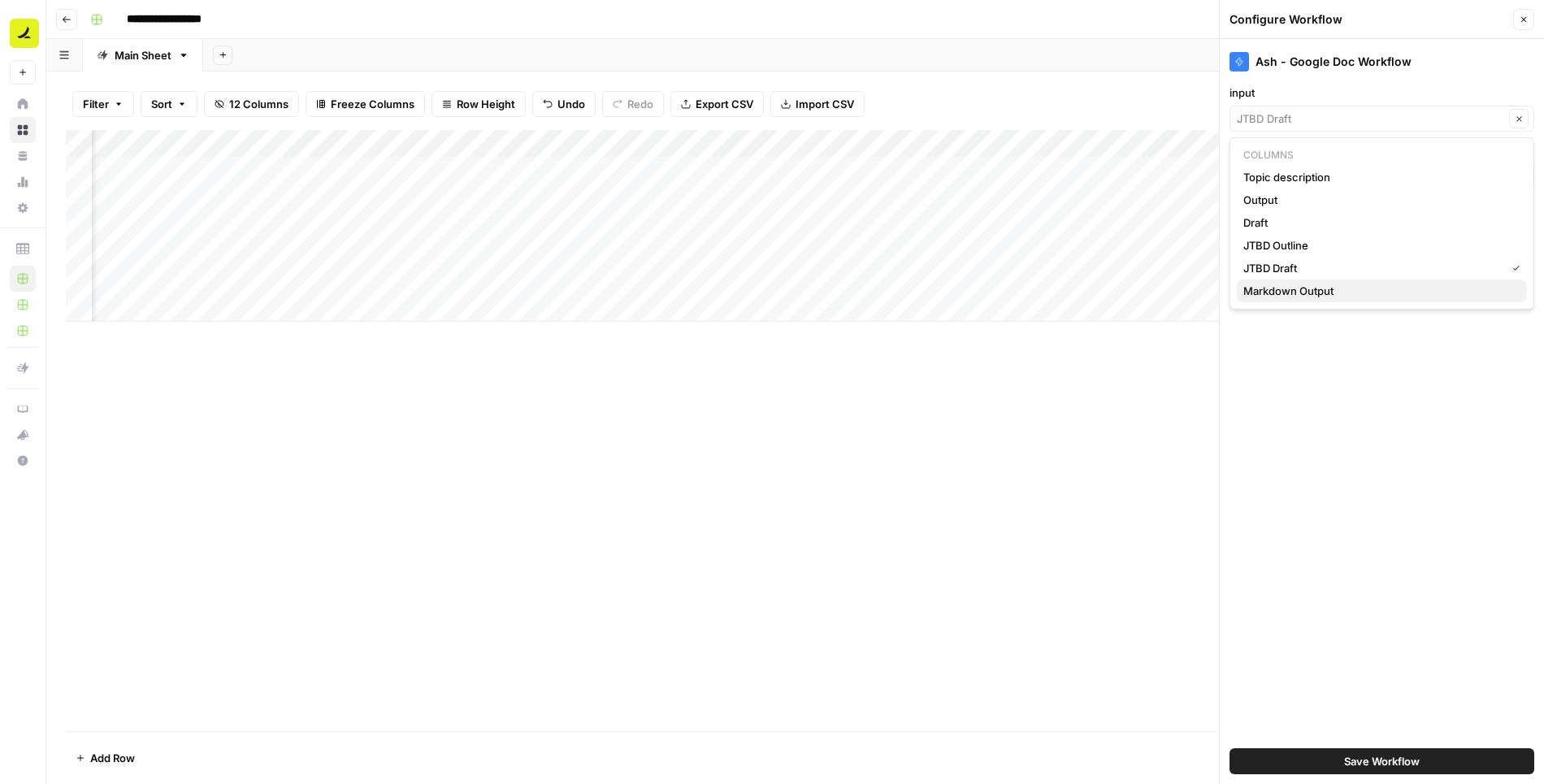 click on "Markdown Output" at bounding box center [1378, 291] 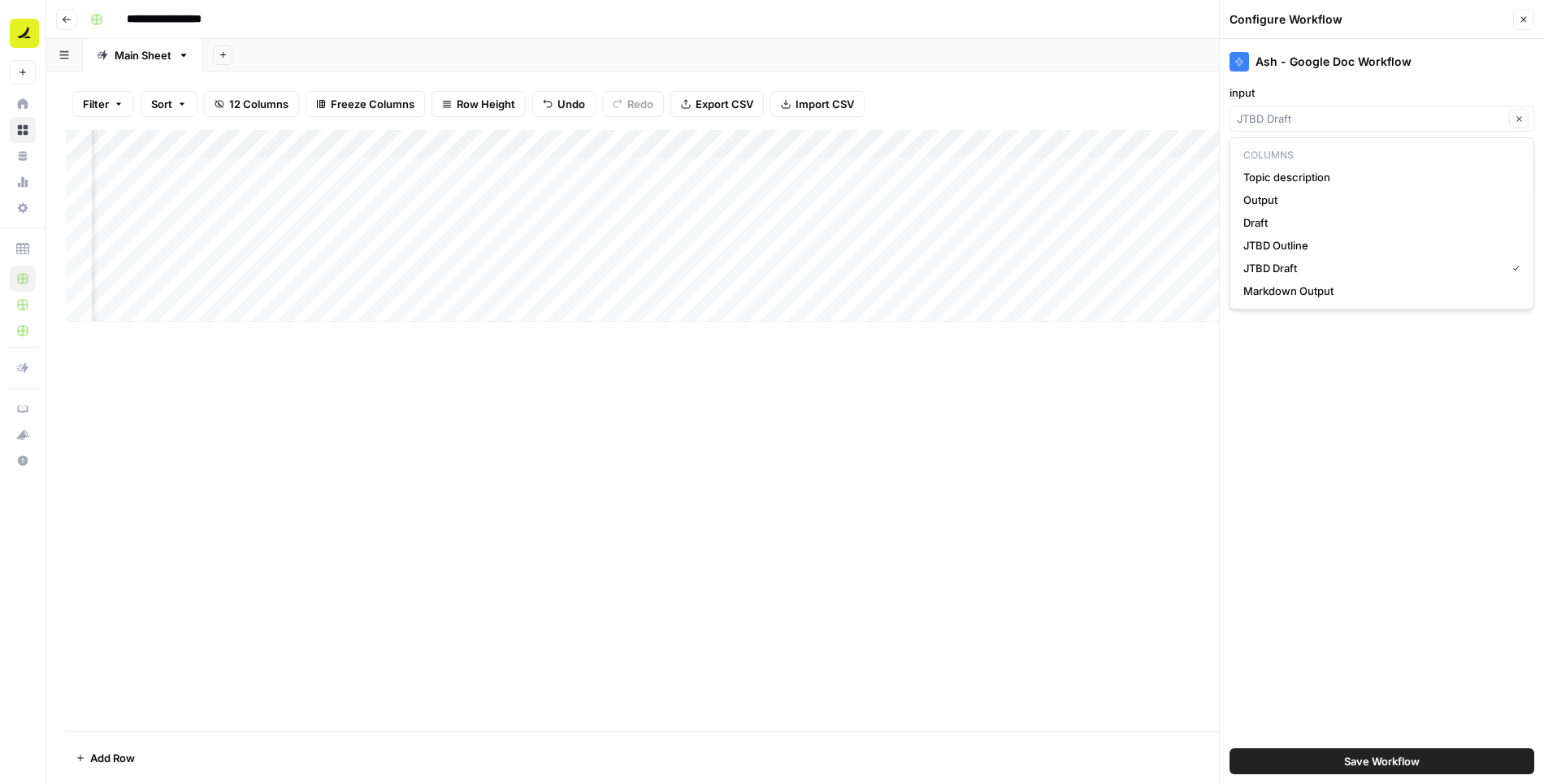 type on "Markdown Output" 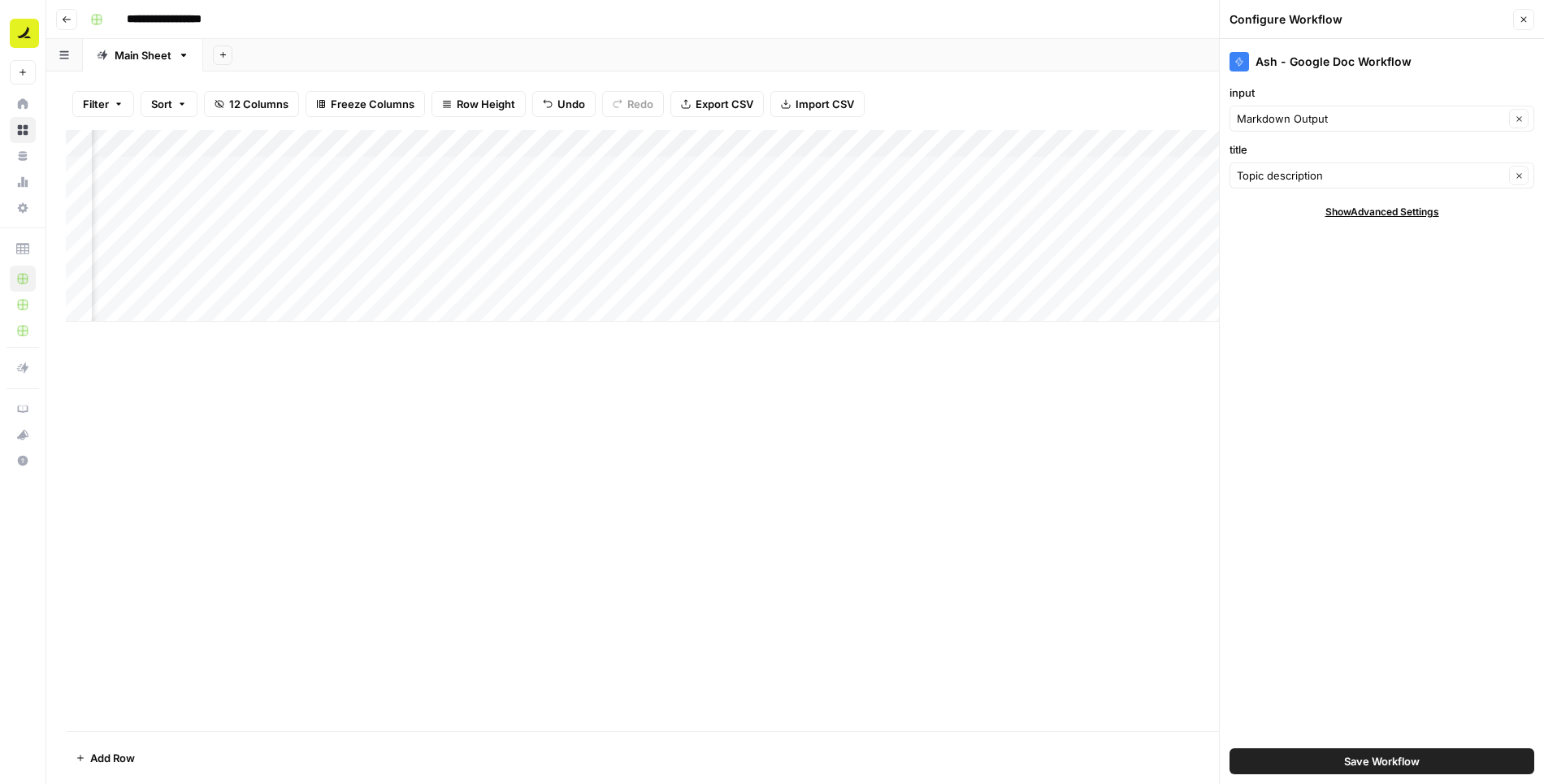 click on "Save Workflow" at bounding box center (1381, 761) 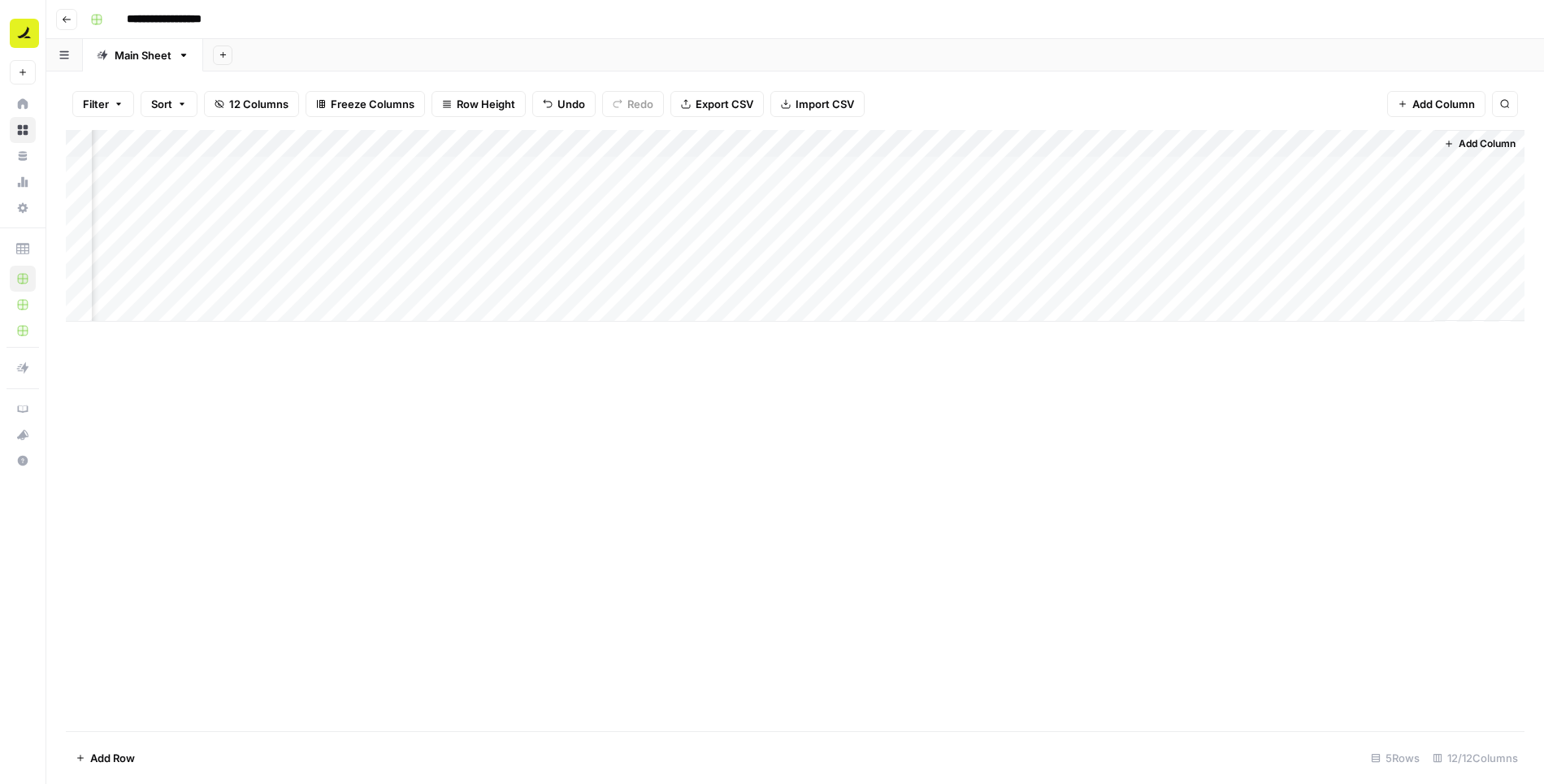 click on "Add Column" at bounding box center [1487, 144] 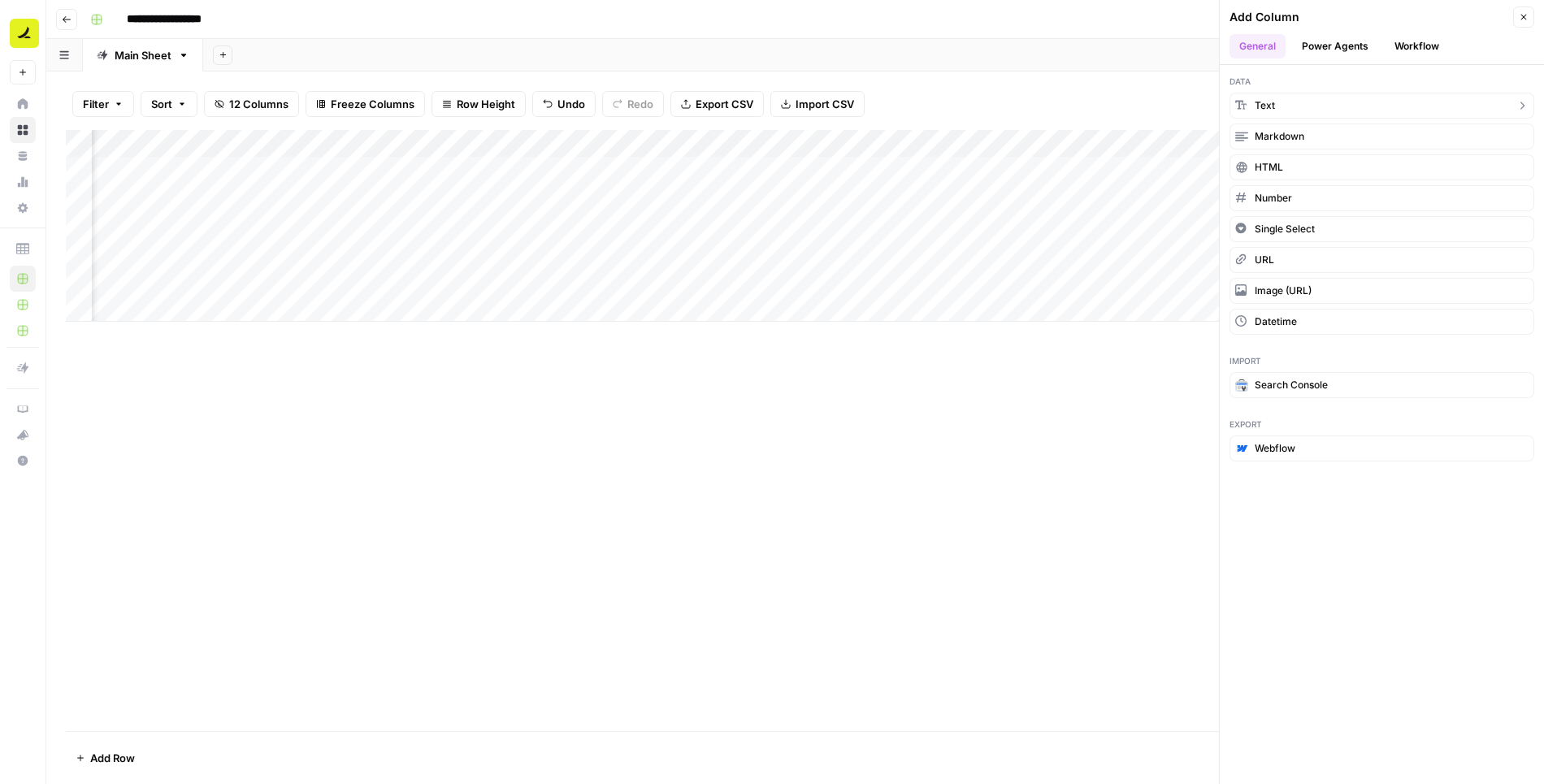 click on "text" at bounding box center (1381, 106) 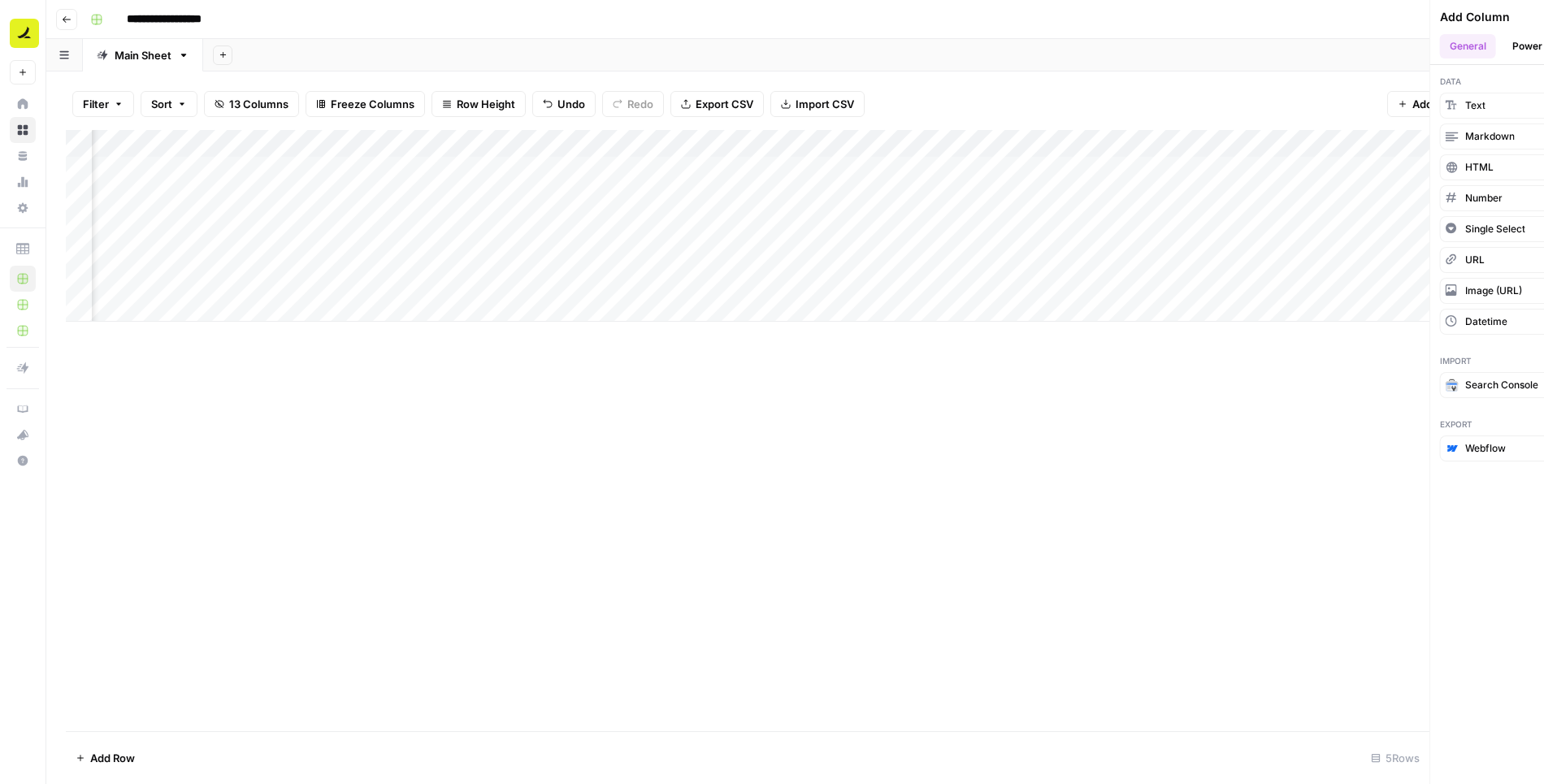 scroll, scrollTop: 0, scrollLeft: 805, axis: horizontal 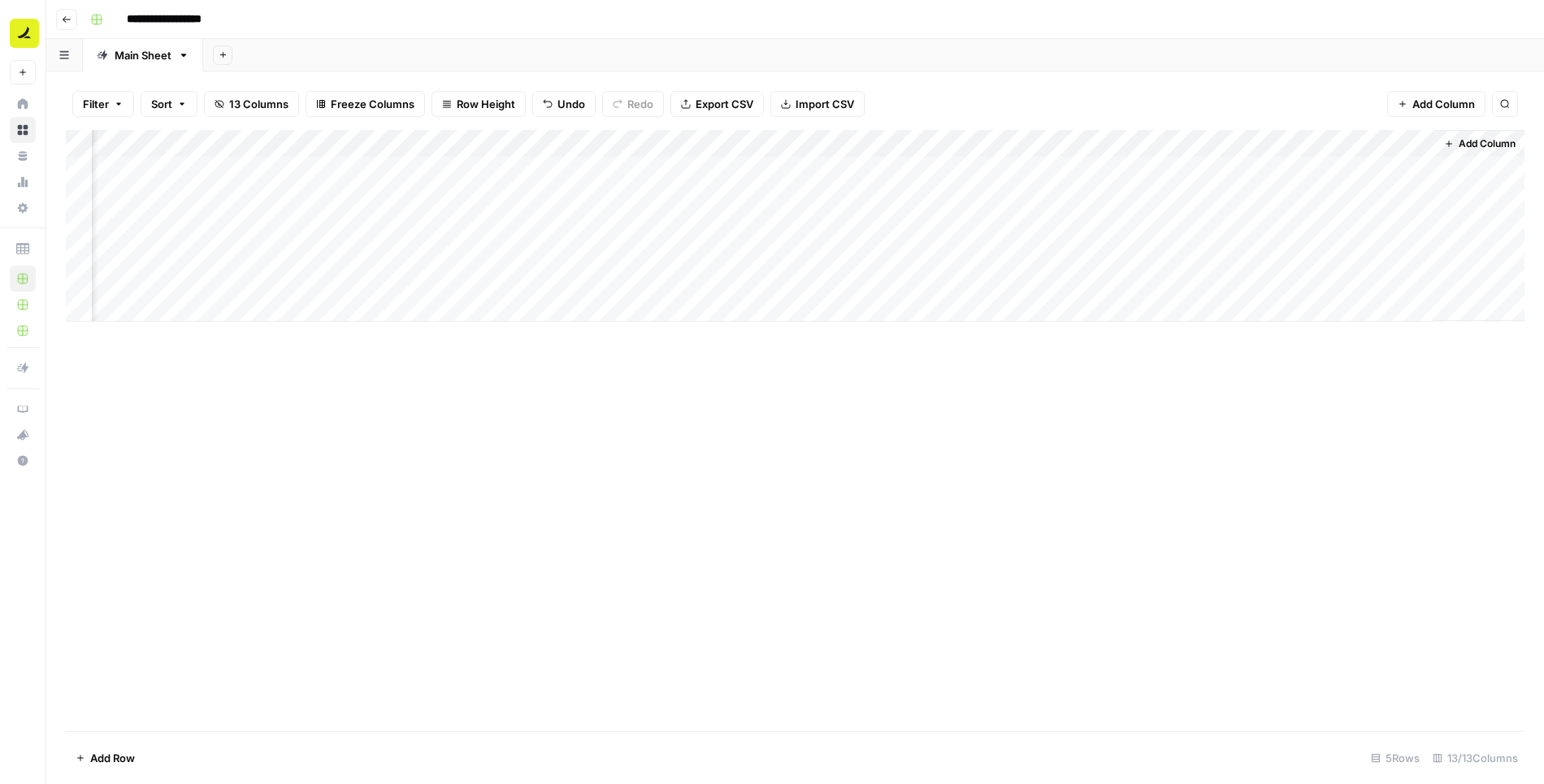 click on "Add Column" at bounding box center (795, 226) 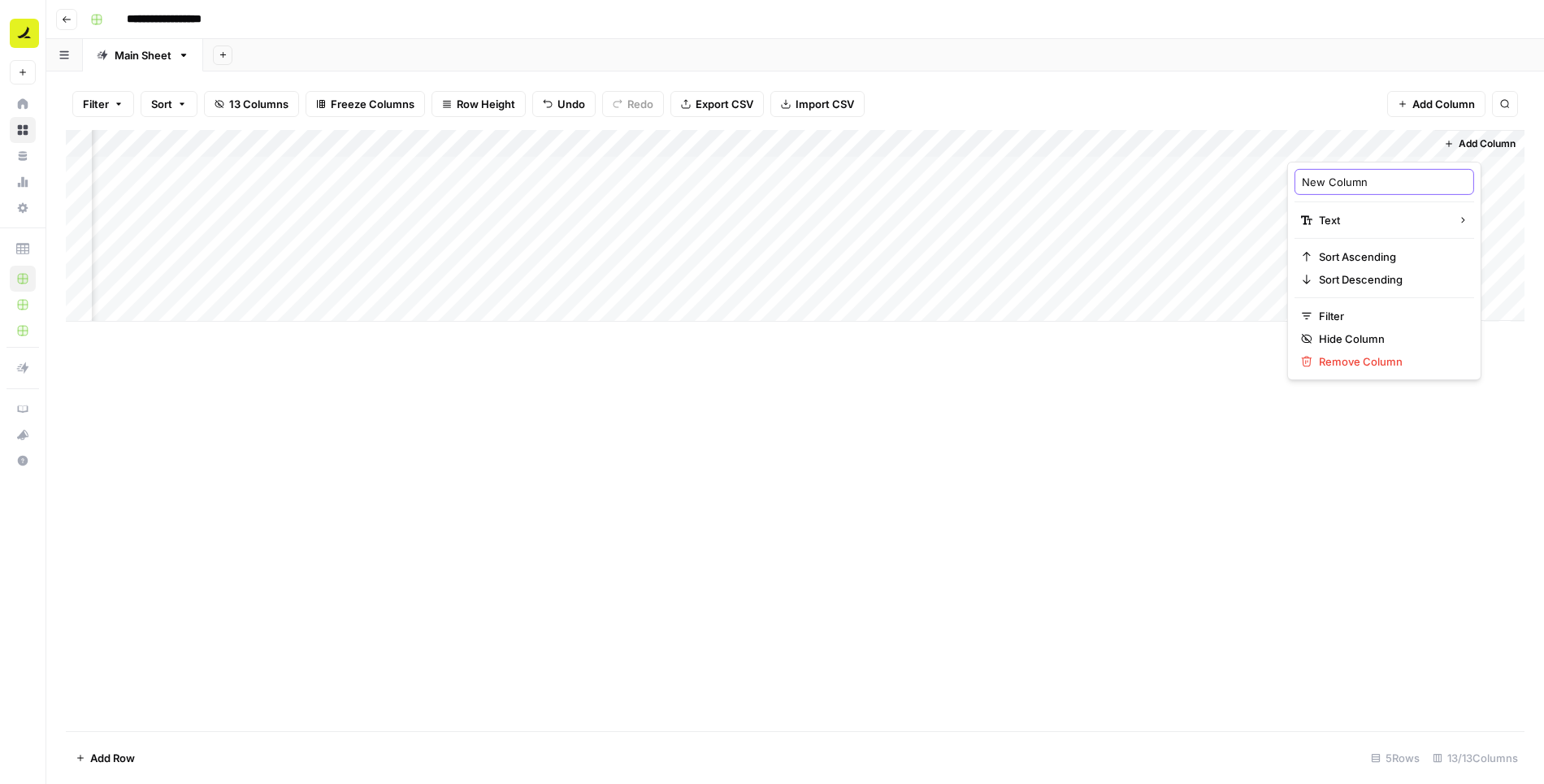 click on "New Column" at bounding box center [1384, 182] 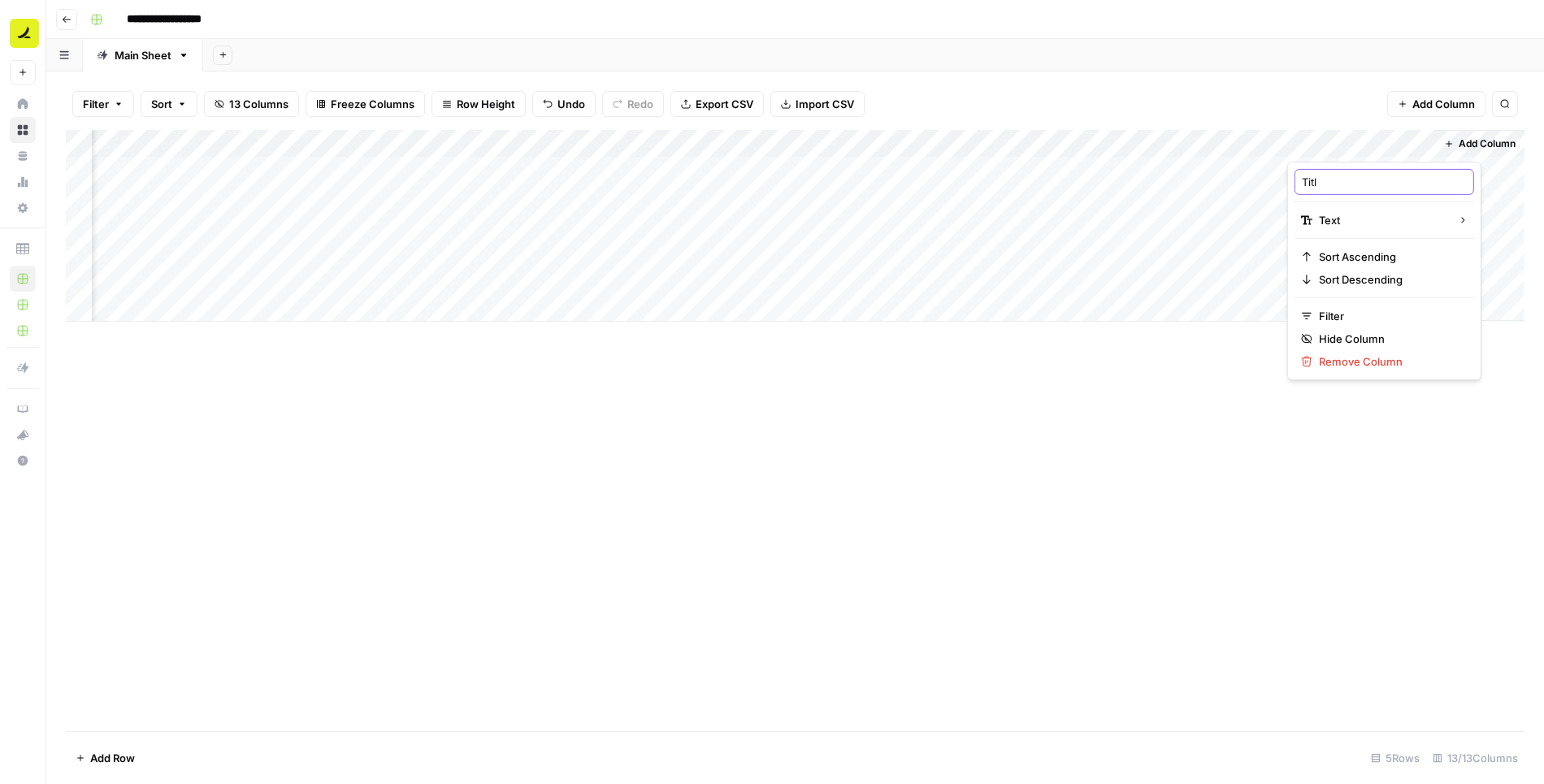 type on "Title" 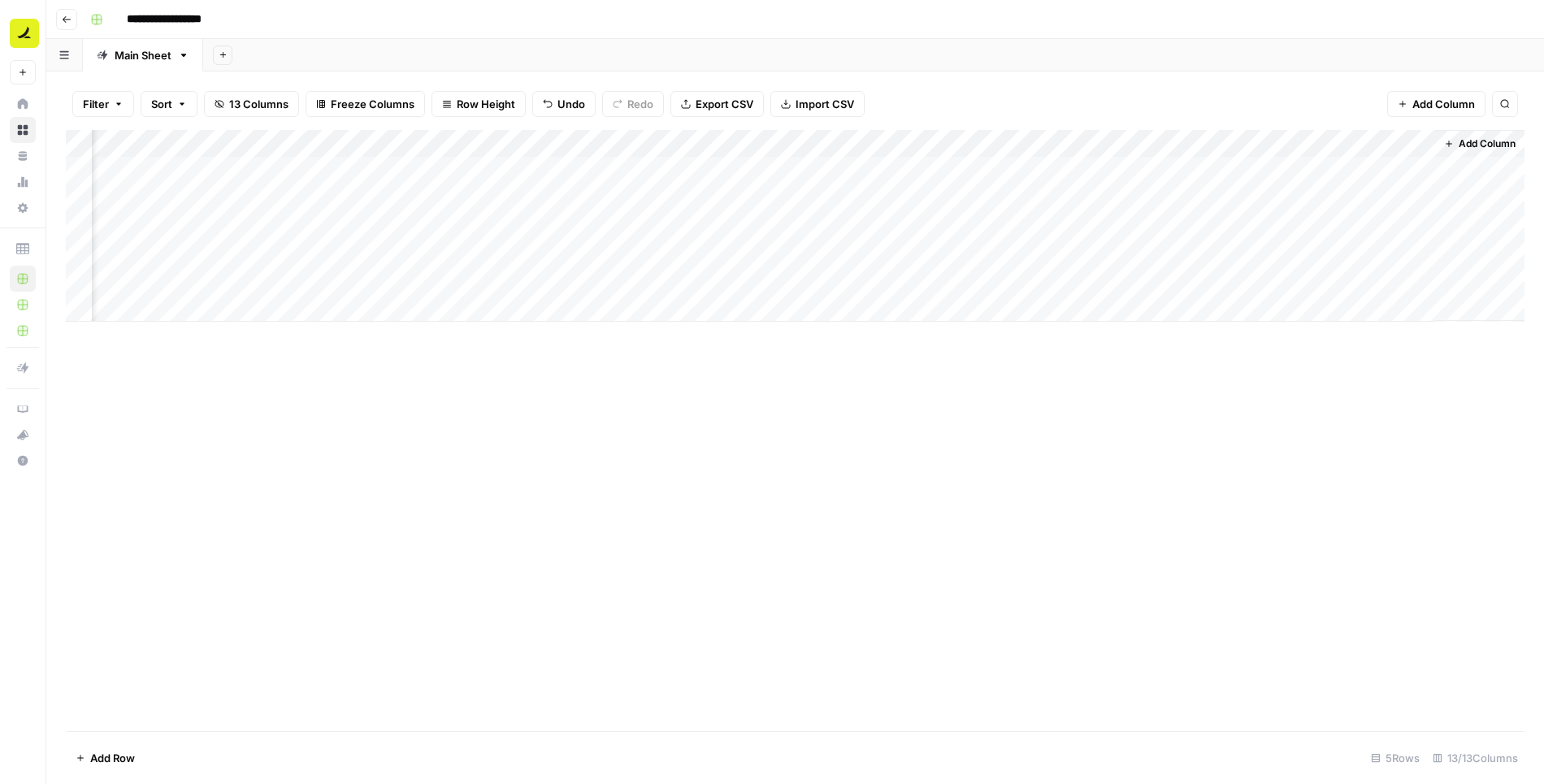 drag, startPoint x: 1360, startPoint y: 144, endPoint x: 184, endPoint y: 153, distance: 1176.0344 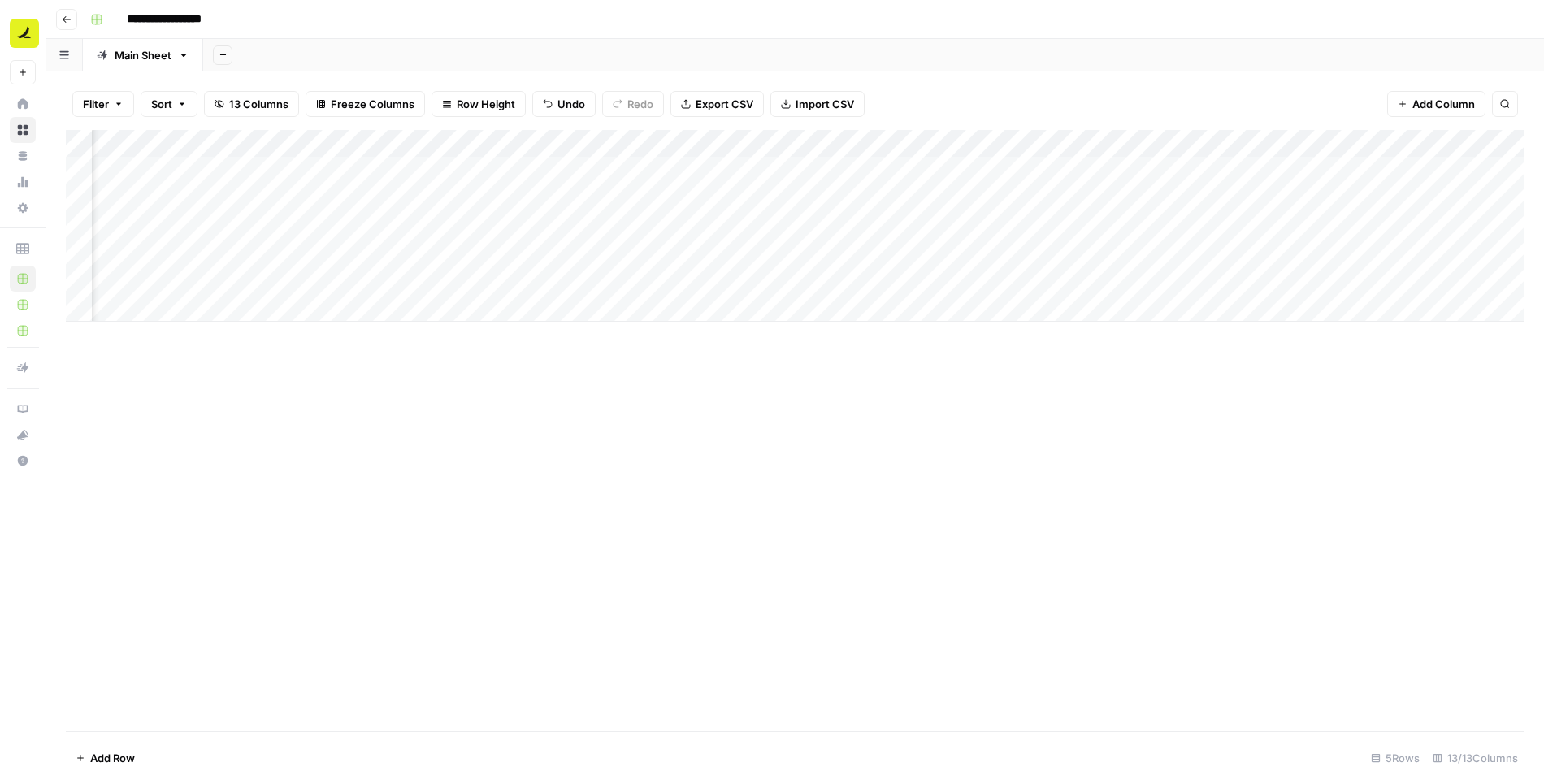 scroll, scrollTop: 0, scrollLeft: 0, axis: both 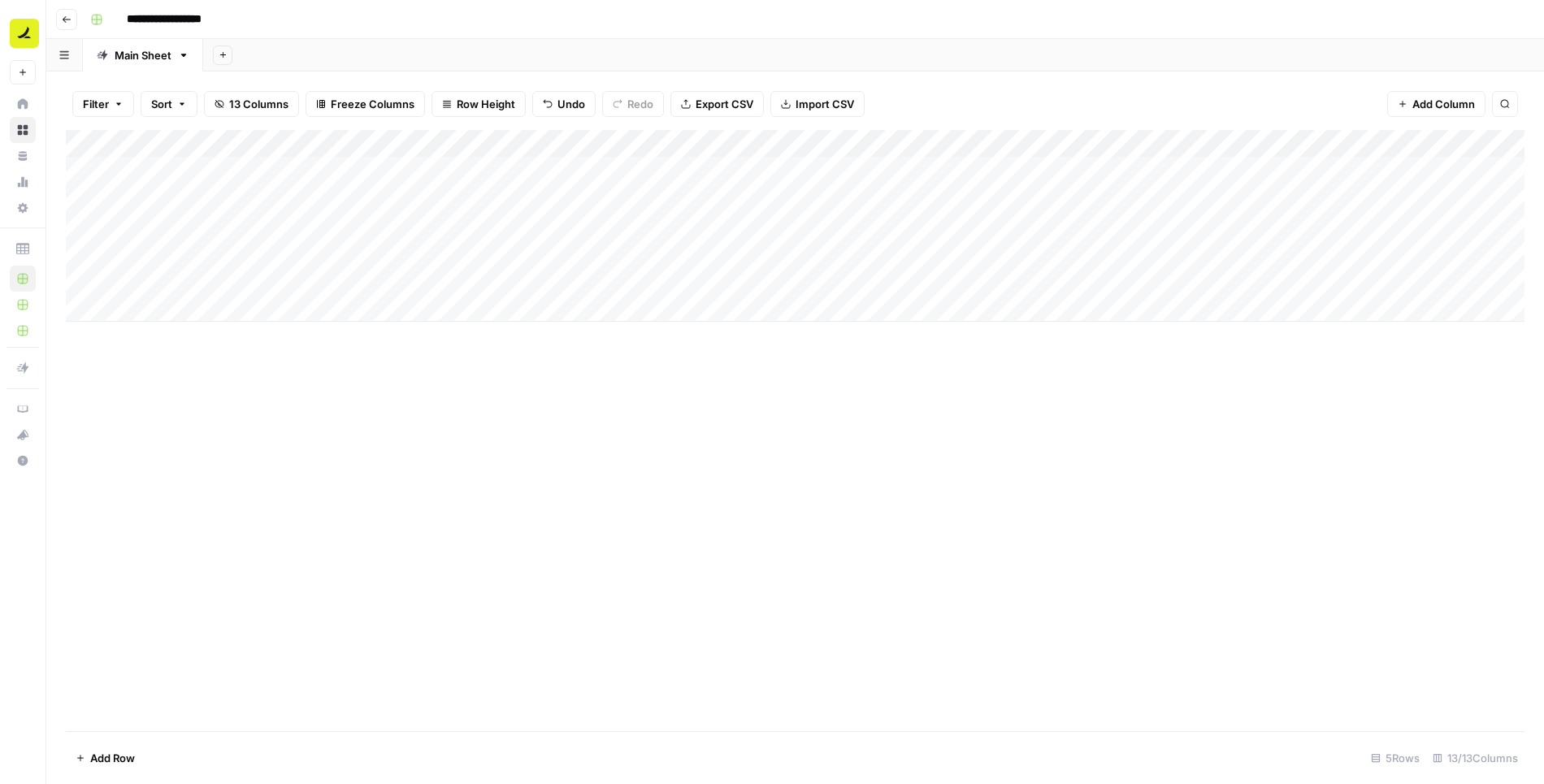 drag, startPoint x: 995, startPoint y: 143, endPoint x: 207, endPoint y: 154, distance: 788.0768 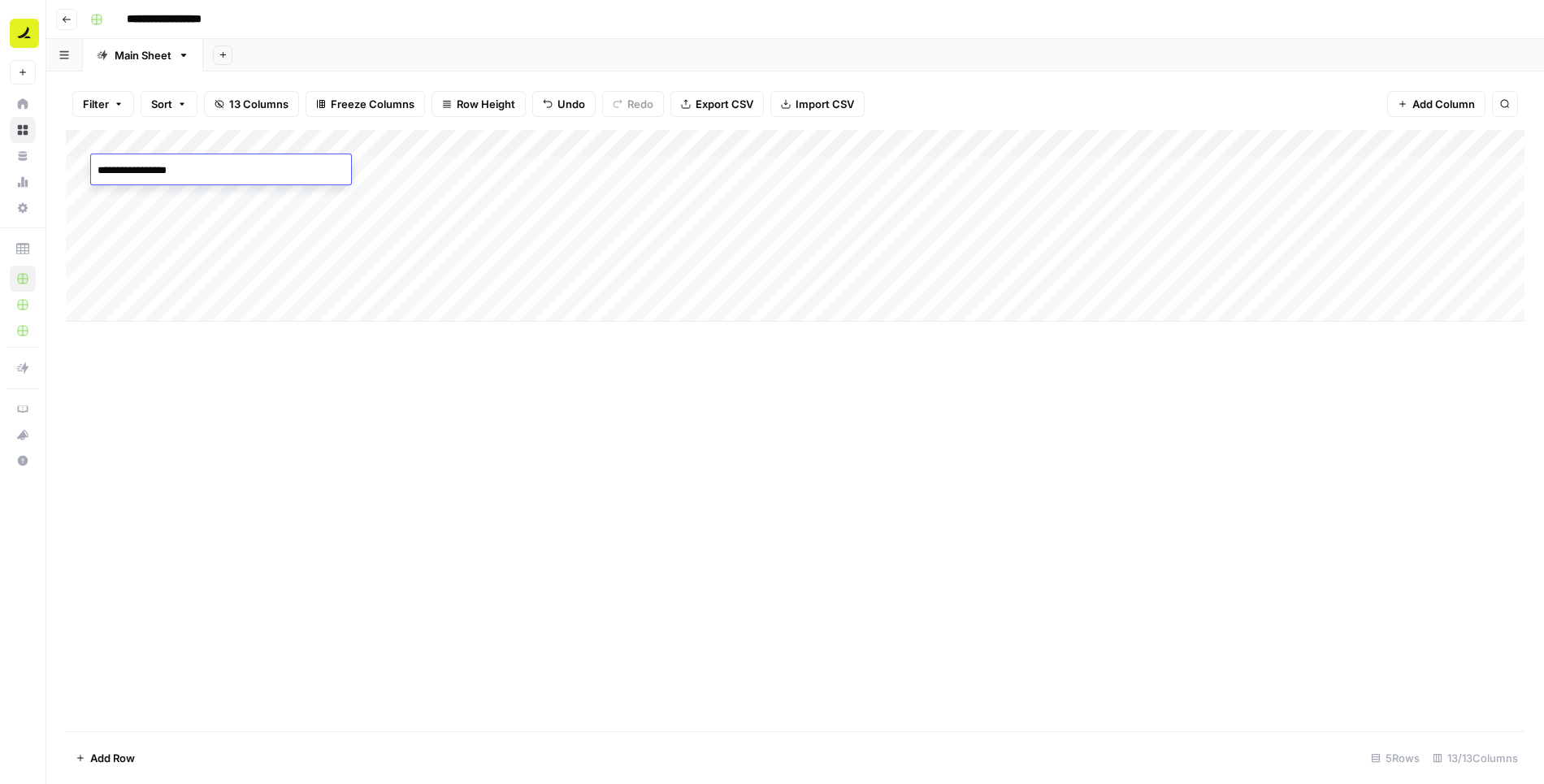 type on "**********" 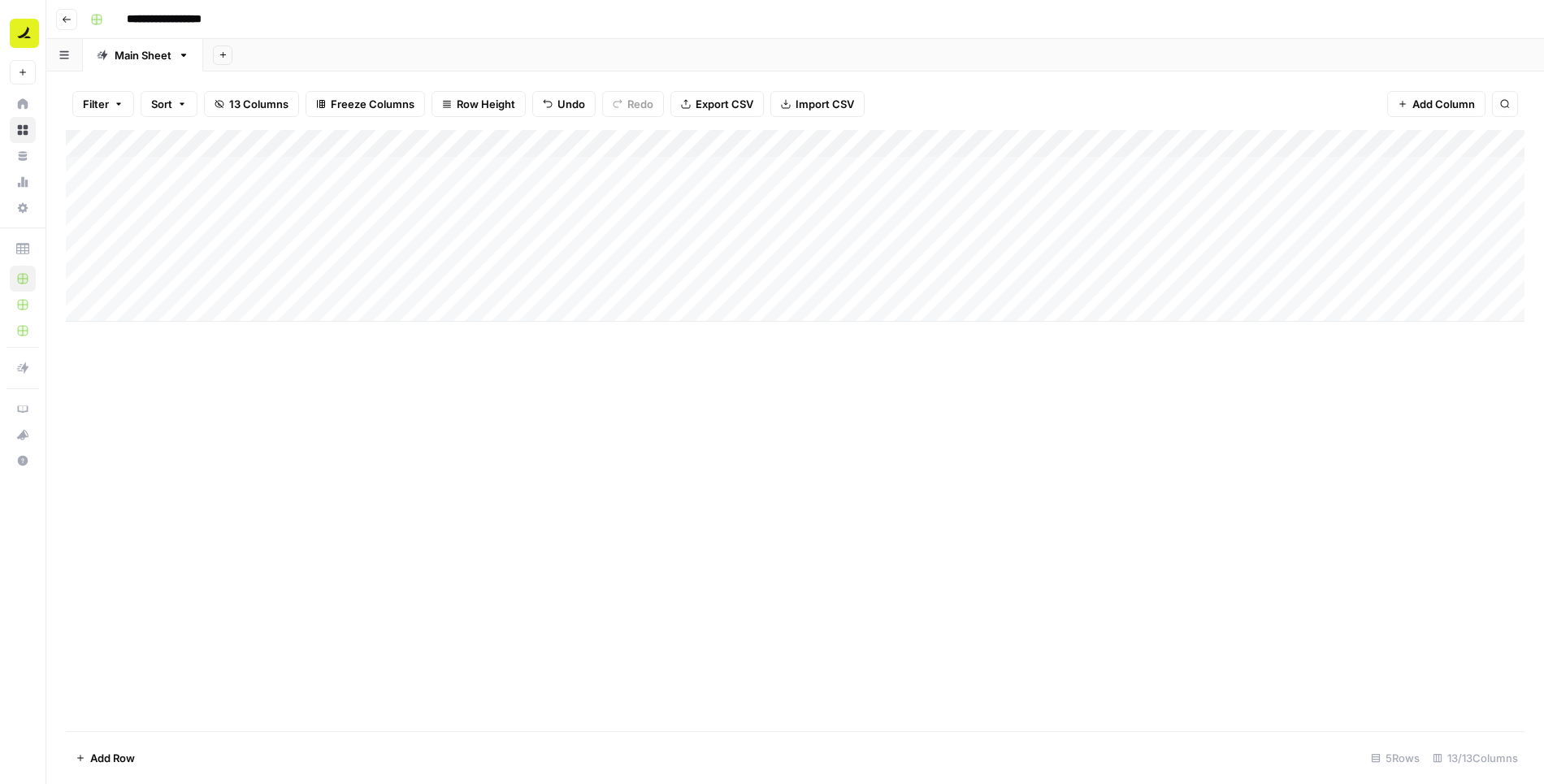 click on "Add Column" at bounding box center [795, 226] 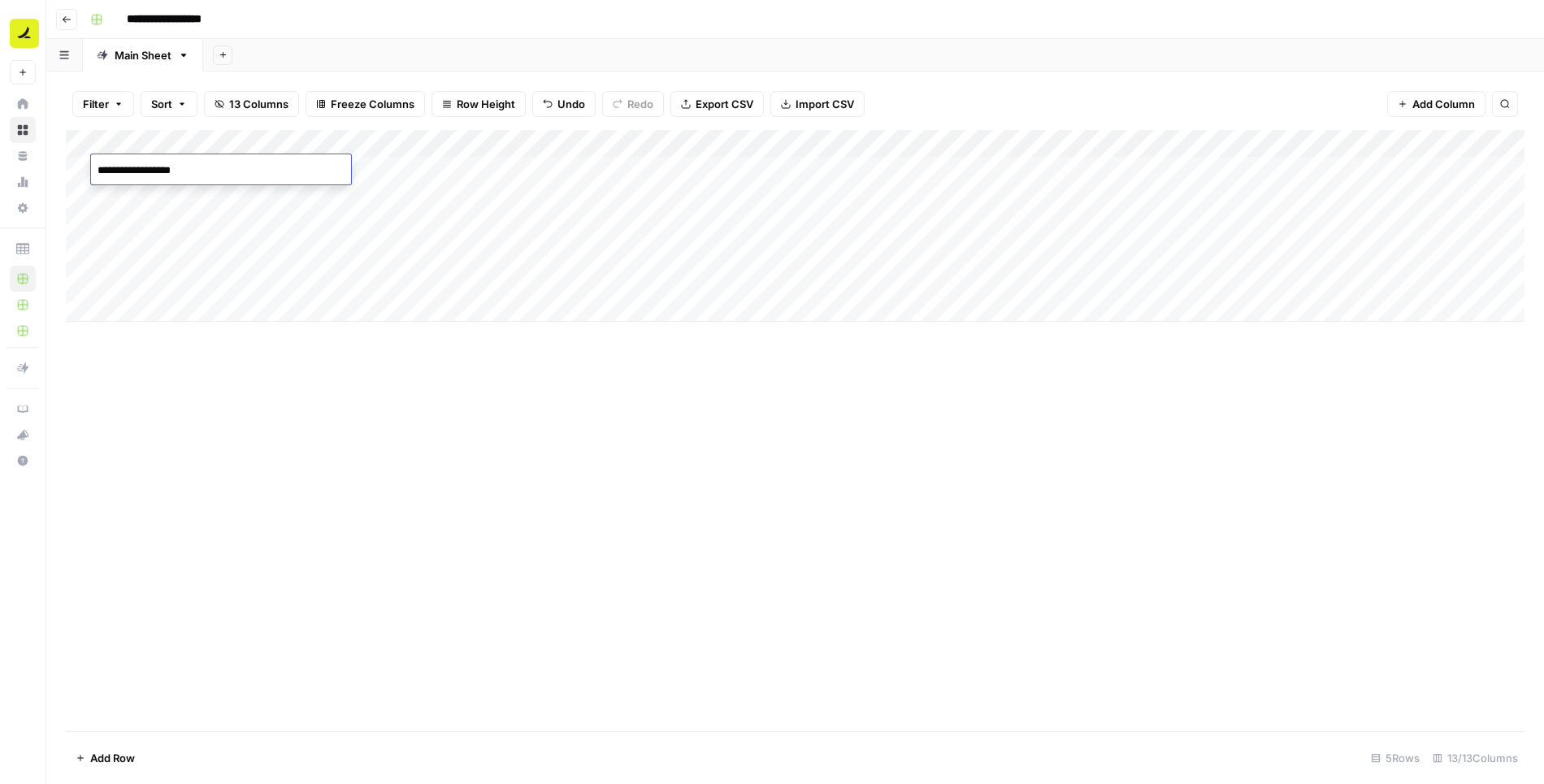 click on "Add Column" at bounding box center [795, 226] 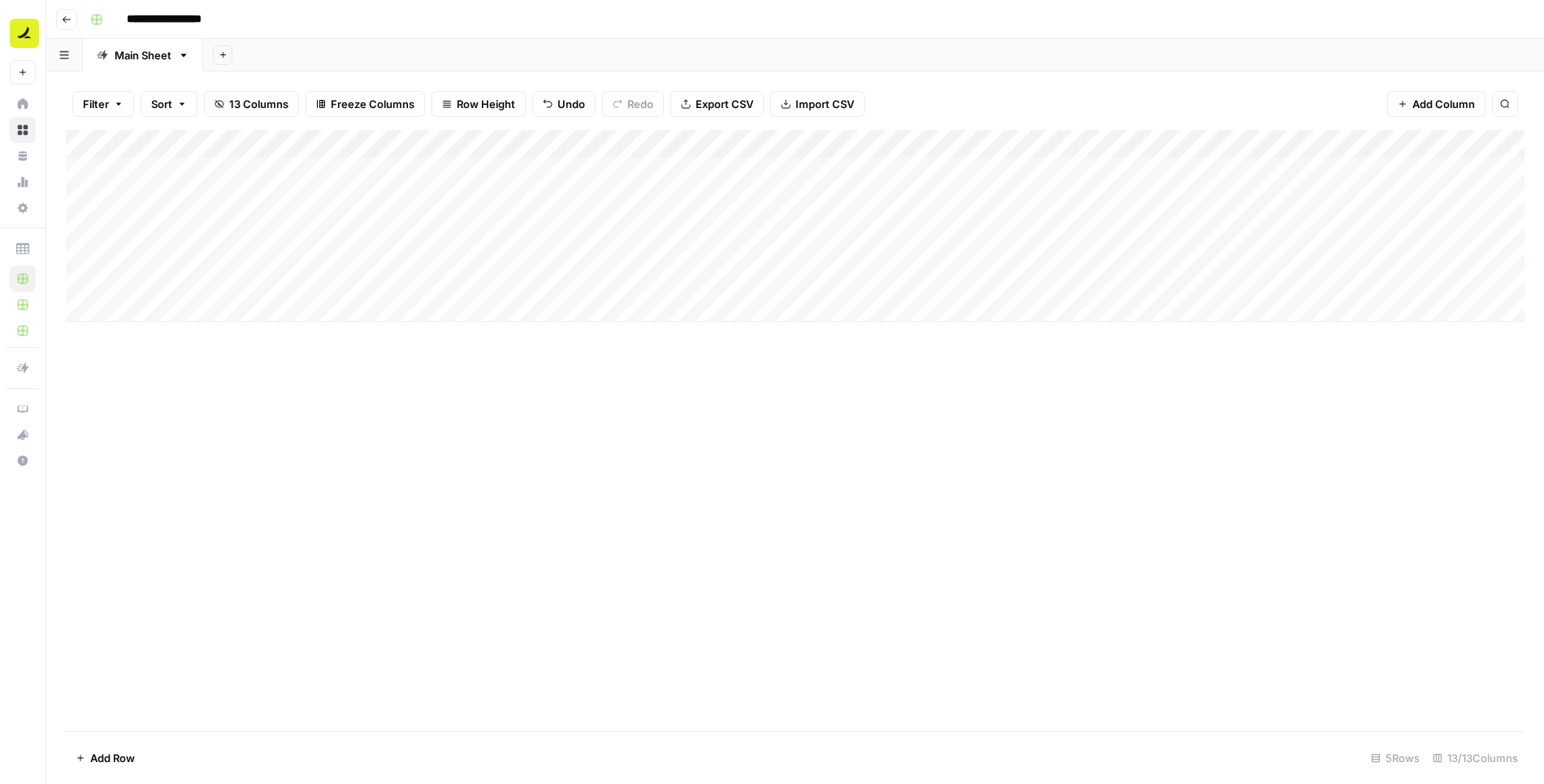 click on "Add Column" at bounding box center [795, 226] 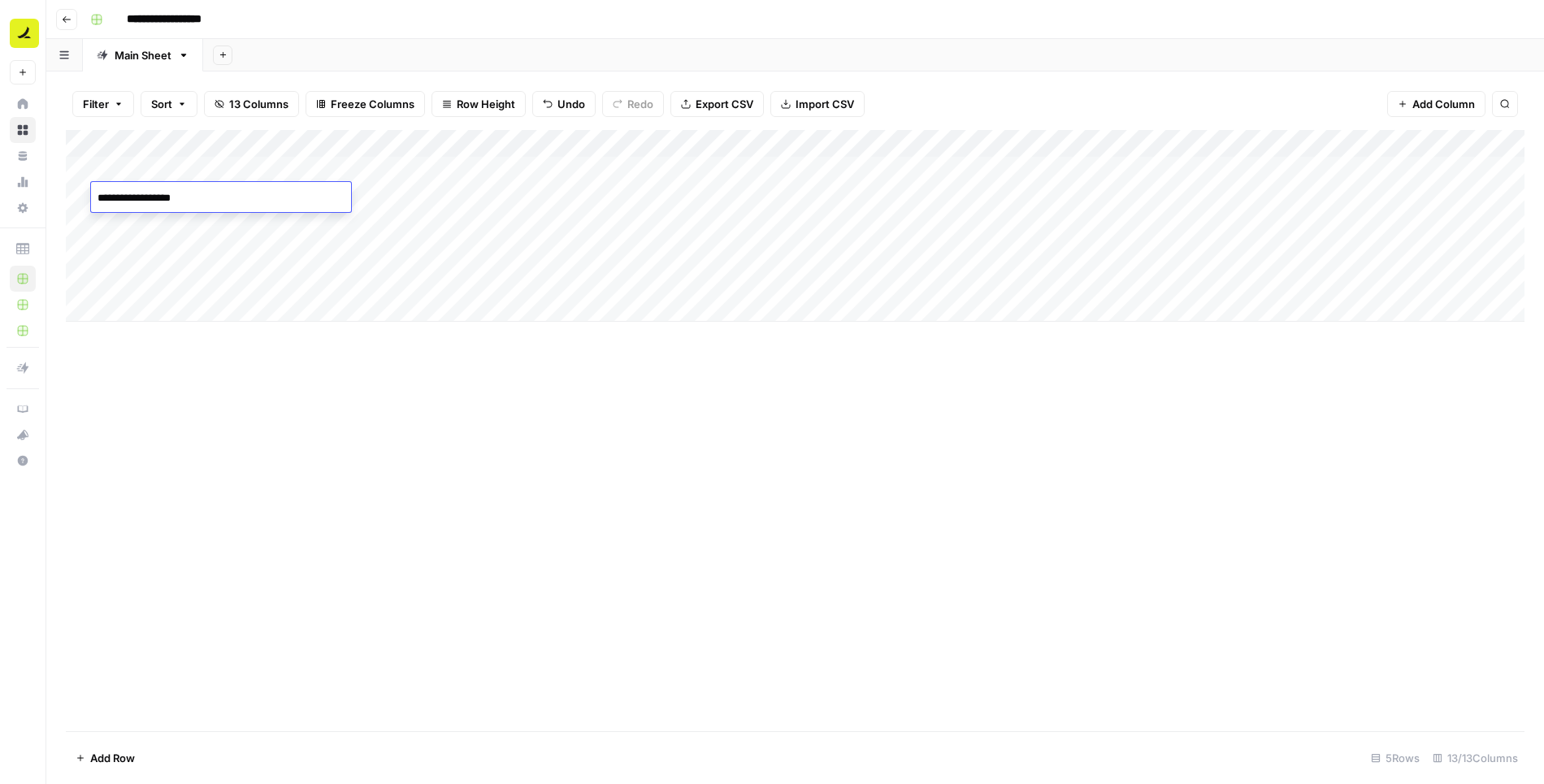 click on "**********" at bounding box center (221, 198) 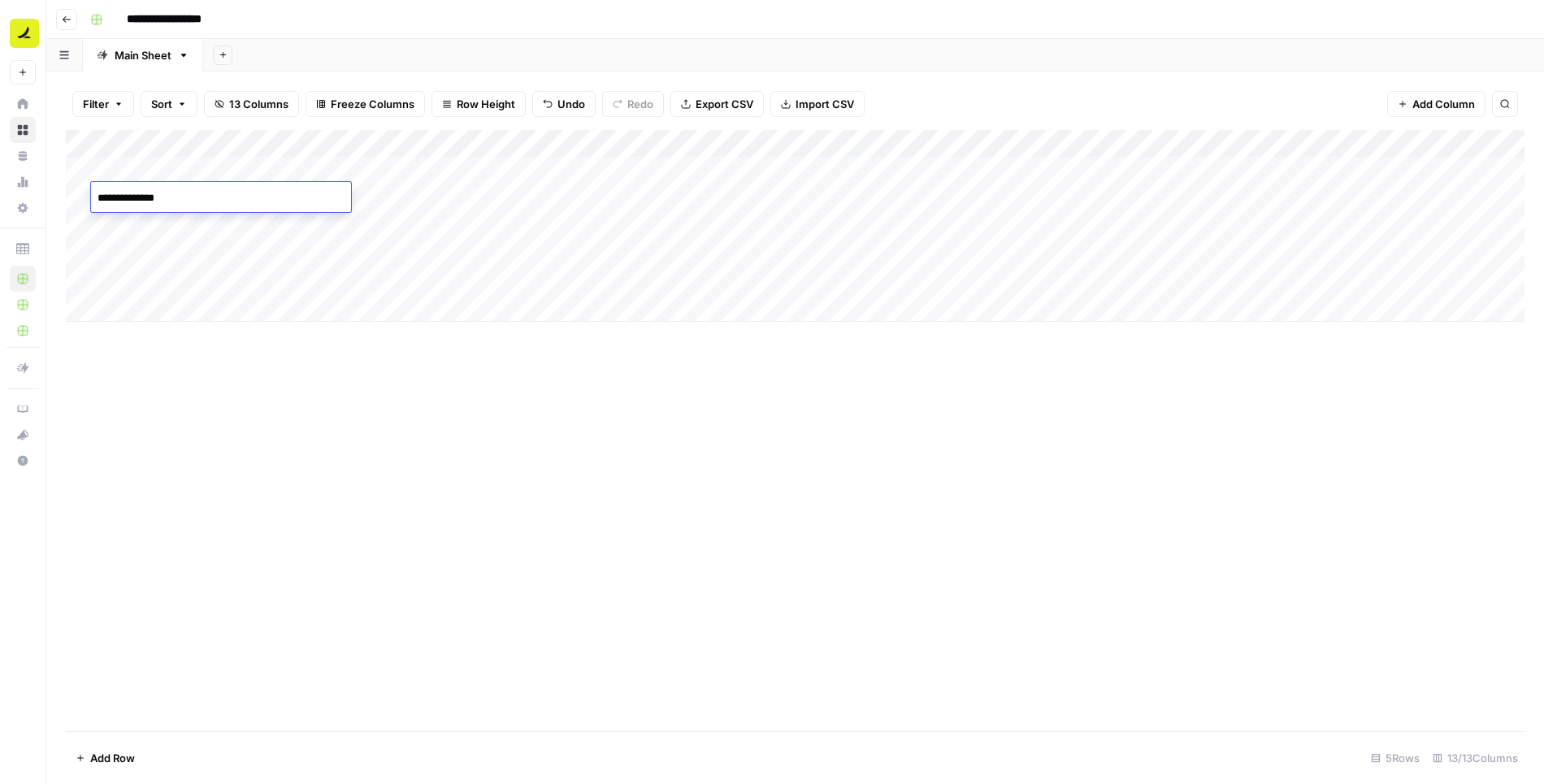 type on "**********" 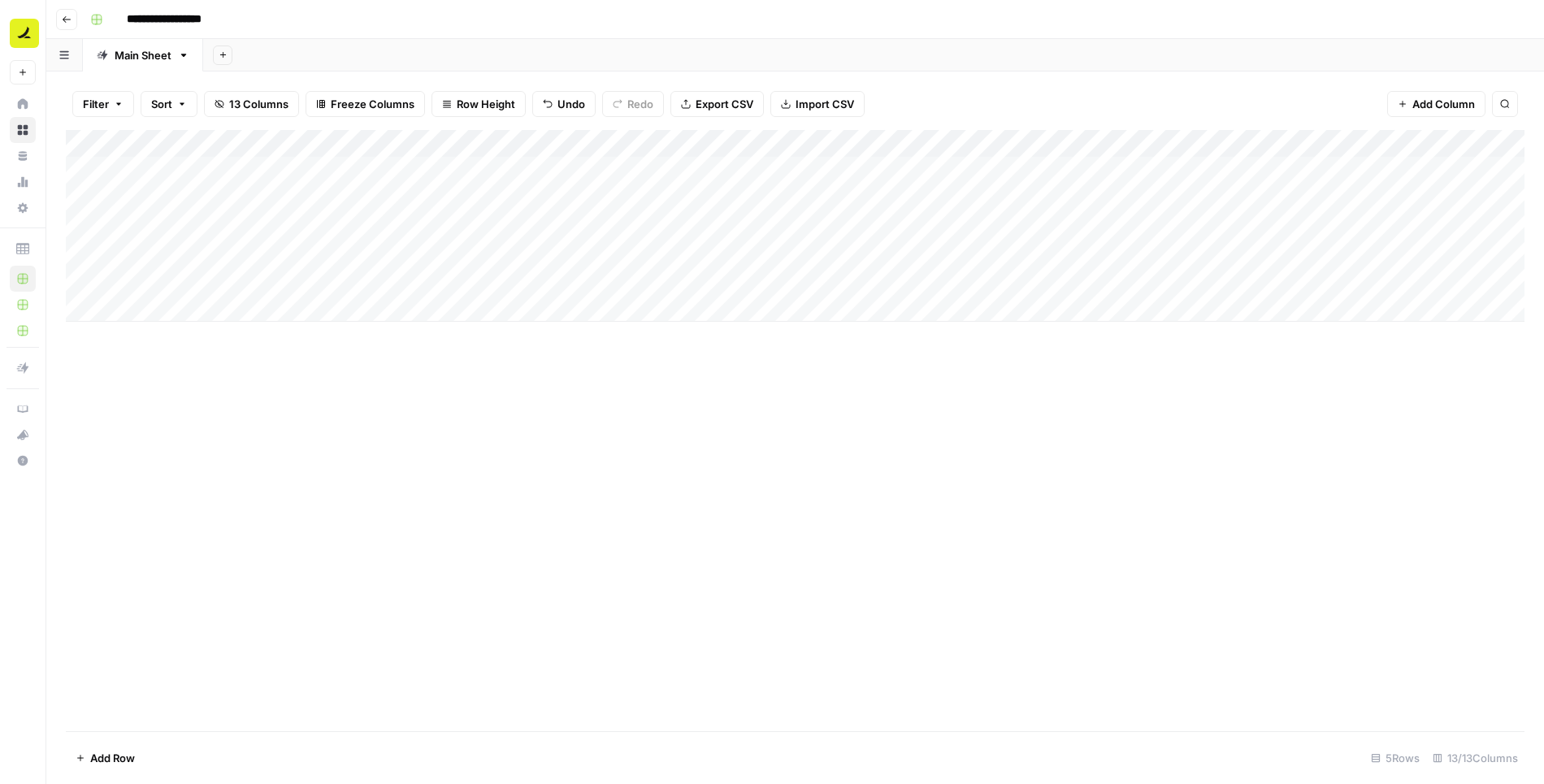 click on "Add Column" at bounding box center [795, 226] 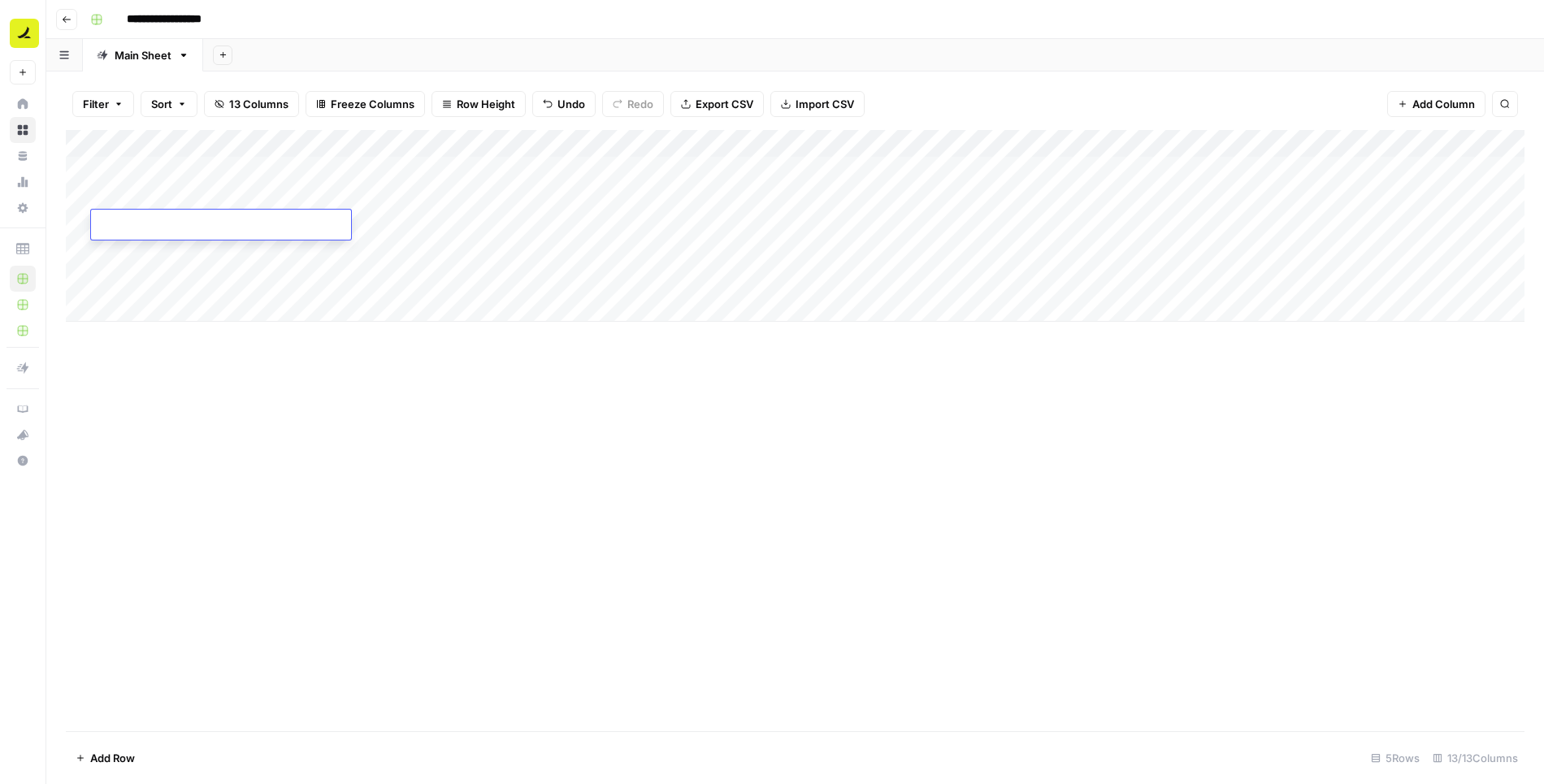 click at bounding box center [221, 226] 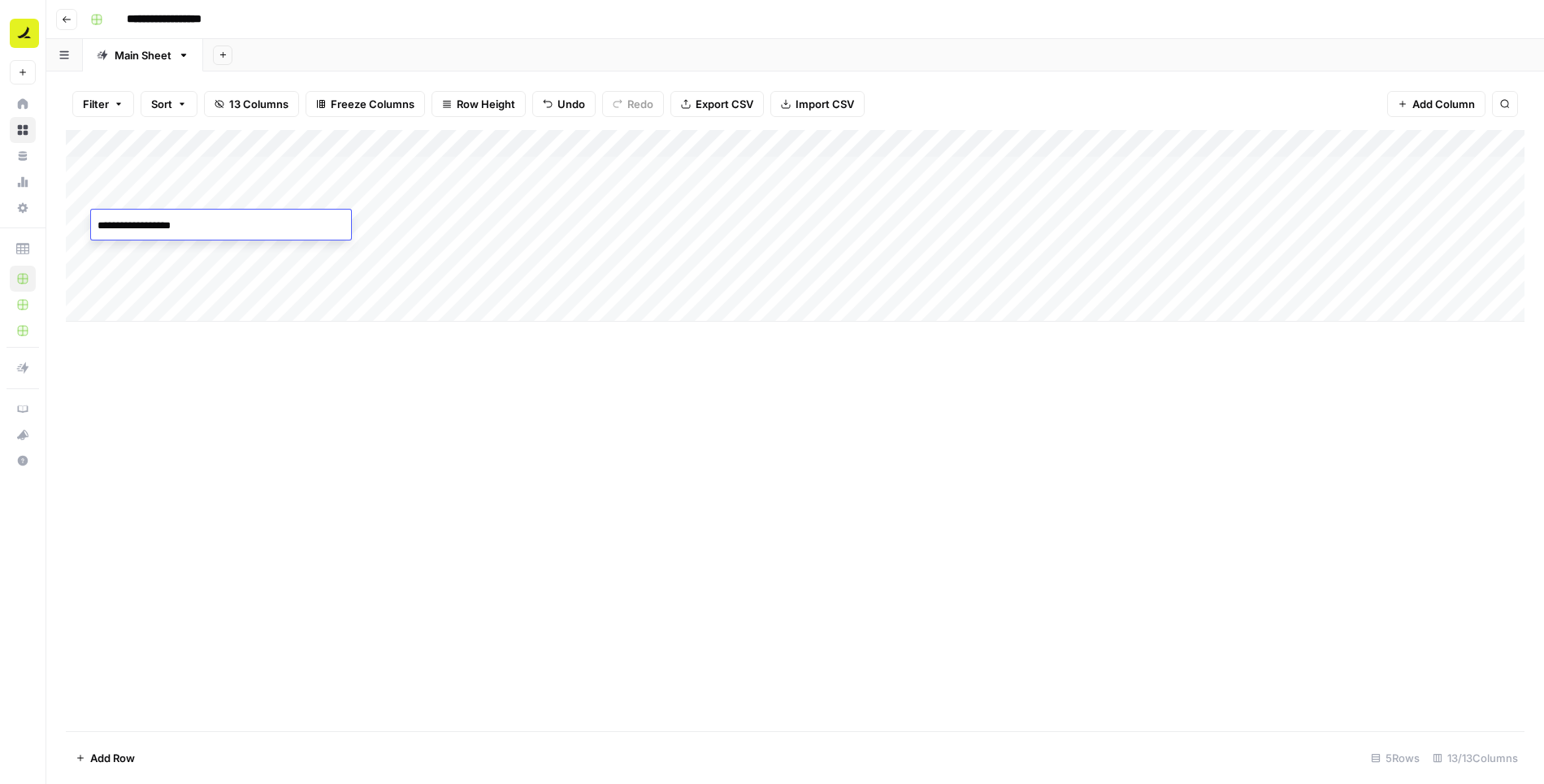 click on "Add Column" at bounding box center (795, 431) 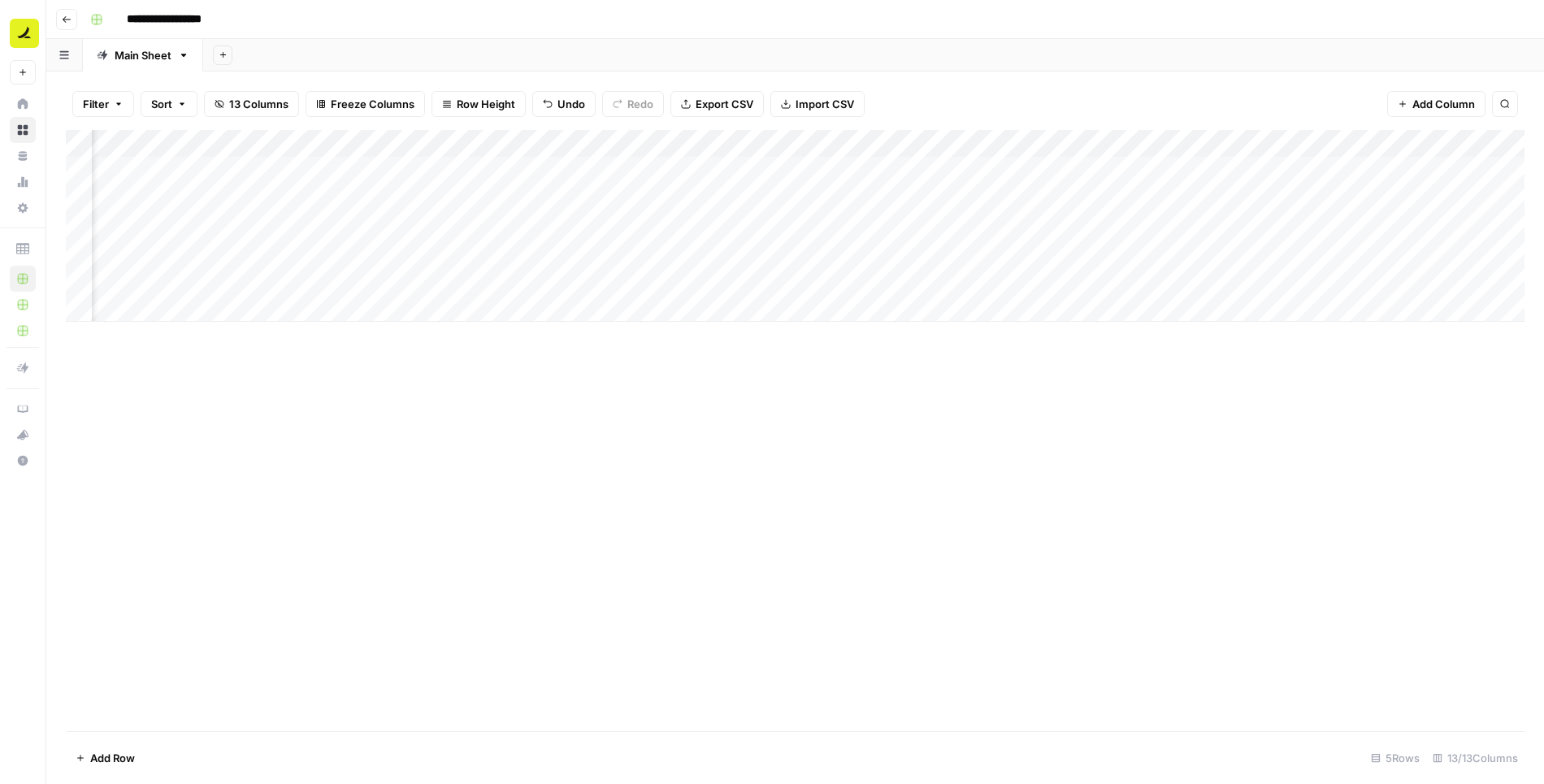 scroll, scrollTop: 0, scrollLeft: 805, axis: horizontal 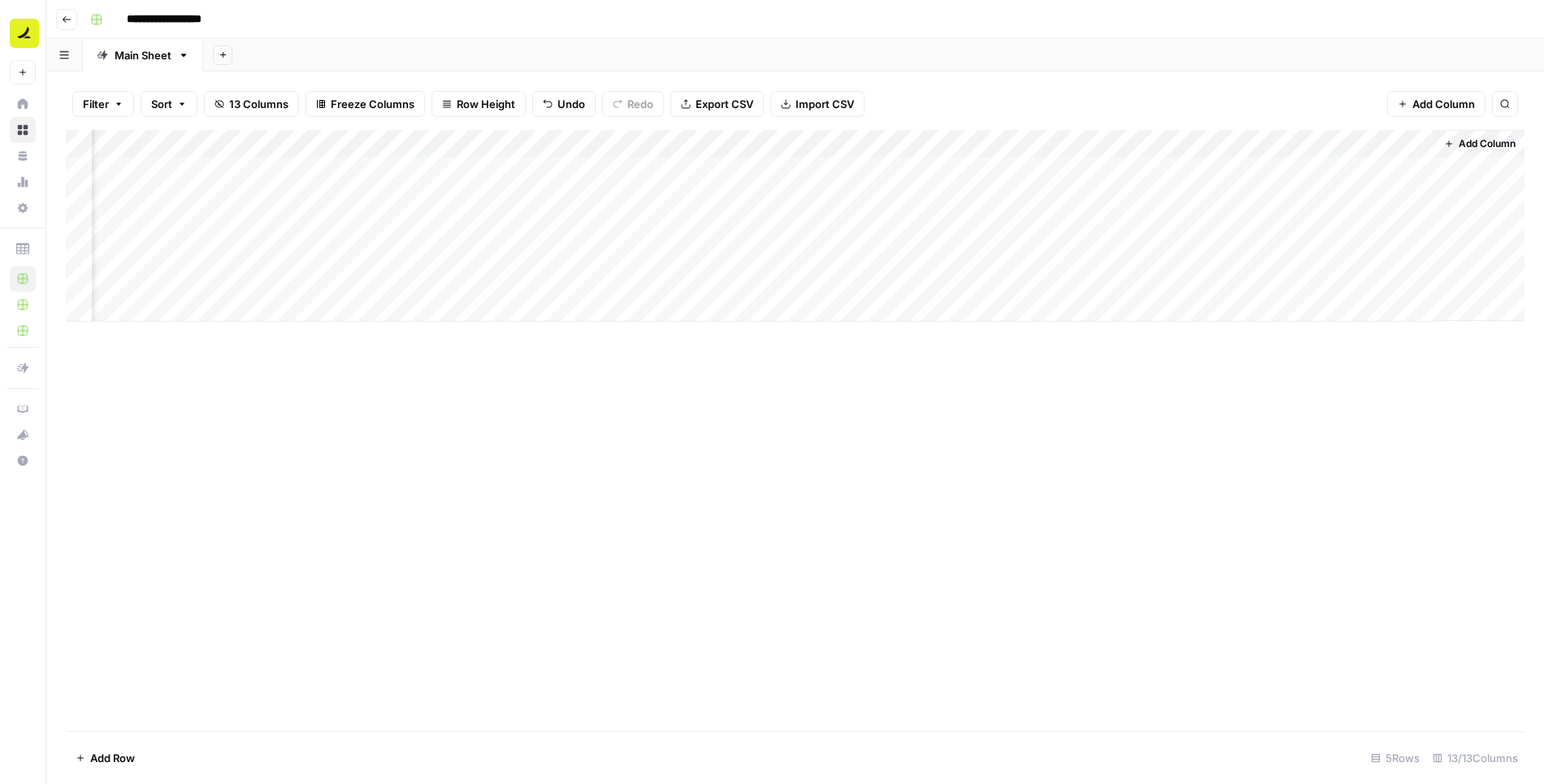 click on "Add Column" at bounding box center (795, 226) 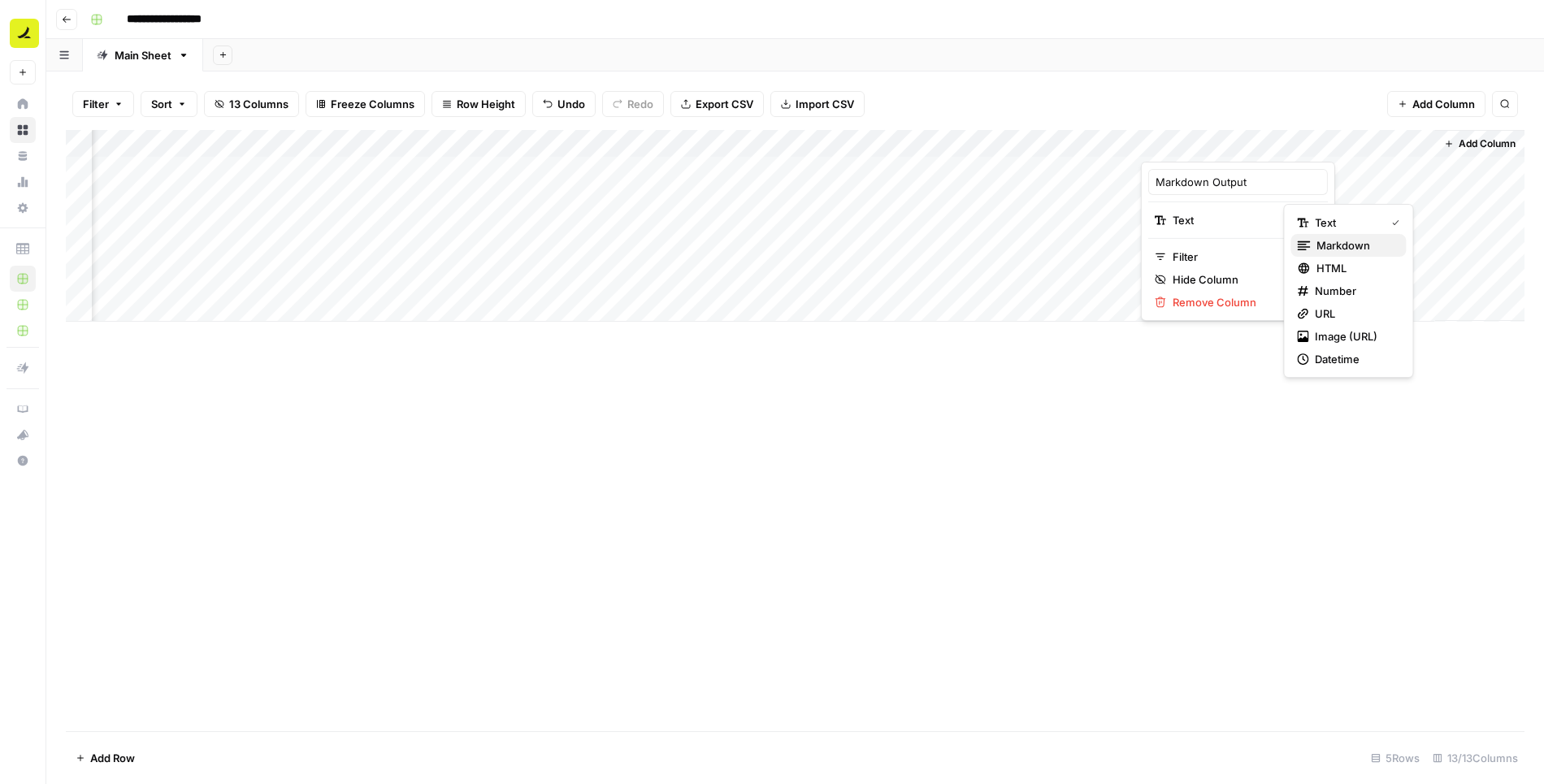 click on "markdown" at bounding box center (1355, 245) 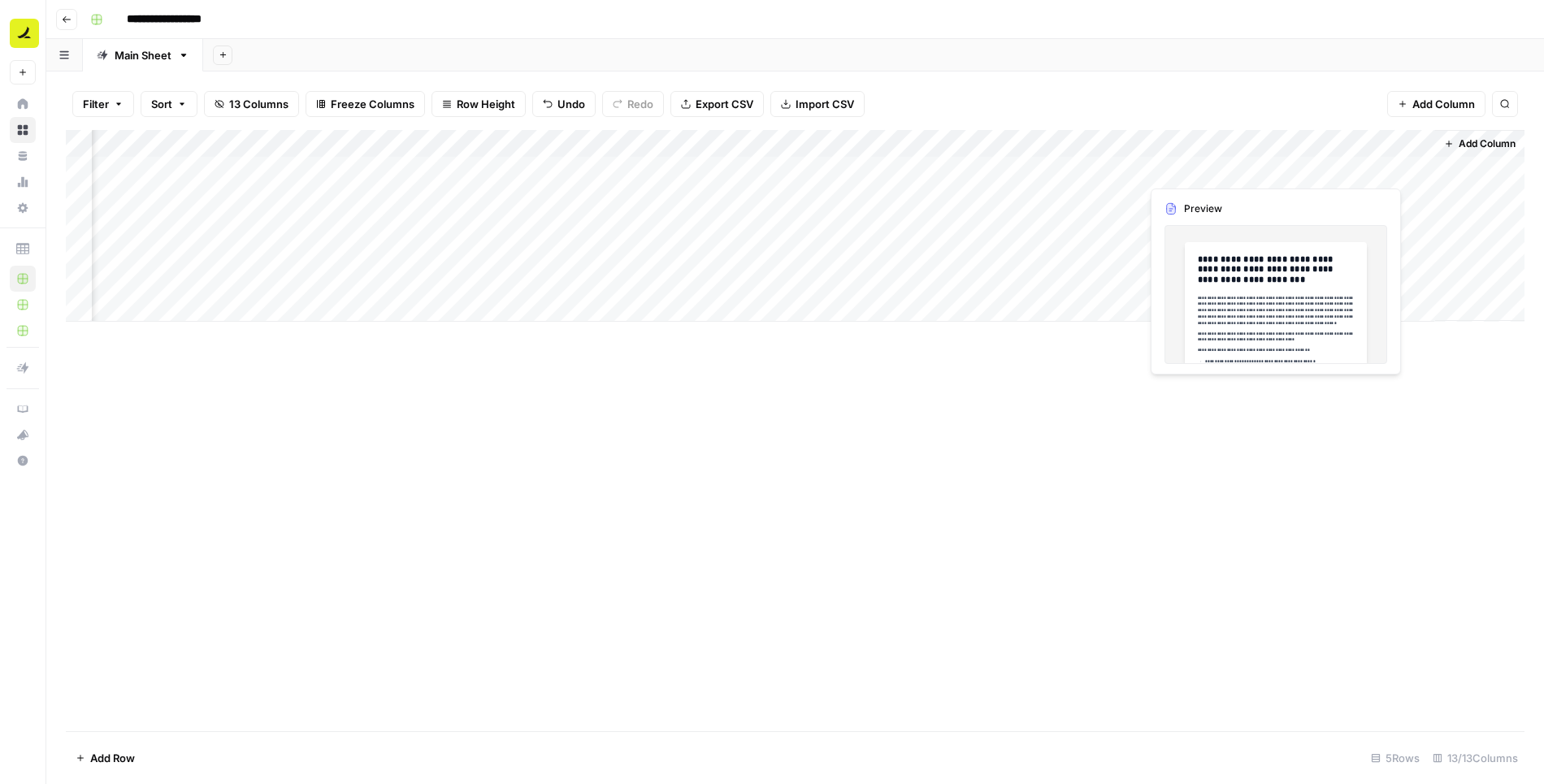 click on "Add Column" at bounding box center [795, 226] 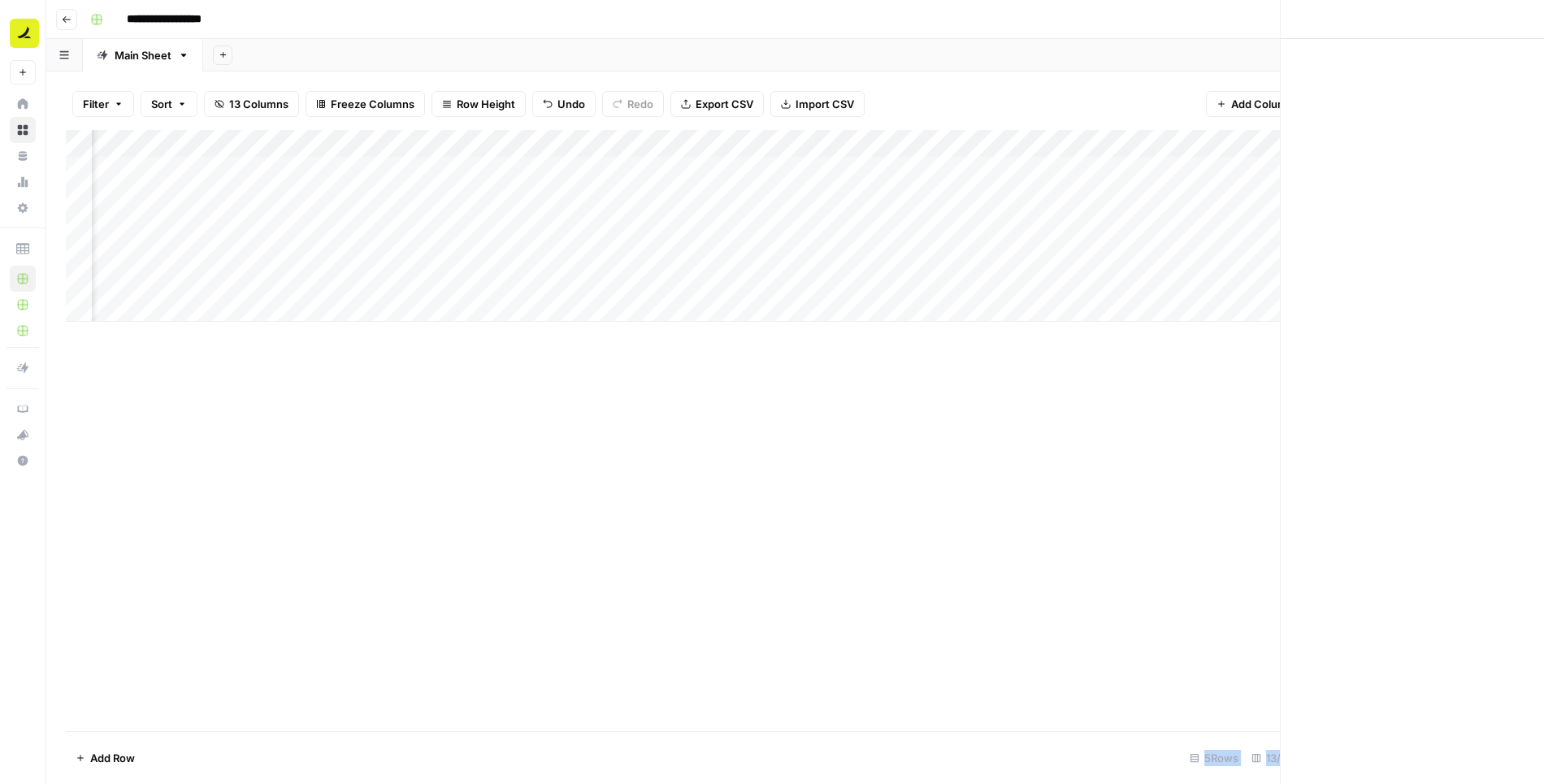 scroll, scrollTop: 0, scrollLeft: 800, axis: horizontal 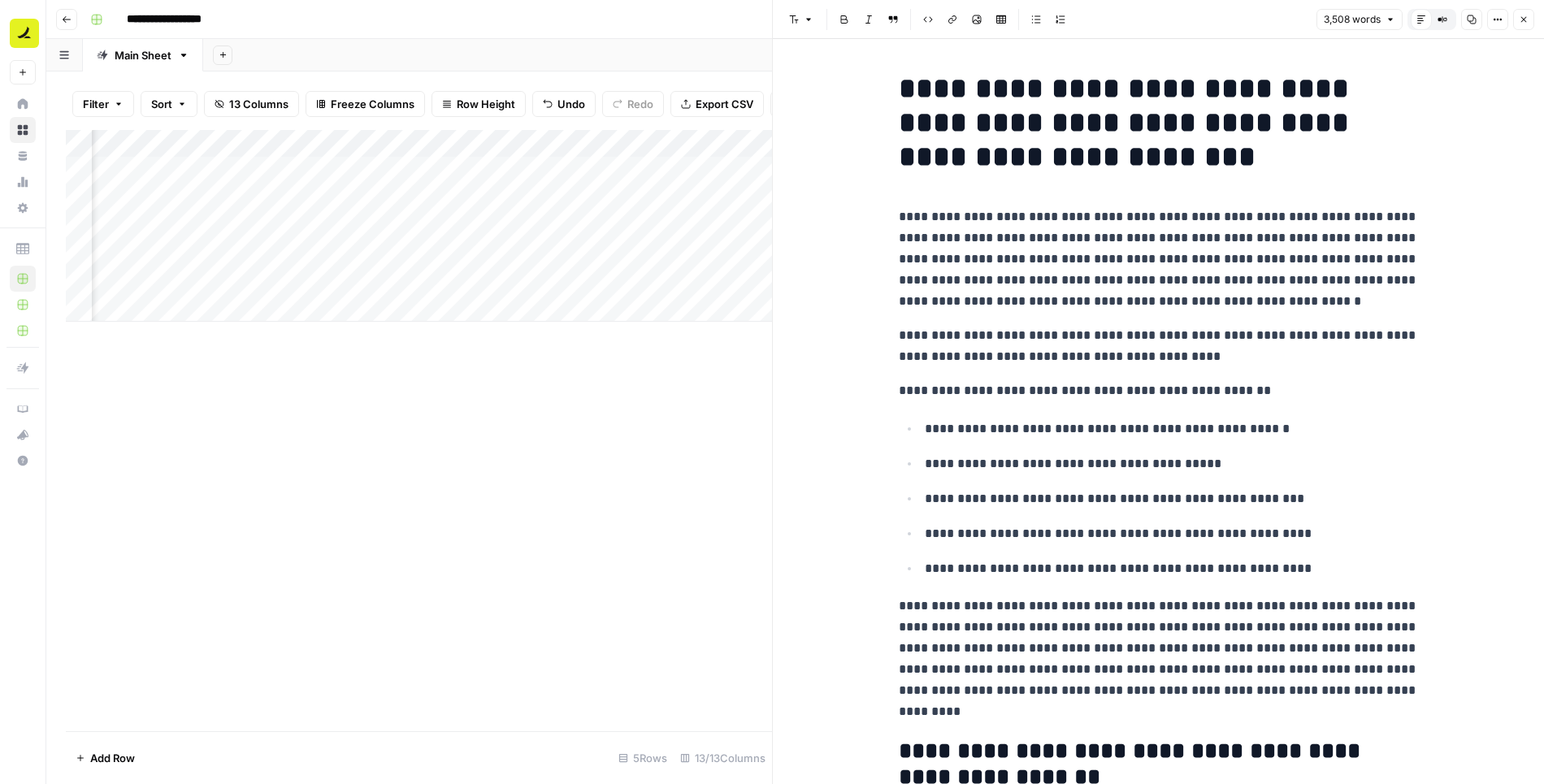 click on "**********" at bounding box center (1159, 259) 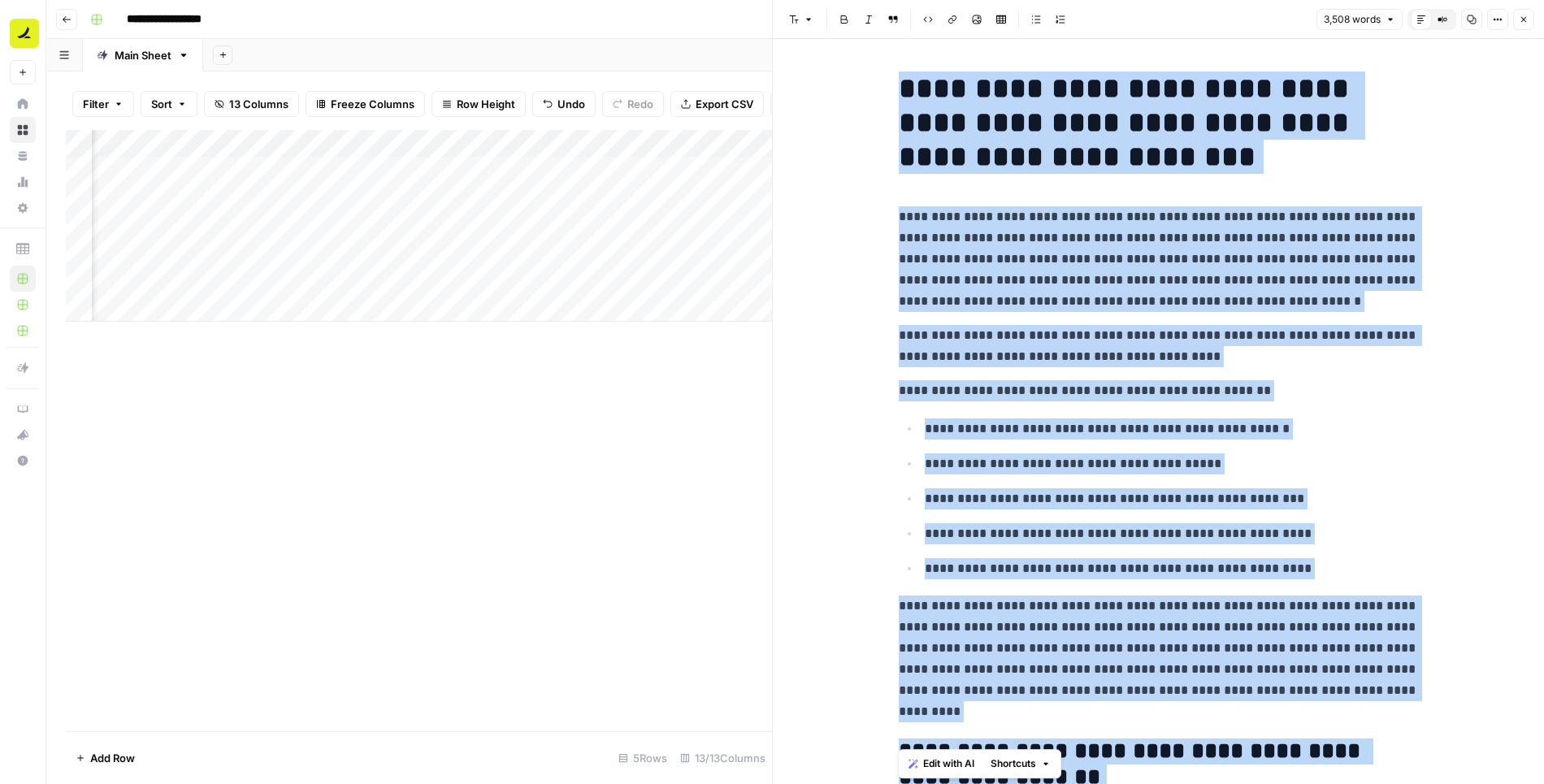 copy on "**********" 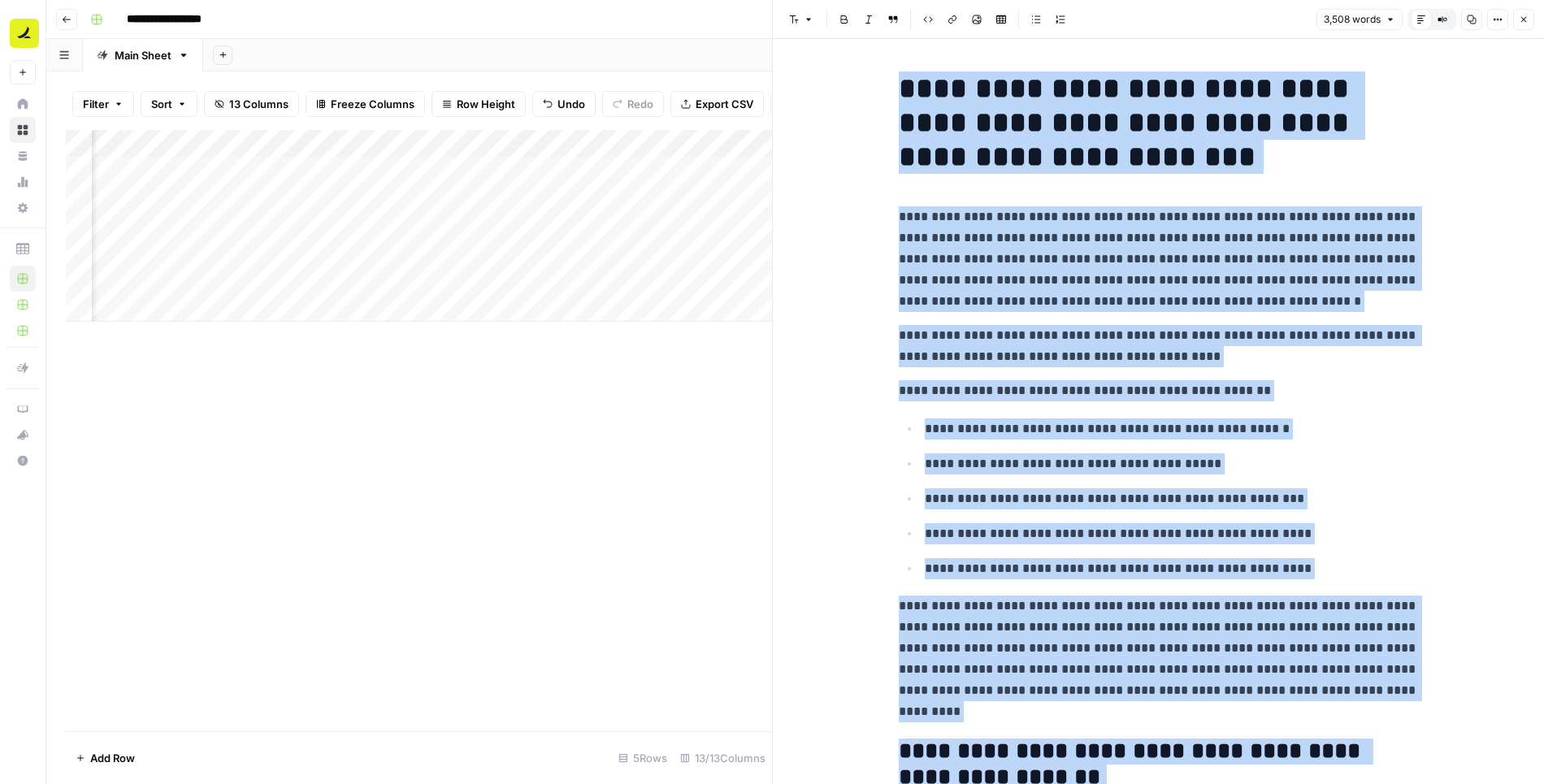 click on "Close" at bounding box center (1524, 19) 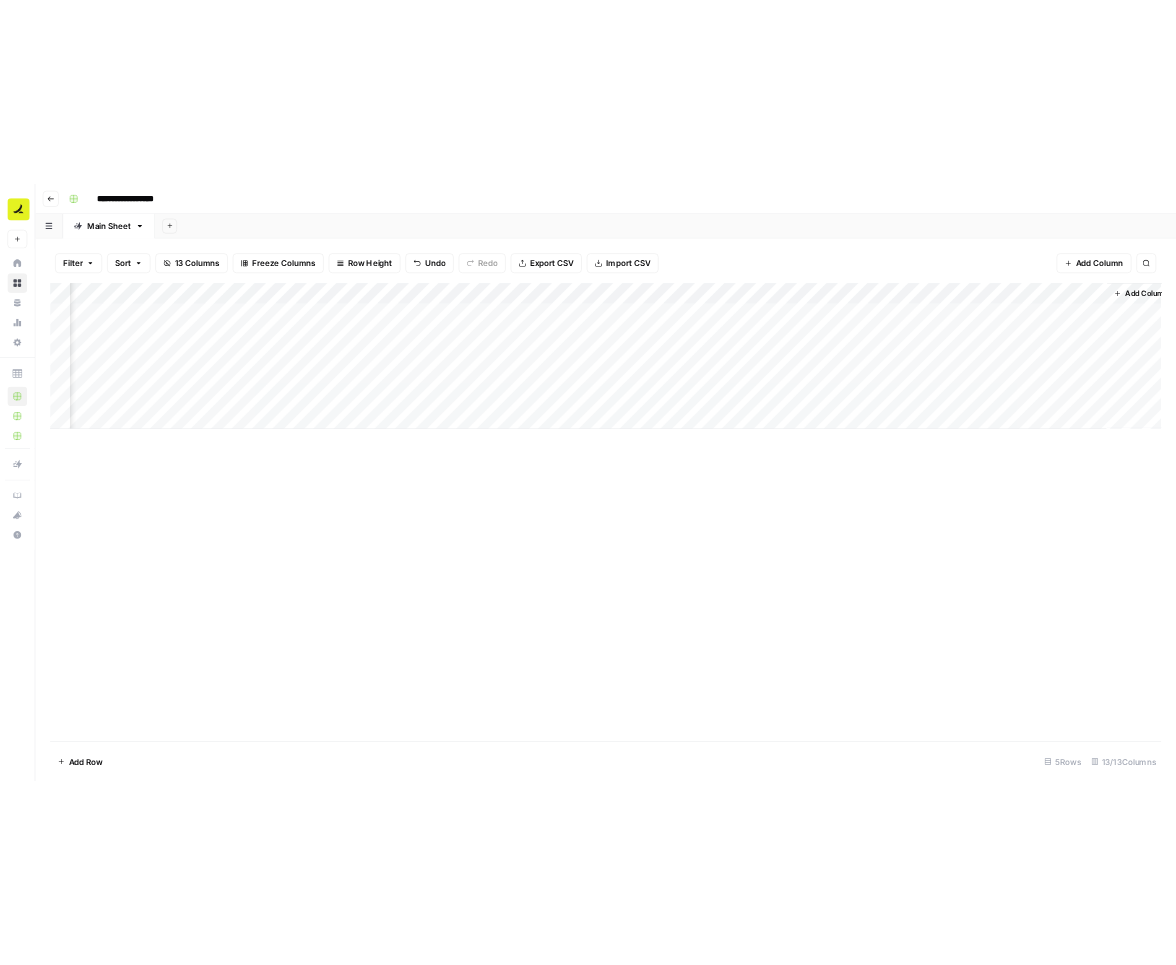 scroll, scrollTop: 0, scrollLeft: 0, axis: both 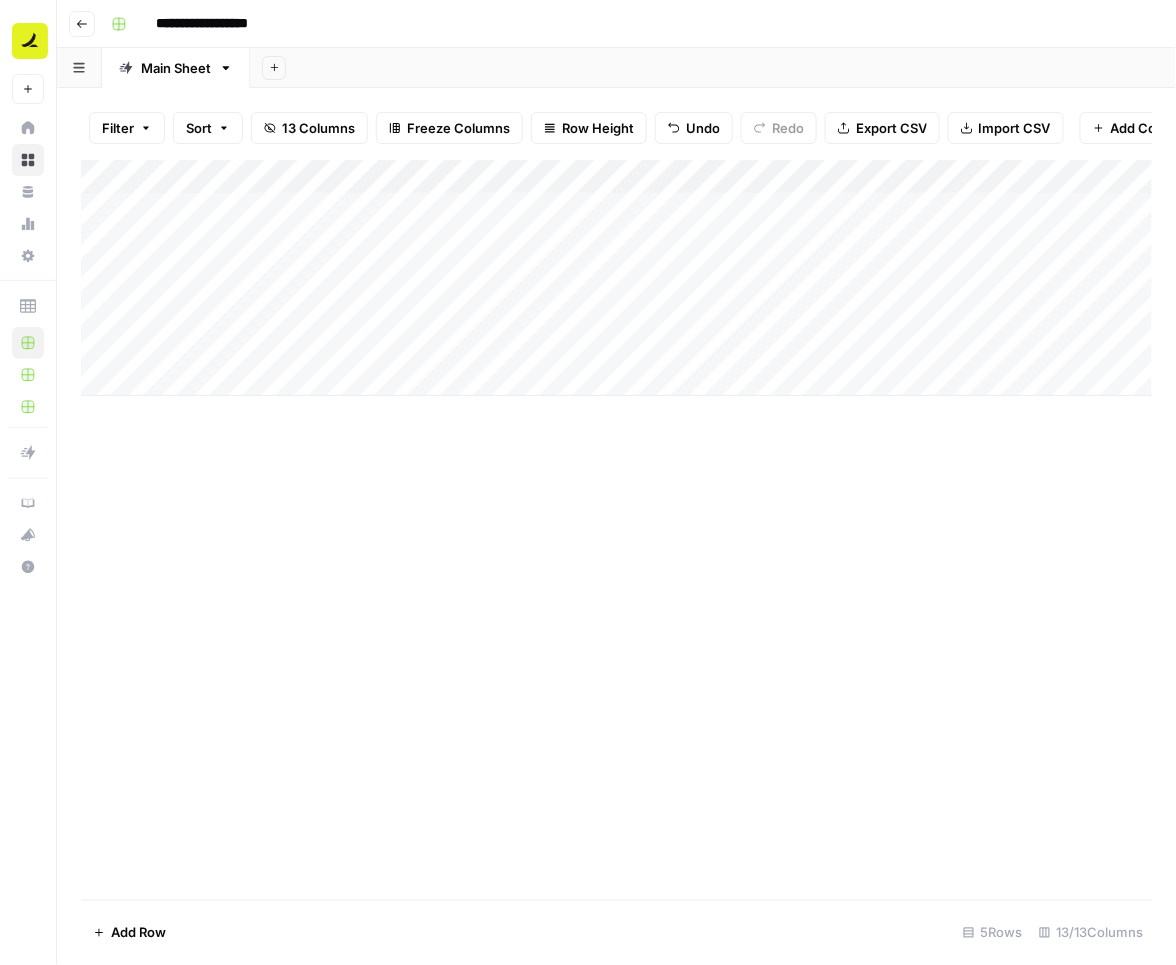 click on "Add Column" at bounding box center (617, 278) 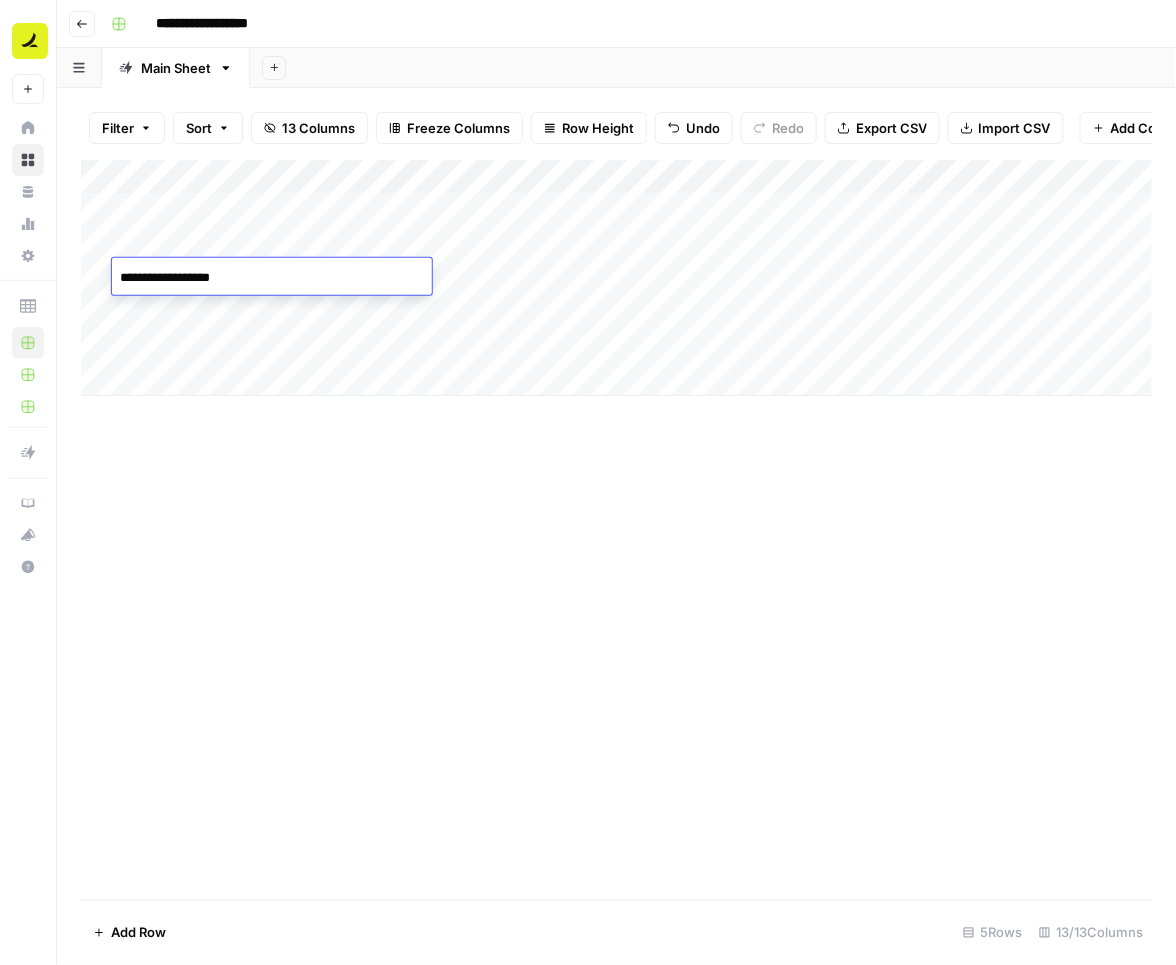 click on "**********" at bounding box center (272, 278) 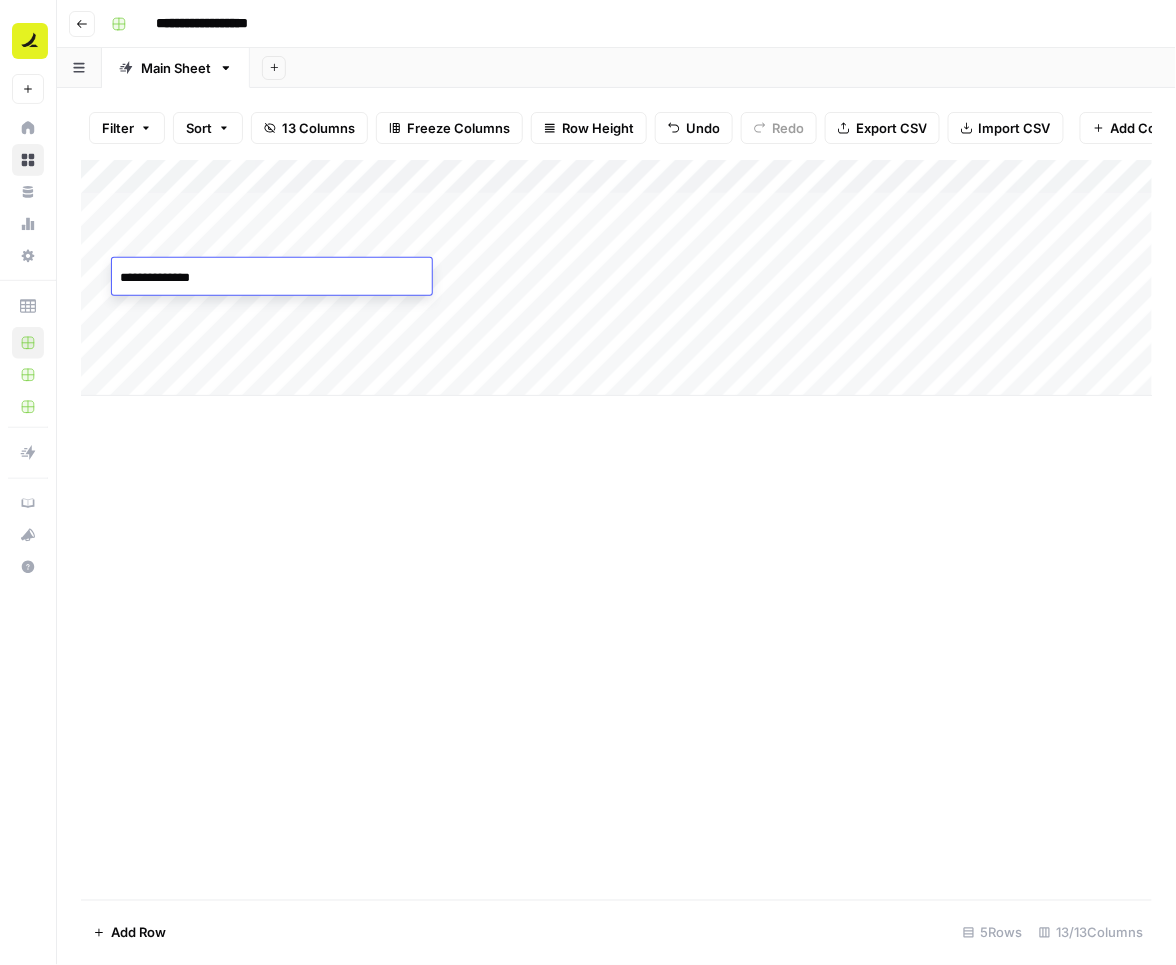 type on "**********" 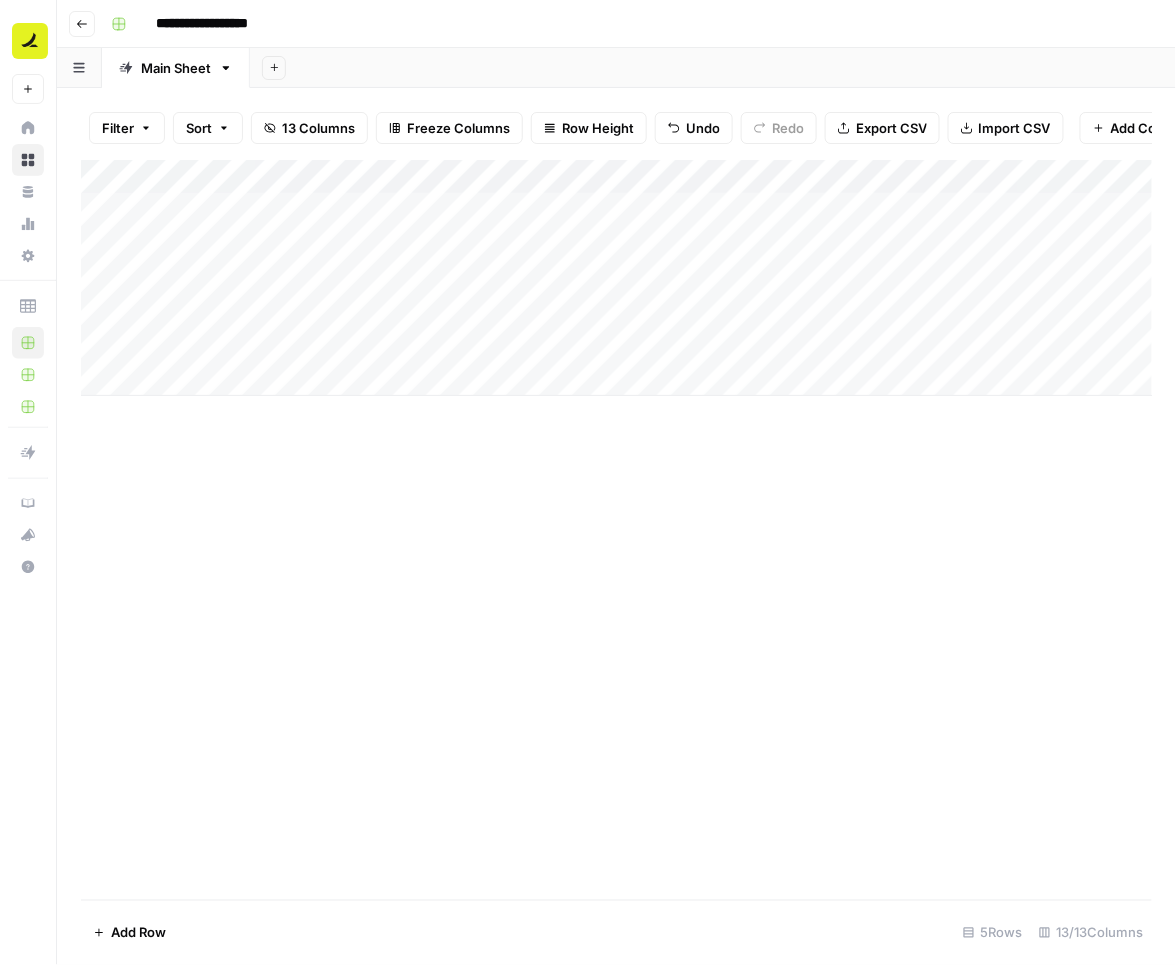 click on "Add Column" at bounding box center (617, 278) 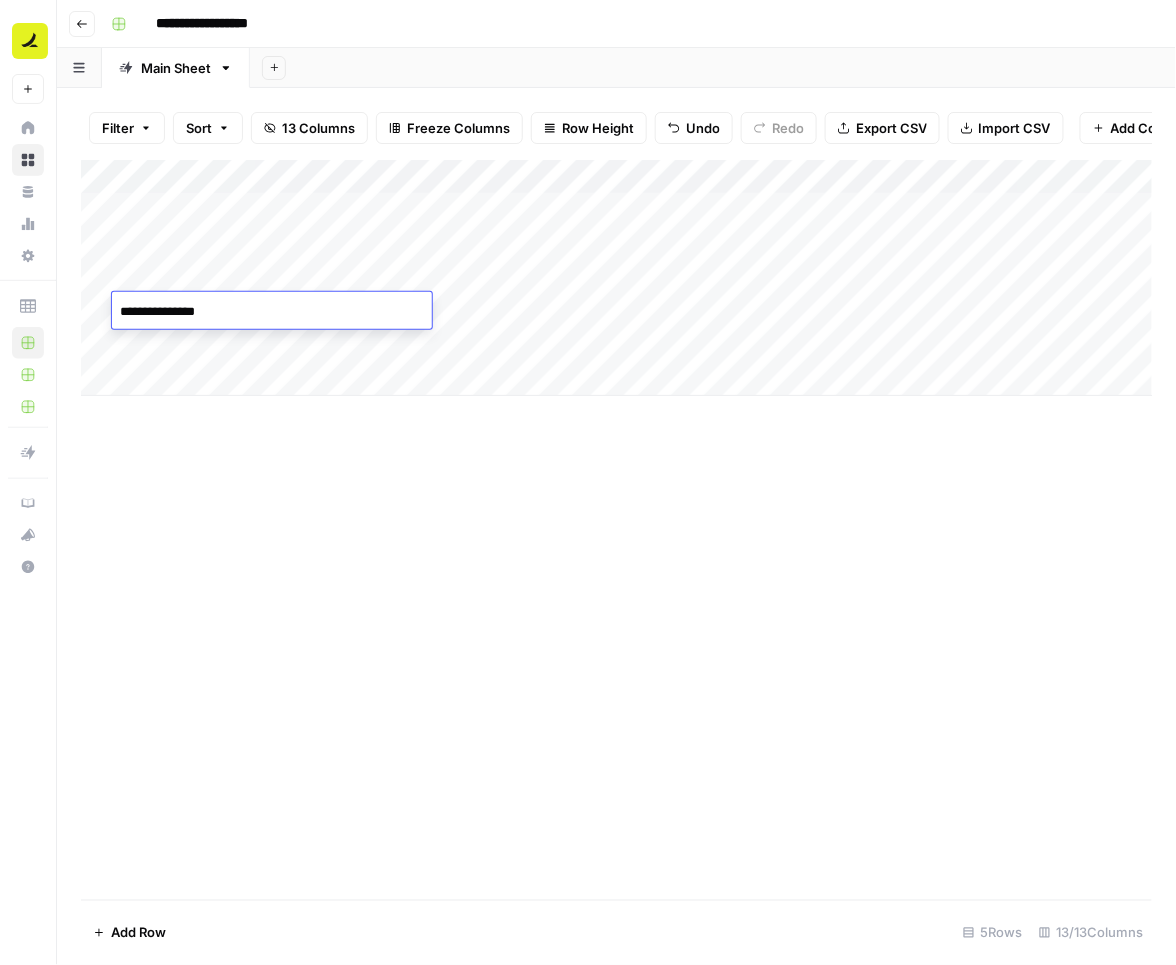 click on "**********" at bounding box center (272, 312) 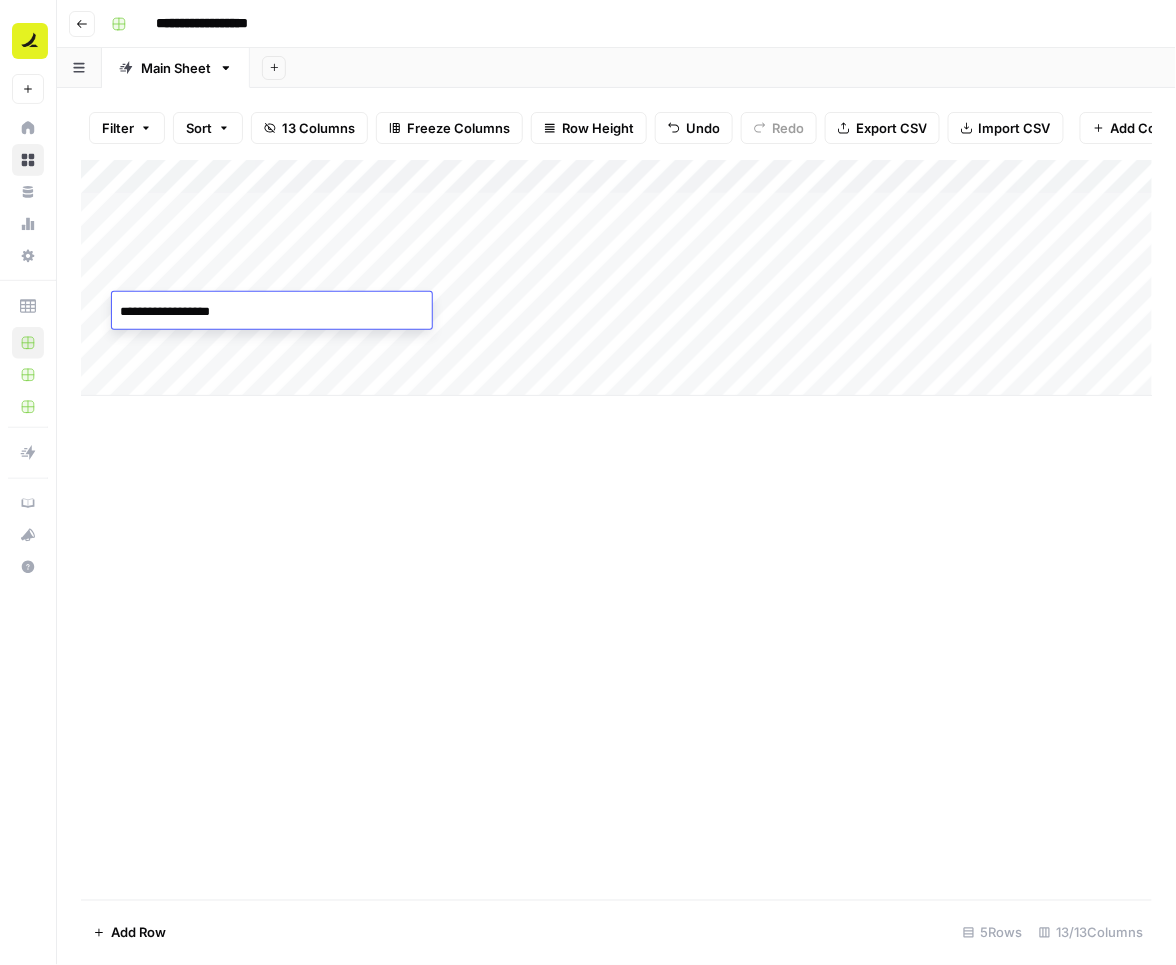 type on "**********" 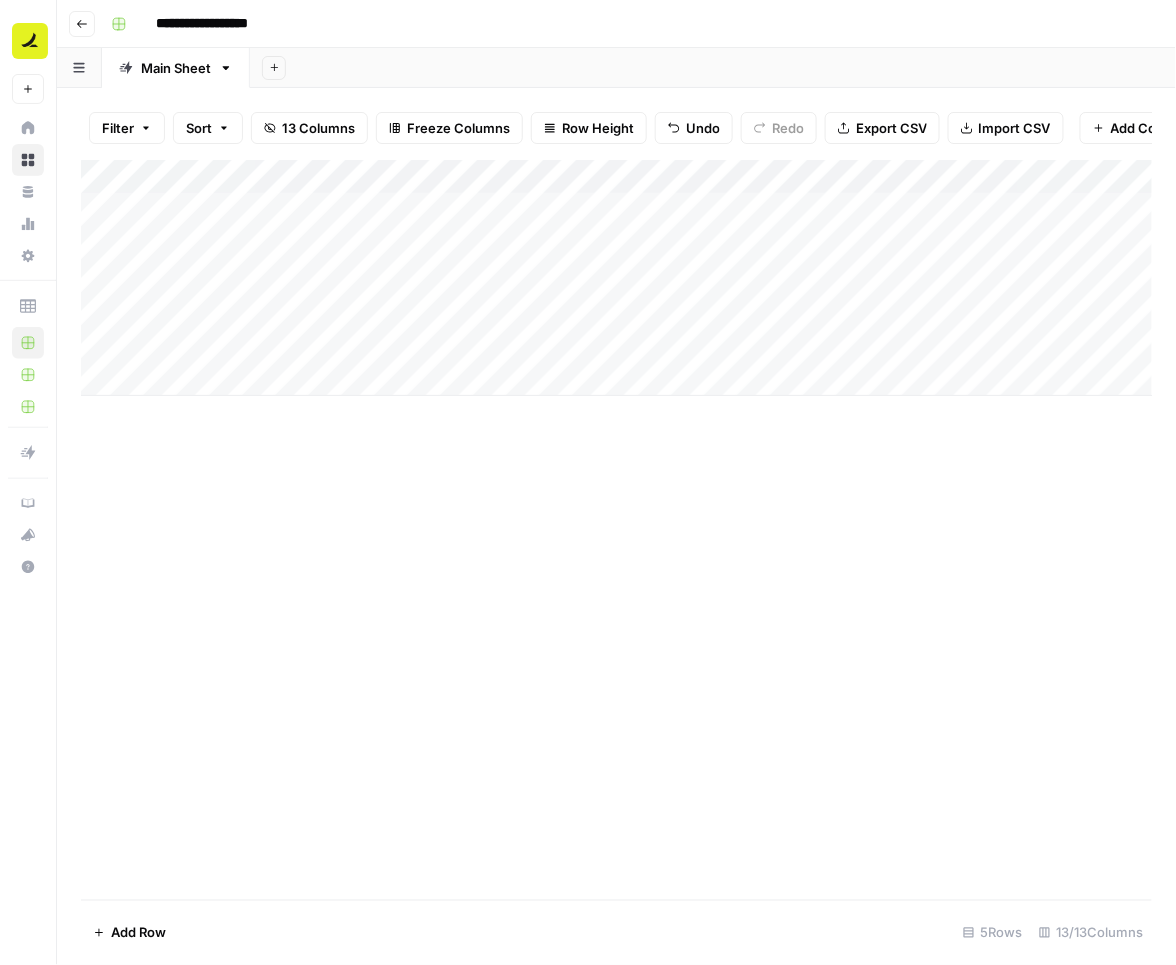 click on "Add Column" at bounding box center [617, 278] 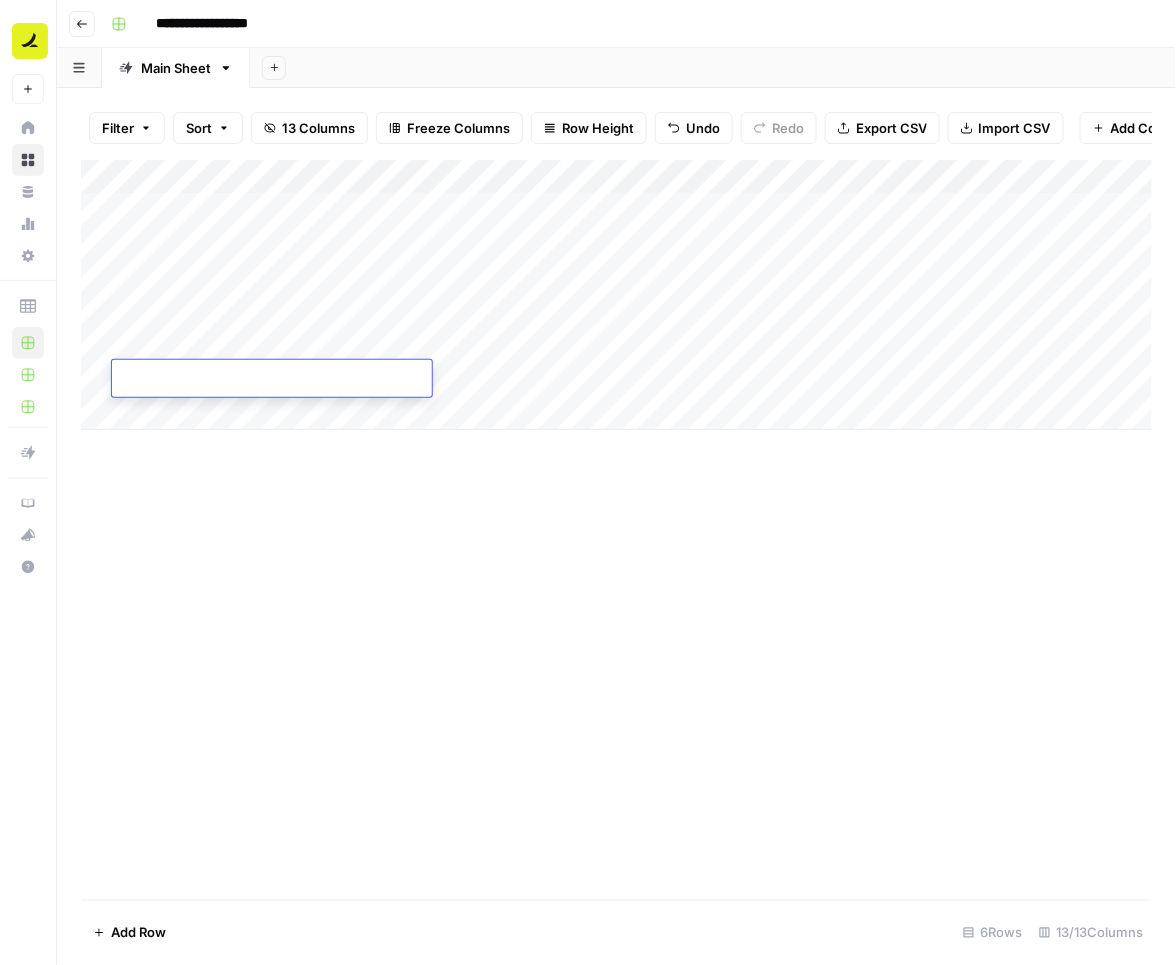 click on "Add Row" at bounding box center [138, 933] 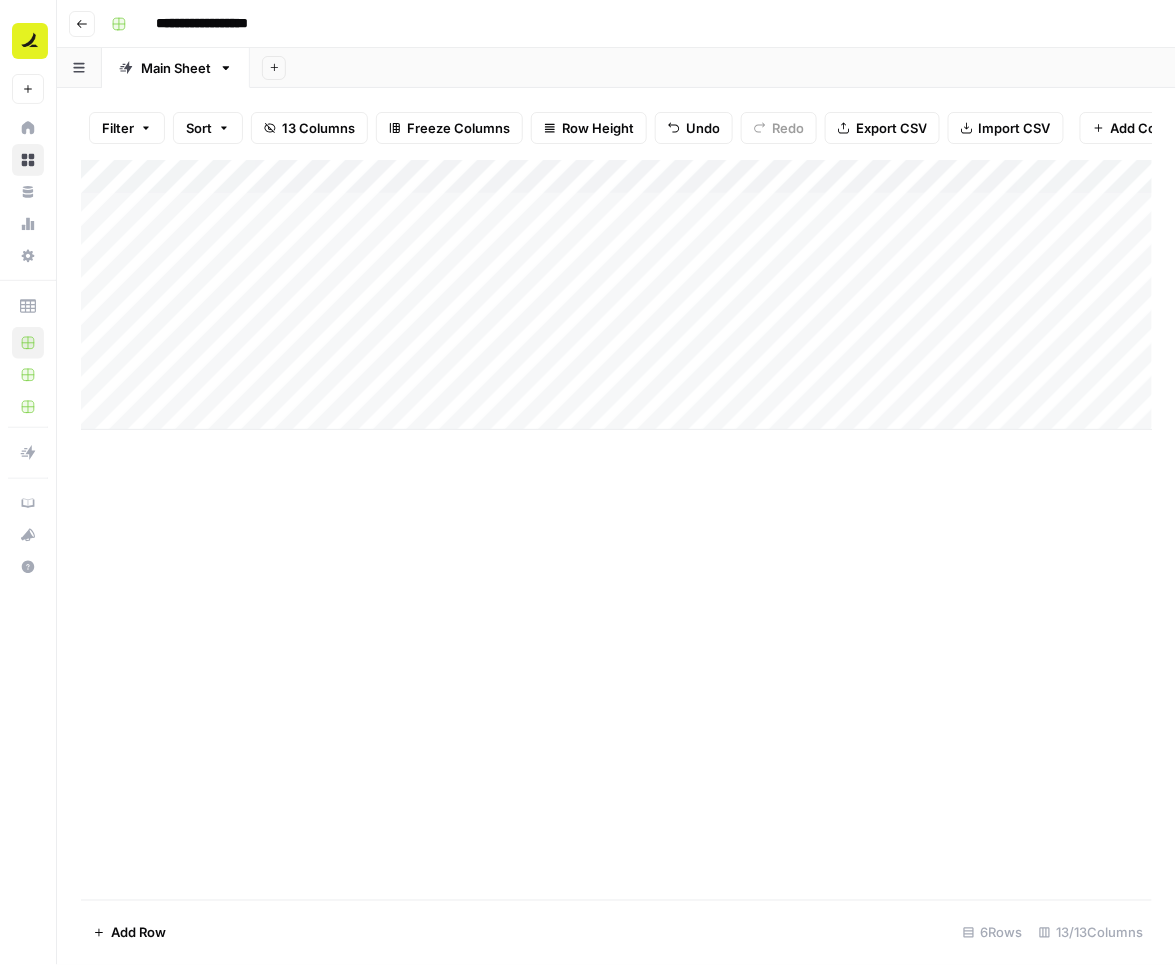 click on "Add Row" at bounding box center (138, 933) 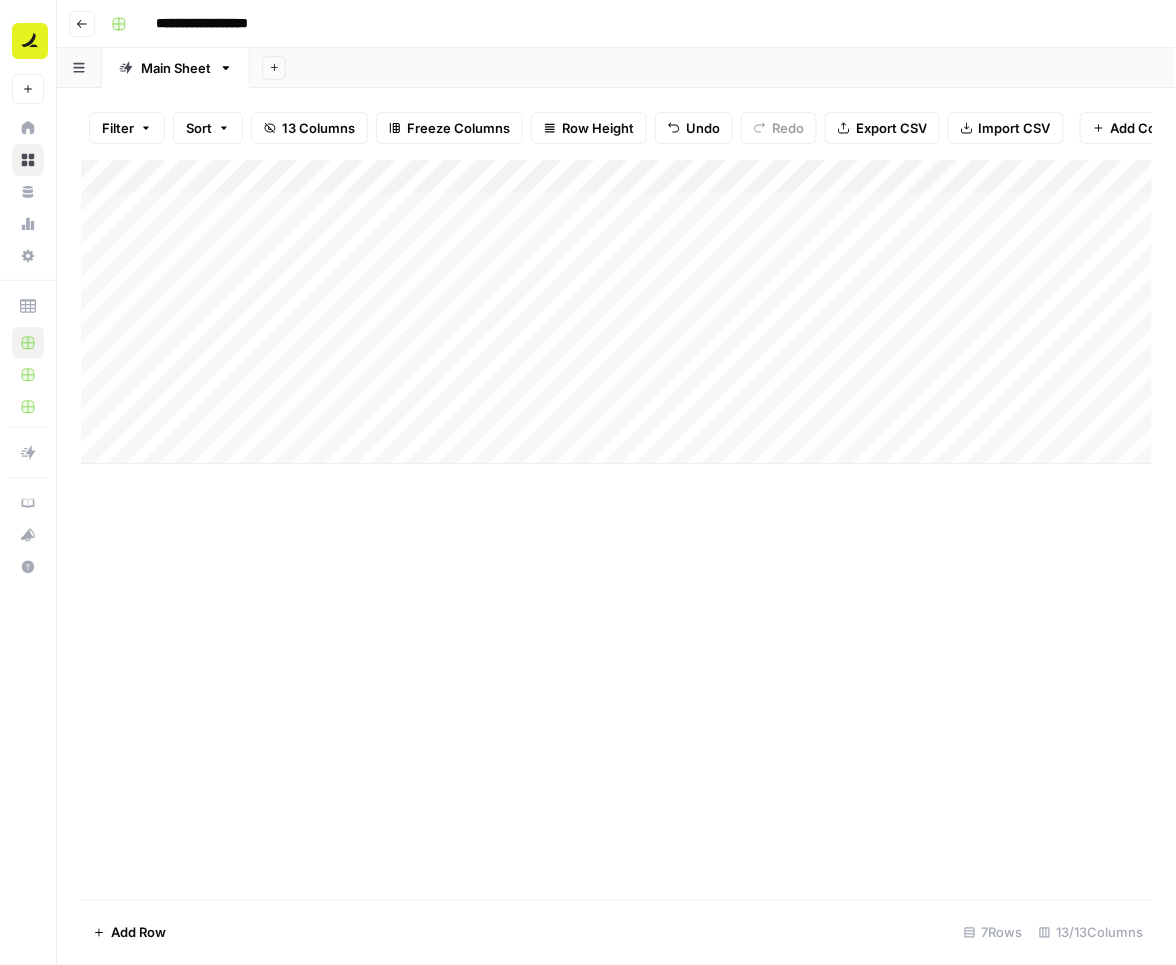 click on "Add Row" at bounding box center (138, 933) 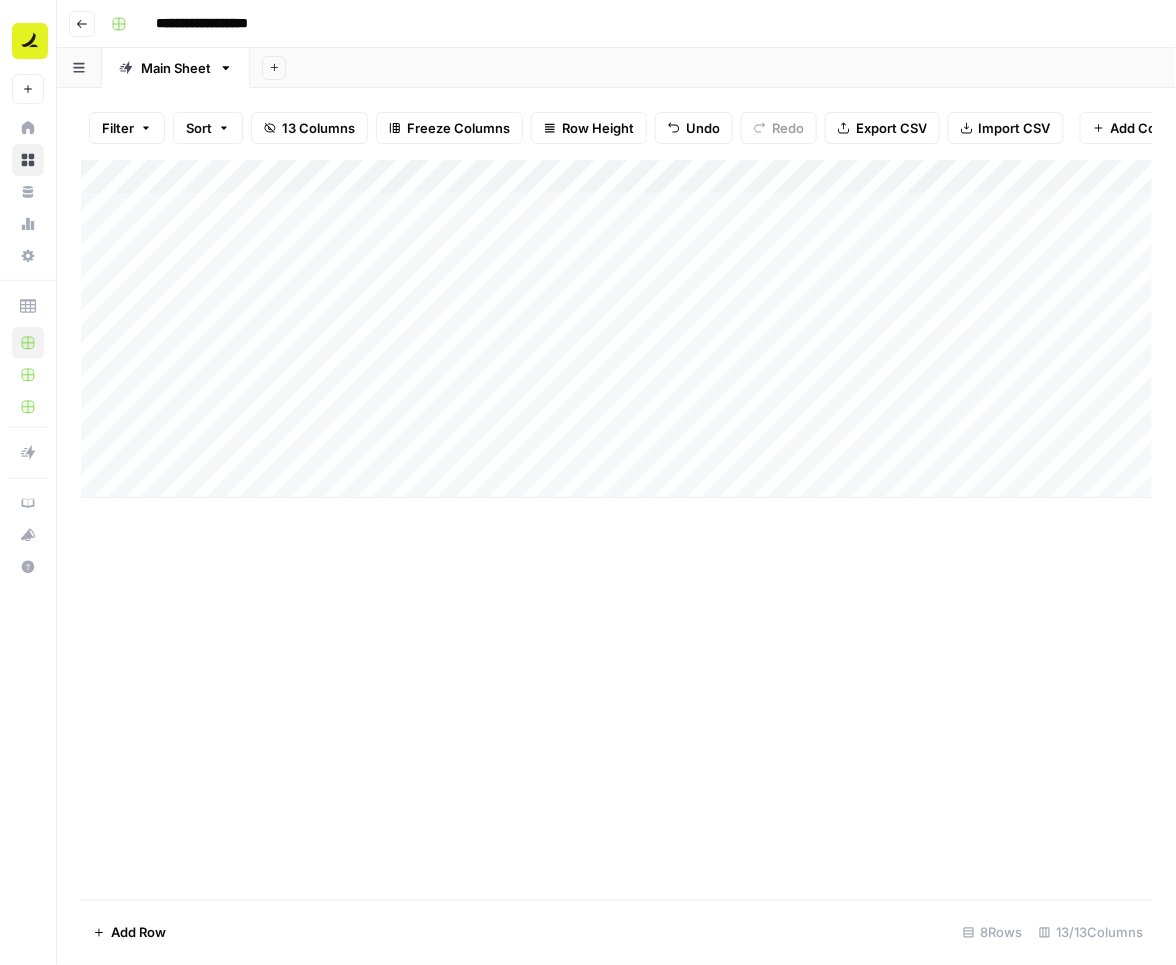 click on "Add Row" at bounding box center (138, 933) 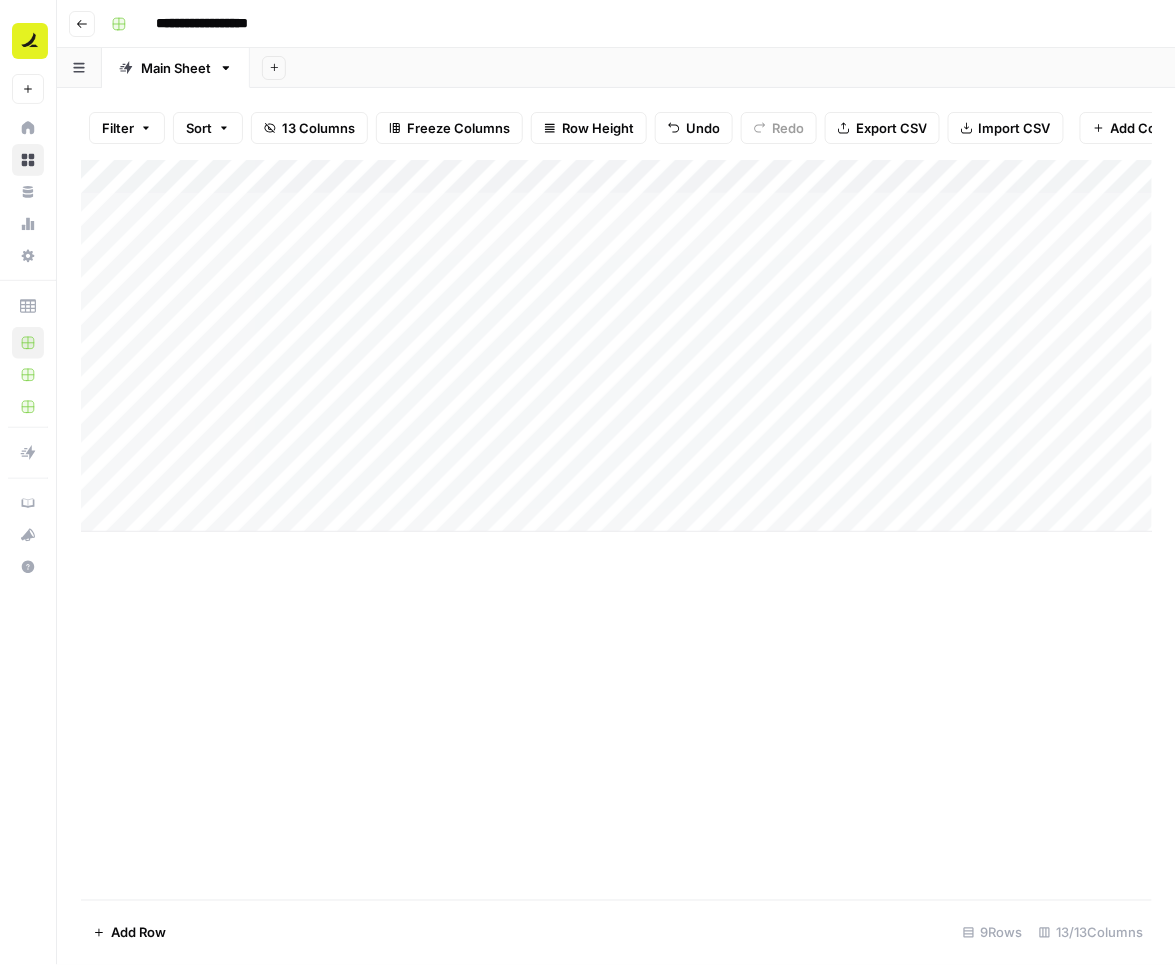 click on "Add Column" at bounding box center [617, 346] 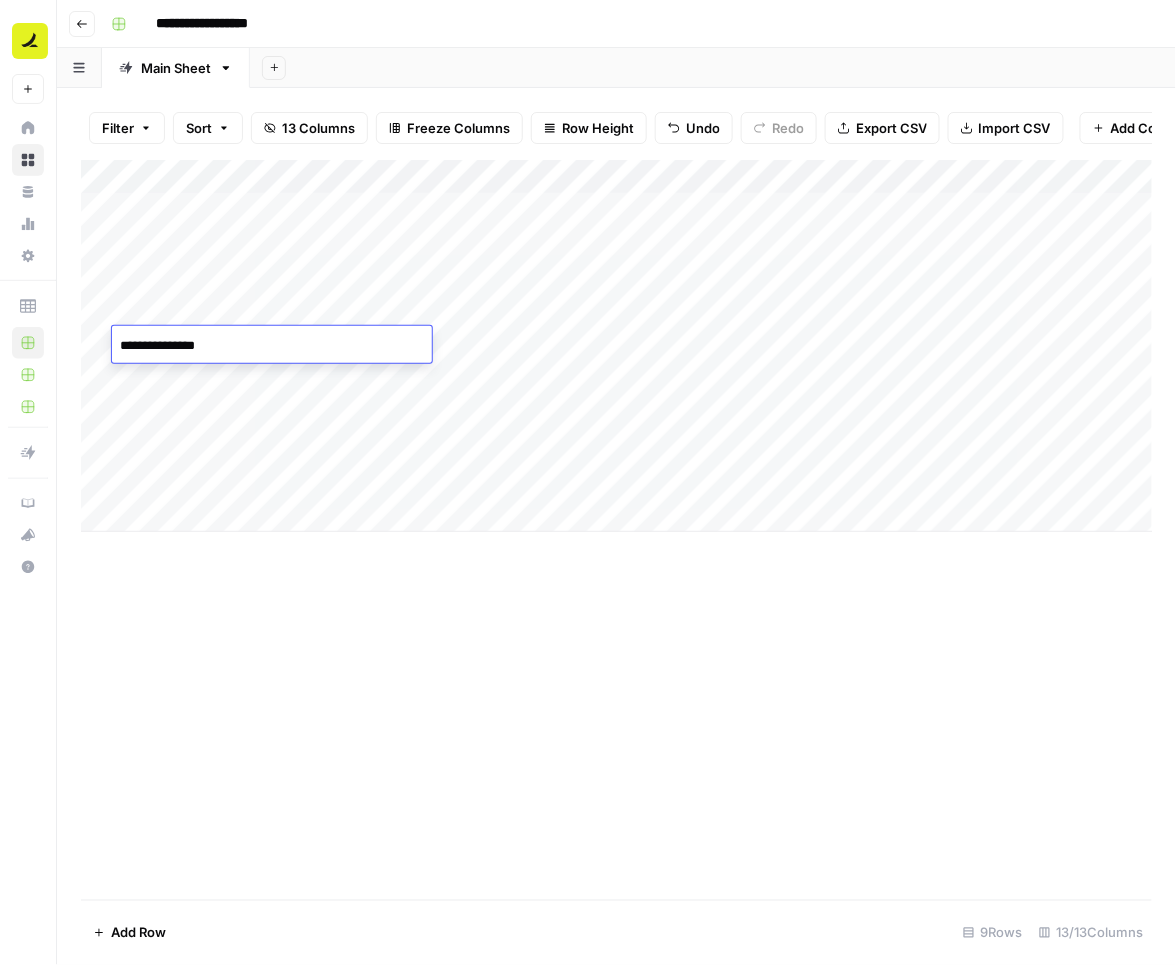 click on "**********" at bounding box center [272, 346] 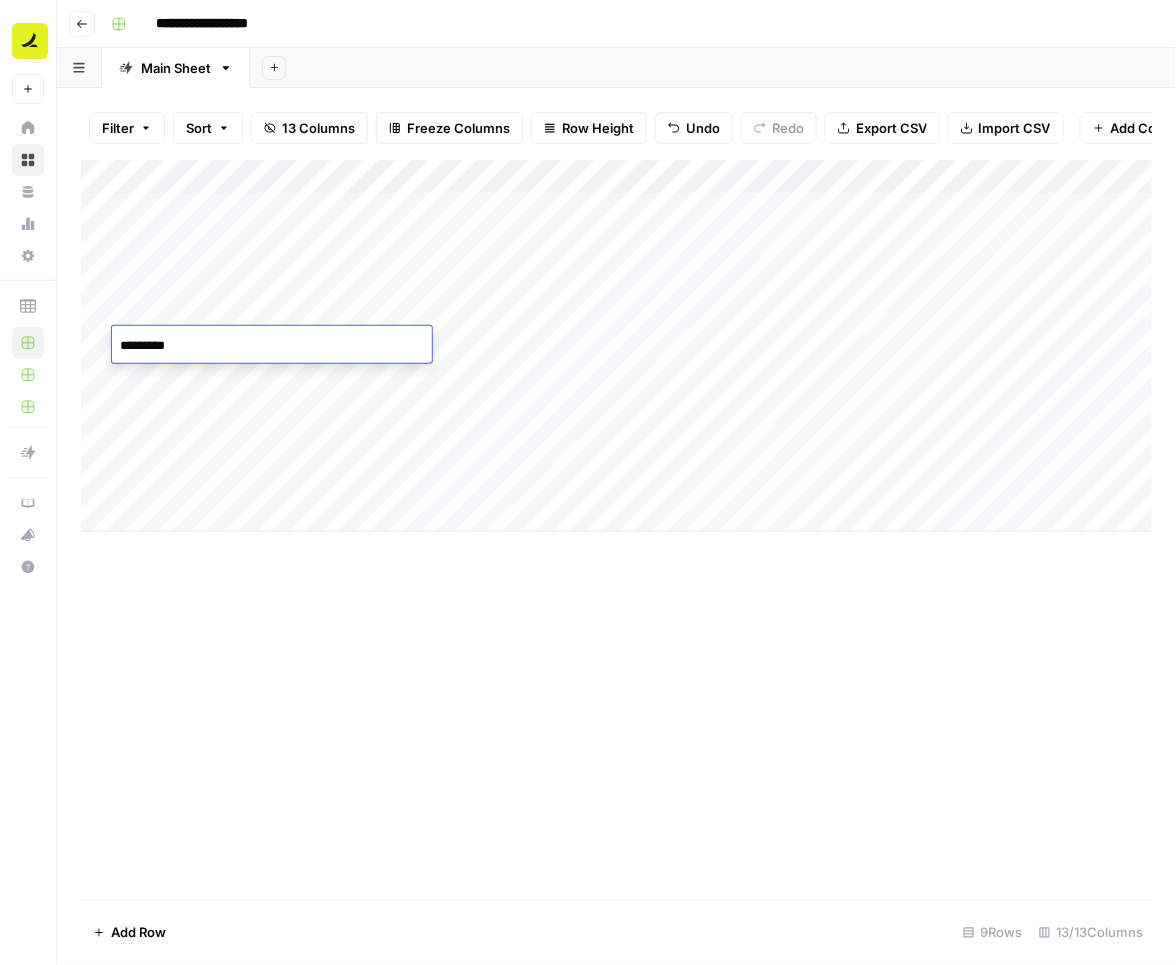 type on "**********" 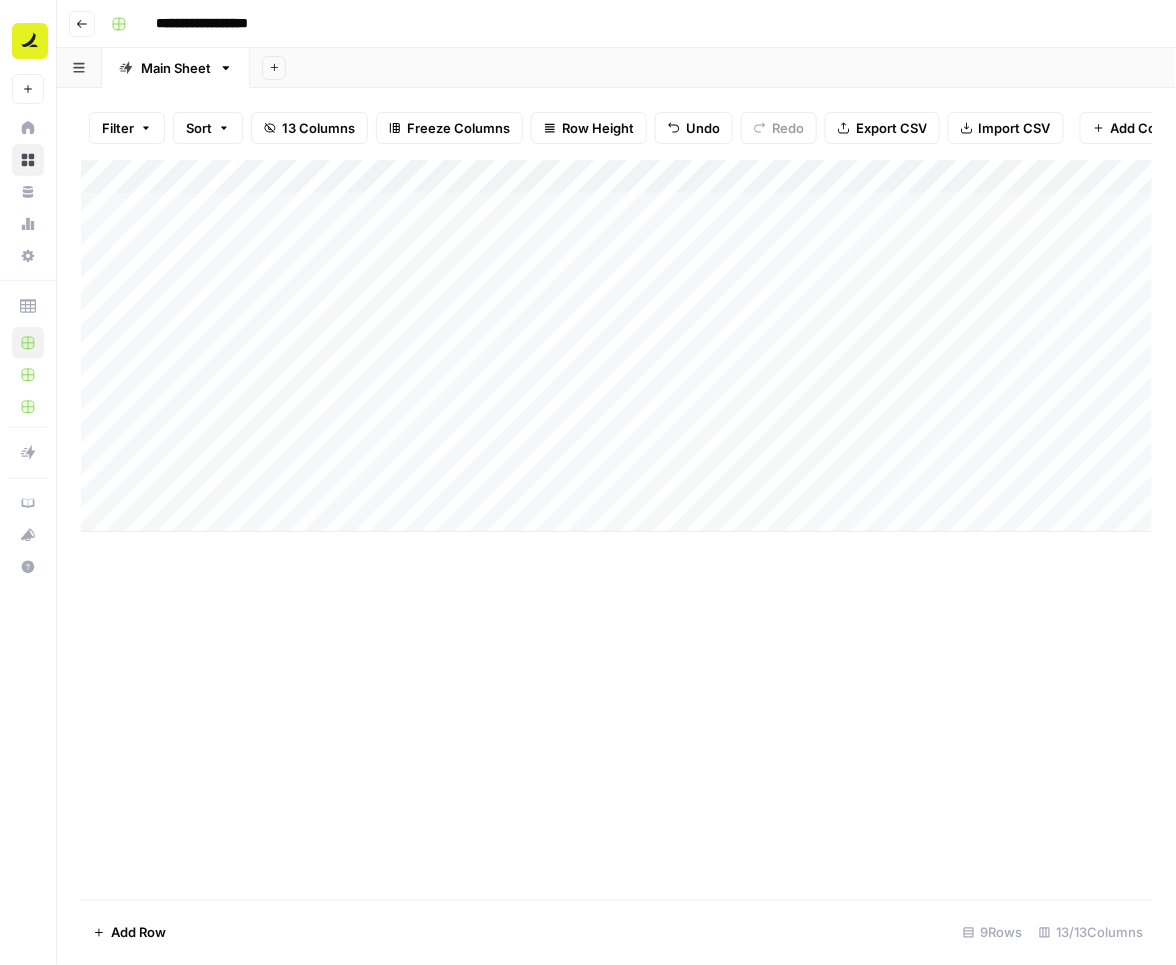 click on "Add Column" at bounding box center (617, 346) 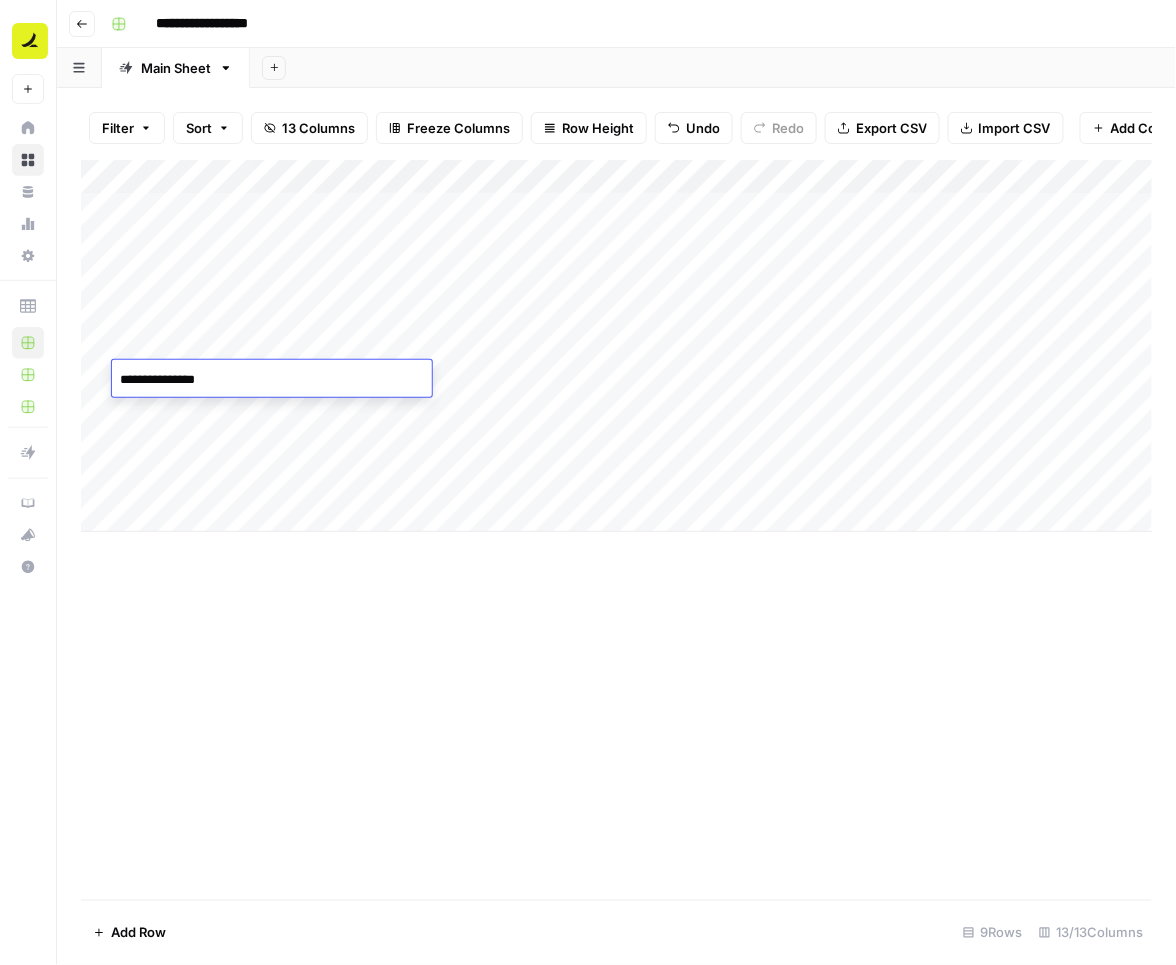 click on "**********" at bounding box center [272, 380] 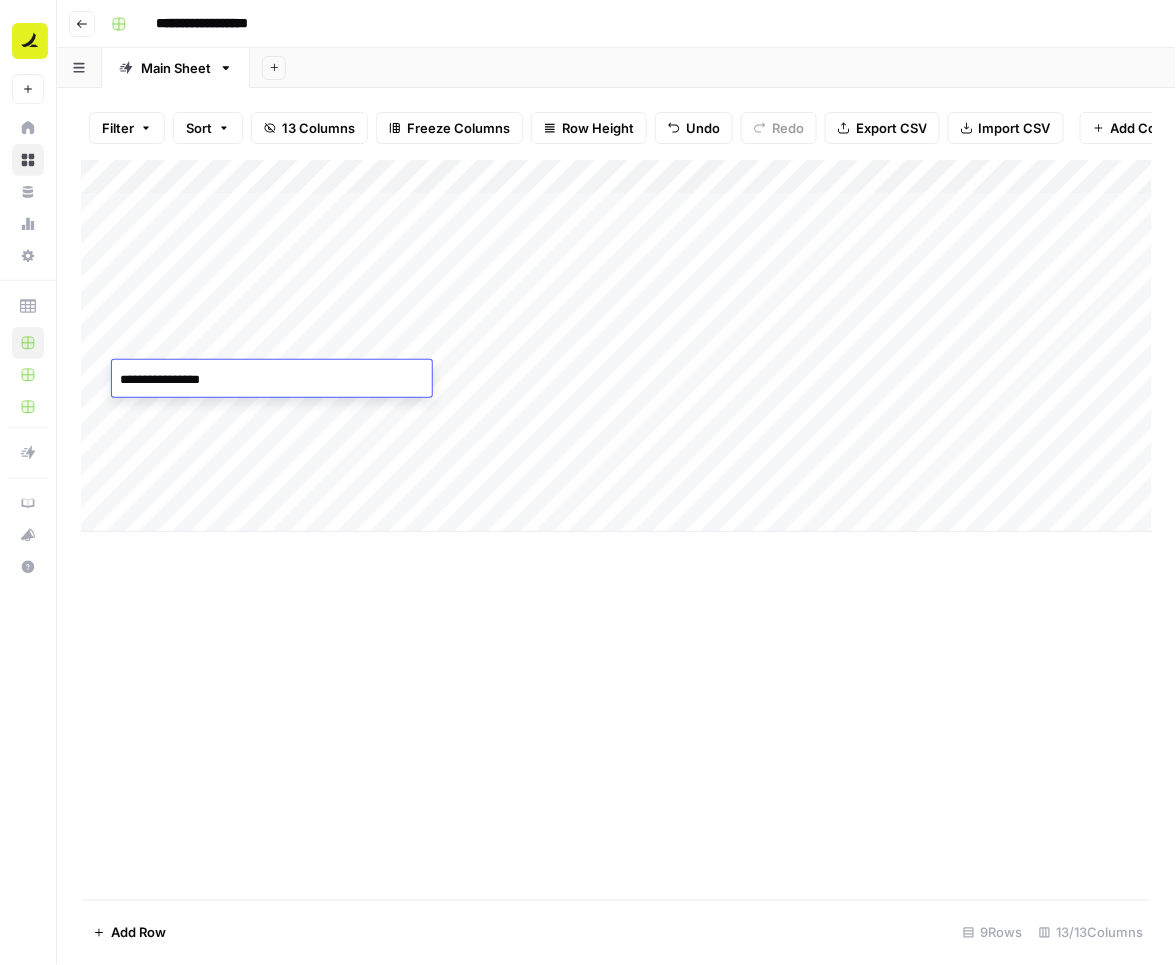 type on "**********" 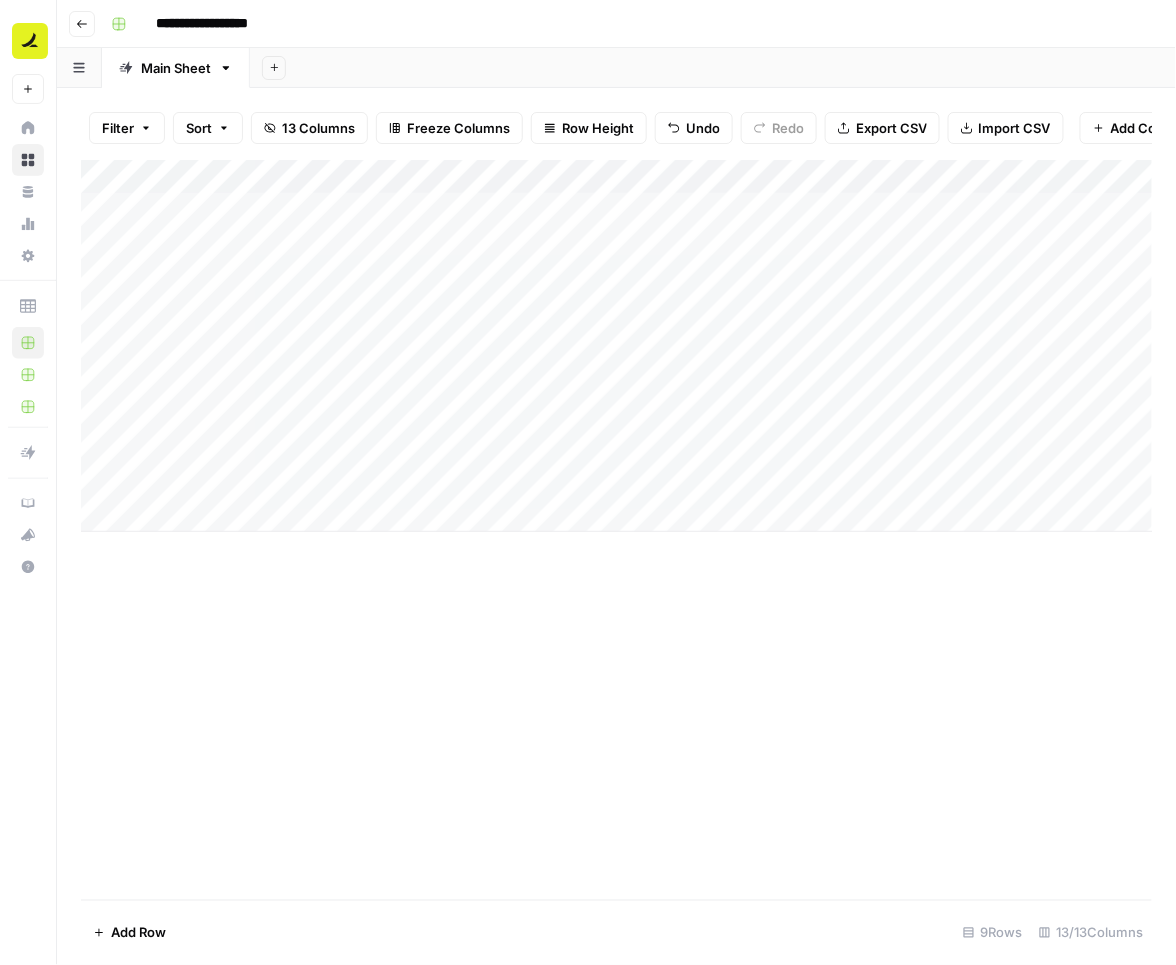 click on "Add Column" at bounding box center [617, 346] 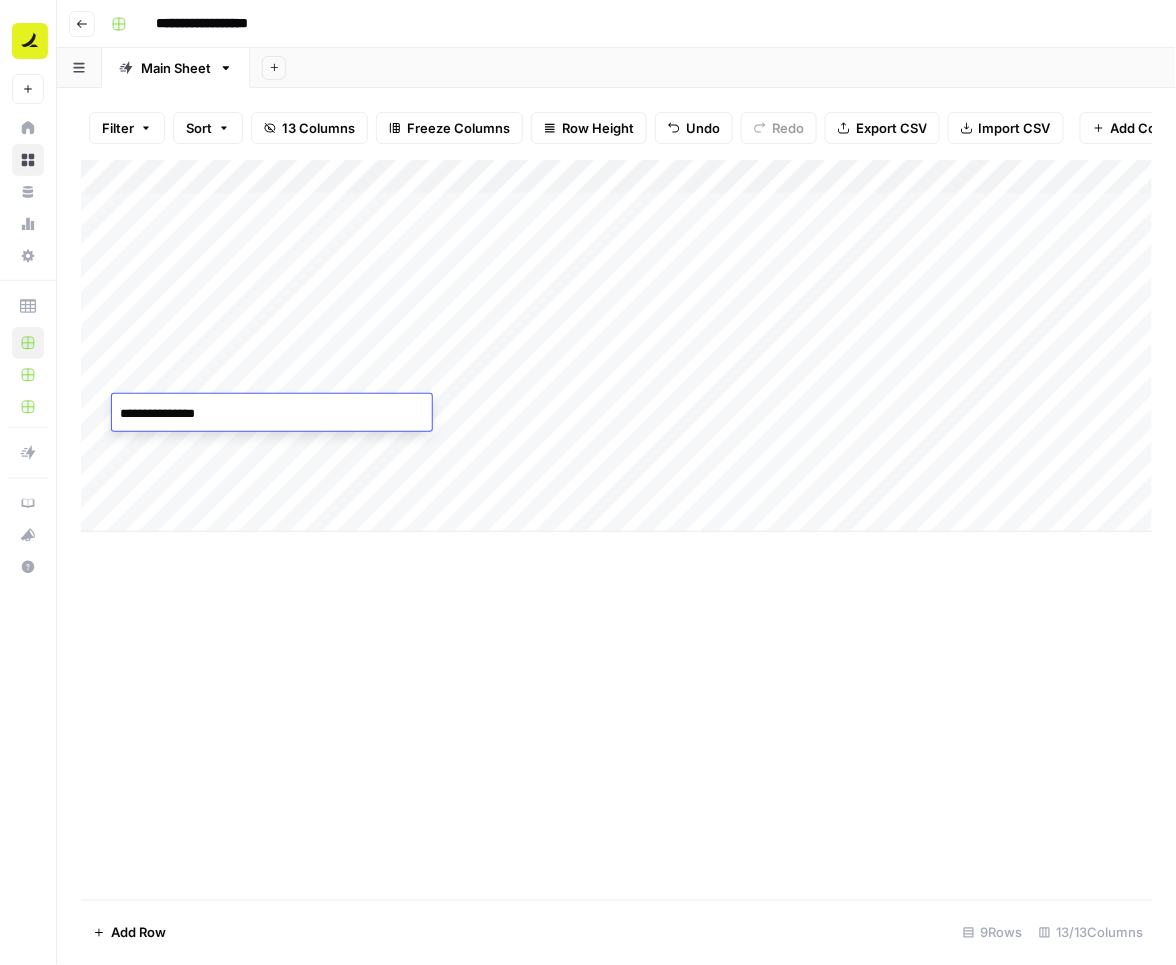 click on "**********" at bounding box center (272, 414) 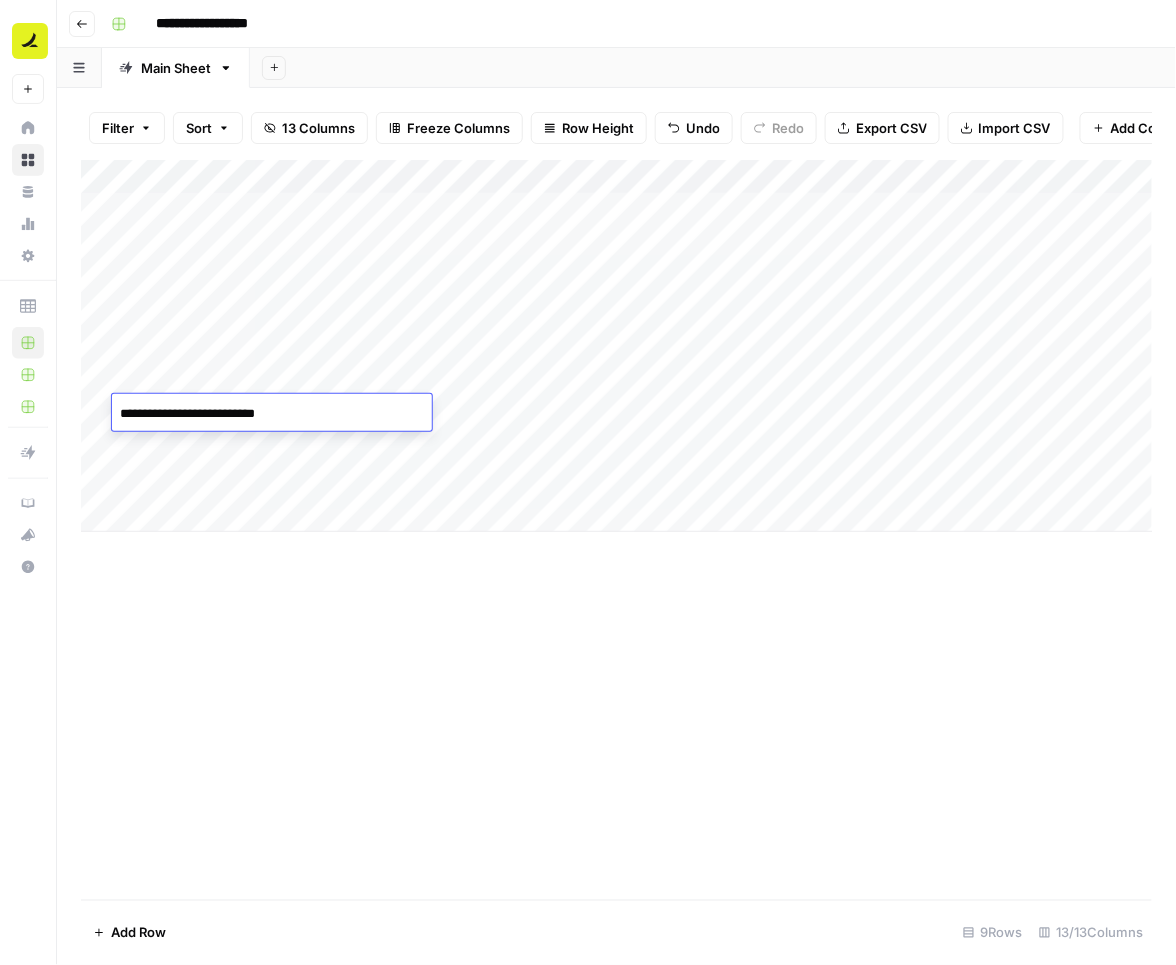 type on "**********" 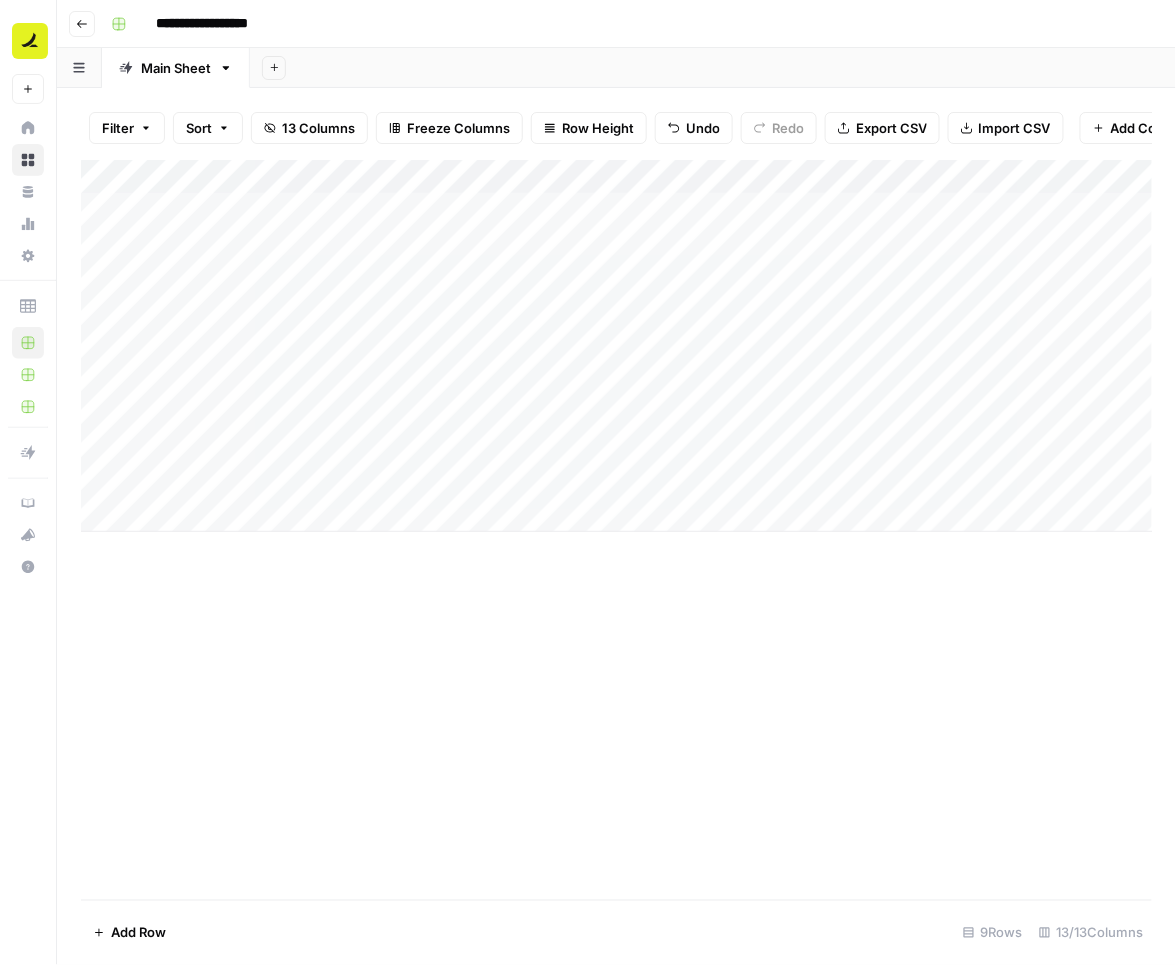 click on "Add Column" at bounding box center [617, 346] 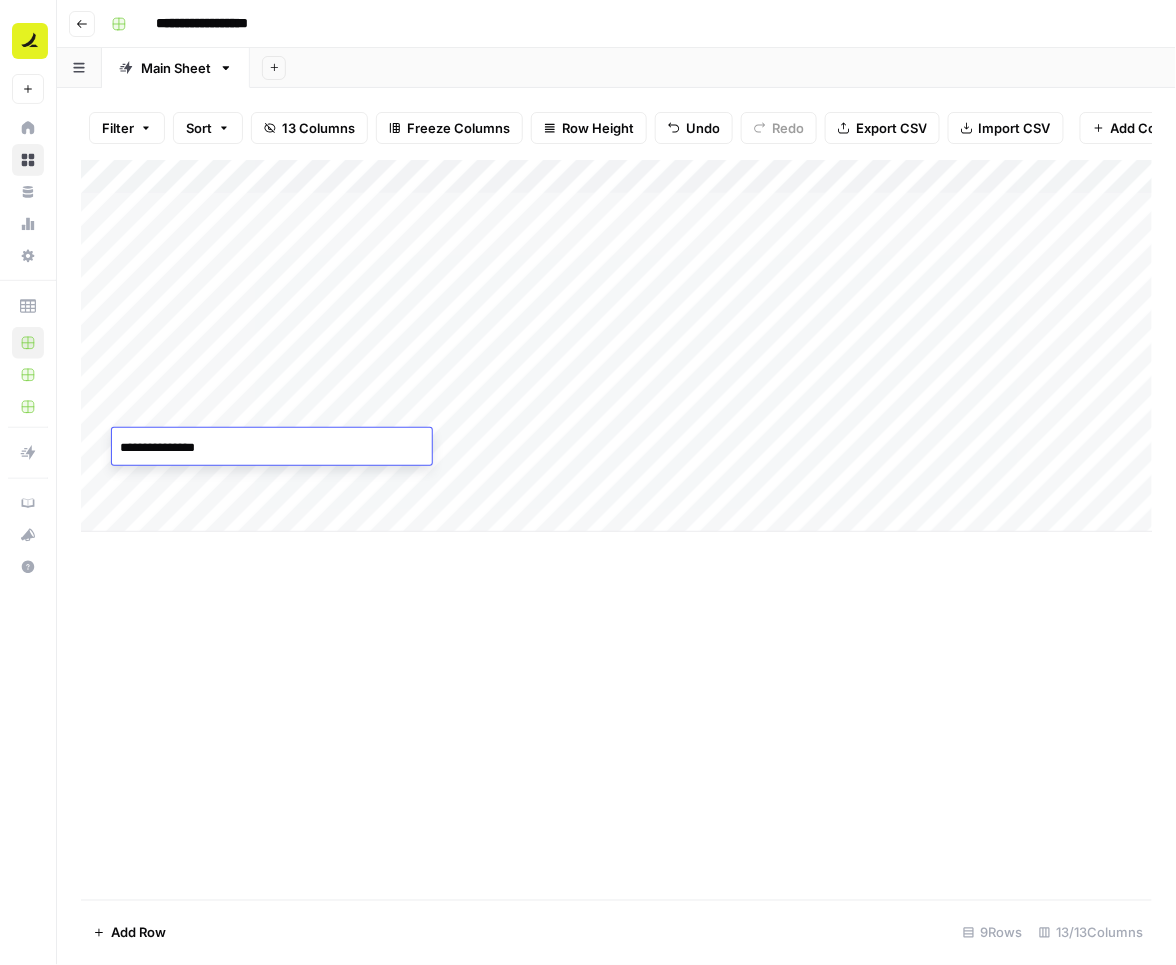 click on "**********" at bounding box center [272, 448] 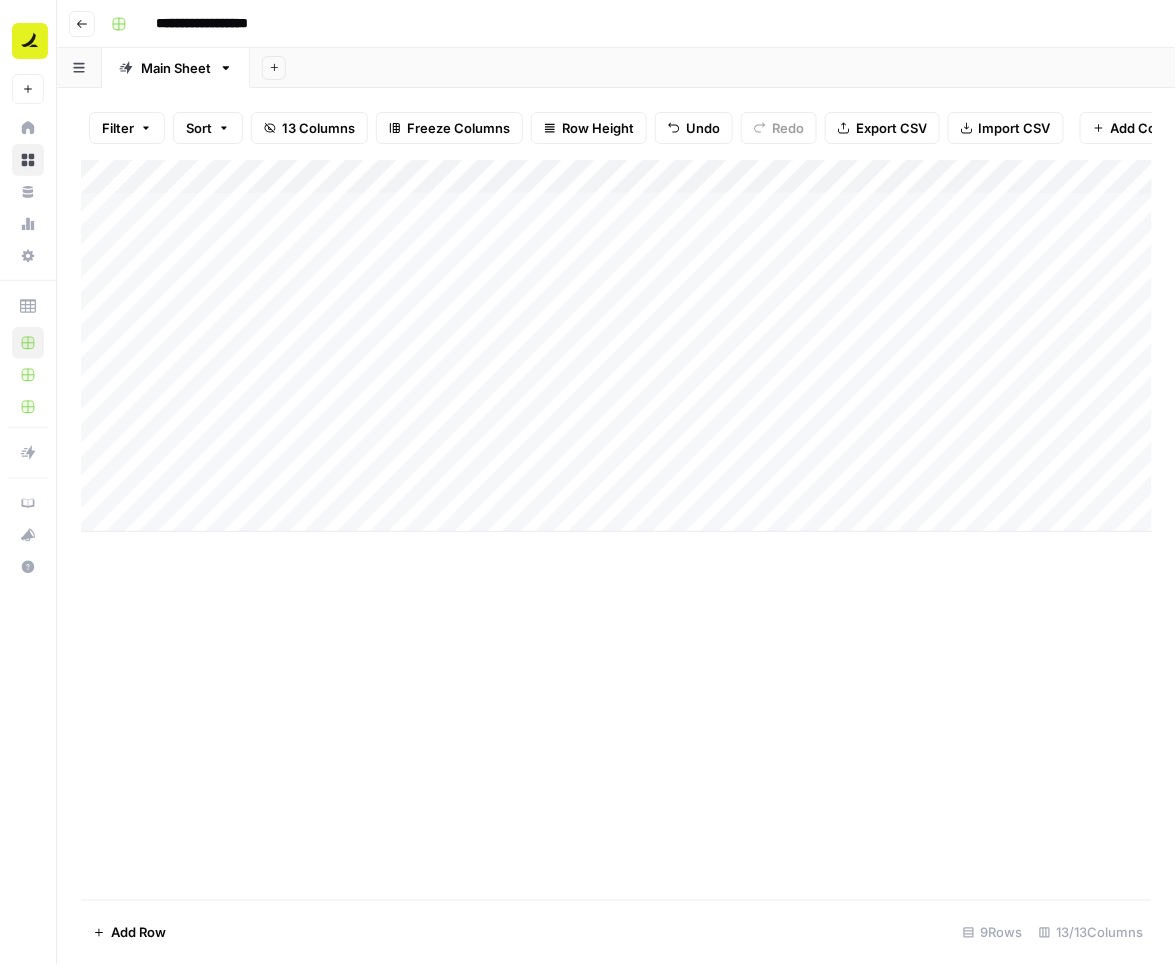 click on "Add Column" at bounding box center [617, 346] 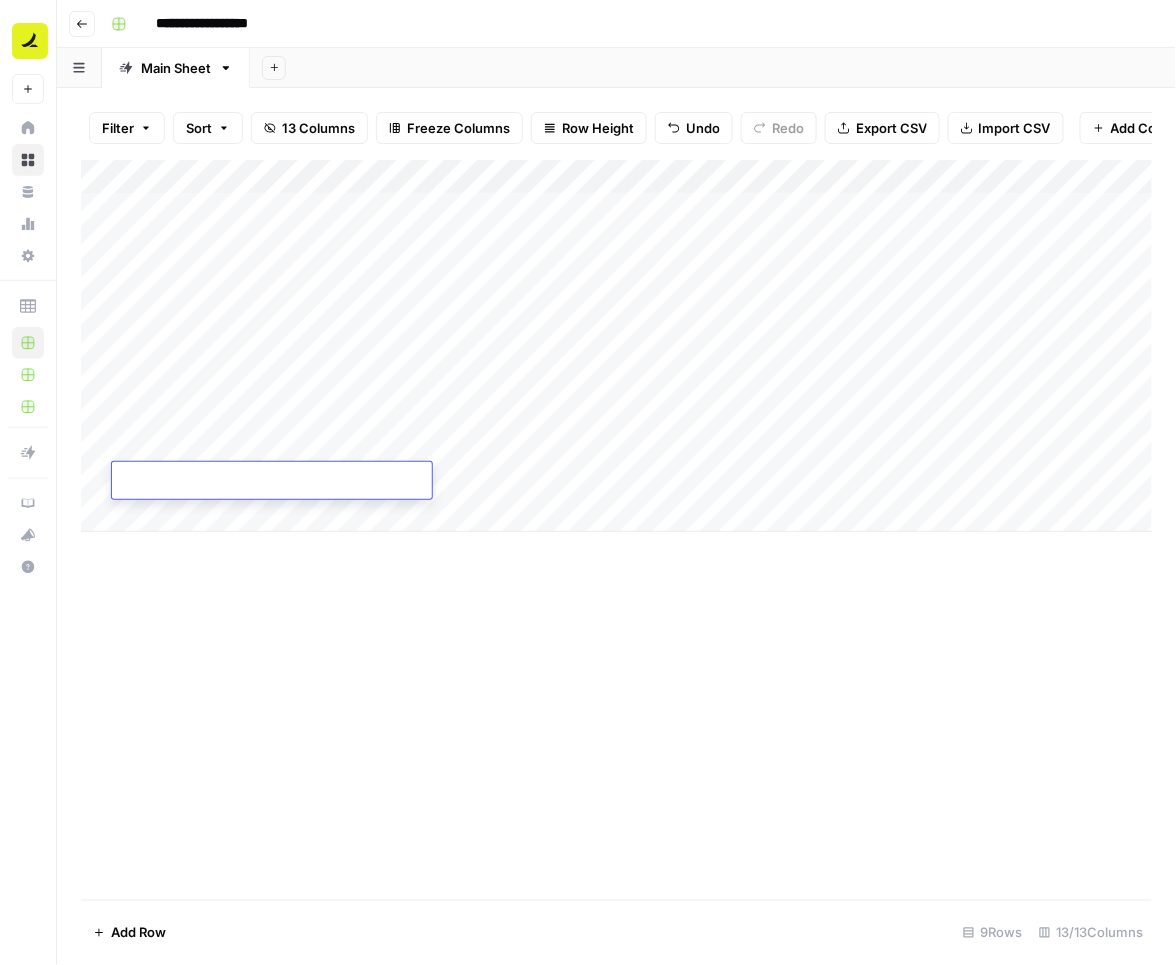 click at bounding box center [272, 482] 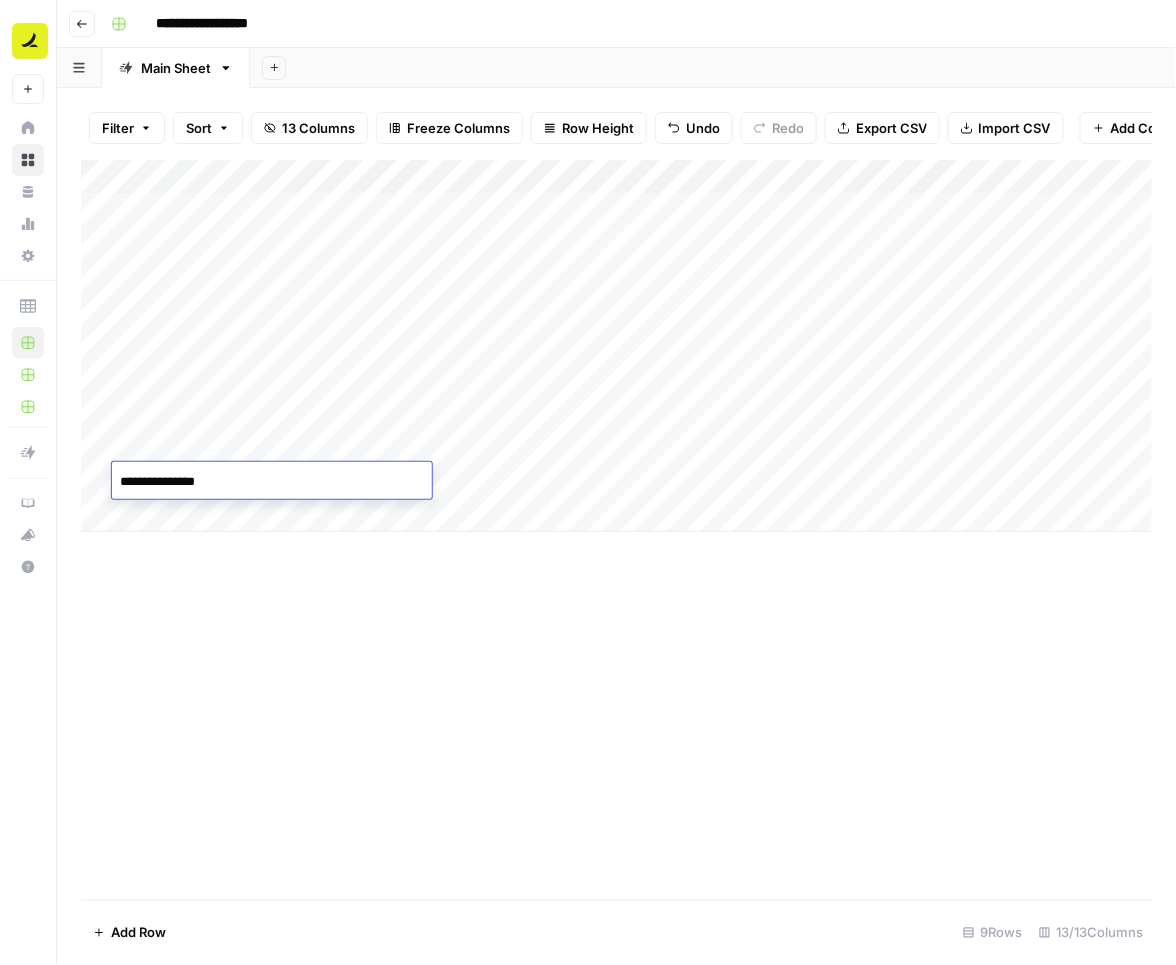 click on "**********" at bounding box center [272, 482] 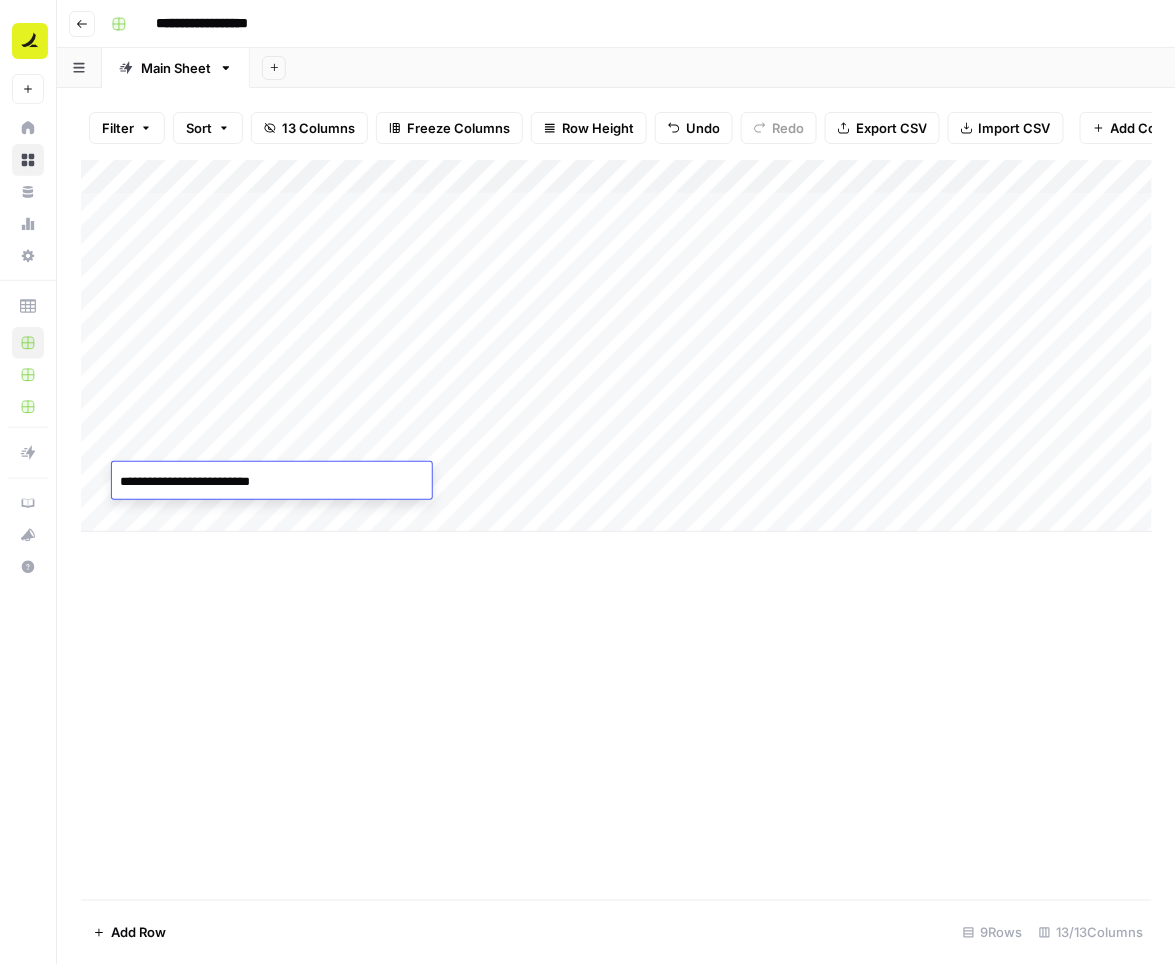 type on "**********" 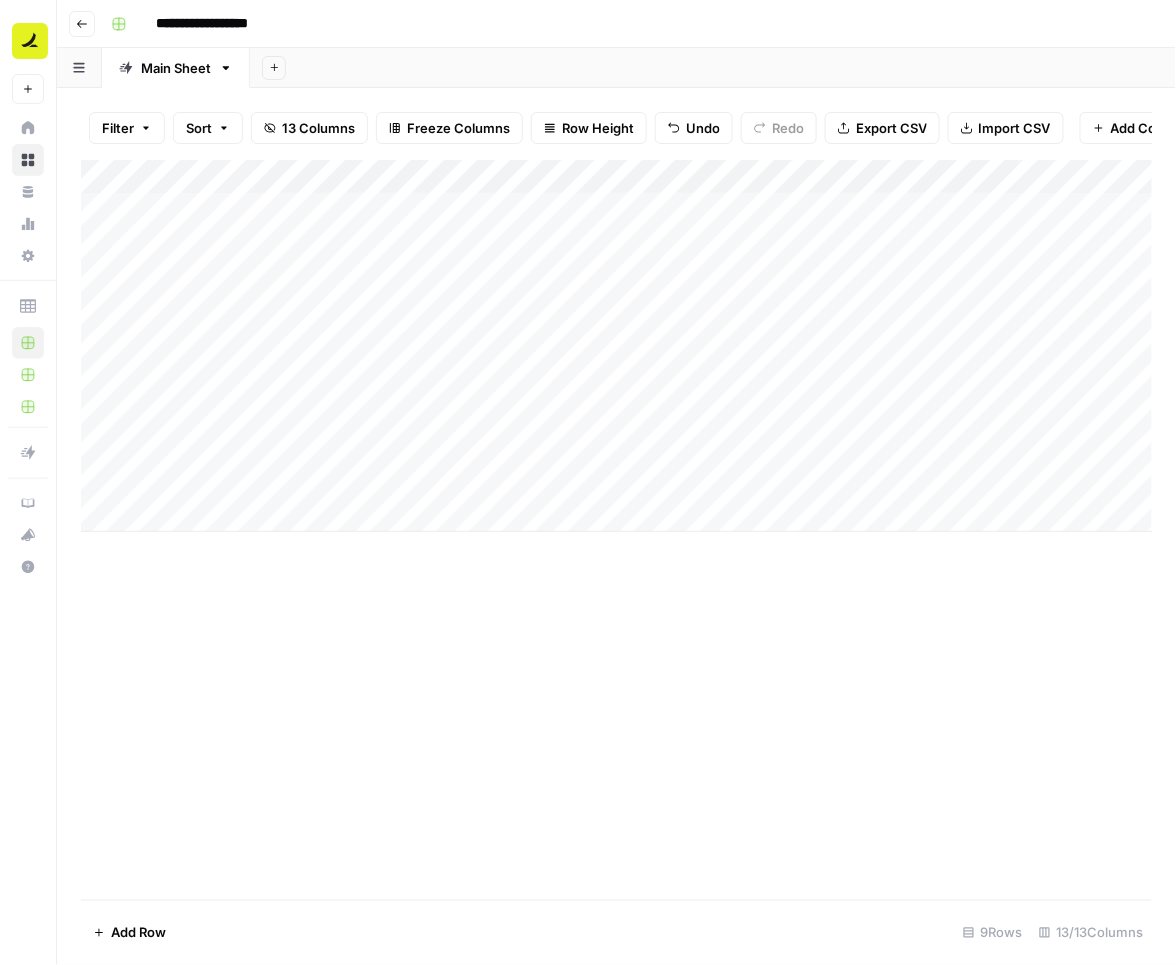 click on "Add Row" at bounding box center [138, 933] 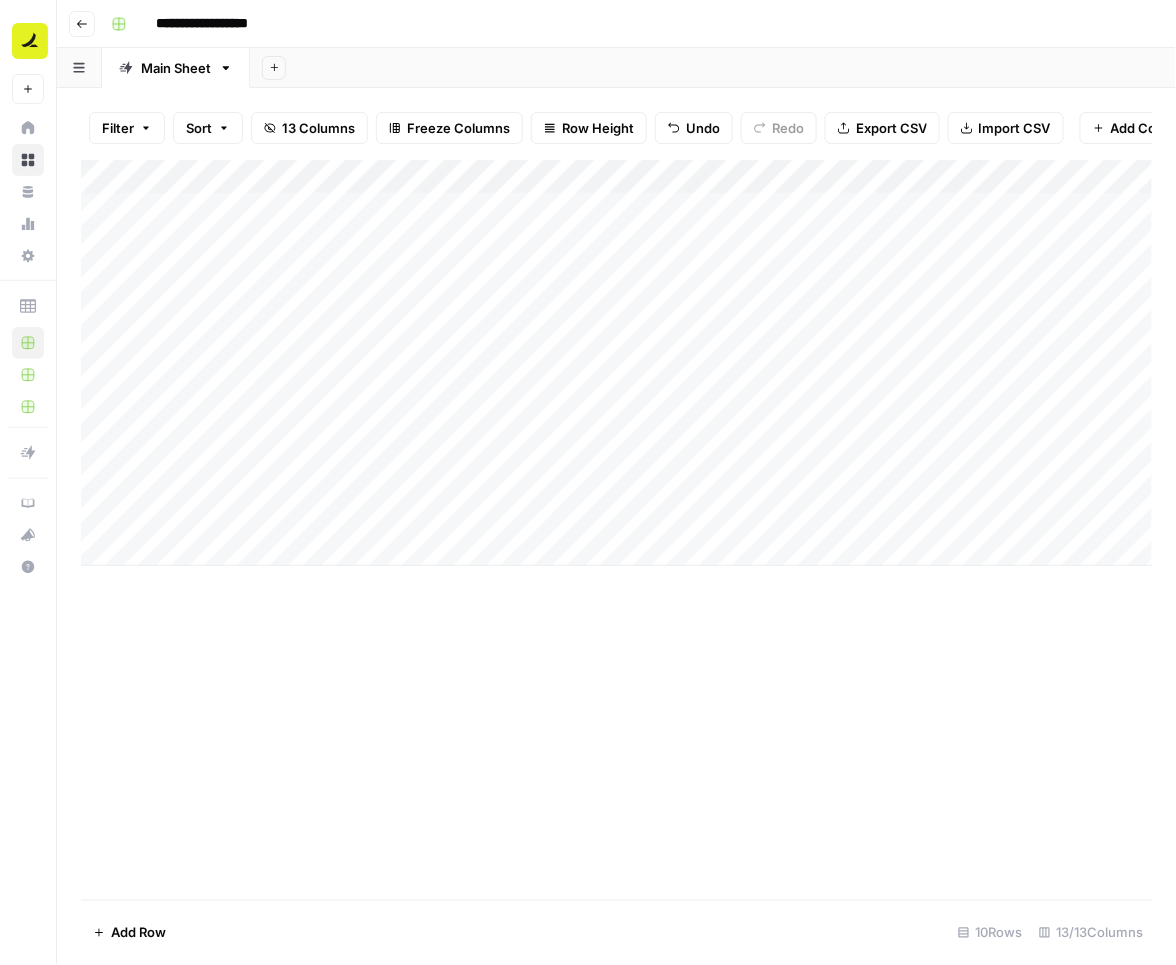 click on "Add Row" at bounding box center [138, 933] 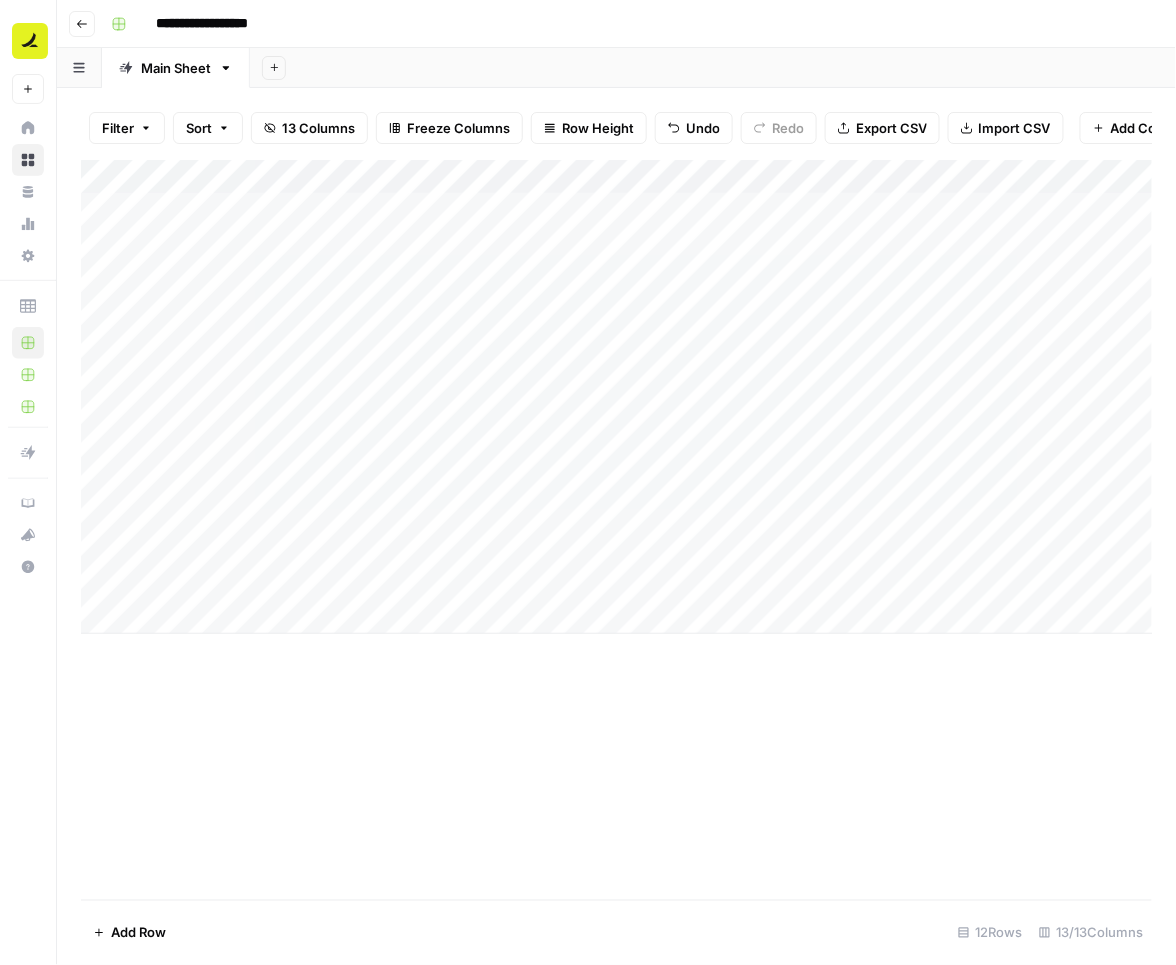 click on "Add Column" at bounding box center [617, 397] 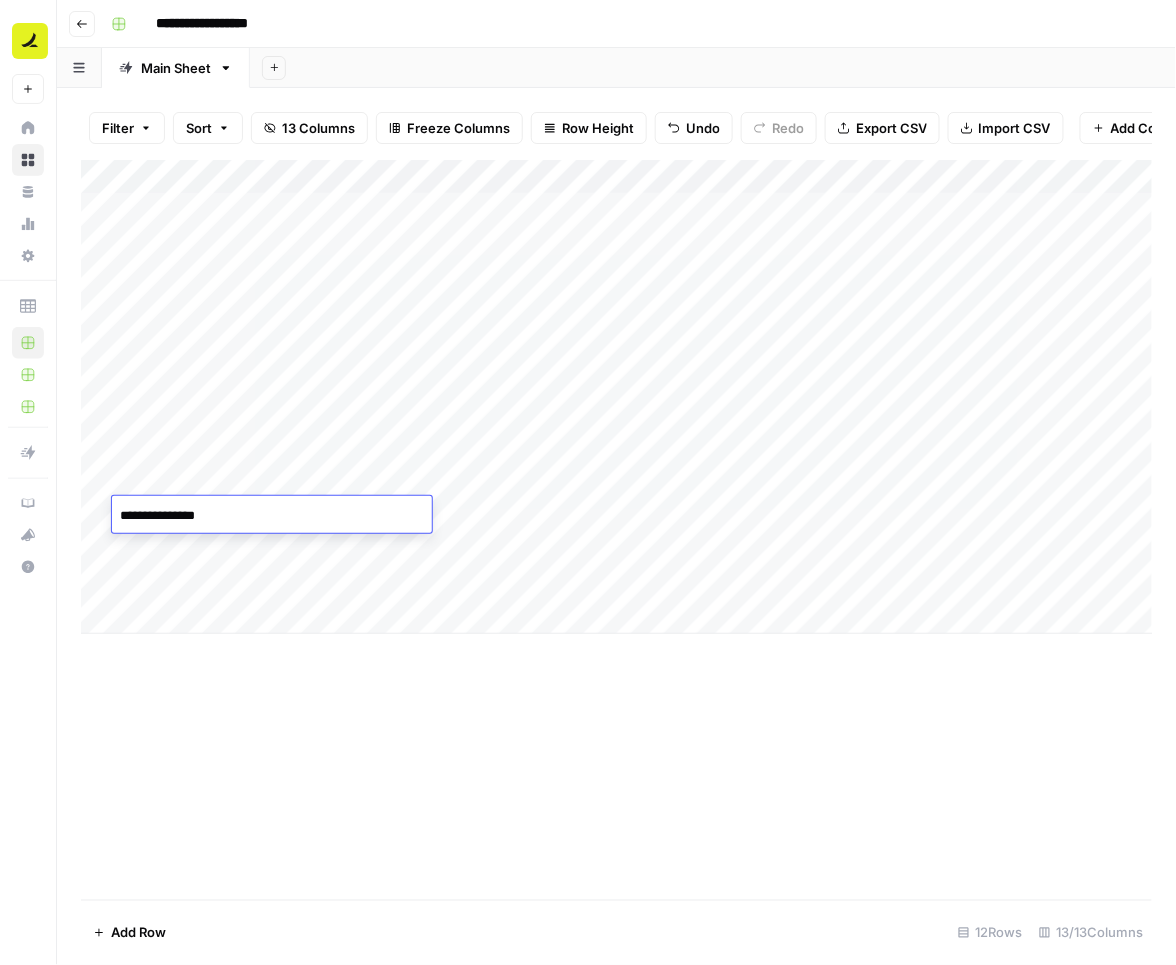 click on "**********" at bounding box center [272, 516] 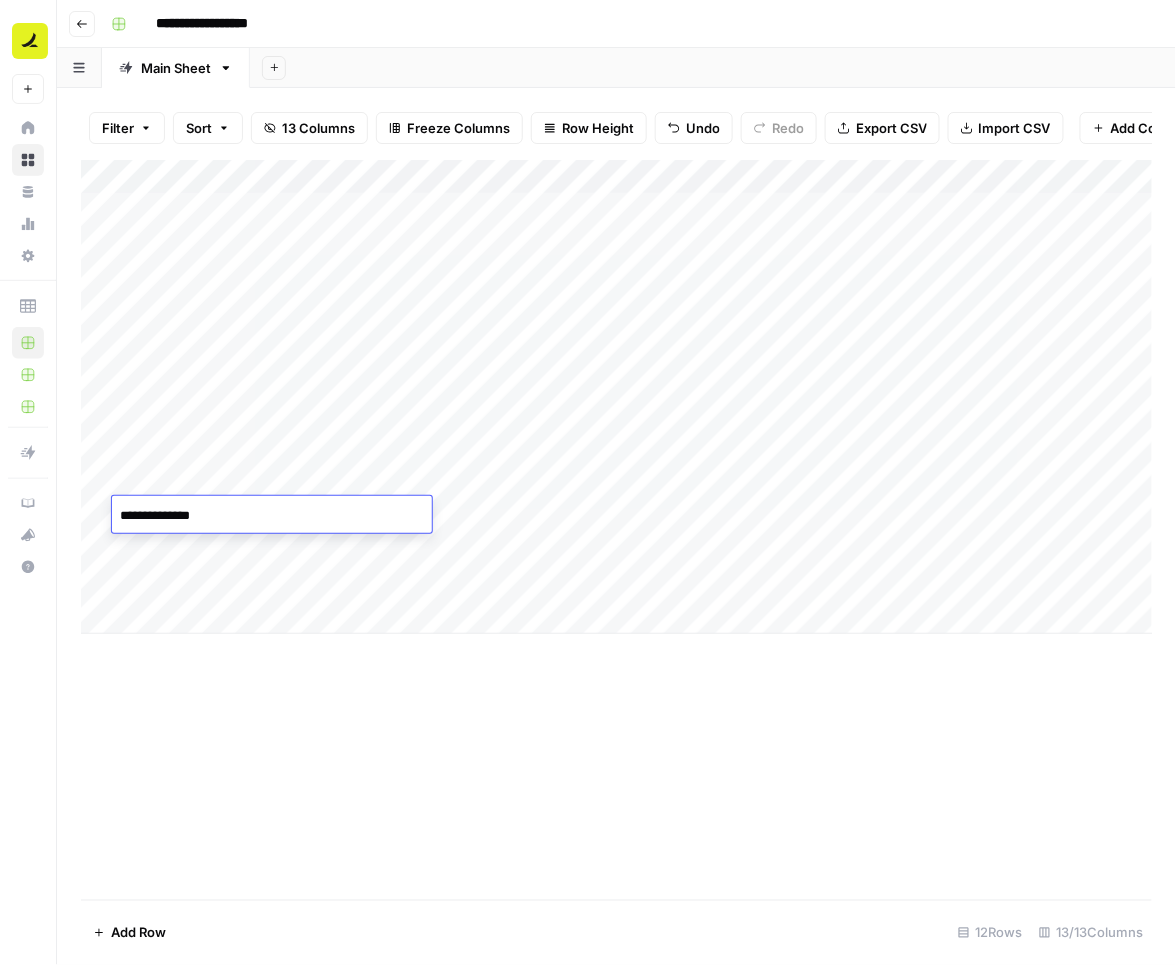 type on "**********" 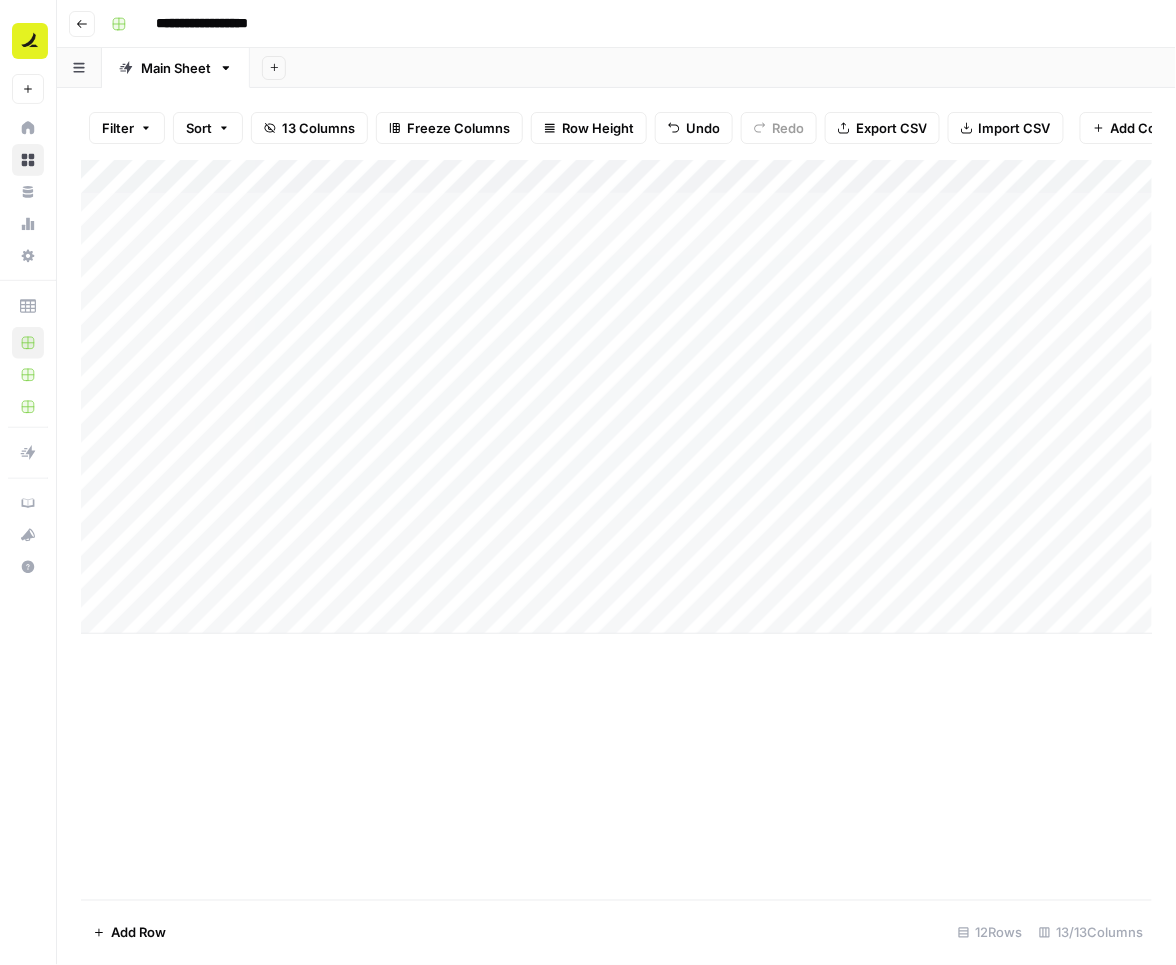 click on "Add Column" at bounding box center [617, 397] 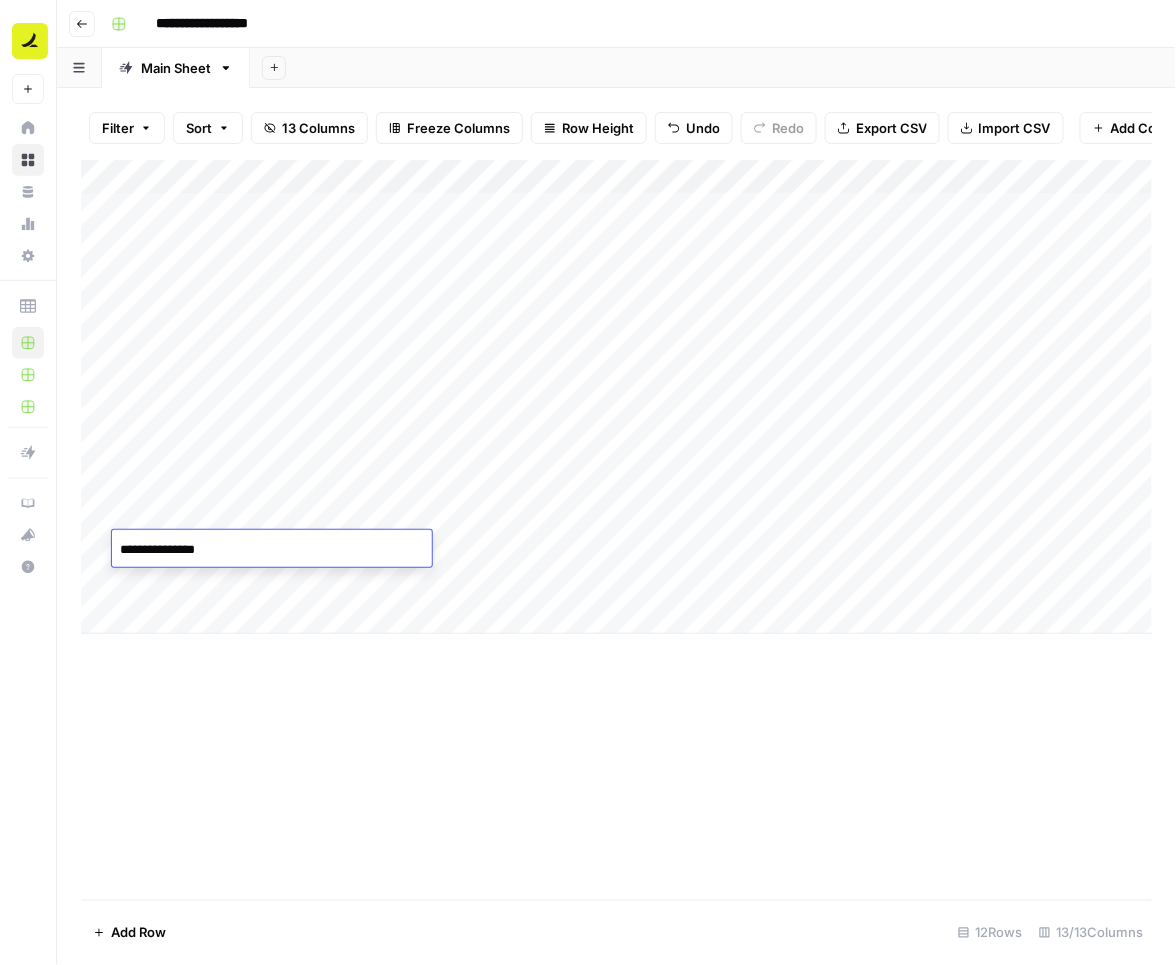 click on "**********" at bounding box center [272, 550] 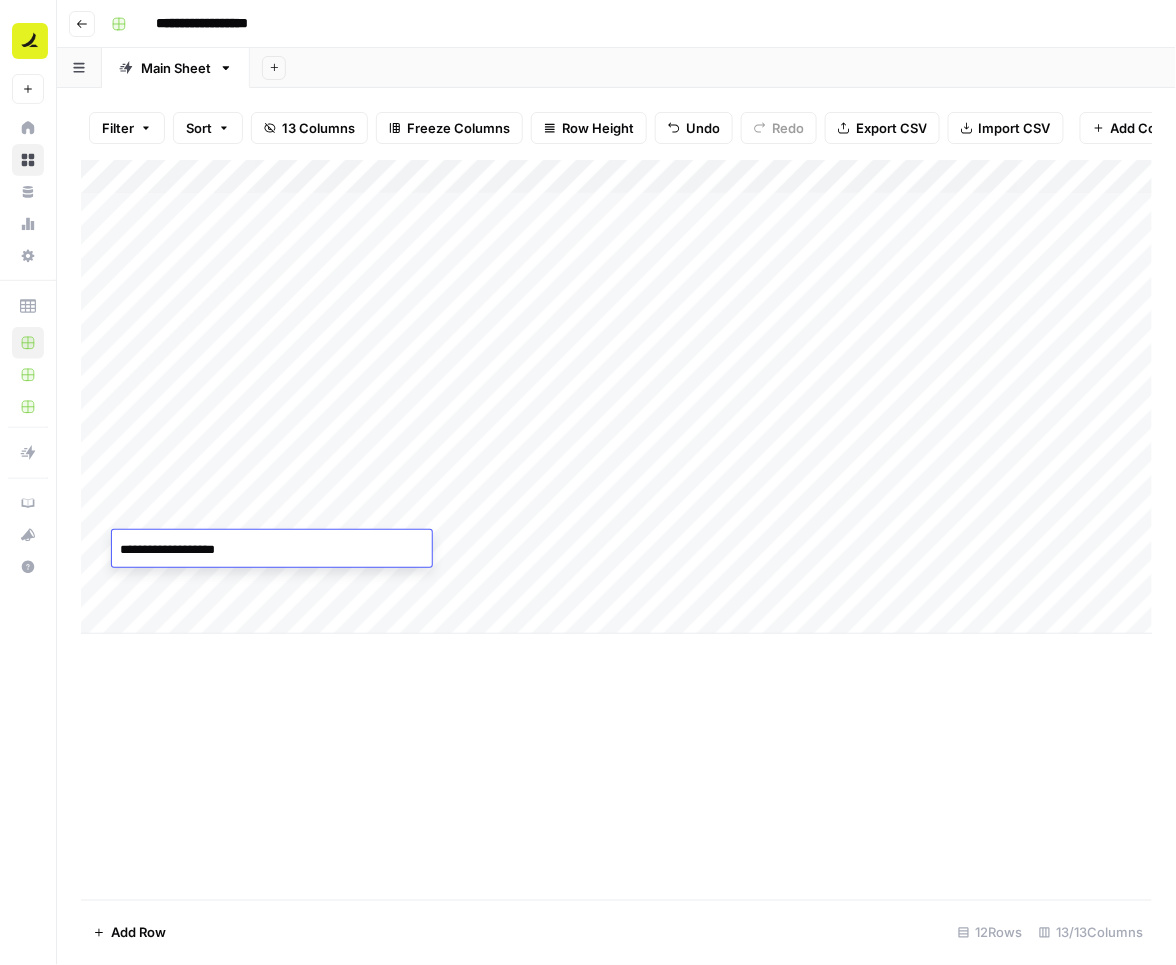 type on "**********" 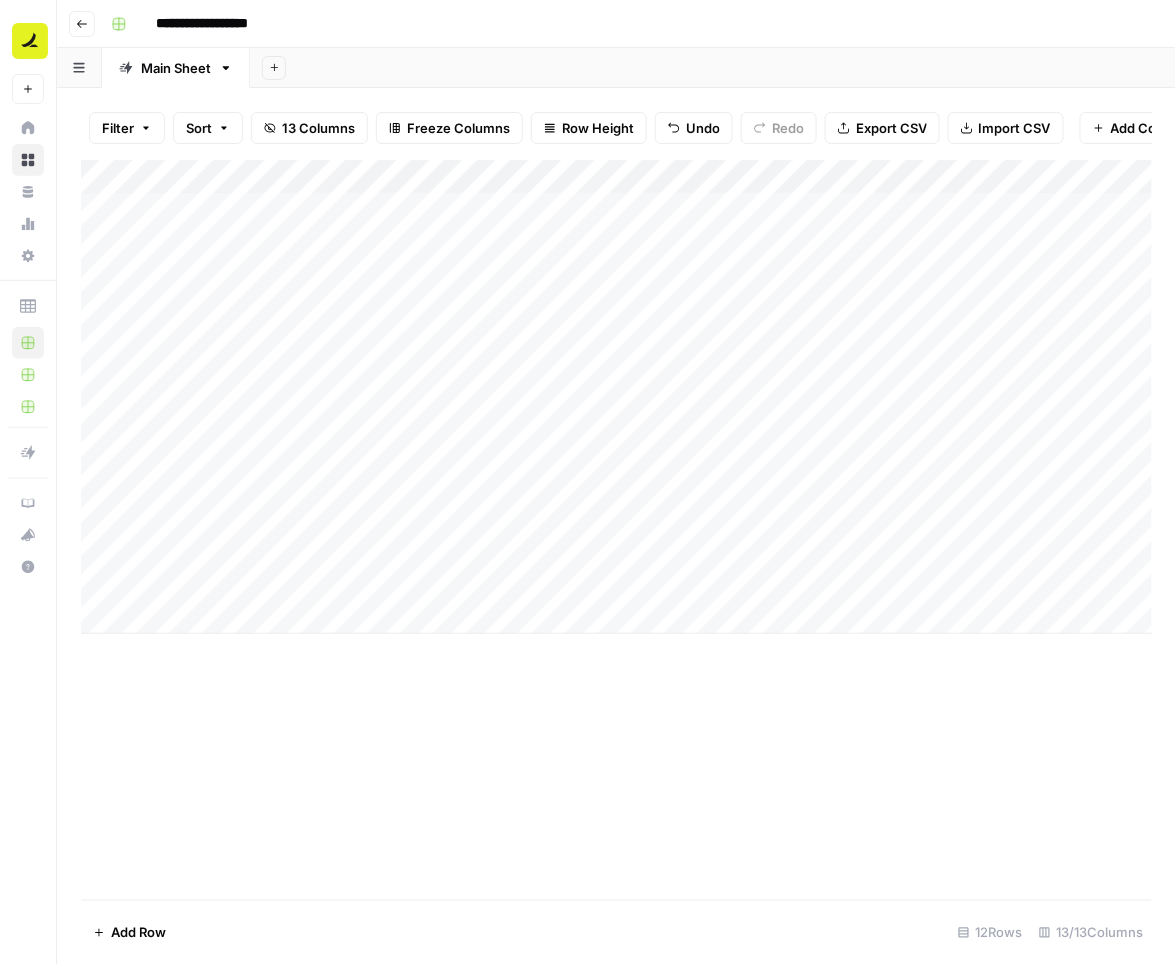 click on "Add Column" at bounding box center (617, 397) 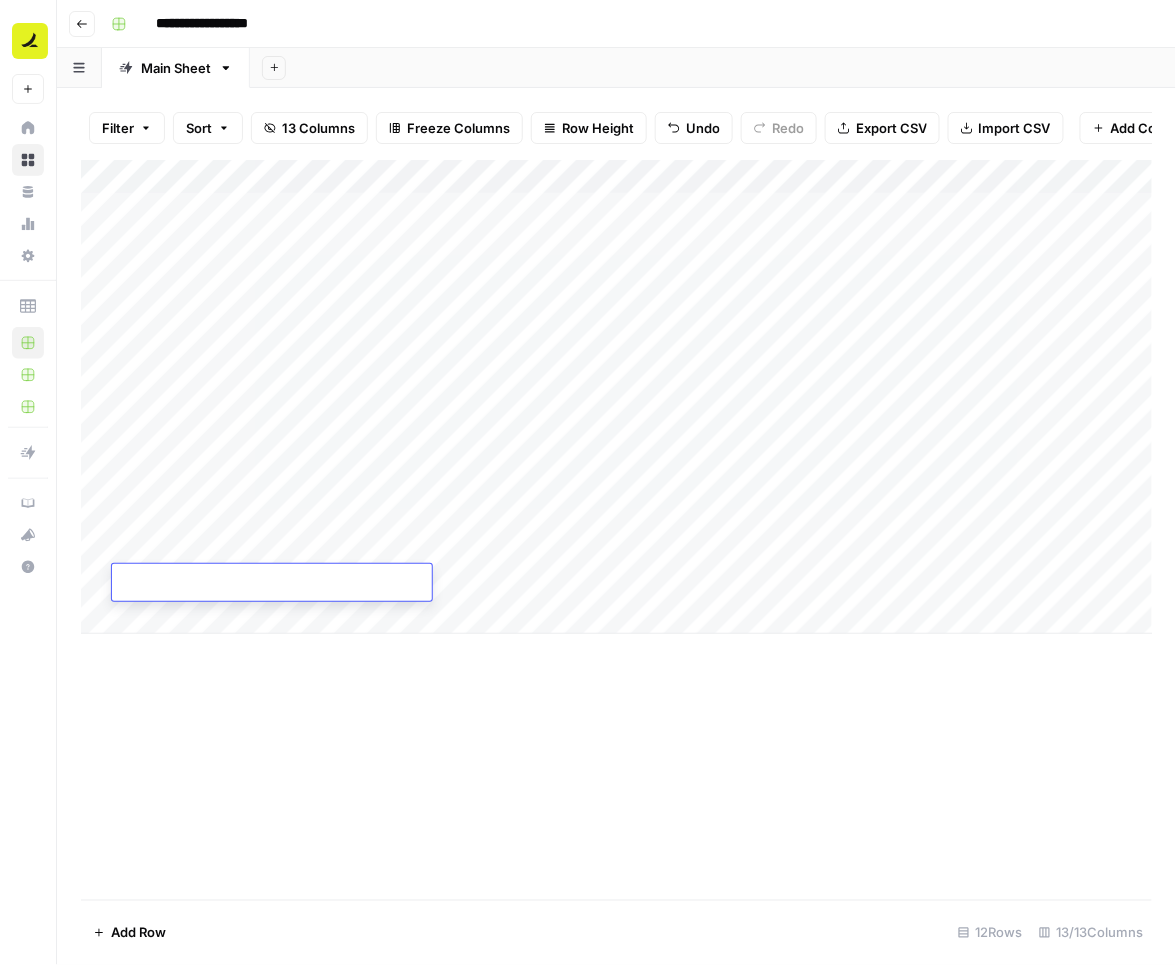 click at bounding box center [272, 584] 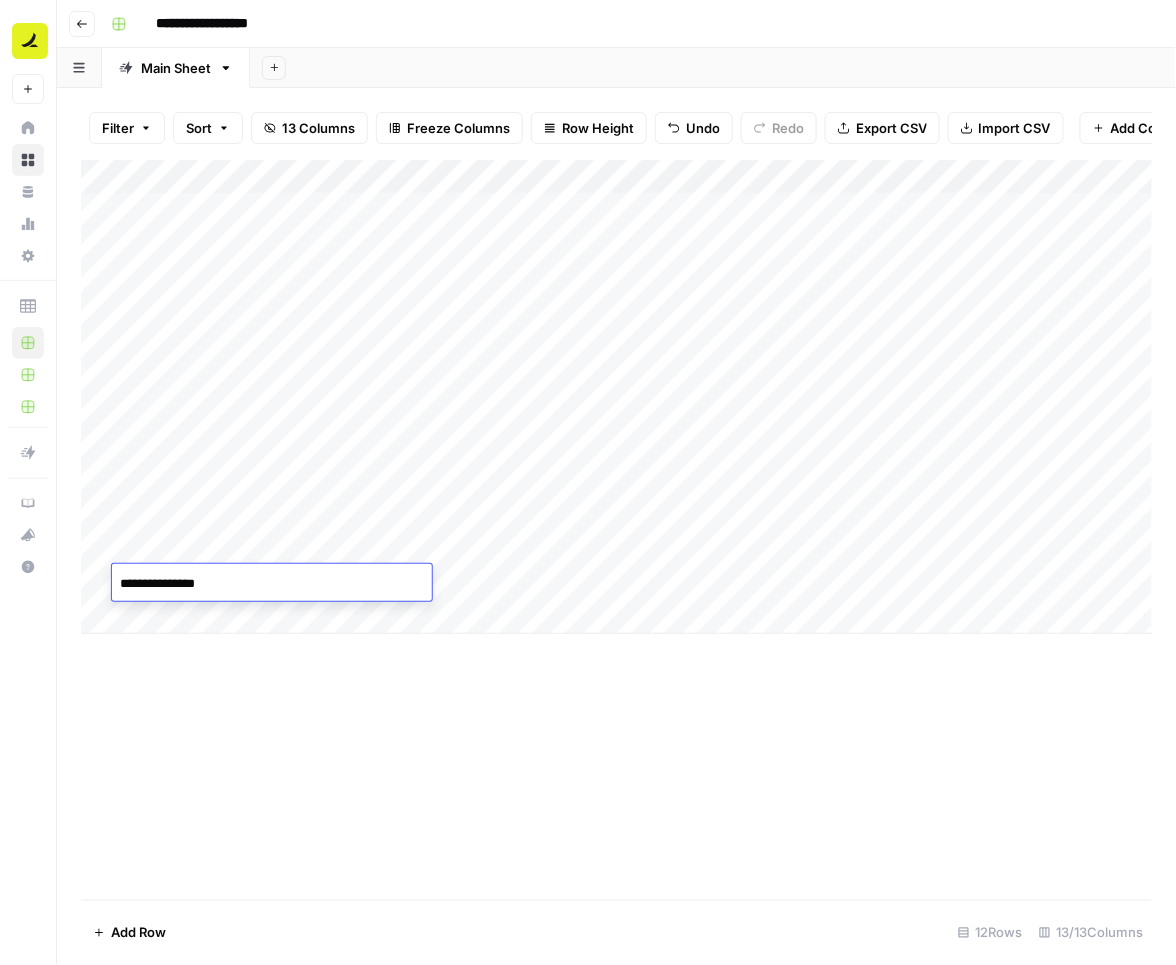 click on "**********" at bounding box center [272, 584] 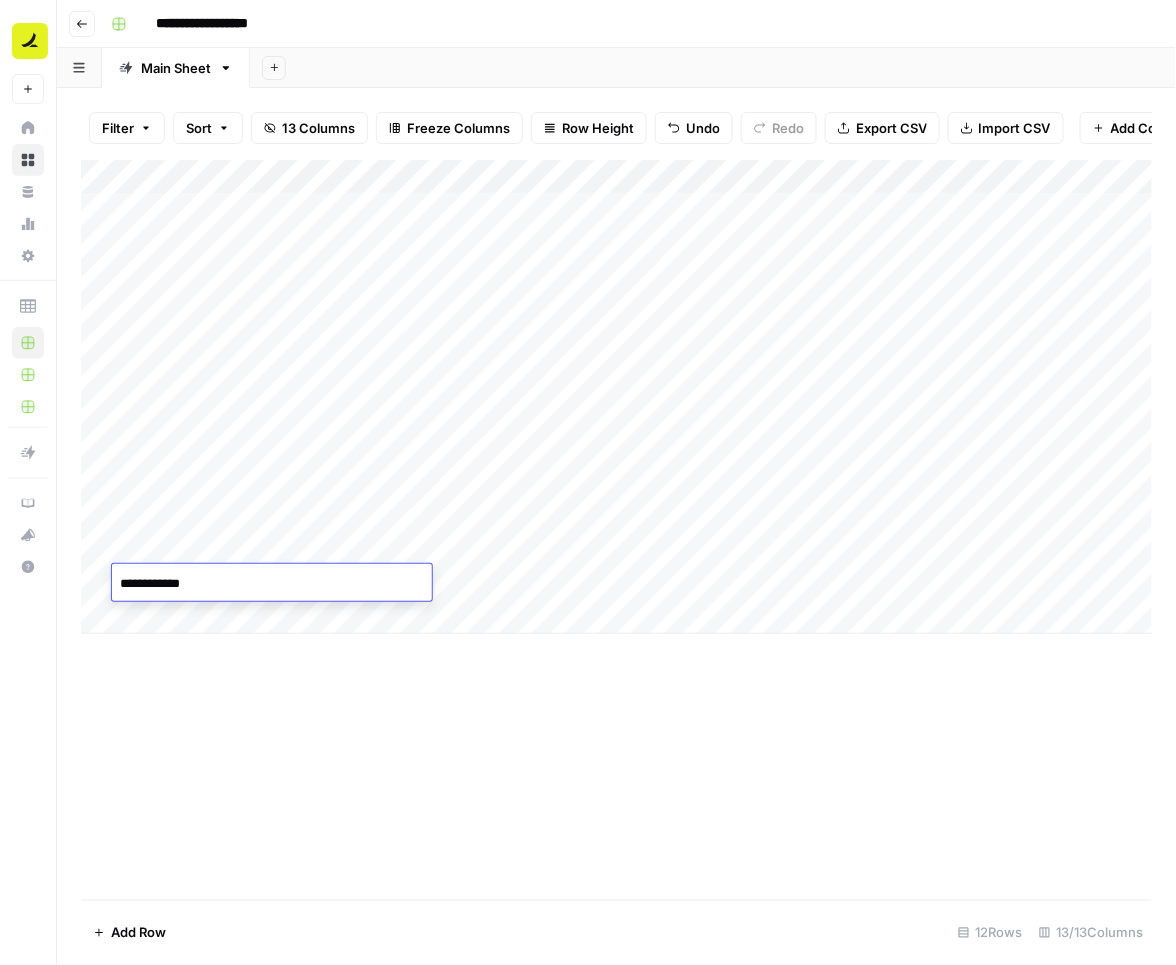 type on "**********" 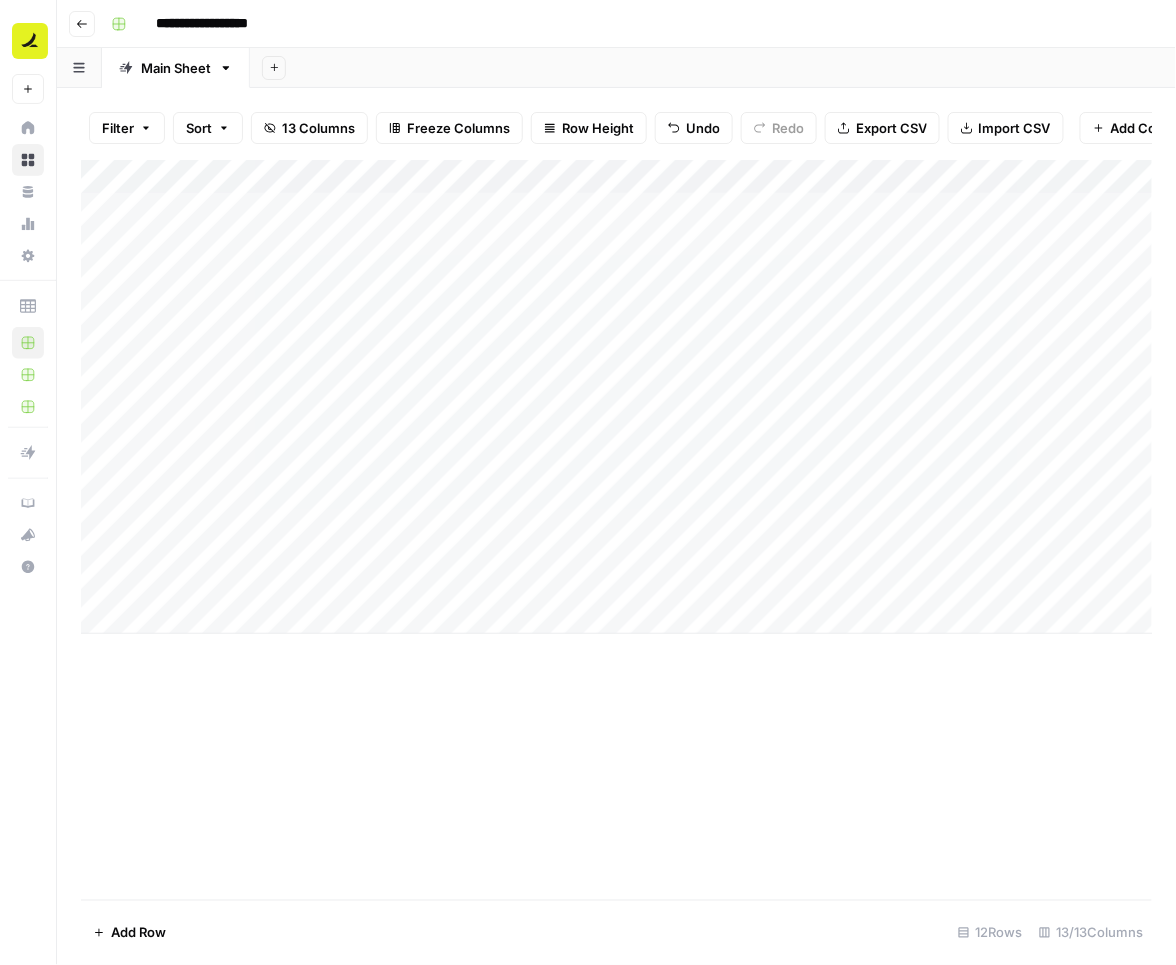 click on "Add Row" at bounding box center [138, 933] 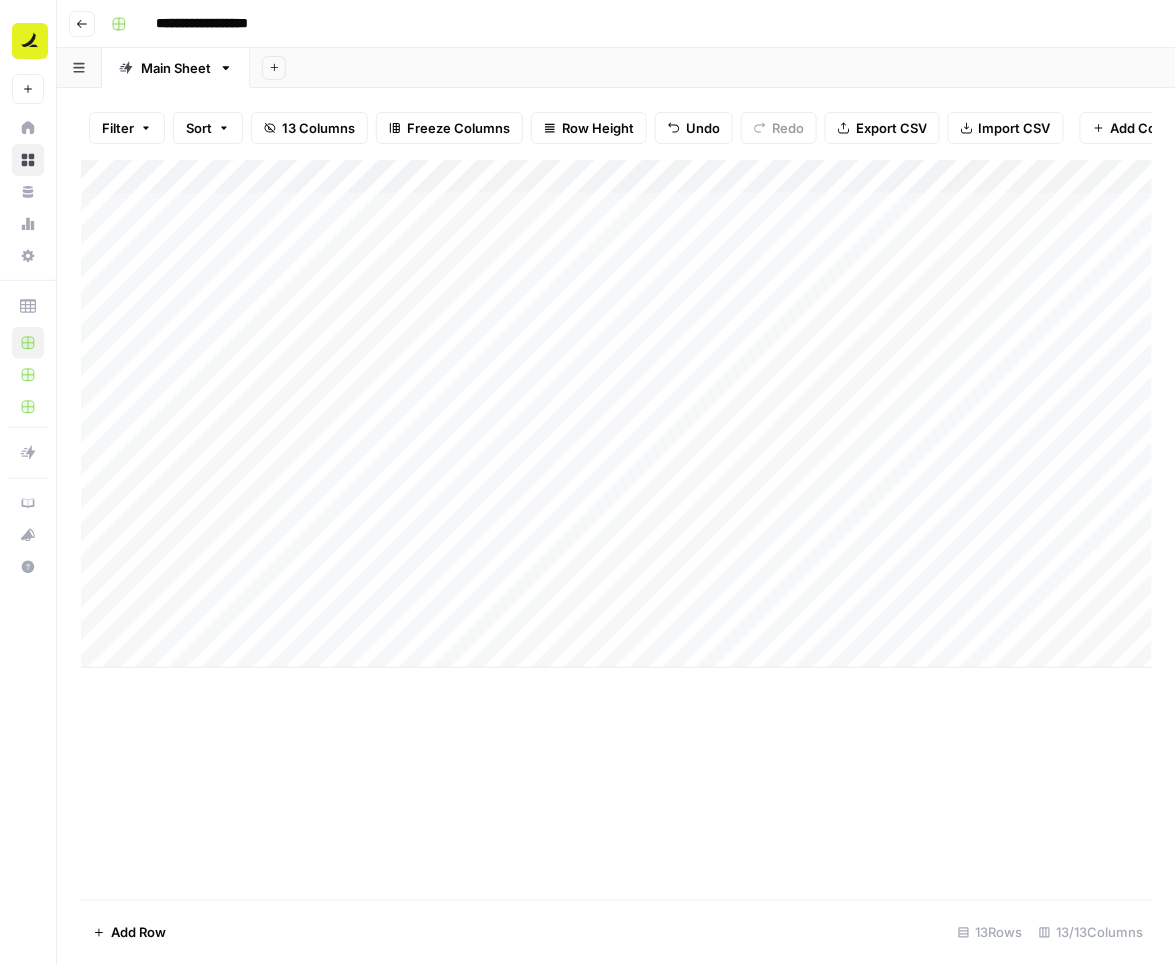 click on "Add Row" at bounding box center (138, 933) 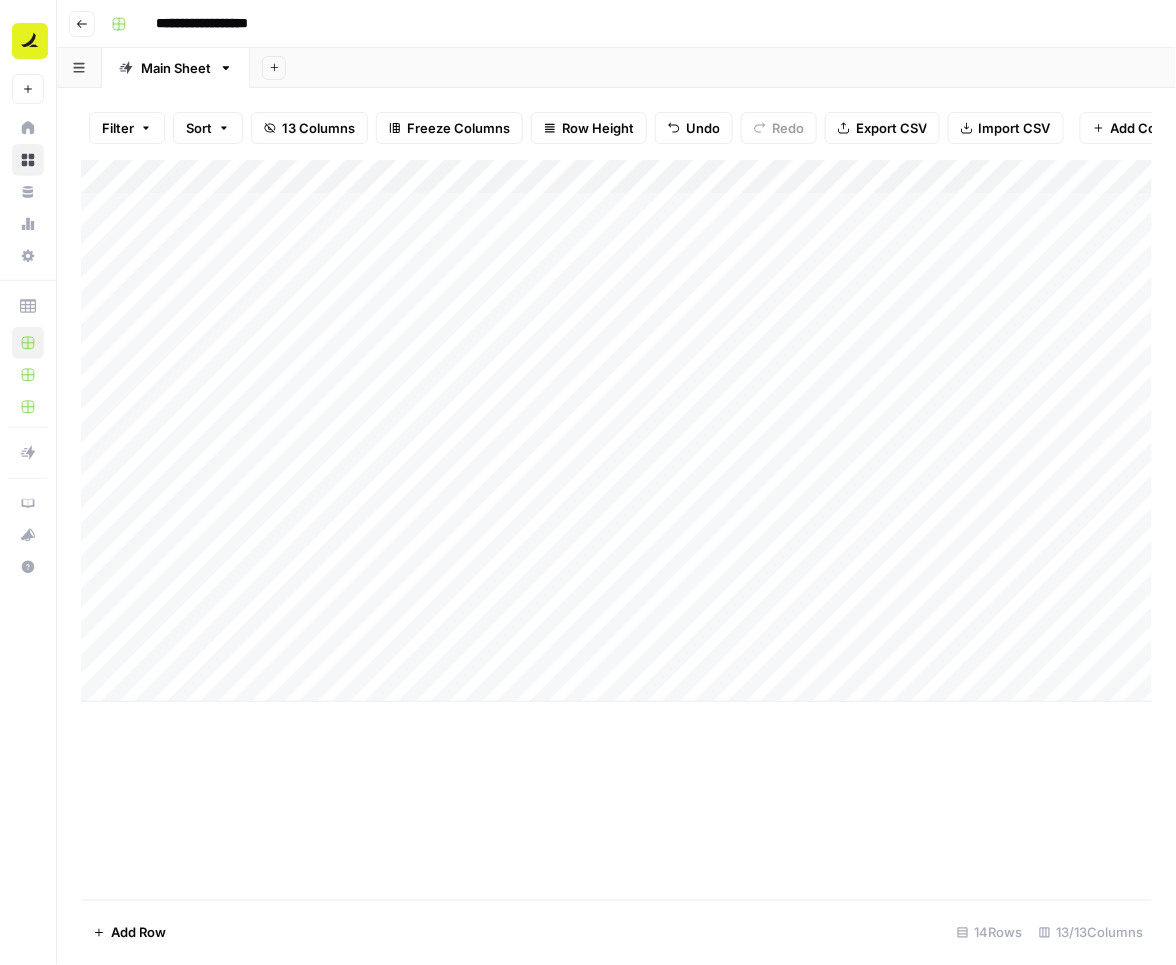 click on "Add Column" at bounding box center [617, 431] 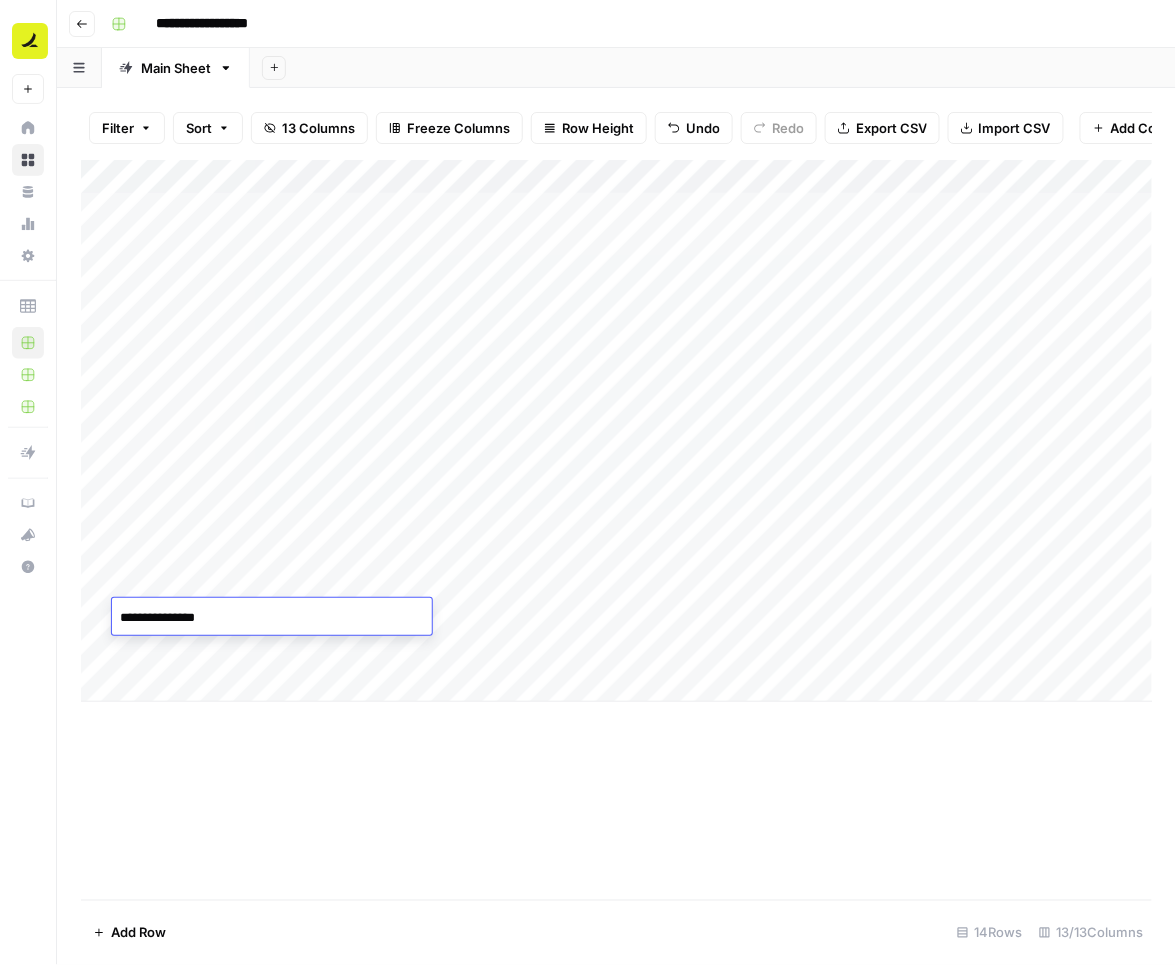 click on "**********" at bounding box center (272, 618) 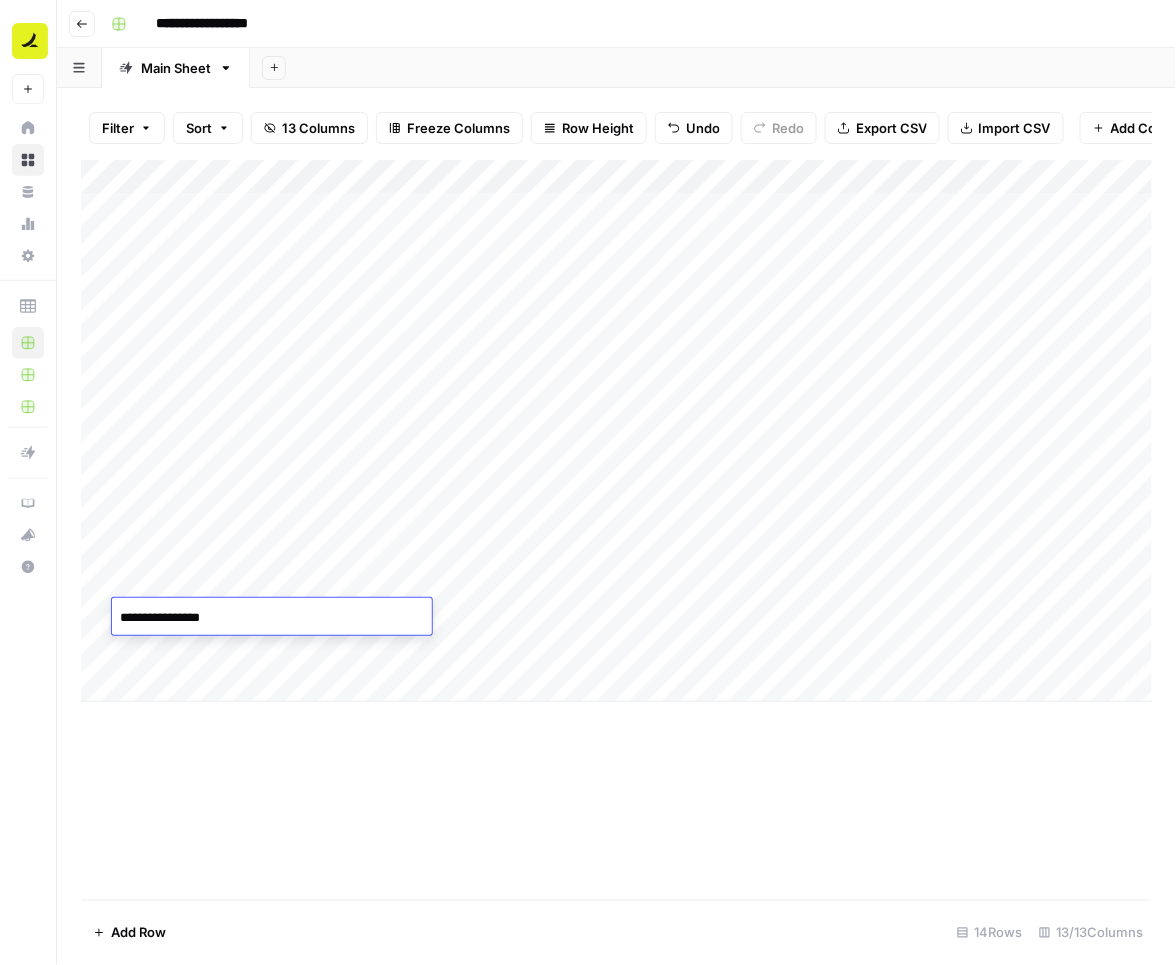 type on "**********" 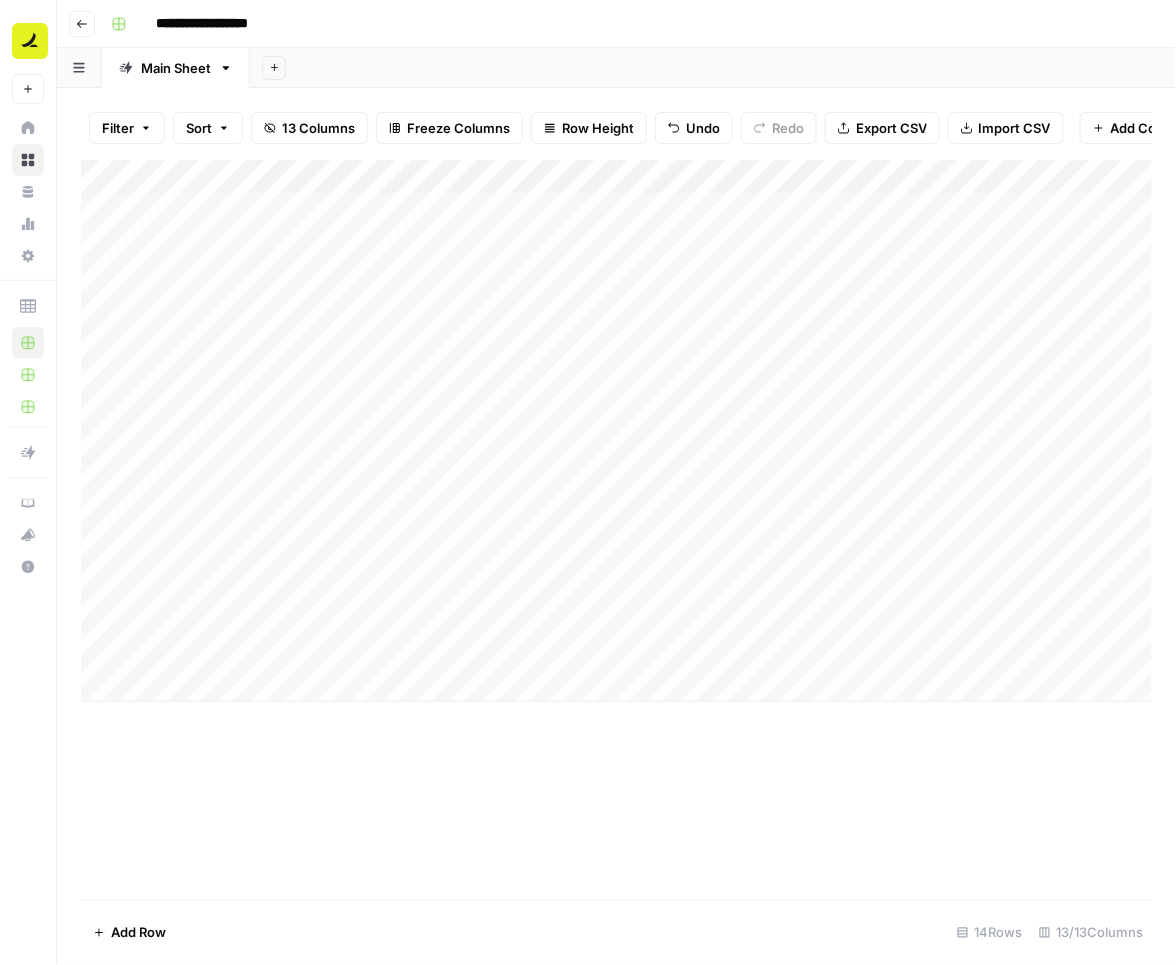click on "Add Column" at bounding box center (617, 431) 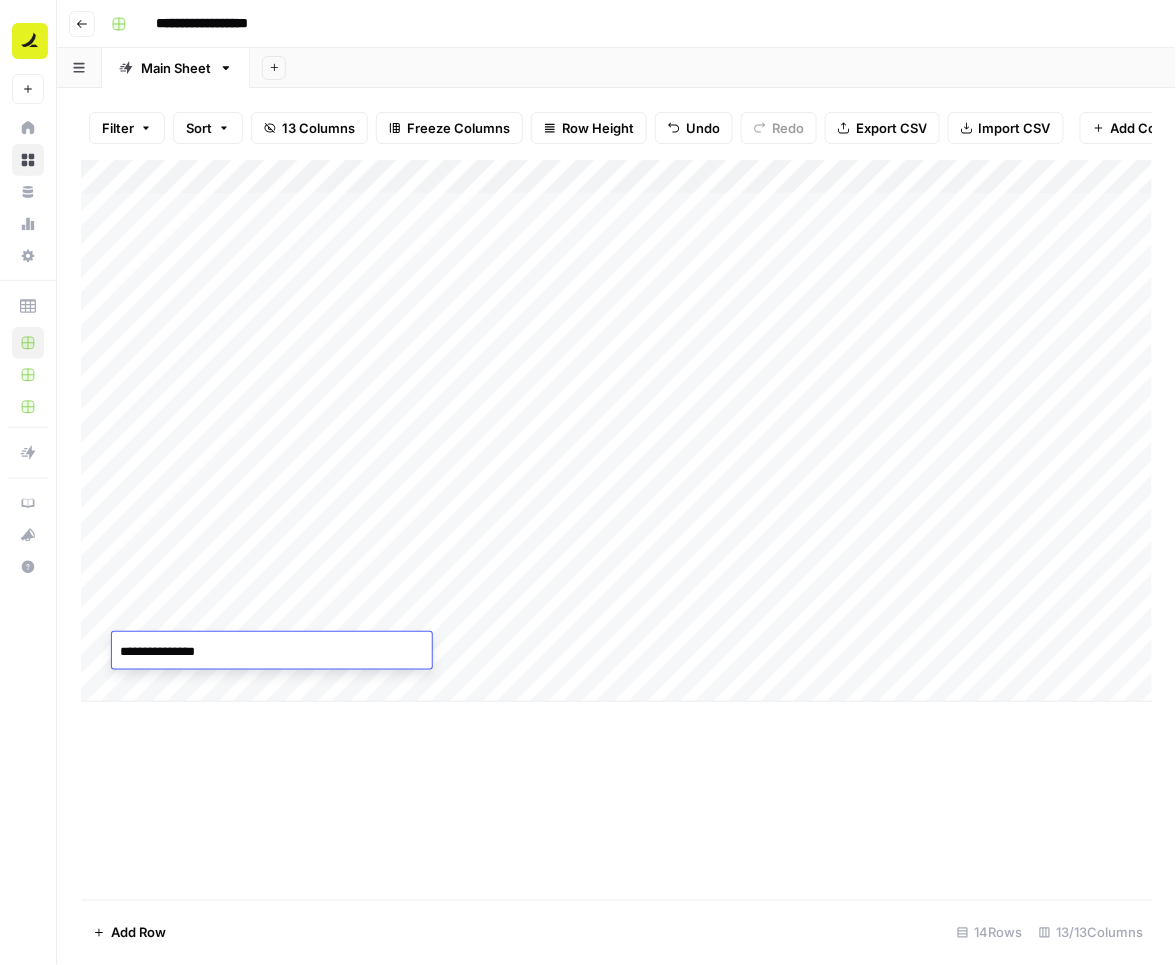 click on "**********" at bounding box center [272, 652] 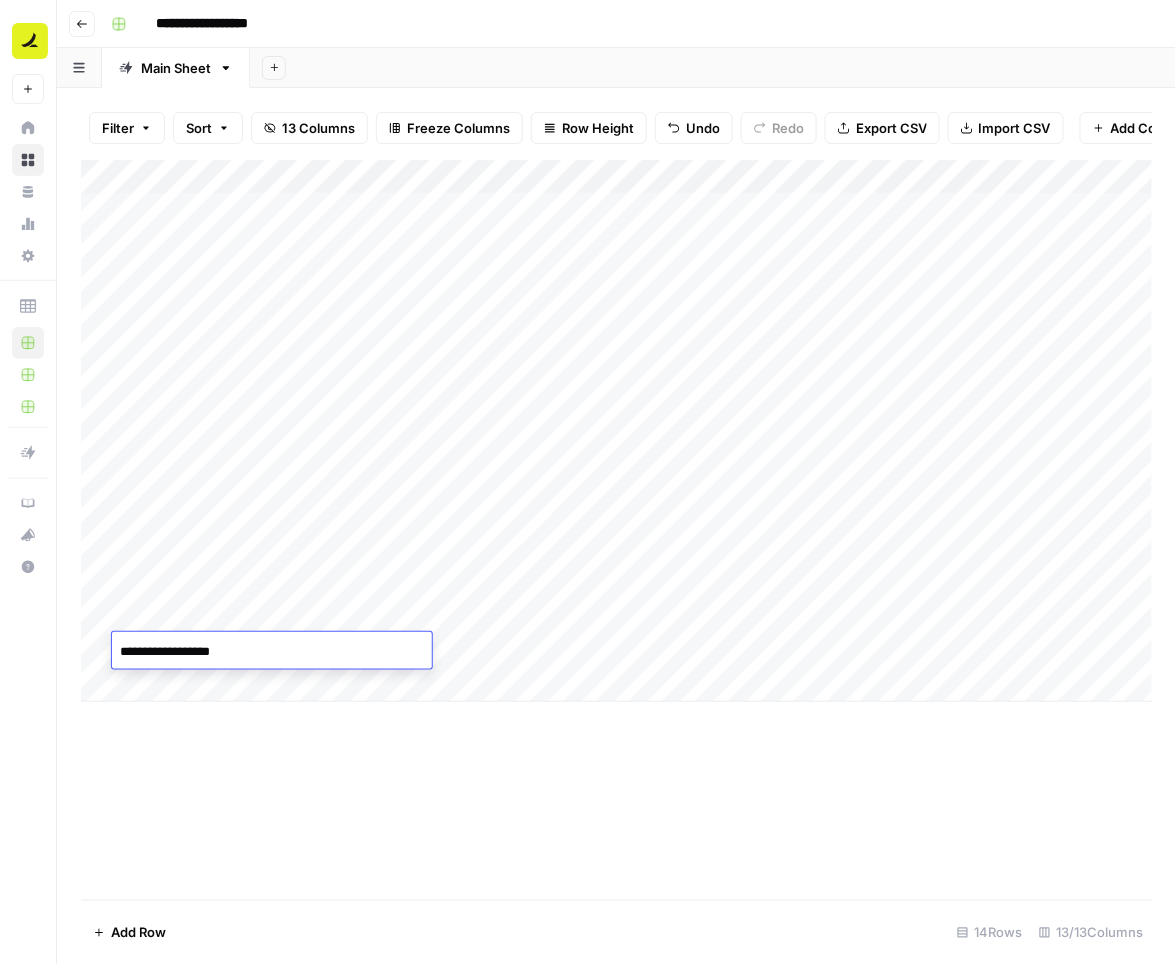 type on "**********" 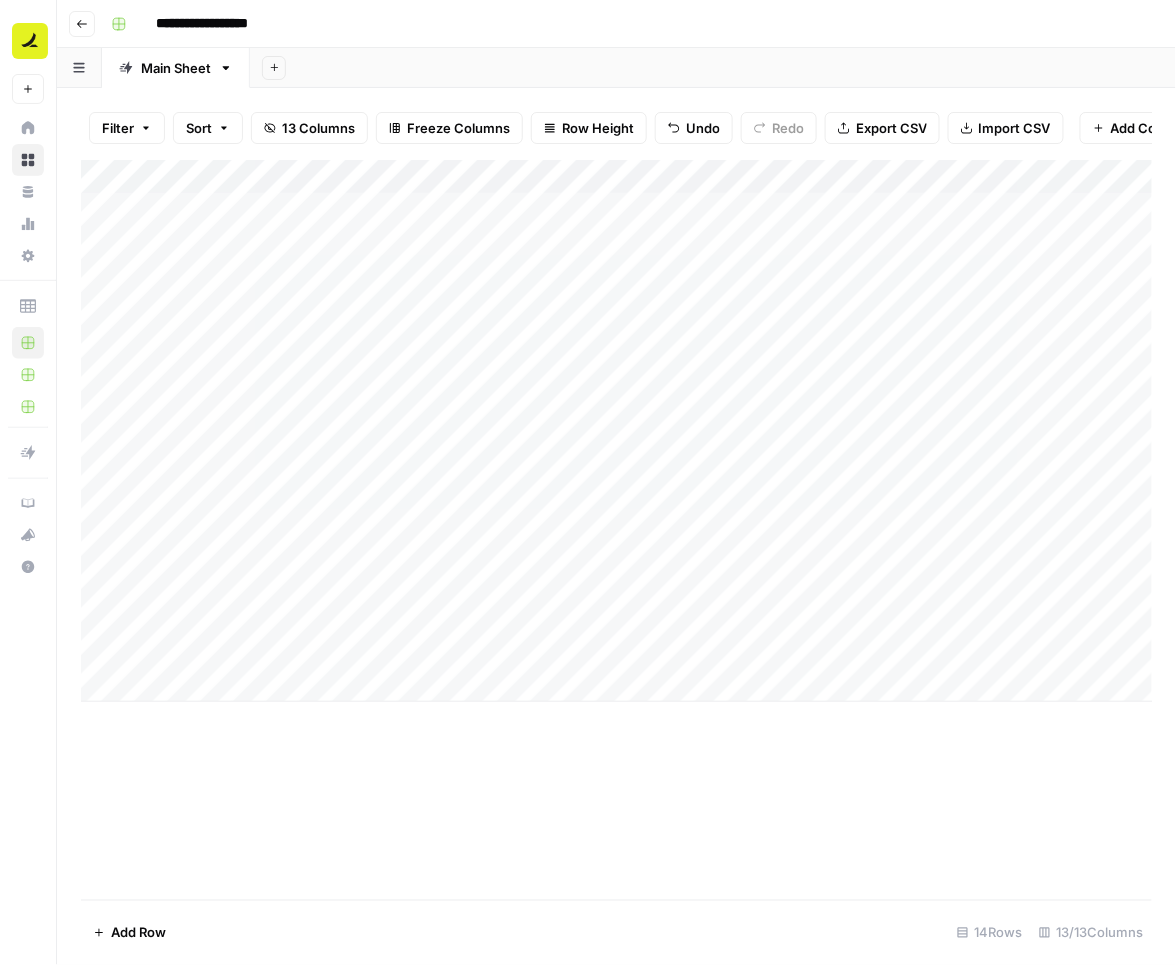 click on "Add Column" at bounding box center [617, 431] 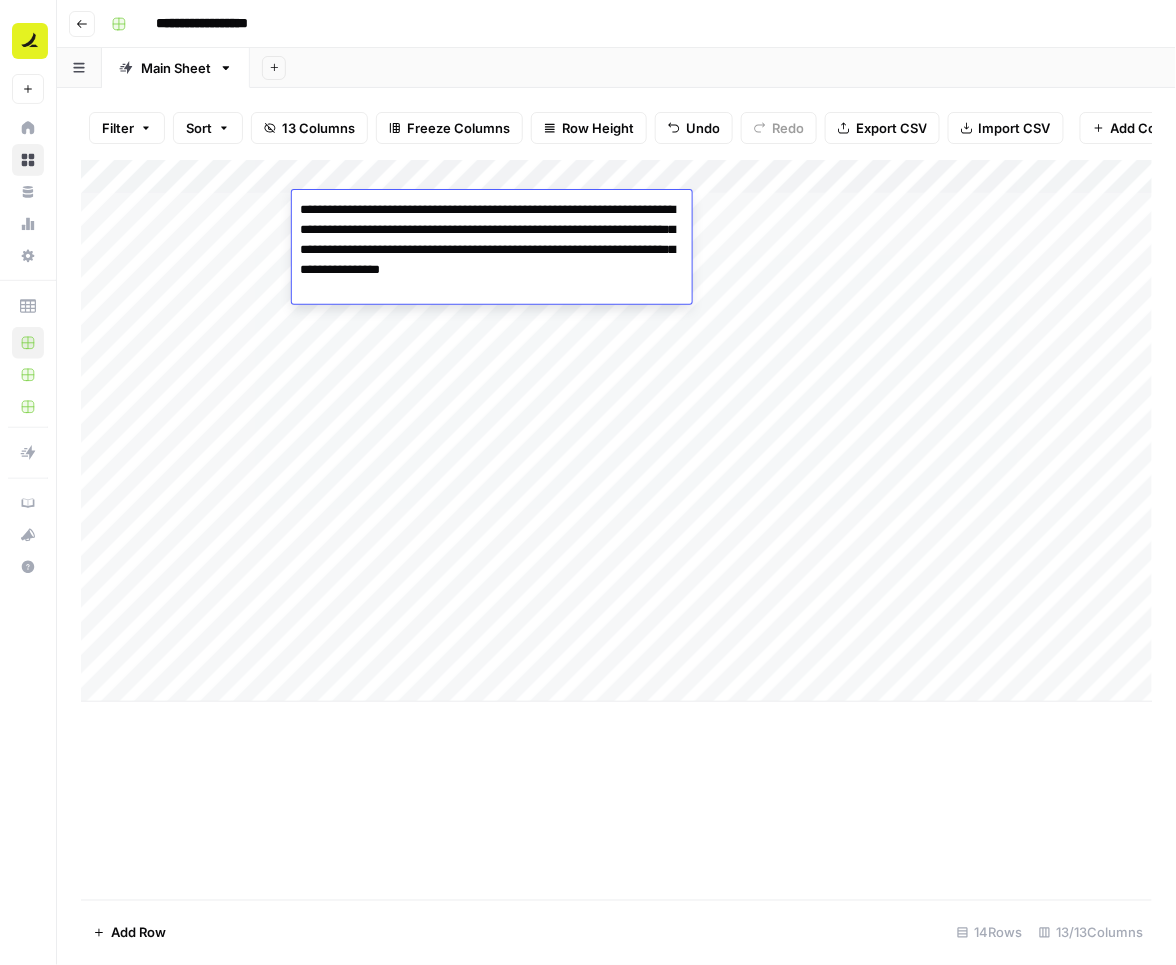 click on "Add Column" at bounding box center (617, 431) 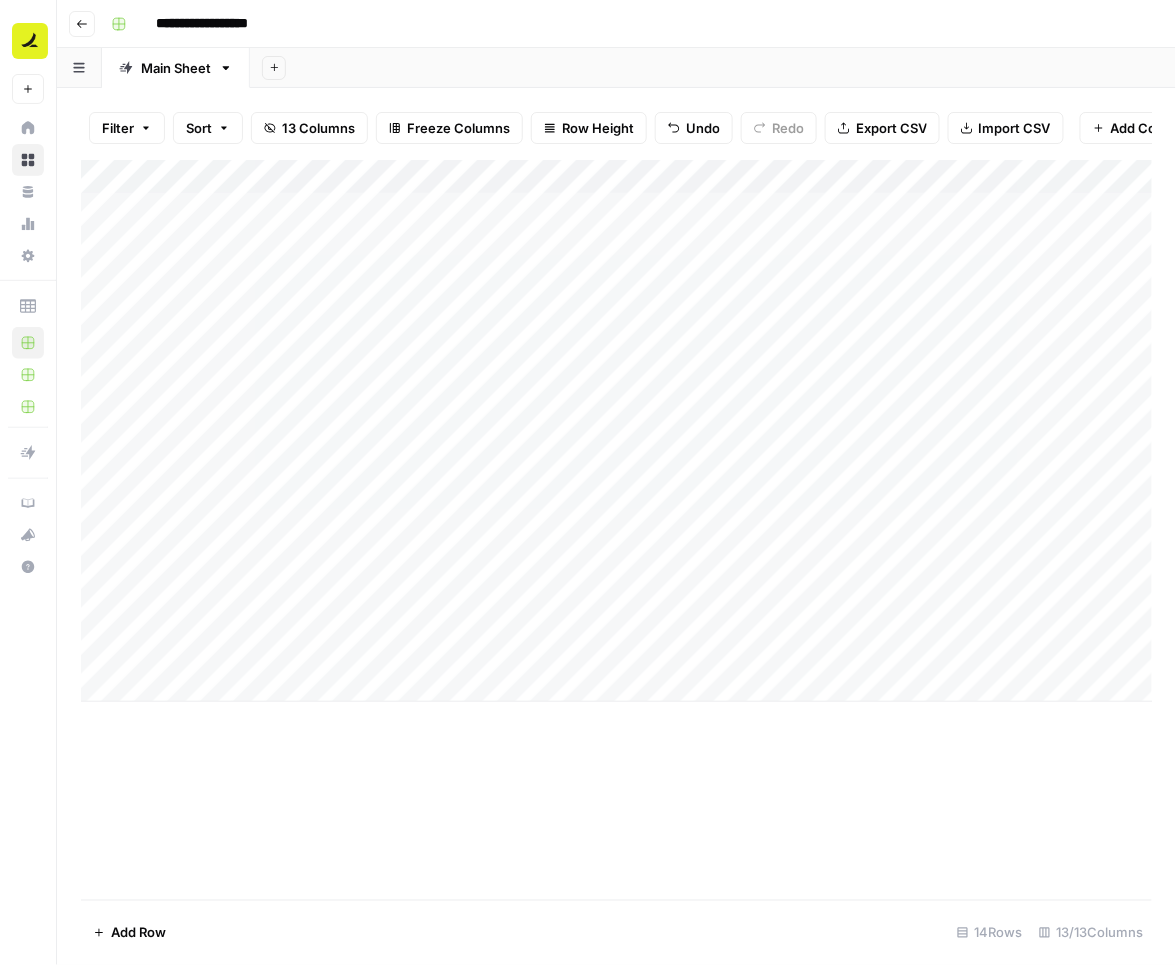 click on "Add Column" at bounding box center (617, 431) 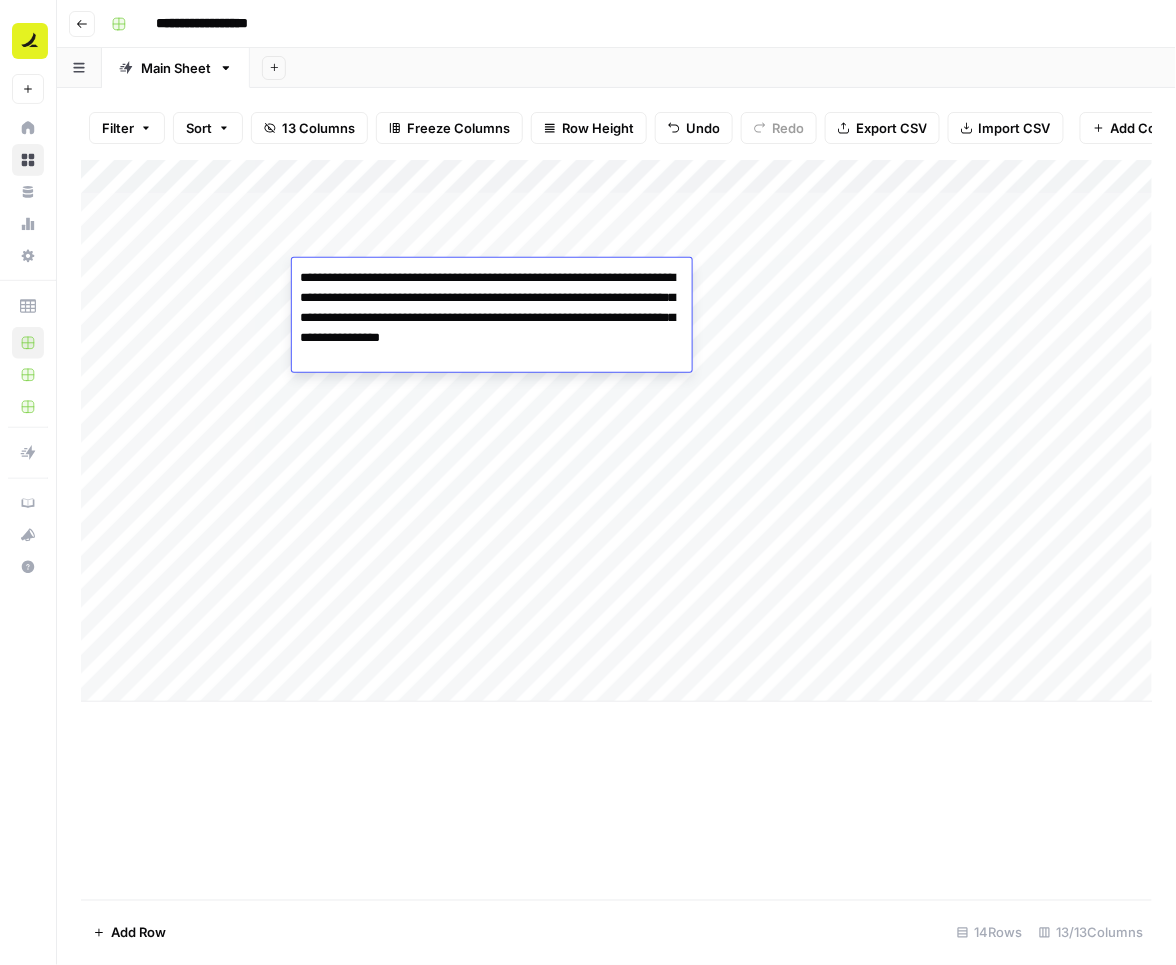 click on "**********" at bounding box center [492, 318] 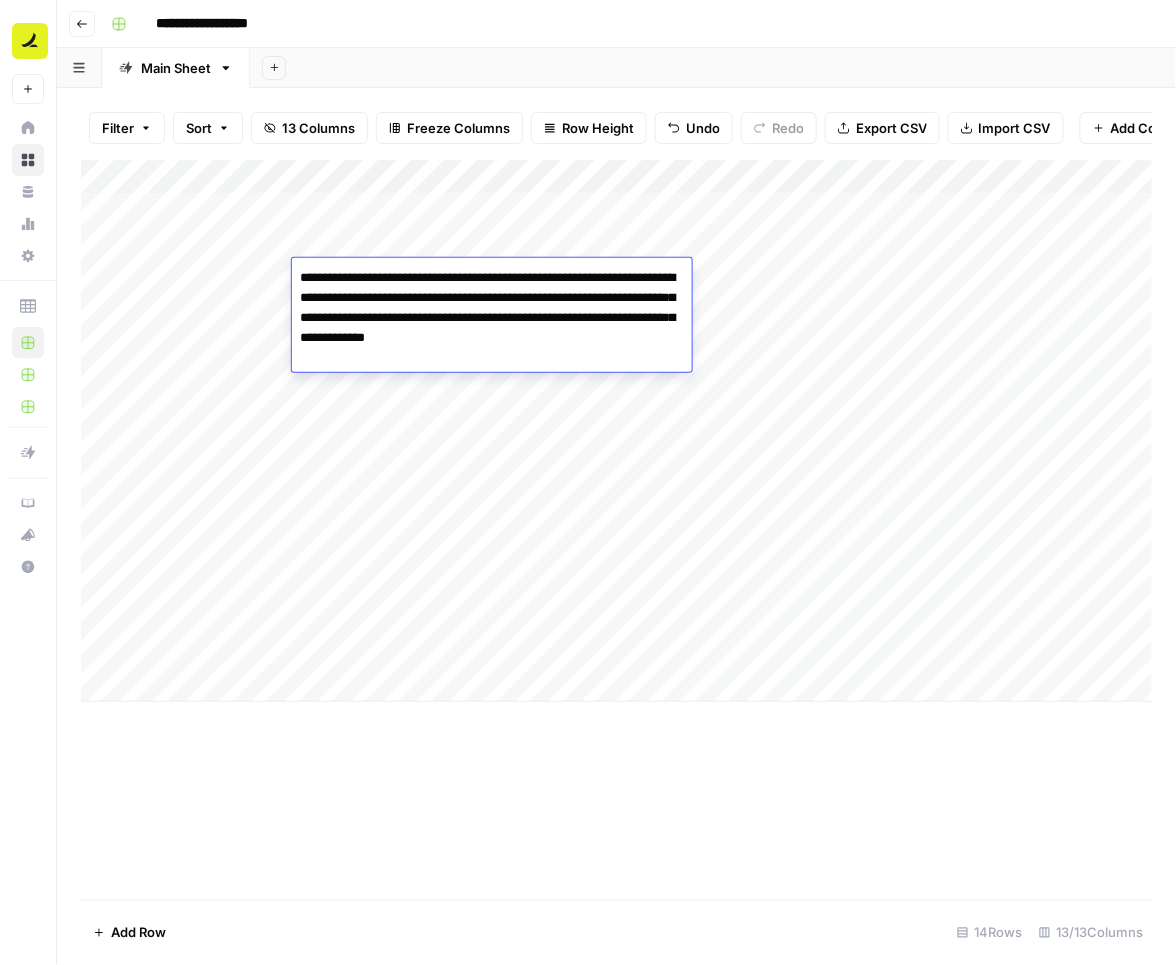 click on "**********" at bounding box center [492, 318] 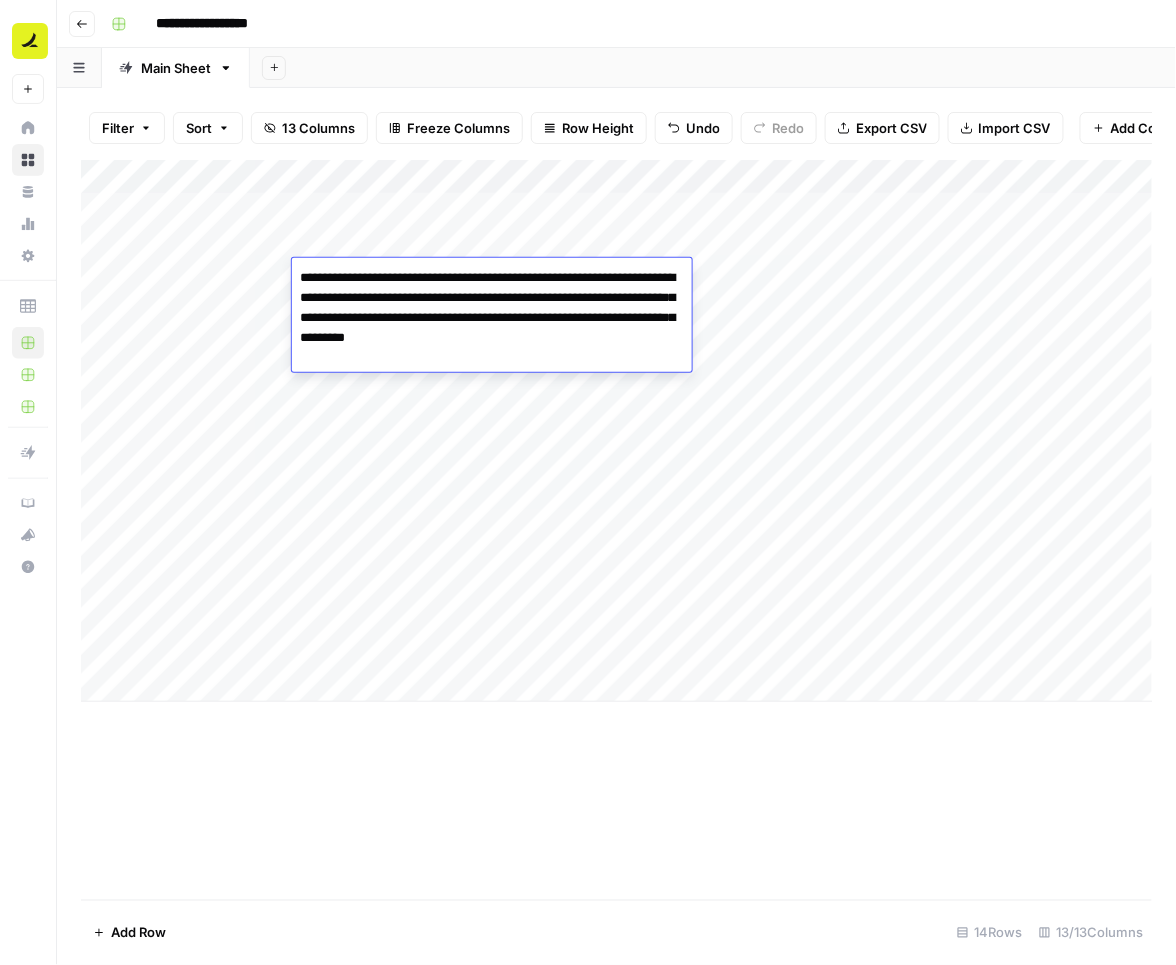 type on "**********" 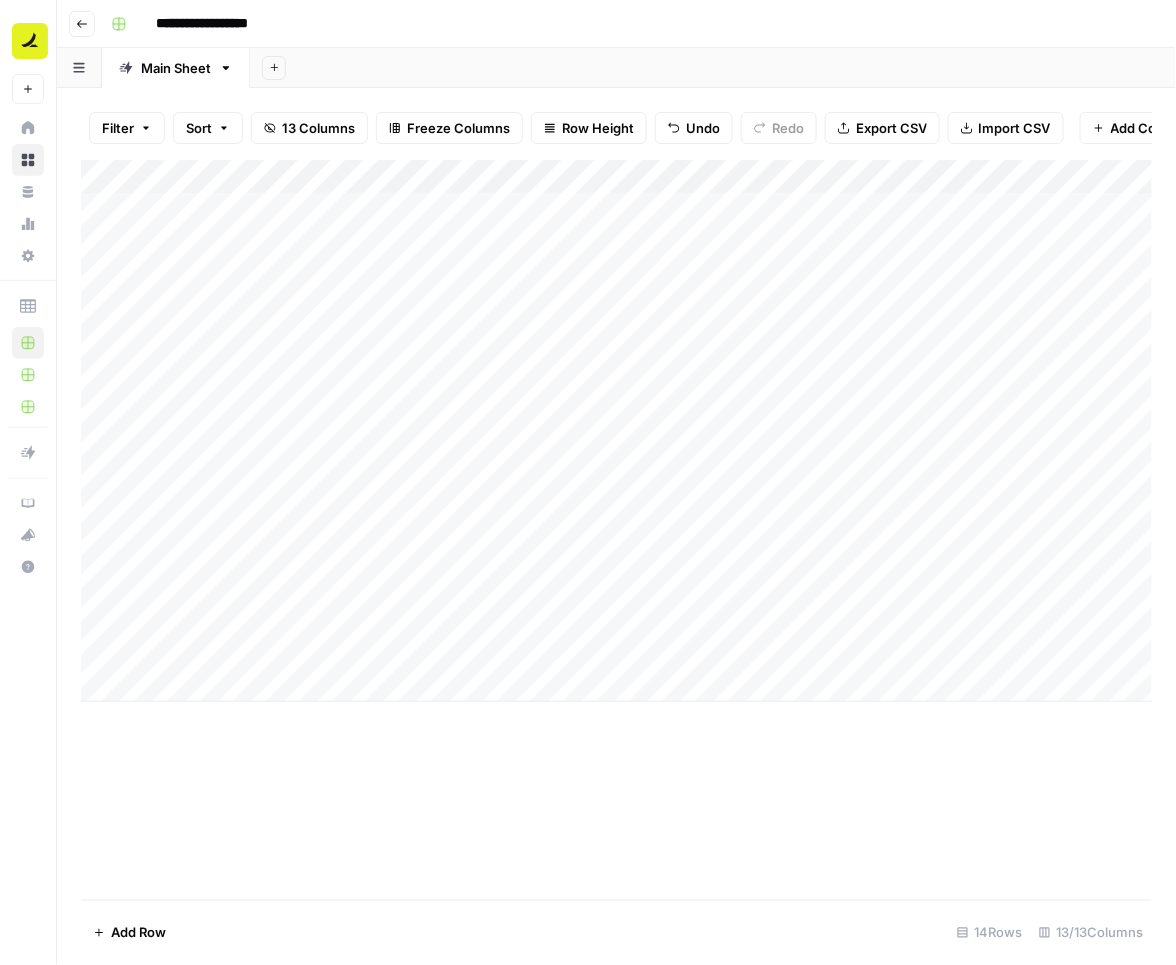 click on "Add Column" at bounding box center (617, 431) 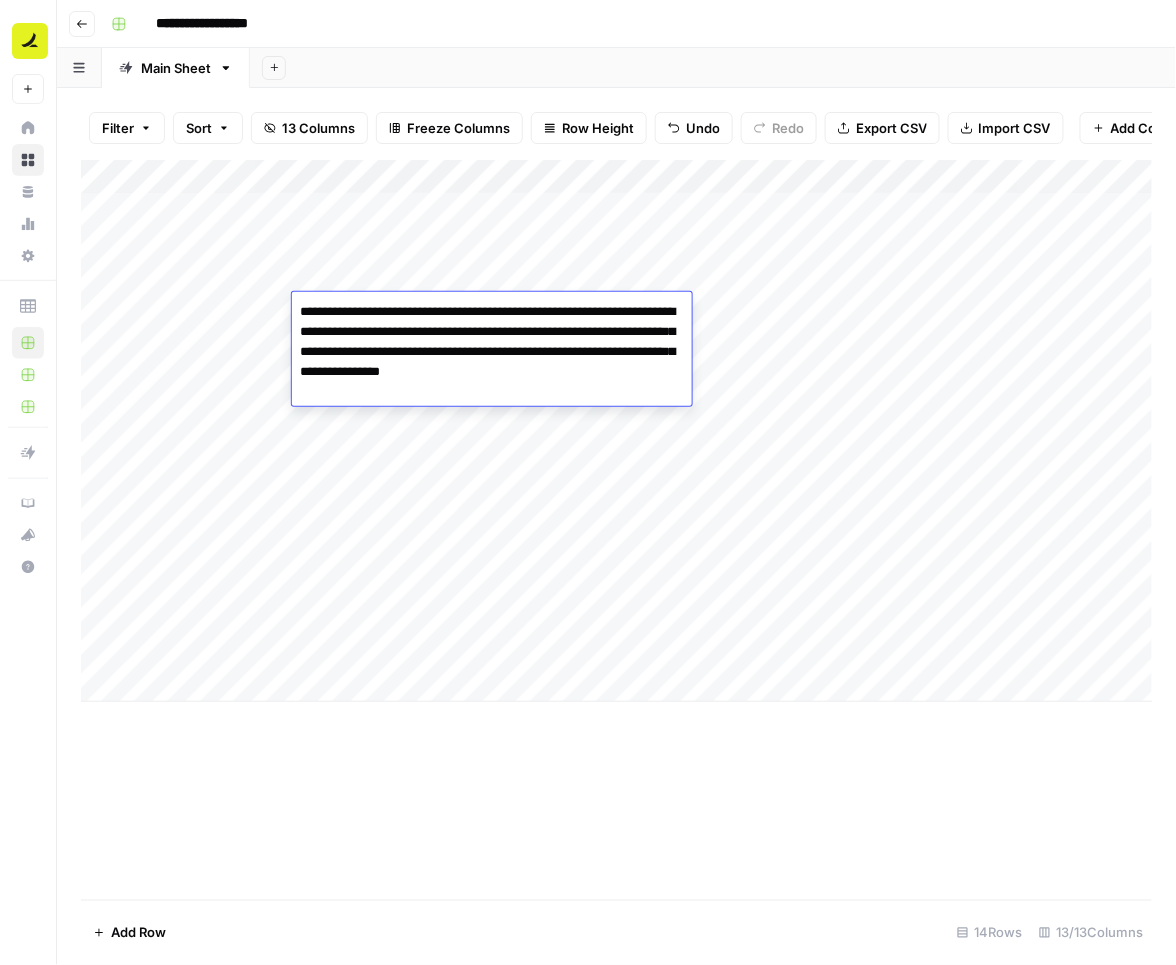 click on "**********" at bounding box center (492, 352) 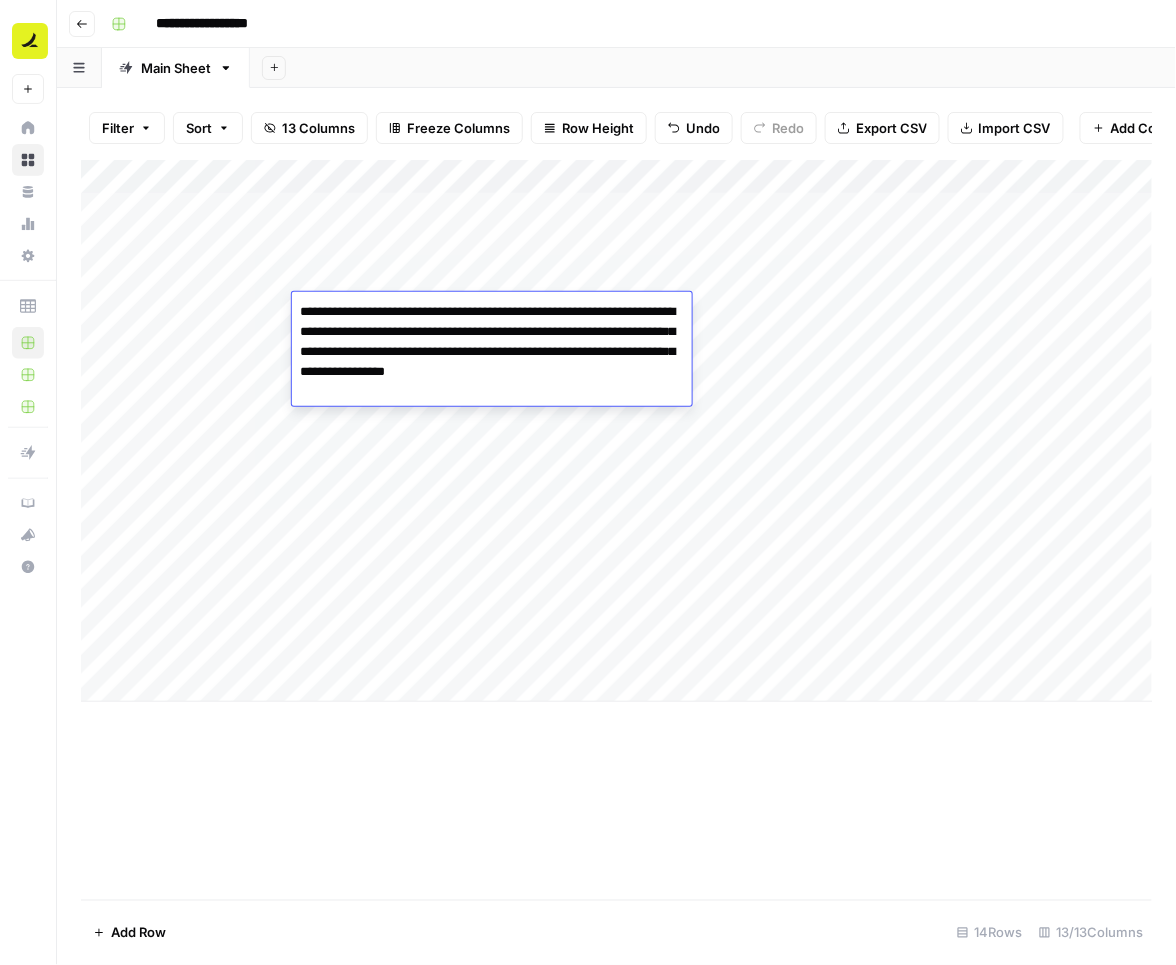 click on "**********" at bounding box center [492, 352] 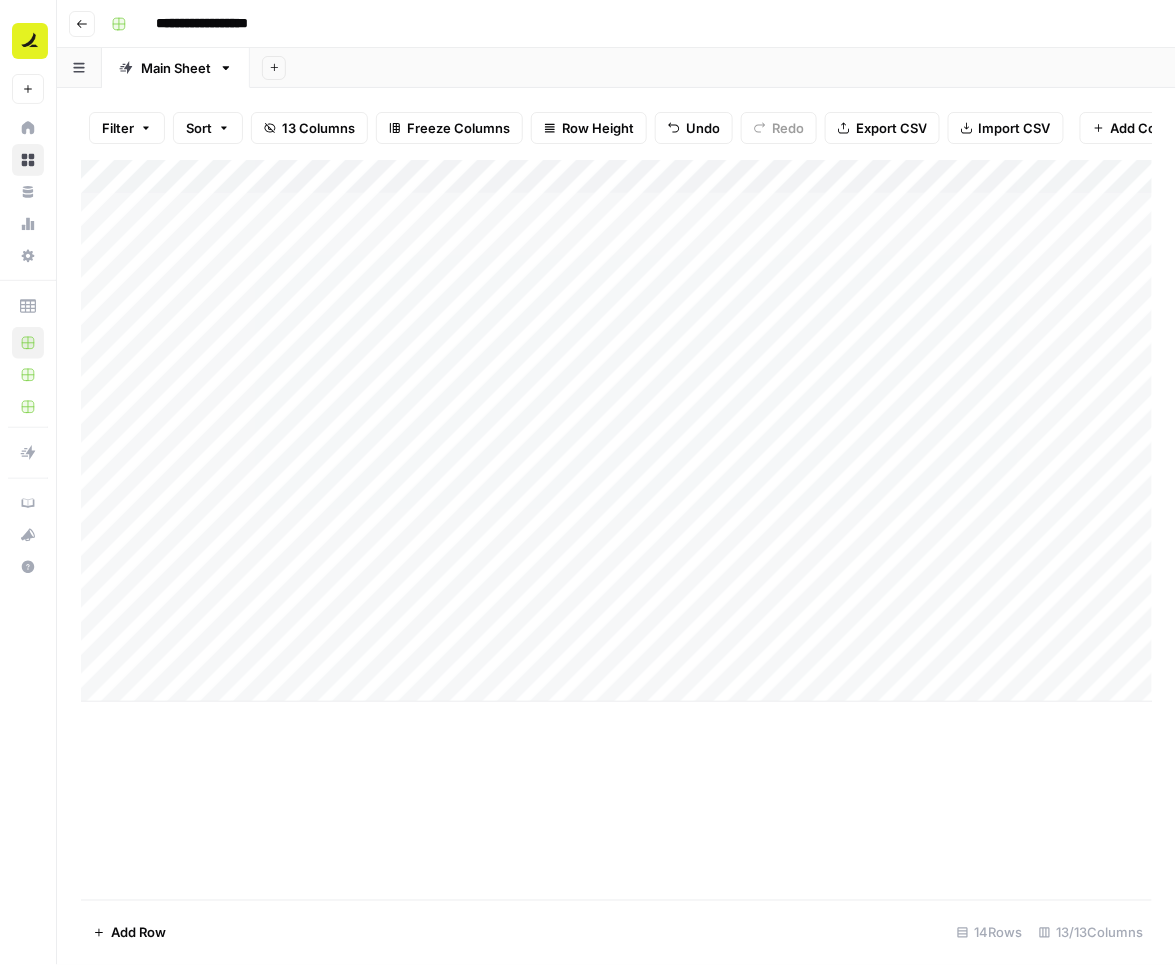 click on "Add Column" at bounding box center (617, 431) 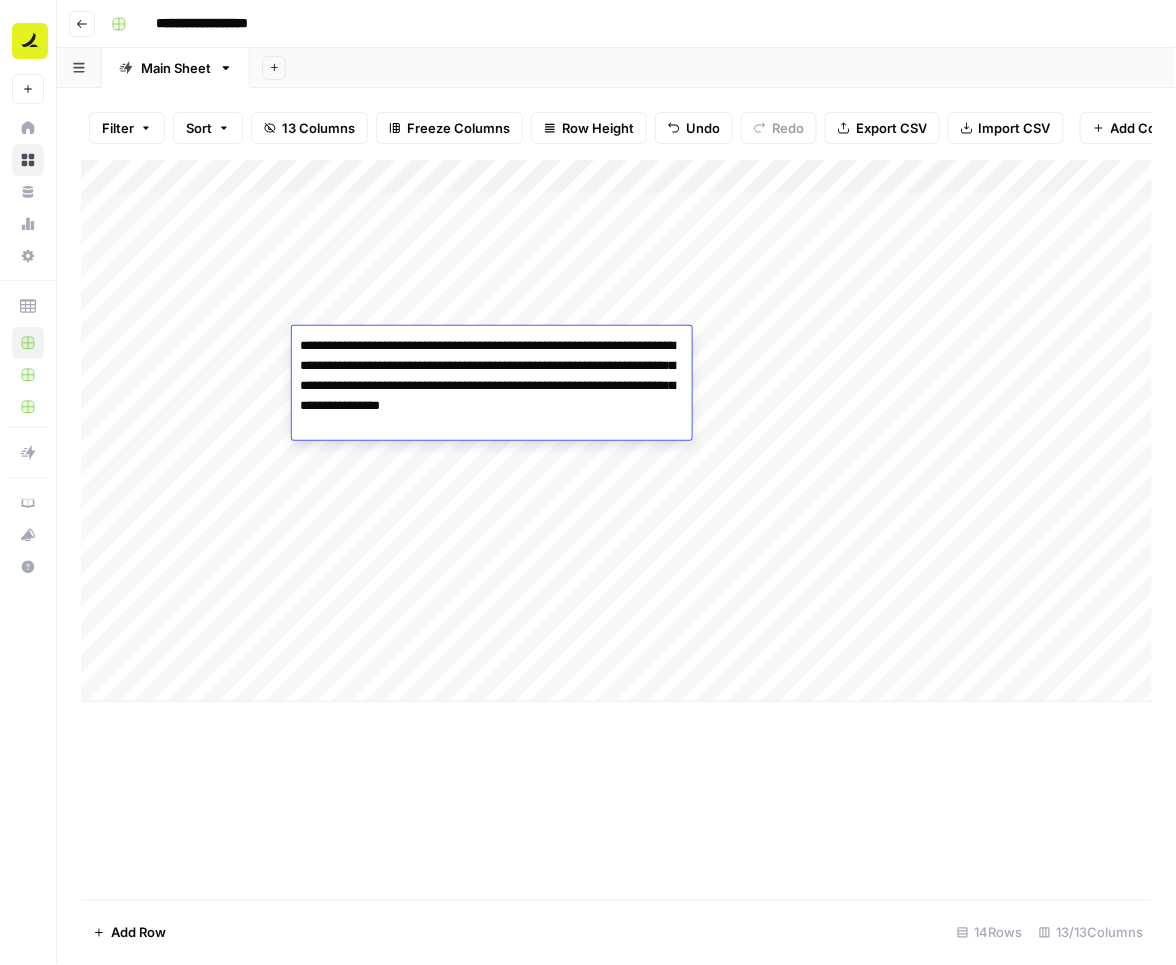 click on "**********" at bounding box center [492, 386] 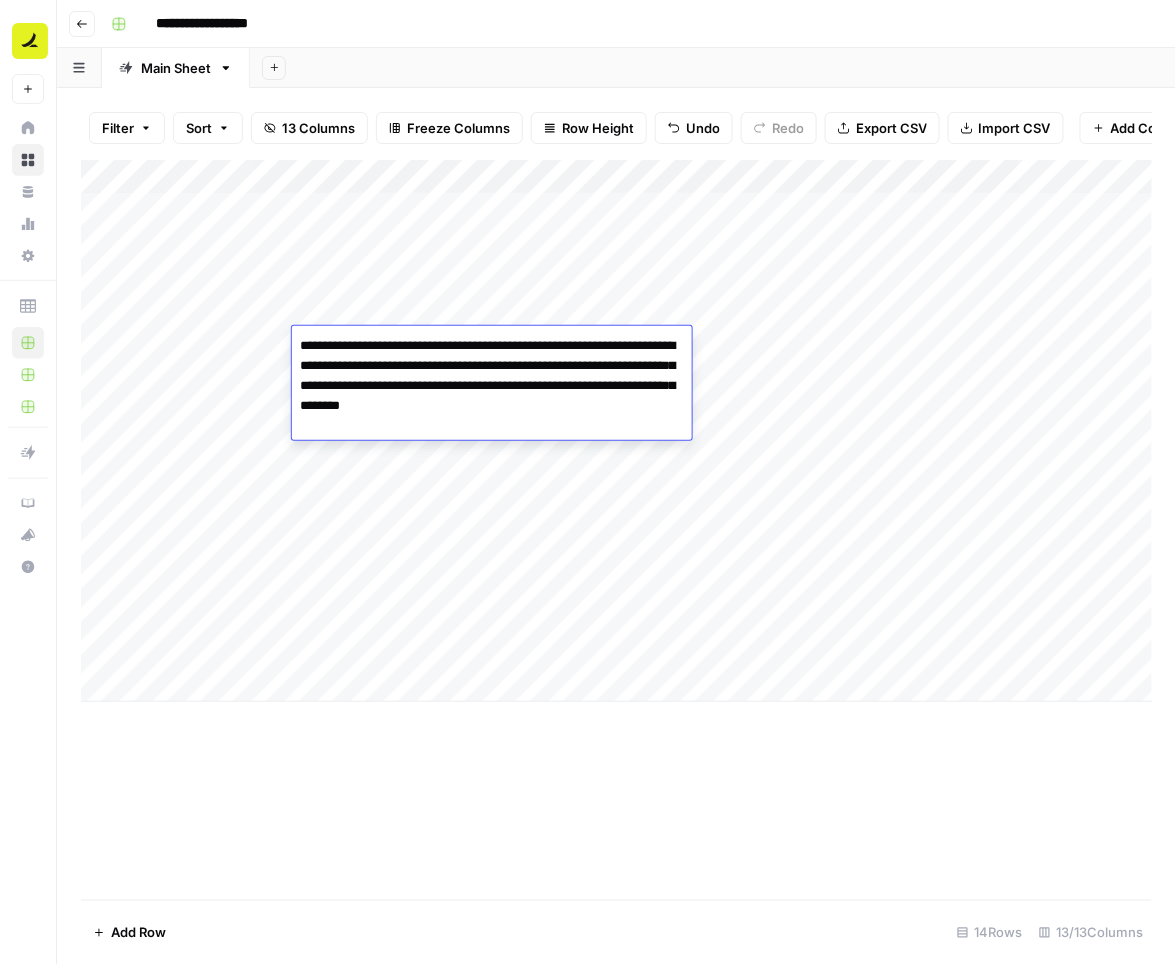 click on "**********" at bounding box center [492, 386] 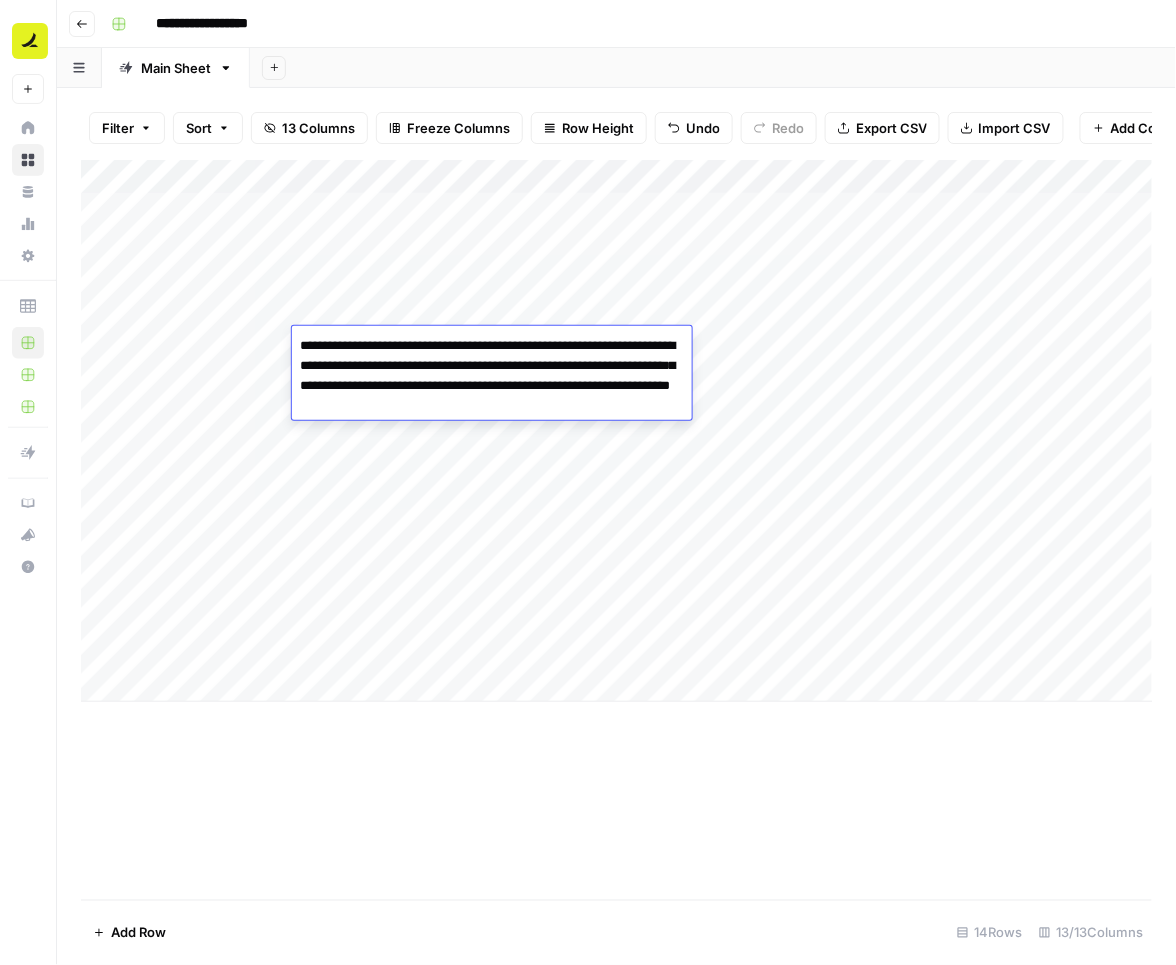 type on "**********" 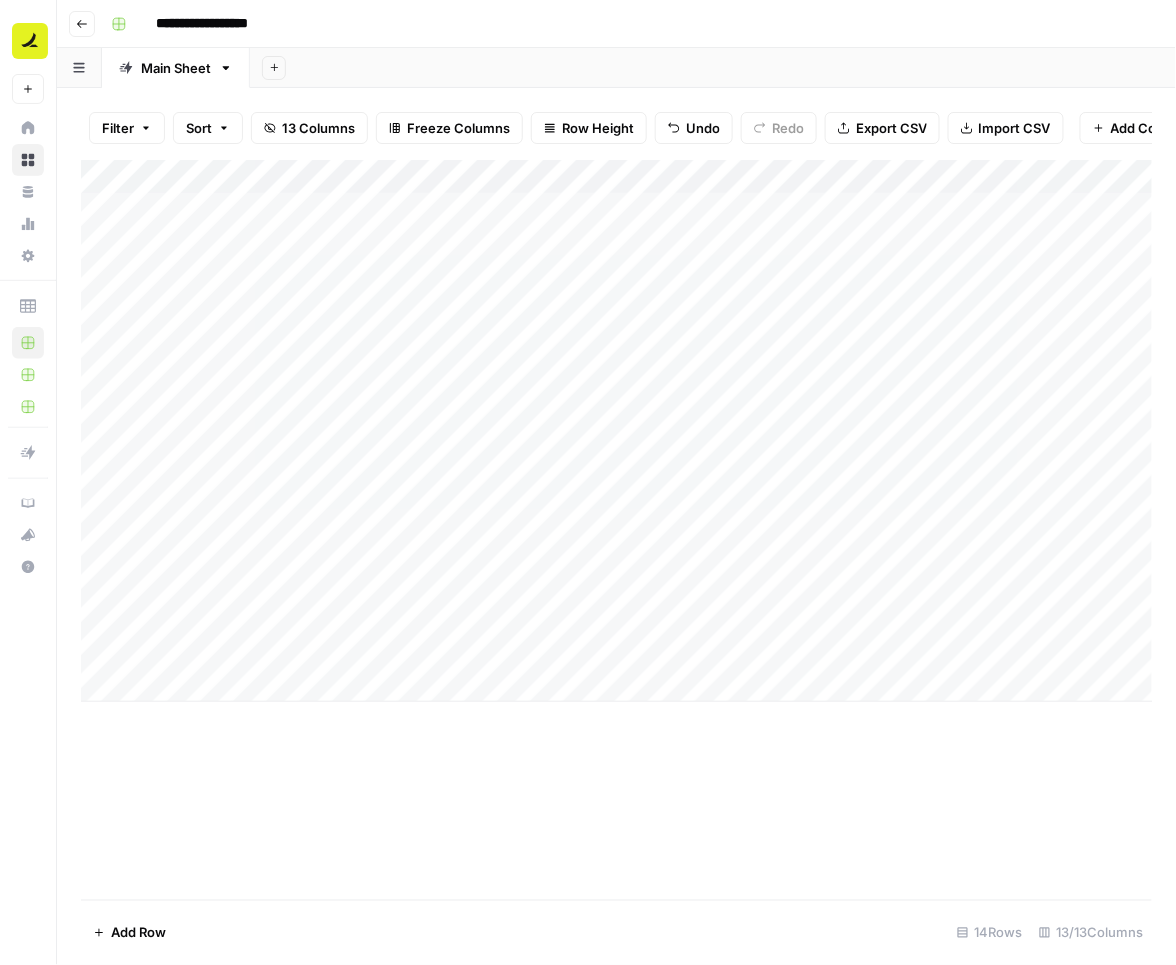 click on "Add Column" at bounding box center (617, 431) 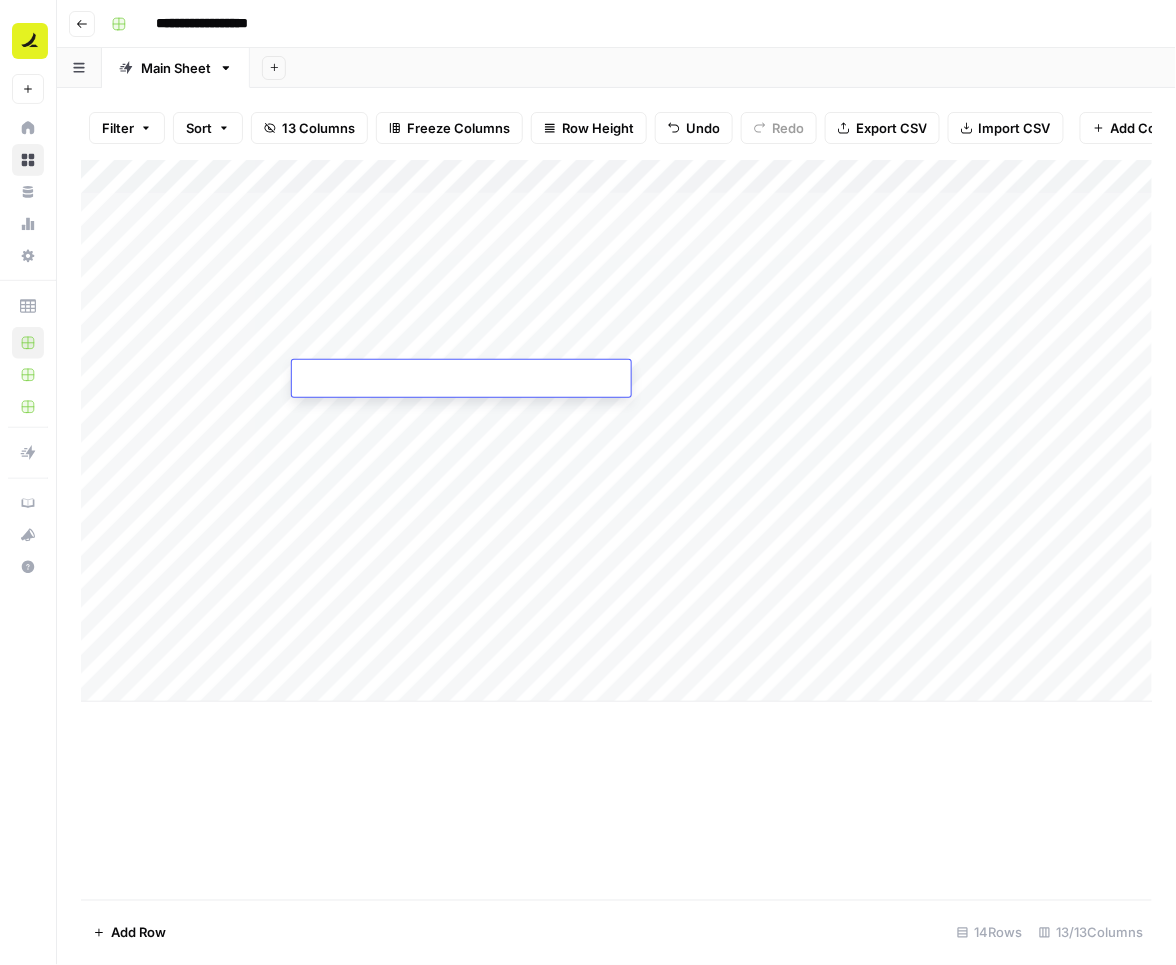 click at bounding box center [461, 380] 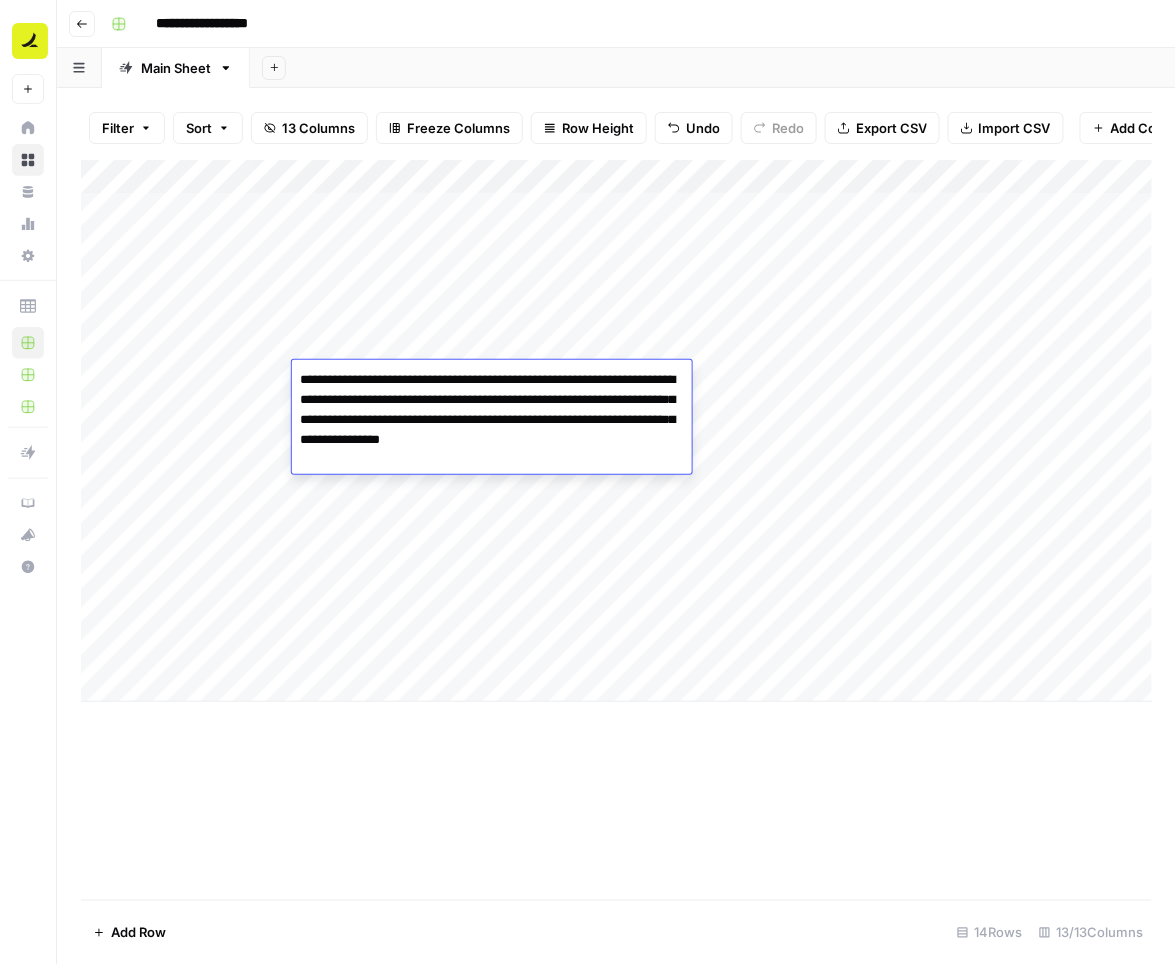 click on "**********" at bounding box center [492, 420] 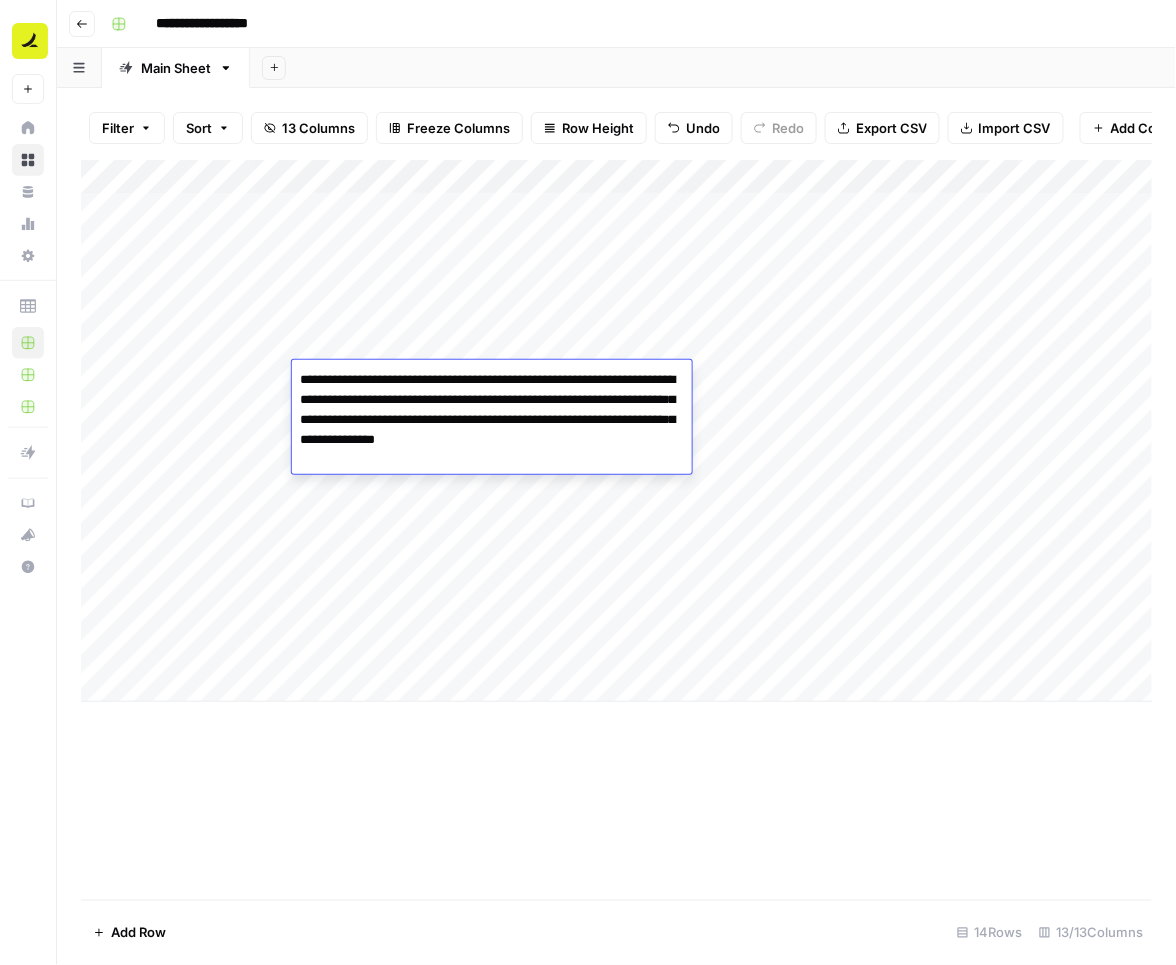 click on "**********" at bounding box center (492, 420) 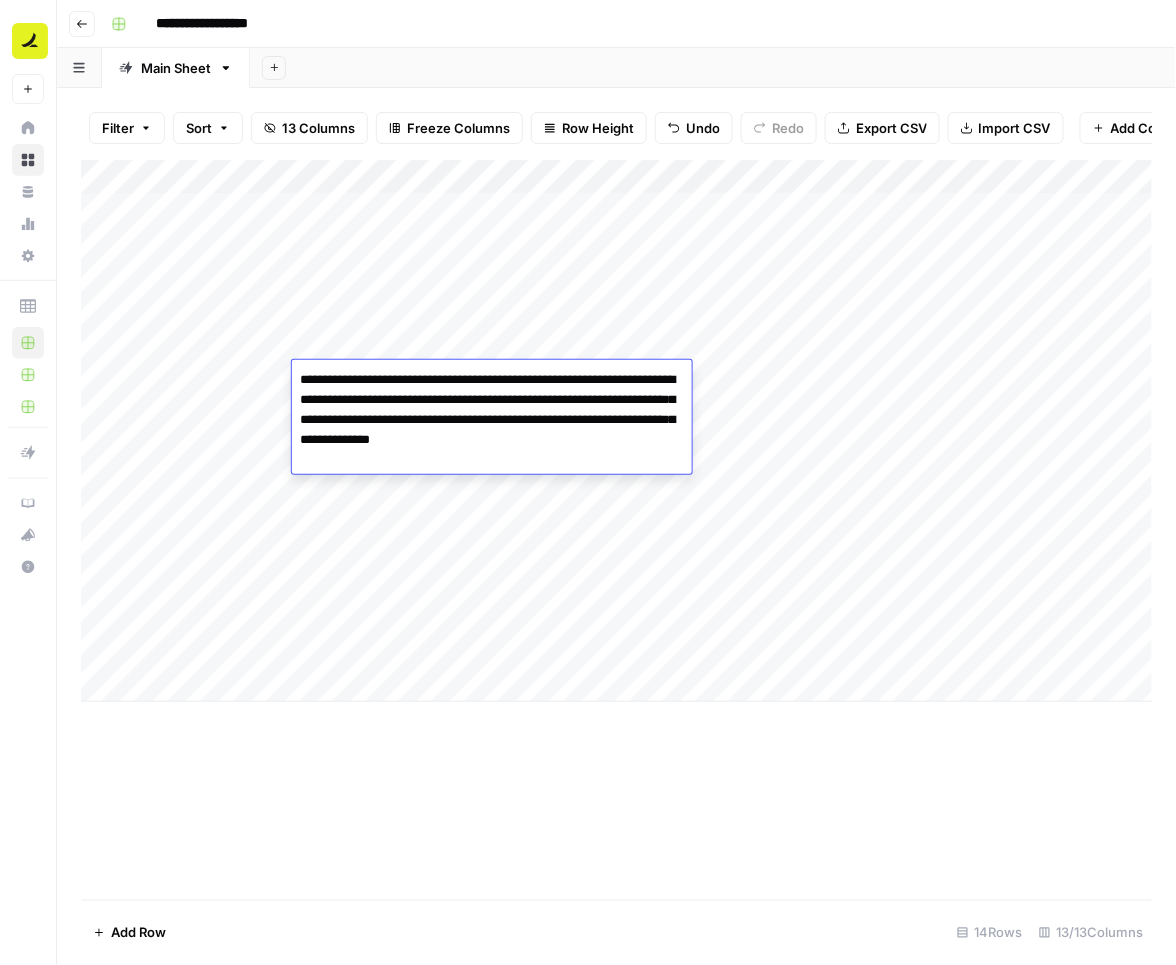 type on "**********" 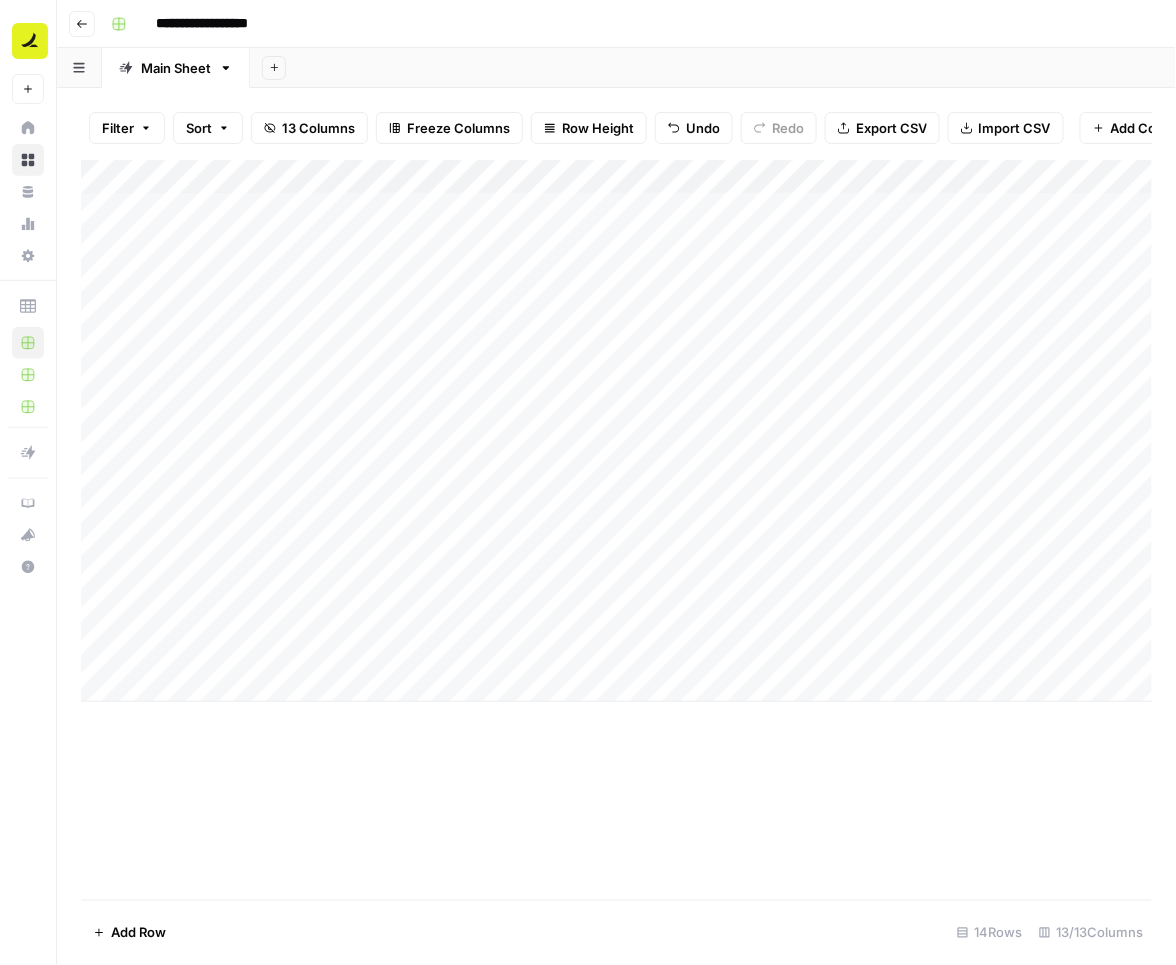 click on "Add Column" at bounding box center [617, 431] 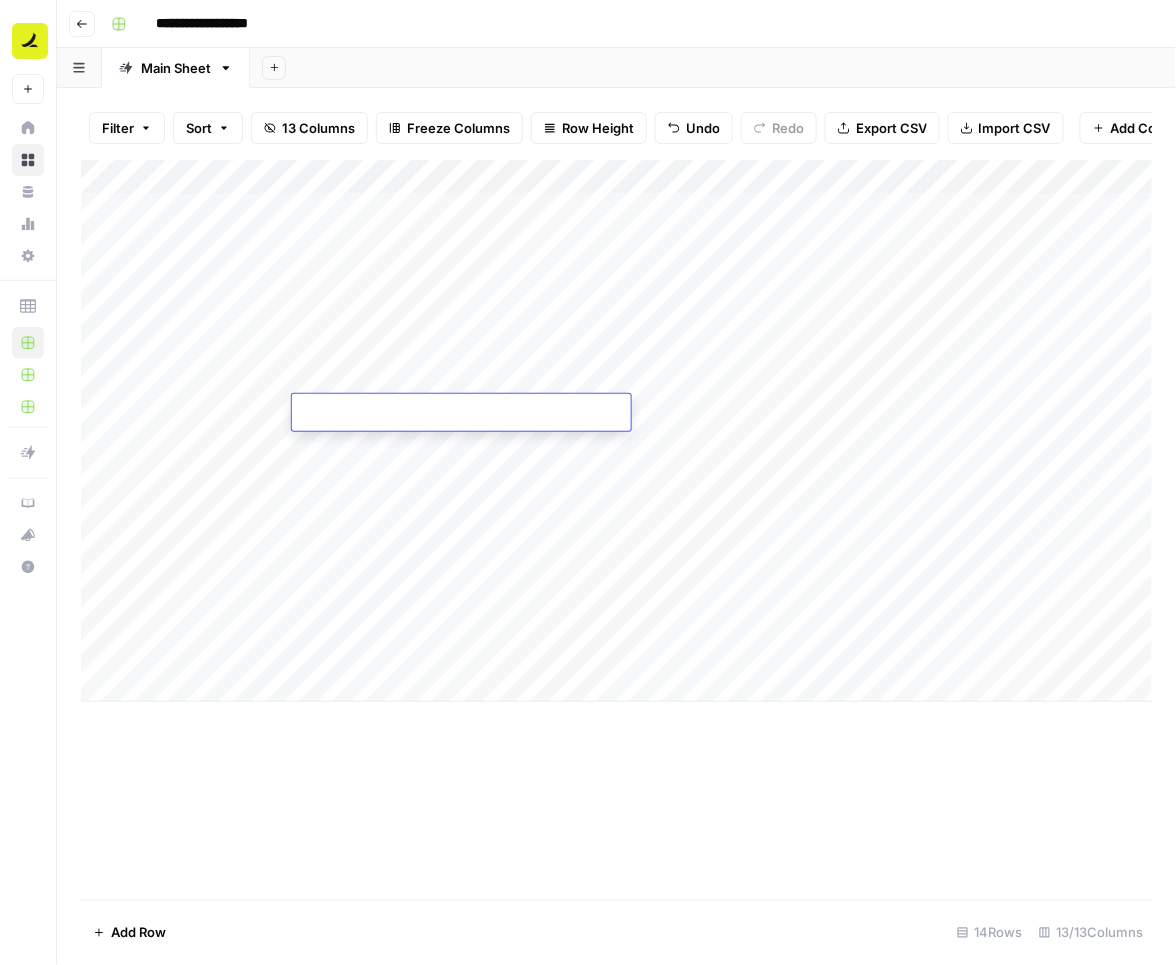 type on "**********" 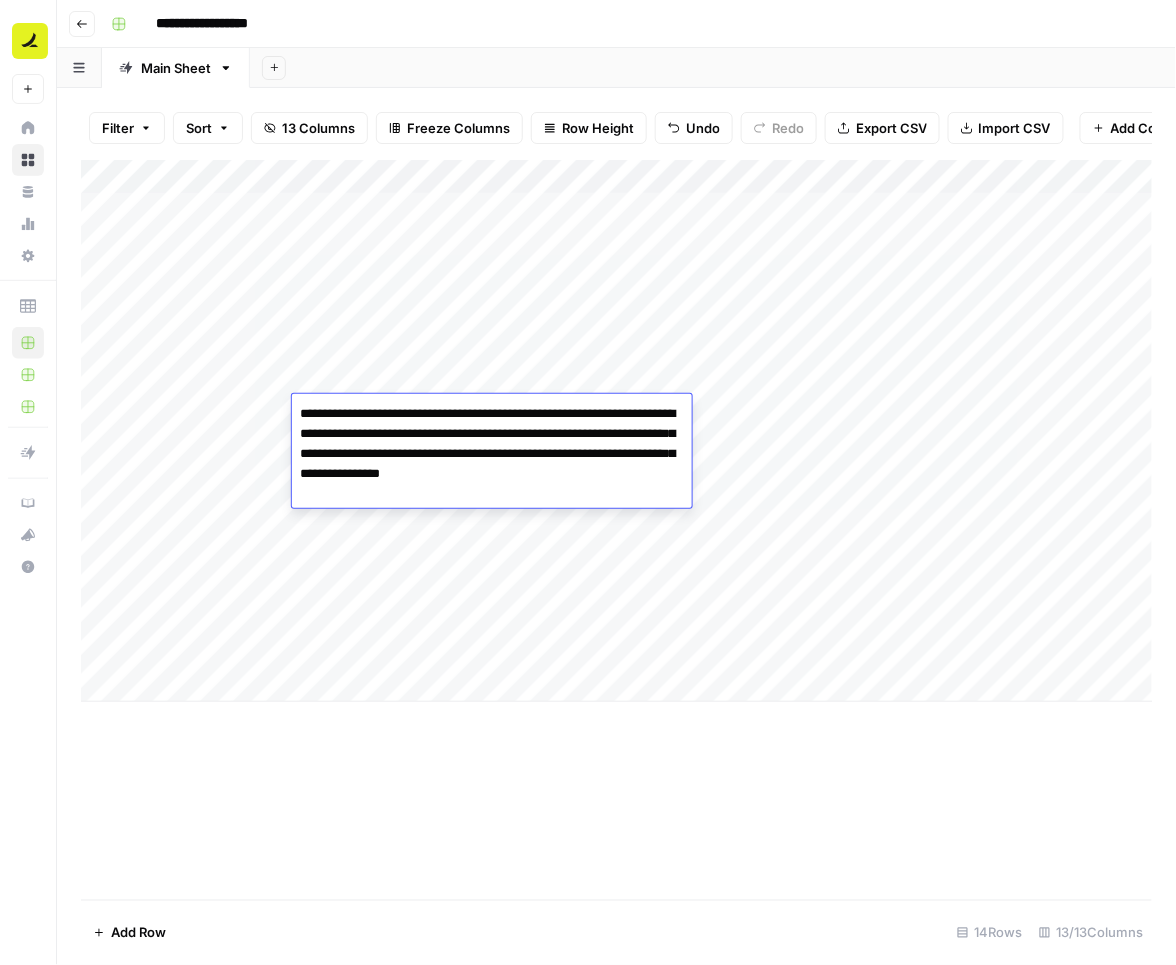 click on "Add Column" at bounding box center [617, 431] 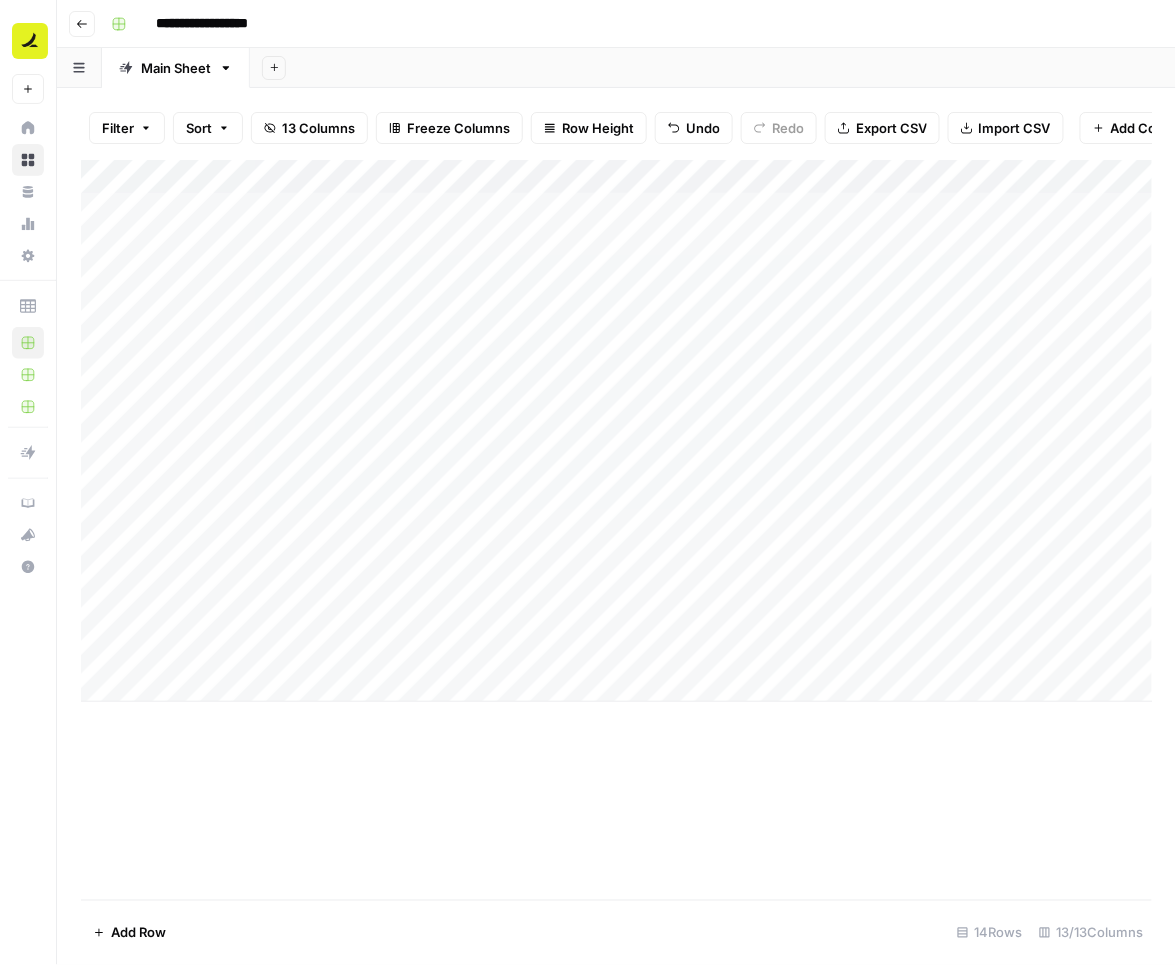 click on "Add Column" at bounding box center [617, 431] 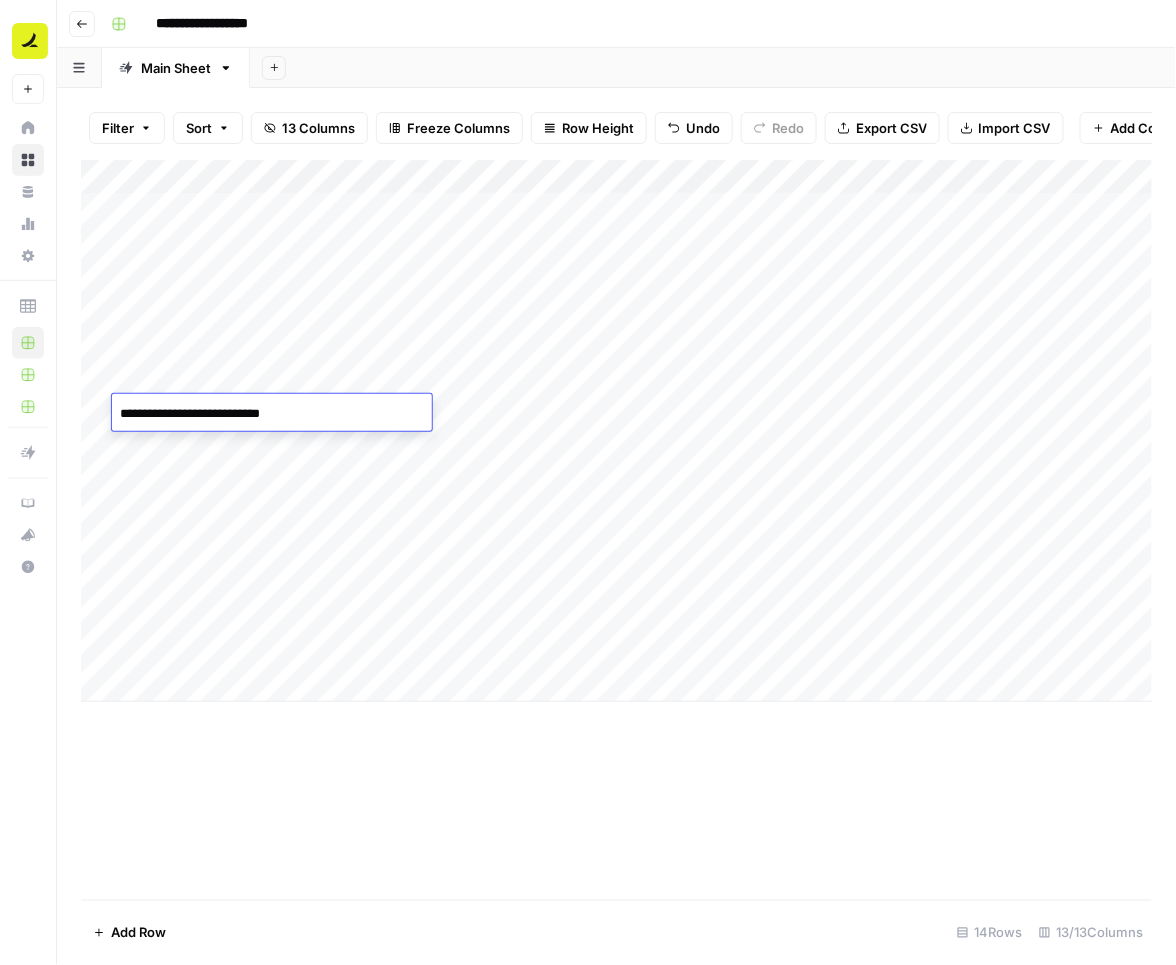 click on "**********" at bounding box center [272, 414] 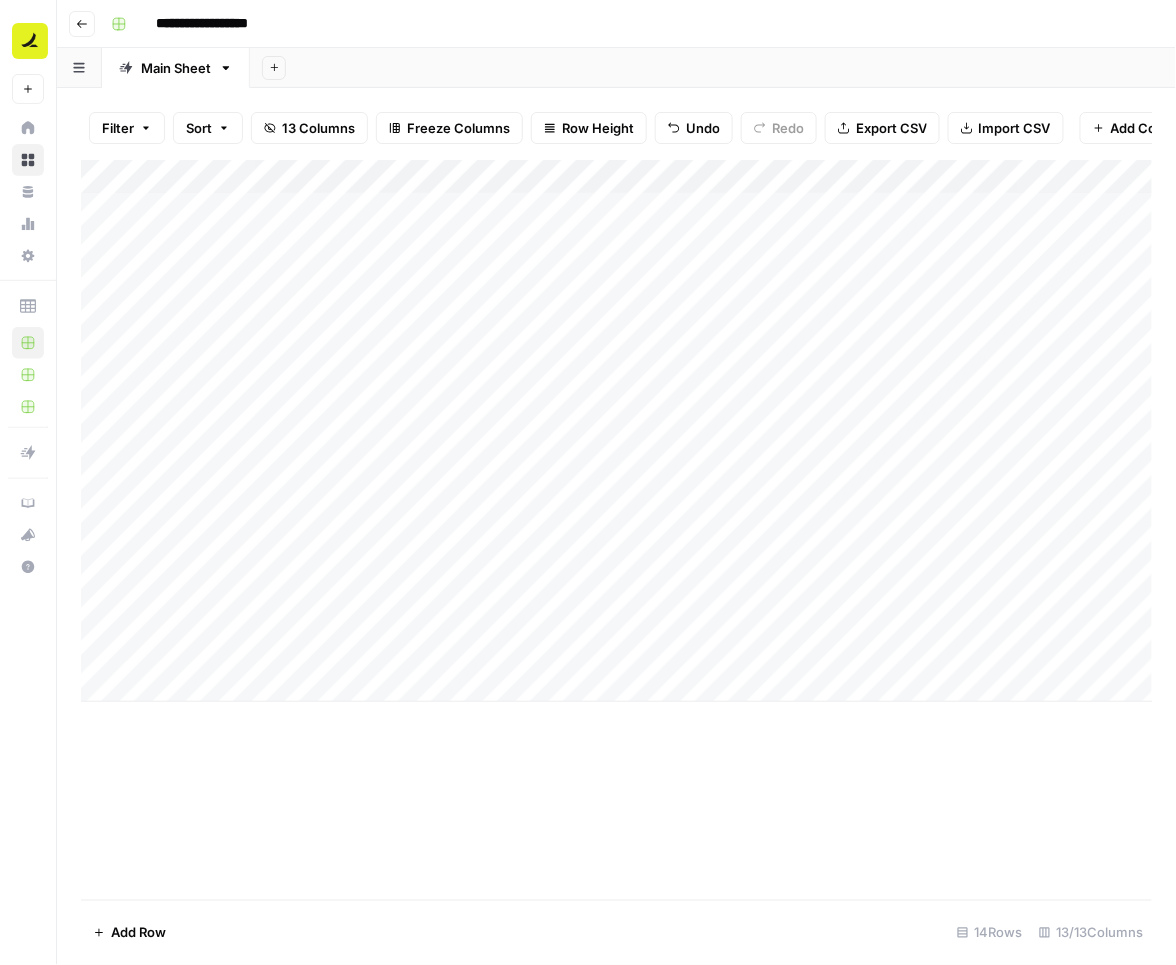 click on "Add Column" at bounding box center [617, 431] 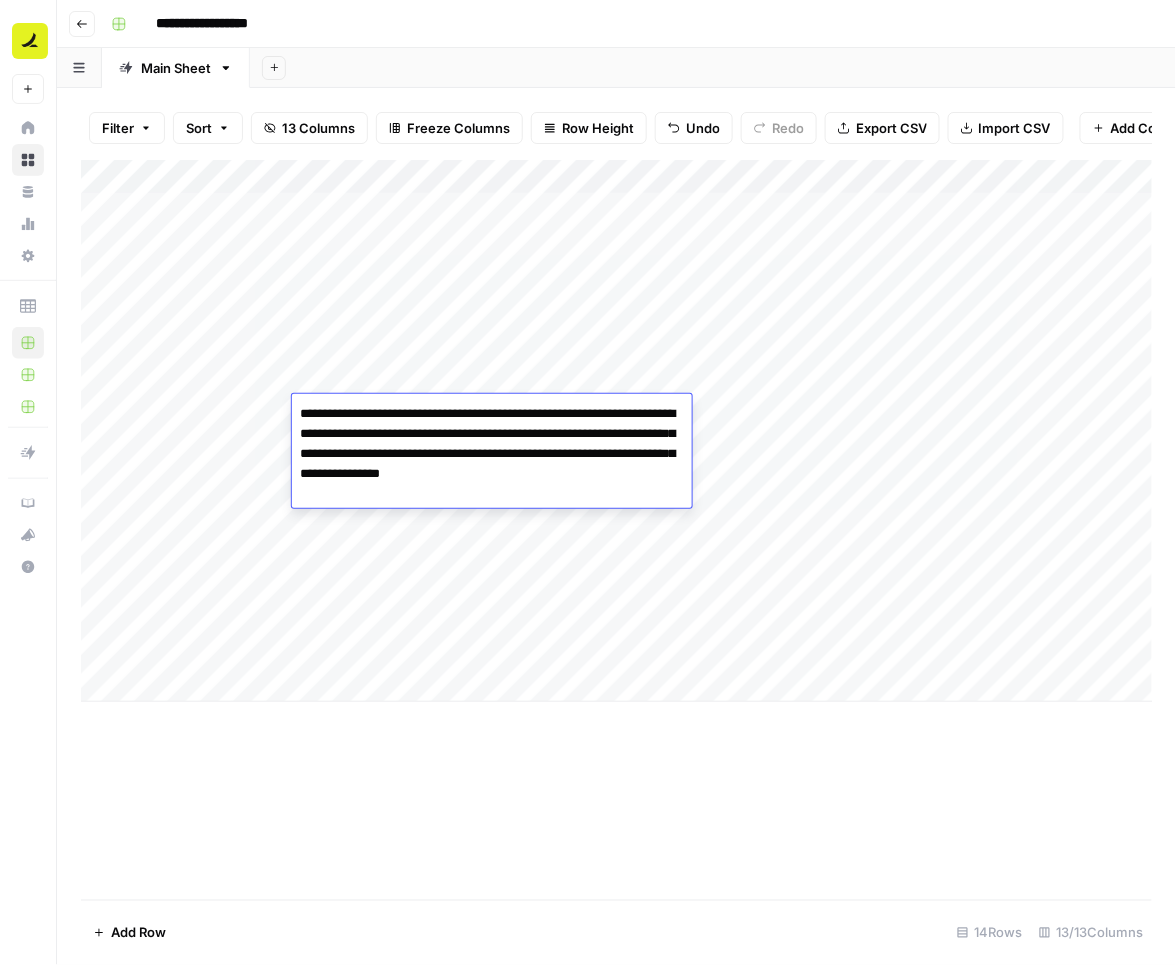 click on "**********" at bounding box center [492, 454] 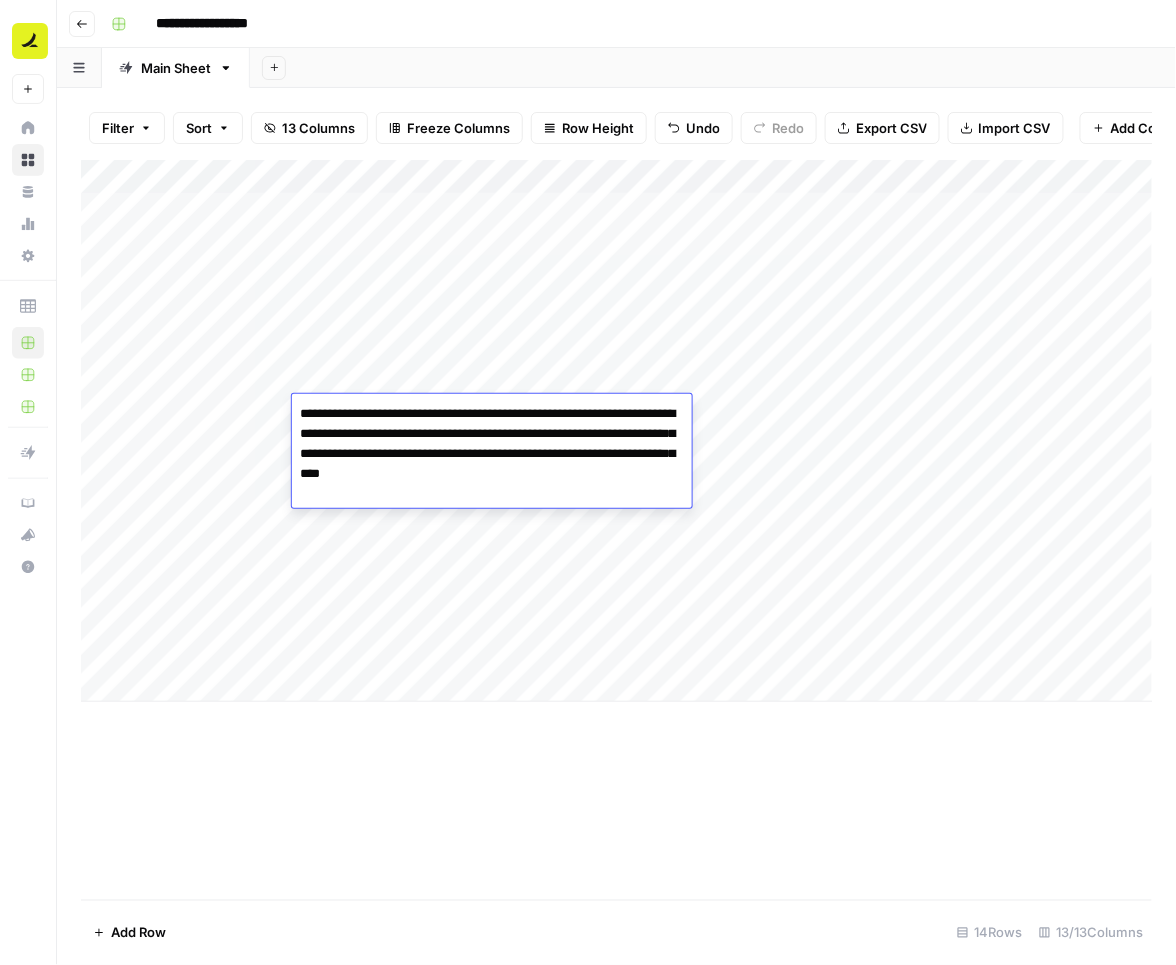 type on "**********" 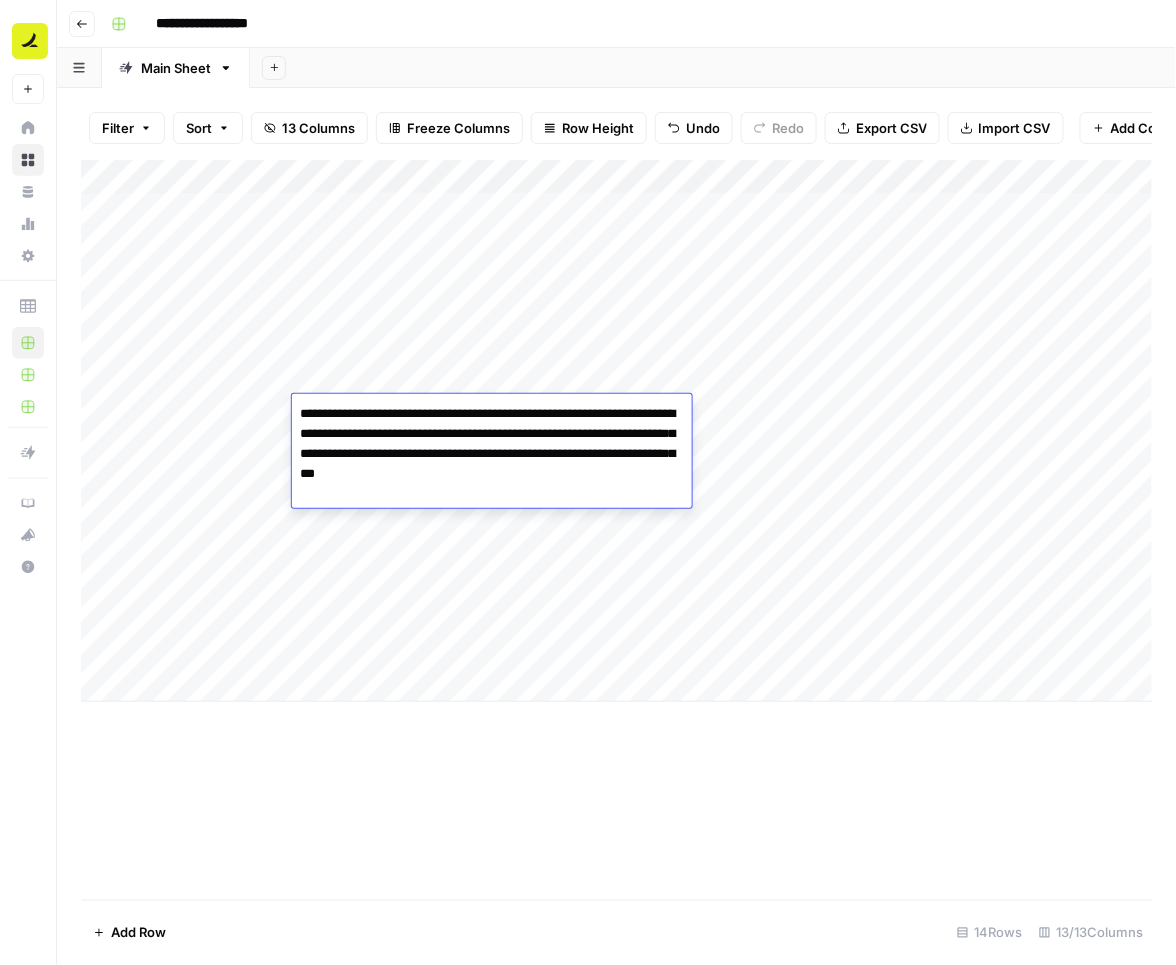 click on "Add Column" at bounding box center [617, 431] 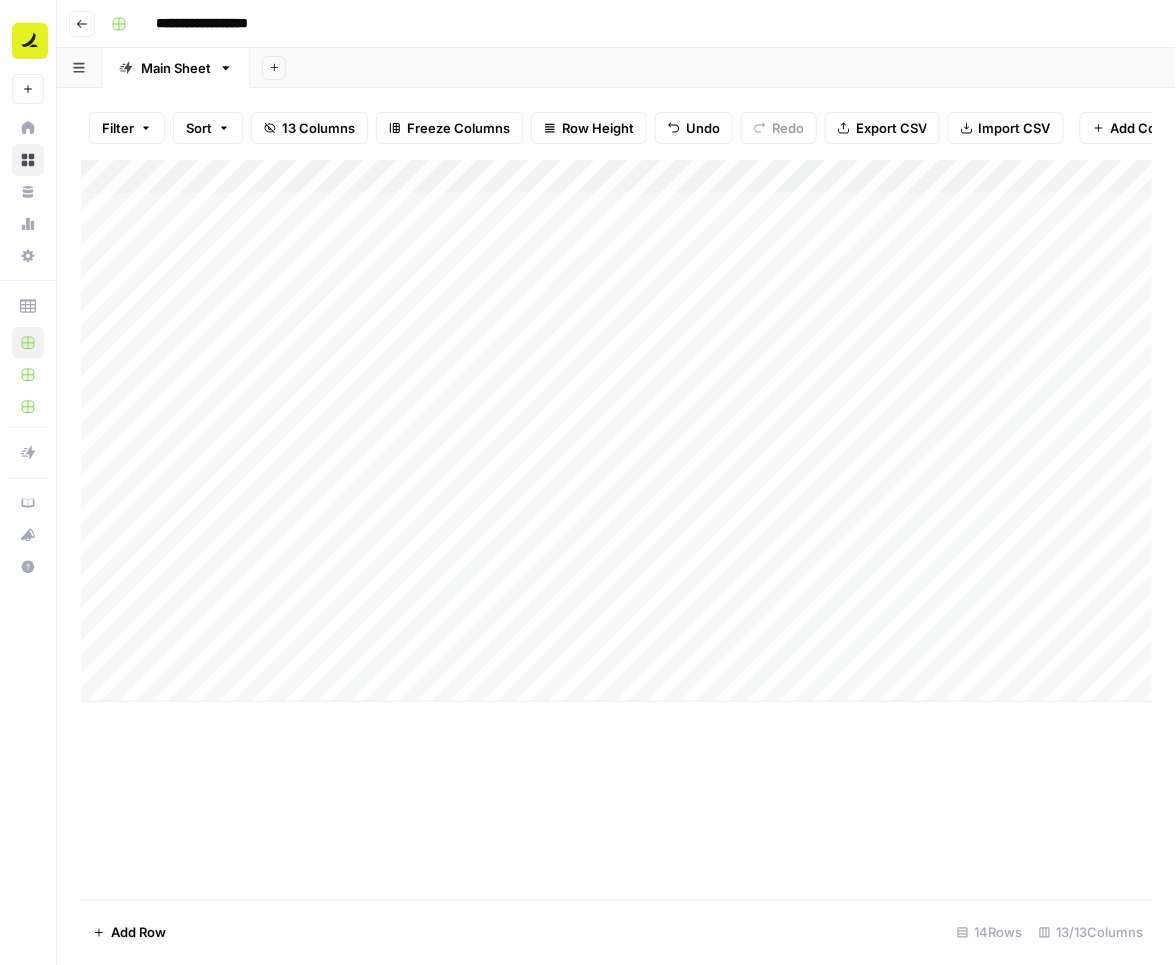 click on "Add Column" at bounding box center [617, 431] 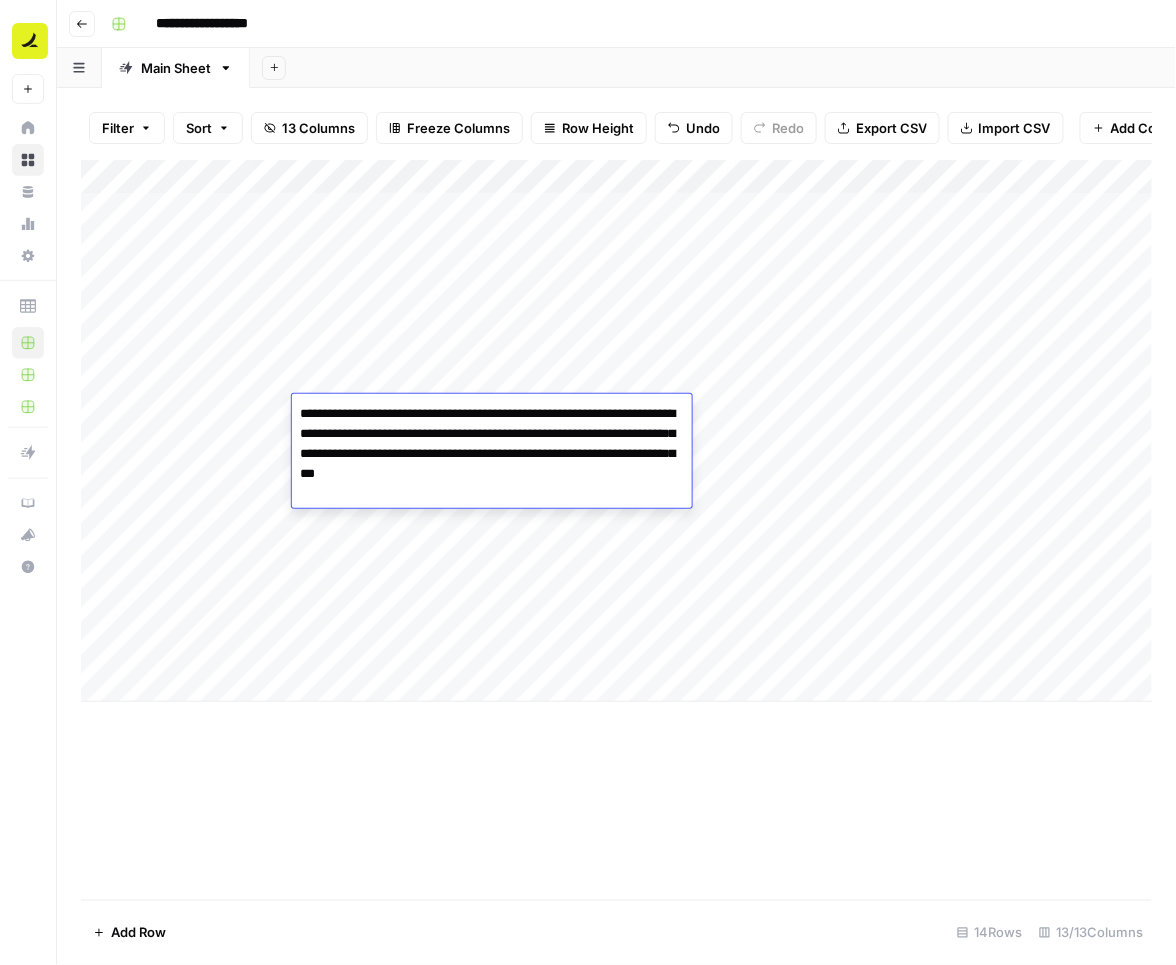 type 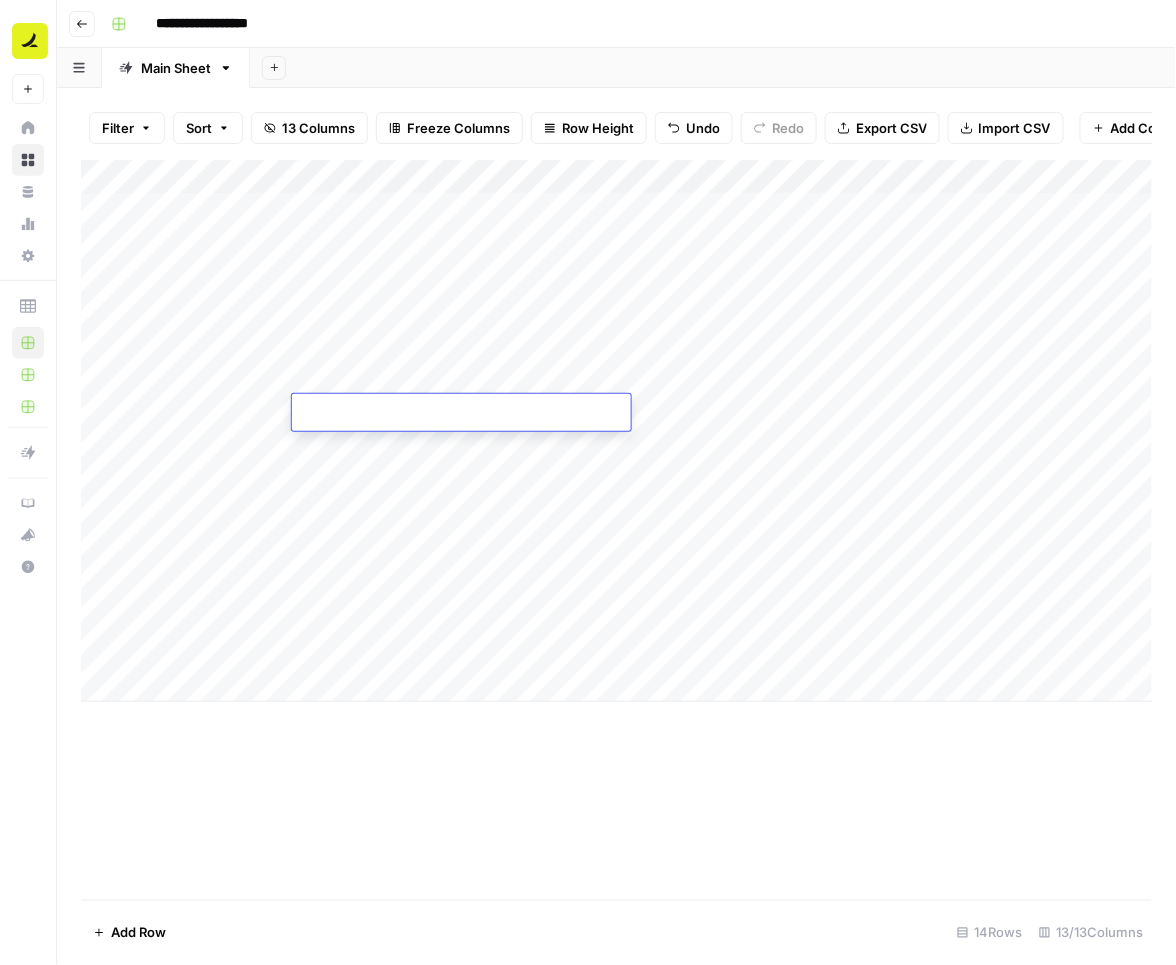 click on "Add Column" at bounding box center [617, 431] 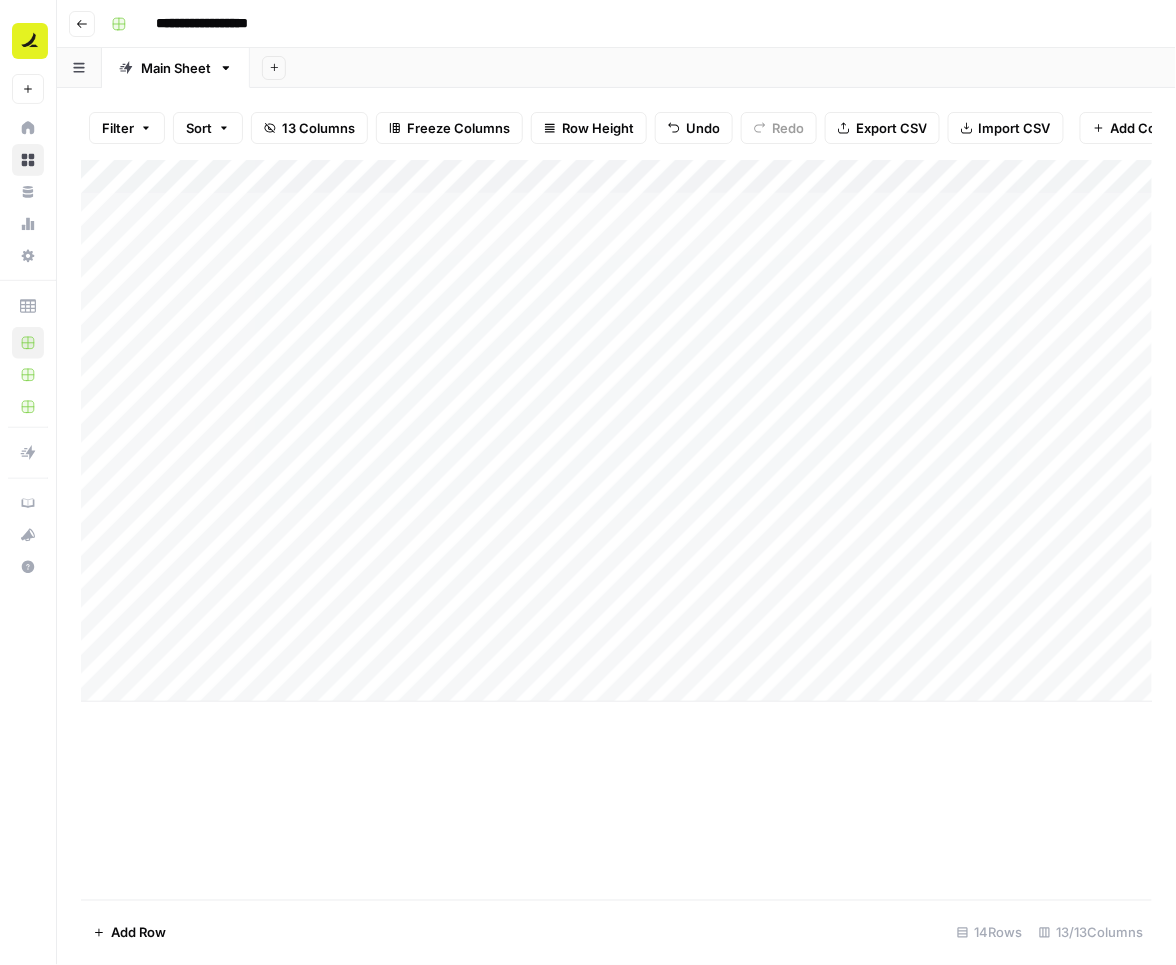 click on "Add Column" at bounding box center [617, 431] 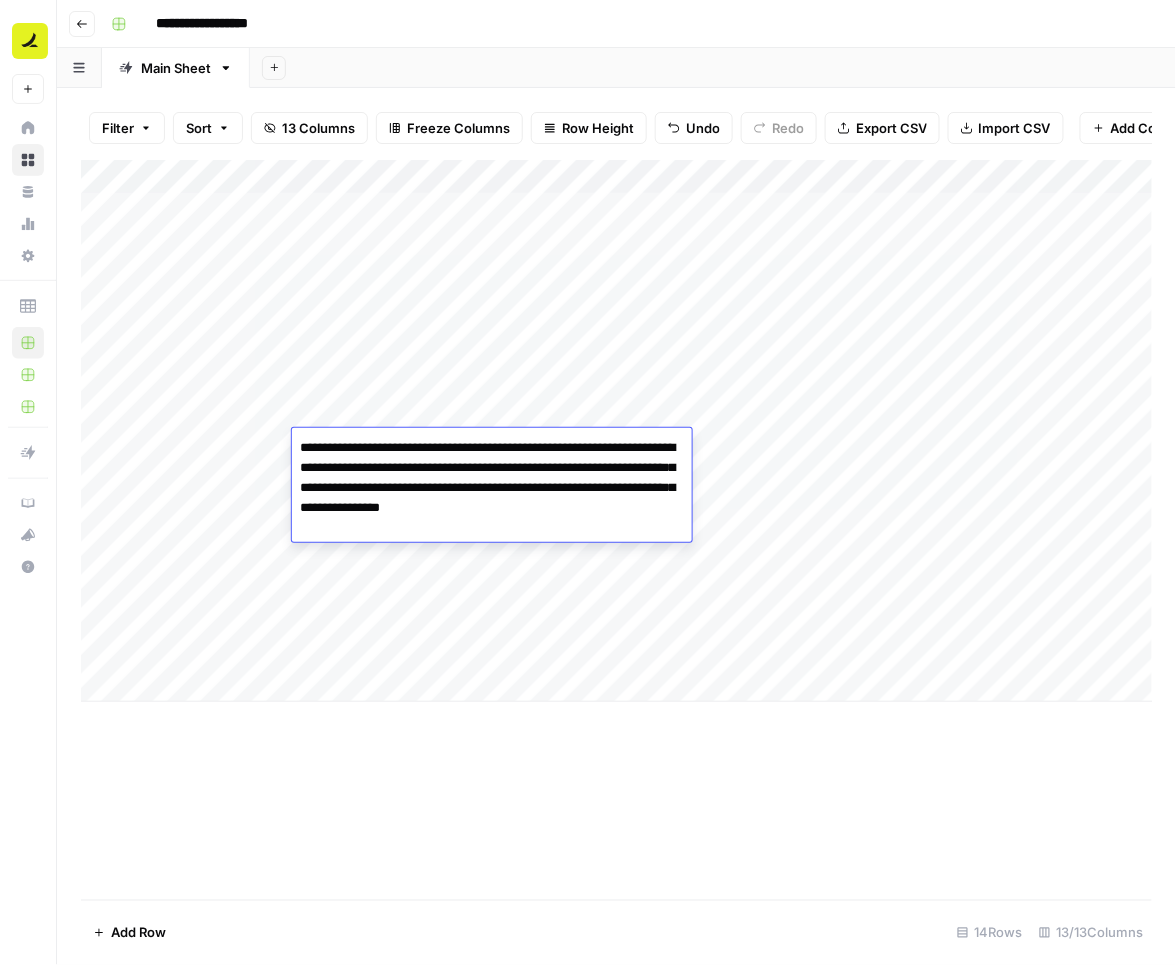 click on "**********" at bounding box center (492, 488) 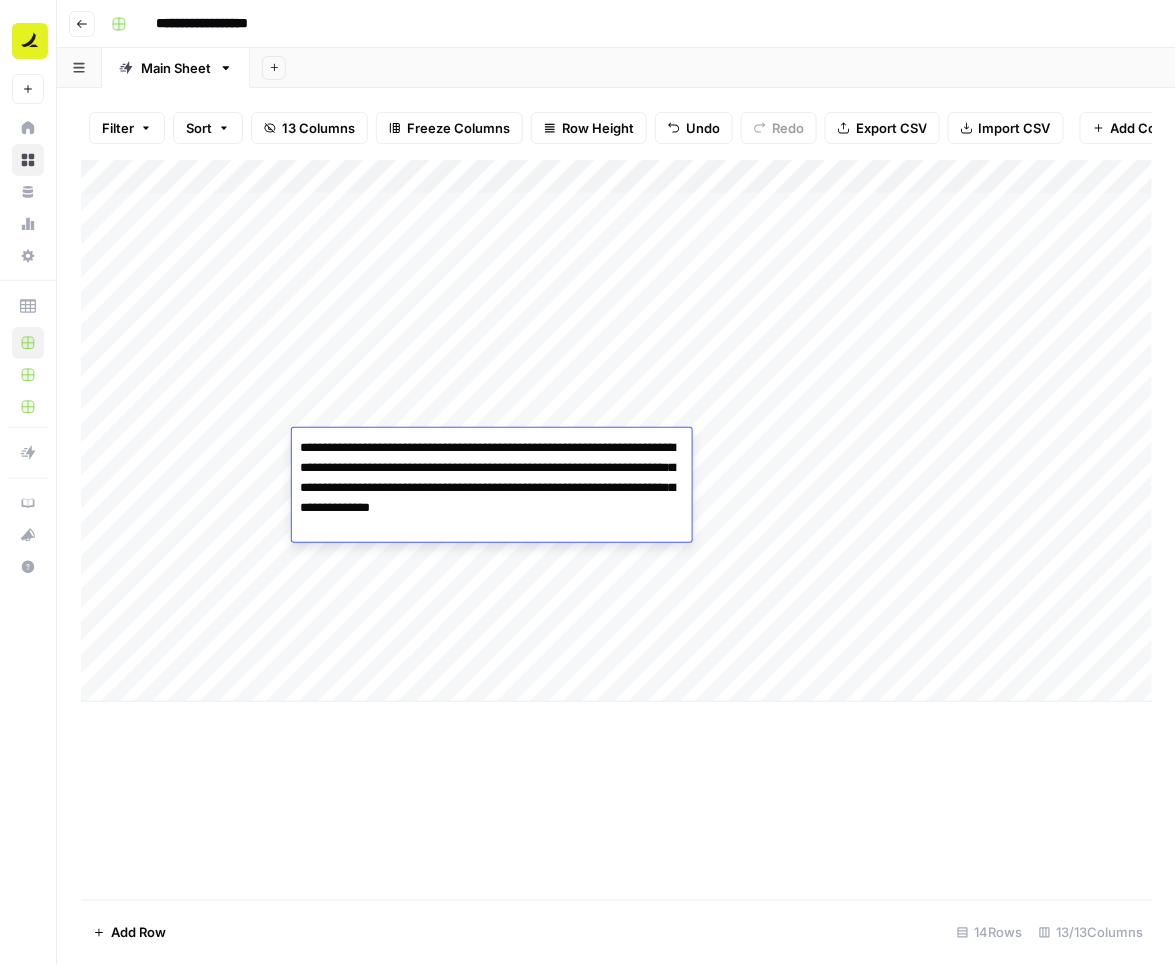 click on "**********" at bounding box center (492, 488) 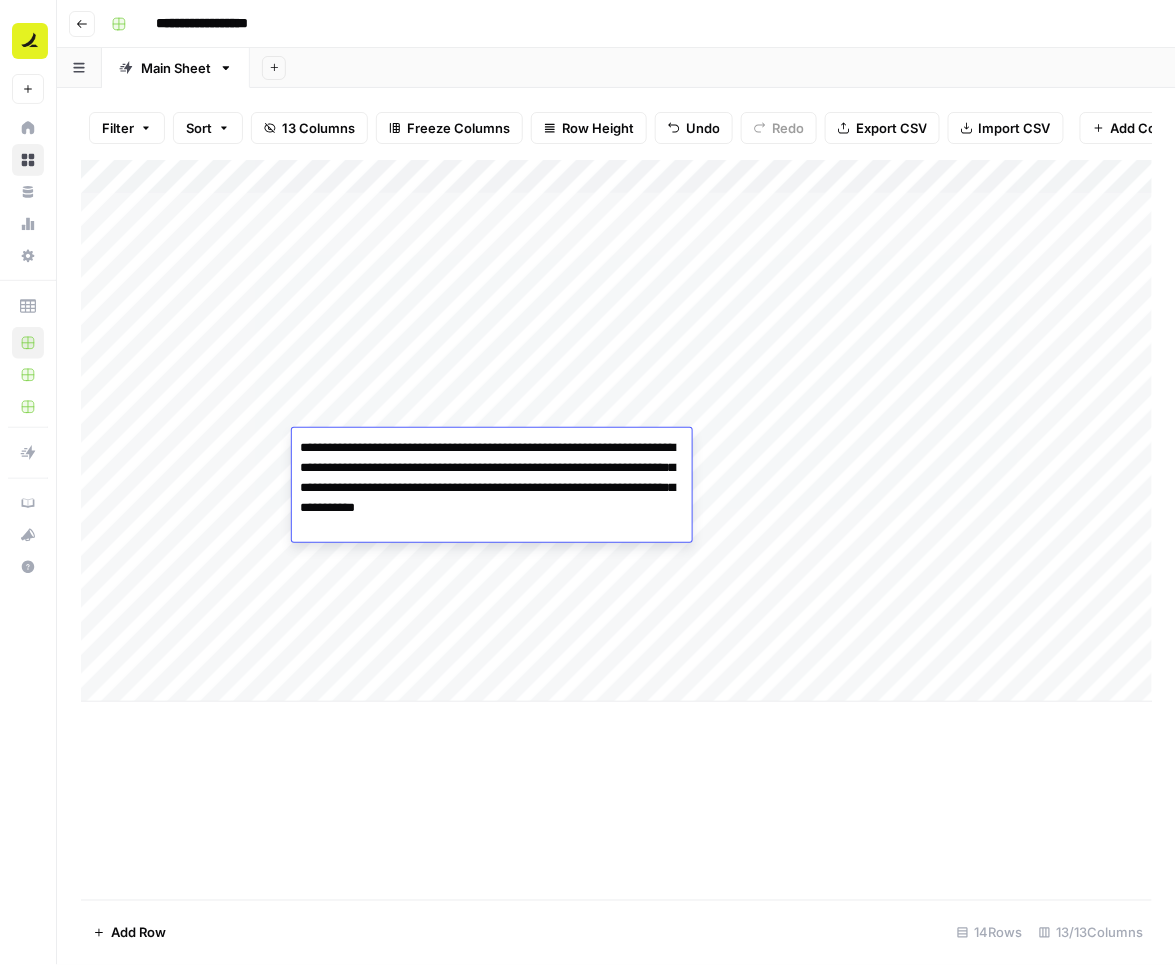 type on "**********" 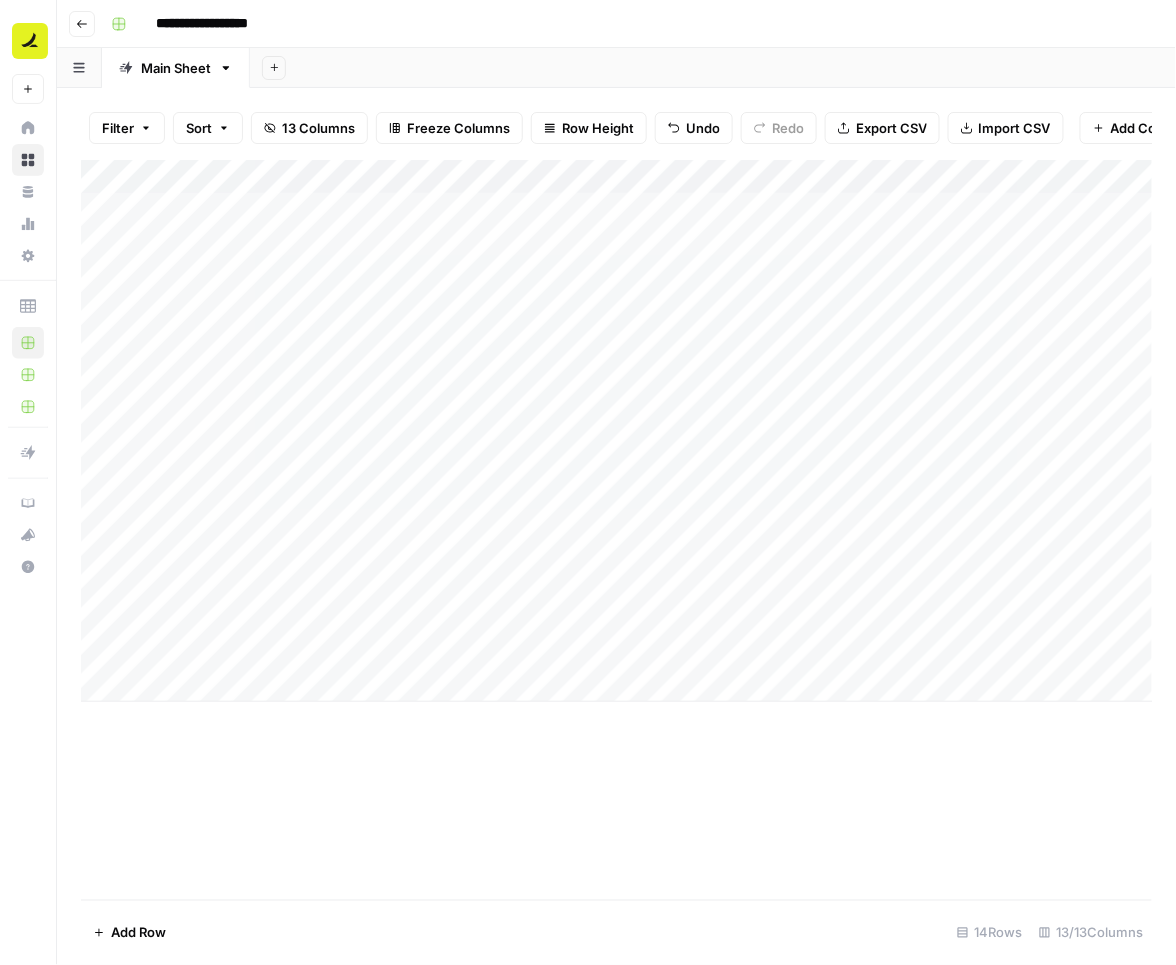 click on "Add Column" at bounding box center [617, 431] 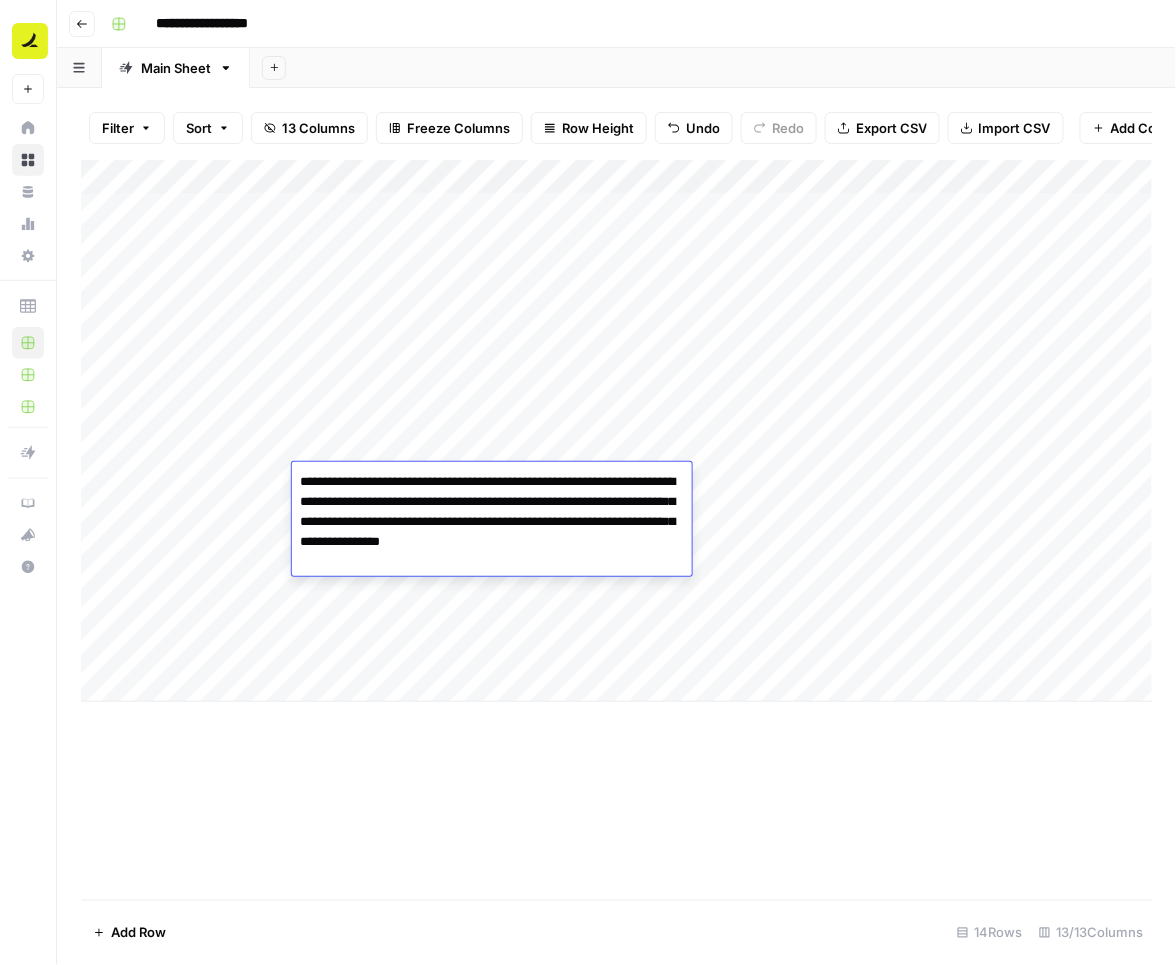 click on "**********" at bounding box center [492, 522] 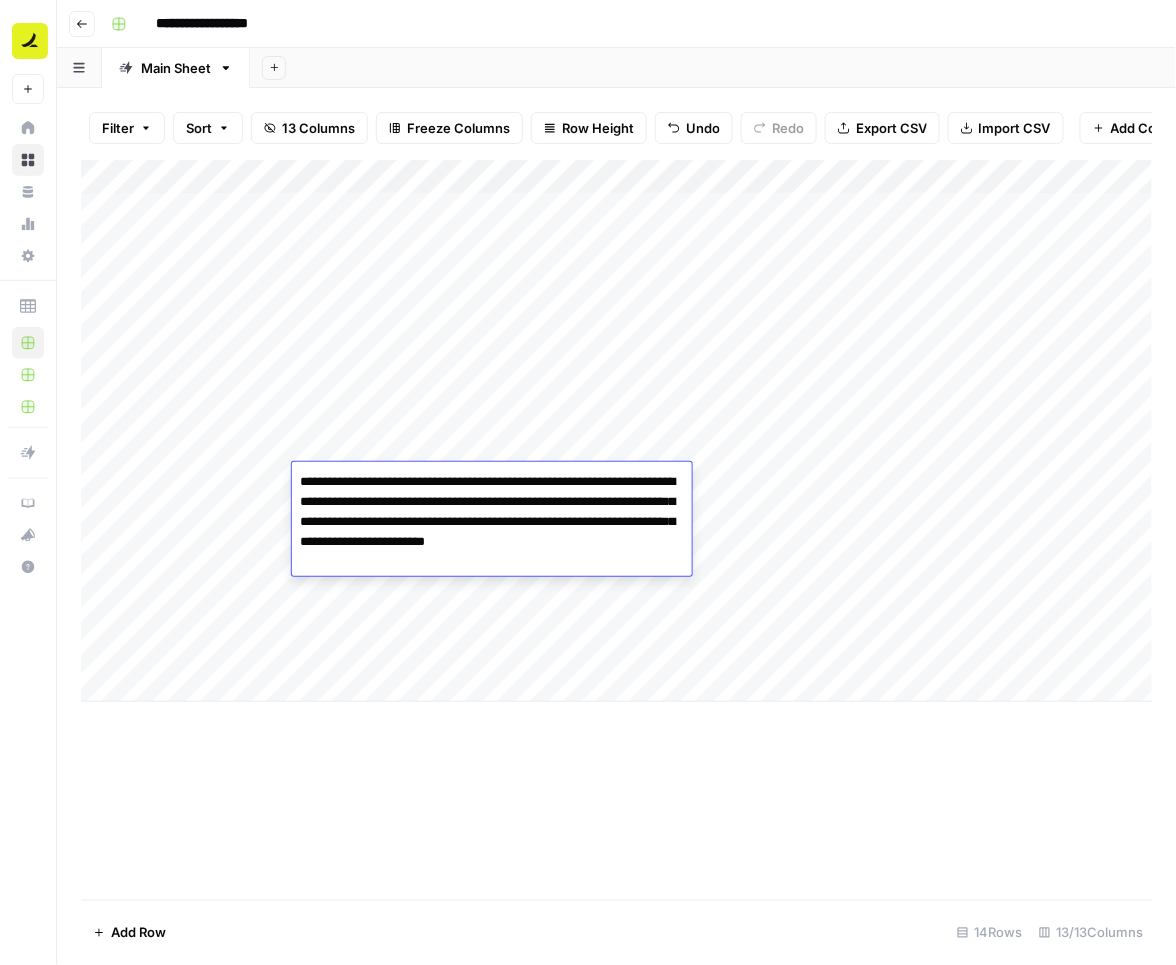 click on "**********" at bounding box center (492, 522) 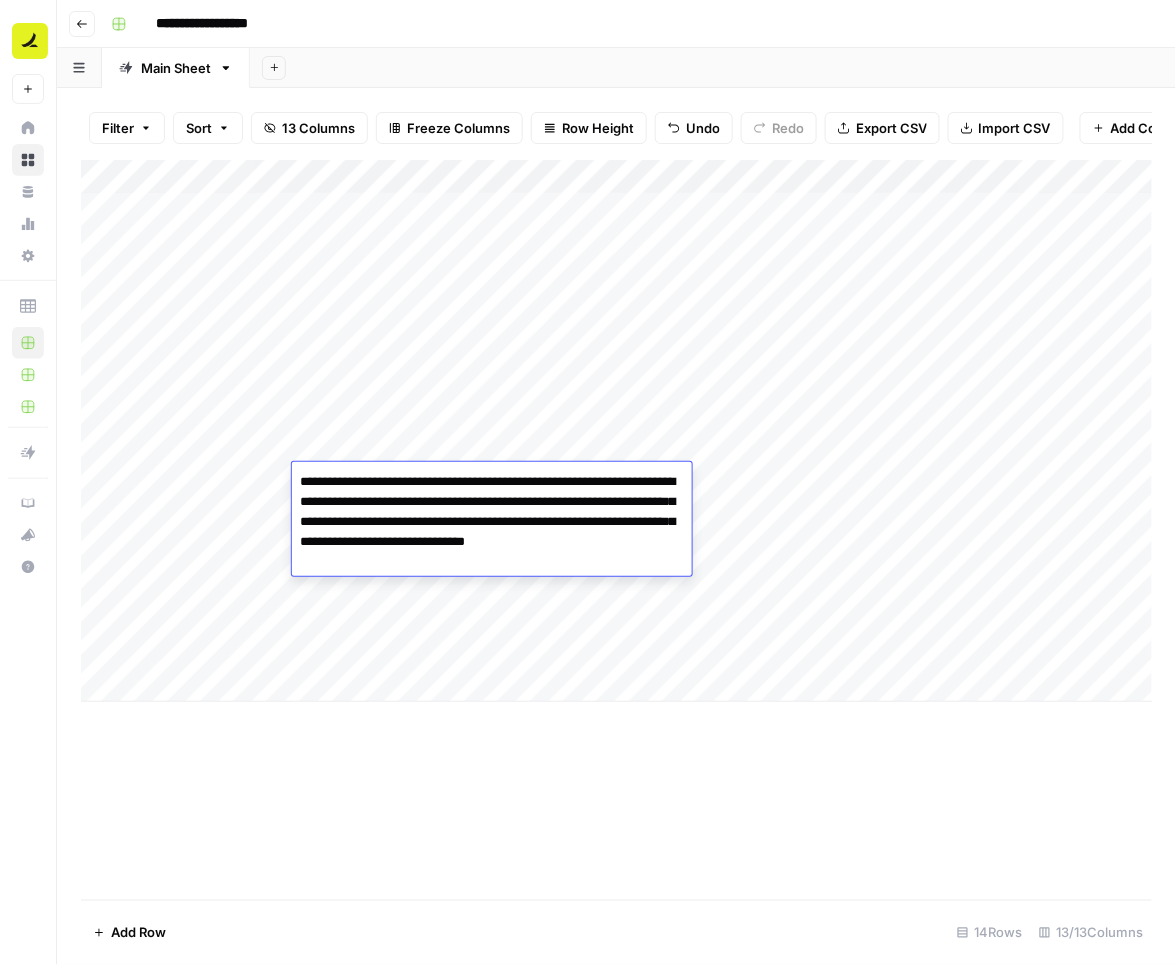 type on "**********" 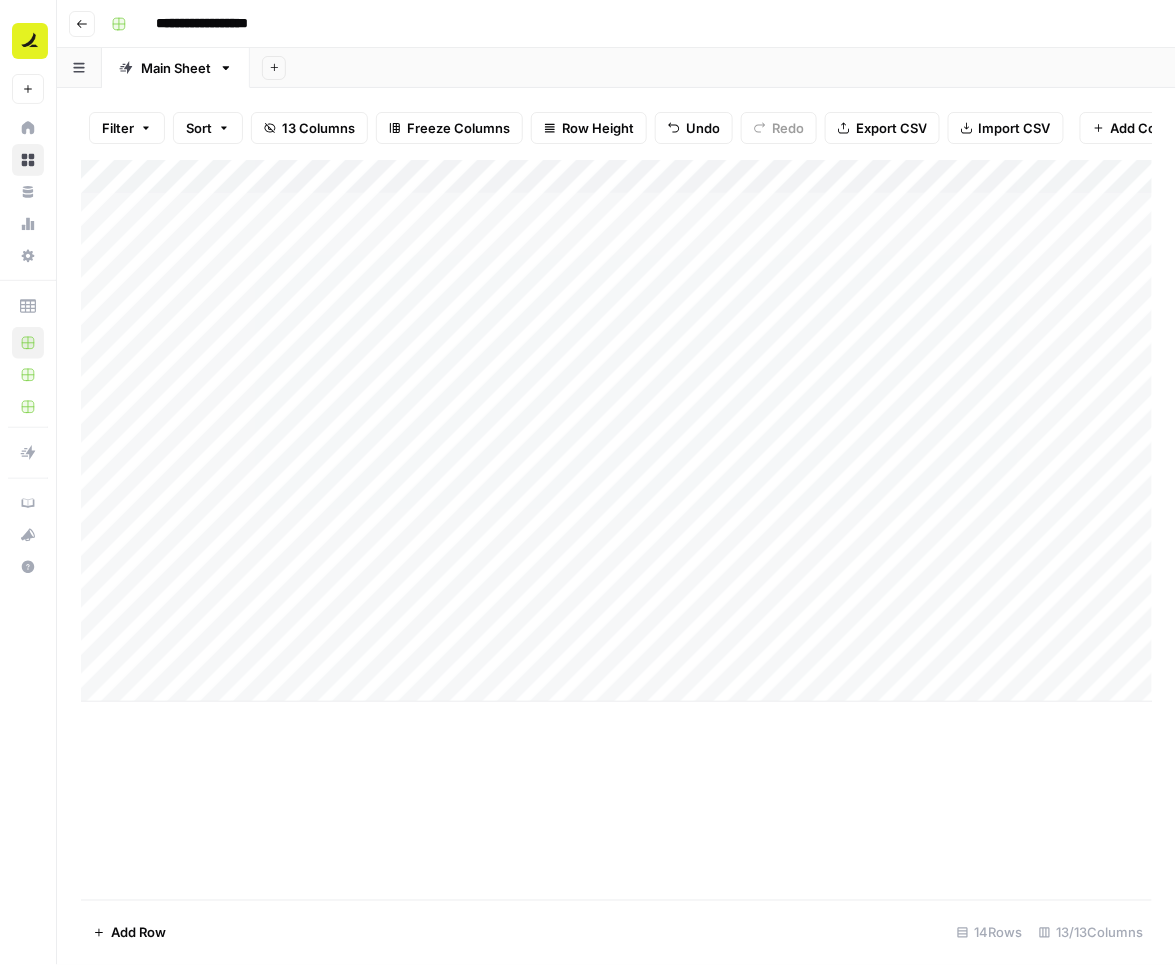 click on "Add Column" at bounding box center (617, 431) 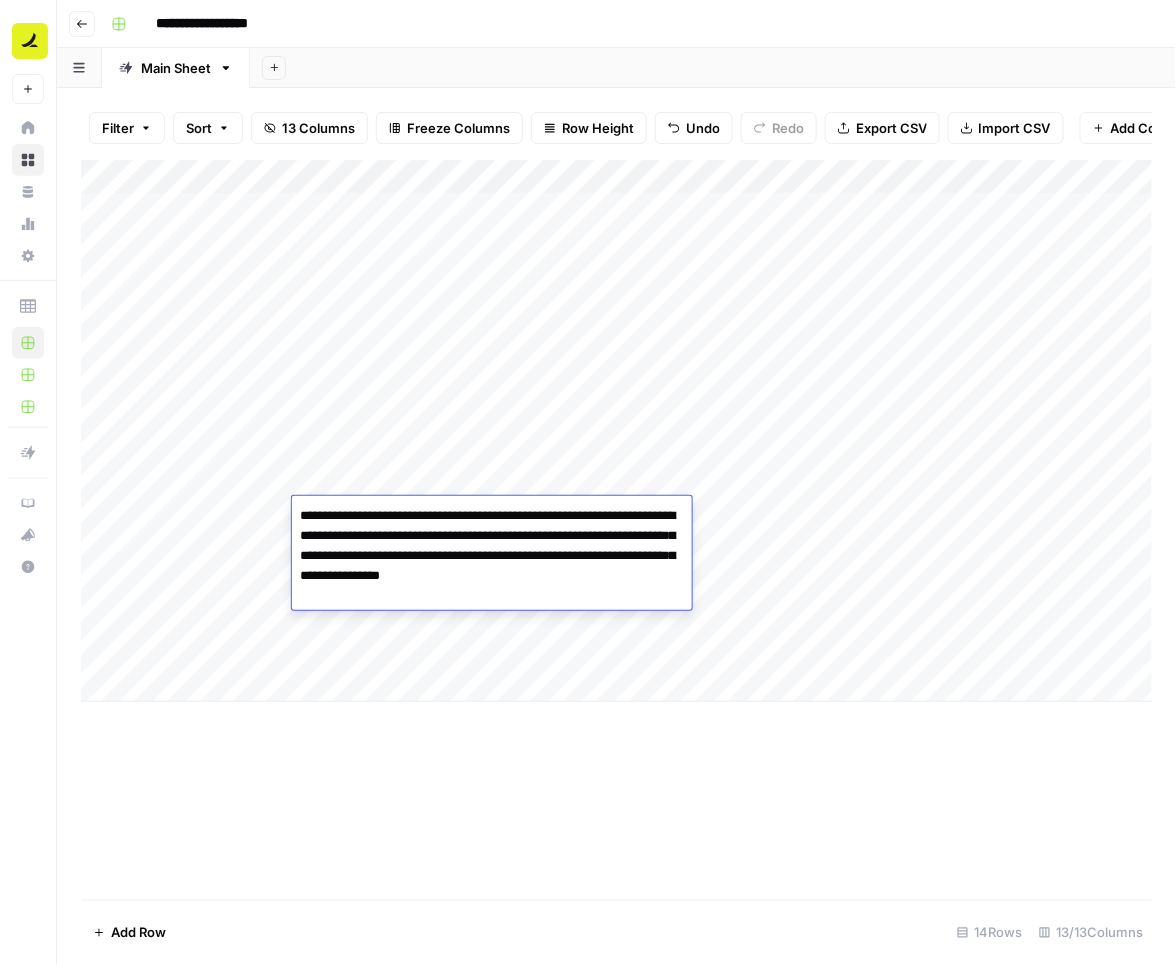 click on "**********" at bounding box center [492, 556] 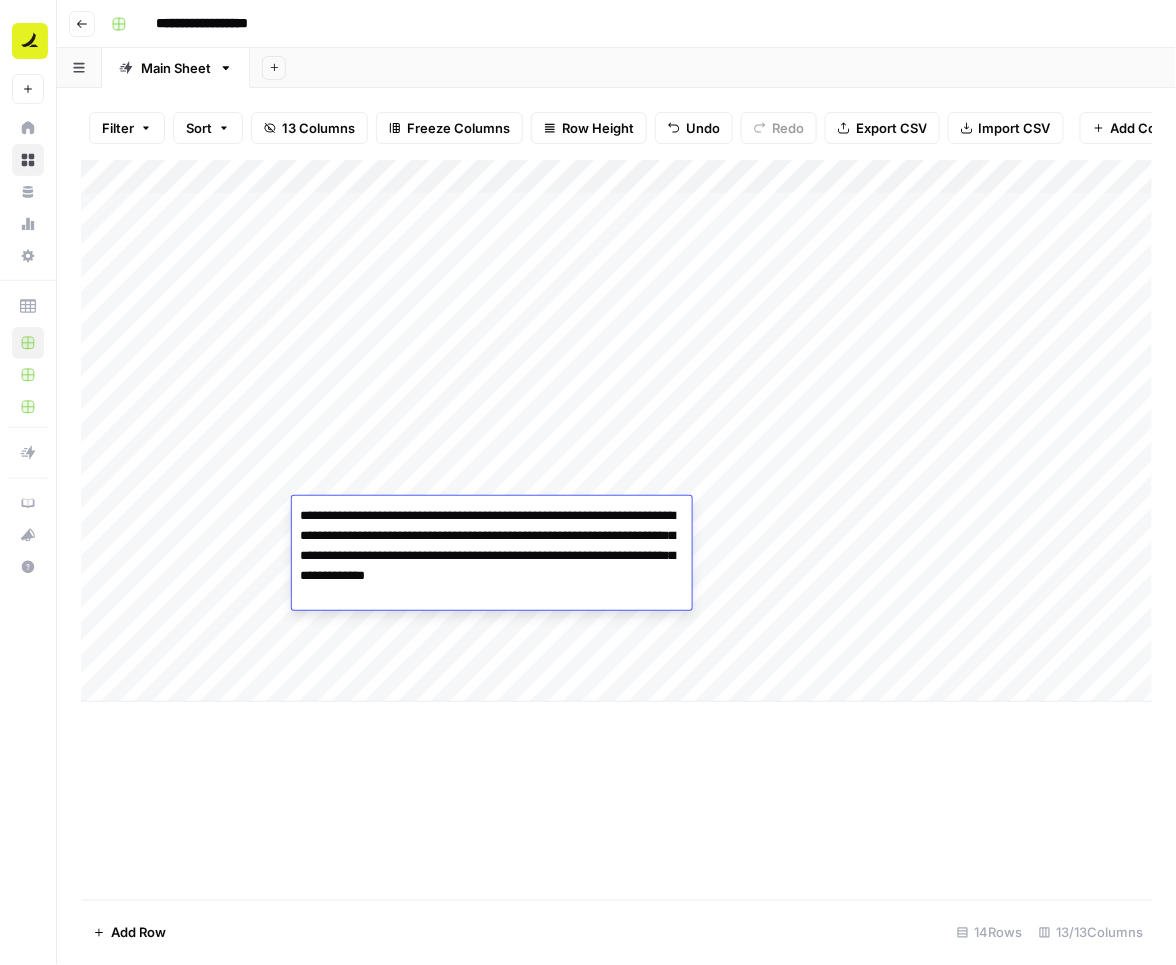 click on "**********" at bounding box center [492, 556] 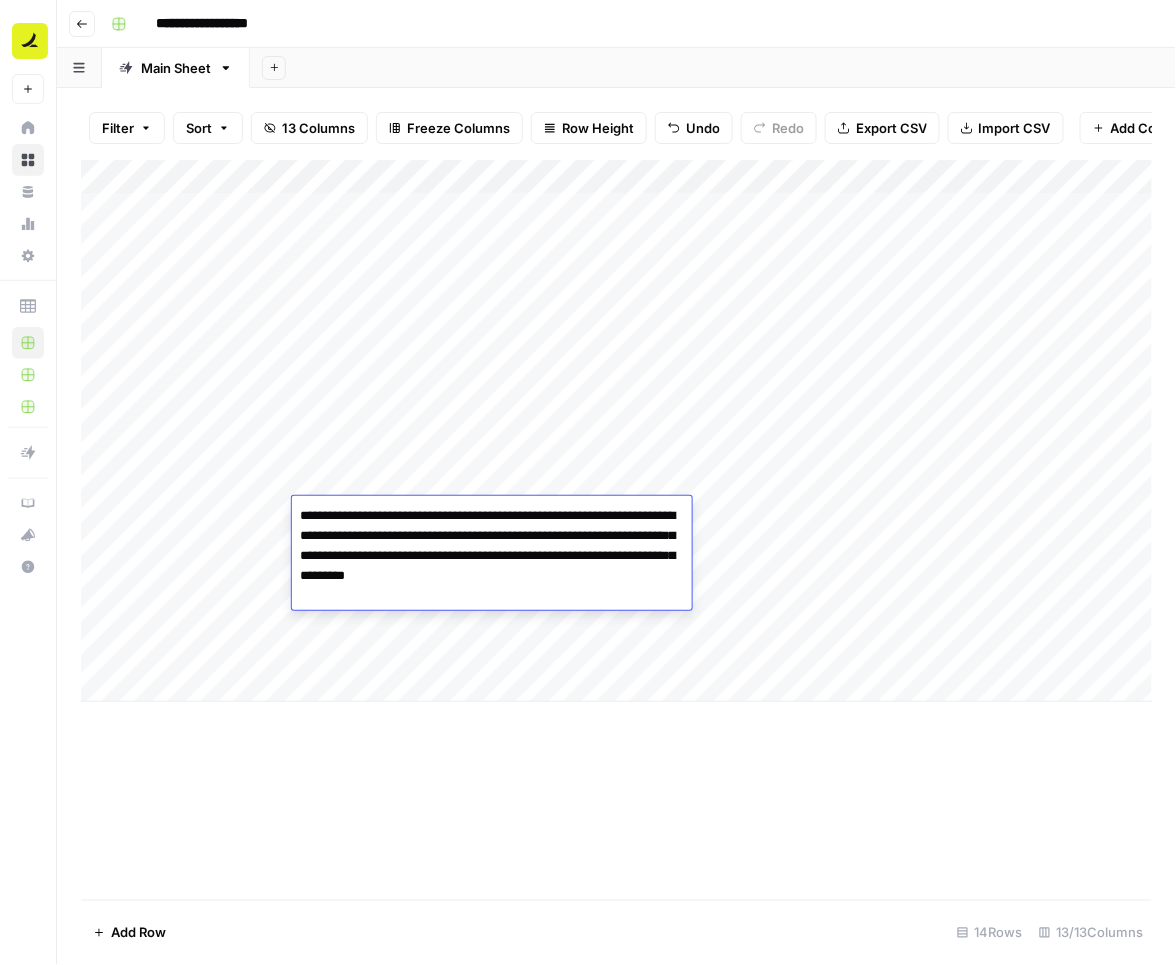 type on "**********" 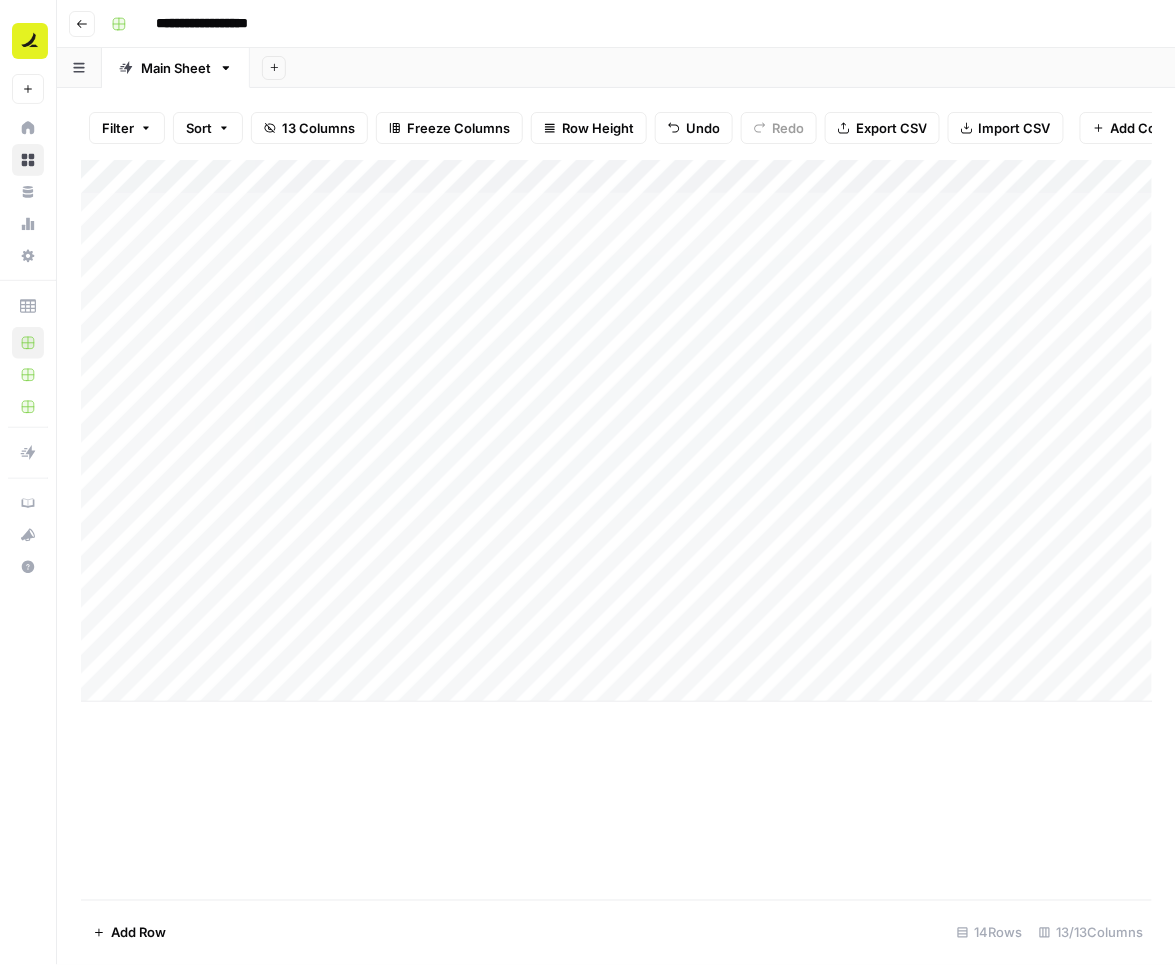 click on "Add Column" at bounding box center [617, 431] 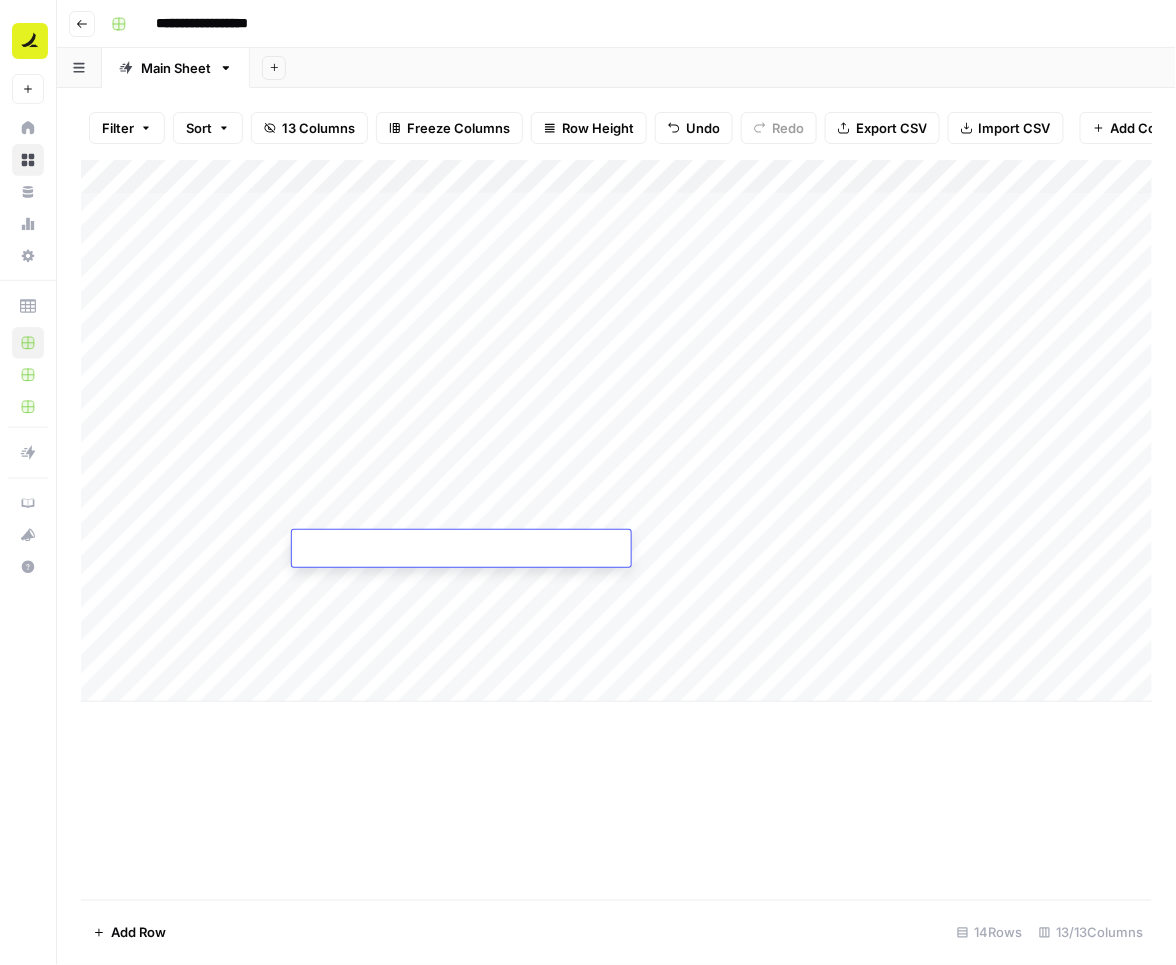 click at bounding box center [461, 550] 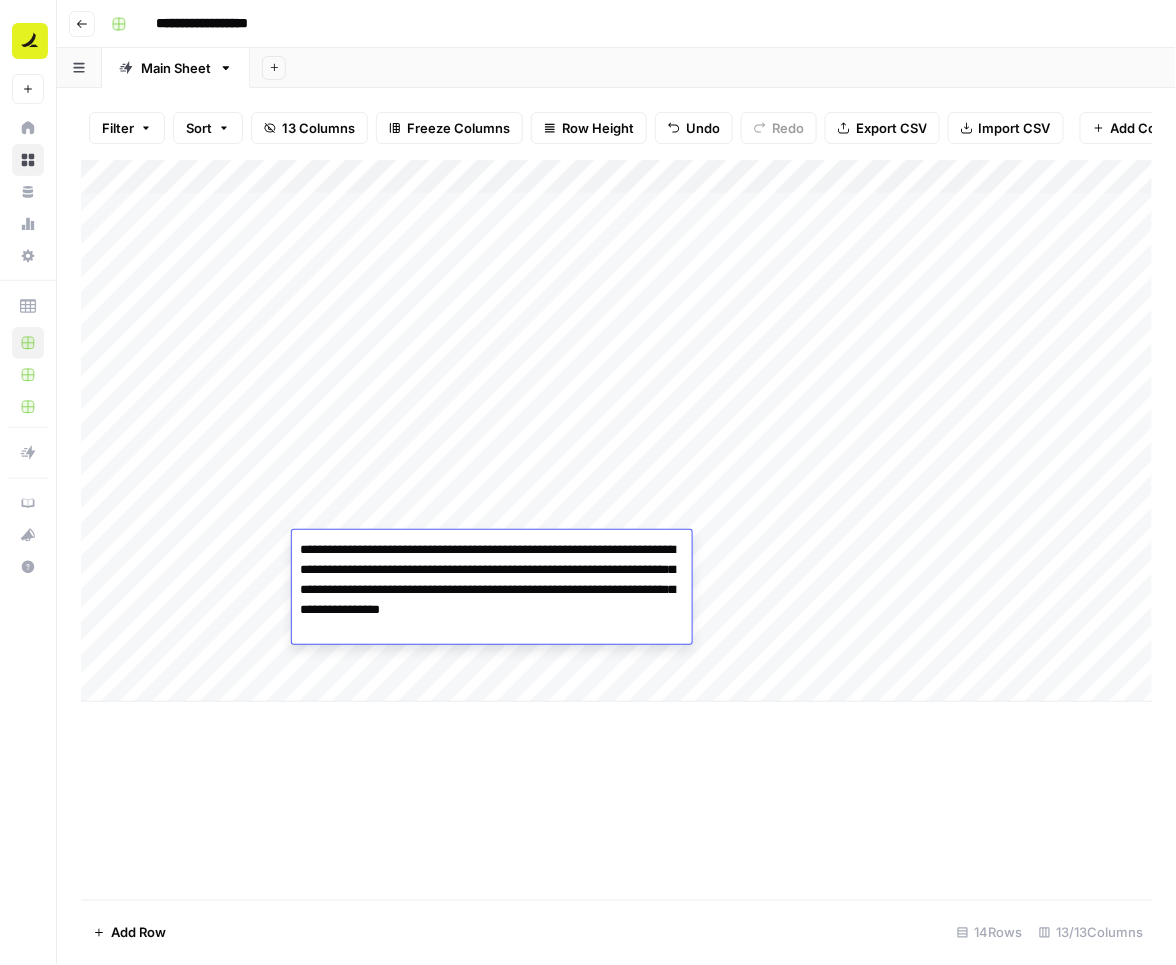 click on "**********" at bounding box center (492, 590) 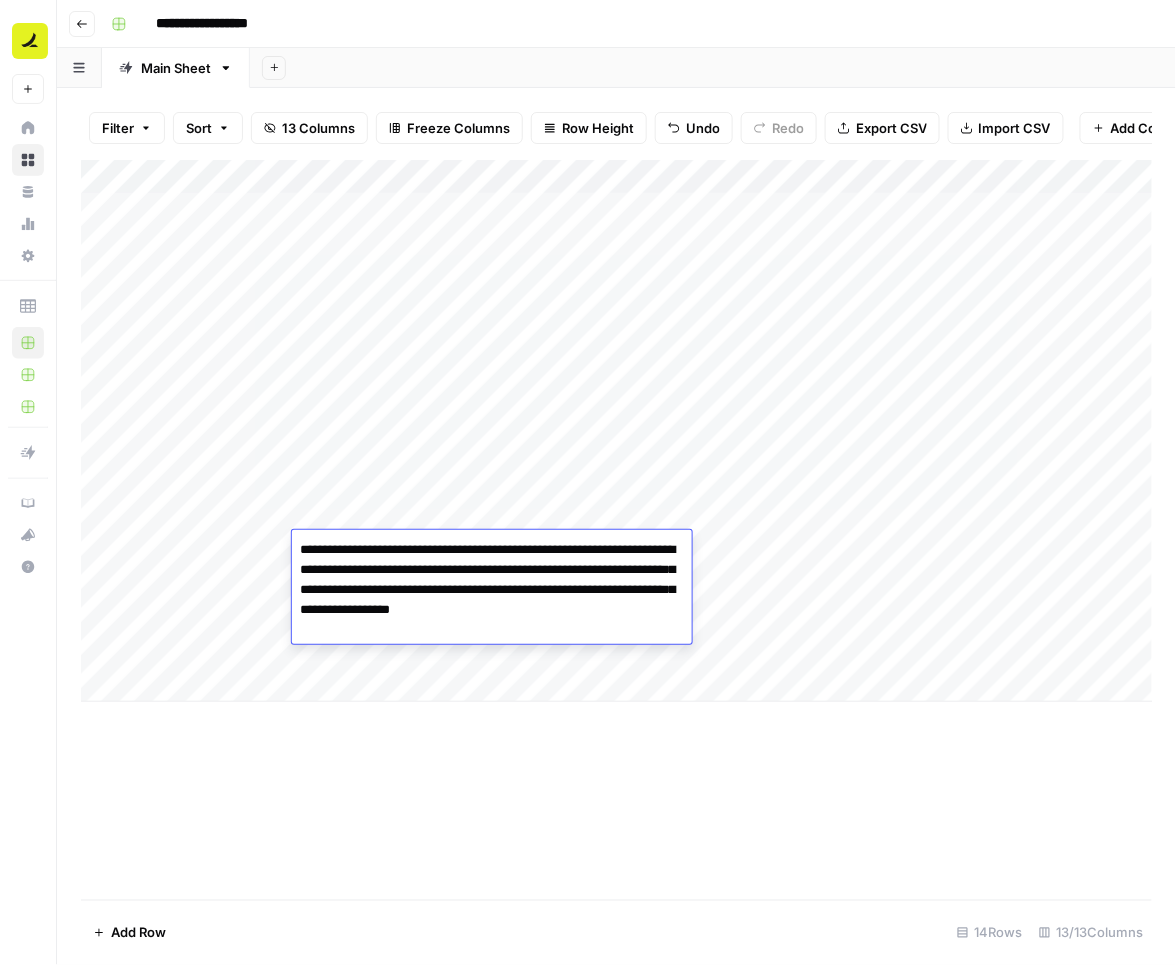 click on "**********" at bounding box center [492, 590] 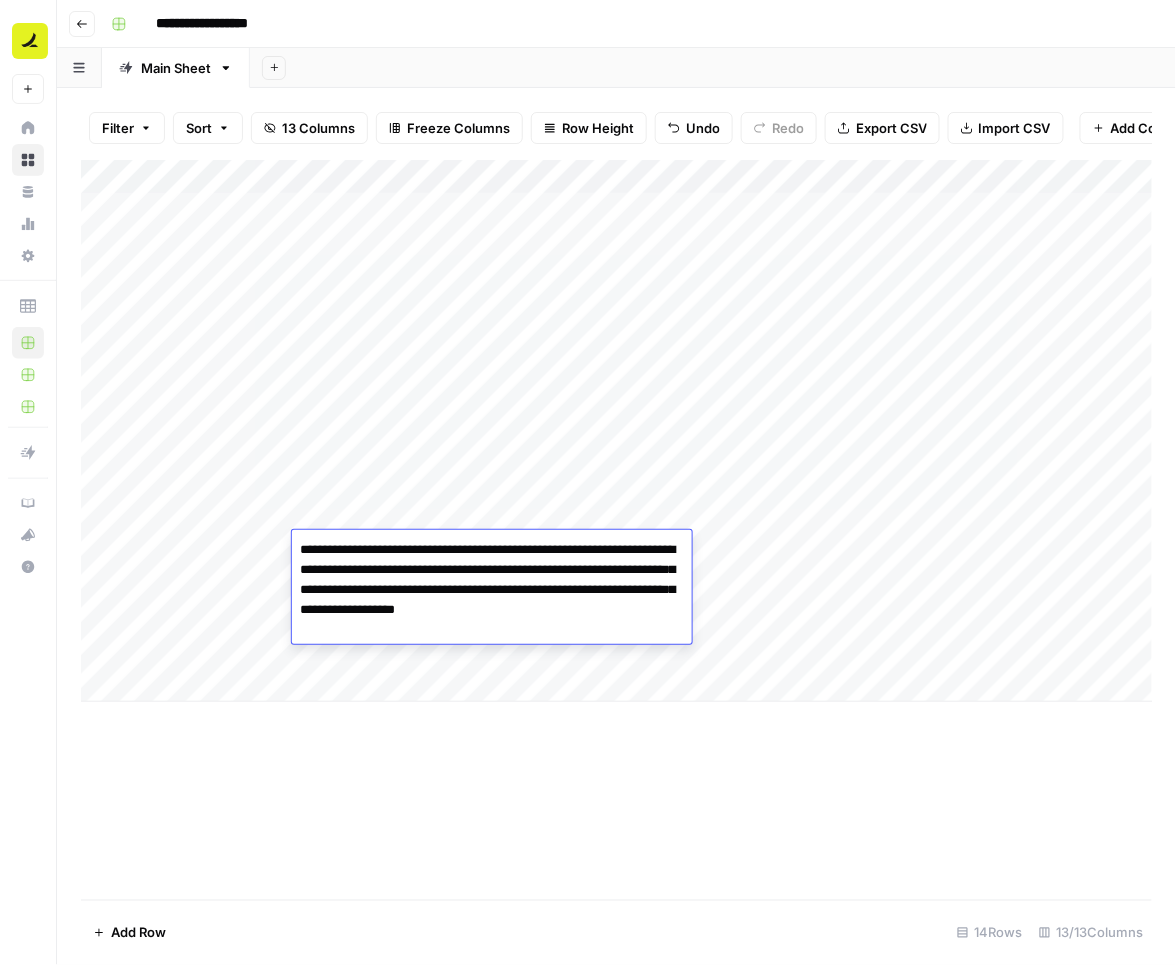type on "**********" 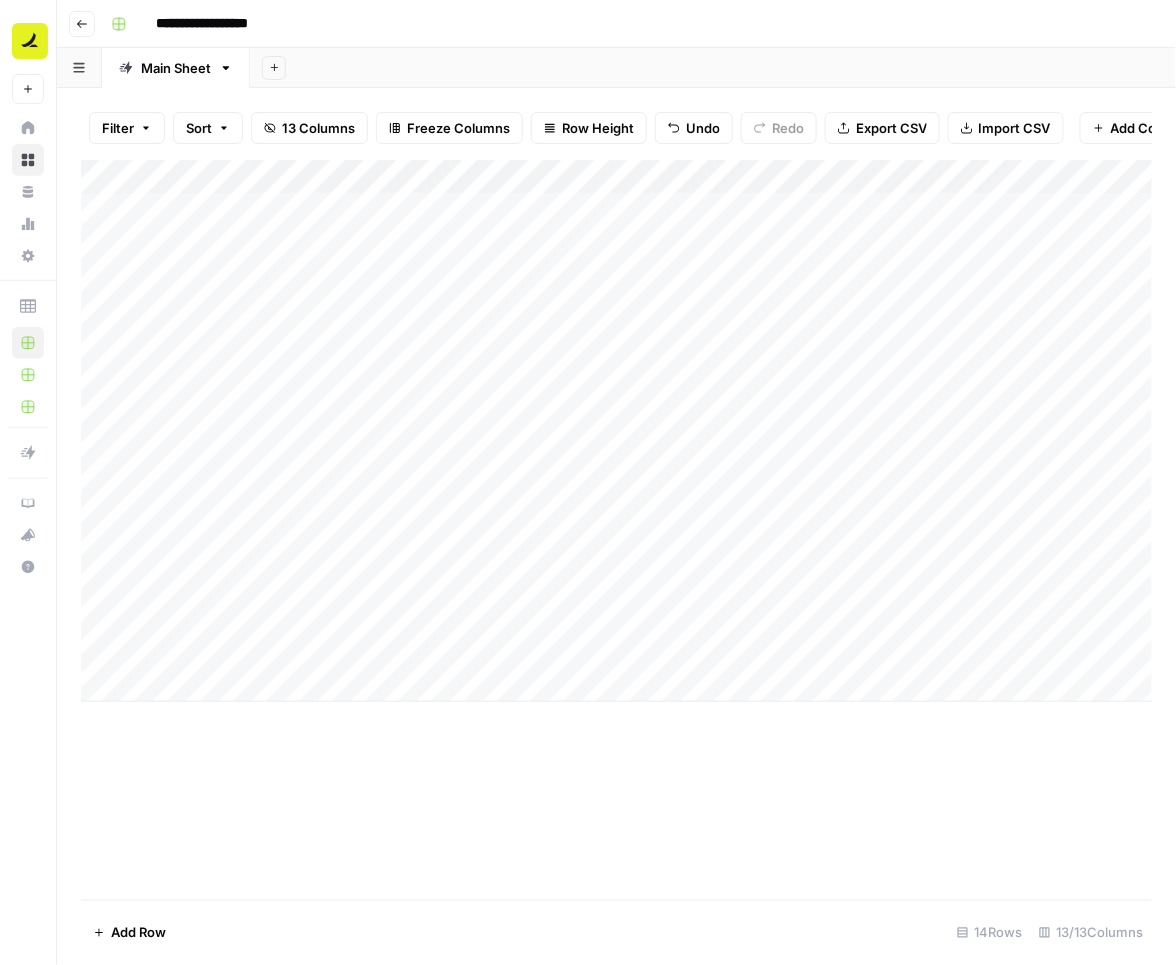 click on "Add Column" at bounding box center (617, 431) 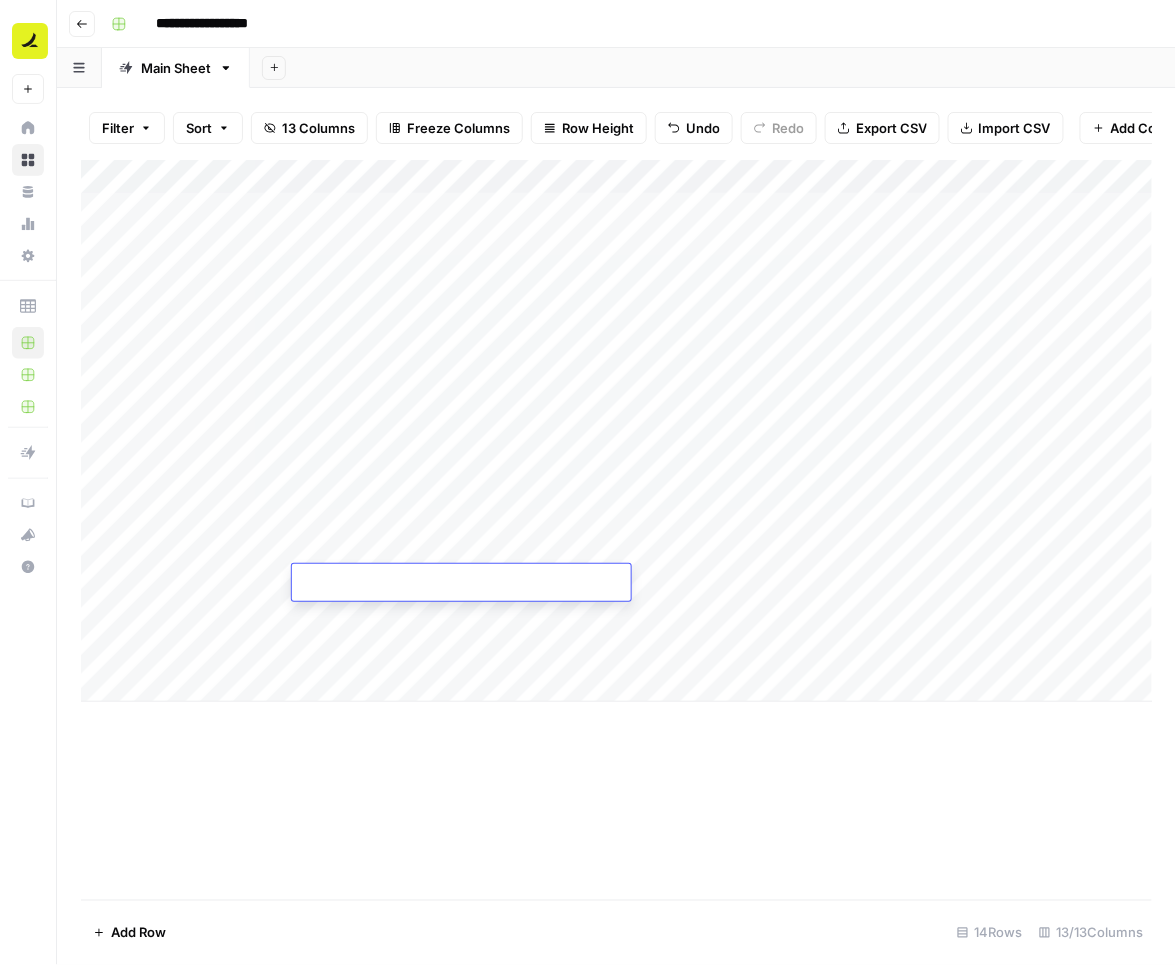 click at bounding box center [461, 584] 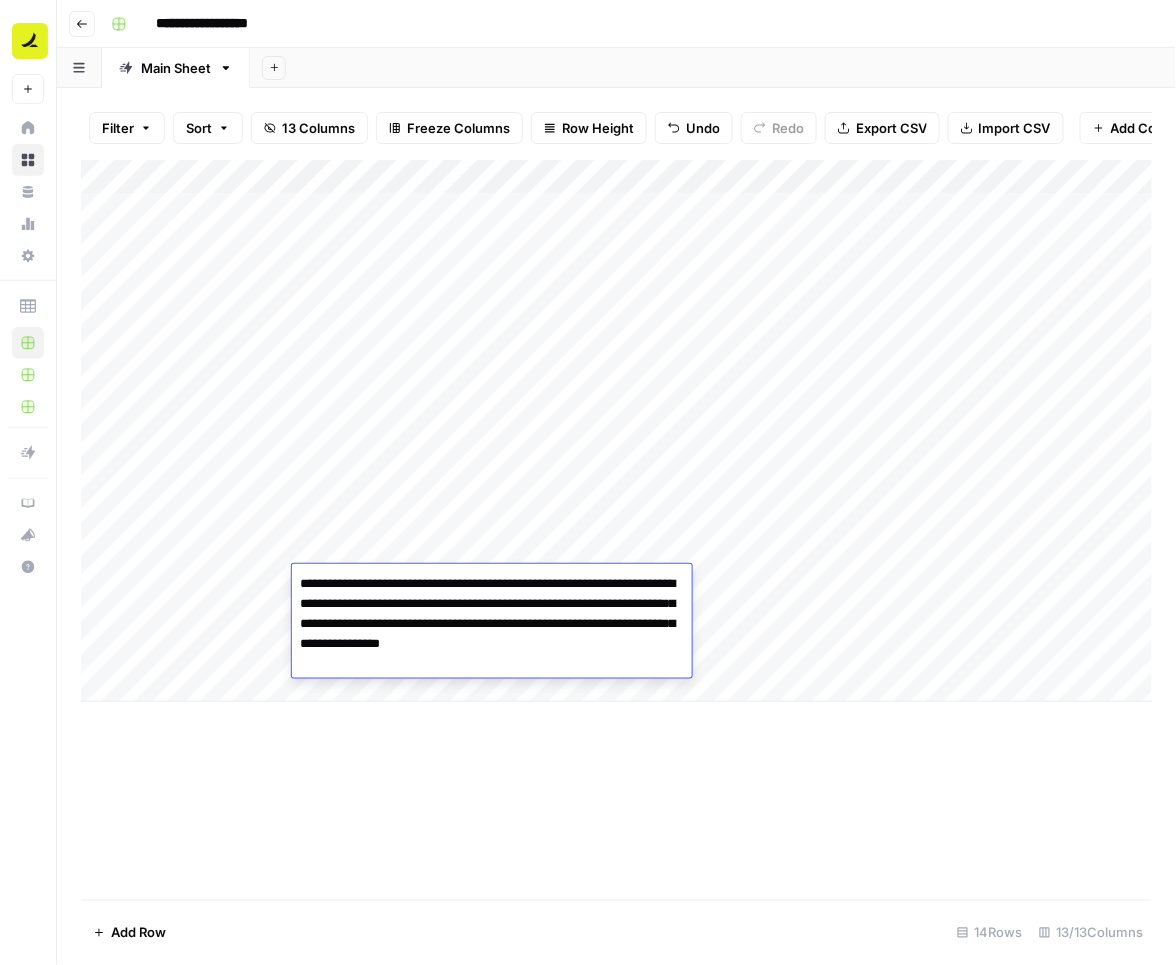 click on "**********" at bounding box center [492, 624] 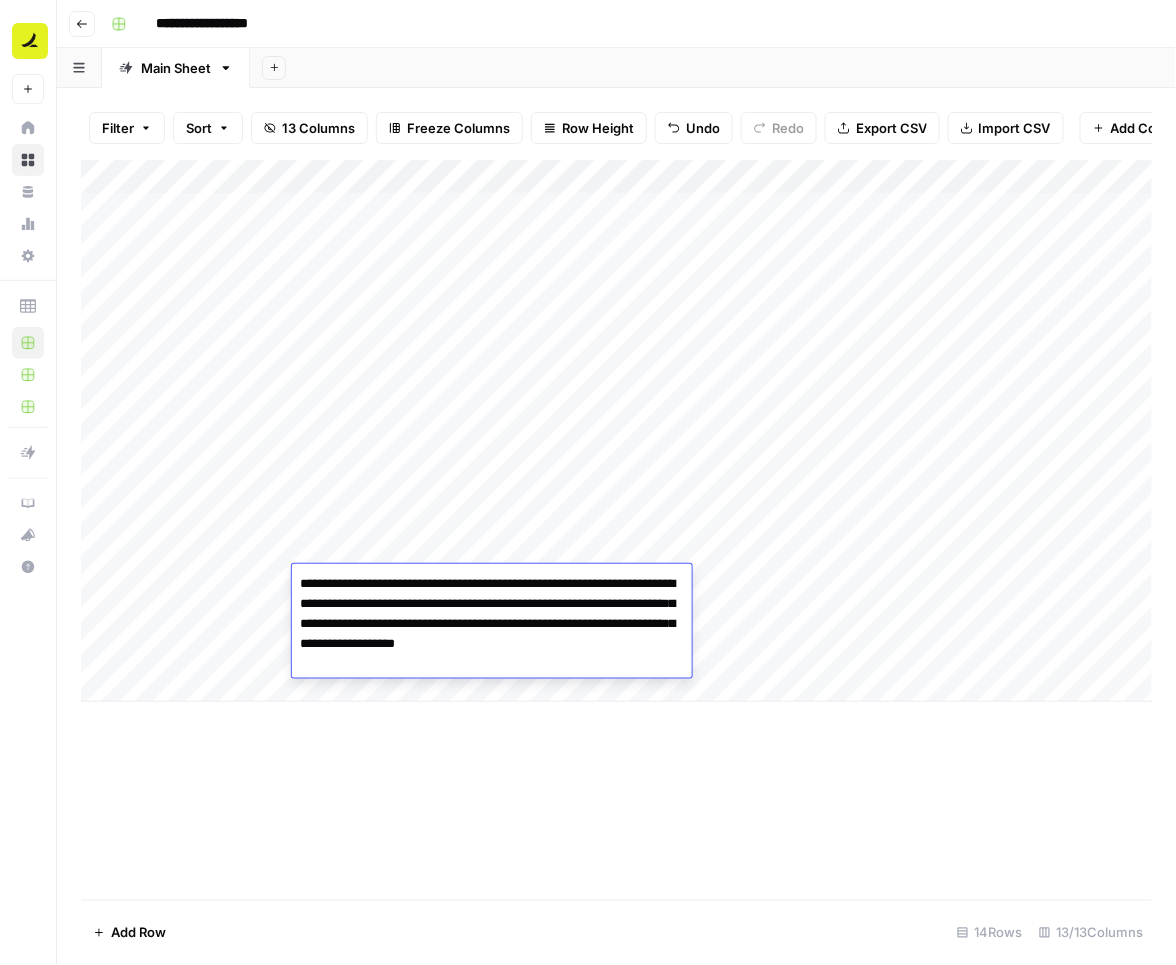click on "**********" at bounding box center [492, 624] 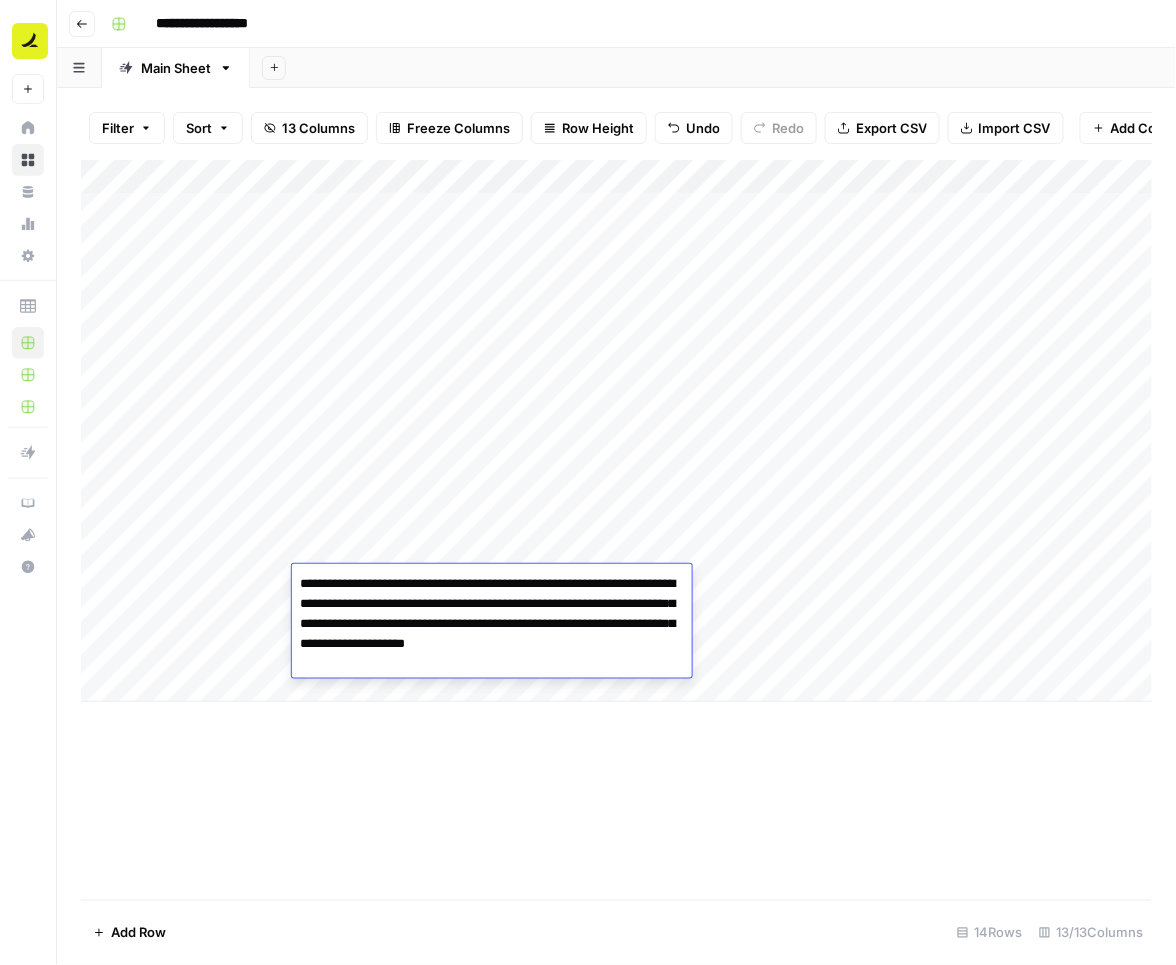 type on "**********" 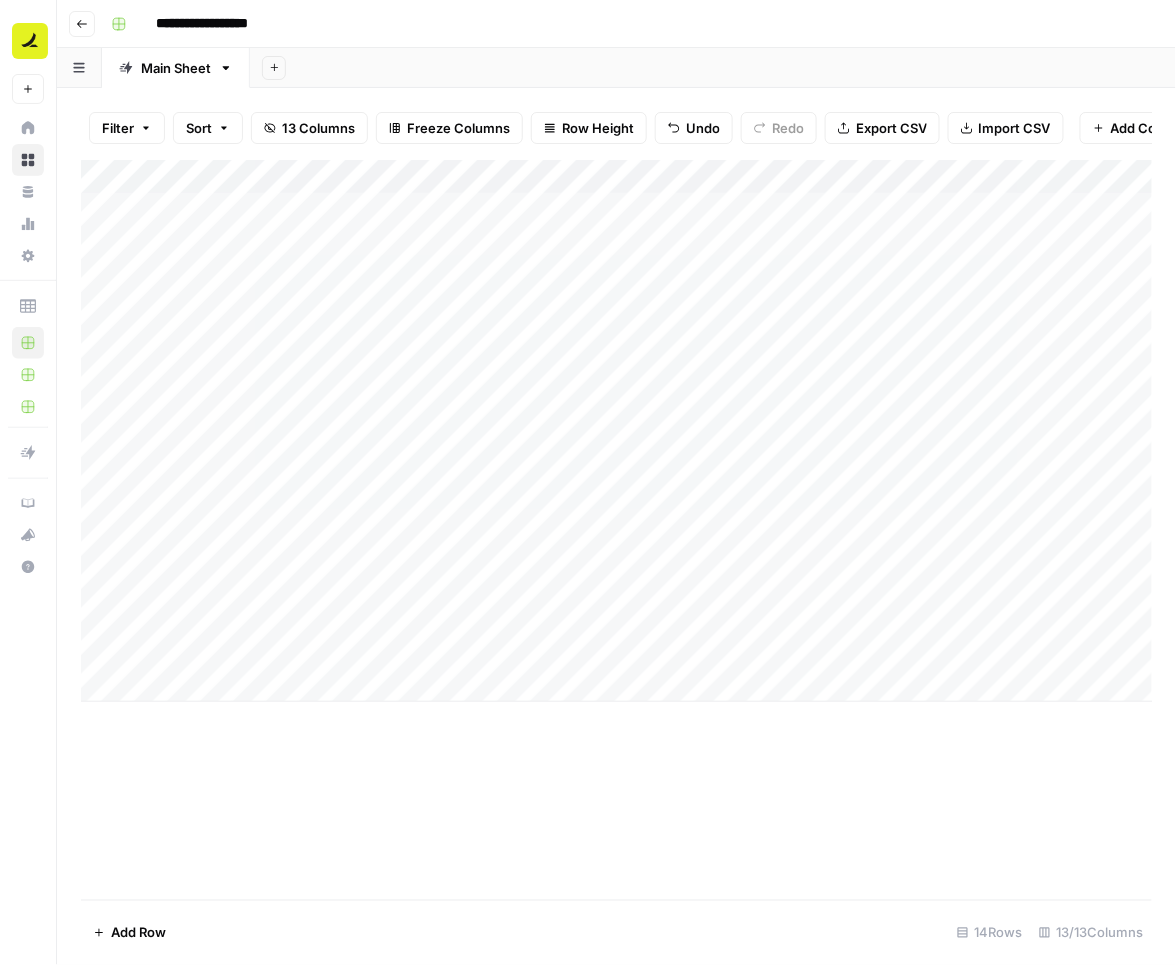 click on "Add Column" at bounding box center (617, 431) 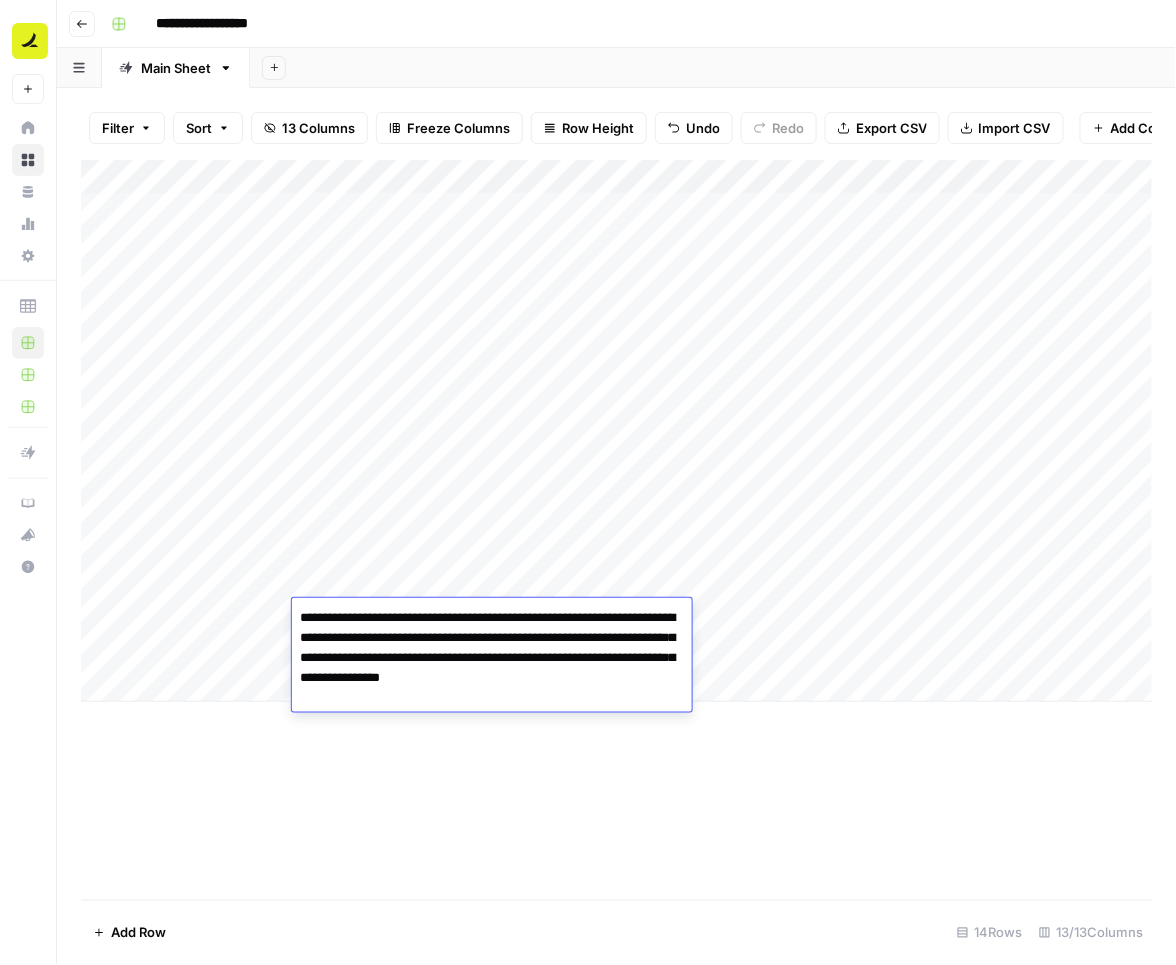 click on "**********" at bounding box center (492, 658) 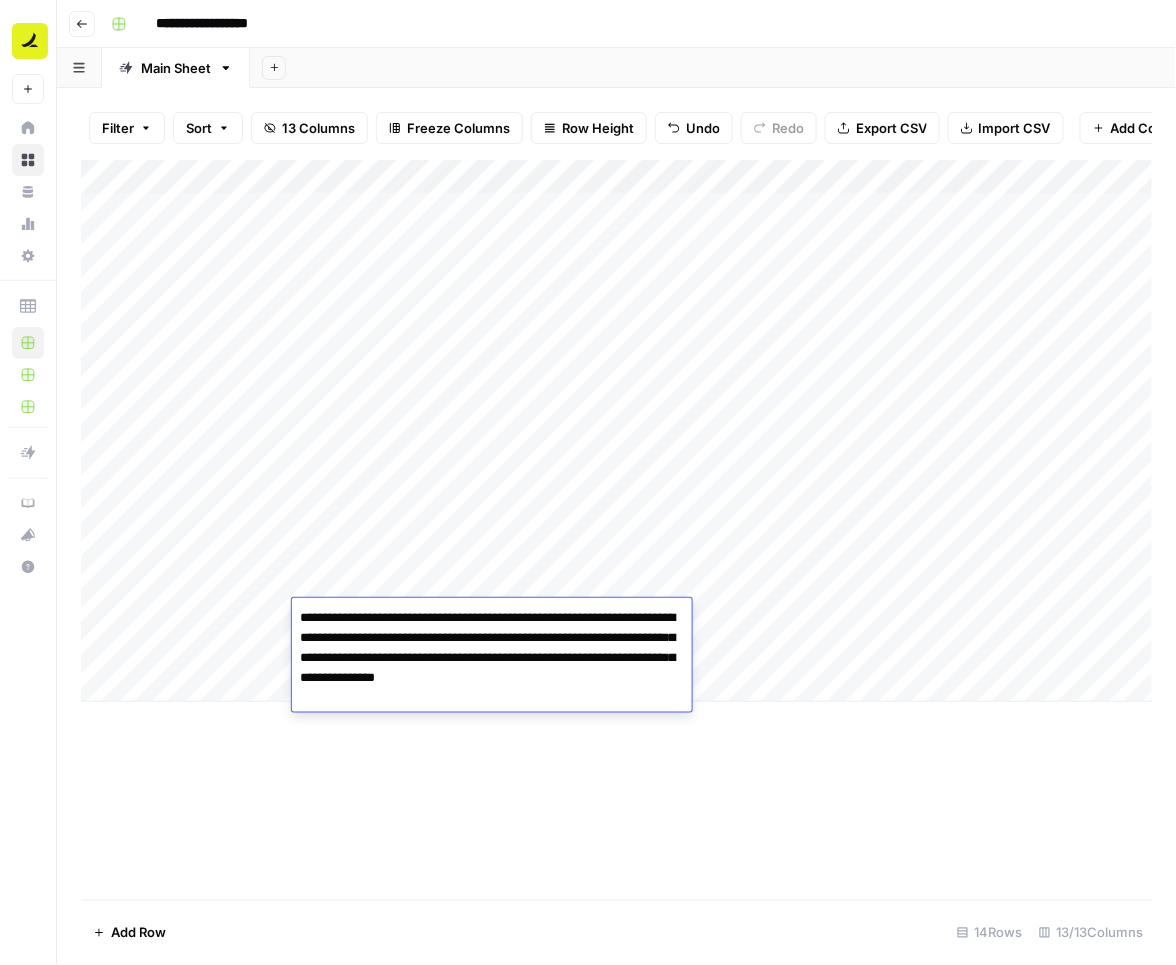click on "**********" at bounding box center [492, 658] 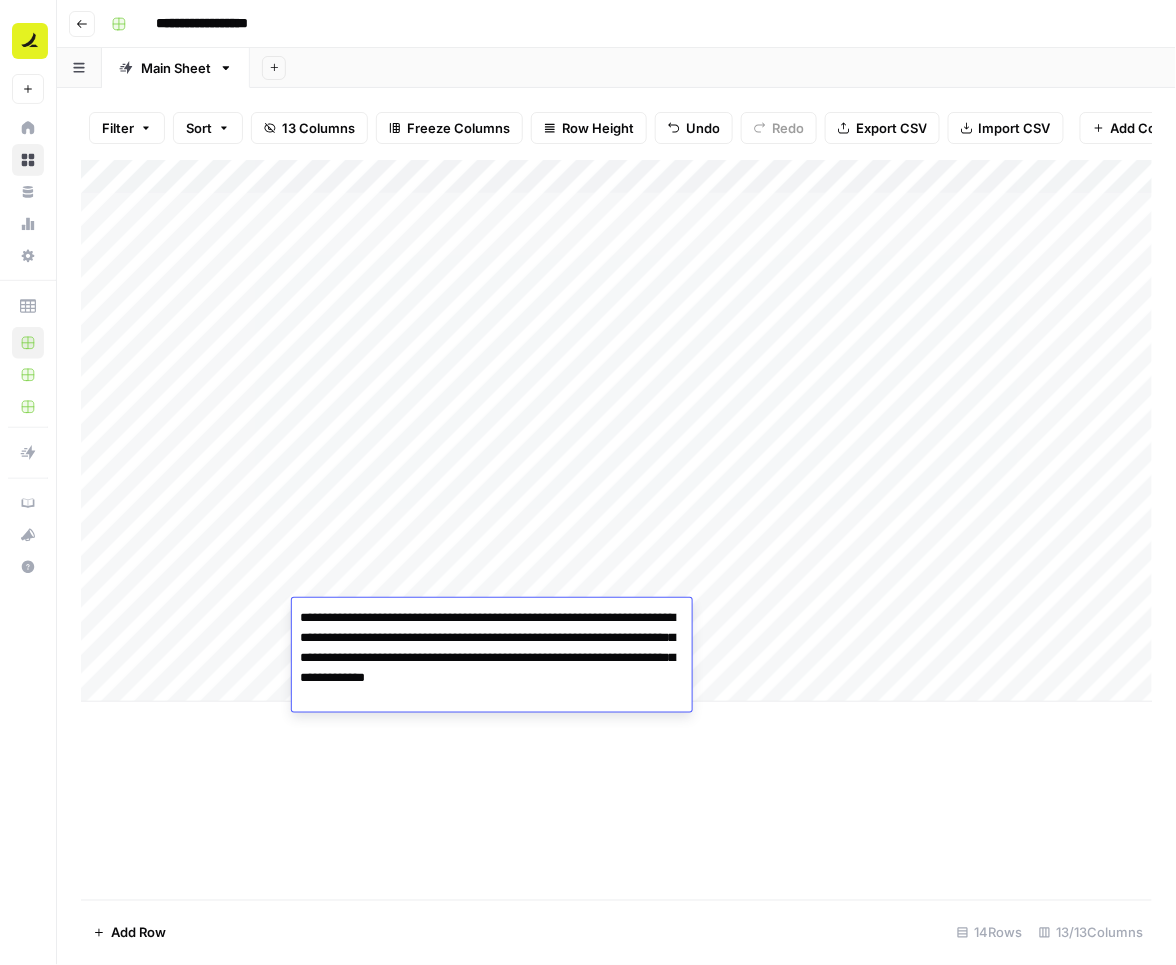 type on "**********" 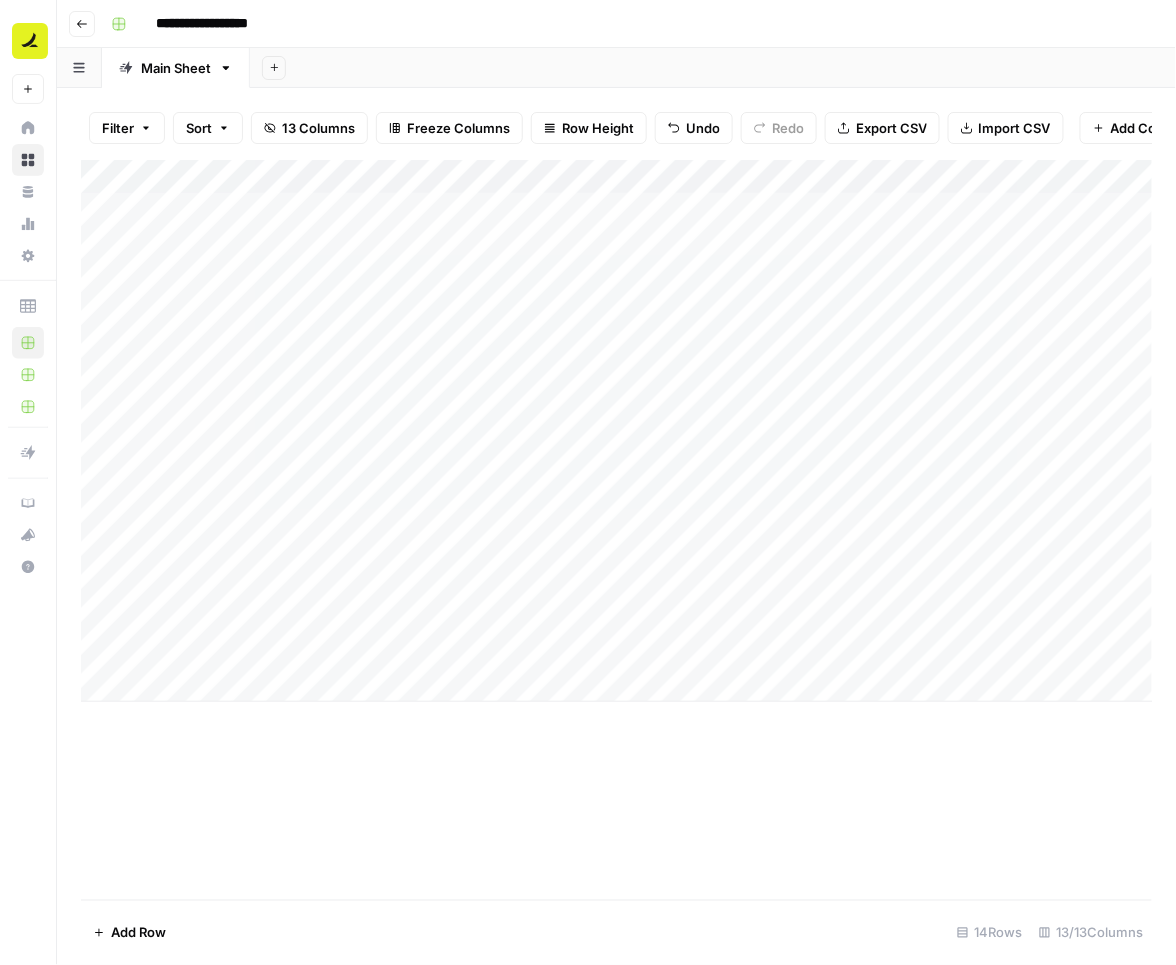 click on "Add Column" at bounding box center [617, 431] 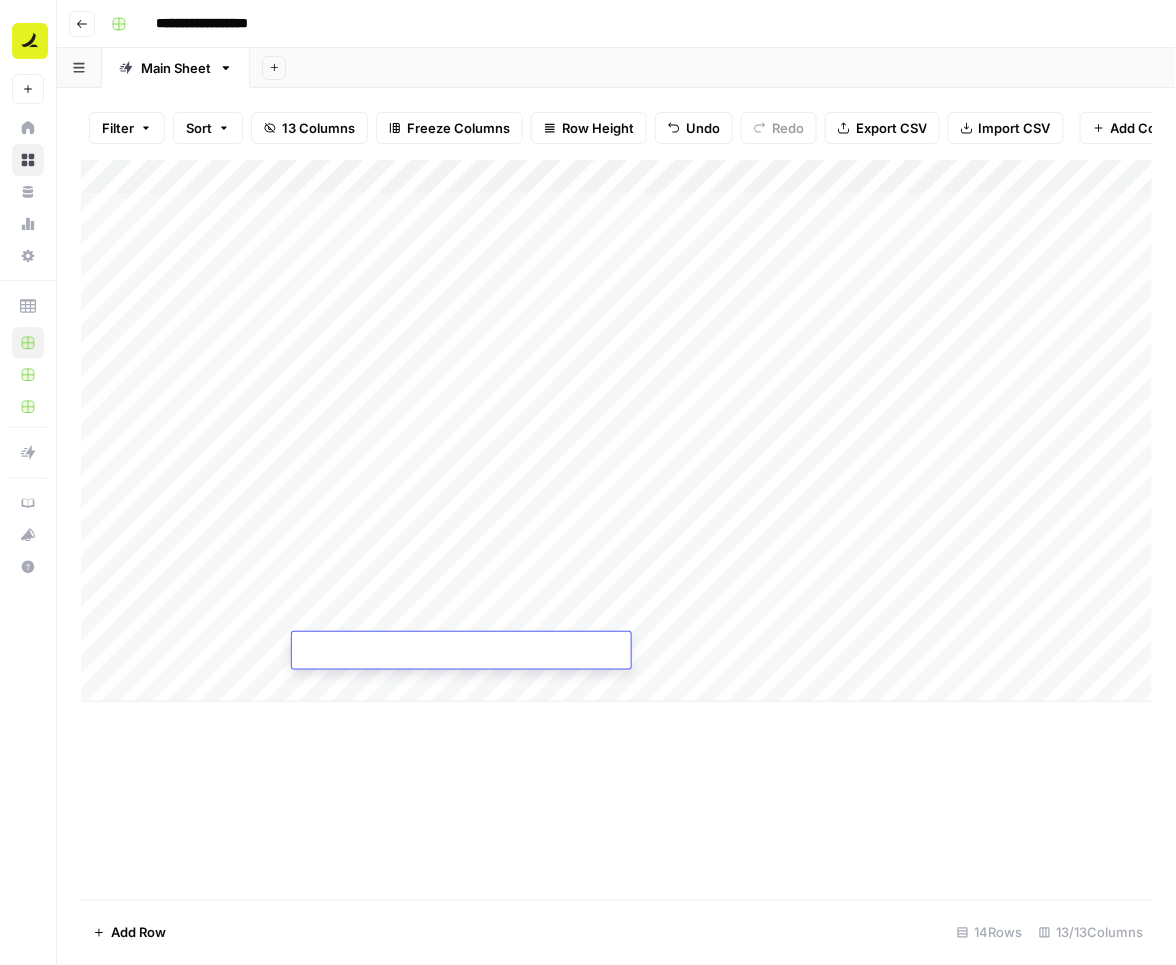 click at bounding box center [461, 652] 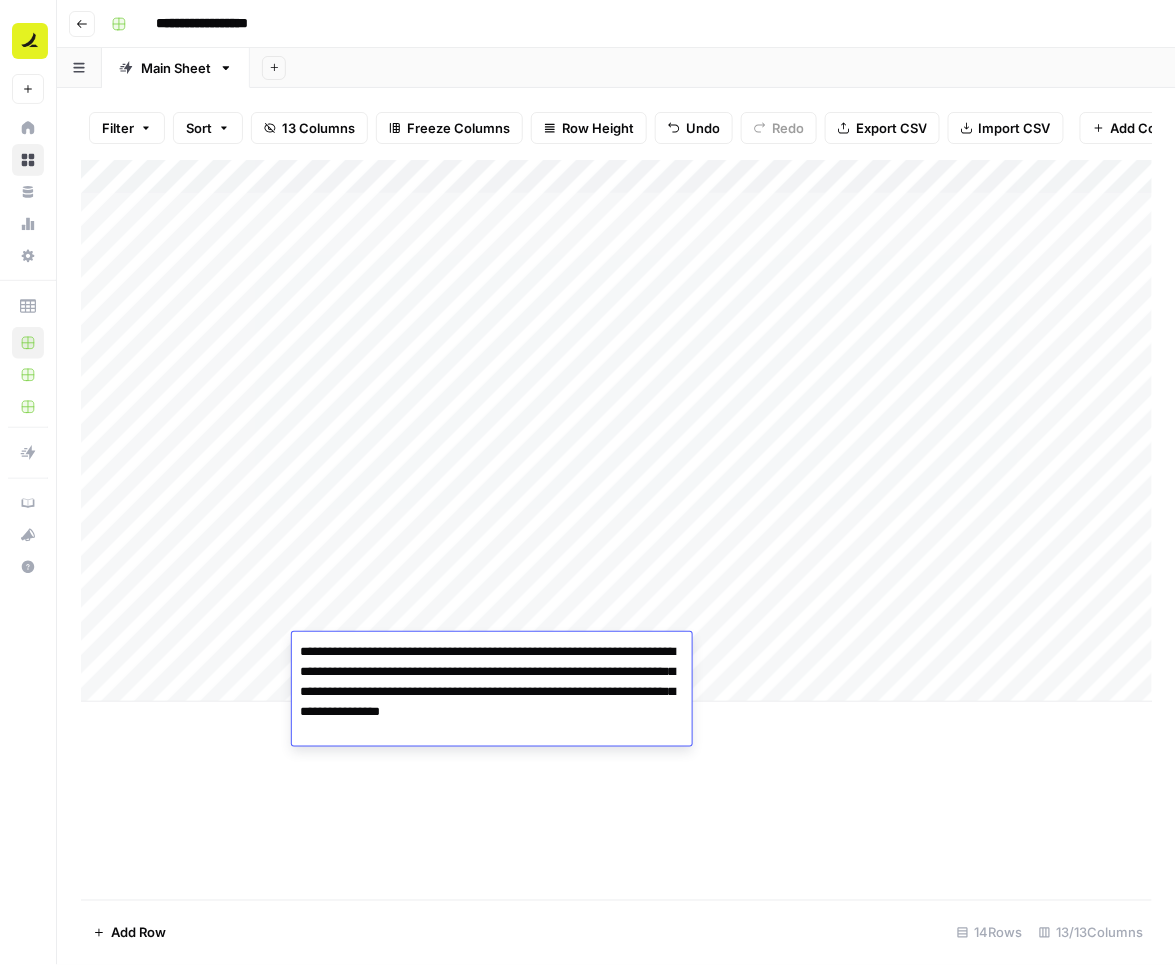 click on "**********" at bounding box center [492, 692] 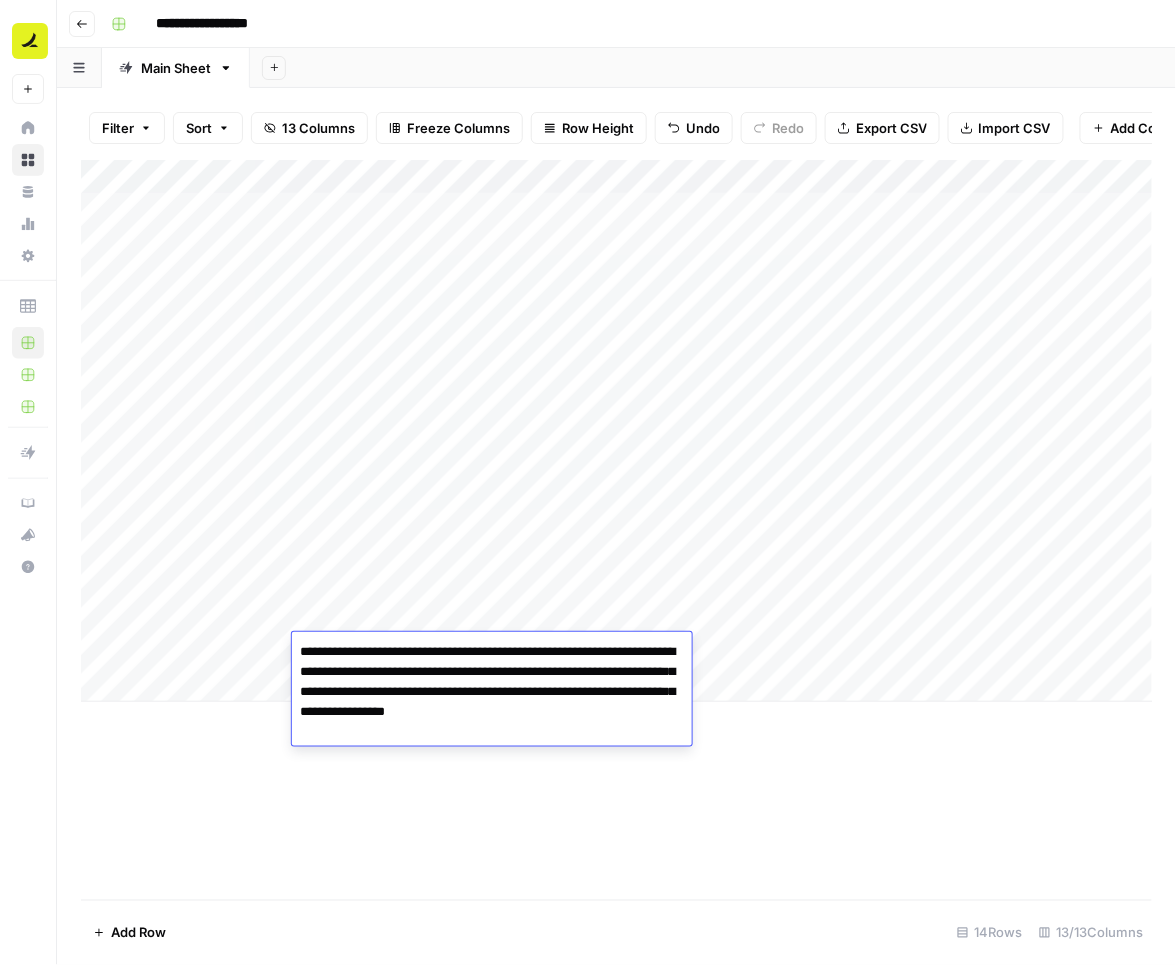 click on "**********" at bounding box center [492, 692] 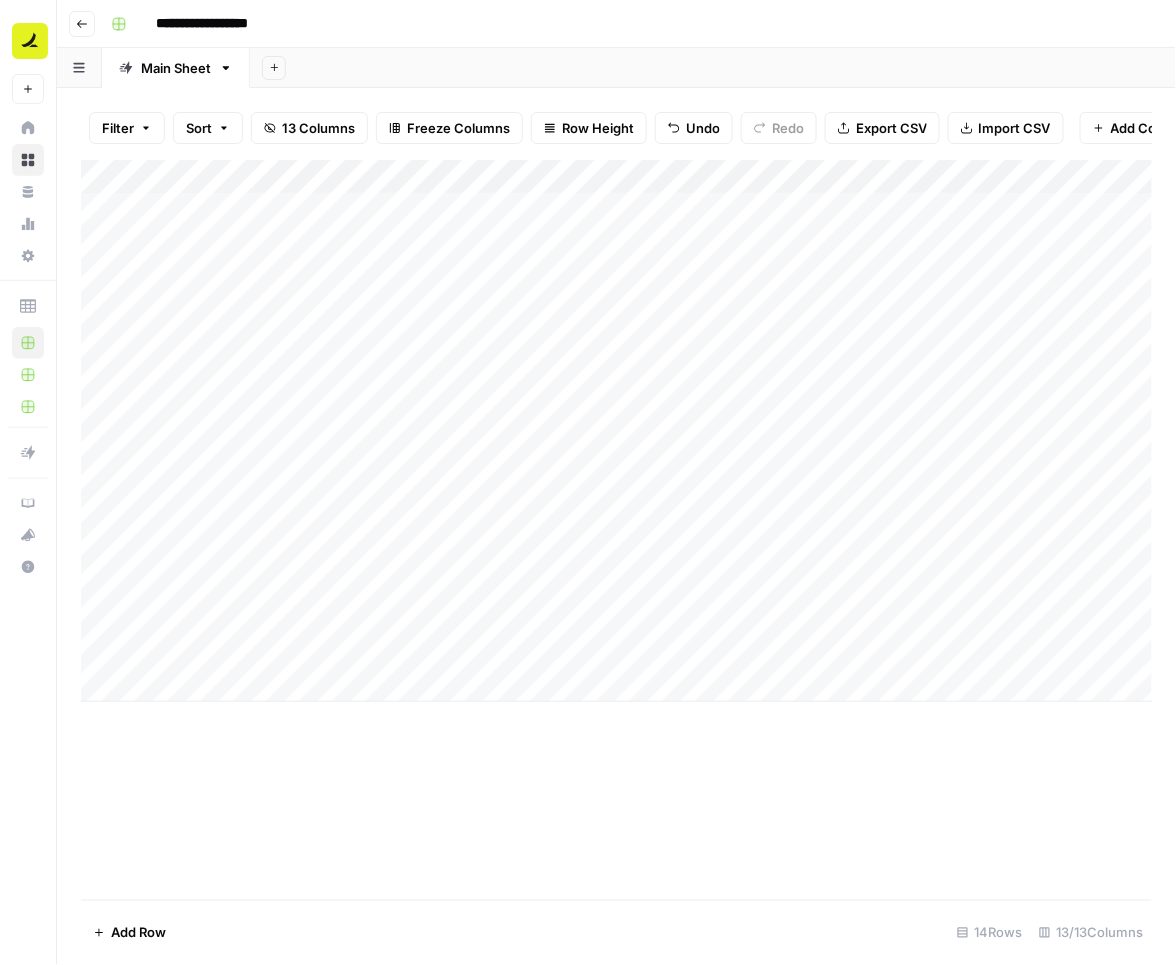 click on "Add Column" at bounding box center [617, 431] 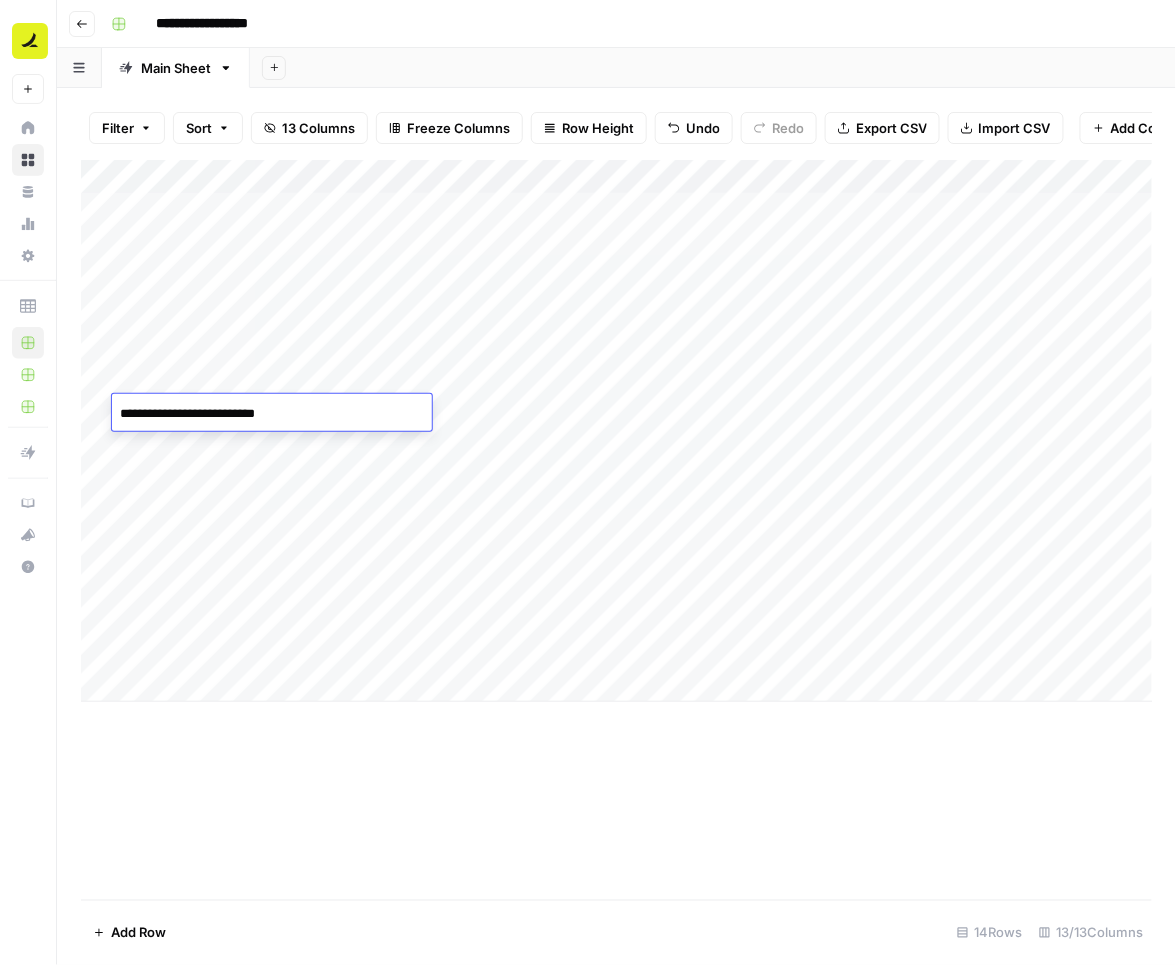 drag, startPoint x: 323, startPoint y: 422, endPoint x: 159, endPoint y: 416, distance: 164.10973 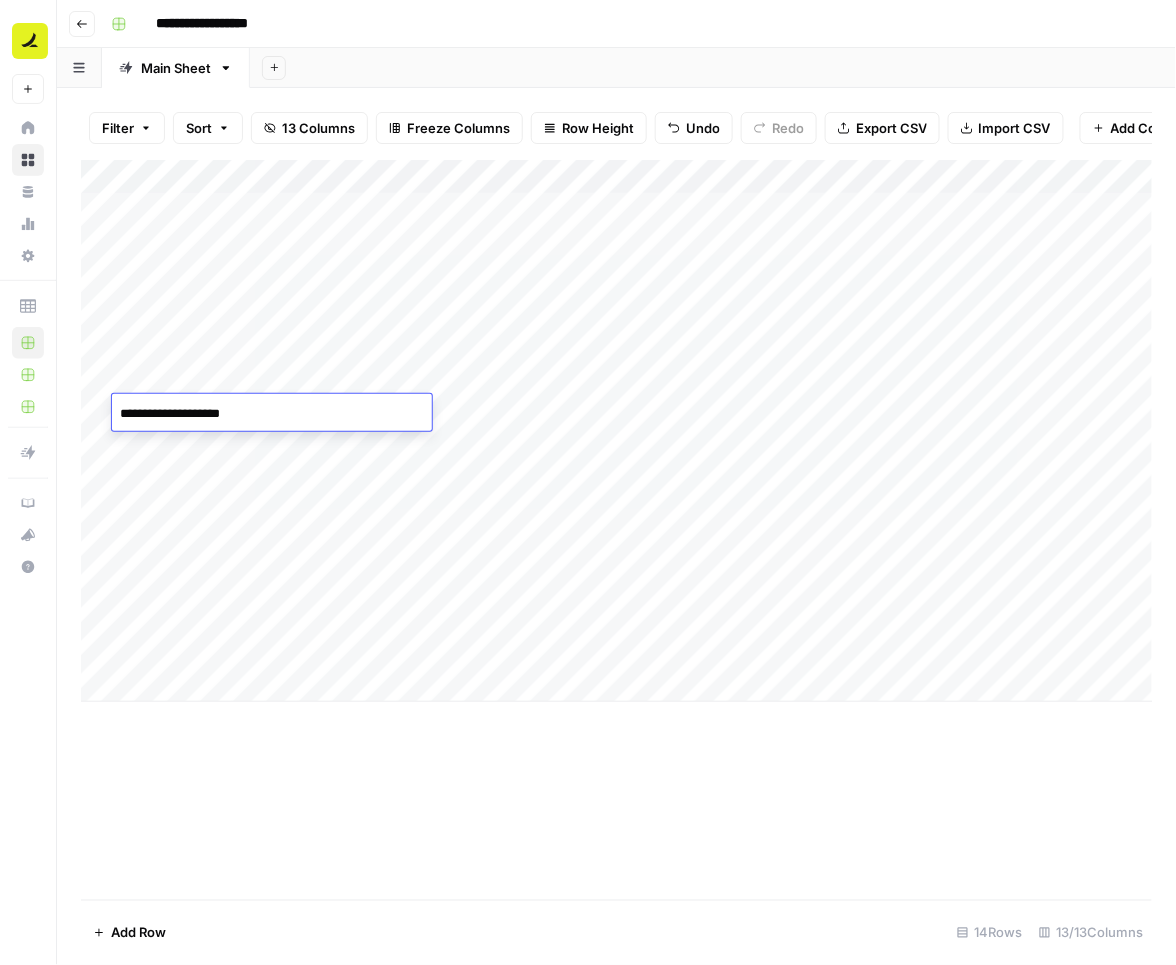 type on "**********" 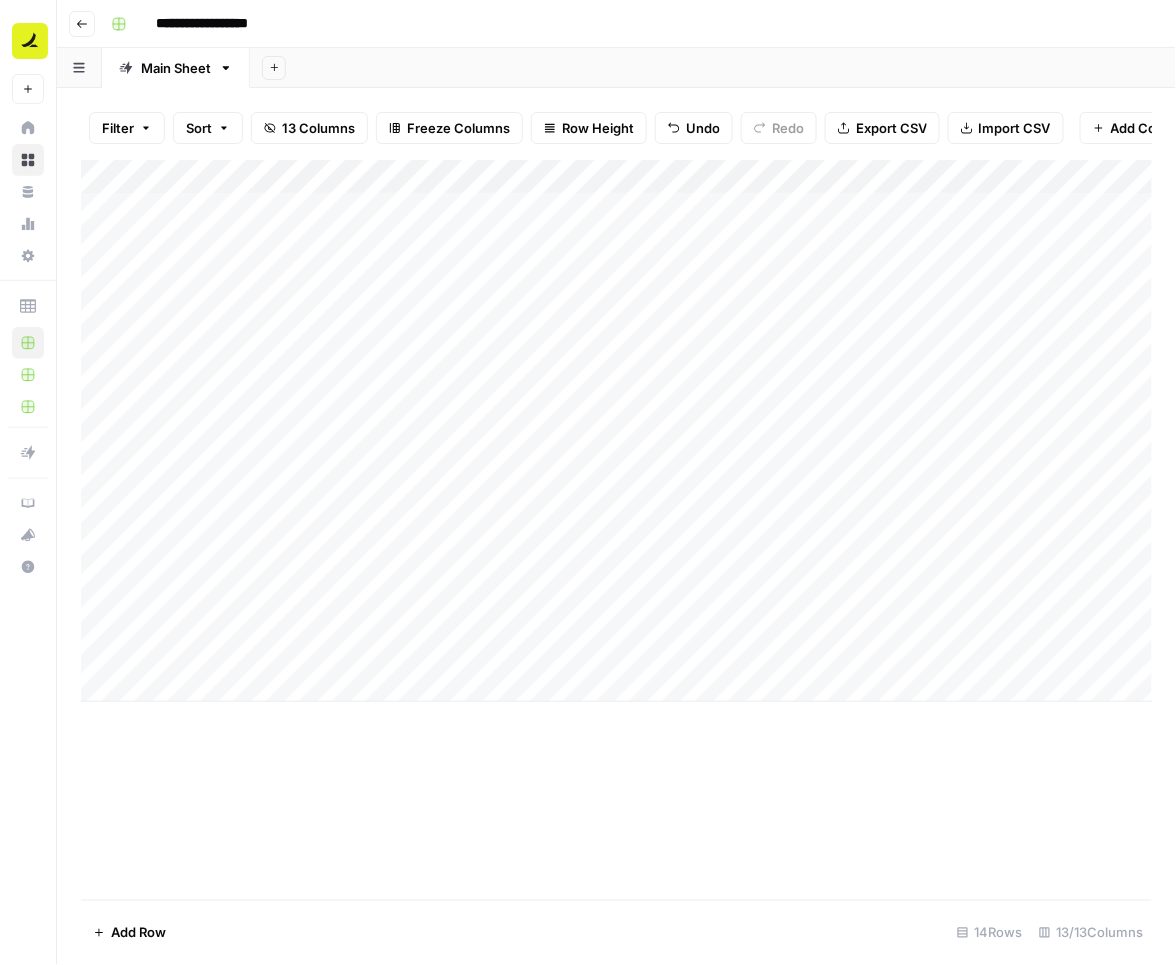 click on "Add Column" at bounding box center (617, 431) 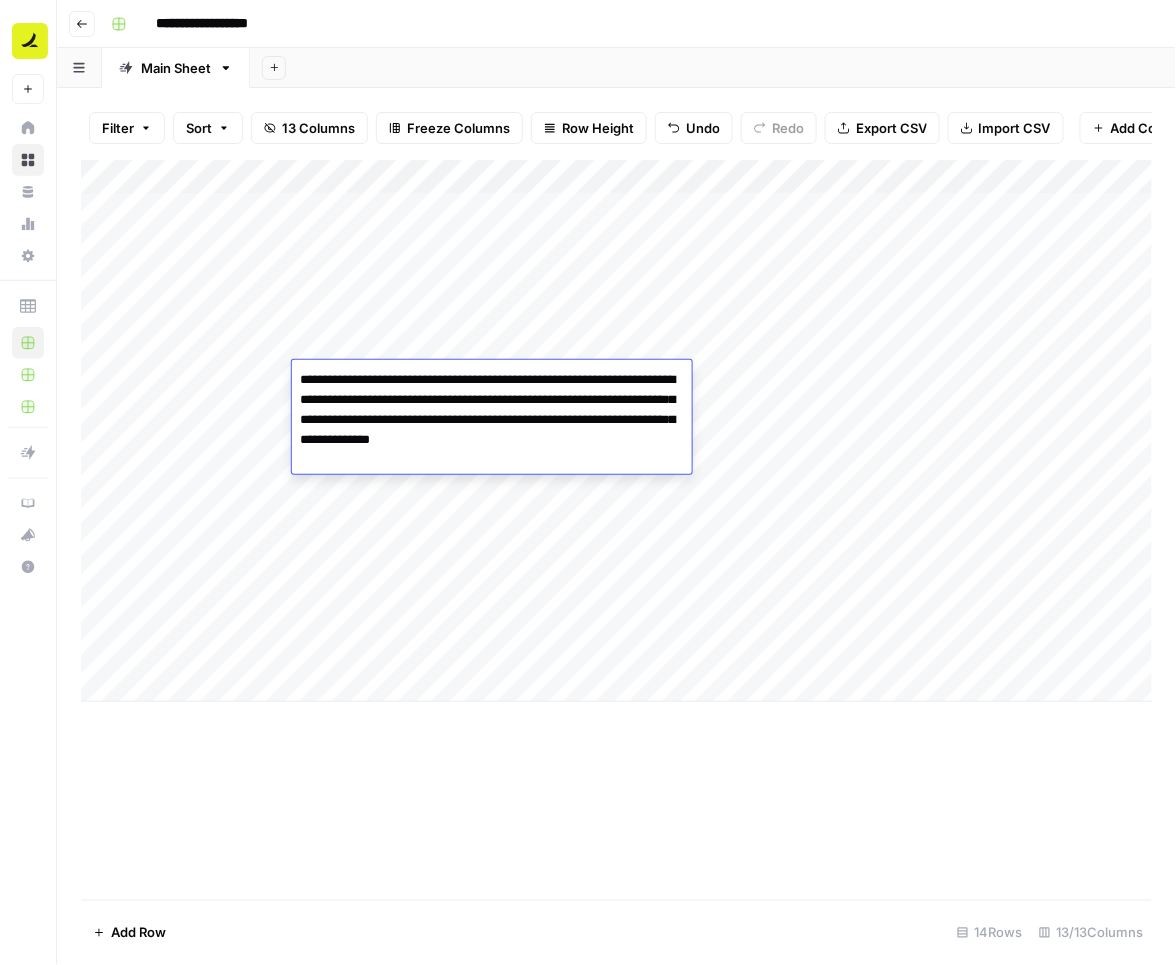 click on "Add Column" at bounding box center (617, 431) 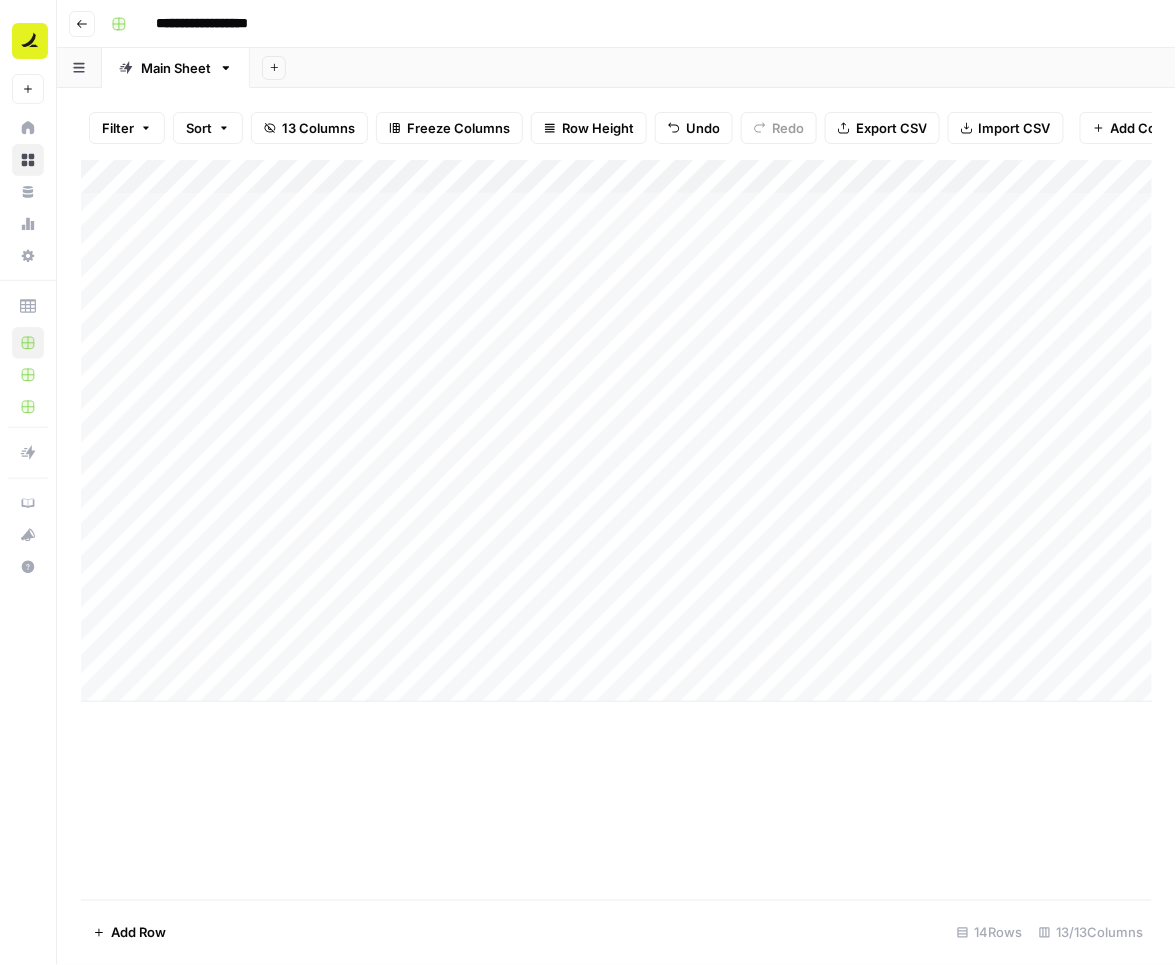 click on "Add Column" at bounding box center [617, 431] 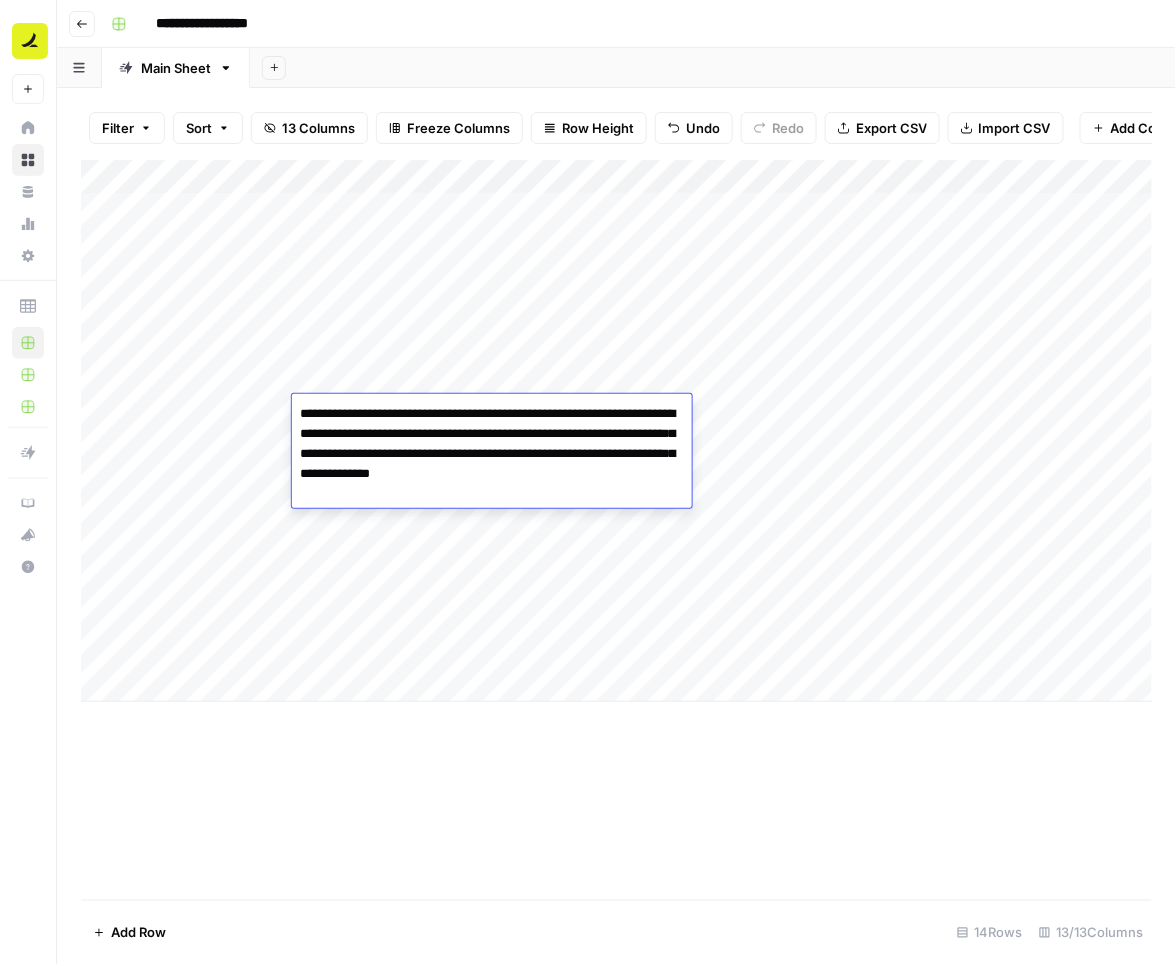 click on "**********" at bounding box center (492, 454) 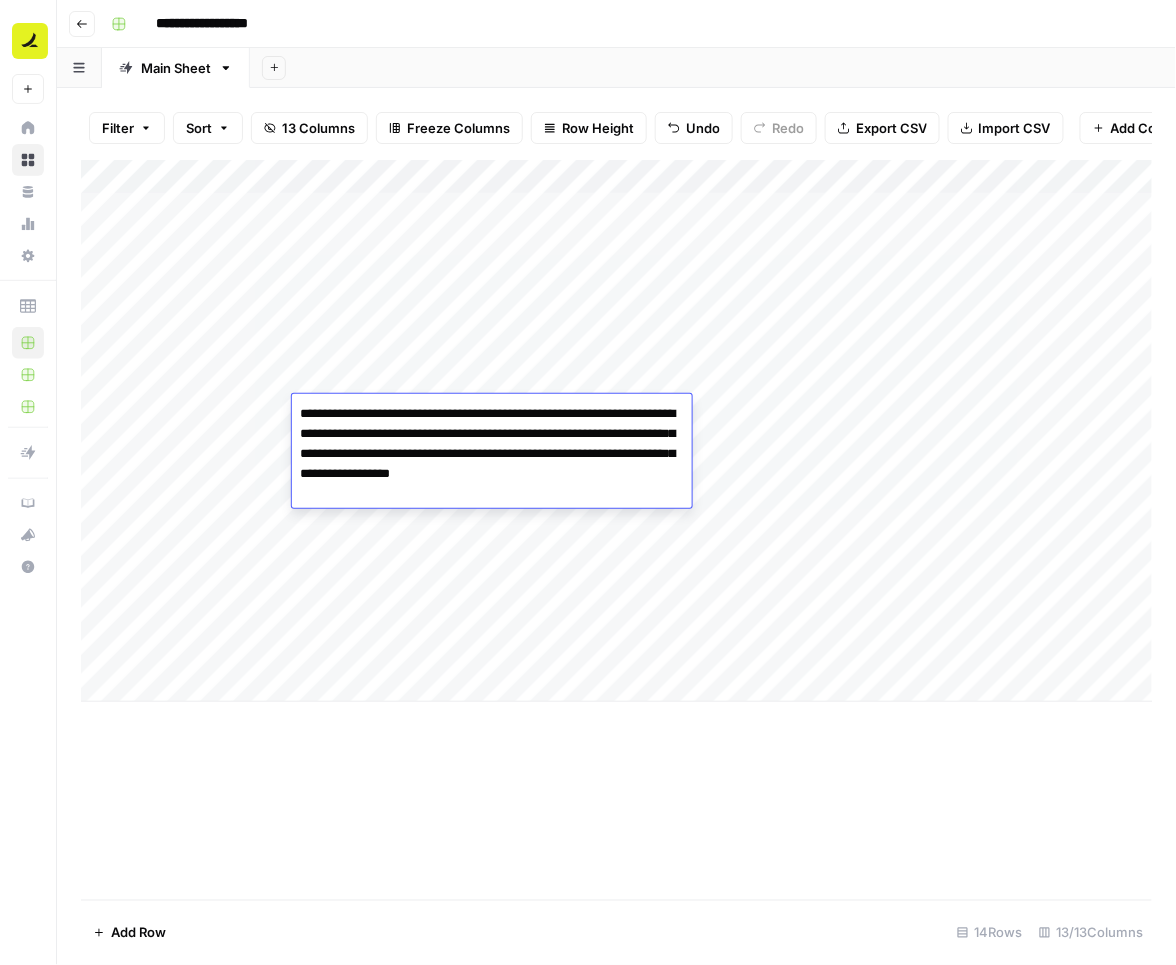 click on "**********" at bounding box center (492, 454) 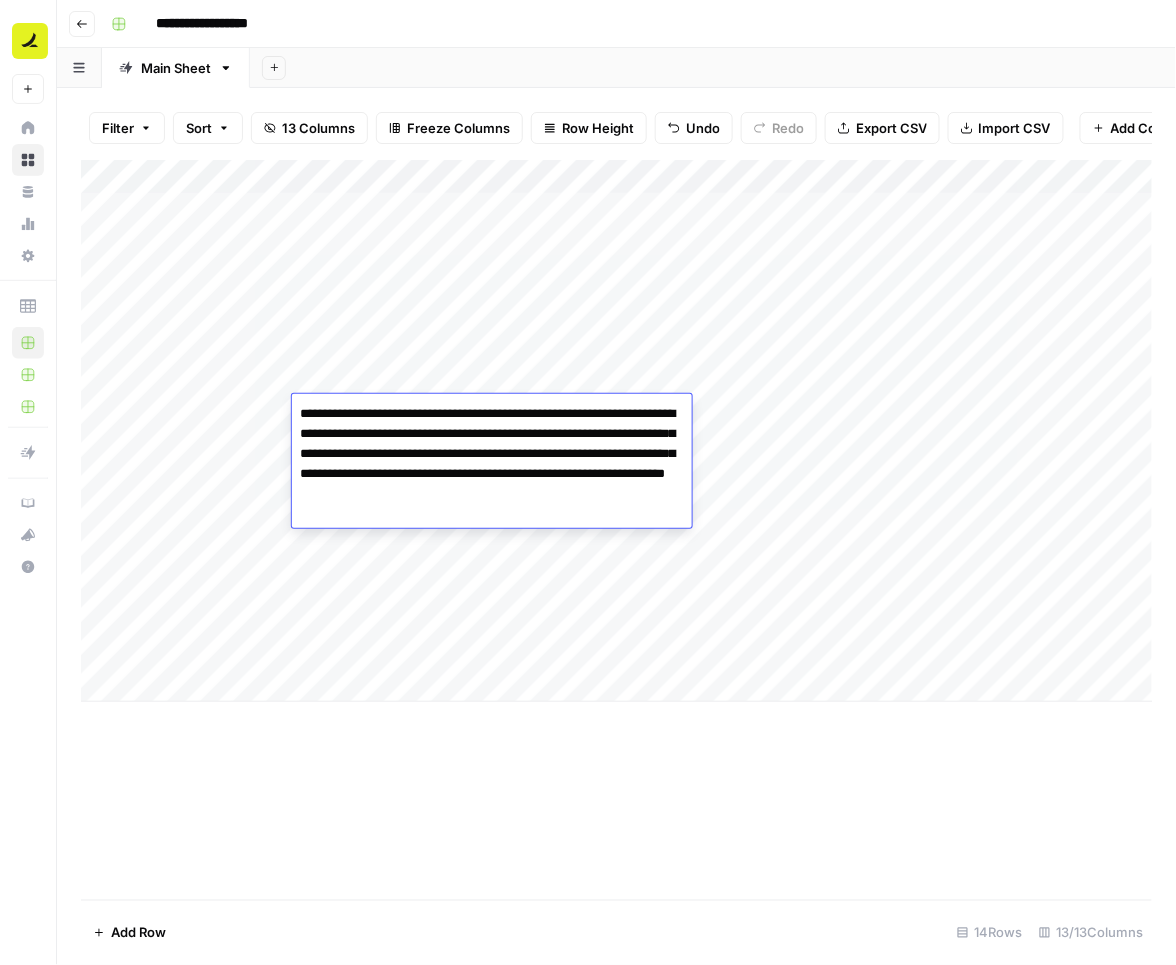 drag, startPoint x: 550, startPoint y: 452, endPoint x: 575, endPoint y: 436, distance: 29.681644 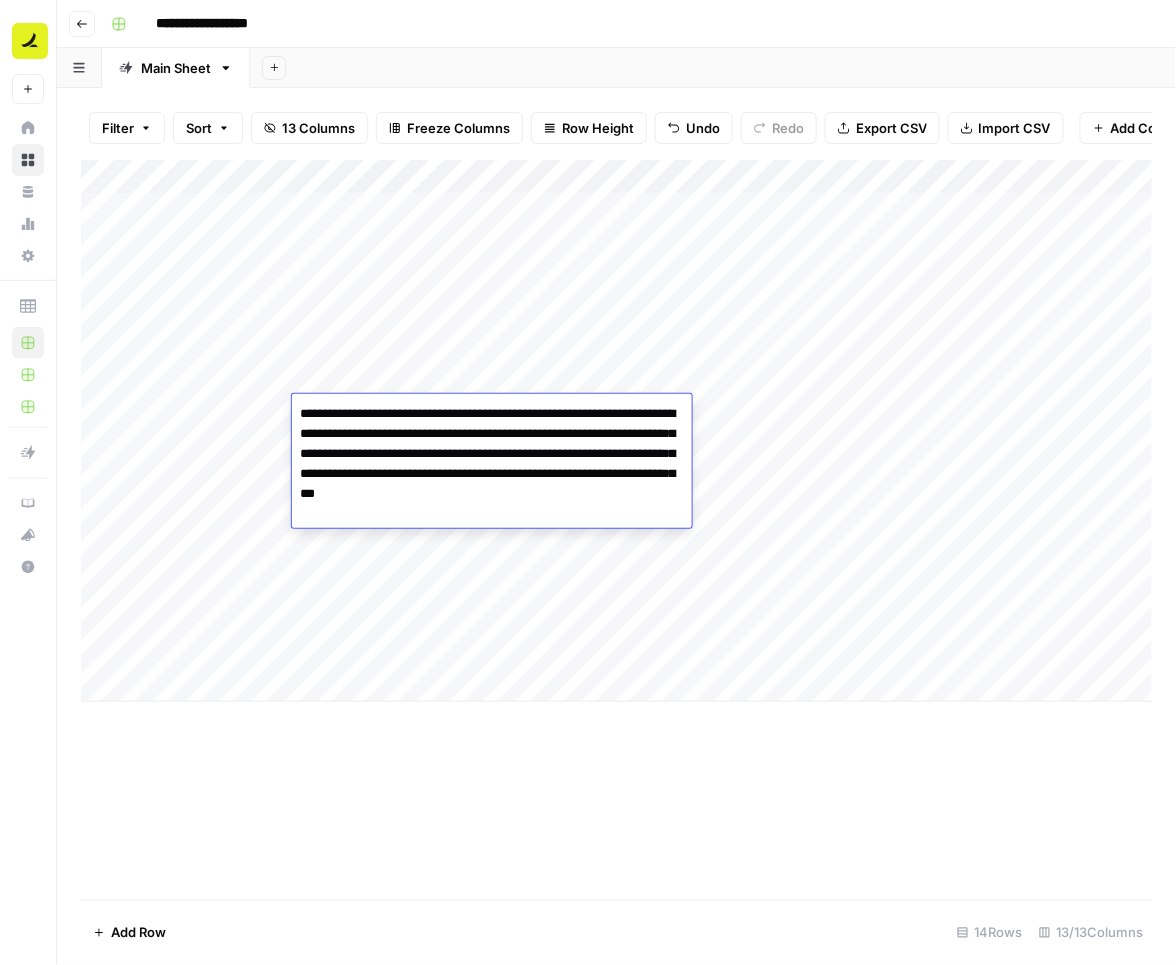 type on "**********" 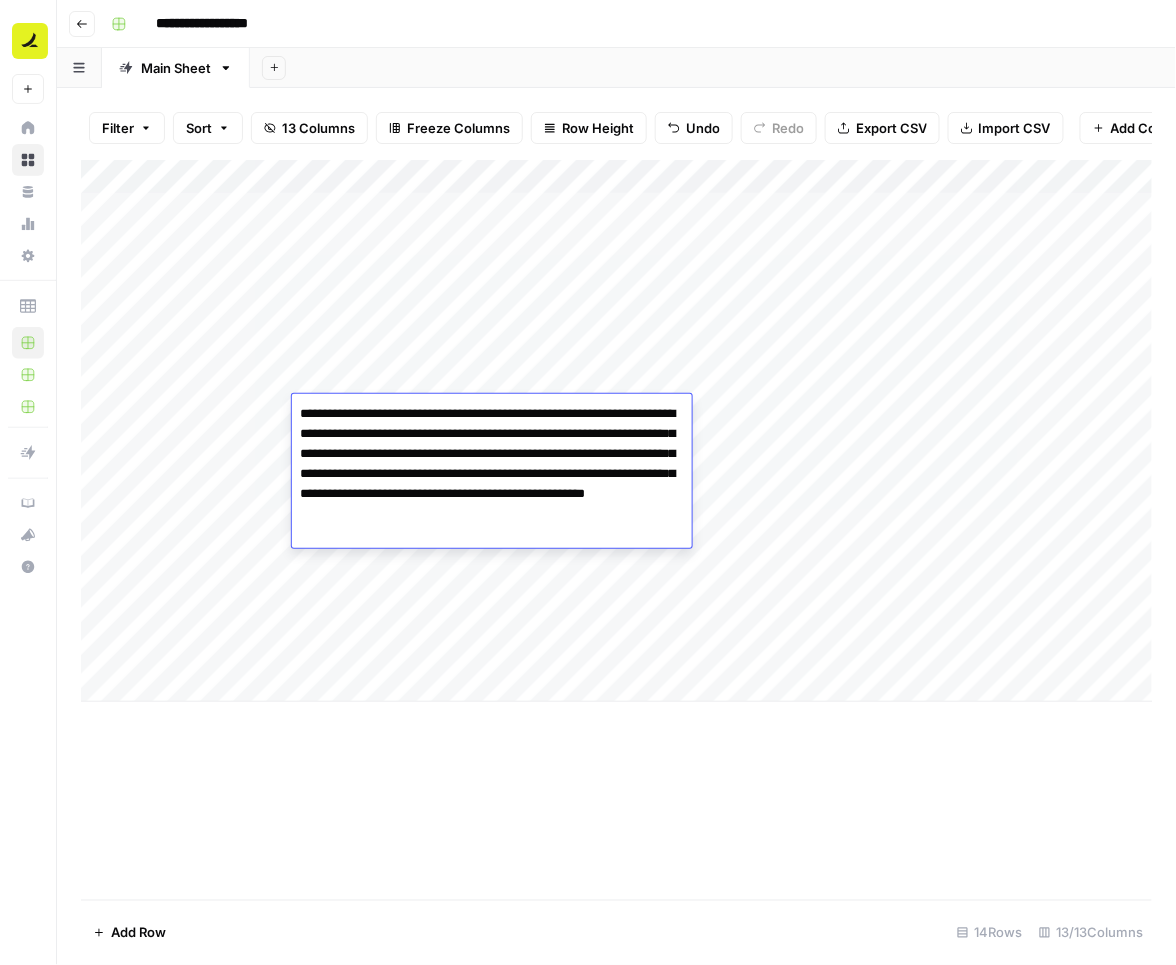 click on "Add Column" at bounding box center [616, 530] 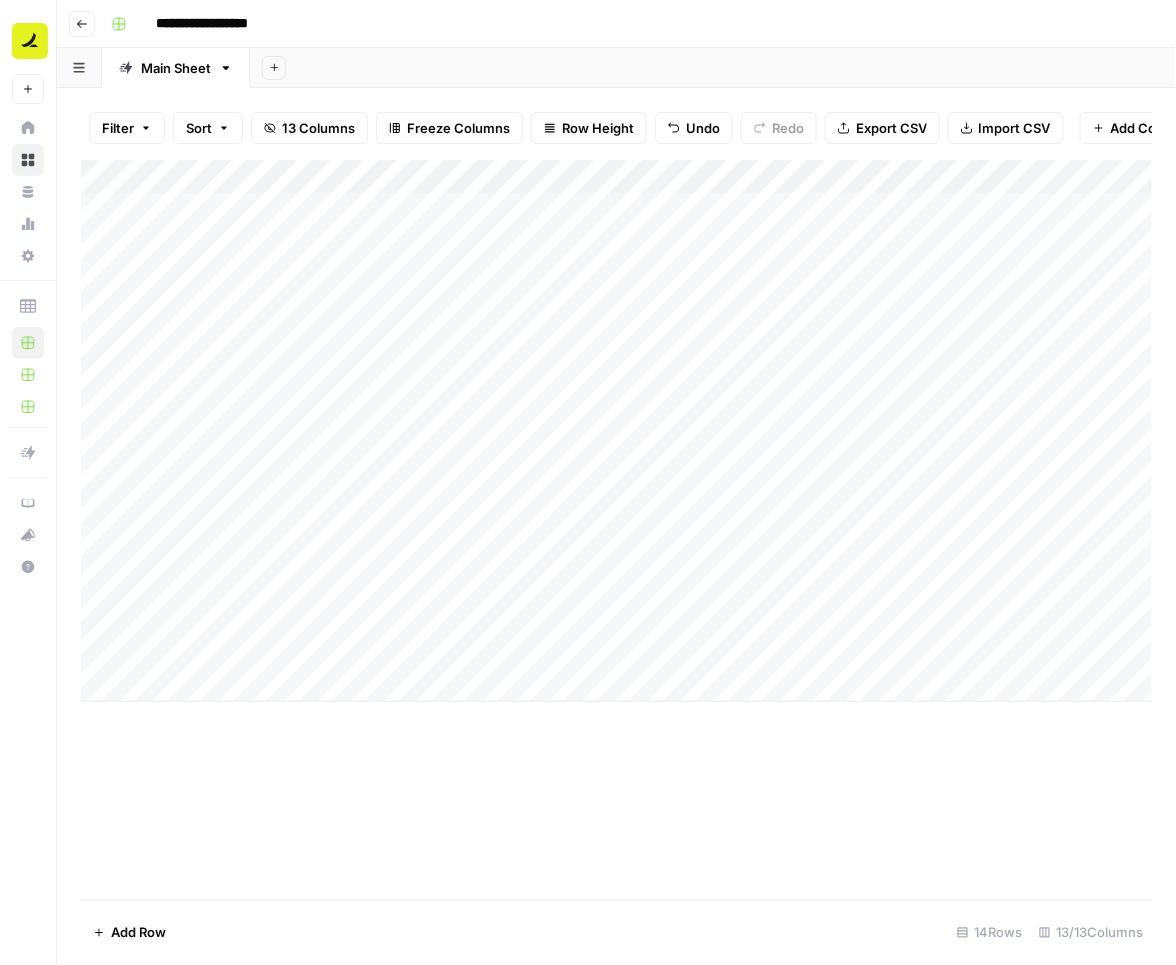 click on "Add Column" at bounding box center (617, 431) 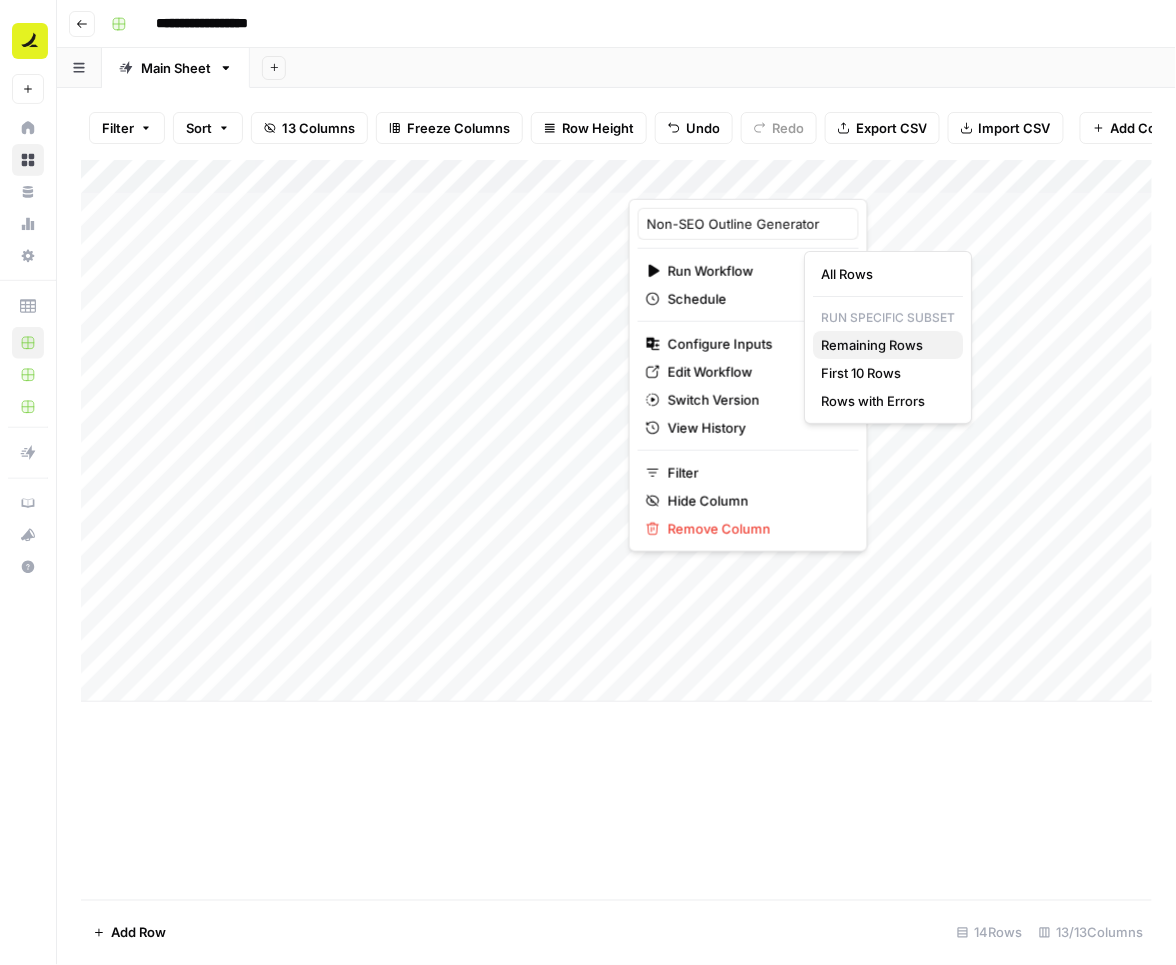 click on "Remaining Rows" at bounding box center [884, 345] 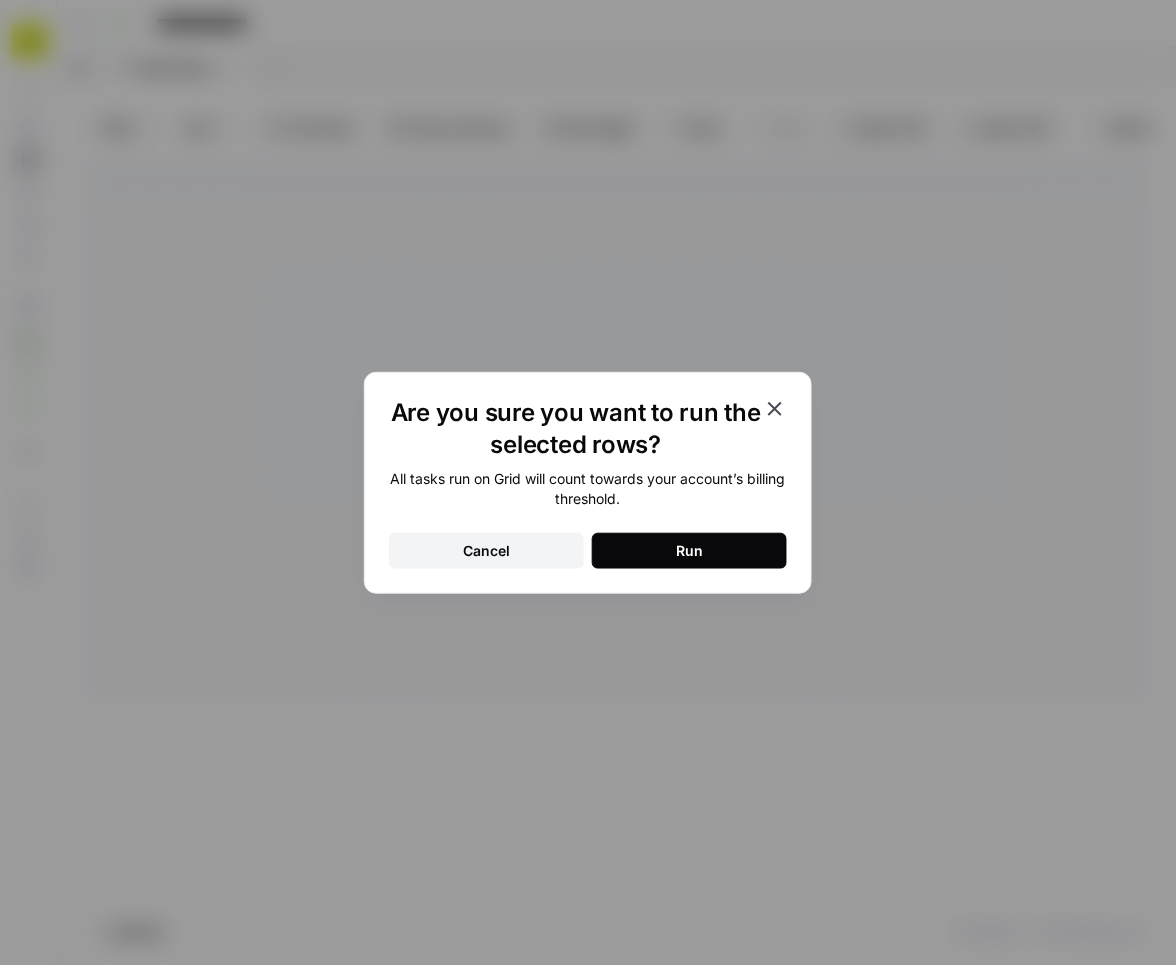 click on "Run" at bounding box center (689, 551) 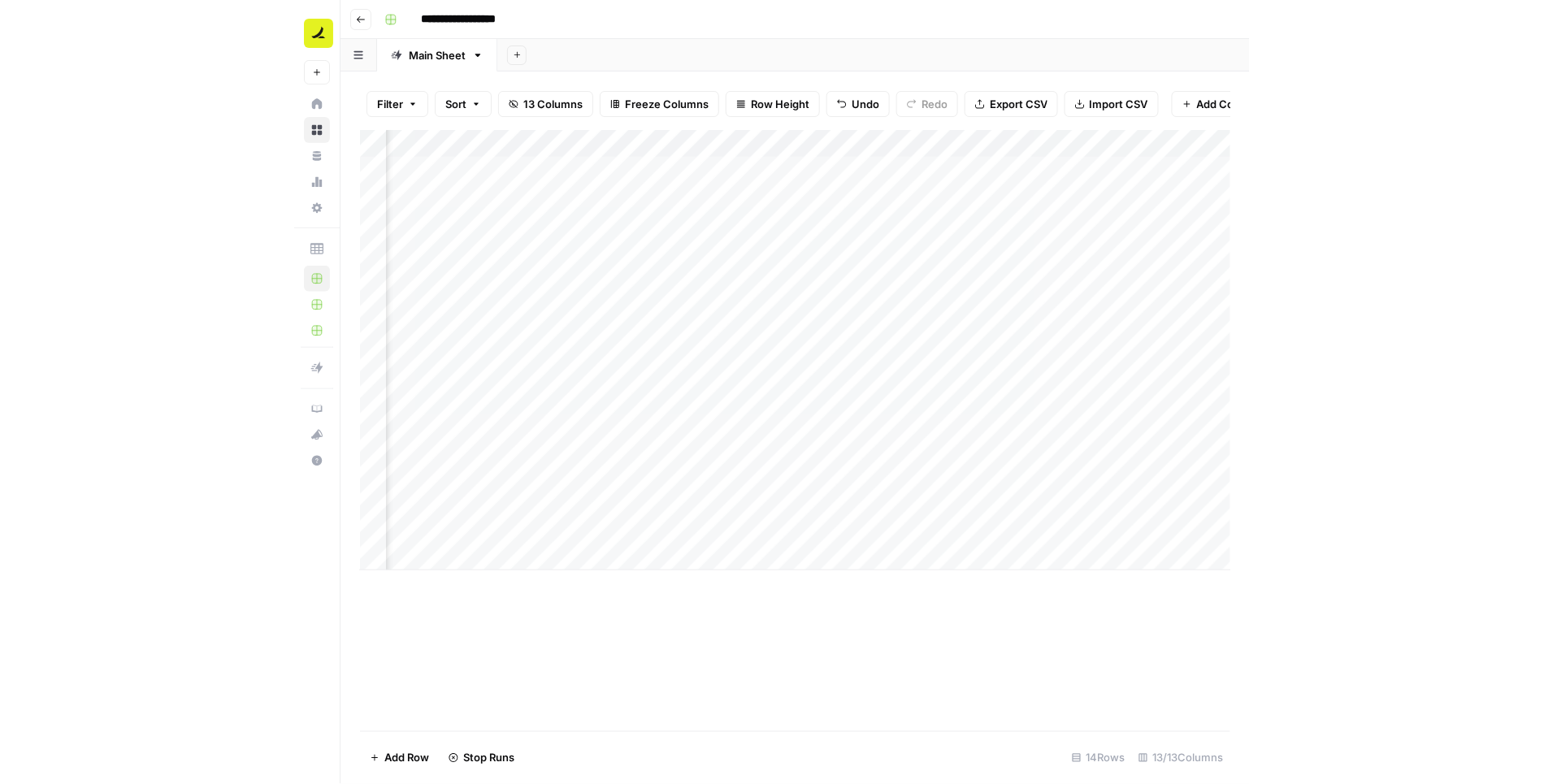 scroll, scrollTop: 0, scrollLeft: 180, axis: horizontal 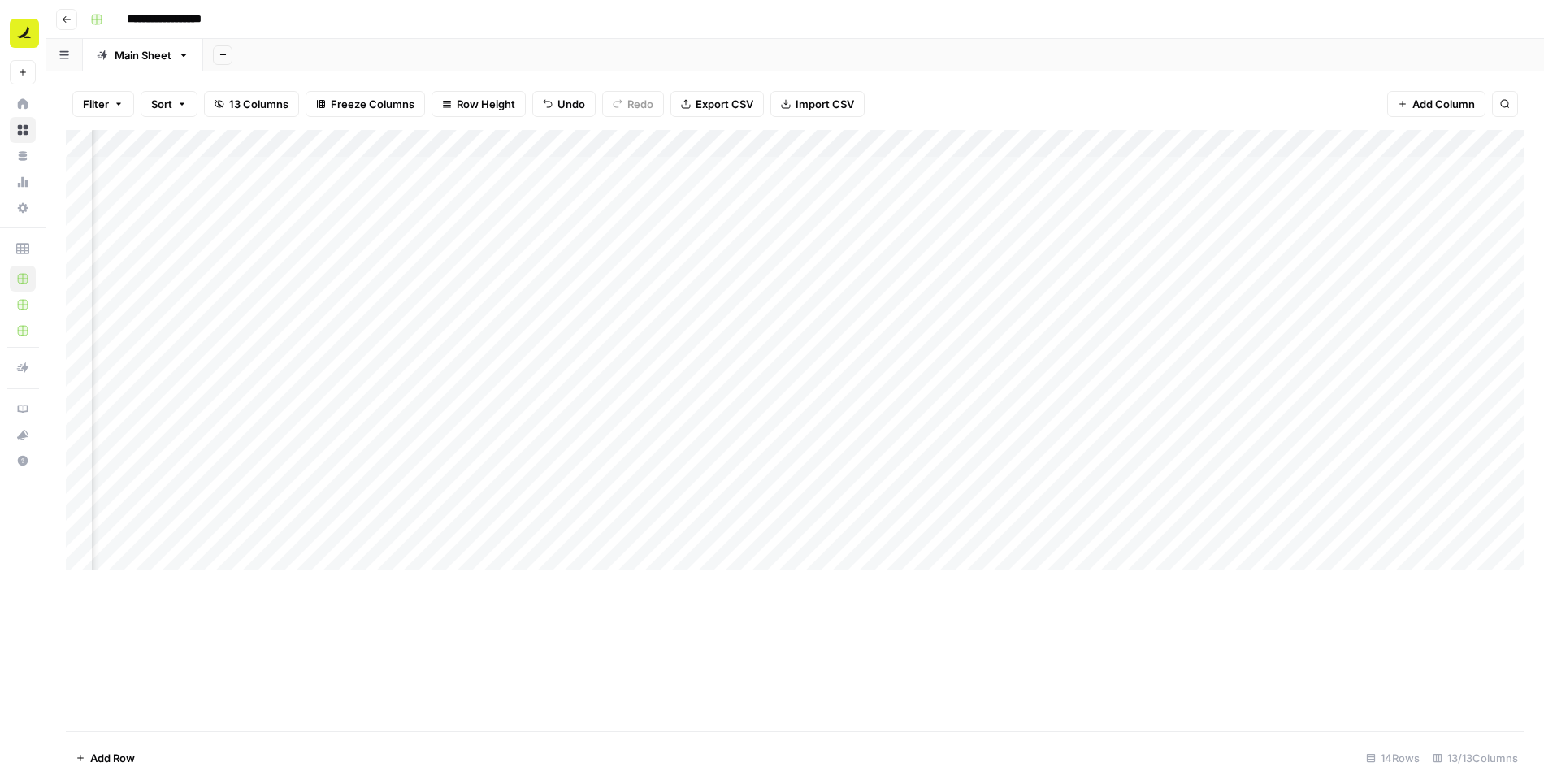 click on "Add Column" at bounding box center (795, 350) 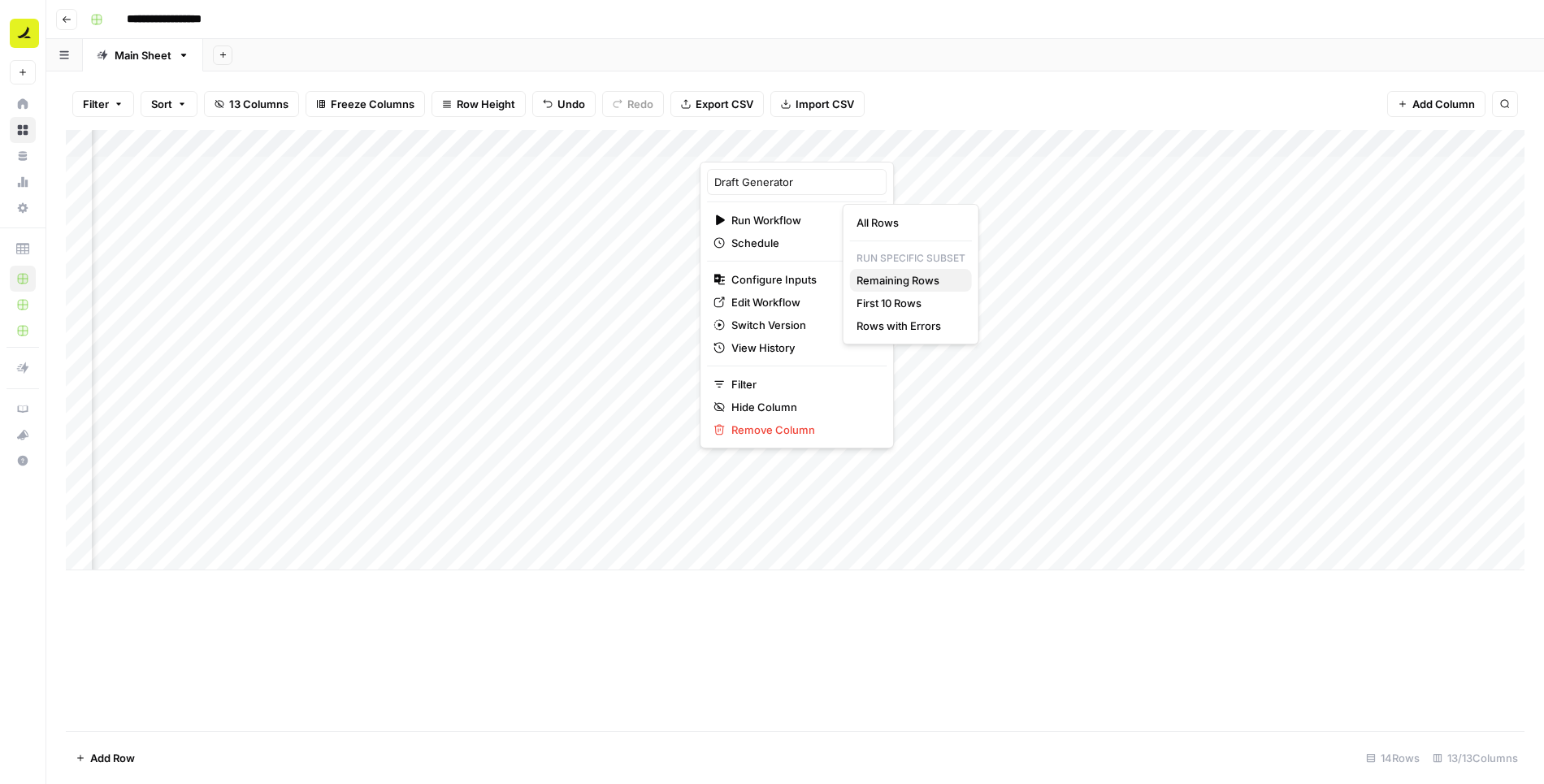 click on "Remaining Rows" at bounding box center [908, 280] 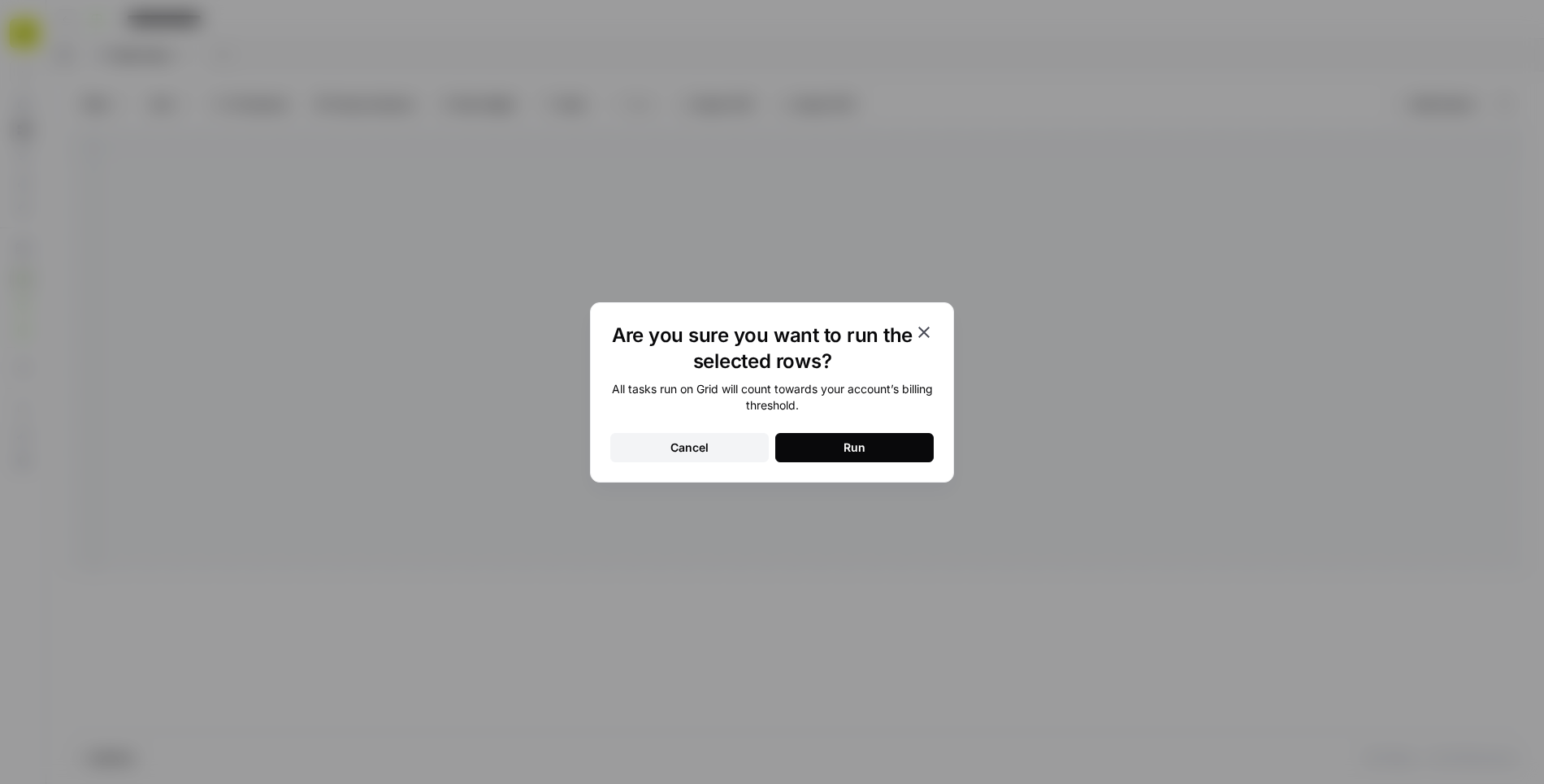 click on "Run" at bounding box center [854, 448] 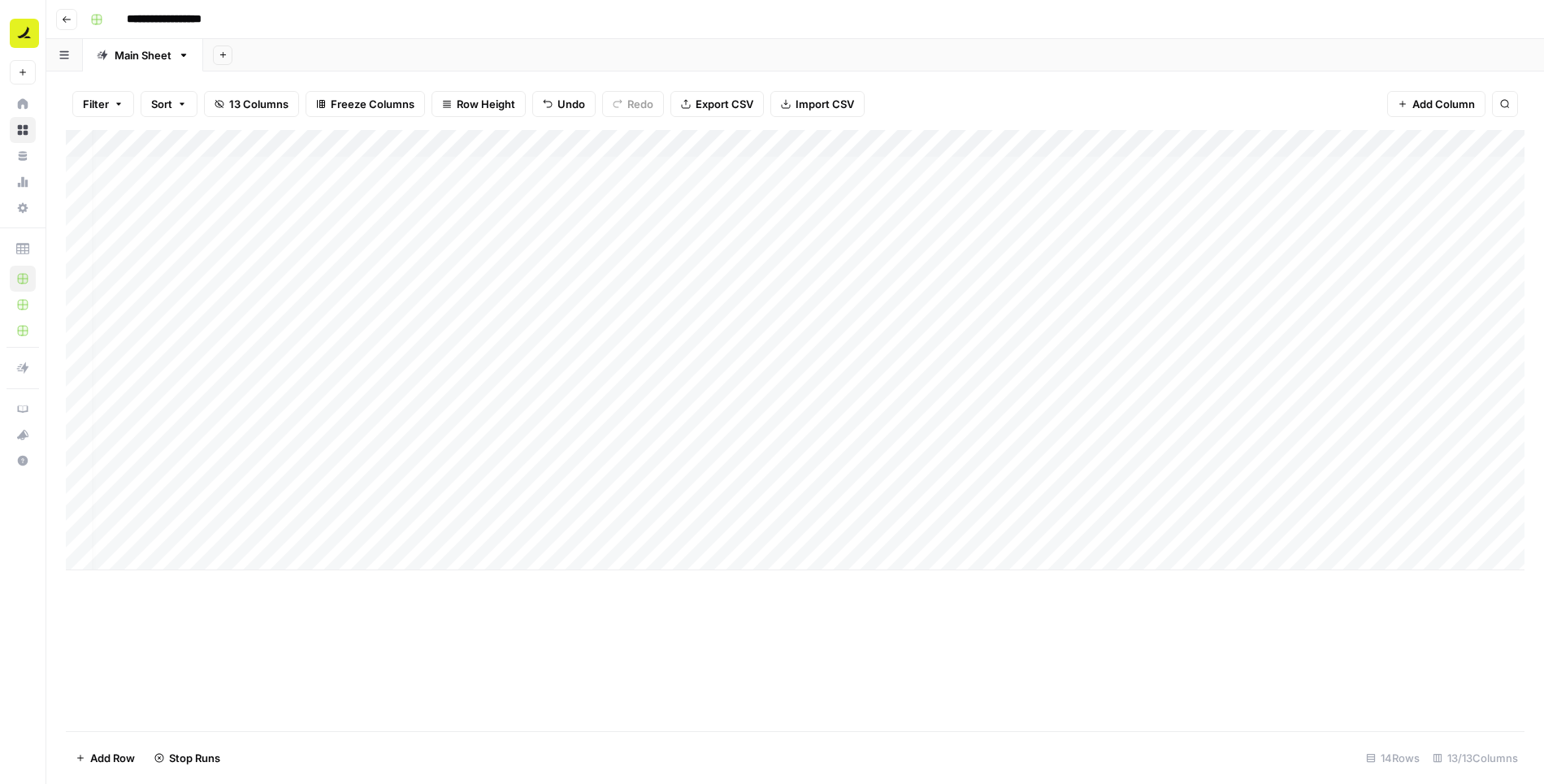 scroll, scrollTop: 0, scrollLeft: 91, axis: horizontal 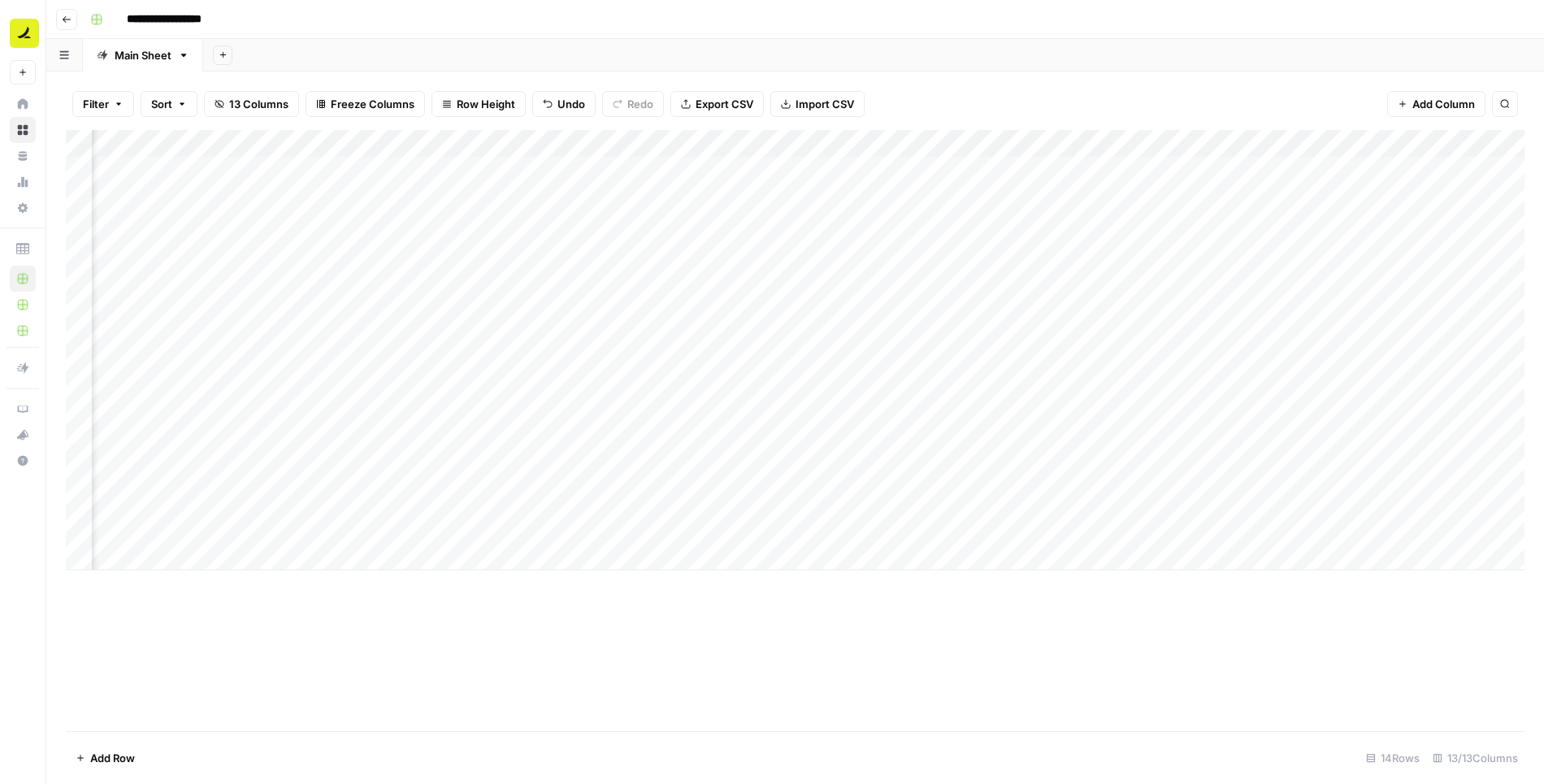 click on "Add Column" at bounding box center [795, 350] 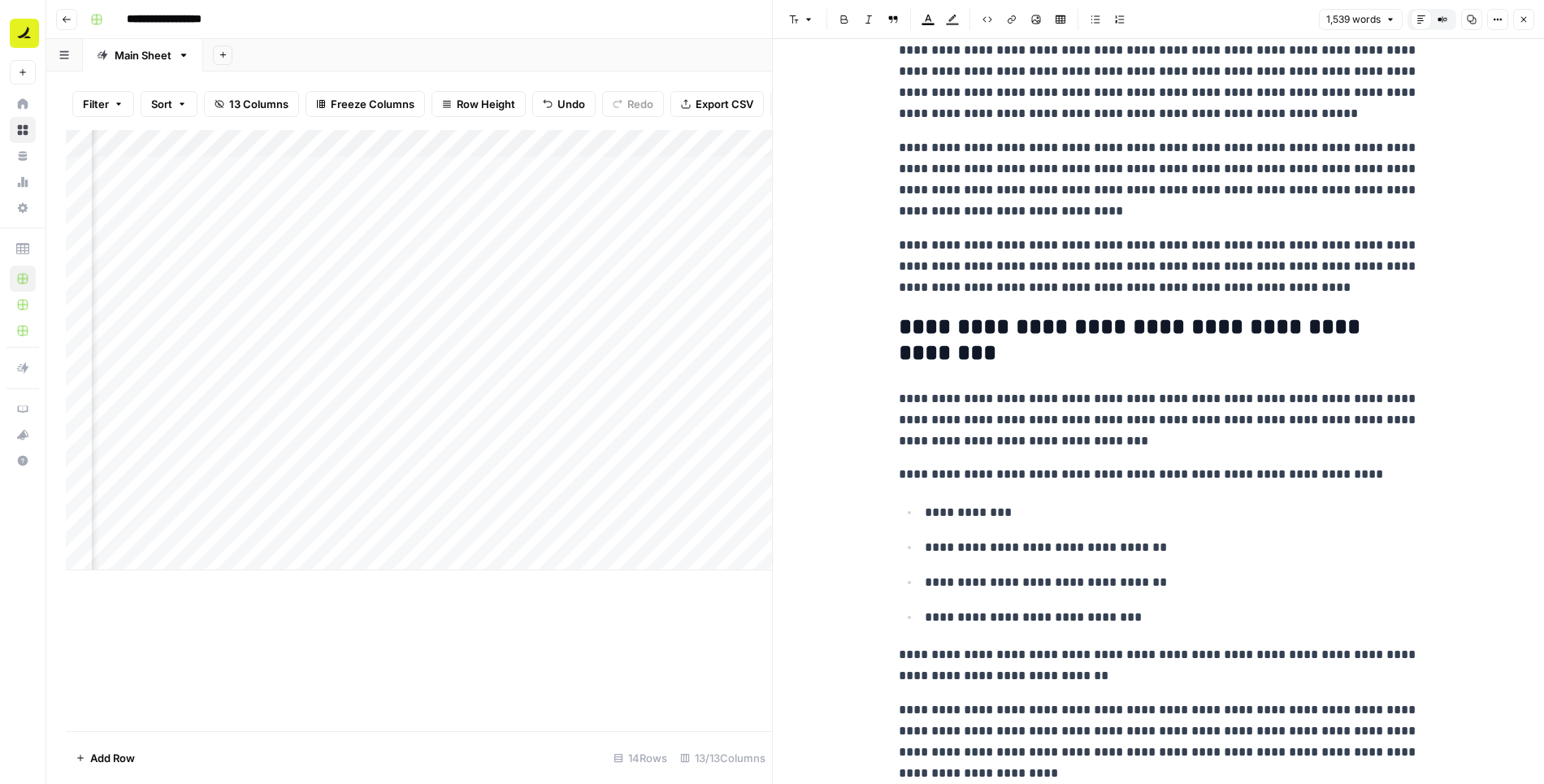 scroll, scrollTop: 4433, scrollLeft: 0, axis: vertical 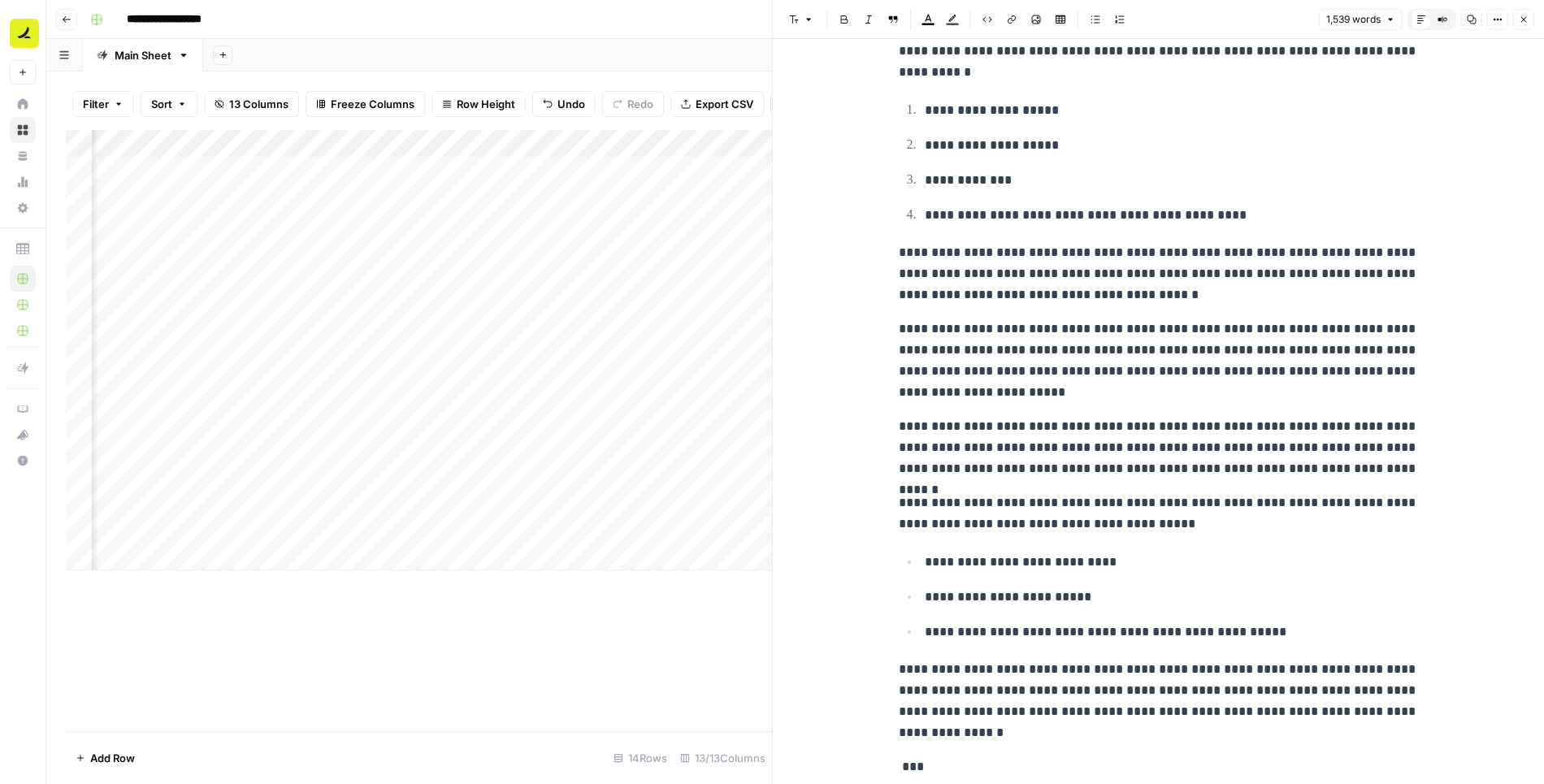 click on "Close" at bounding box center (1524, 19) 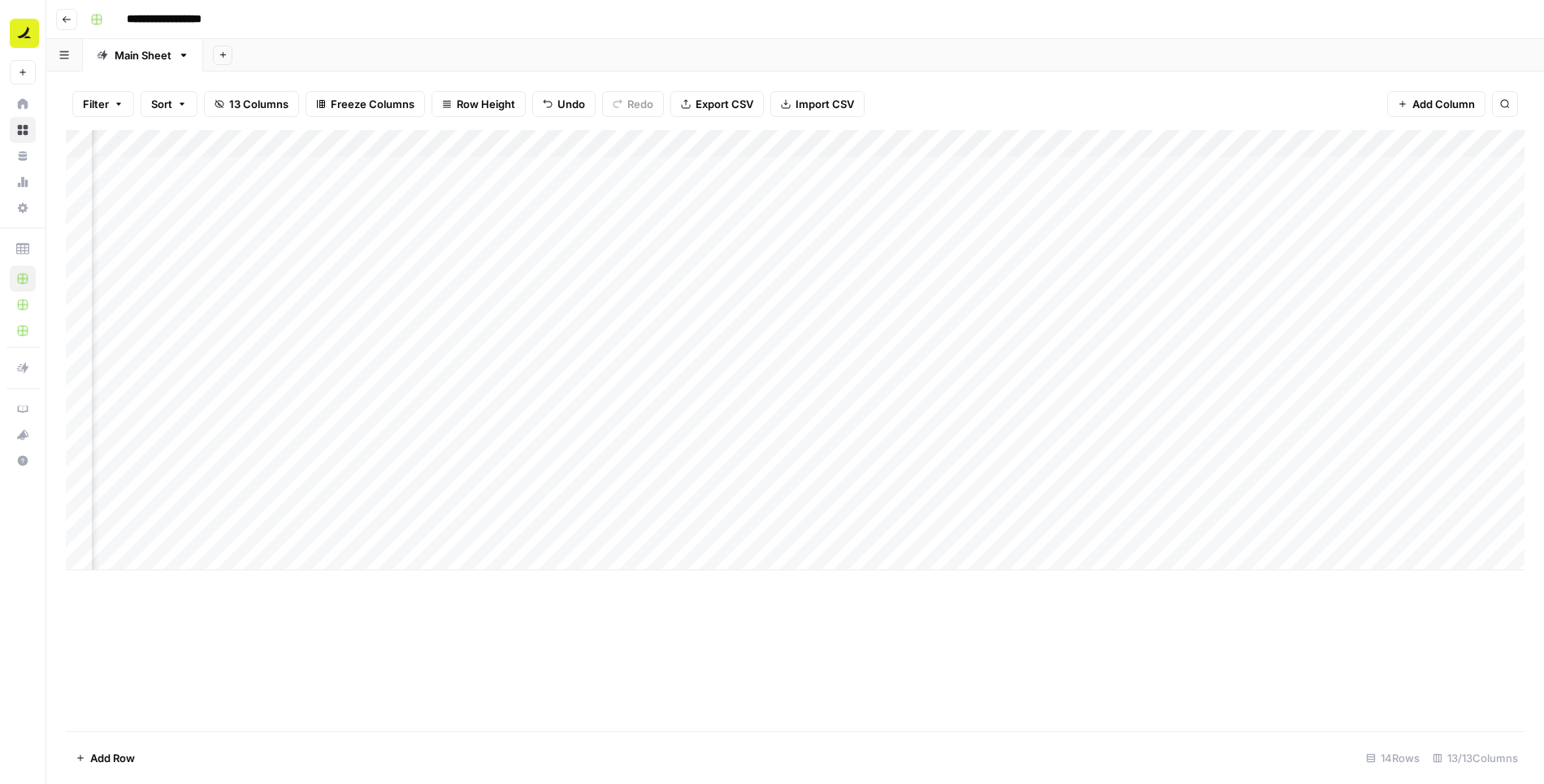 scroll, scrollTop: 0, scrollLeft: 362, axis: horizontal 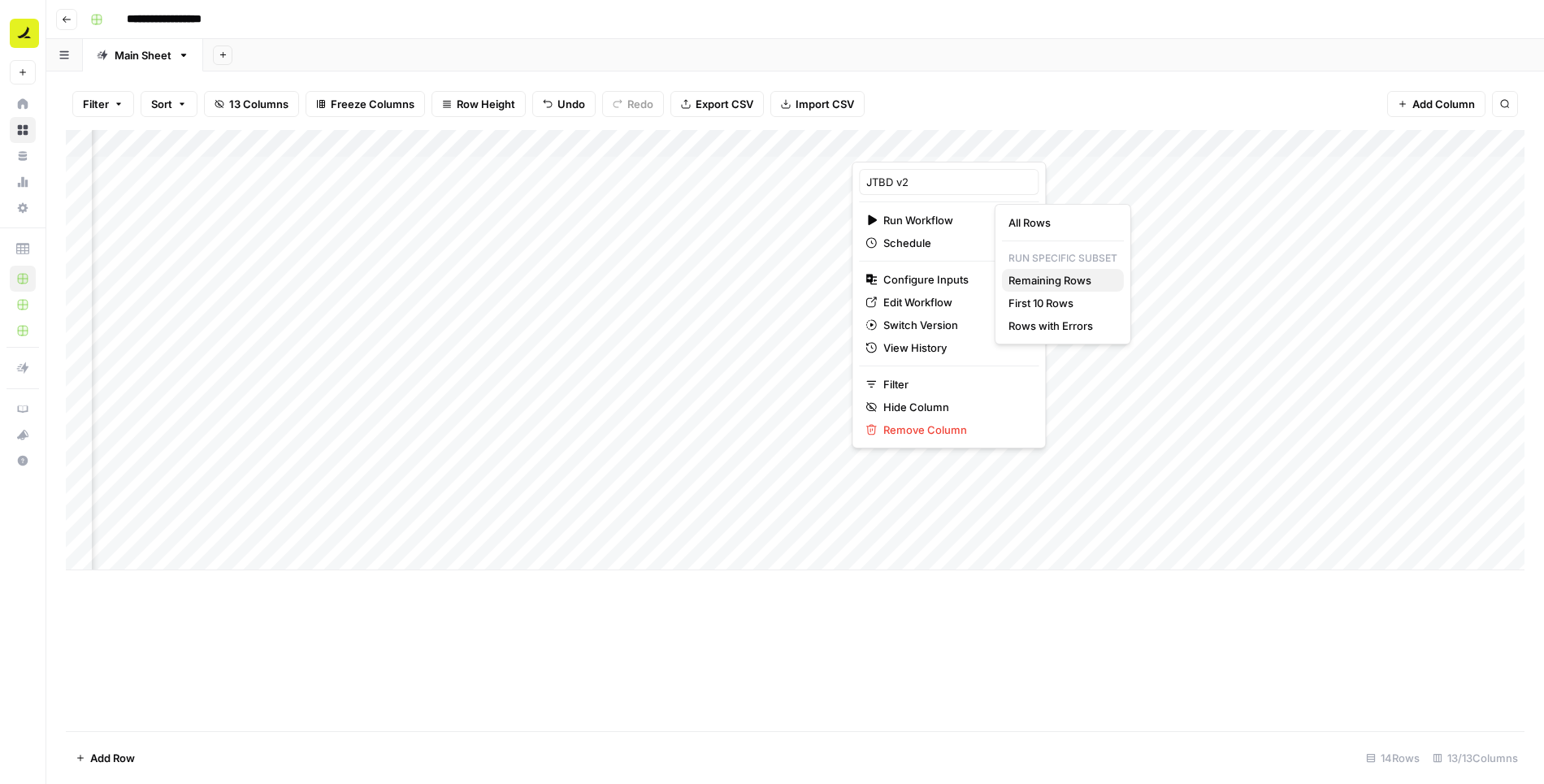 click on "Remaining Rows" at bounding box center [1060, 280] 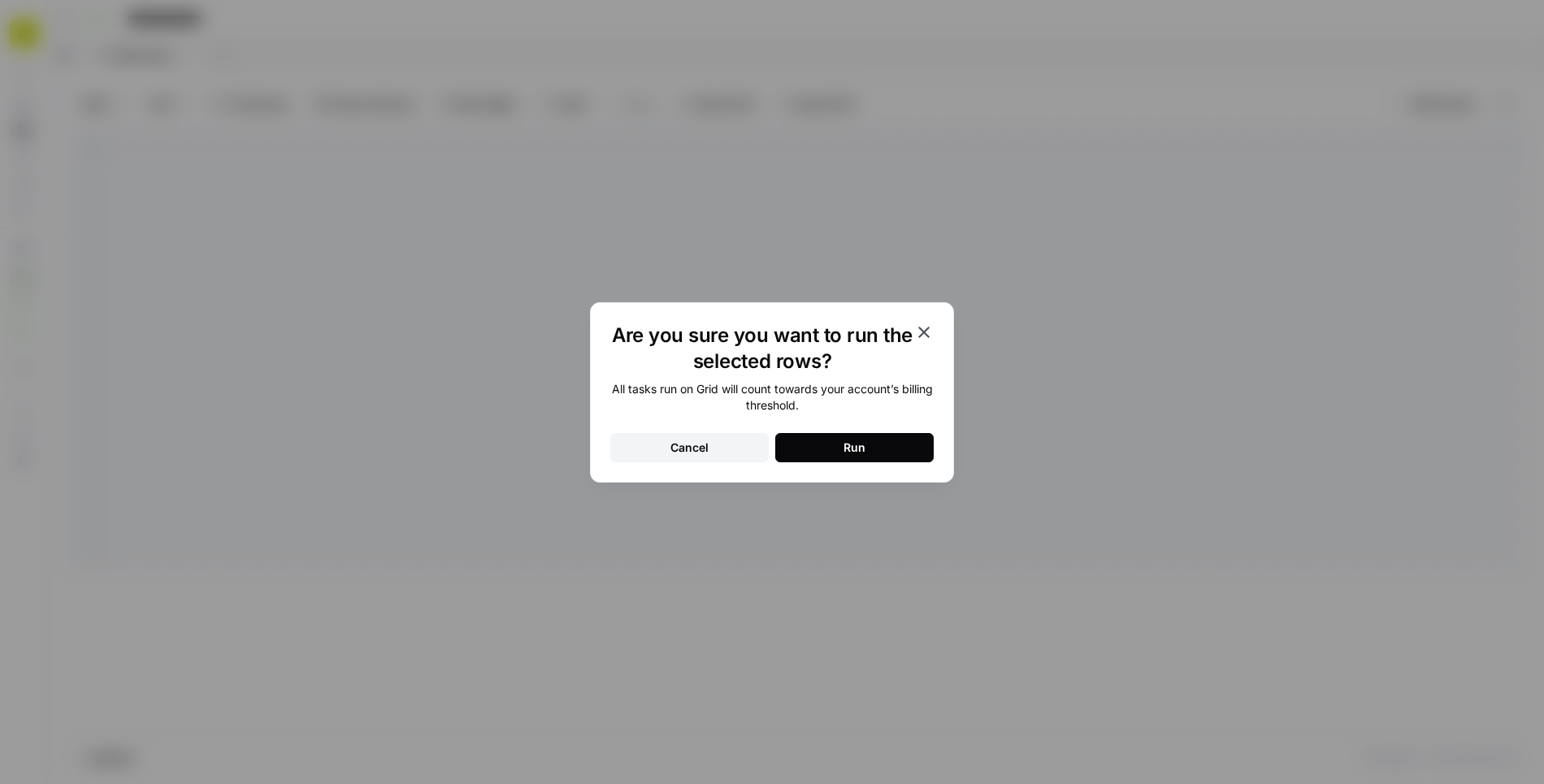 click on "Run" at bounding box center (854, 448) 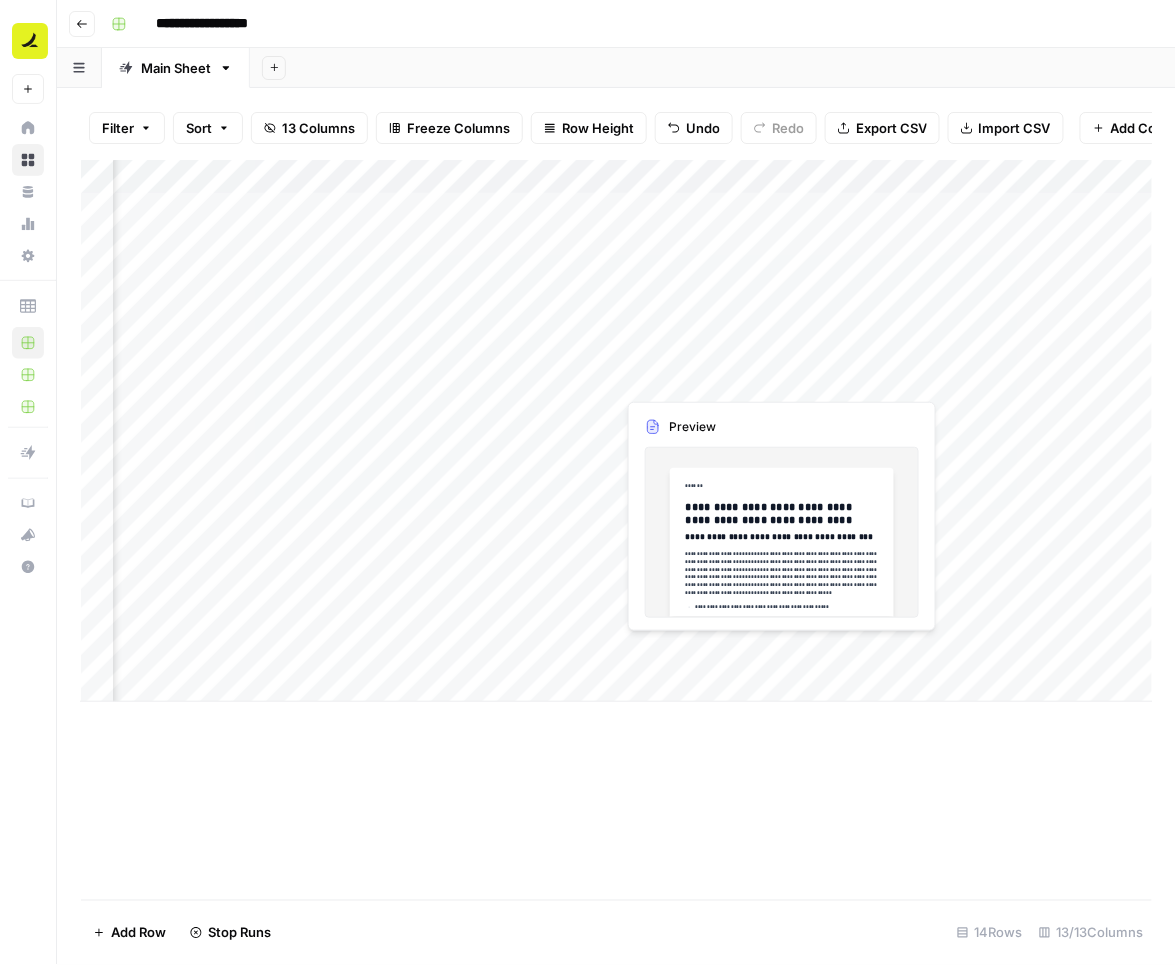 scroll, scrollTop: 0, scrollLeft: 1236, axis: horizontal 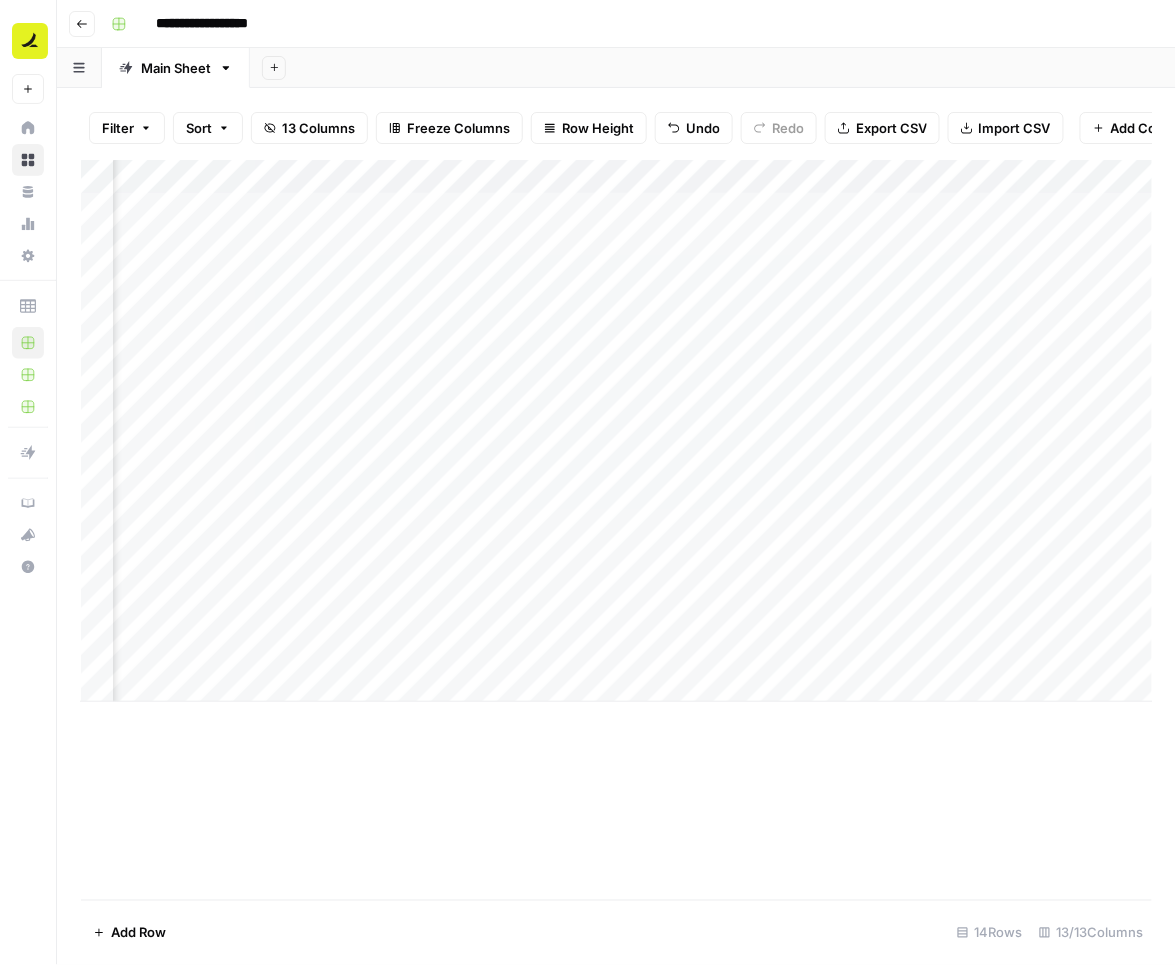 click on "Add Column" at bounding box center [617, 431] 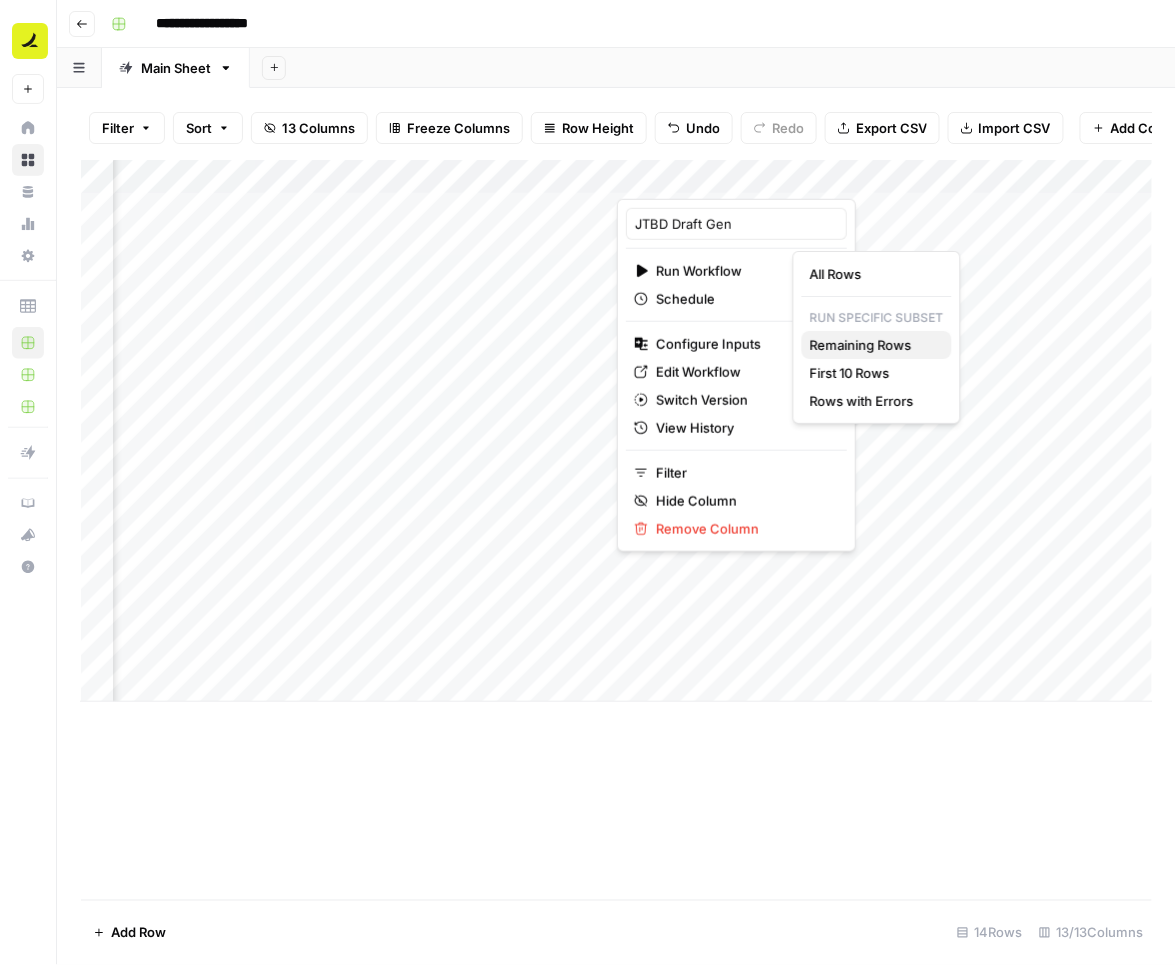 click on "Remaining Rows" at bounding box center [873, 345] 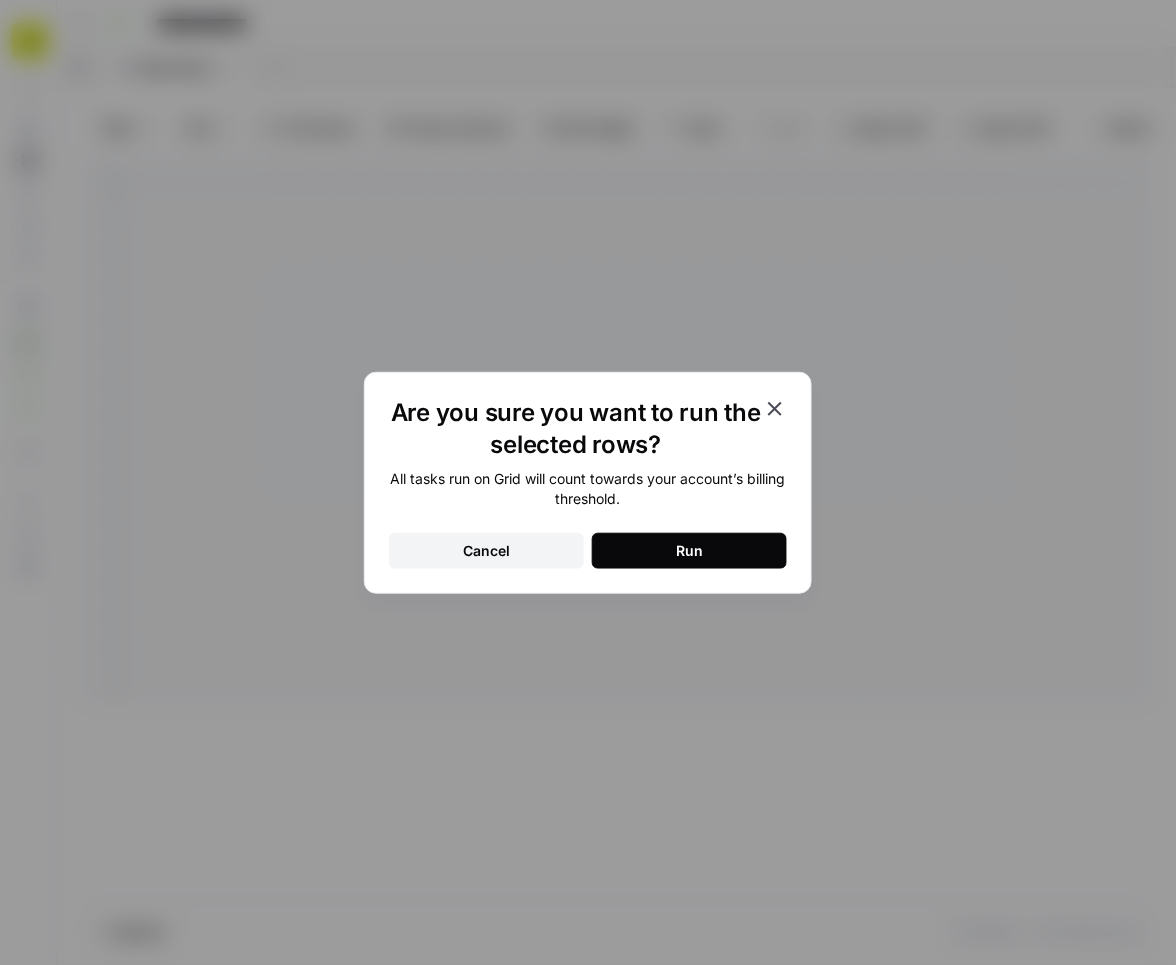 click on "Run" at bounding box center [689, 551] 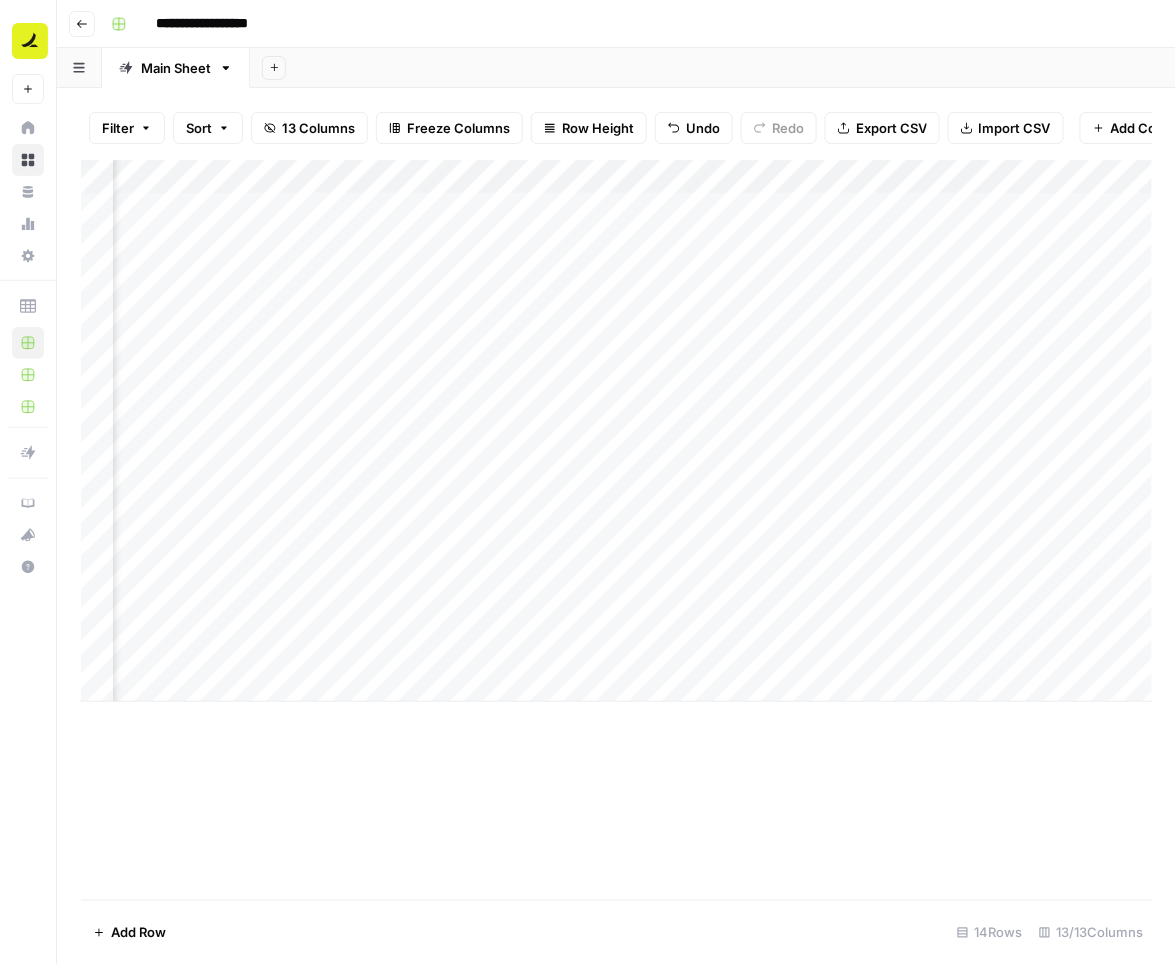 scroll, scrollTop: 0, scrollLeft: 1713, axis: horizontal 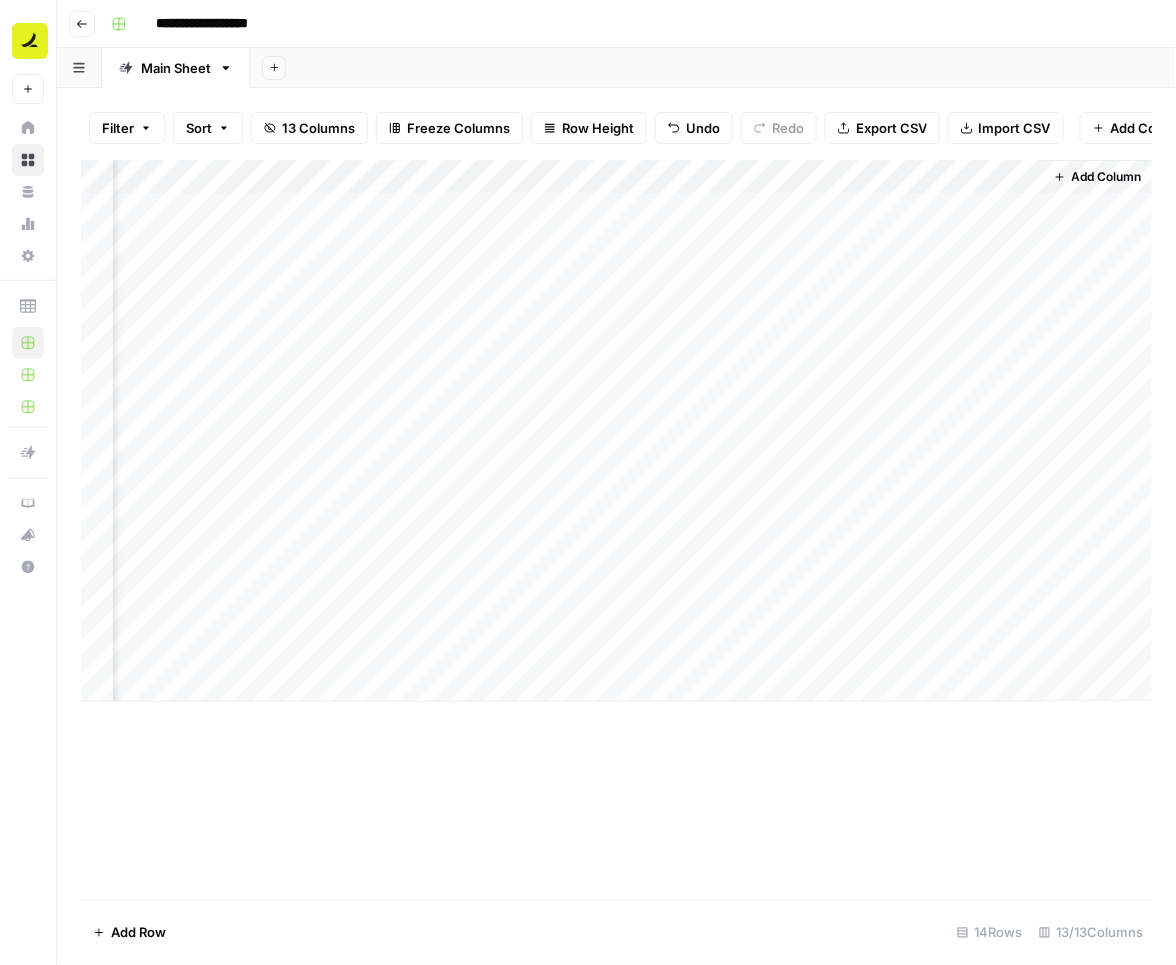 click on "Add Column" at bounding box center [617, 431] 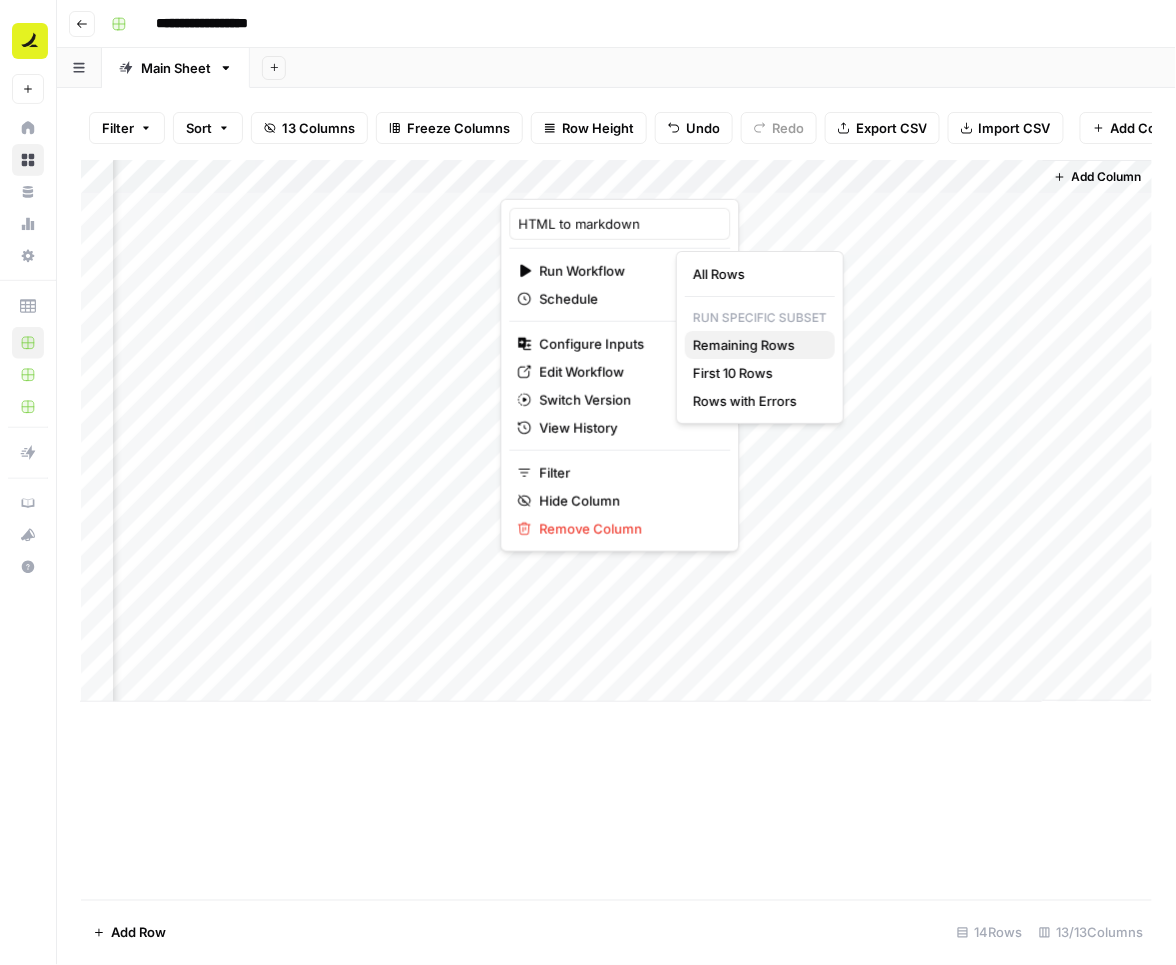 click on "Remaining Rows" at bounding box center (756, 345) 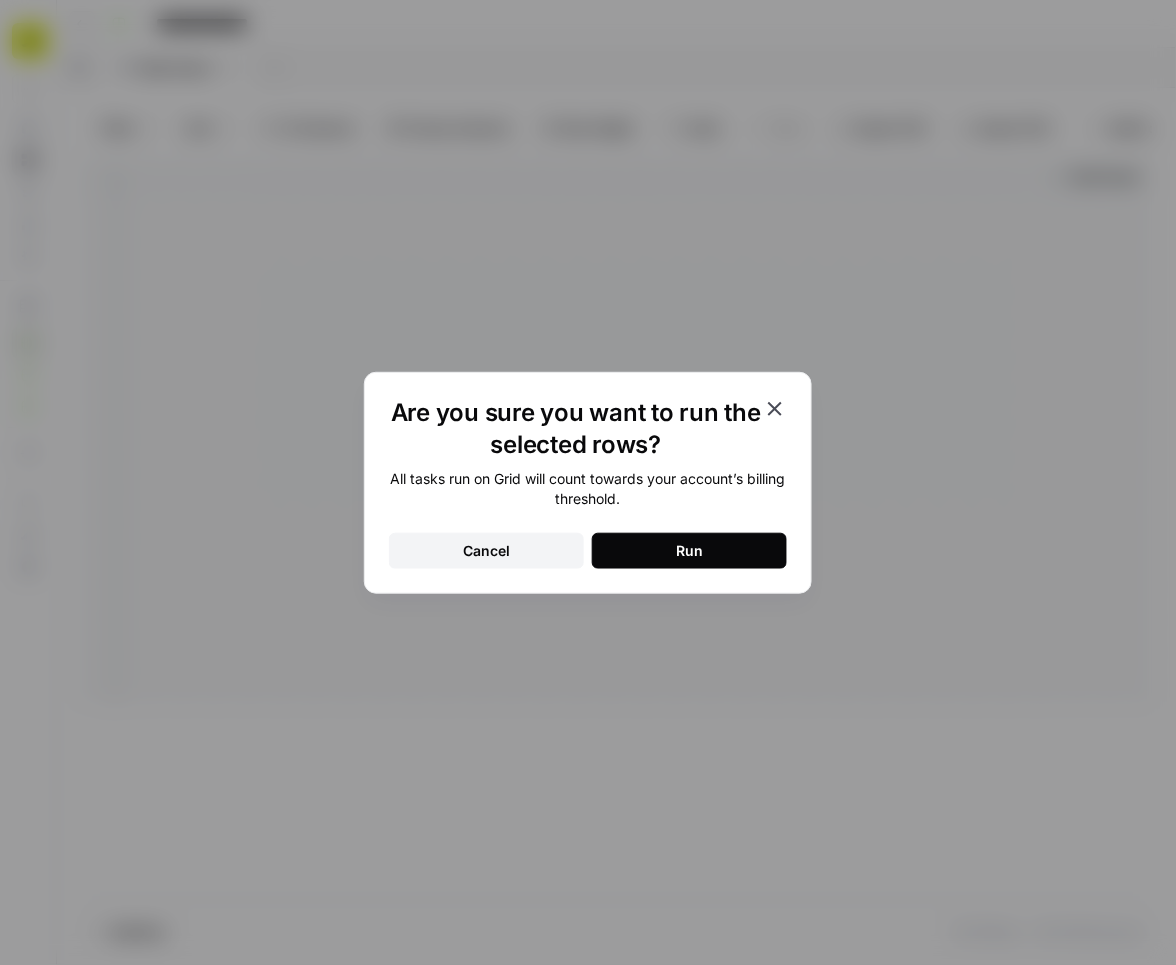 click on "Run" at bounding box center [689, 551] 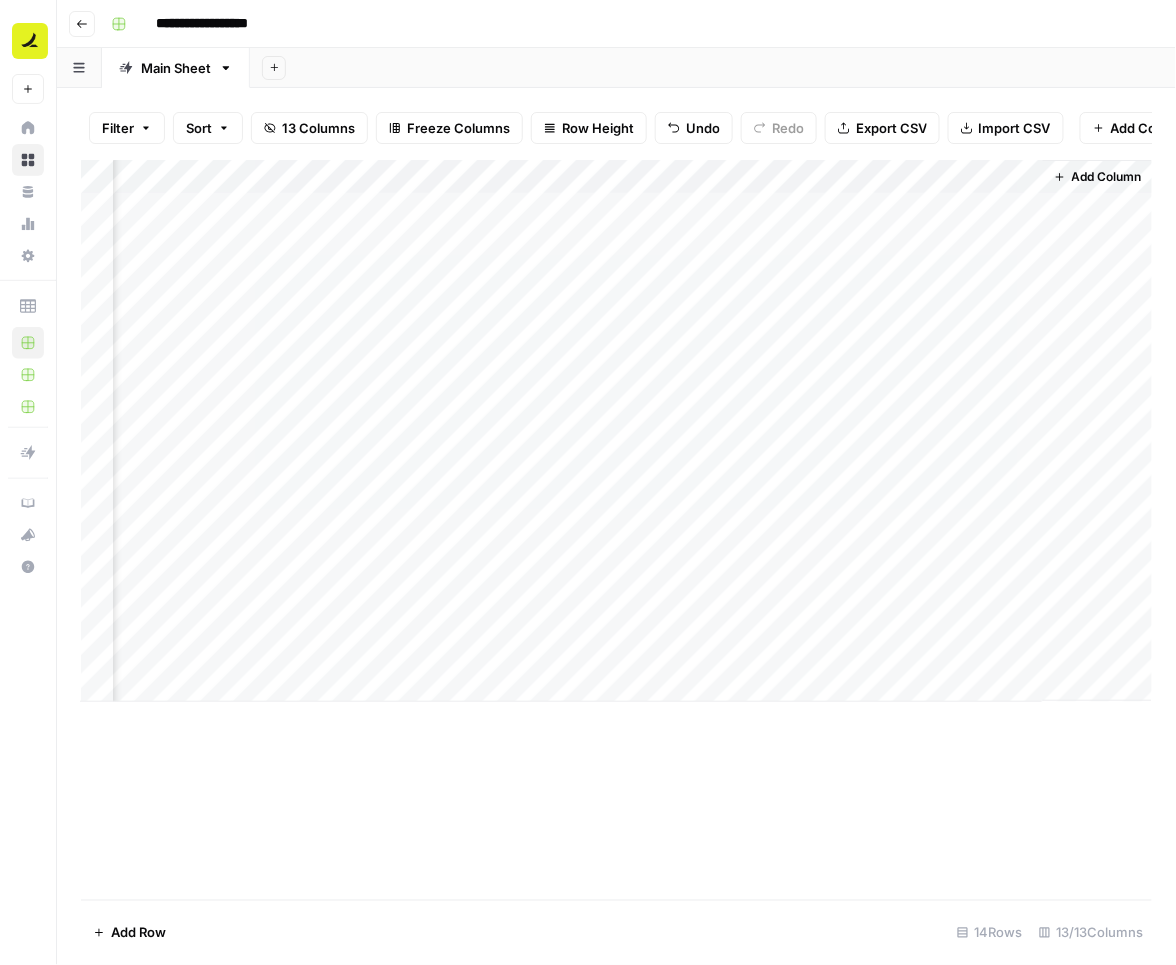 click on "Add Column" at bounding box center [617, 431] 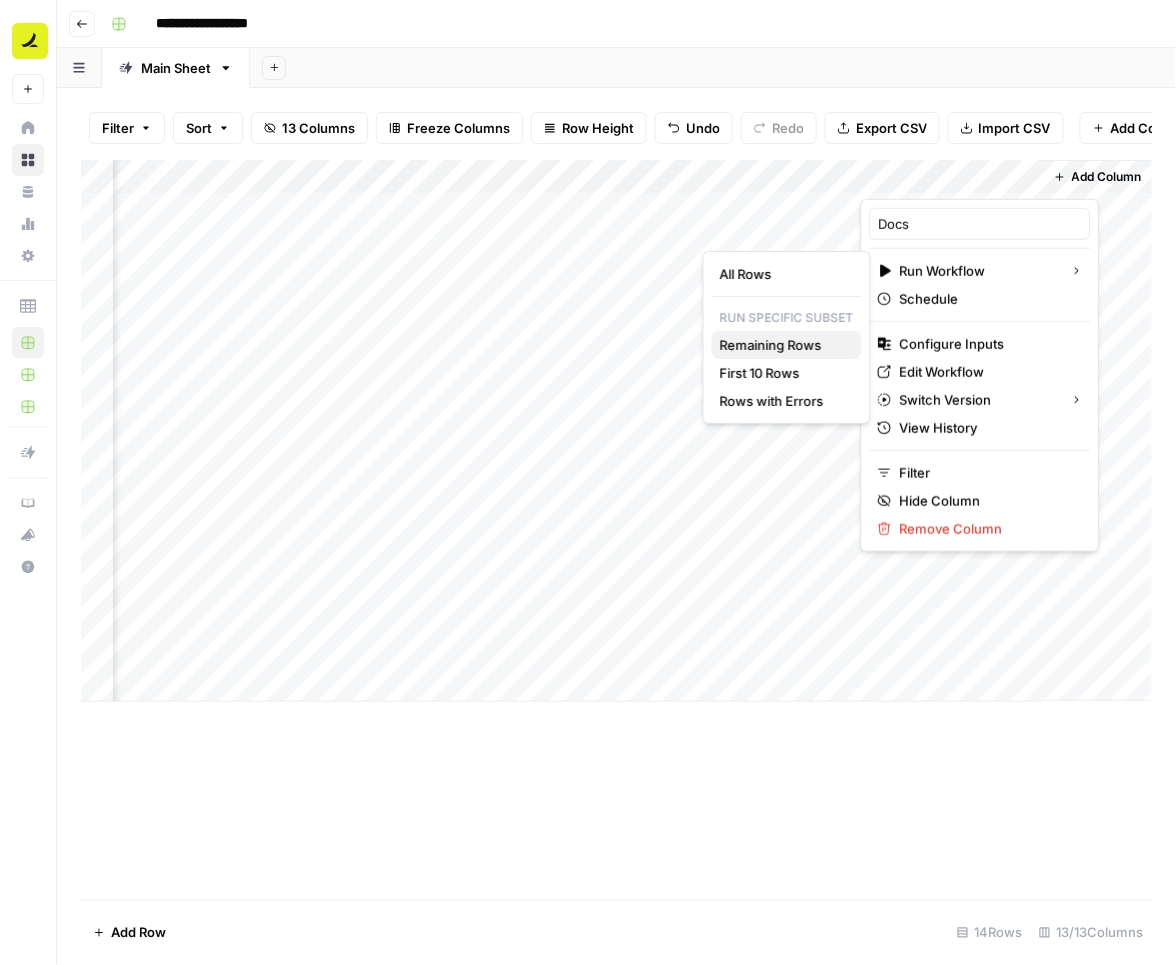 click on "Remaining Rows" at bounding box center (783, 345) 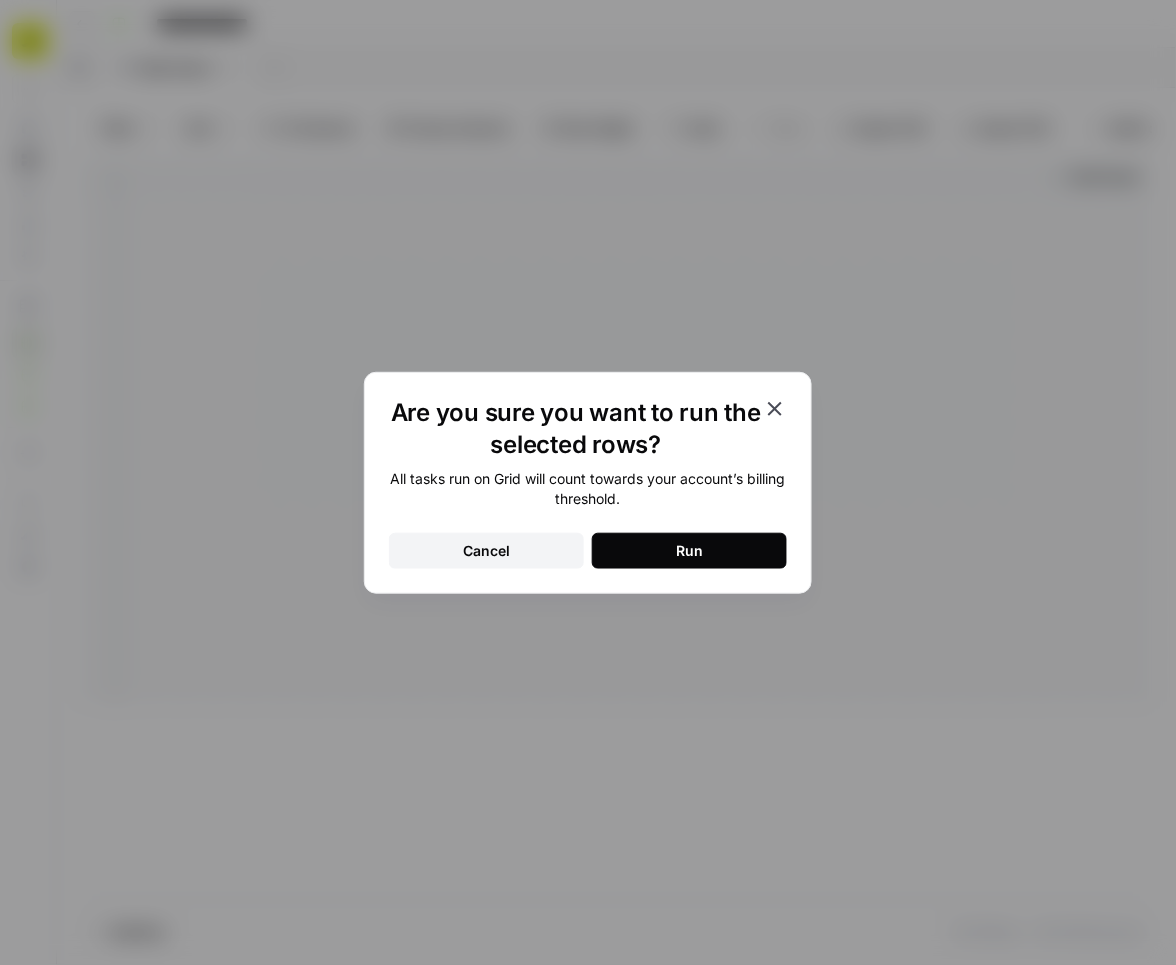 click on "Run" at bounding box center [689, 551] 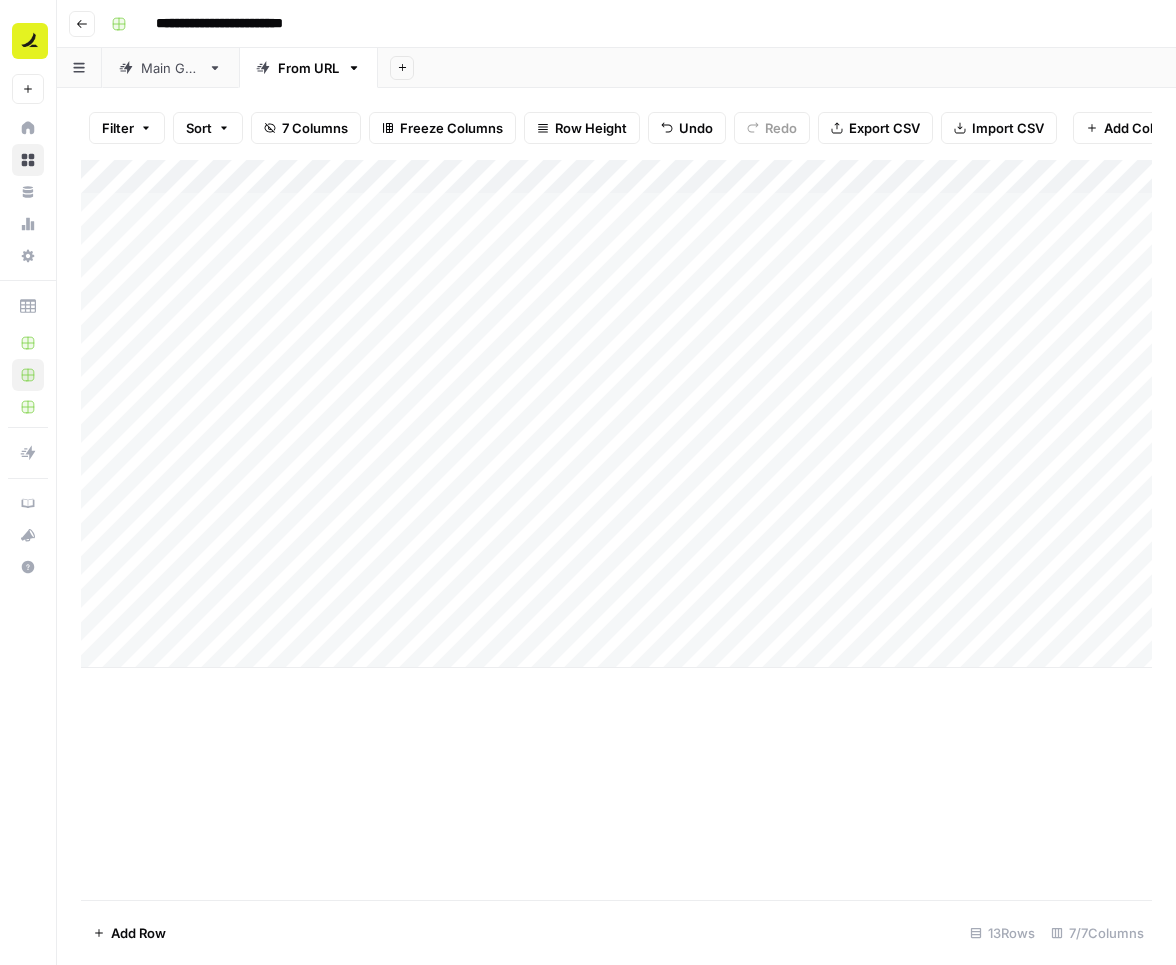 scroll, scrollTop: 0, scrollLeft: 0, axis: both 